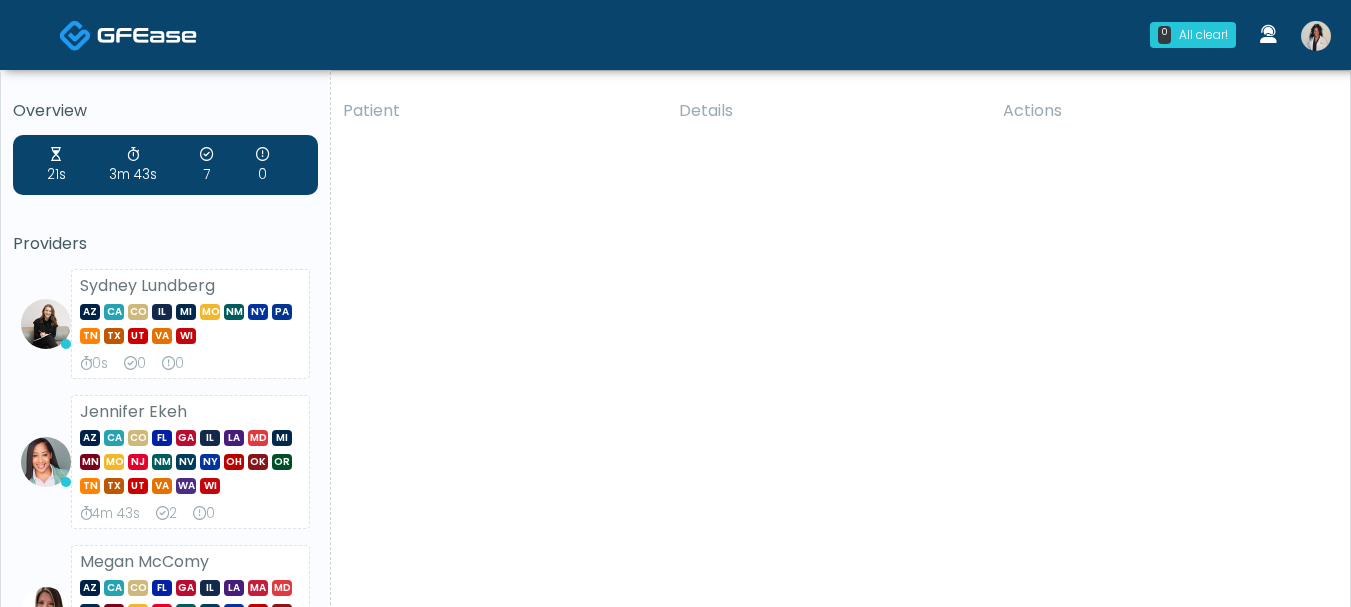 scroll, scrollTop: 0, scrollLeft: 0, axis: both 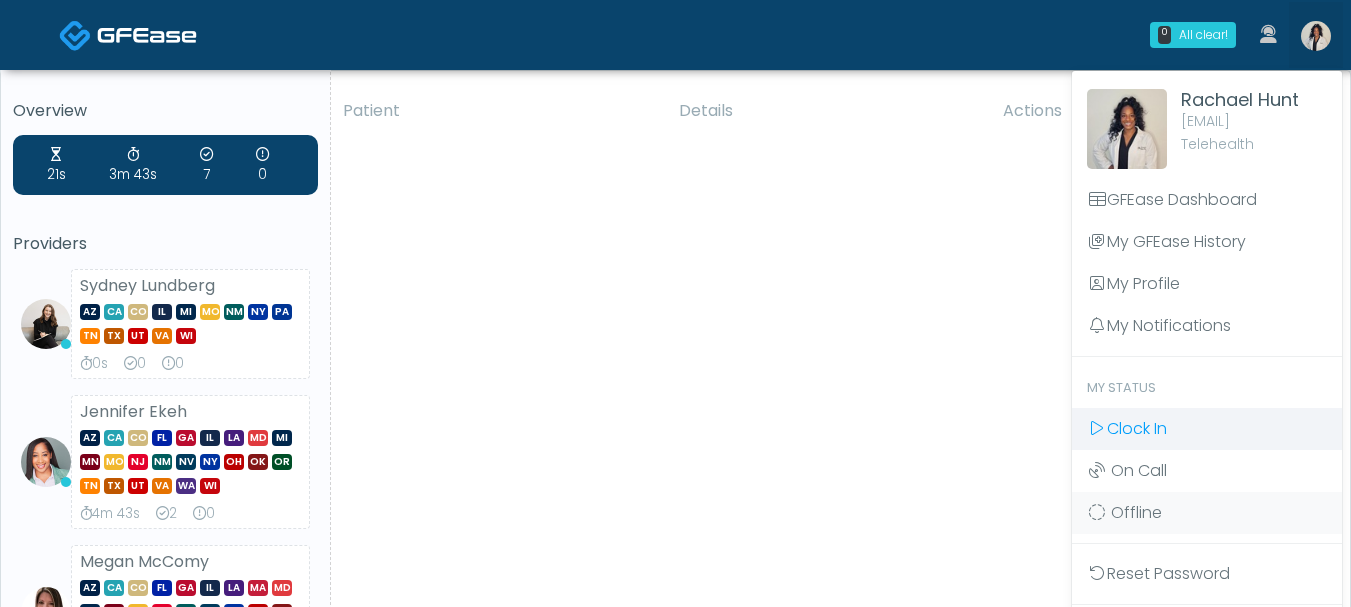 click on "Clock In" at bounding box center [1137, 428] 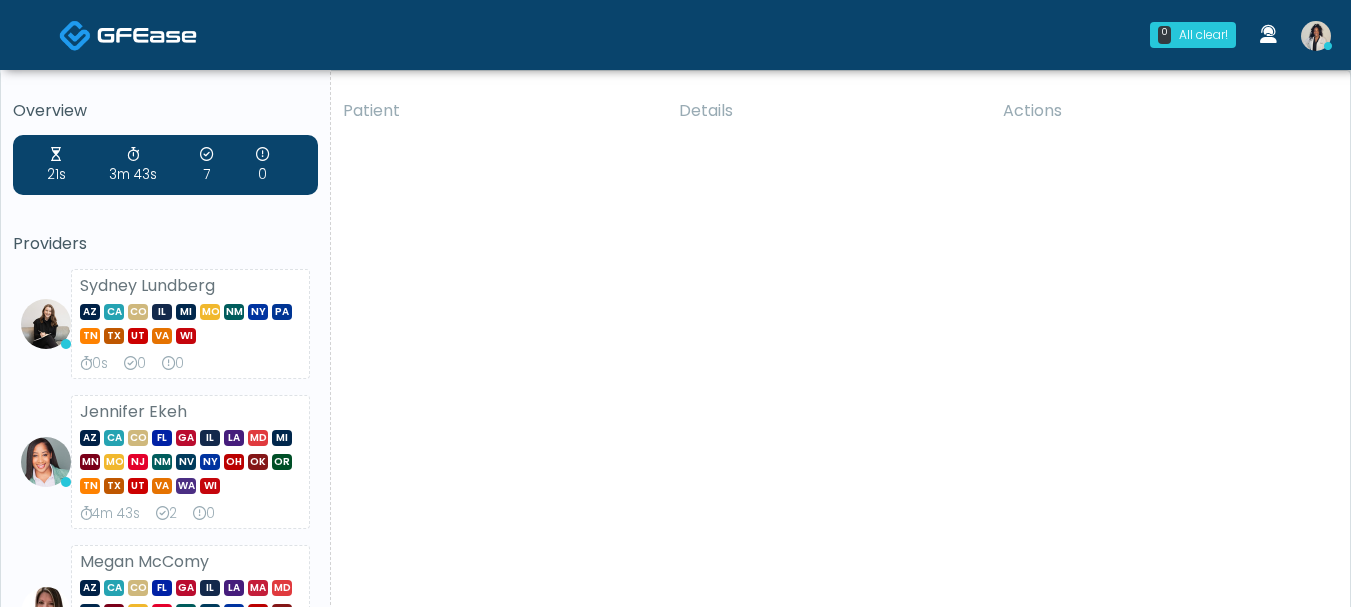 scroll, scrollTop: 0, scrollLeft: 0, axis: both 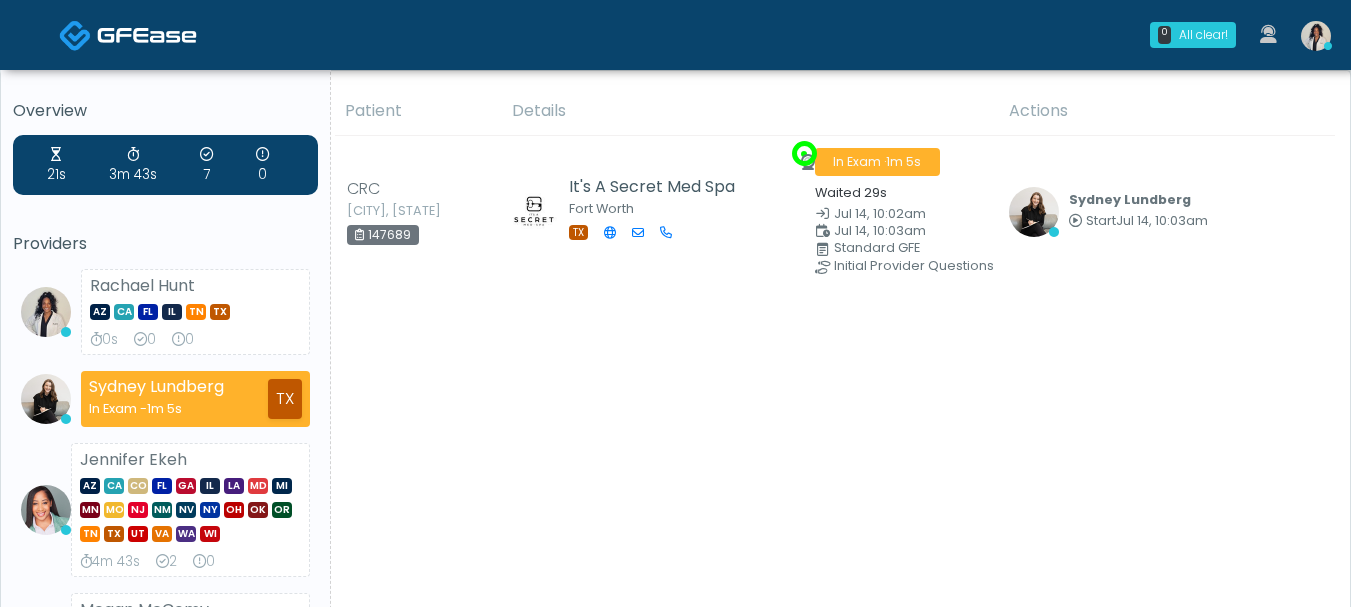 click on "Patient
Details
Actions
CRC
Fort Worth, Texas
147689
It's A Secret Med Spa
Fort Worth
TX
In Exam
·  1m 5s
Waited 29s
Jul 14, 10:02am" at bounding box center (833, 557) 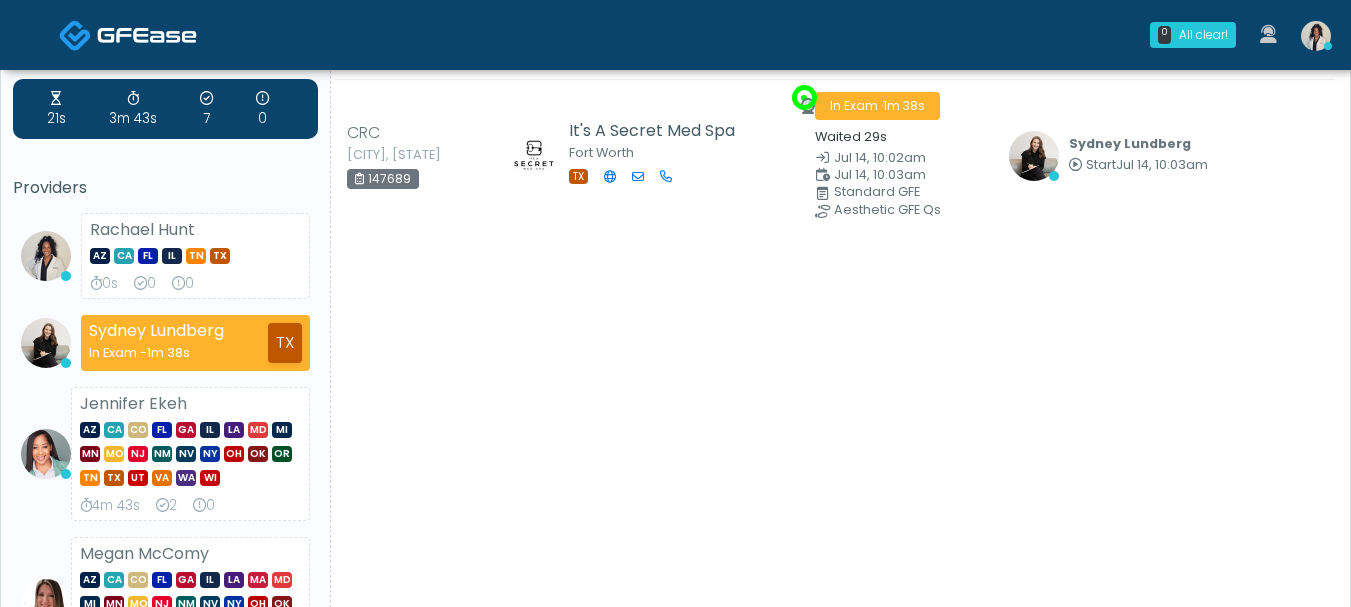 scroll, scrollTop: 0, scrollLeft: 0, axis: both 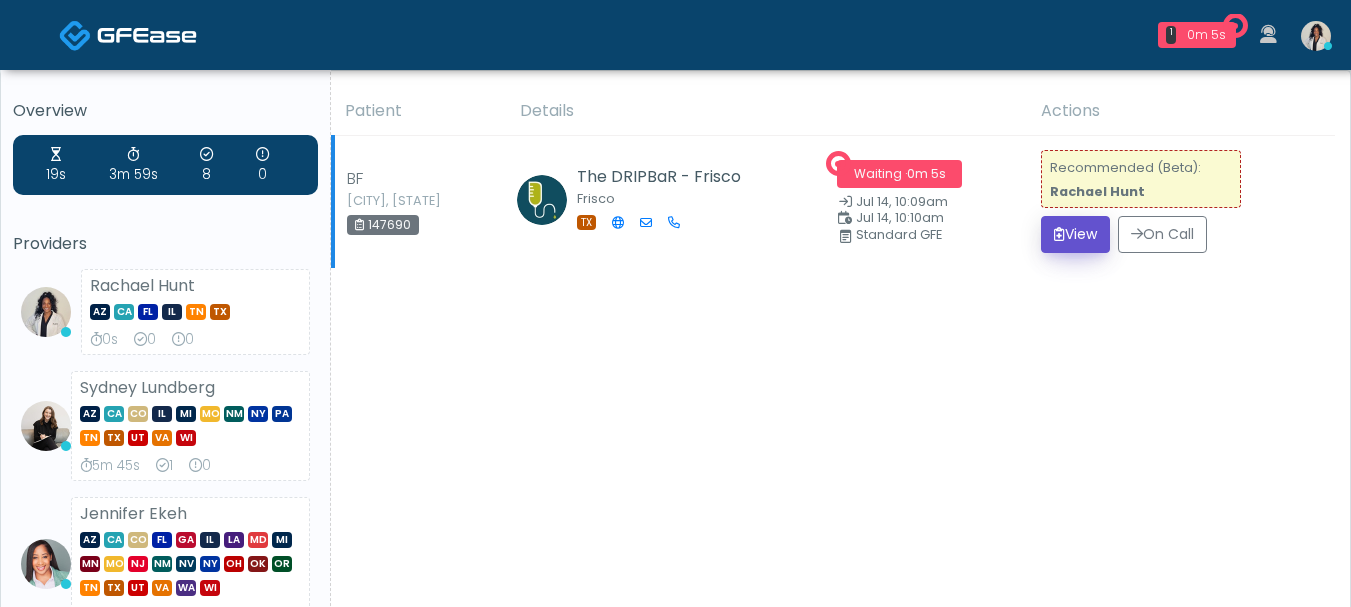 click on "View" at bounding box center (1075, 234) 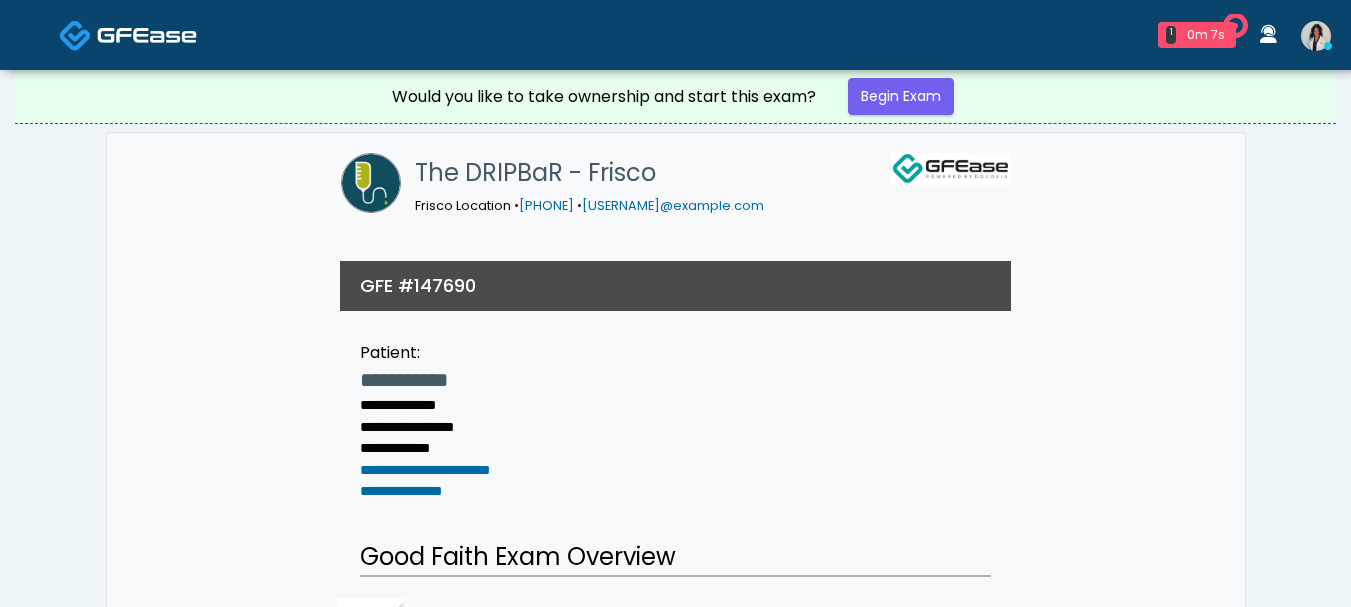scroll, scrollTop: 0, scrollLeft: 0, axis: both 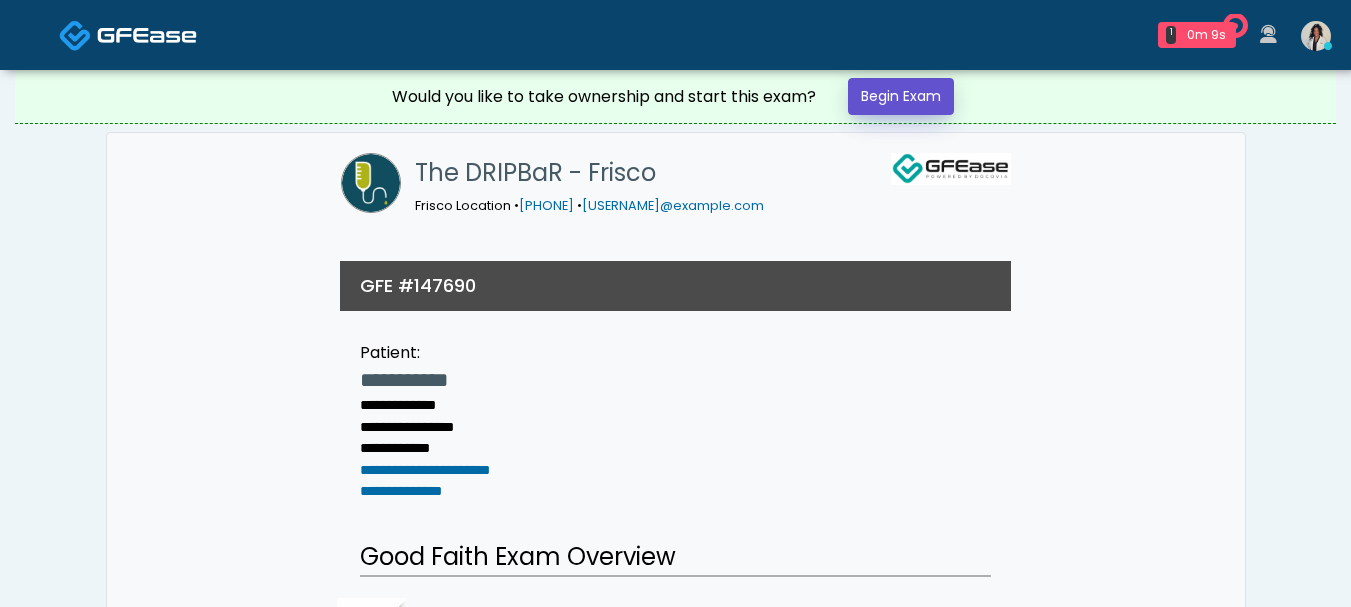 click on "Begin Exam" at bounding box center [901, 96] 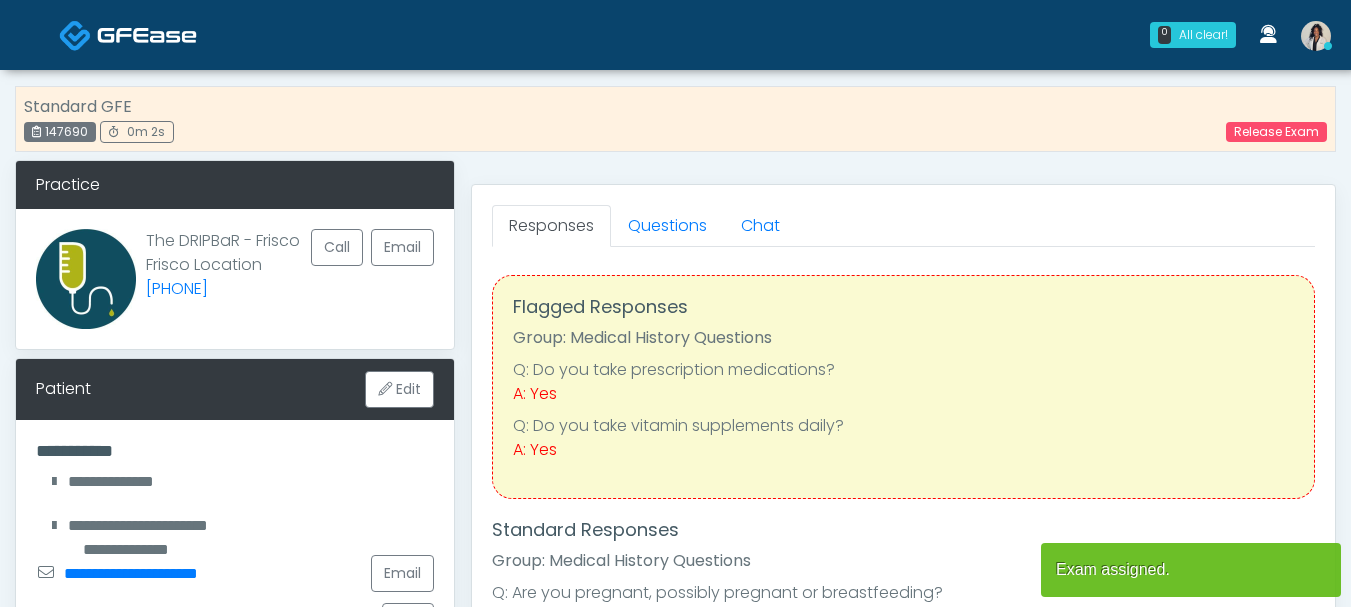 scroll, scrollTop: 0, scrollLeft: 0, axis: both 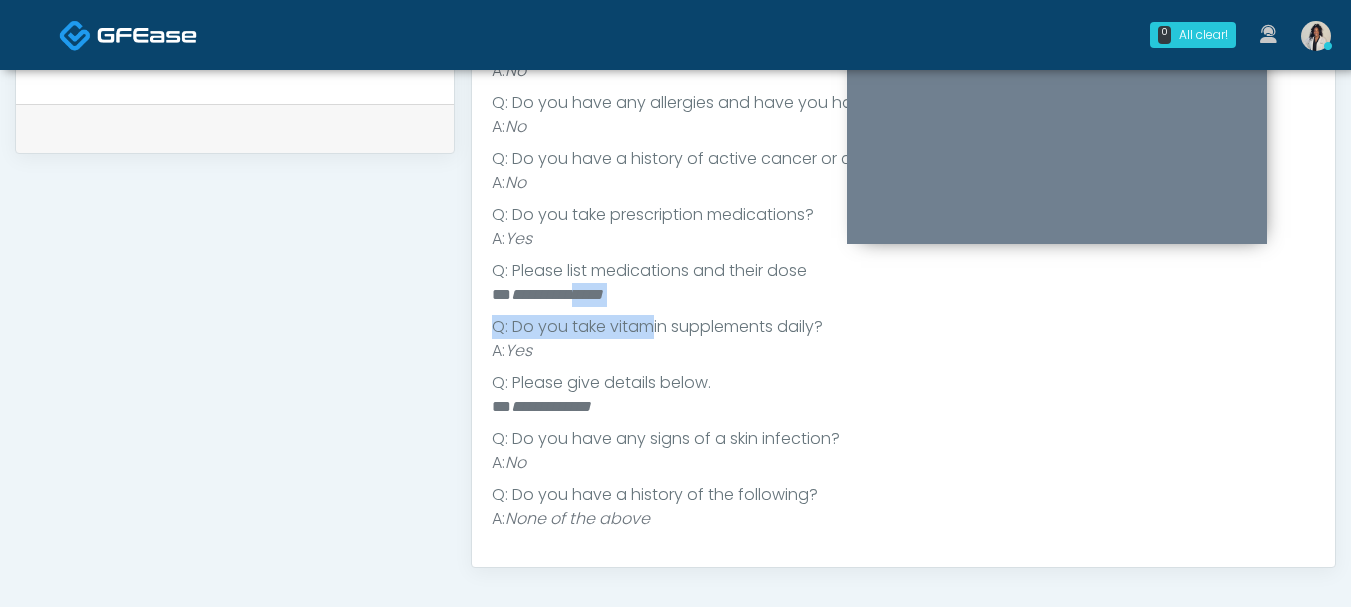 drag, startPoint x: 634, startPoint y: 299, endPoint x: 589, endPoint y: 283, distance: 47.759815 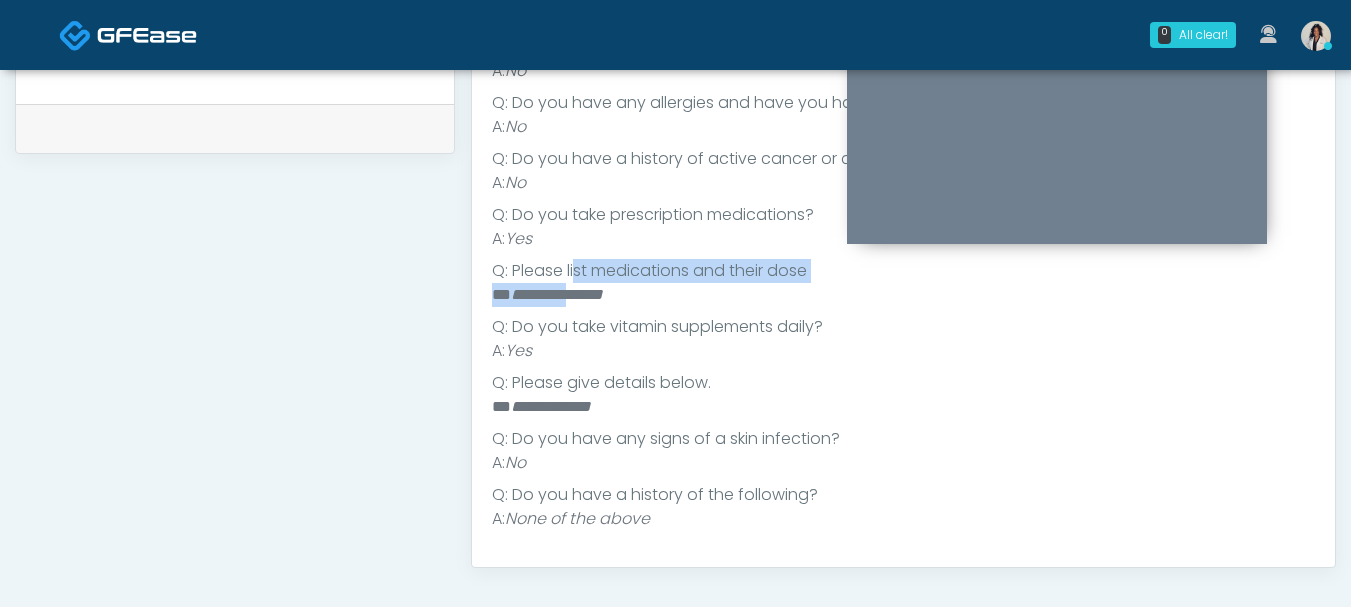 click on "**********" at bounding box center (903, 283) 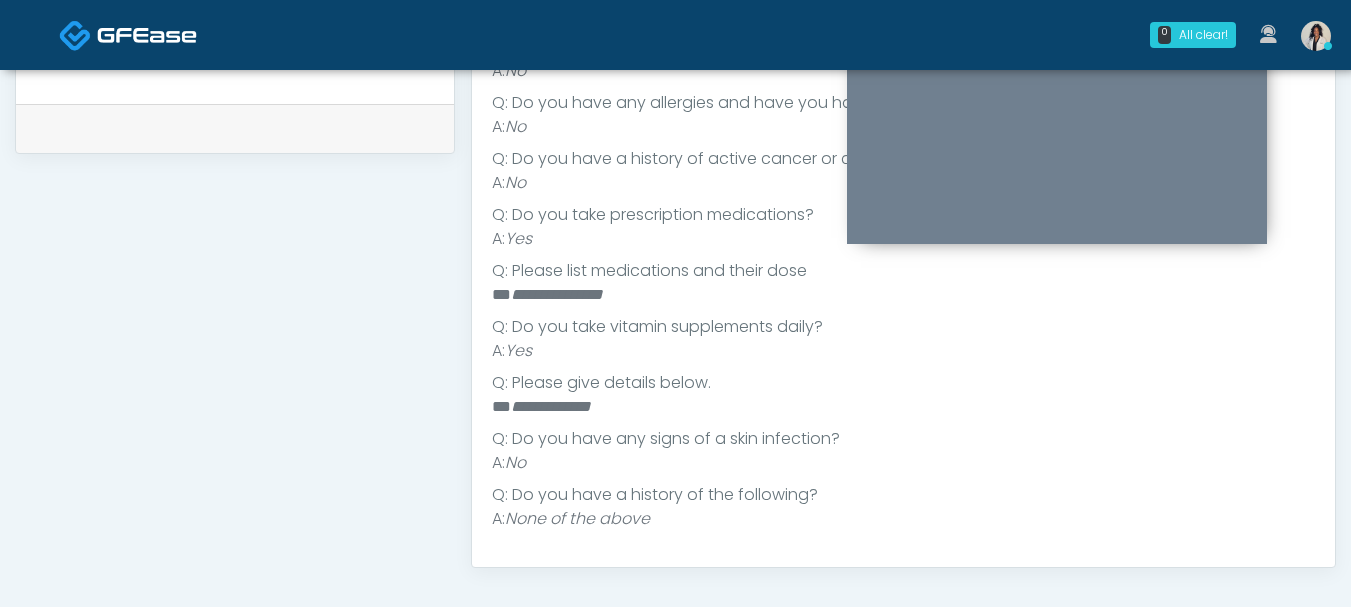click on "********
******" at bounding box center [557, 294] 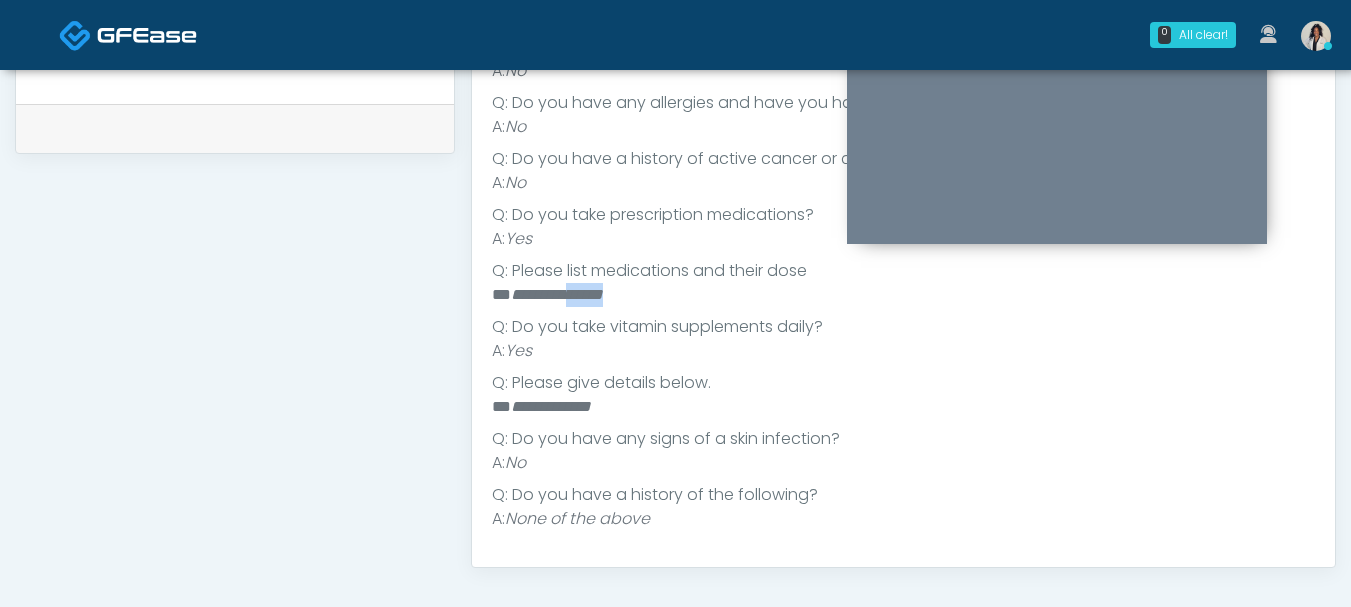 drag, startPoint x: 634, startPoint y: 291, endPoint x: 582, endPoint y: 293, distance: 52.03845 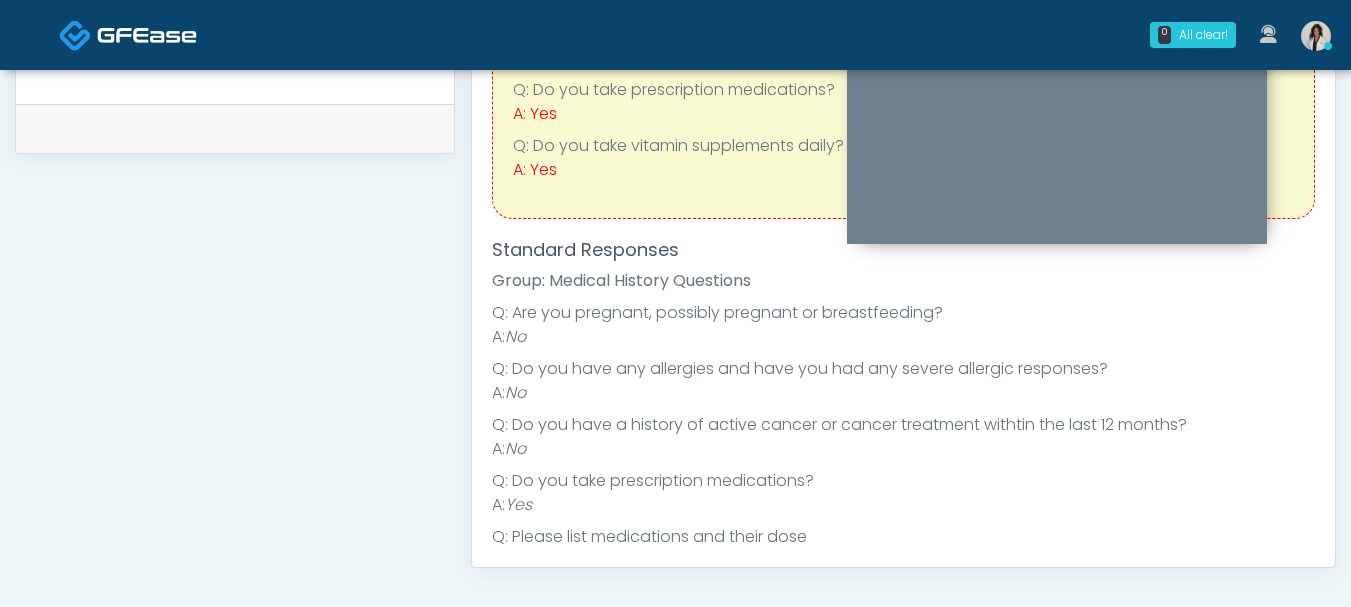scroll, scrollTop: 0, scrollLeft: 0, axis: both 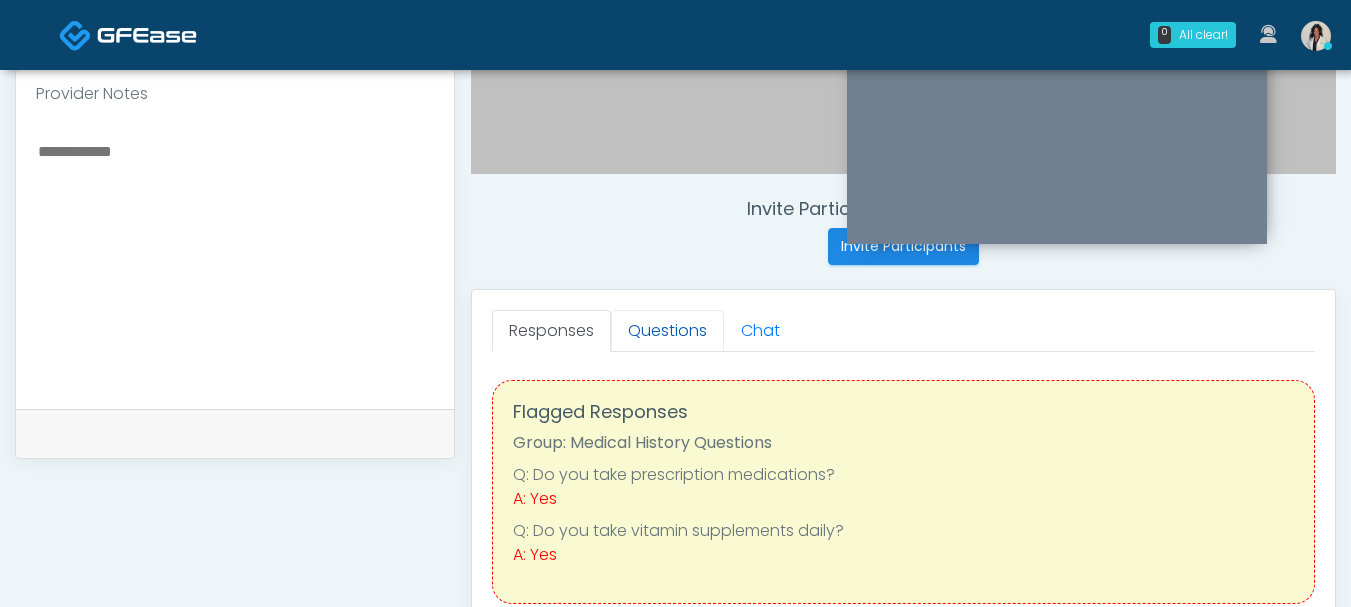 click on "Questions" at bounding box center [667, 331] 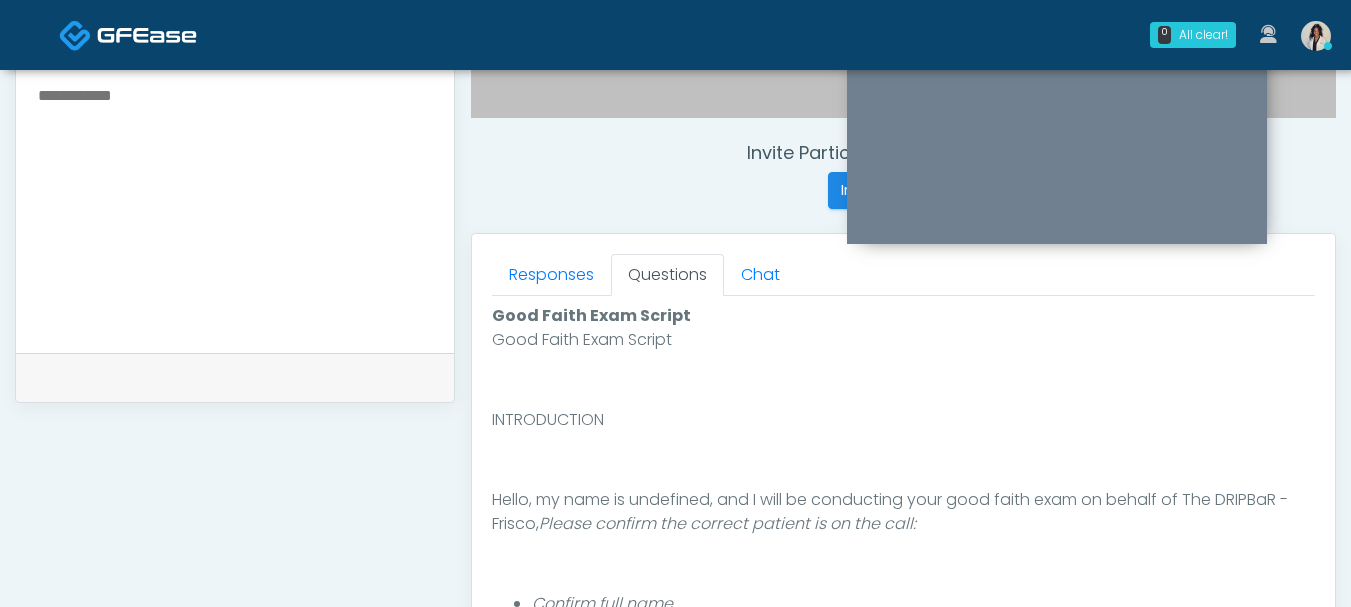 scroll, scrollTop: 871, scrollLeft: 0, axis: vertical 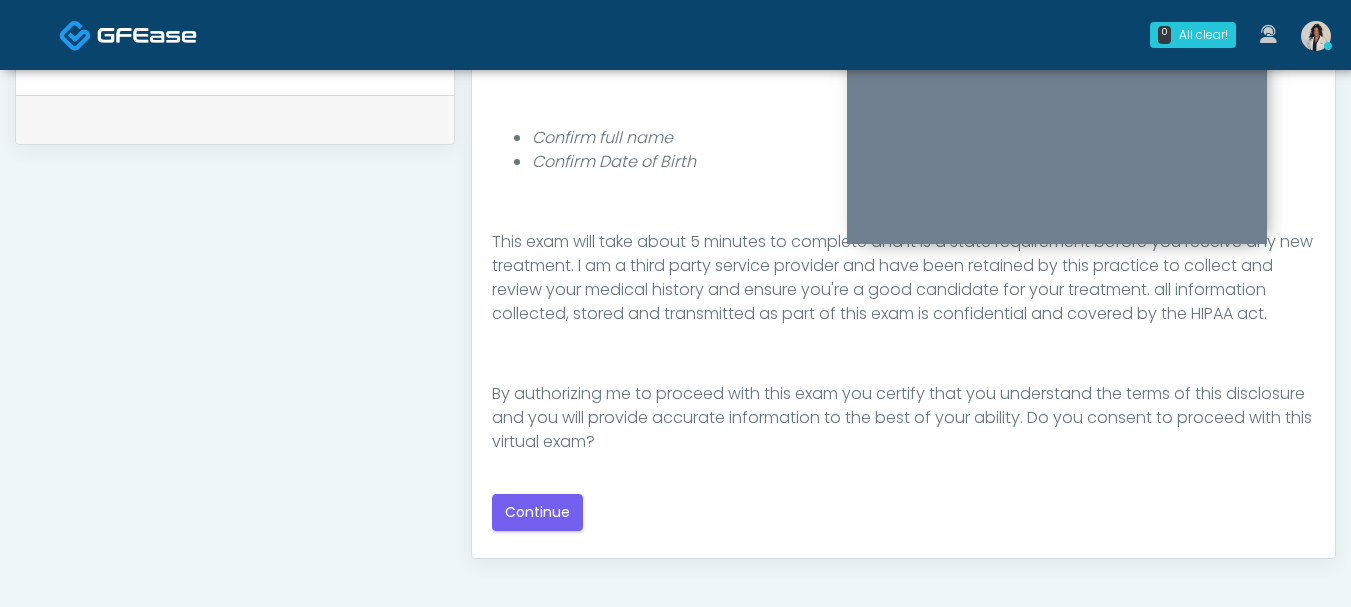 click on "Good Faith Exam Script
Good Faith Exam Script INTRODUCTION Hello, my name is undefined, and I will be conducting your good faith exam on behalf of The DRIPBaR - Frisco,  Please confirm the correct patient is on the call: Confirm full name Confirm Date of Birth ﻿﻿ This exam will take about 5 minutes to complete and it is a state requirement before you receive any new treatment. I am a third party service provider and have been retained by this practice to collect and review your medical history and ensure you're a good candidate for your treatment. all information collected, stored and transmitted as part of this exam is confidential and covered by the HIPAA act.  By authorizing me to proceed with this exam you certify that you understand the terms of this disclosure and you will provide accurate information to the best of your ability. Do you consent to proceed with this virtual exam?
Continue" at bounding box center (903, 288) 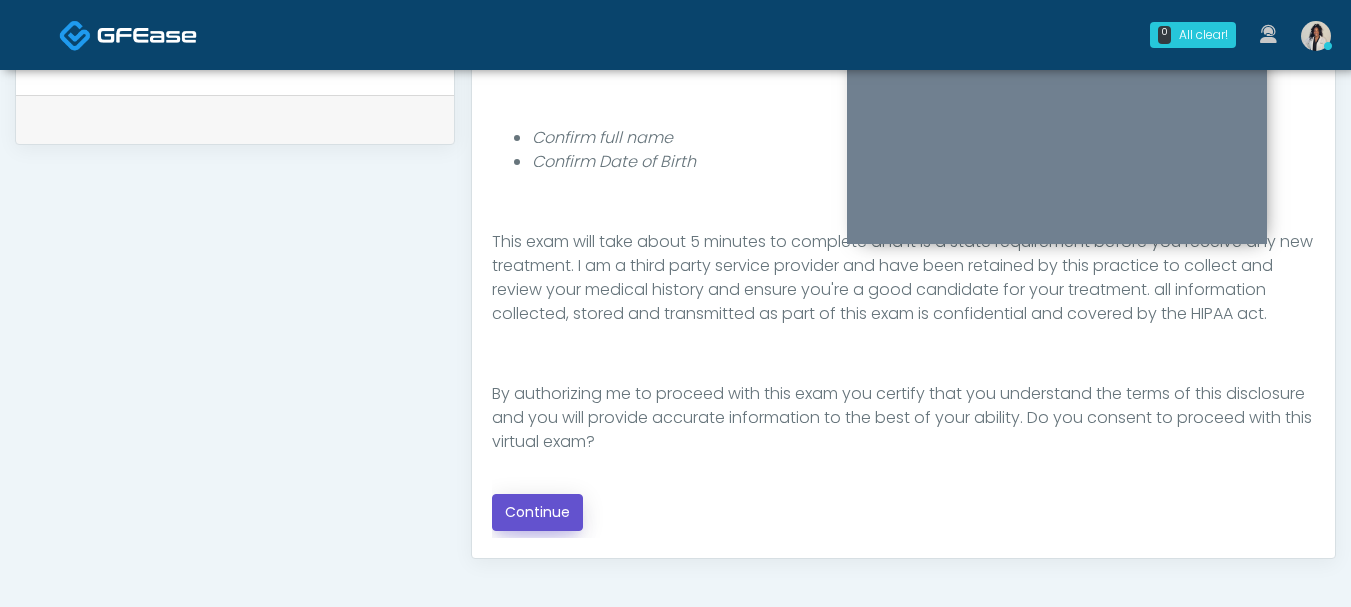 click on "Continue" at bounding box center (537, 512) 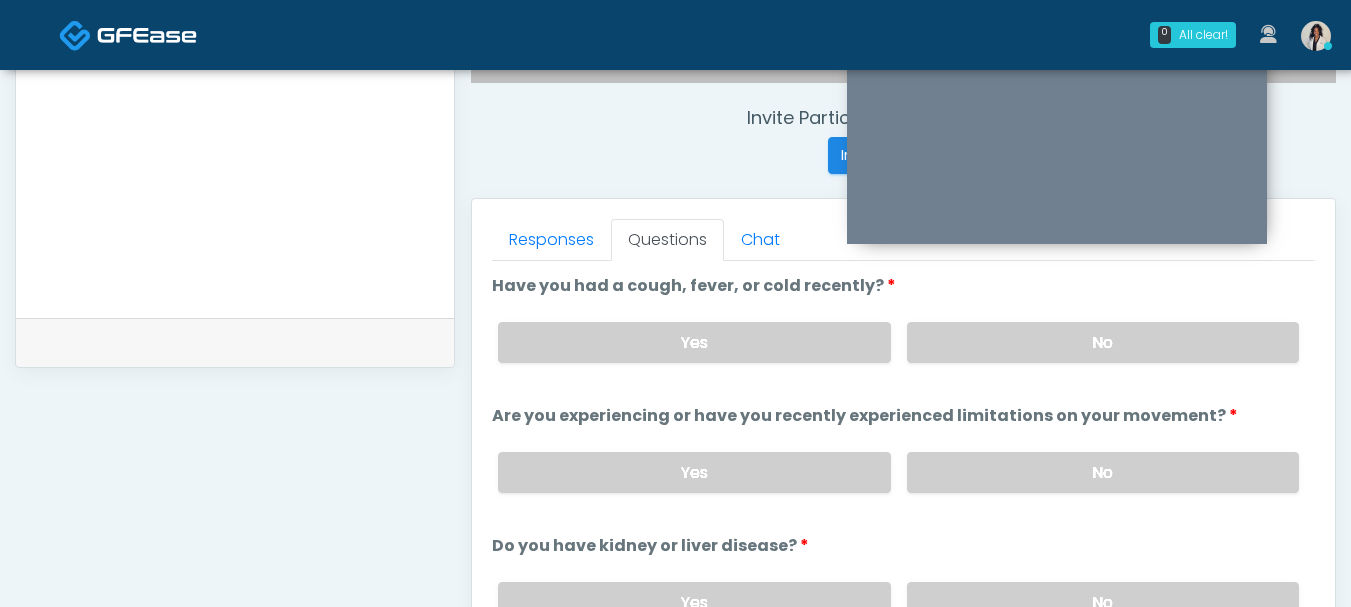 scroll, scrollTop: 691, scrollLeft: 0, axis: vertical 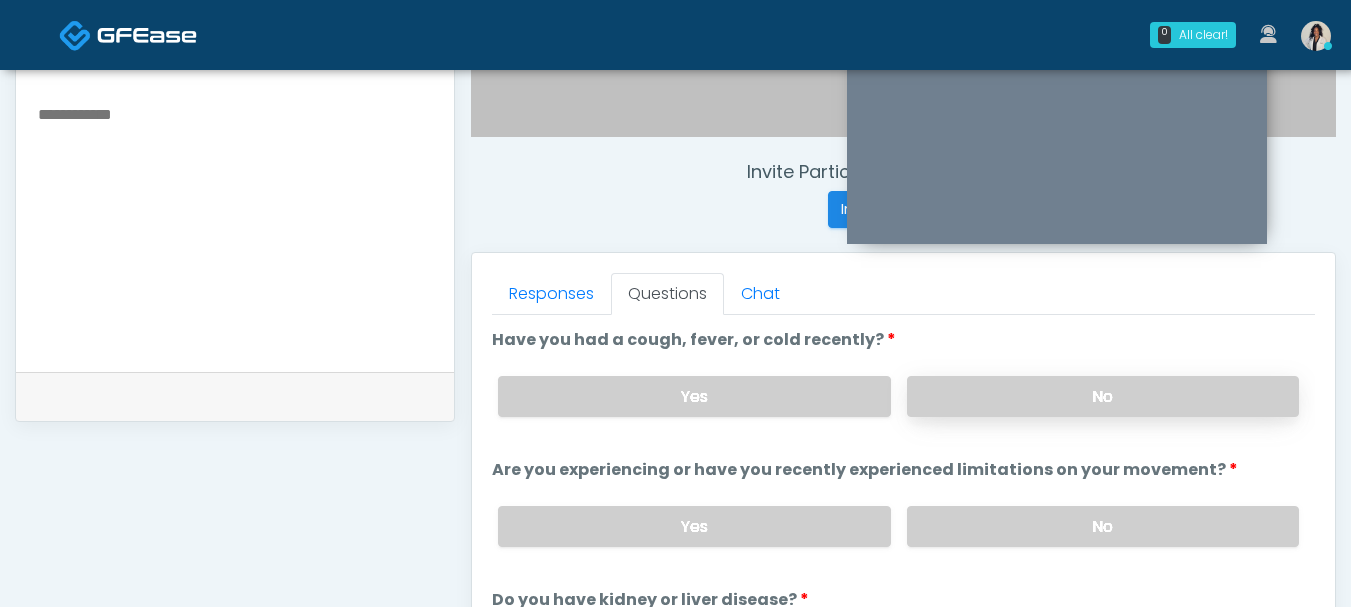 click on "No" at bounding box center (1103, 396) 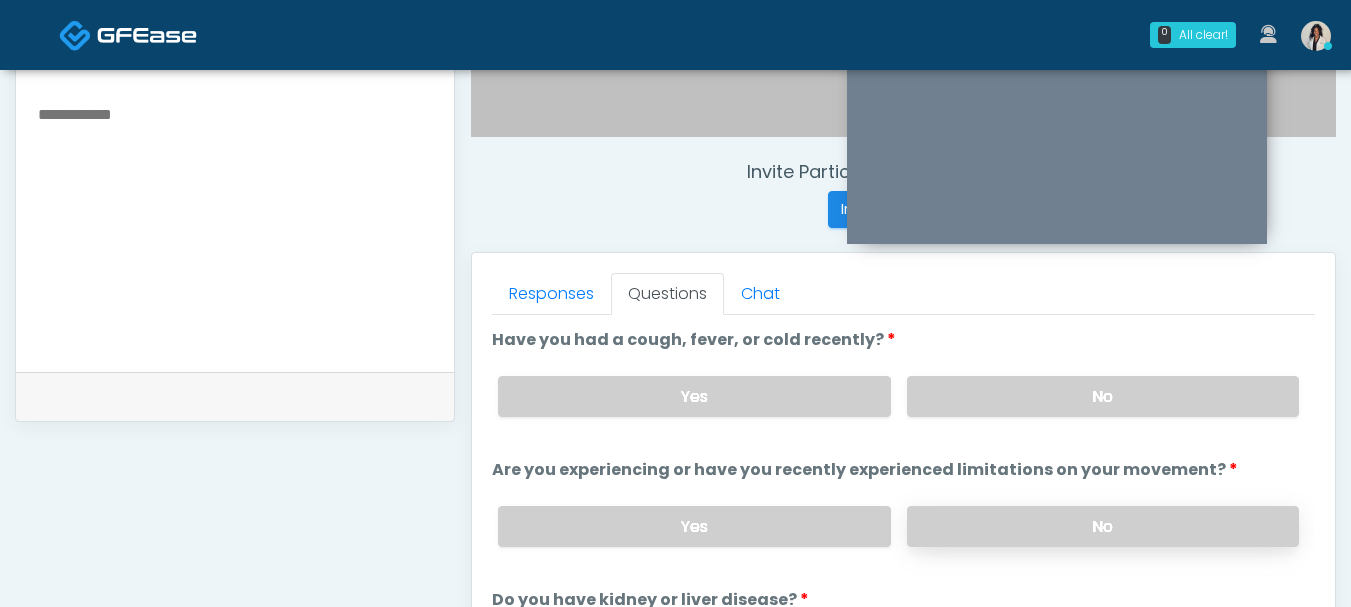 click on "No" at bounding box center (1103, 526) 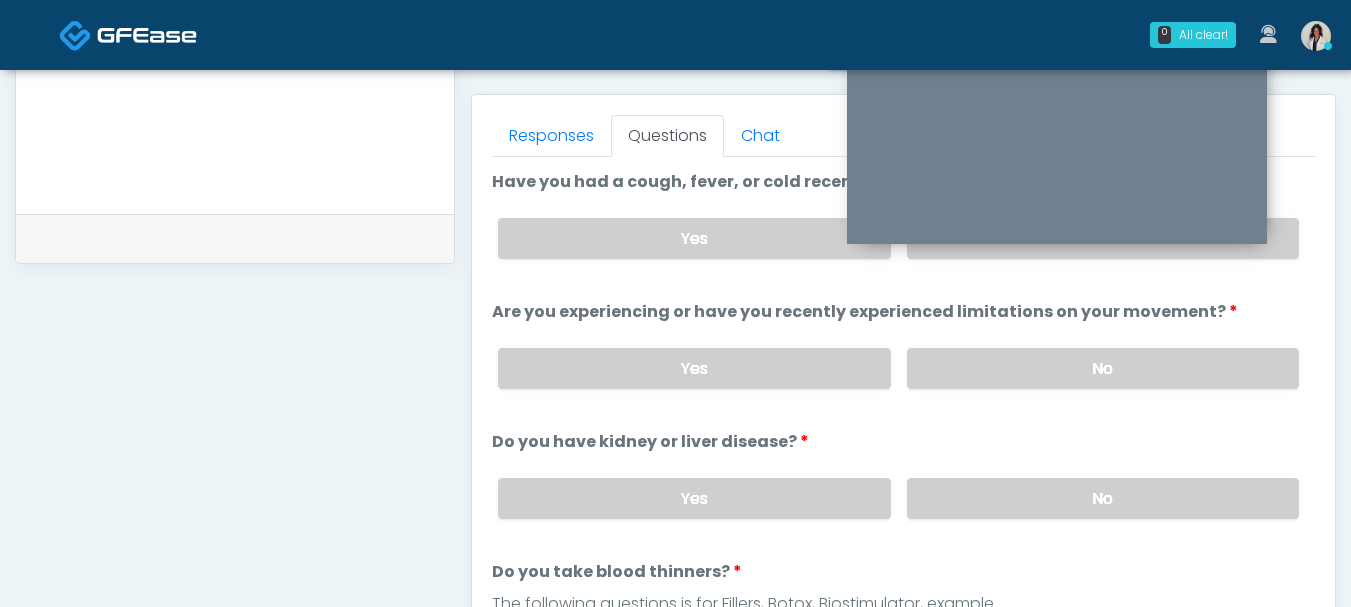 scroll, scrollTop: 877, scrollLeft: 0, axis: vertical 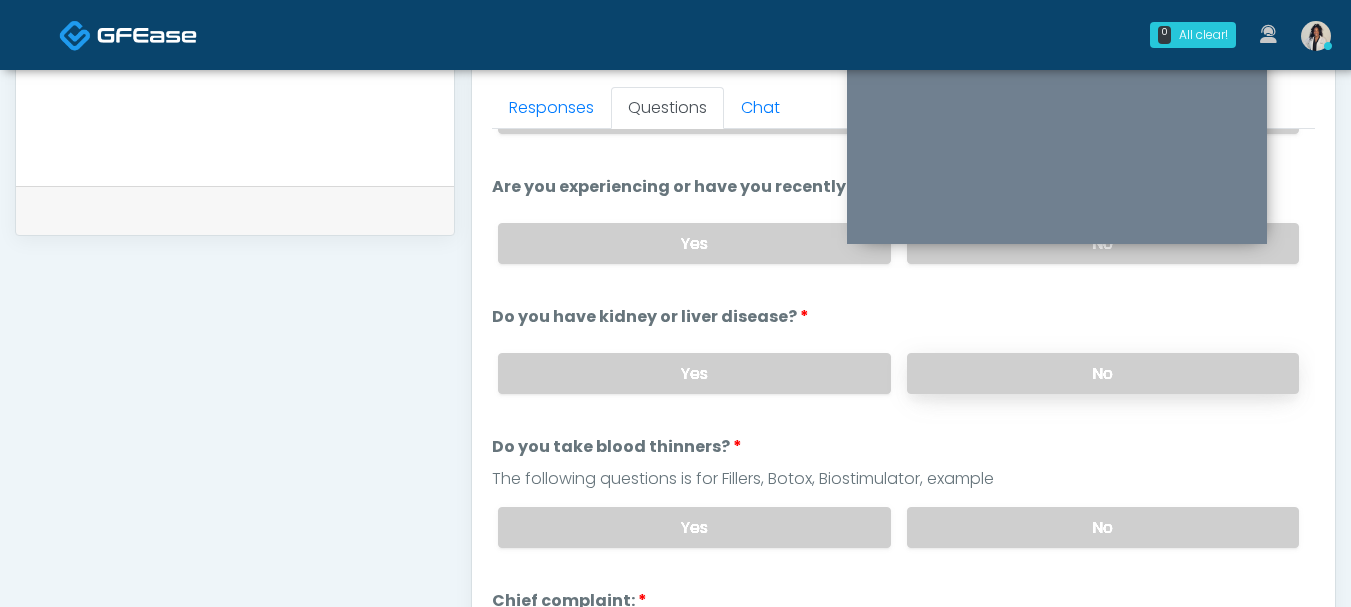 click on "No" at bounding box center (1103, 373) 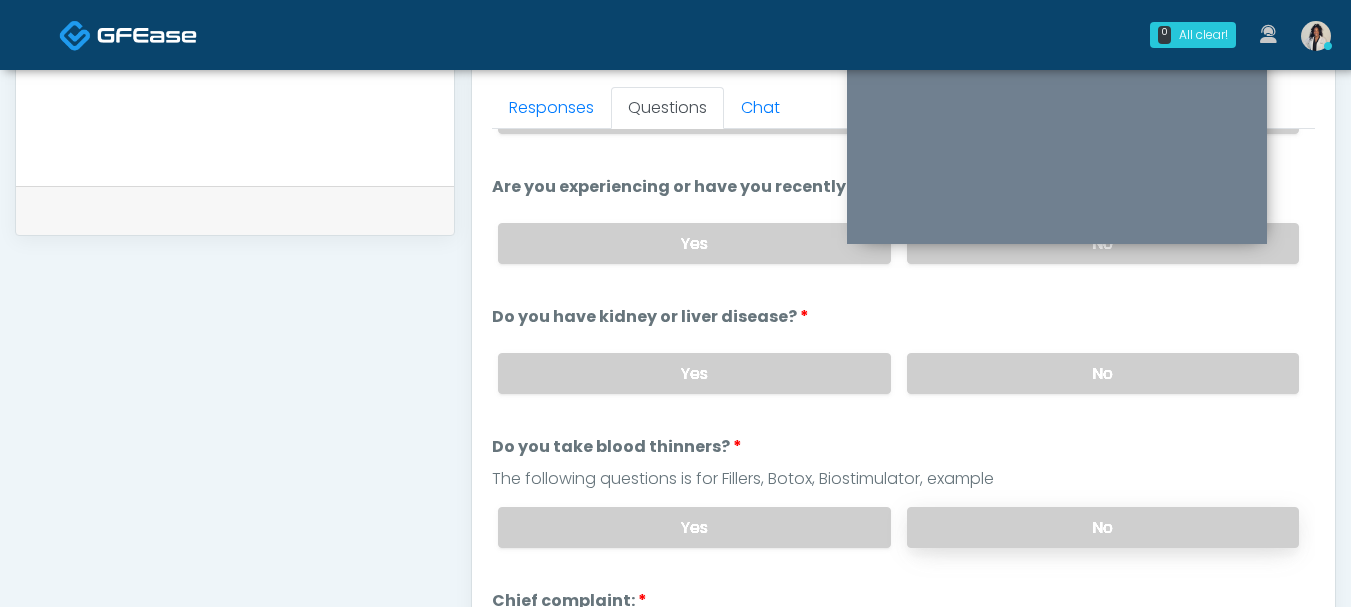 click on "No" at bounding box center (1103, 527) 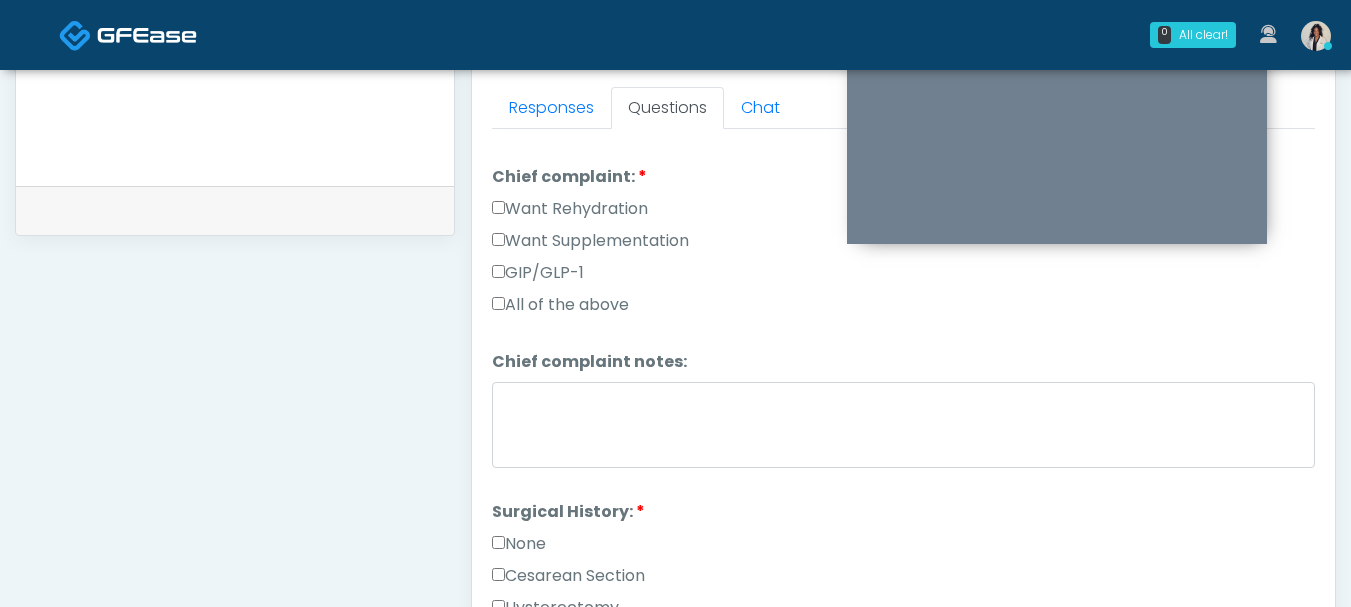 scroll, scrollTop: 524, scrollLeft: 0, axis: vertical 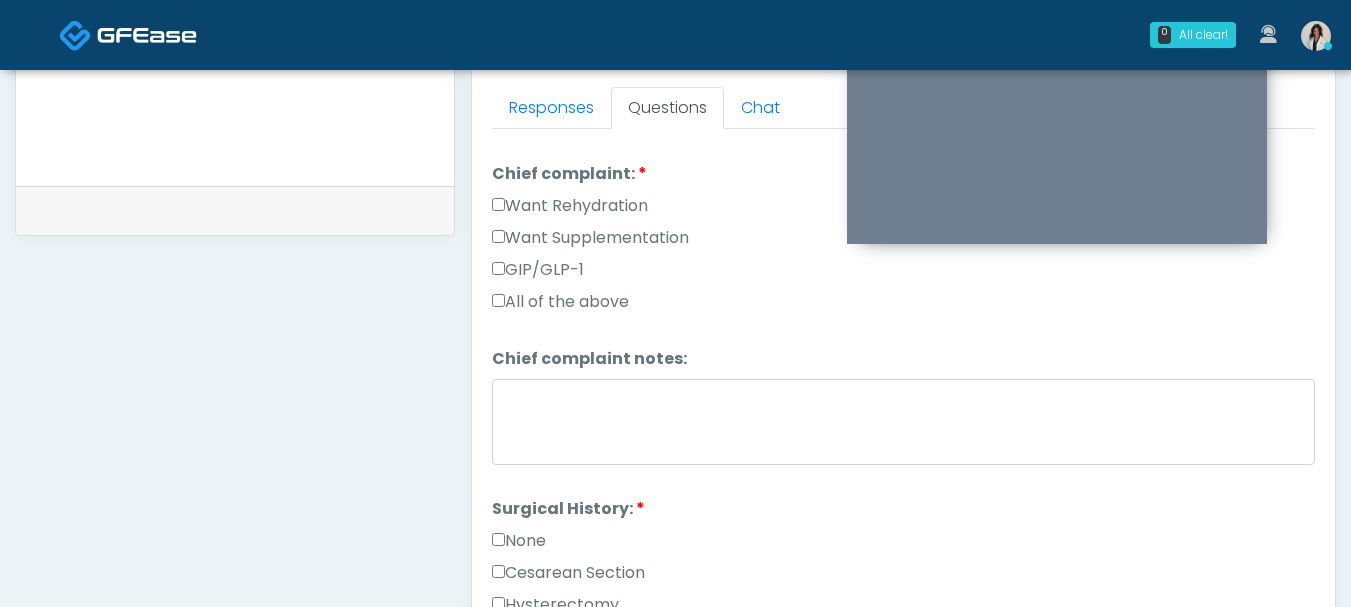 click on "Want Rehydration" at bounding box center [570, 206] 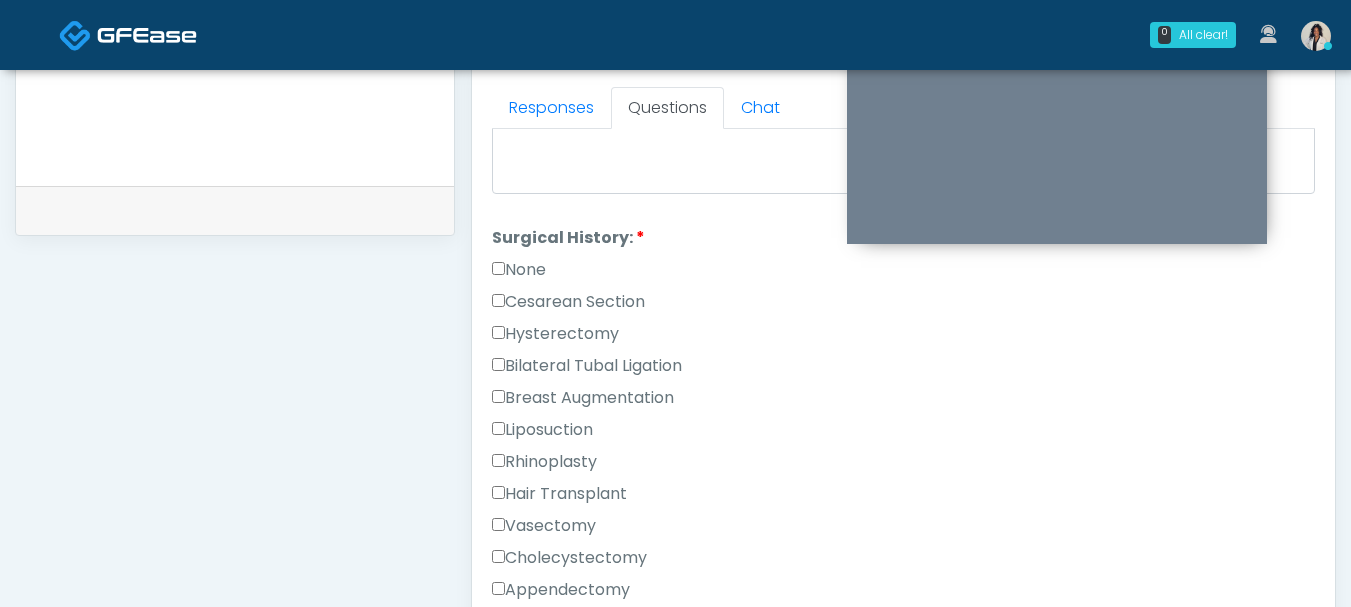 scroll, scrollTop: 725, scrollLeft: 0, axis: vertical 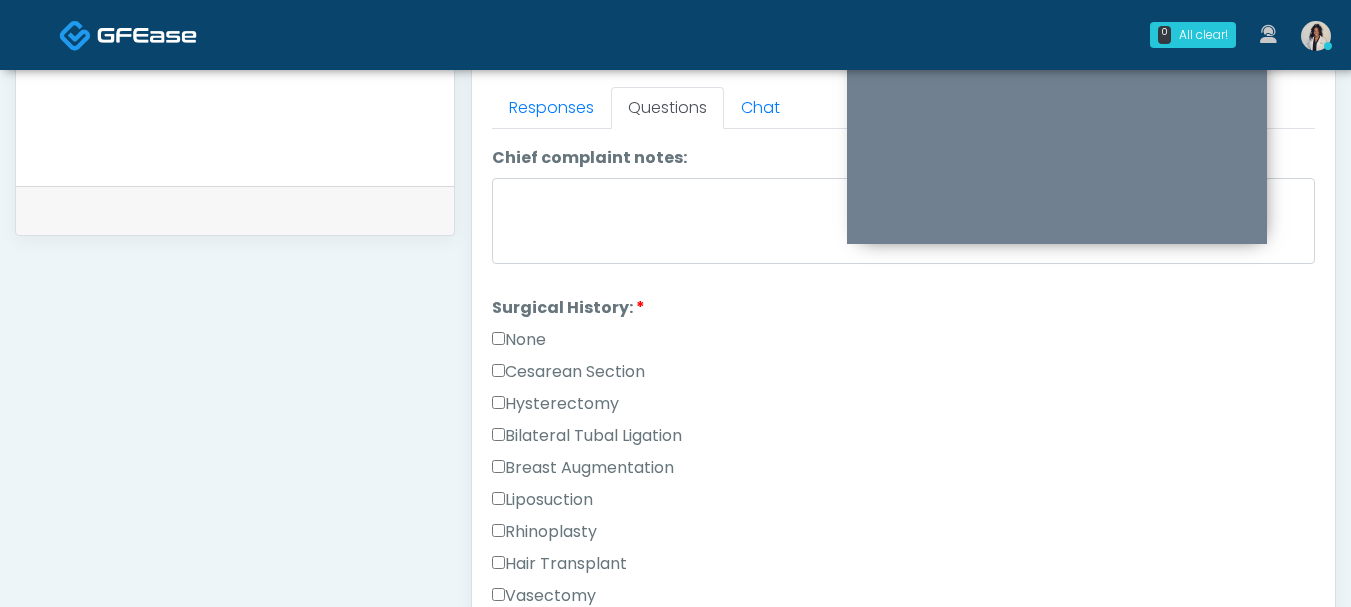 click on "None" at bounding box center (519, 340) 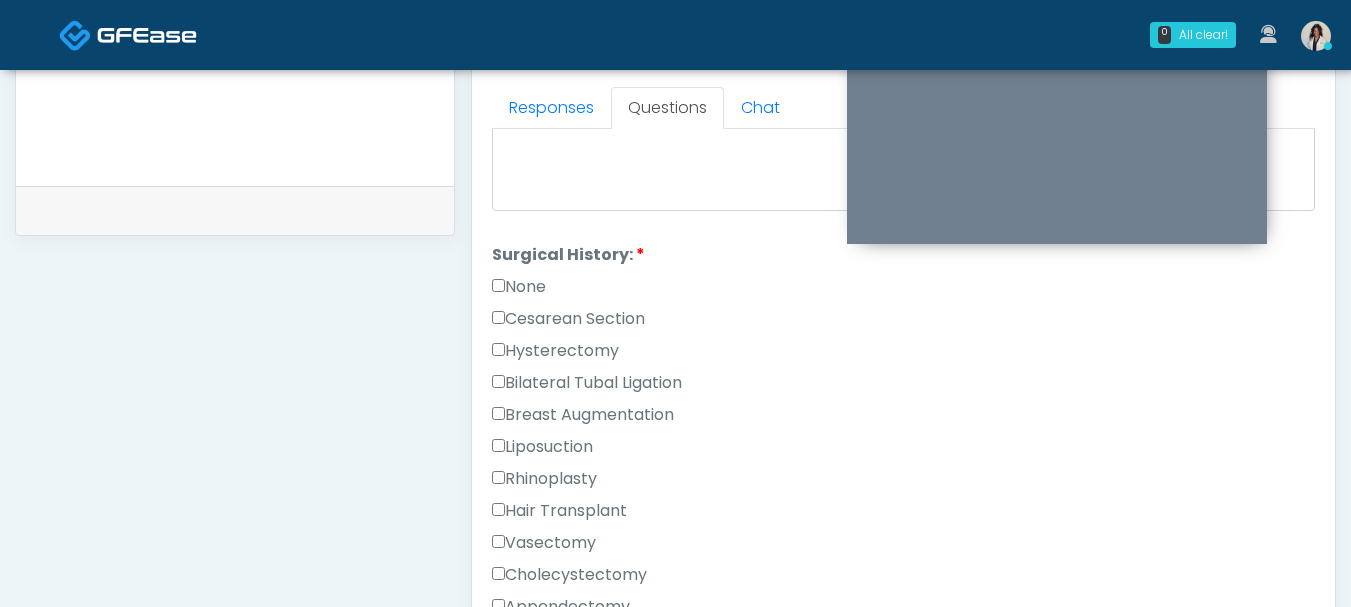 scroll, scrollTop: 1052, scrollLeft: 0, axis: vertical 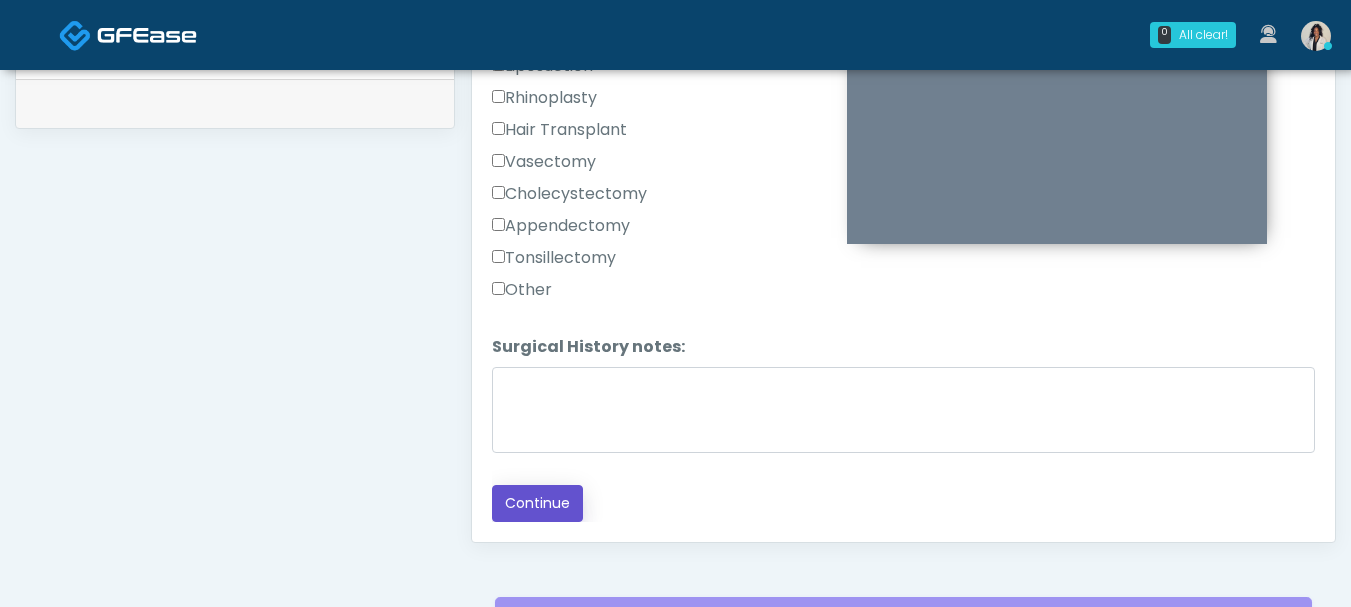 click on "Continue" at bounding box center (537, 503) 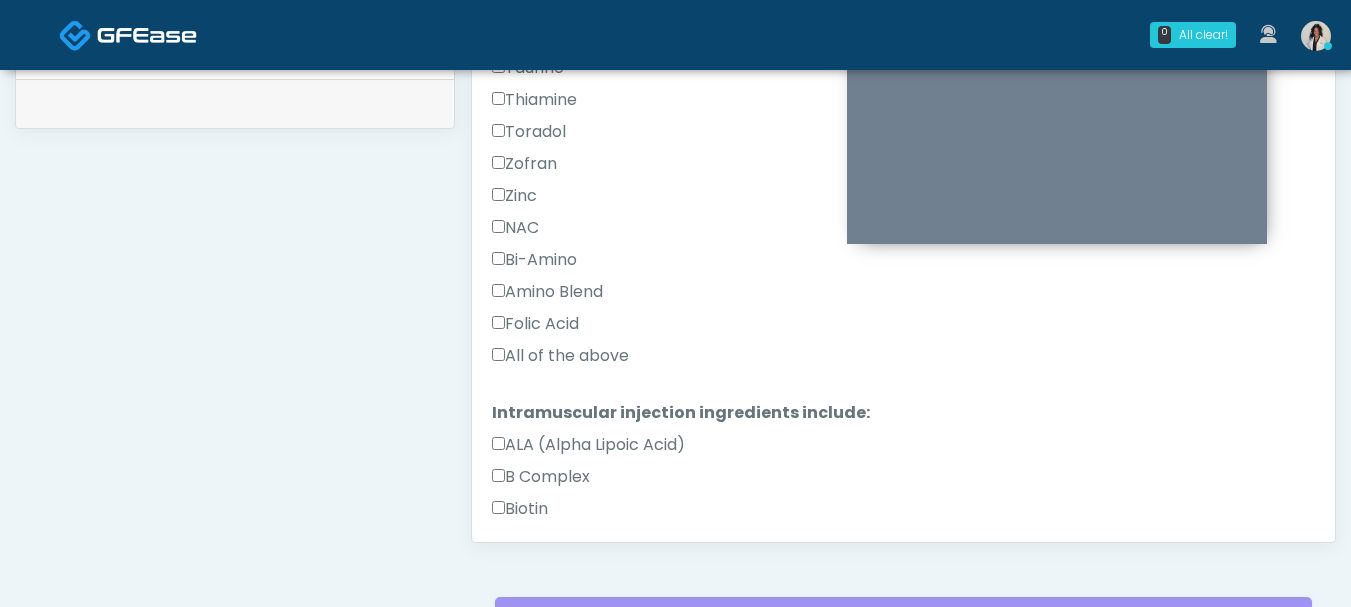 scroll, scrollTop: 1087, scrollLeft: 0, axis: vertical 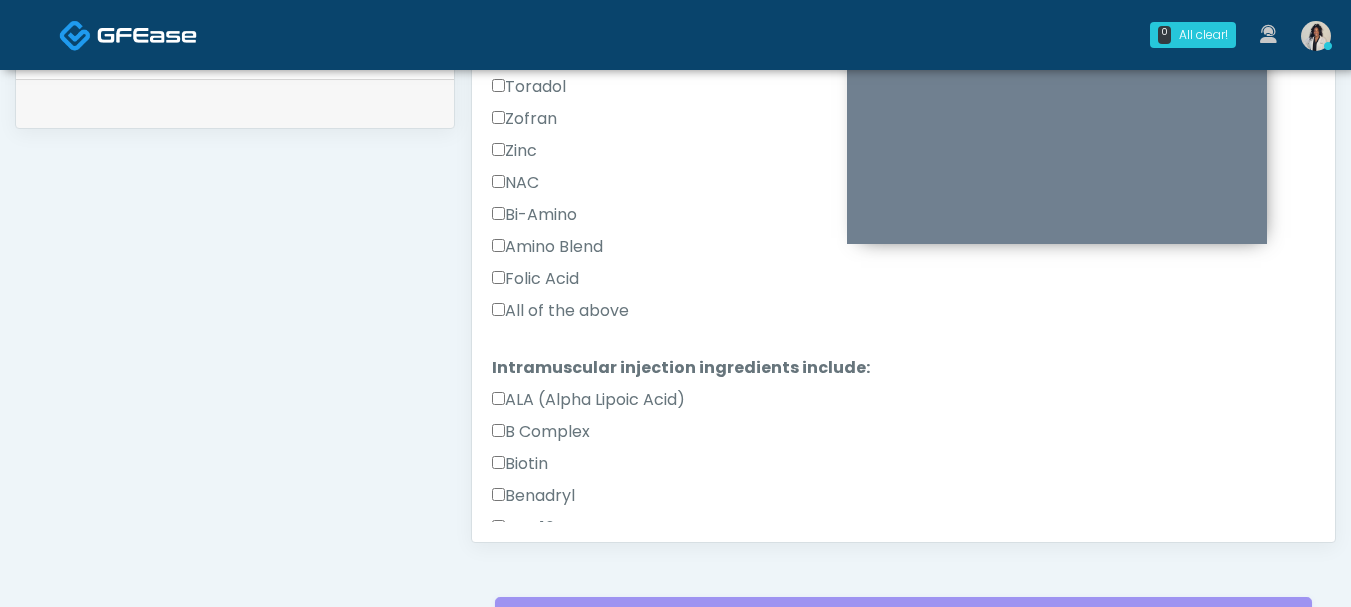 click on "All of the above" at bounding box center [560, 311] 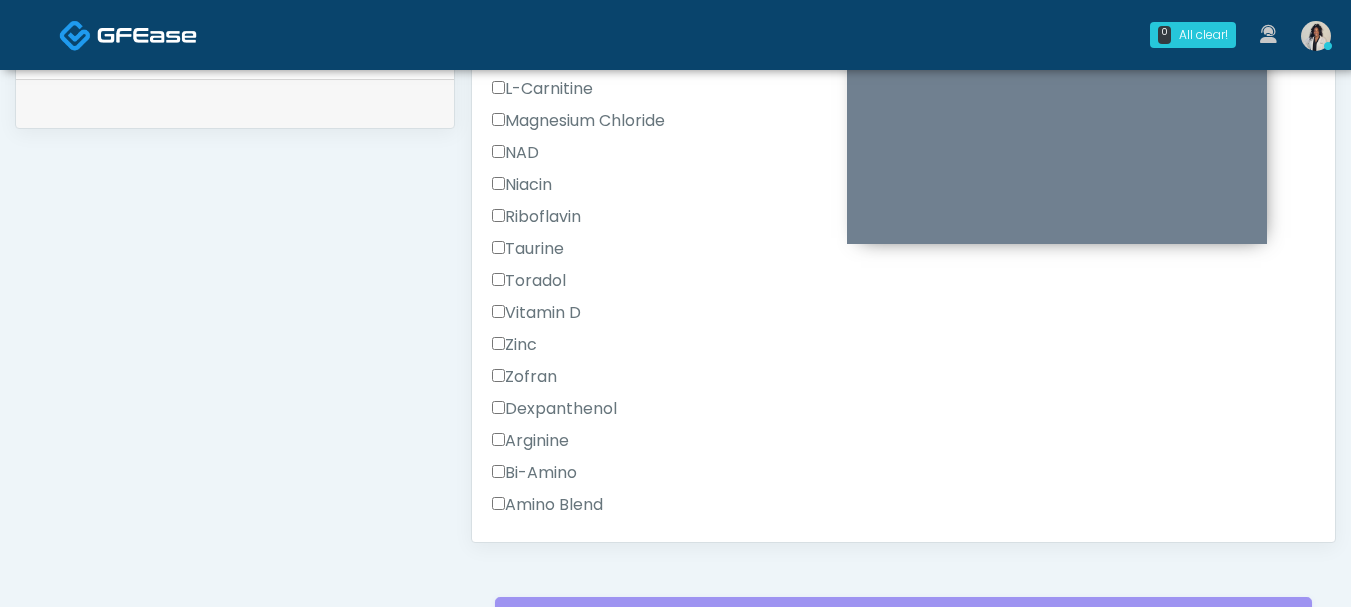 scroll, scrollTop: 1847, scrollLeft: 0, axis: vertical 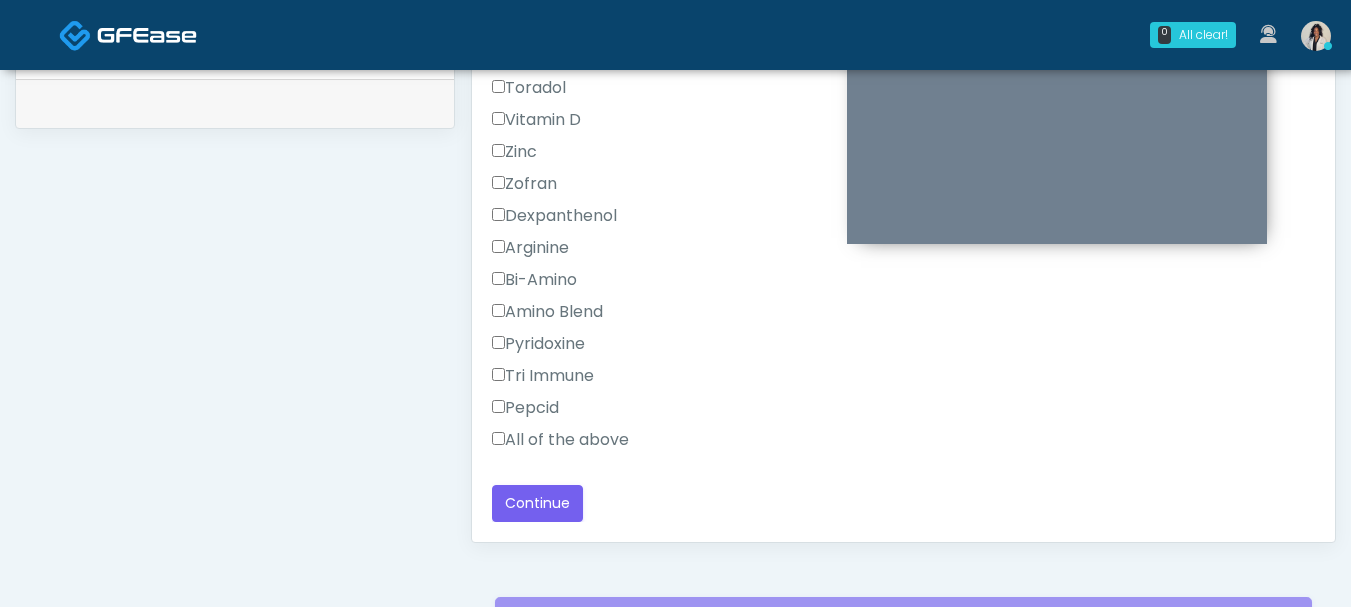 click on "All of the above" at bounding box center (560, 440) 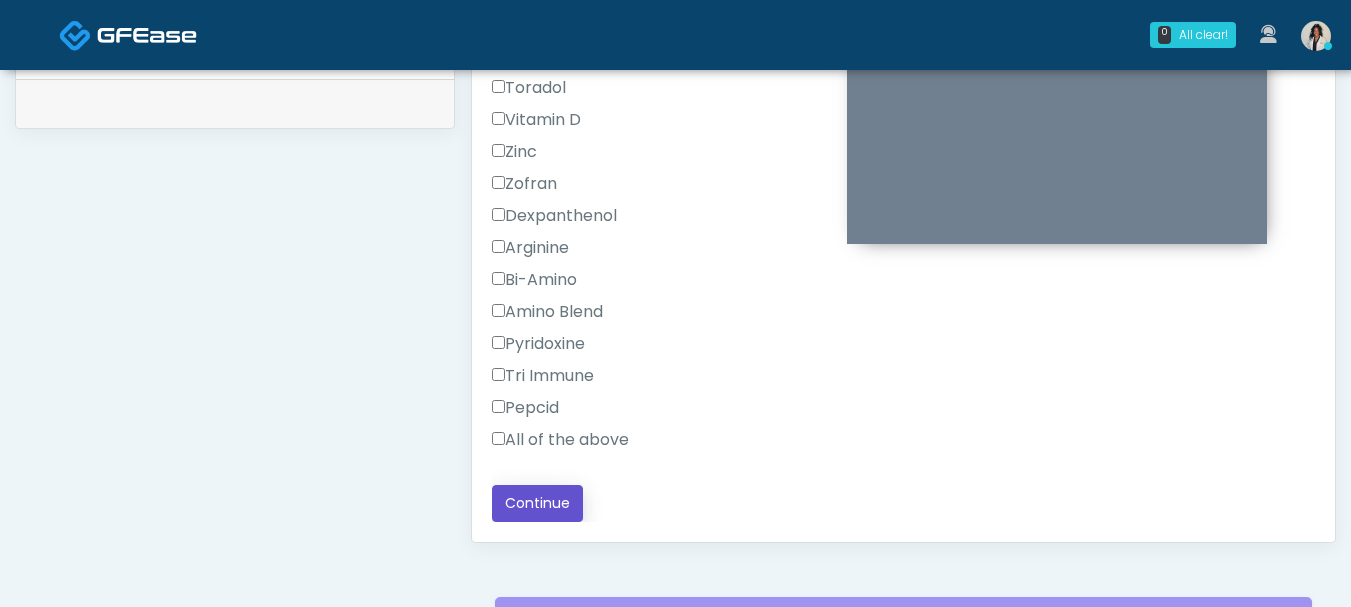 click on "Continue" at bounding box center [537, 503] 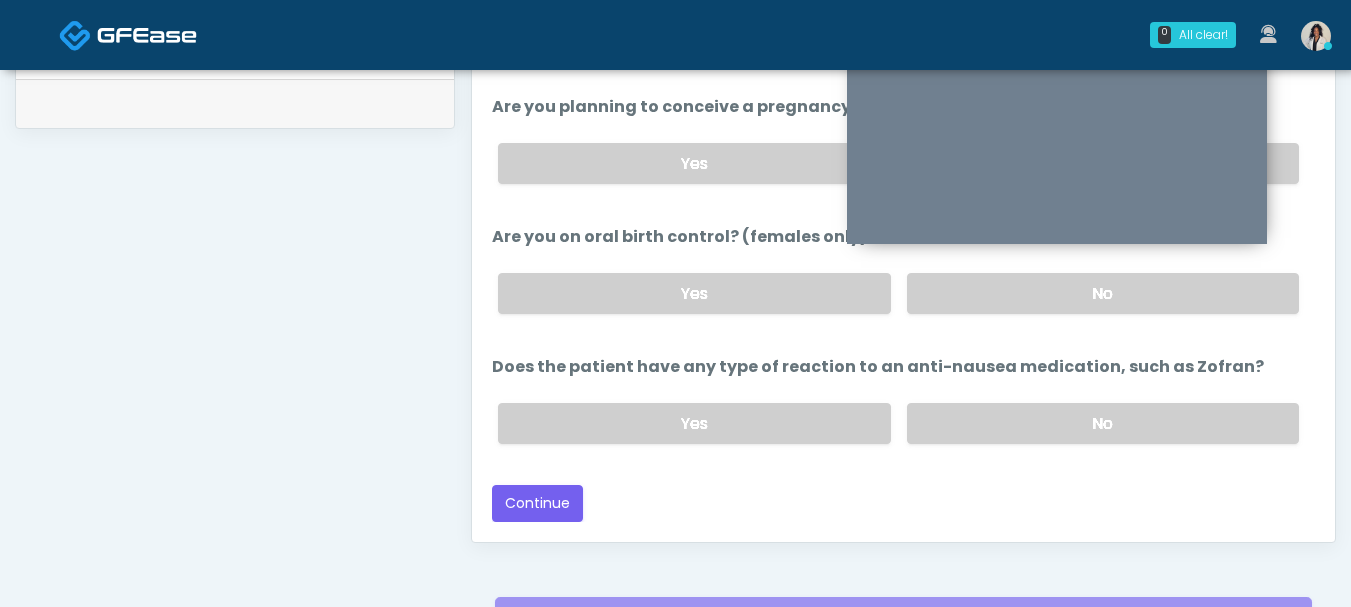 scroll, scrollTop: 1109, scrollLeft: 0, axis: vertical 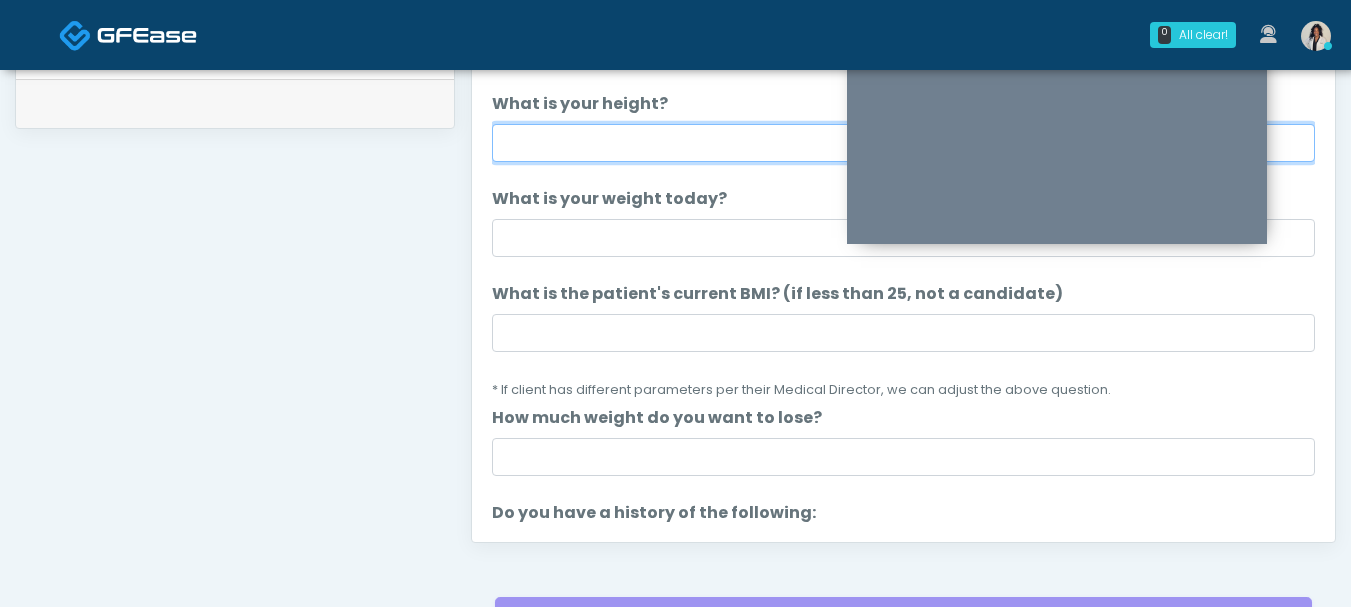 click on "What is your height?" at bounding box center (903, 143) 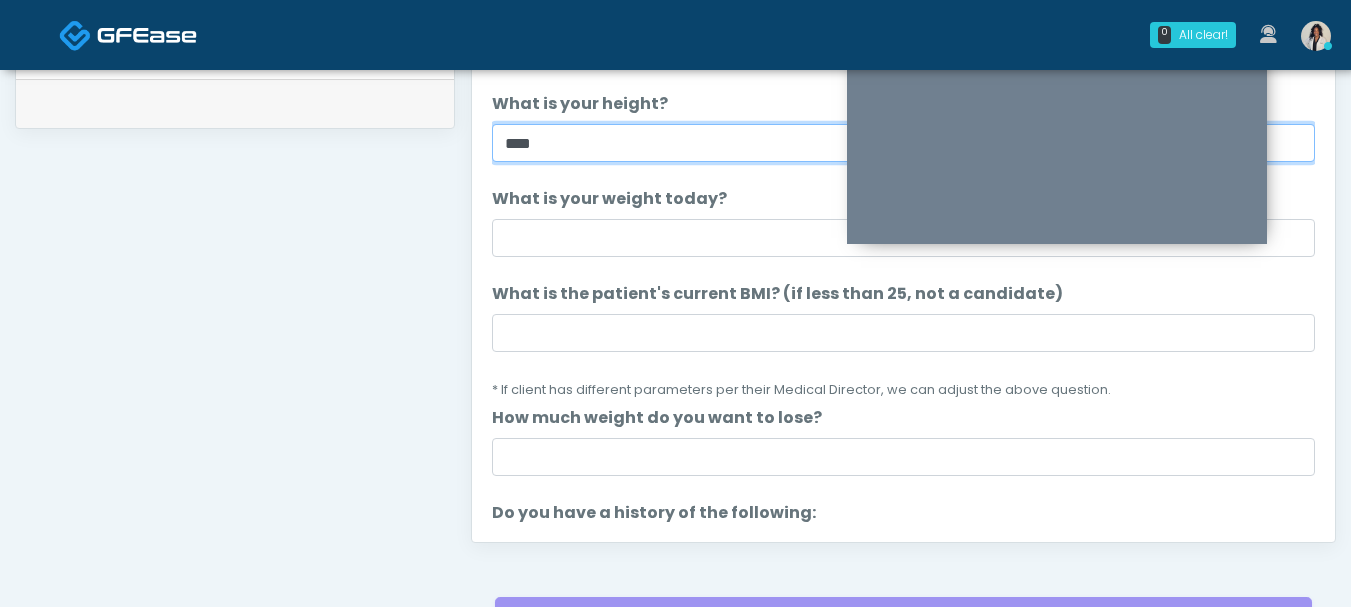 type on "****" 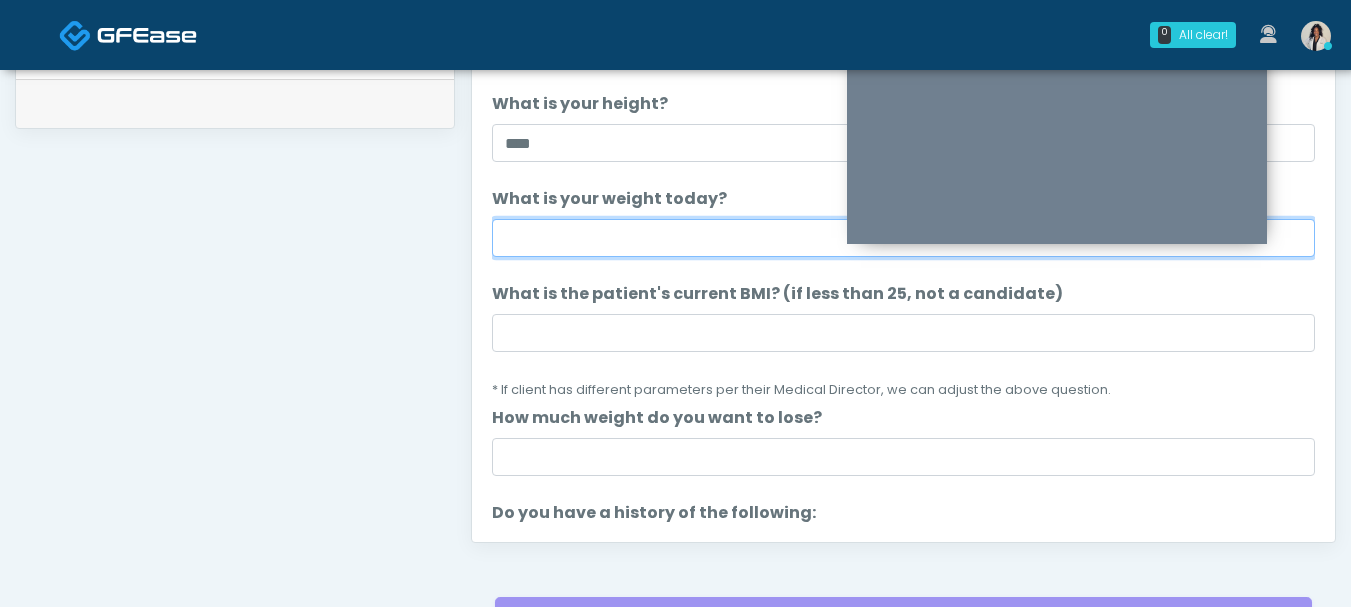 click on "What is your weight today?" at bounding box center (903, 238) 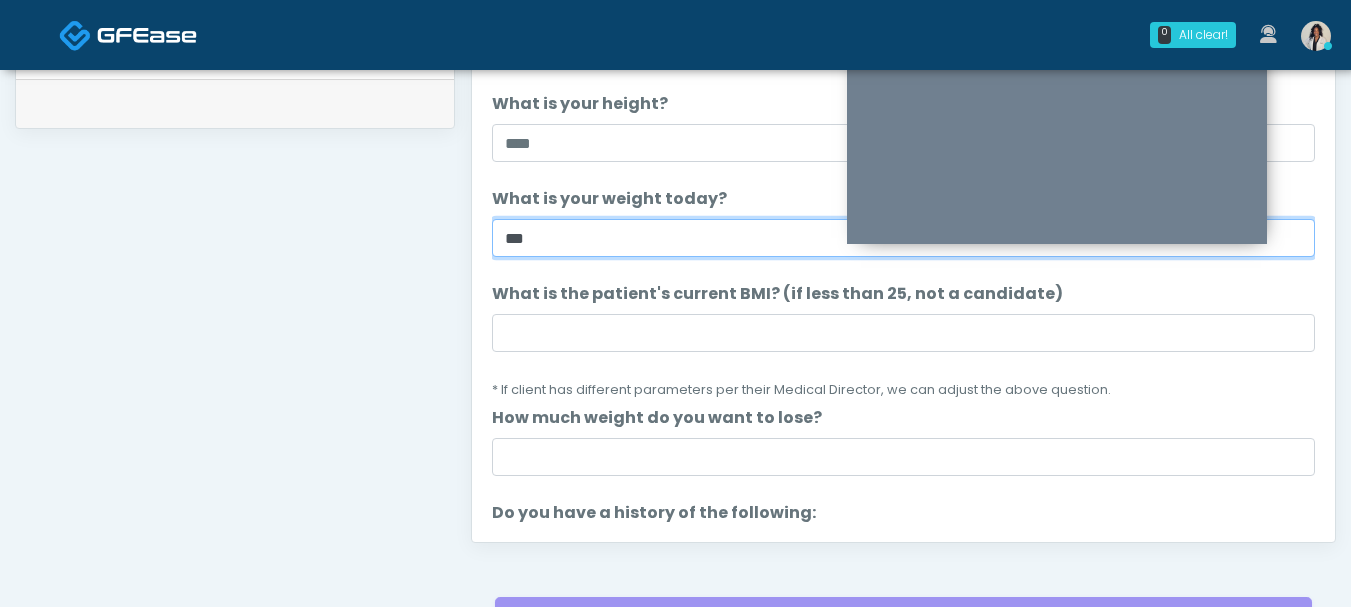 type on "***" 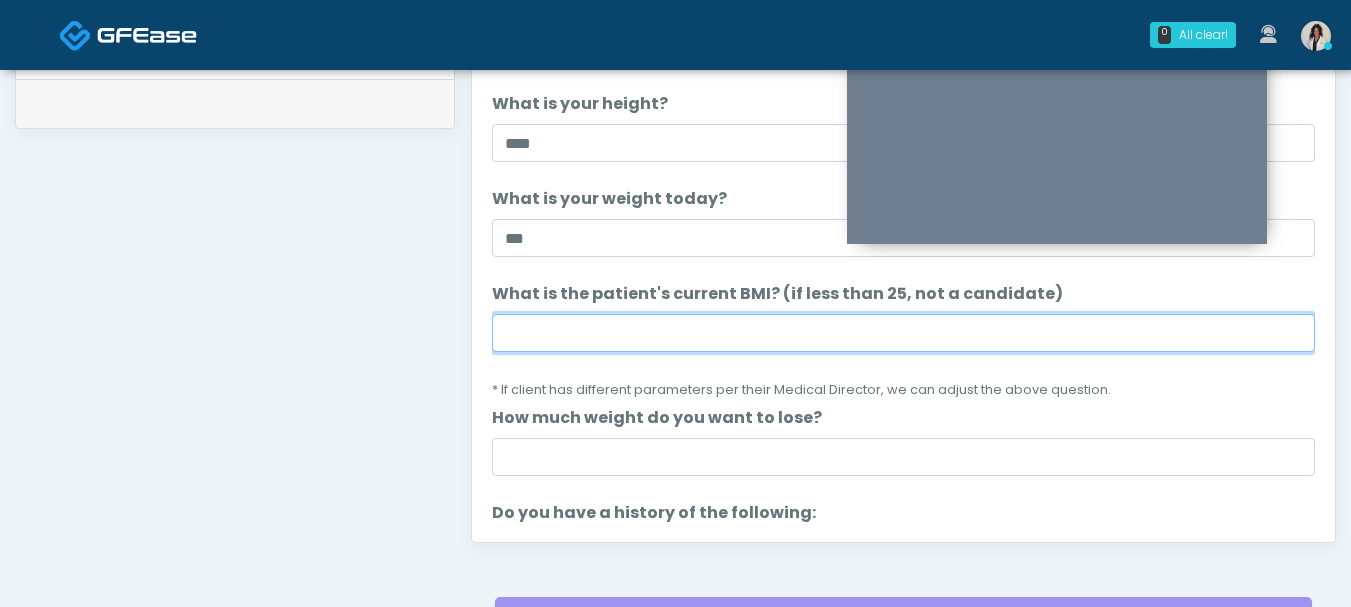 click on "What is the patient's current BMI? (if less than 25, not a candidate)" at bounding box center [903, 333] 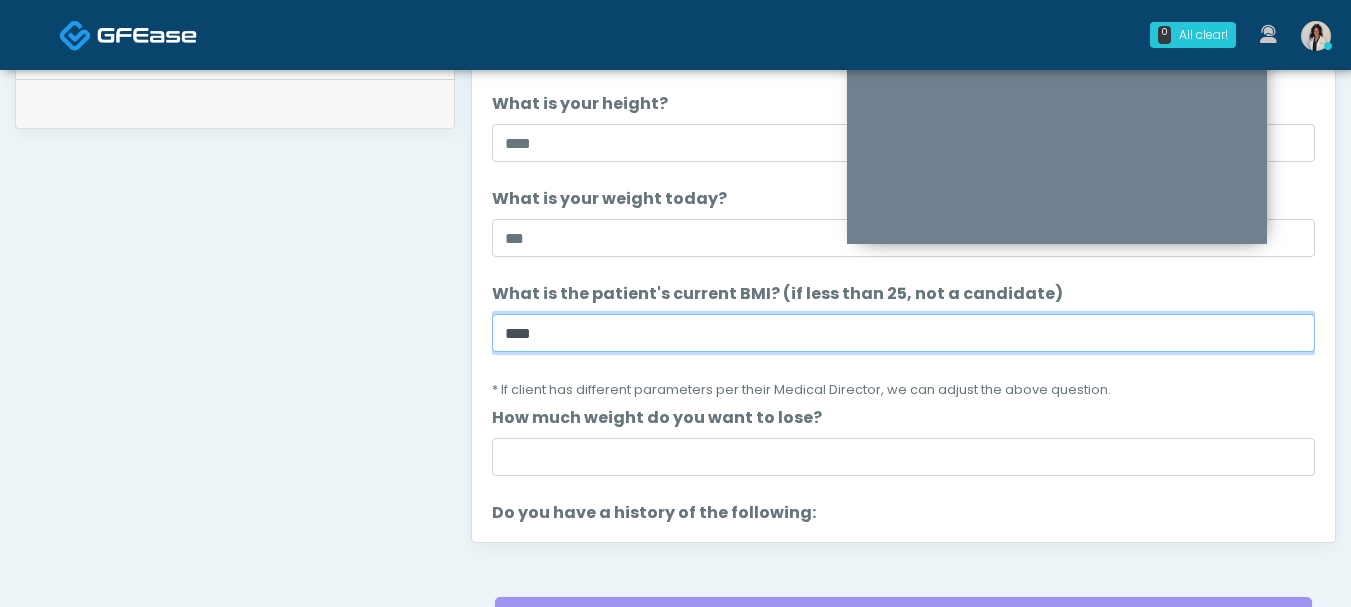 type on "****" 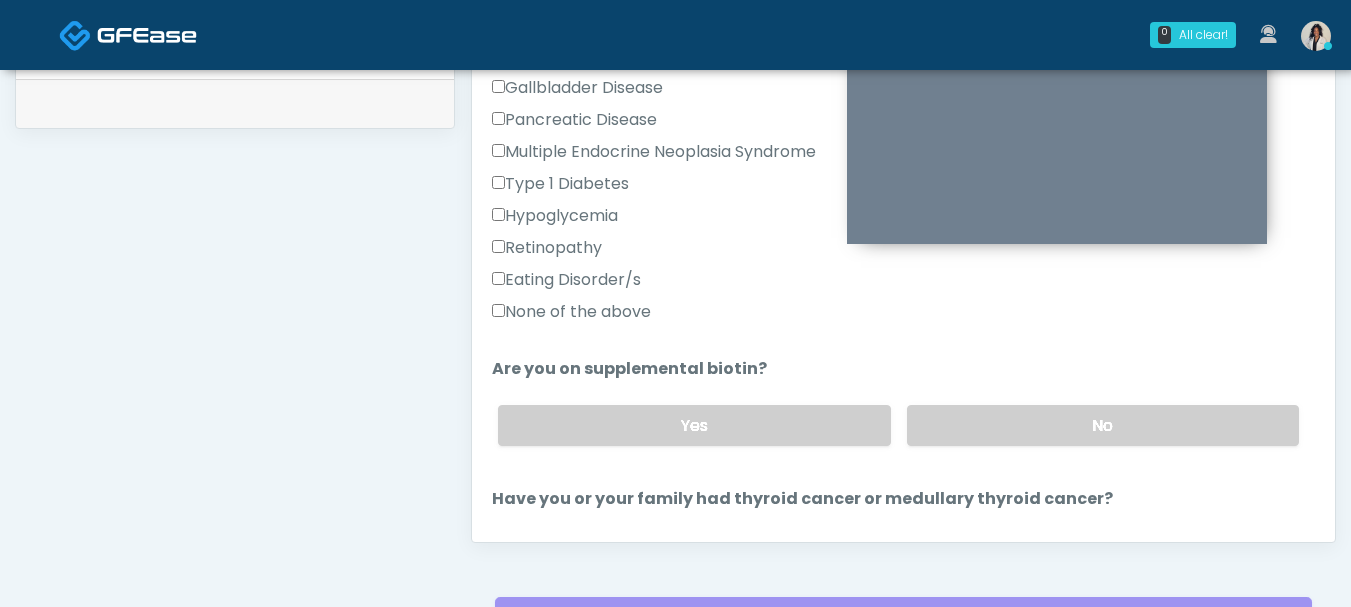 scroll, scrollTop: 489, scrollLeft: 0, axis: vertical 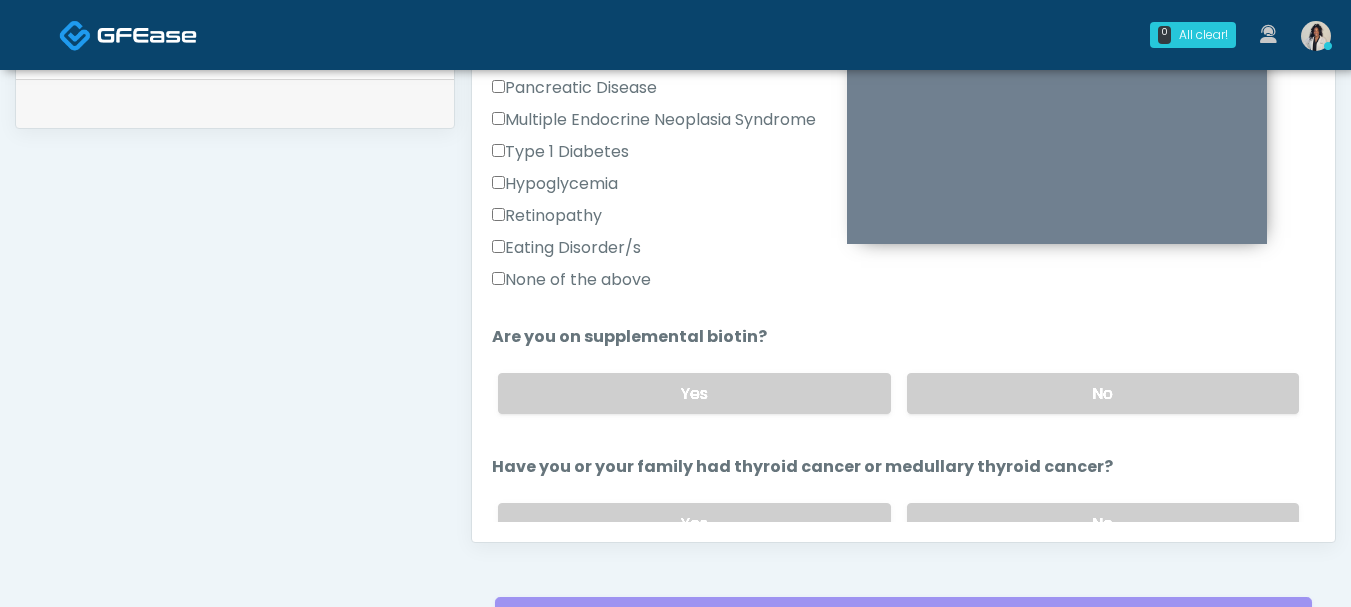 click on "None of the above" at bounding box center (571, 280) 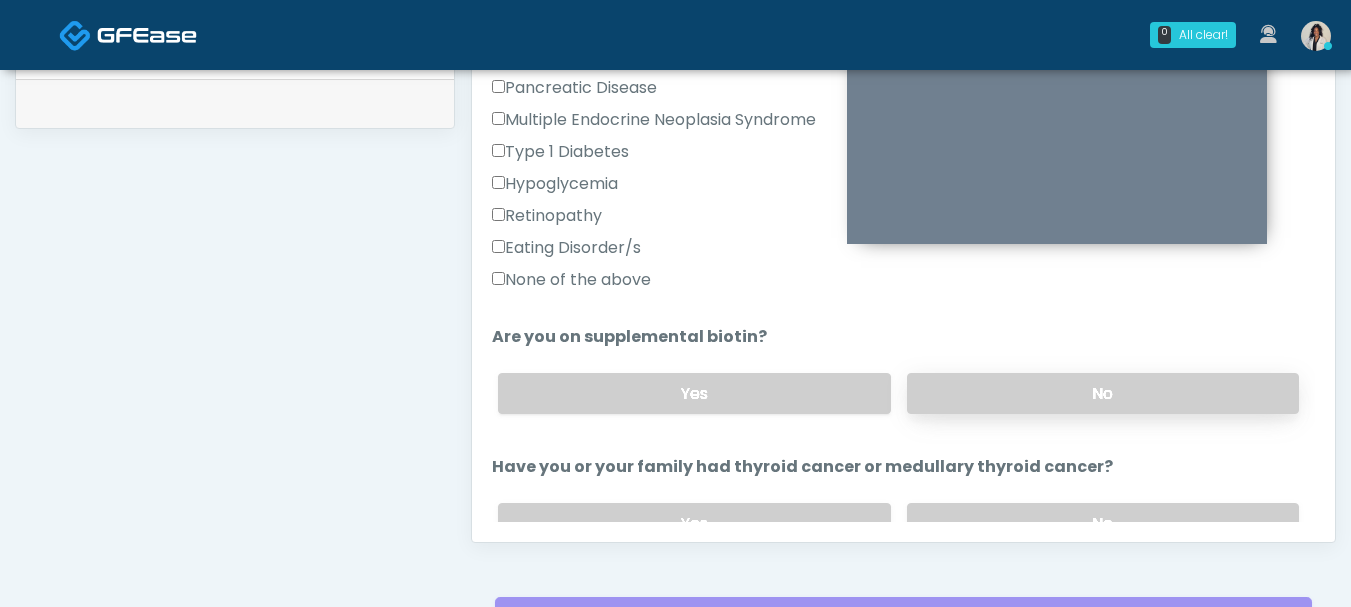click on "No" at bounding box center [1103, 393] 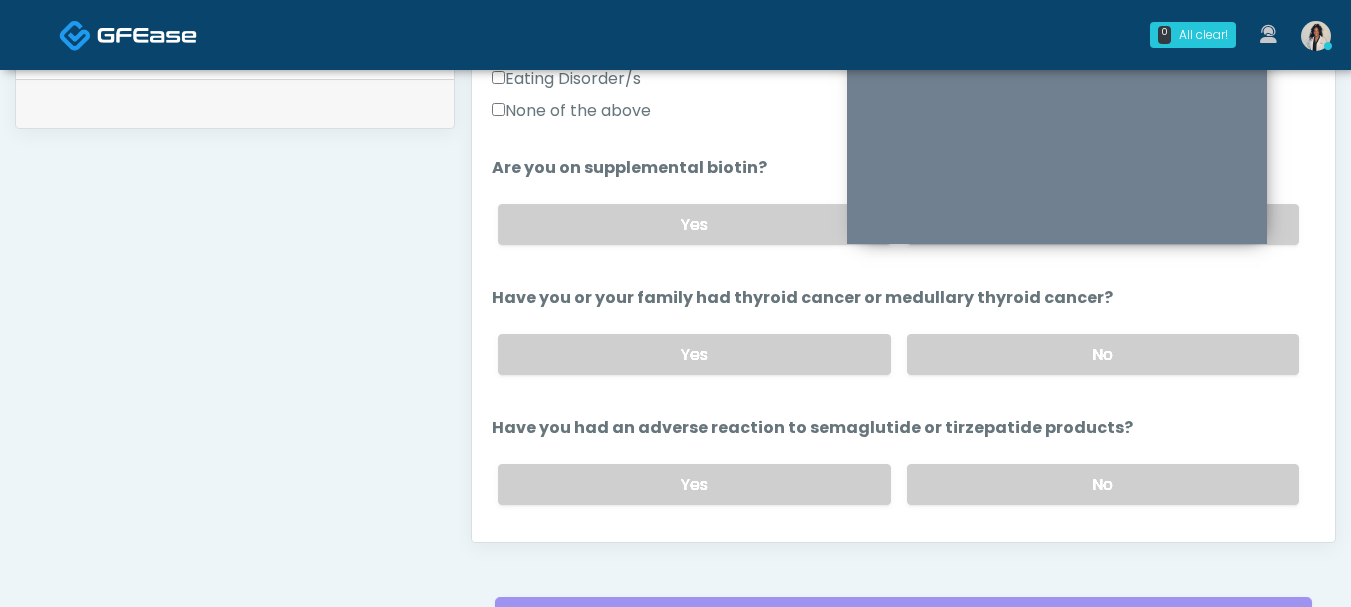 scroll, scrollTop: 665, scrollLeft: 0, axis: vertical 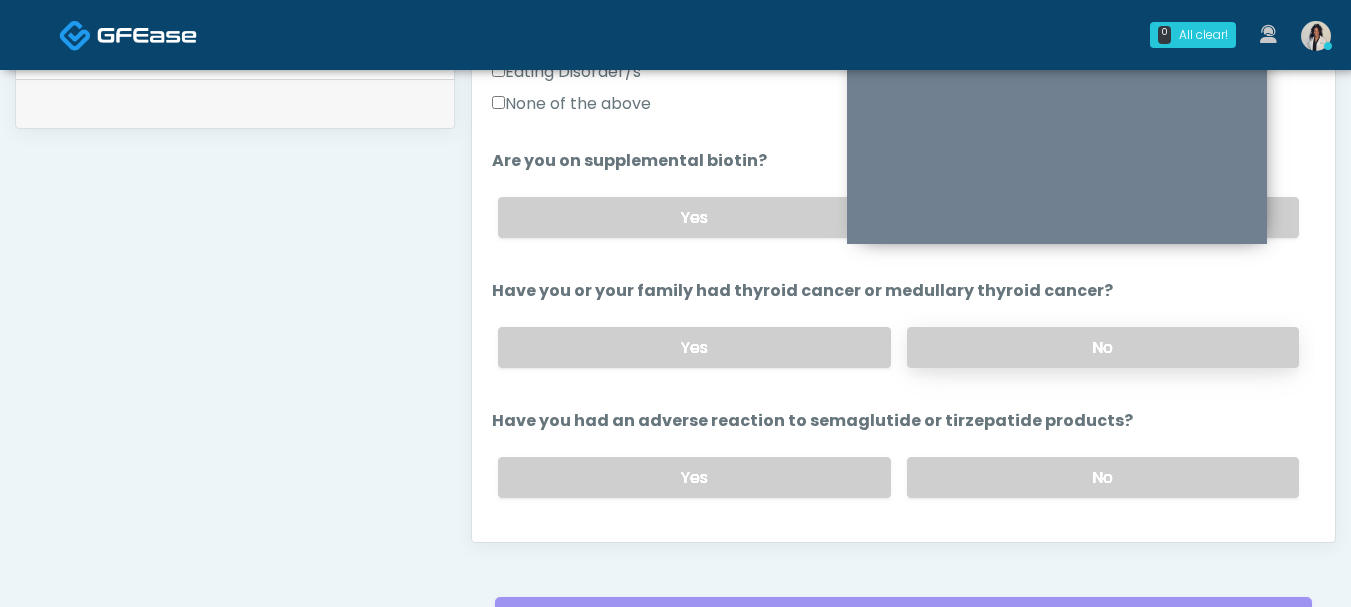 click on "Yes
No" at bounding box center [898, 347] 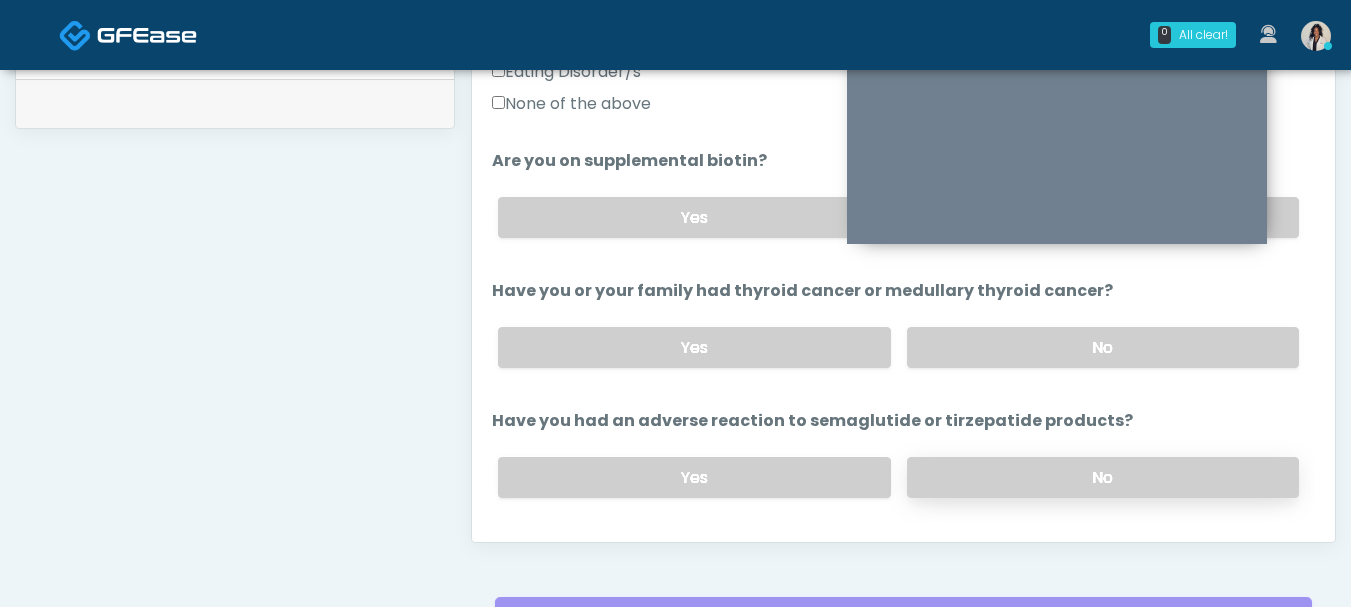 click on "No" at bounding box center (1103, 477) 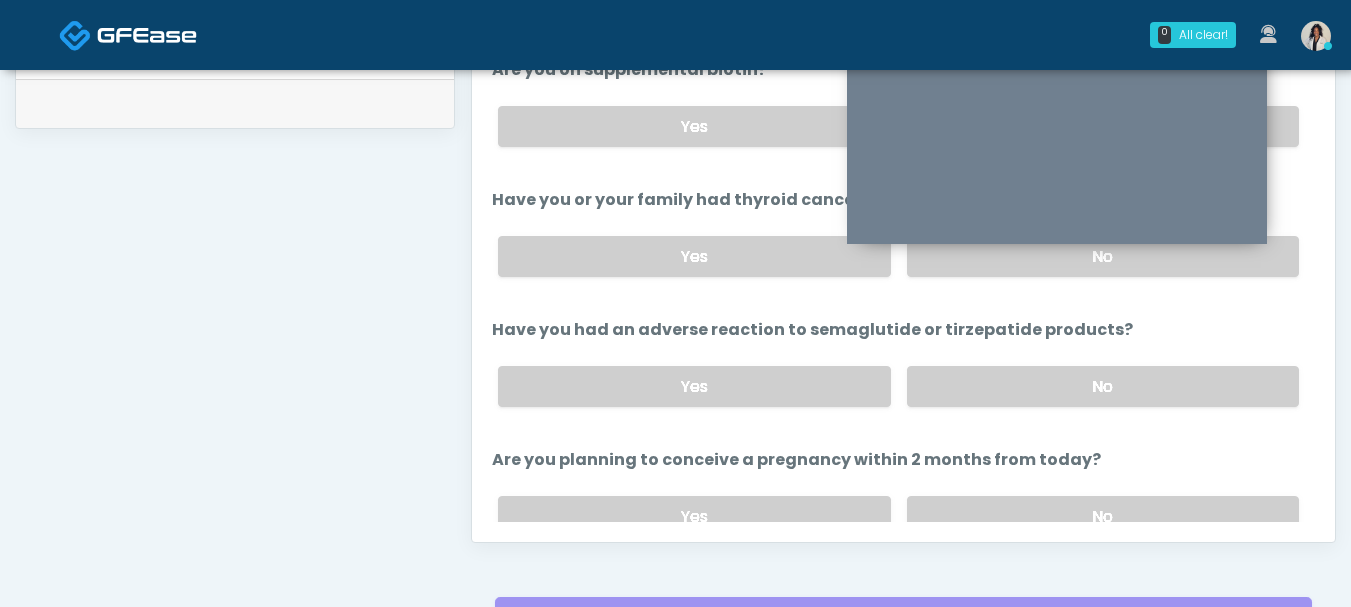 scroll, scrollTop: 901, scrollLeft: 0, axis: vertical 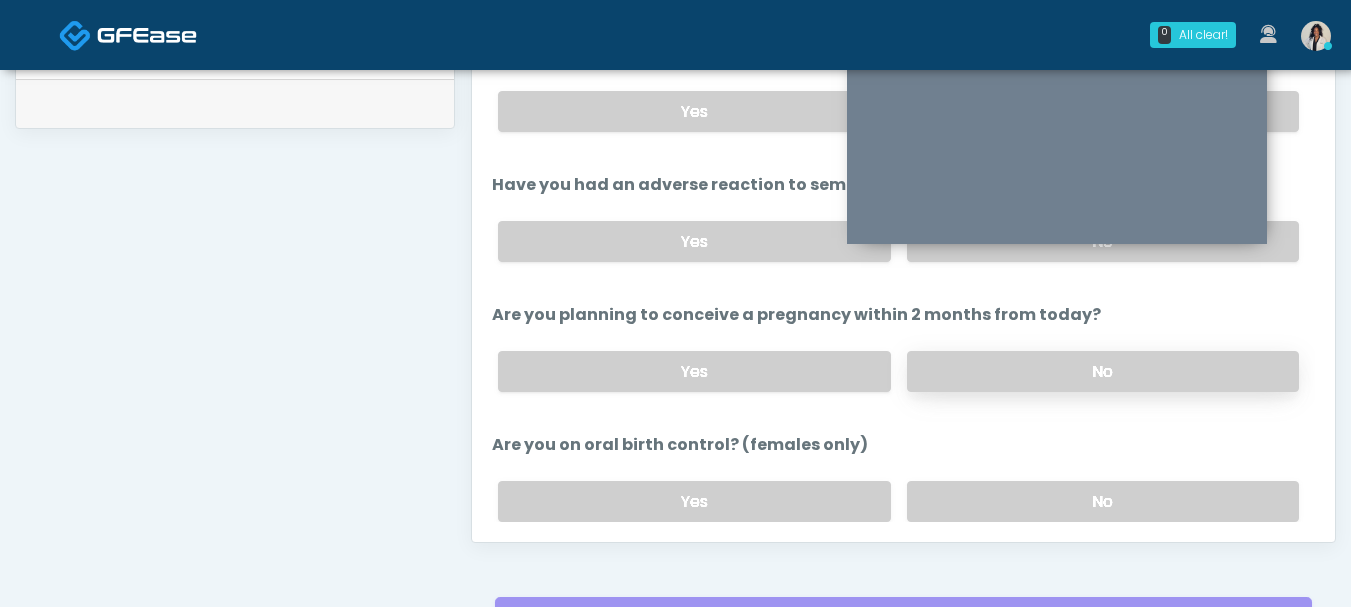 click on "No" at bounding box center (1103, 371) 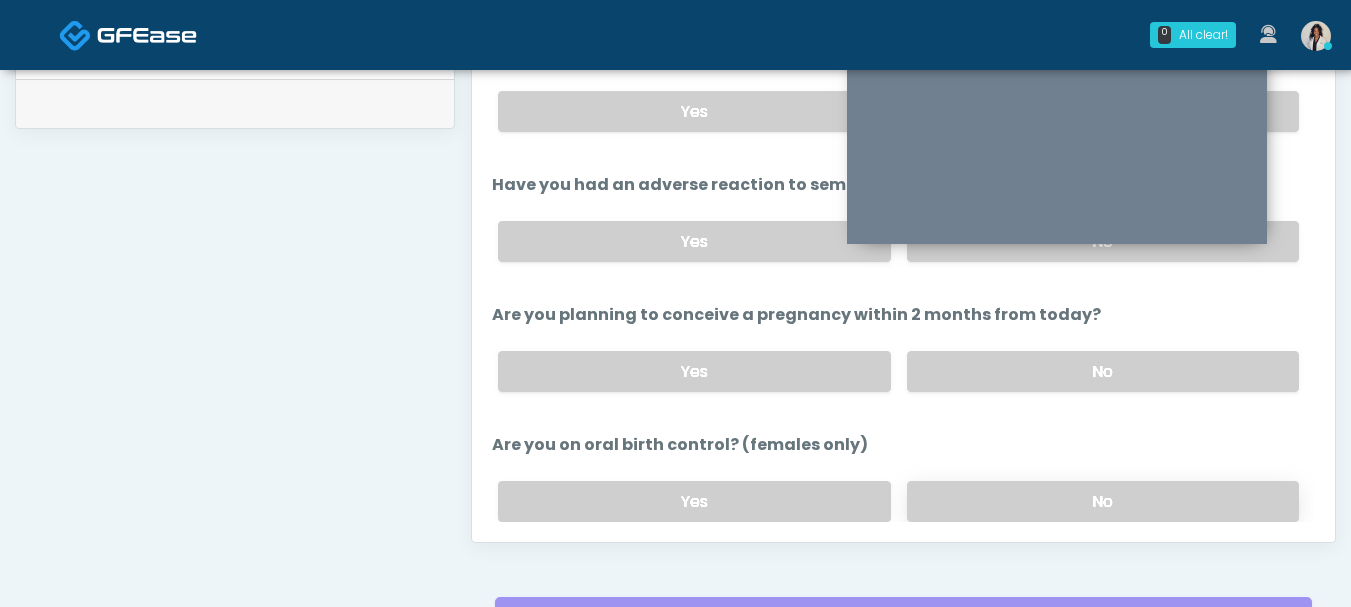click on "No" at bounding box center (1103, 501) 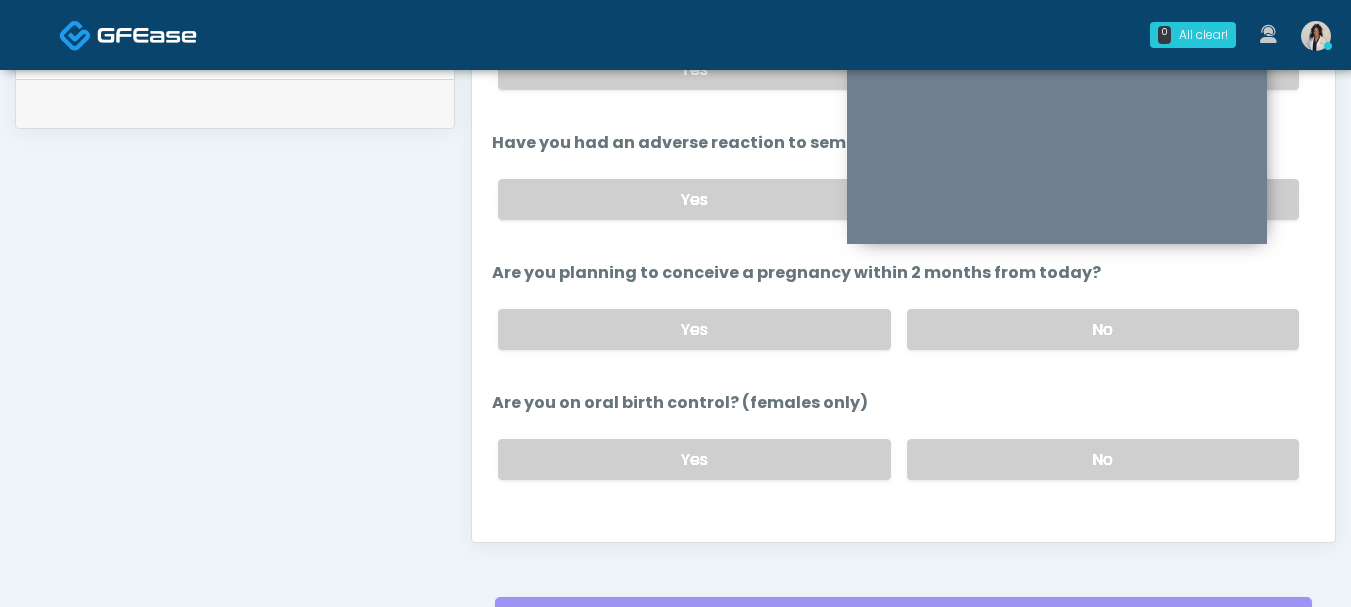 scroll, scrollTop: 1109, scrollLeft: 0, axis: vertical 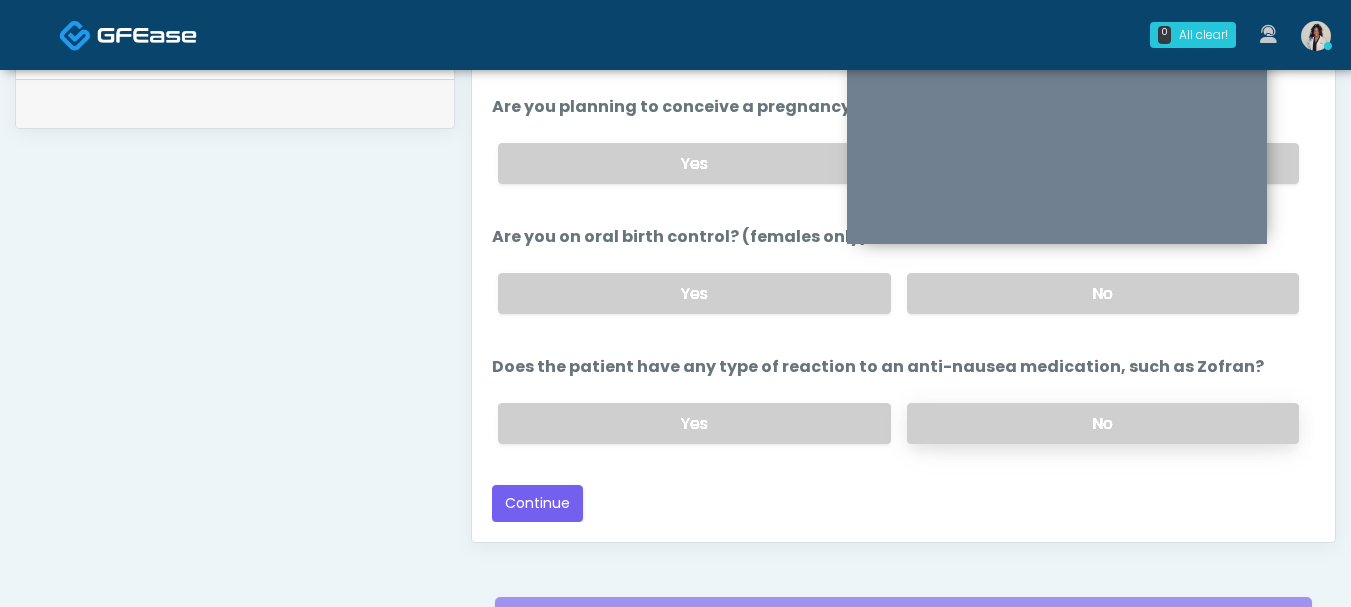 click on "No" at bounding box center (1103, 423) 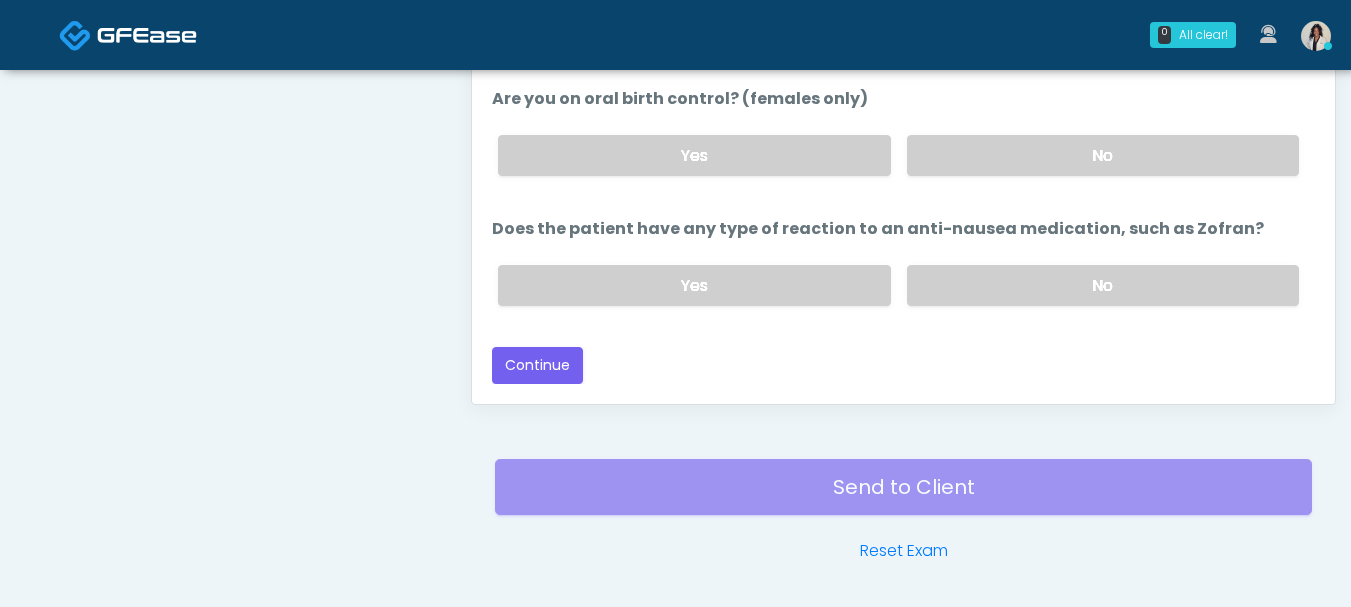 scroll, scrollTop: 1188, scrollLeft: 0, axis: vertical 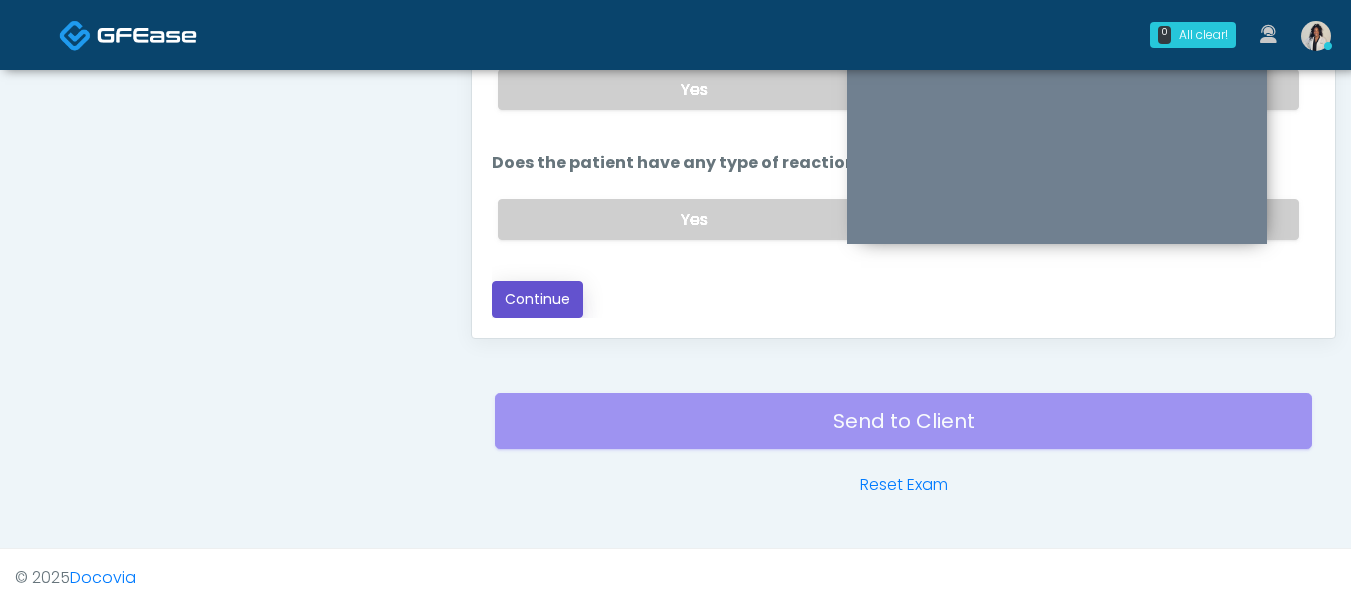 click on "Continue" at bounding box center [537, 299] 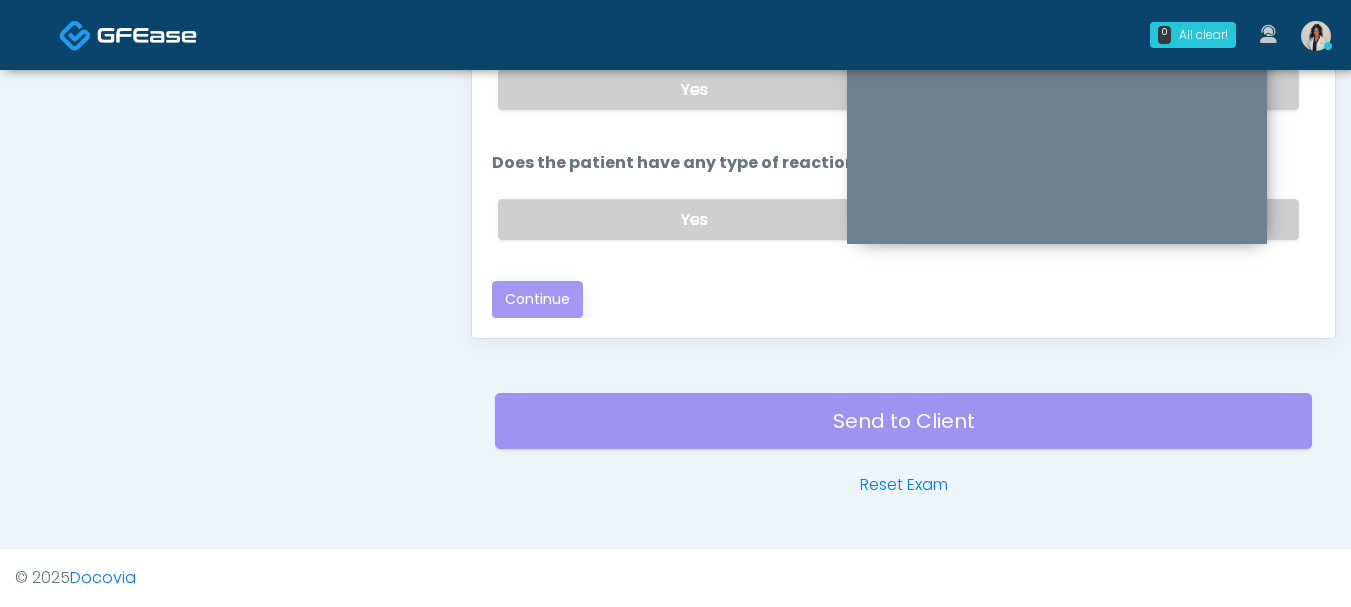 scroll, scrollTop: 193, scrollLeft: 0, axis: vertical 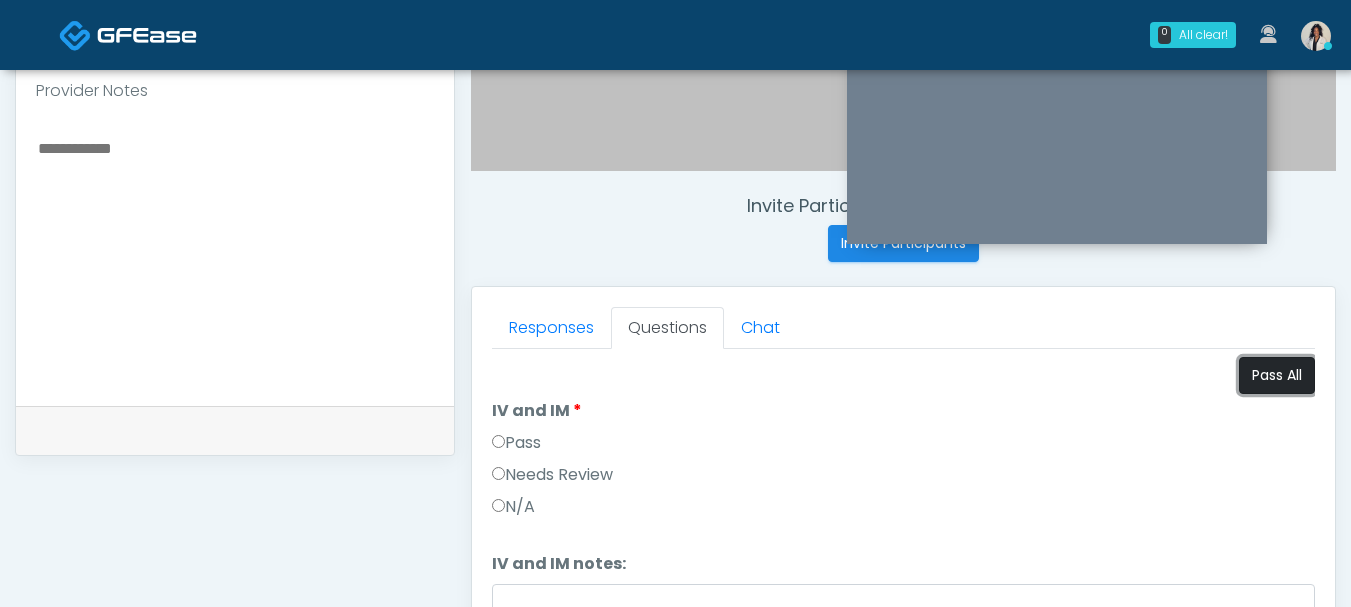 click on "Pass All" at bounding box center [1277, 375] 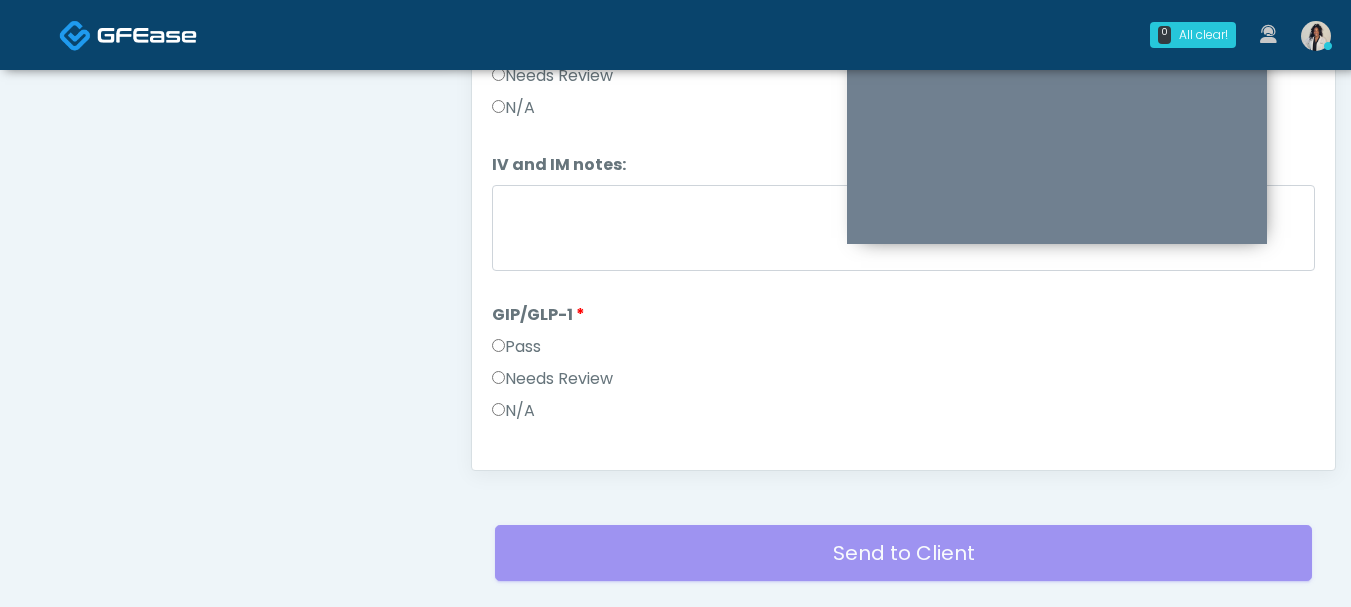 scroll, scrollTop: 1122, scrollLeft: 0, axis: vertical 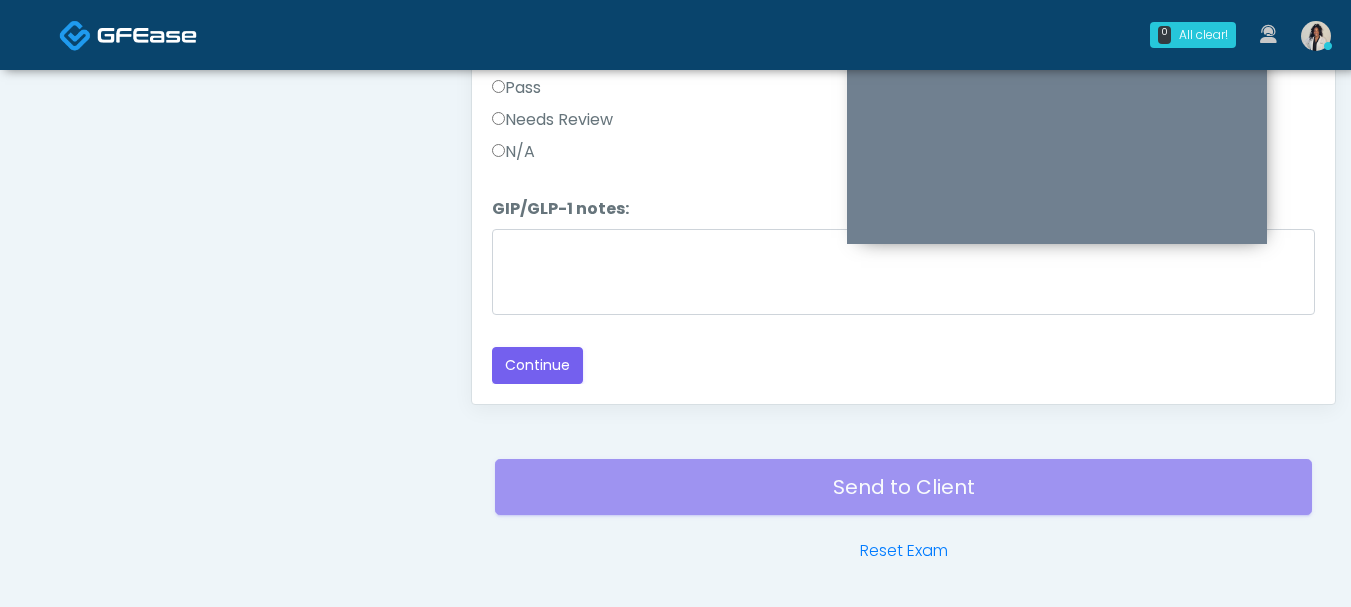 click on "Responses
Questions
Chat
Good Faith Exam Script
Good Faith Exam Script INTRODUCTION Hello, my name is undefined, and I will be conducting your good faith exam on behalf of The DRIPBaR - Frisco,  Please confirm the correct patient is on the call: Confirm full name Confirm Date of Birth ﻿﻿ This exam will take about 5 minutes to complete and it is a state requirement before you receive any new treatment. I am a third party service provider and have been retained by this practice to collect and review your medical history and ensure you're a good candidate for your treatment. all information collected, stored and transmitted as part of this exam is confidential and covered by the HIPAA act.
Continue" at bounding box center [903, 113] 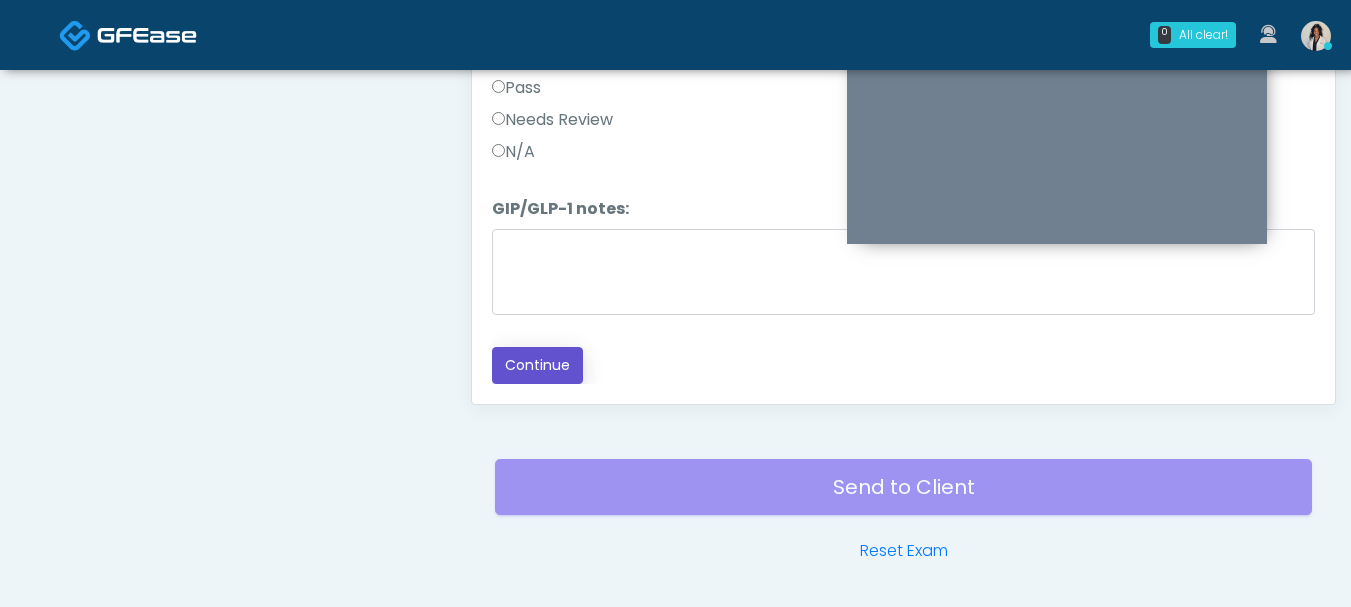 click on "Continue" at bounding box center [537, 365] 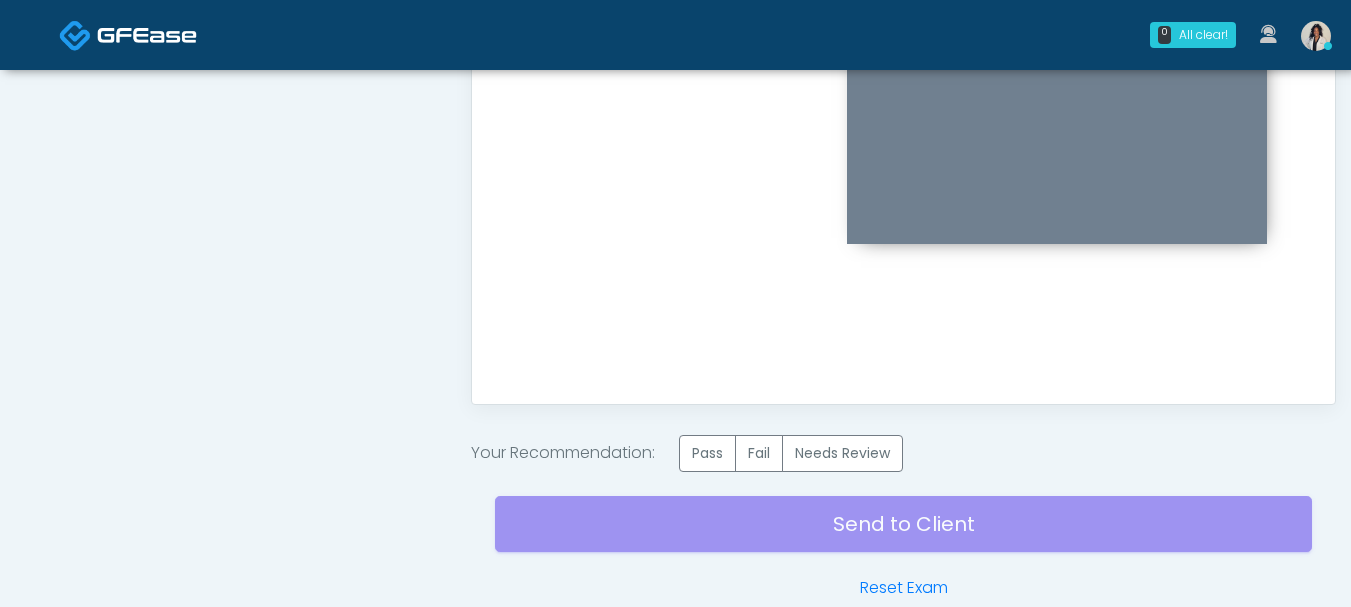 scroll, scrollTop: 0, scrollLeft: 0, axis: both 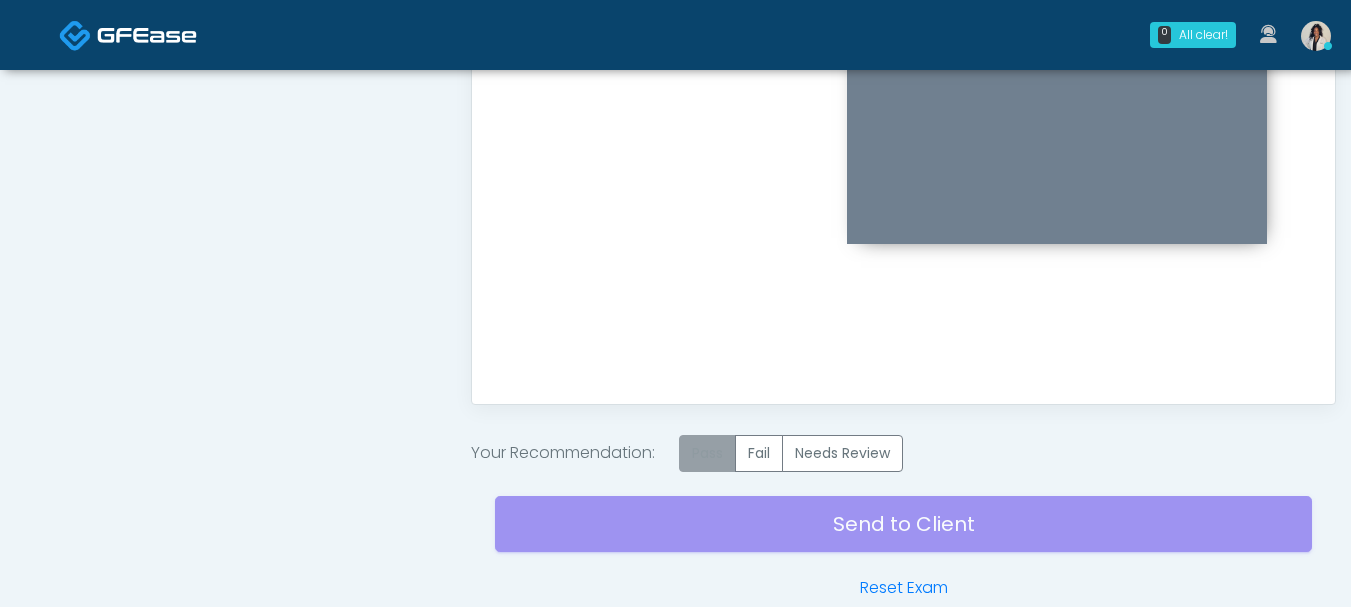 click on "Pass" at bounding box center [707, 453] 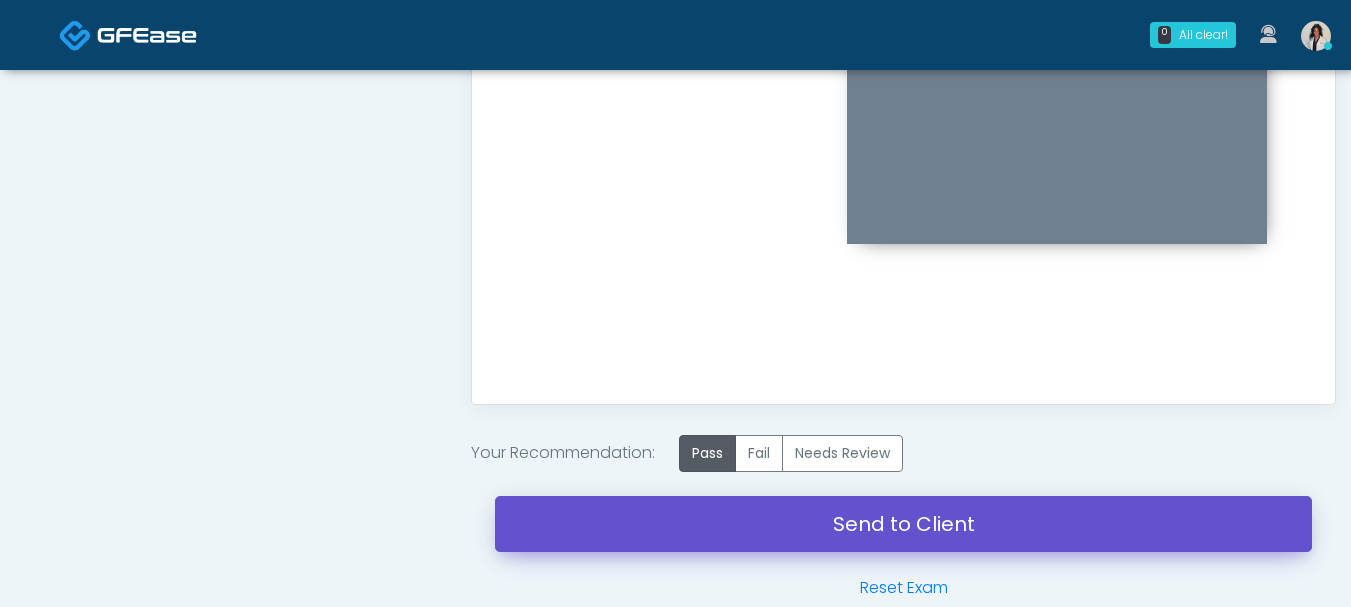 drag, startPoint x: 852, startPoint y: 513, endPoint x: 770, endPoint y: 104, distance: 417.13907 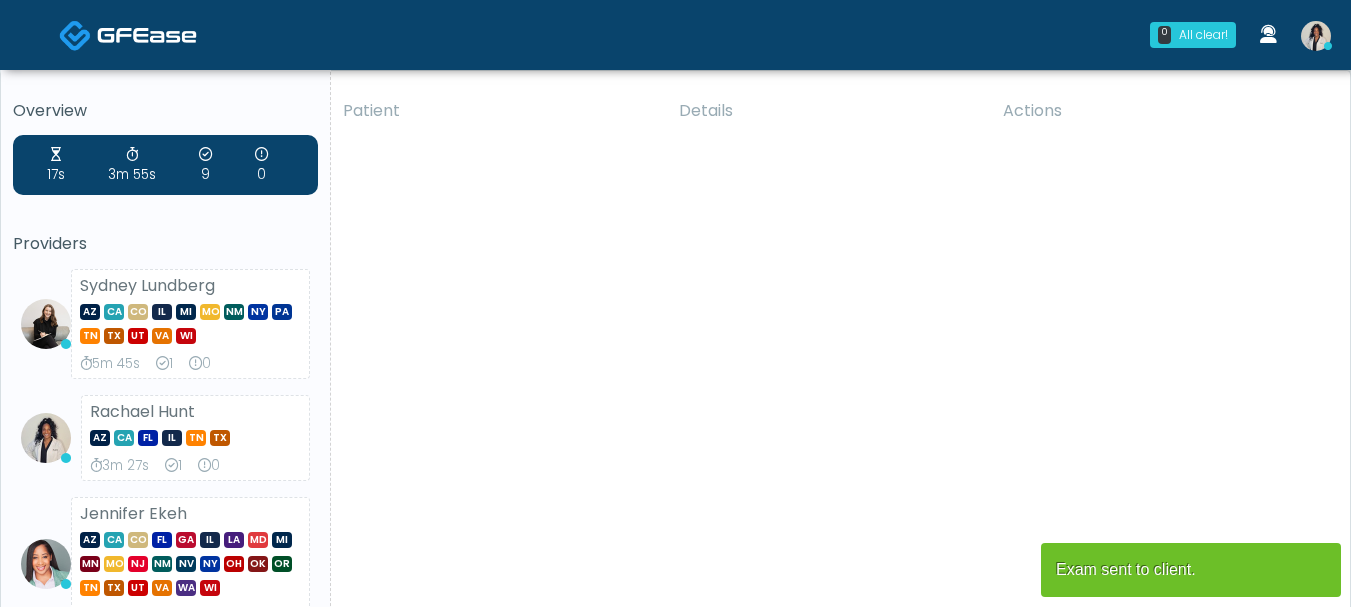 scroll, scrollTop: 0, scrollLeft: 0, axis: both 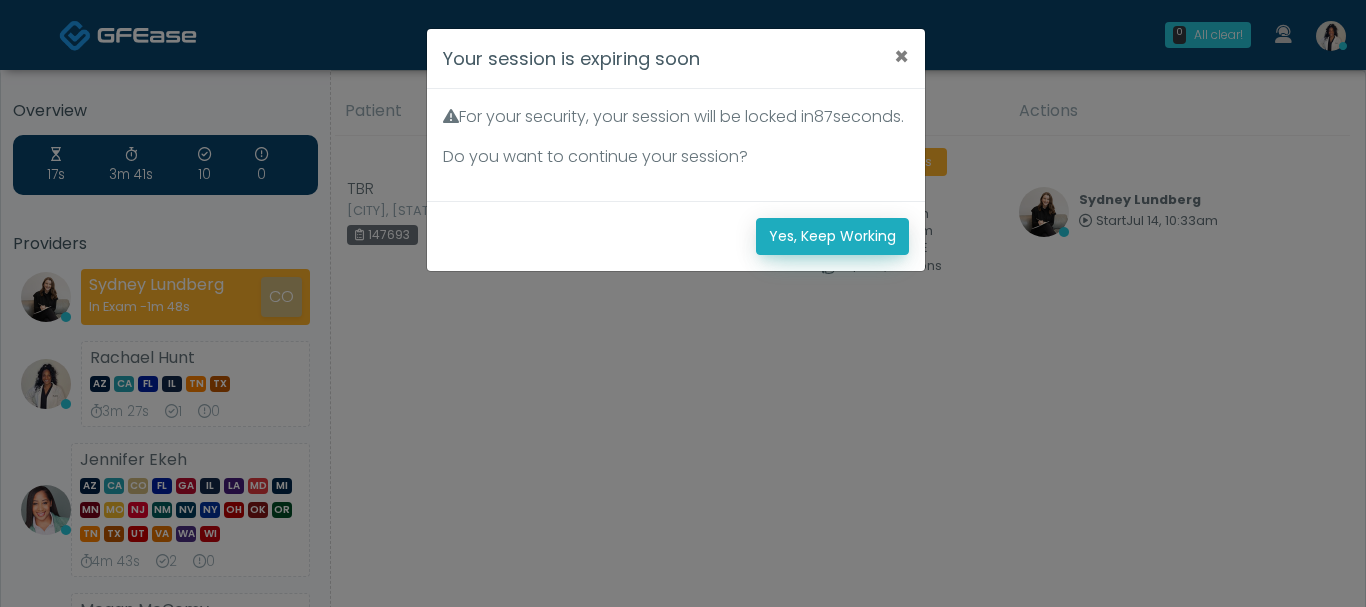 click on "Yes, Keep Working" at bounding box center (832, 236) 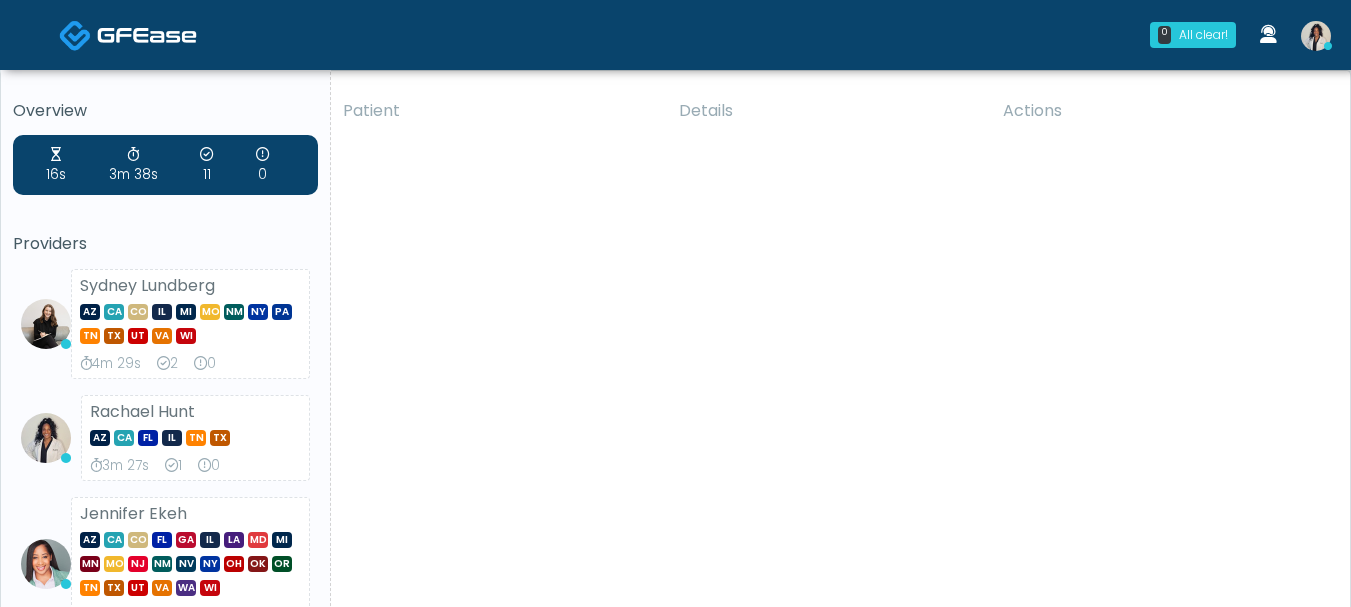 scroll, scrollTop: 0, scrollLeft: 0, axis: both 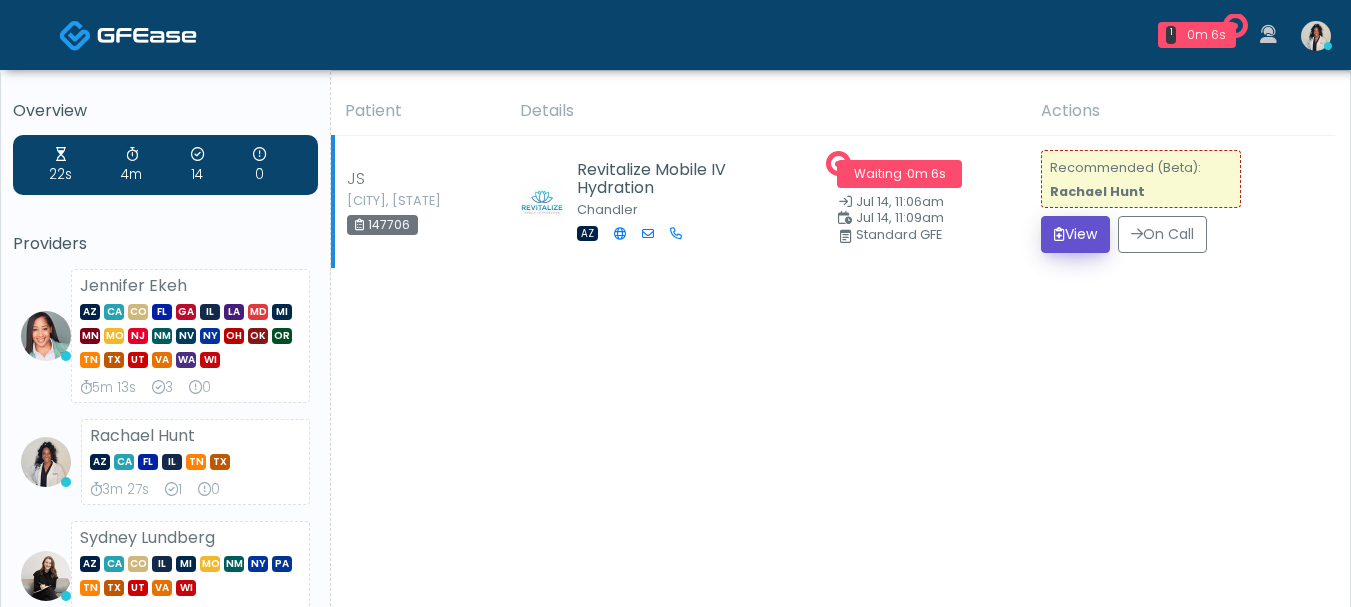click on "View" at bounding box center [1075, 234] 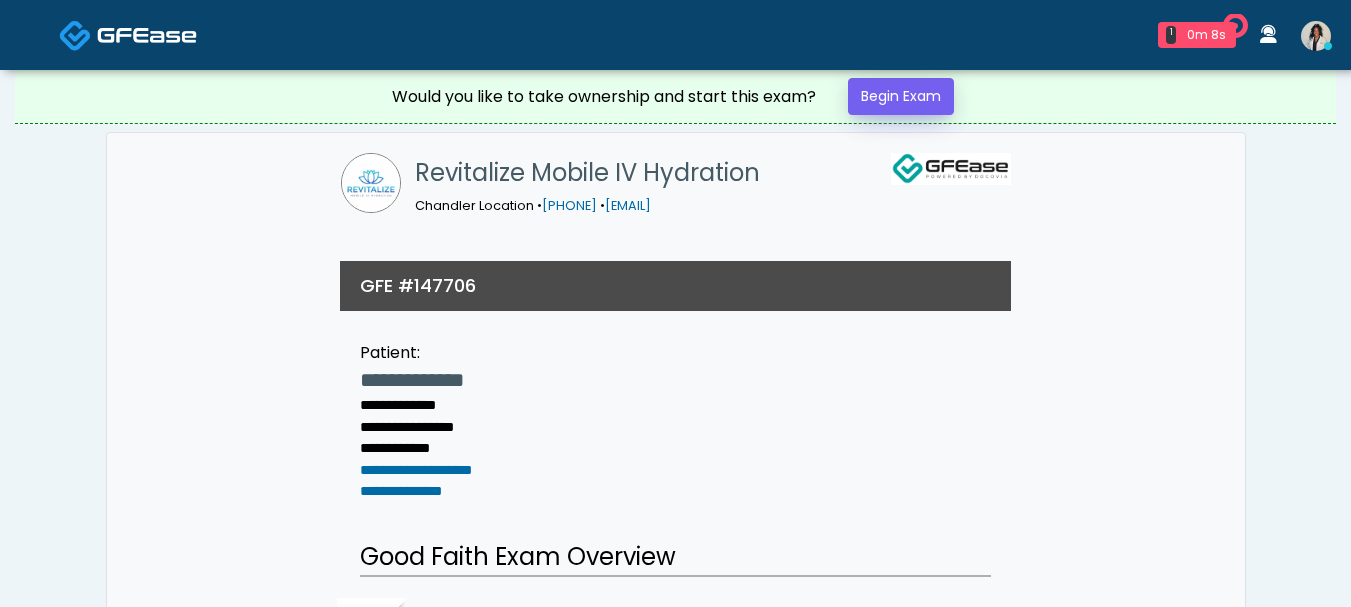scroll, scrollTop: 0, scrollLeft: 0, axis: both 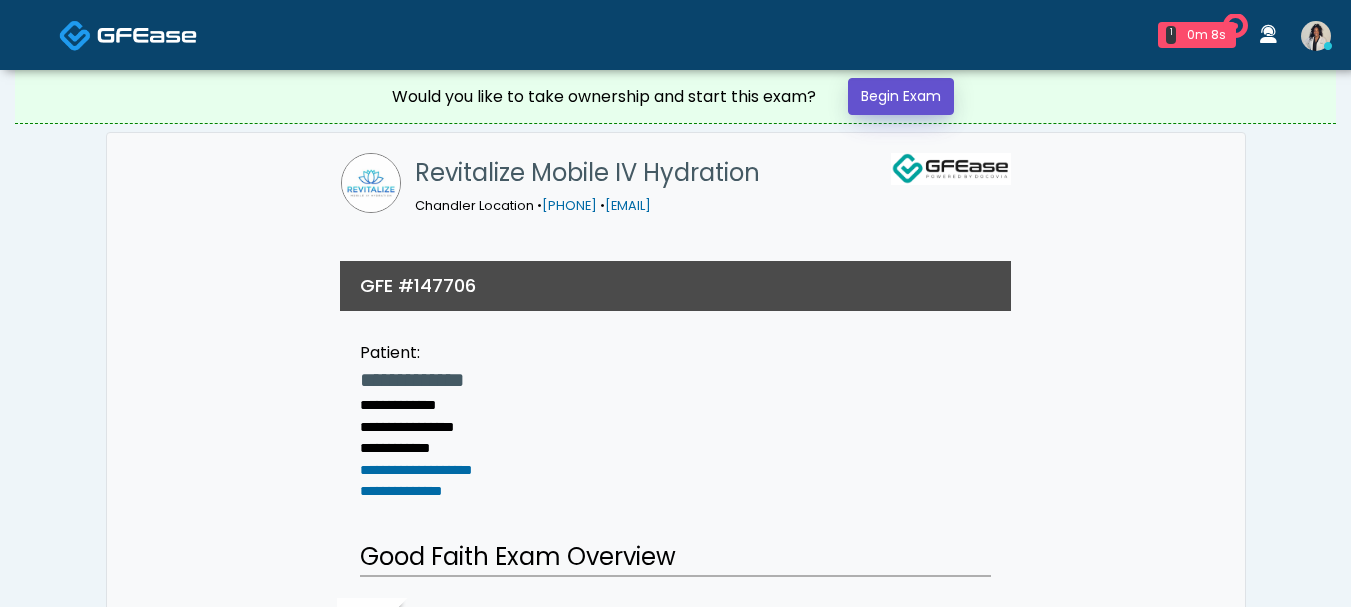 click on "Begin Exam" at bounding box center (901, 96) 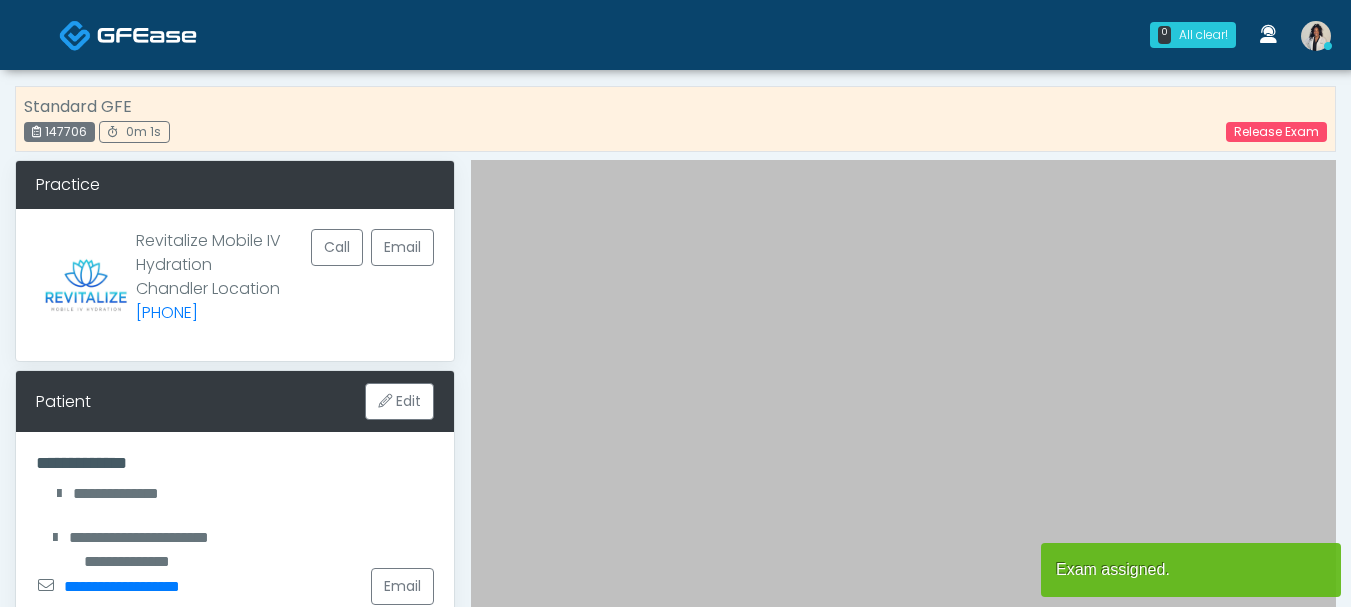 scroll, scrollTop: 0, scrollLeft: 0, axis: both 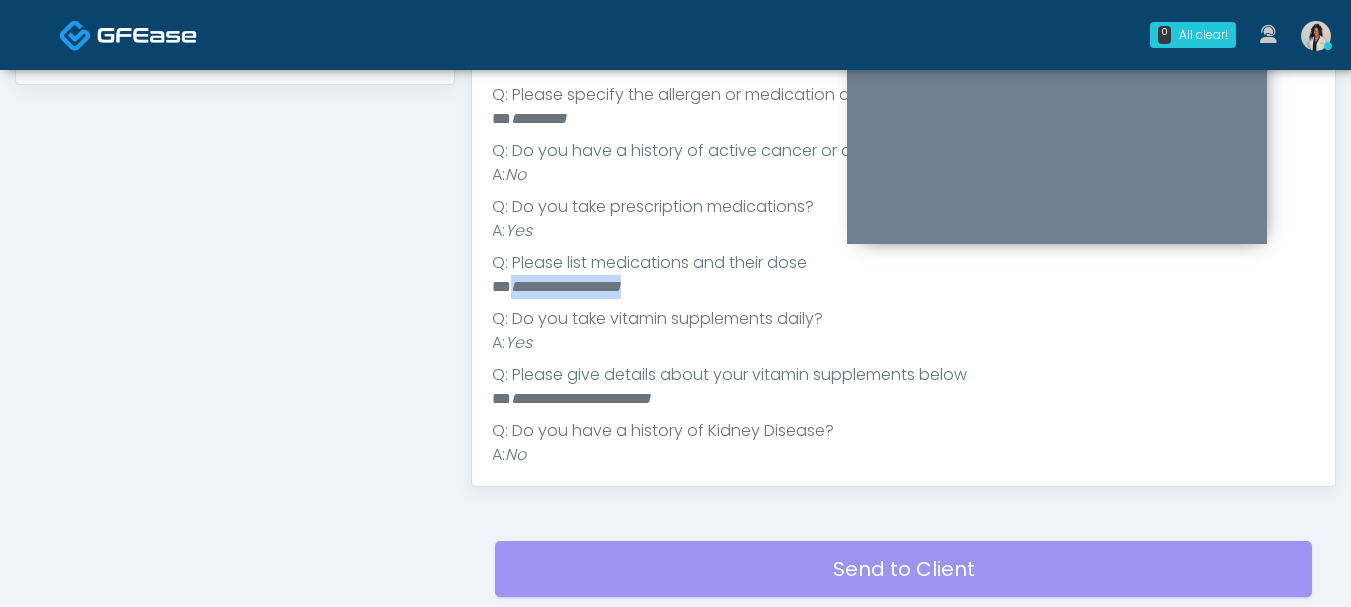 drag, startPoint x: 659, startPoint y: 281, endPoint x: 511, endPoint y: 290, distance: 148.27339 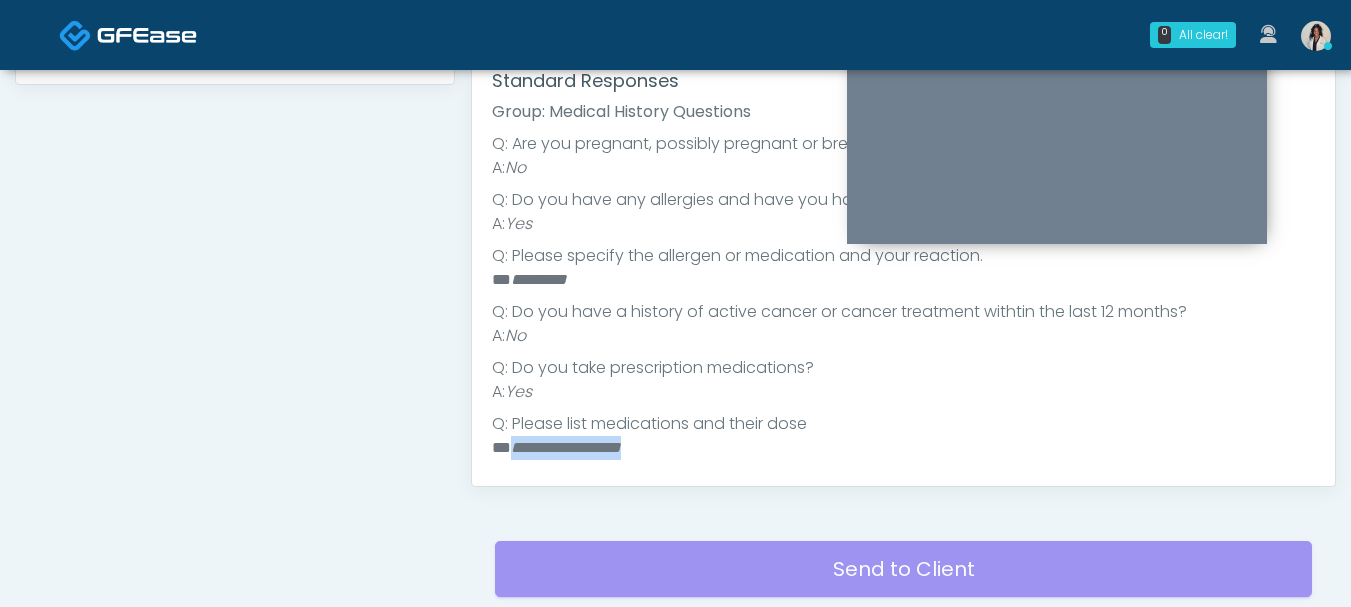 scroll, scrollTop: 203, scrollLeft: 0, axis: vertical 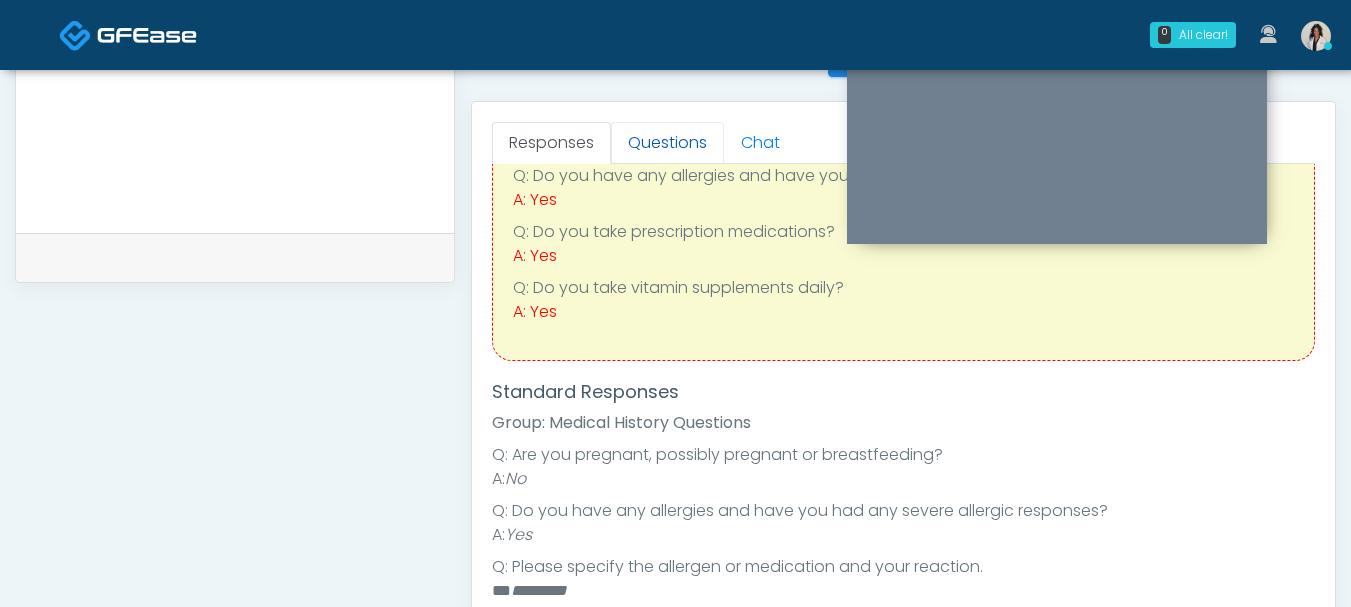 click on "Questions" at bounding box center (667, 143) 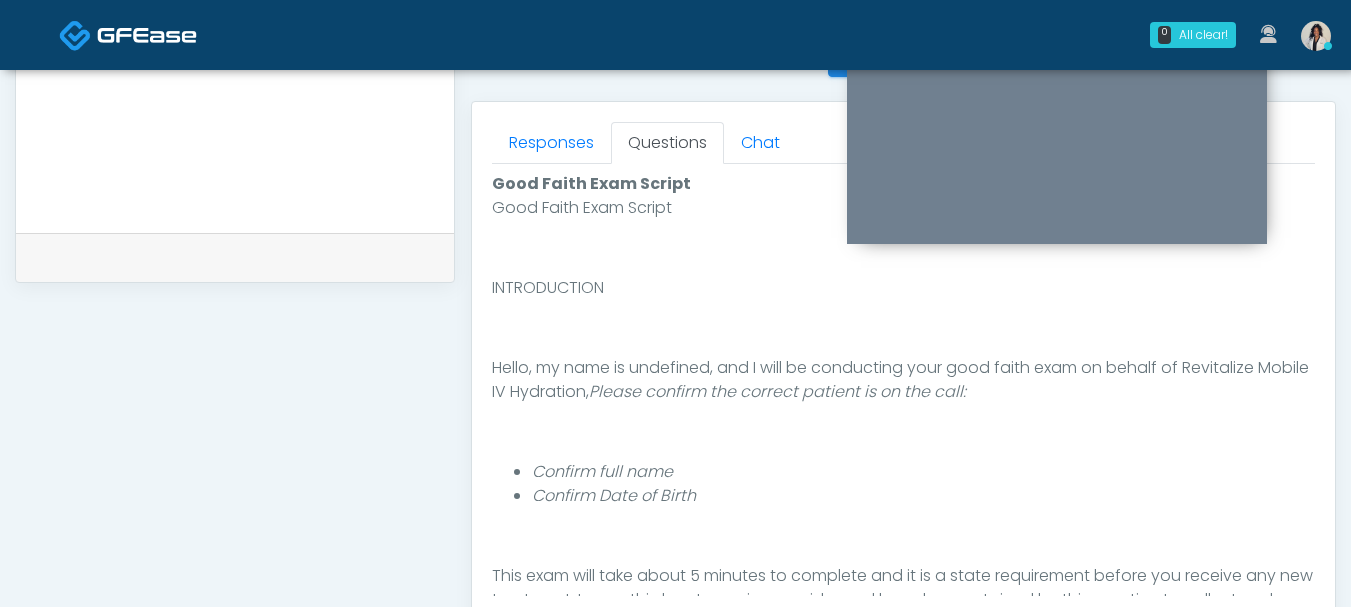 scroll, scrollTop: 232, scrollLeft: 0, axis: vertical 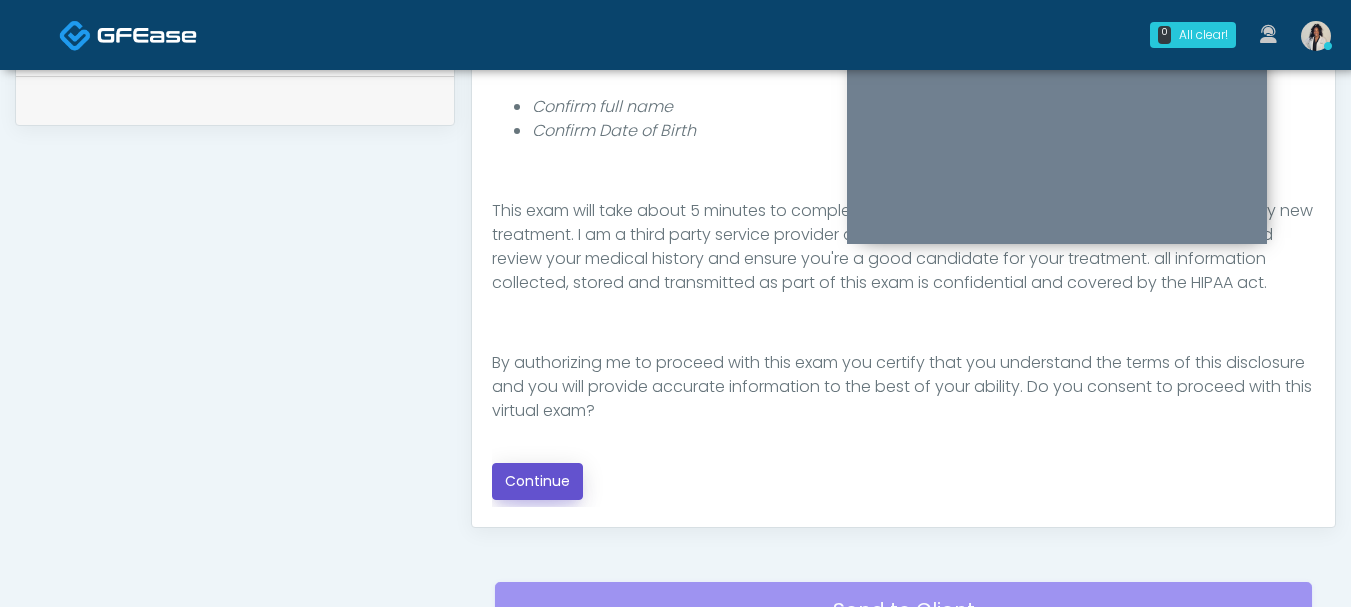 click on "Continue" at bounding box center [537, 481] 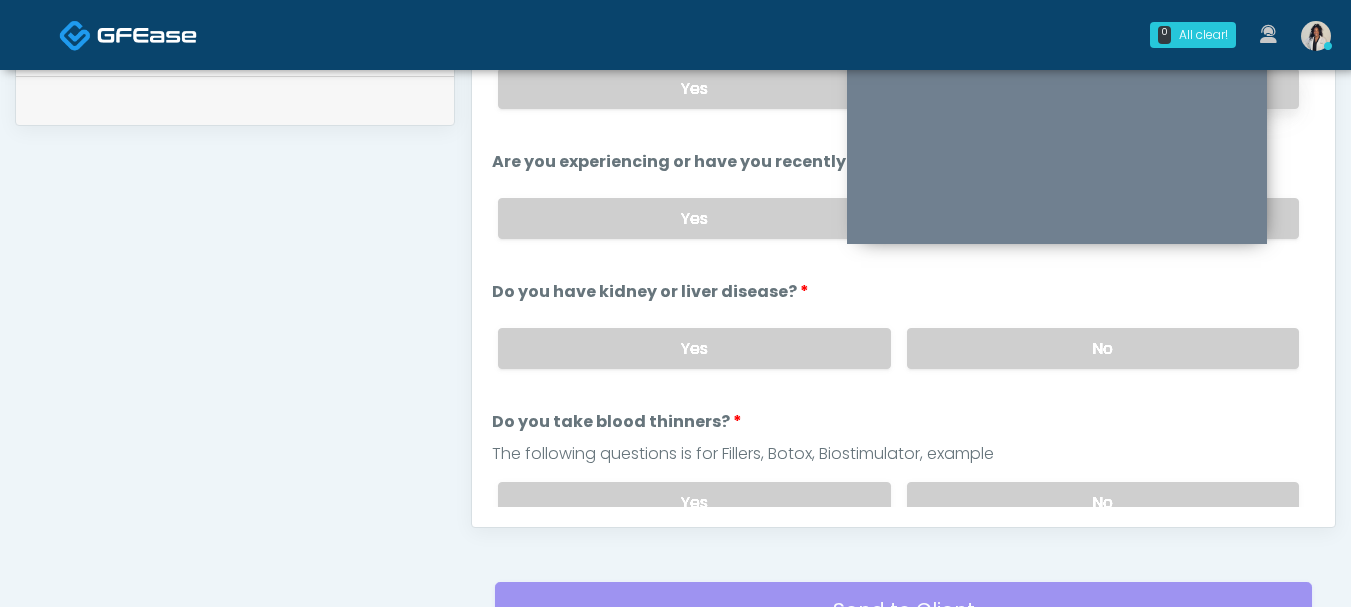 click on "No" at bounding box center [1103, 88] 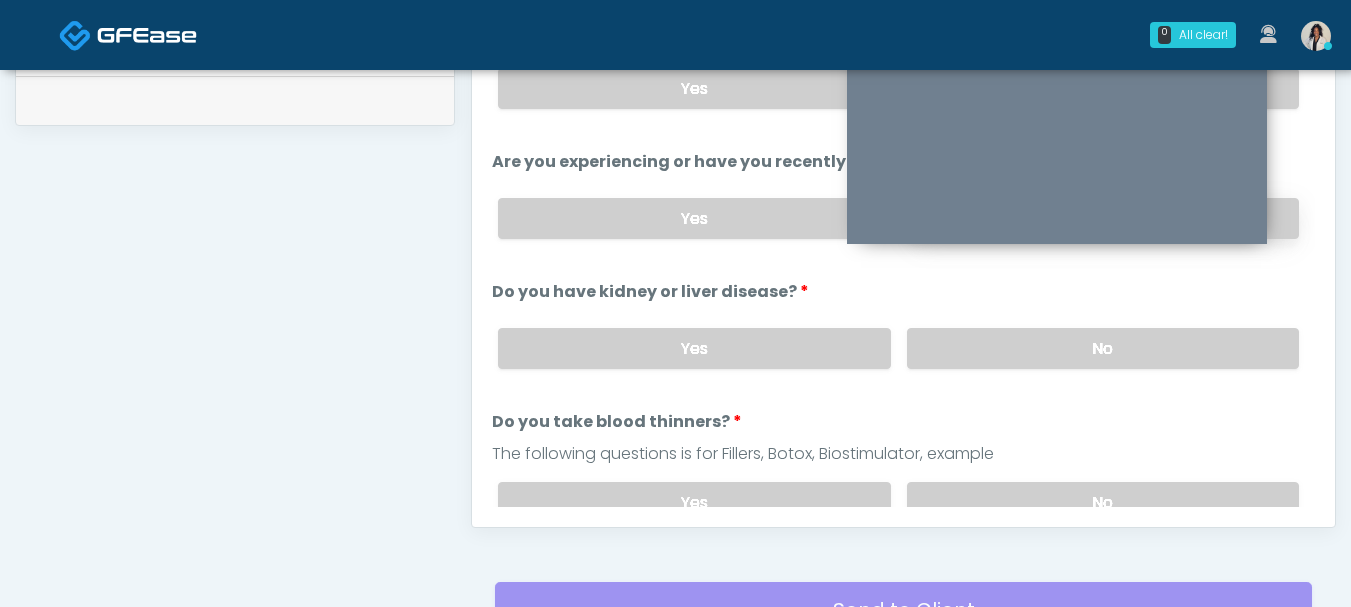 click on "No" at bounding box center (1103, 218) 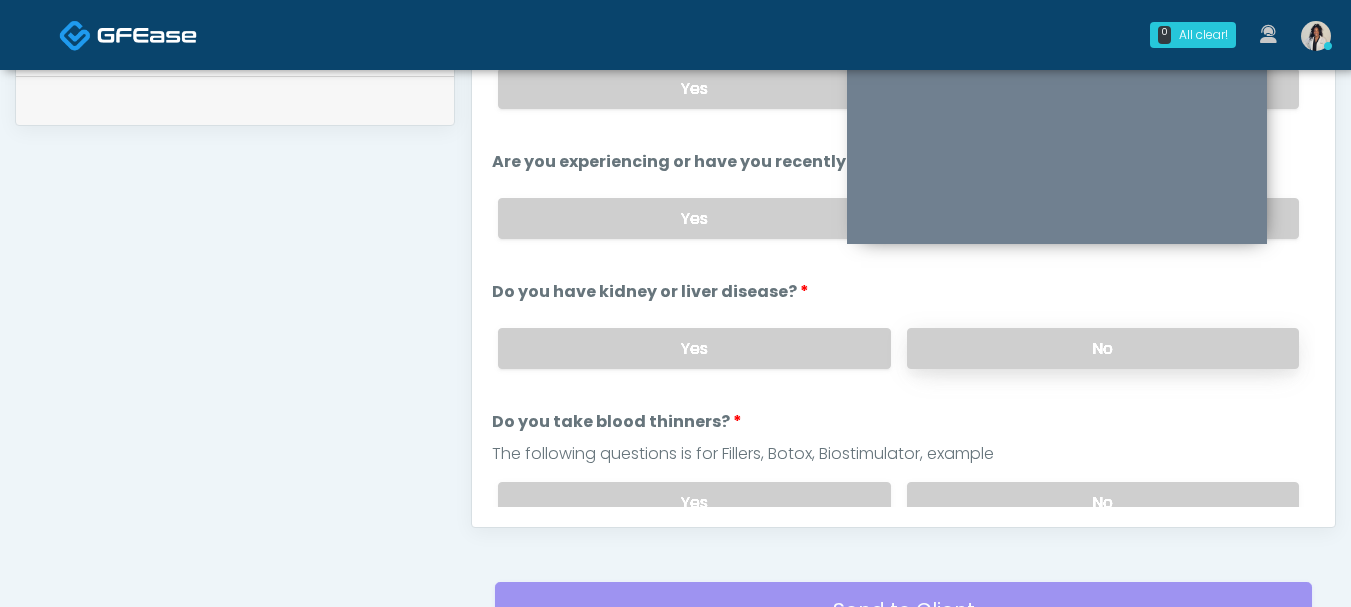 click on "No" at bounding box center [1103, 348] 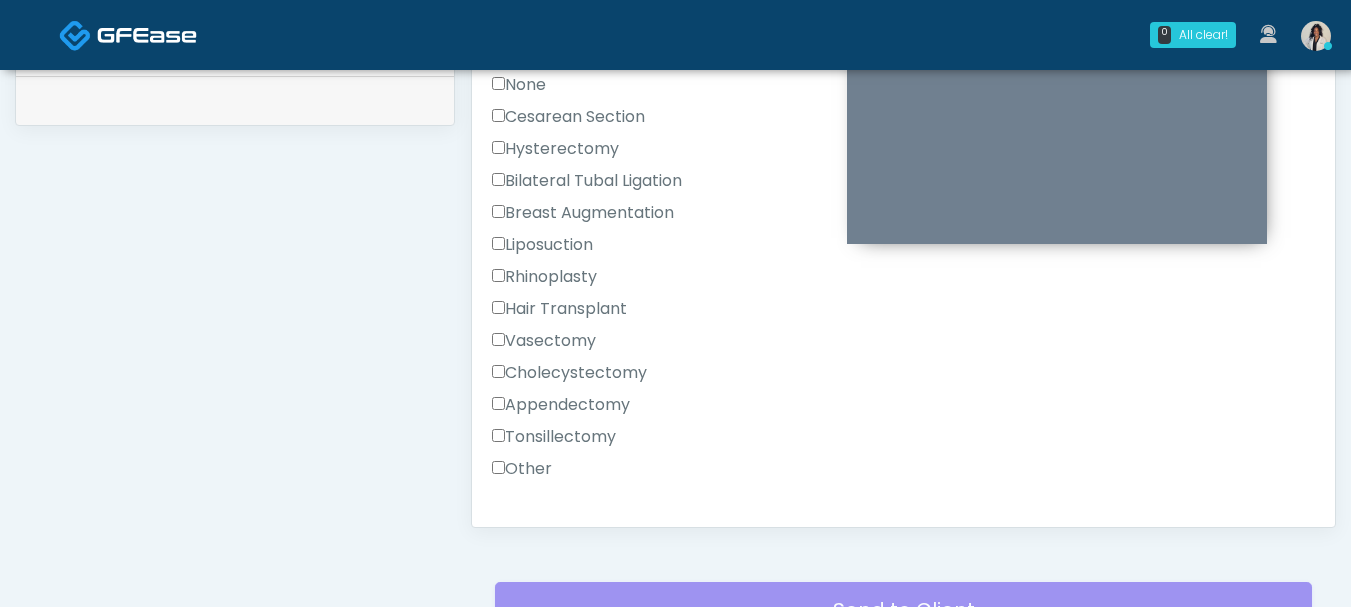 scroll, scrollTop: 717, scrollLeft: 0, axis: vertical 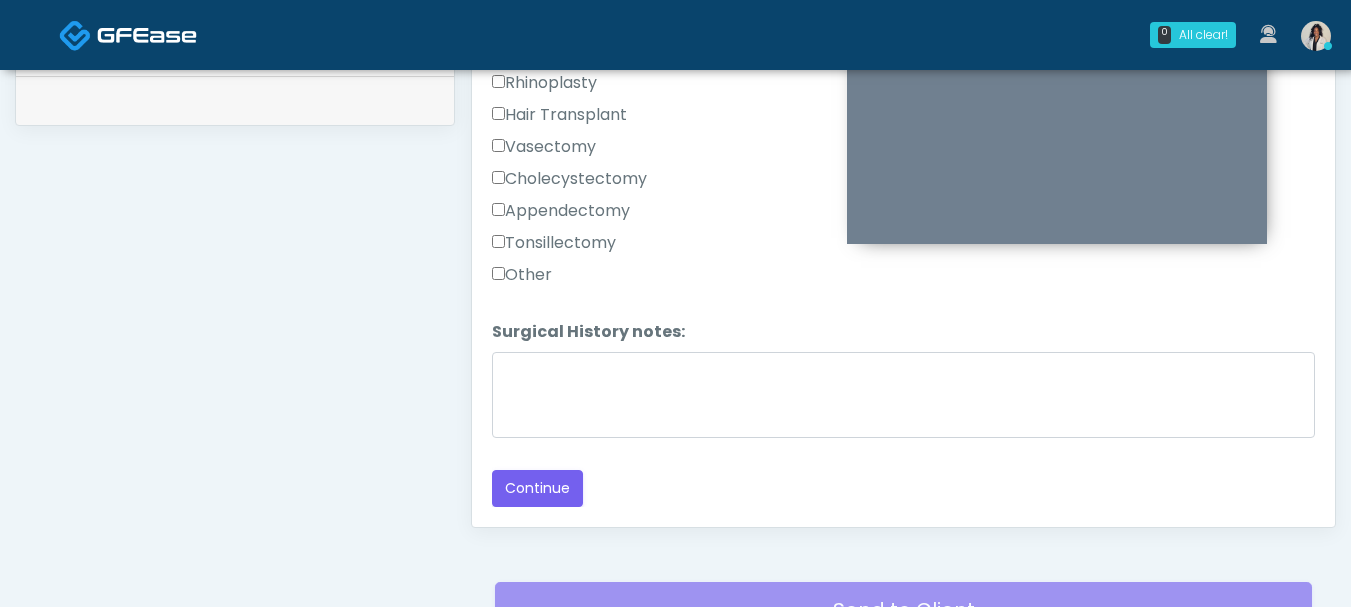 click on "Tonsillectomy" at bounding box center (903, 247) 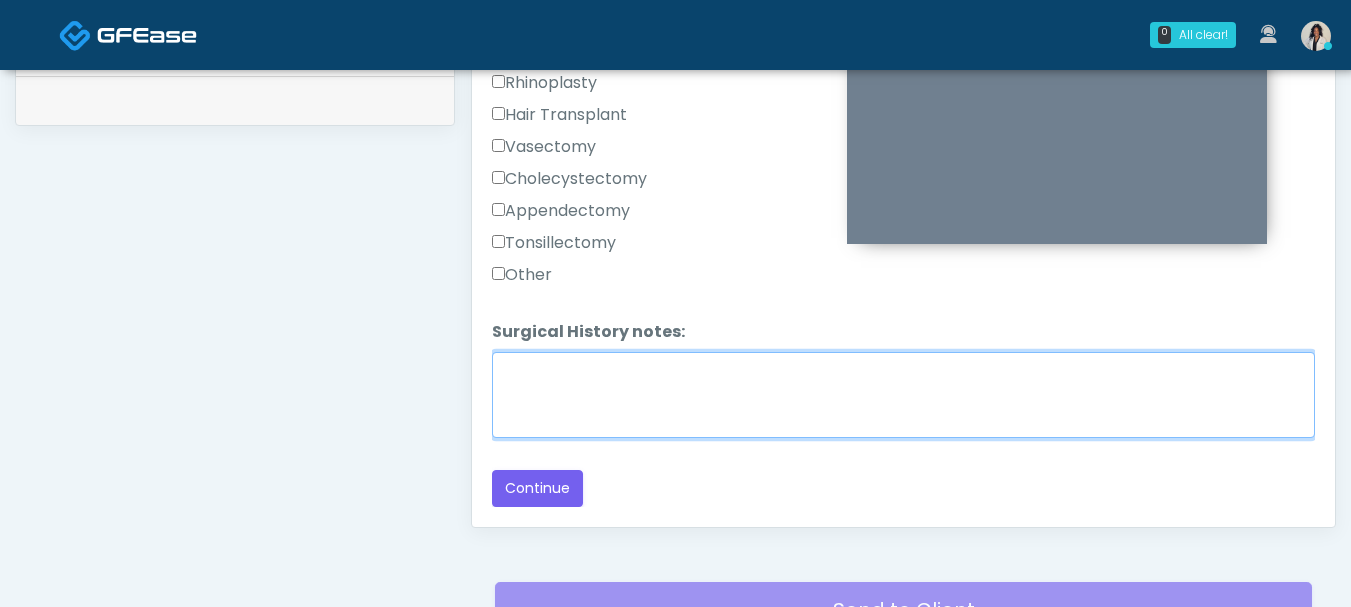 click on "Surgical History notes:" at bounding box center [903, 395] 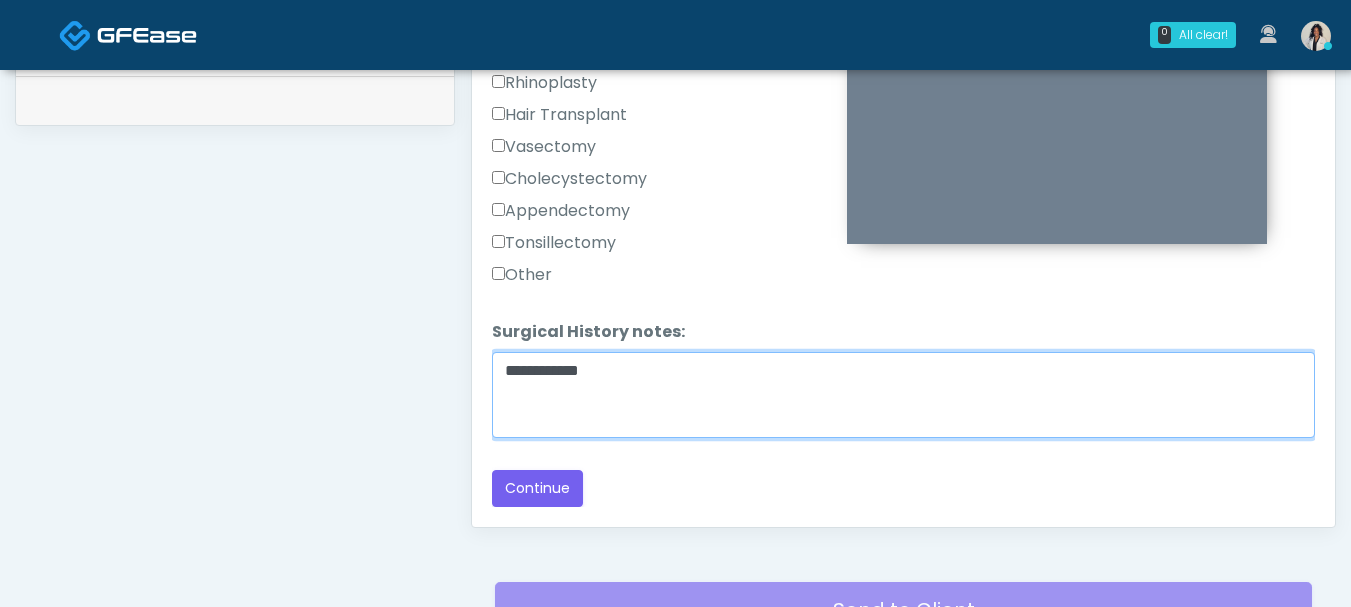 type on "**********" 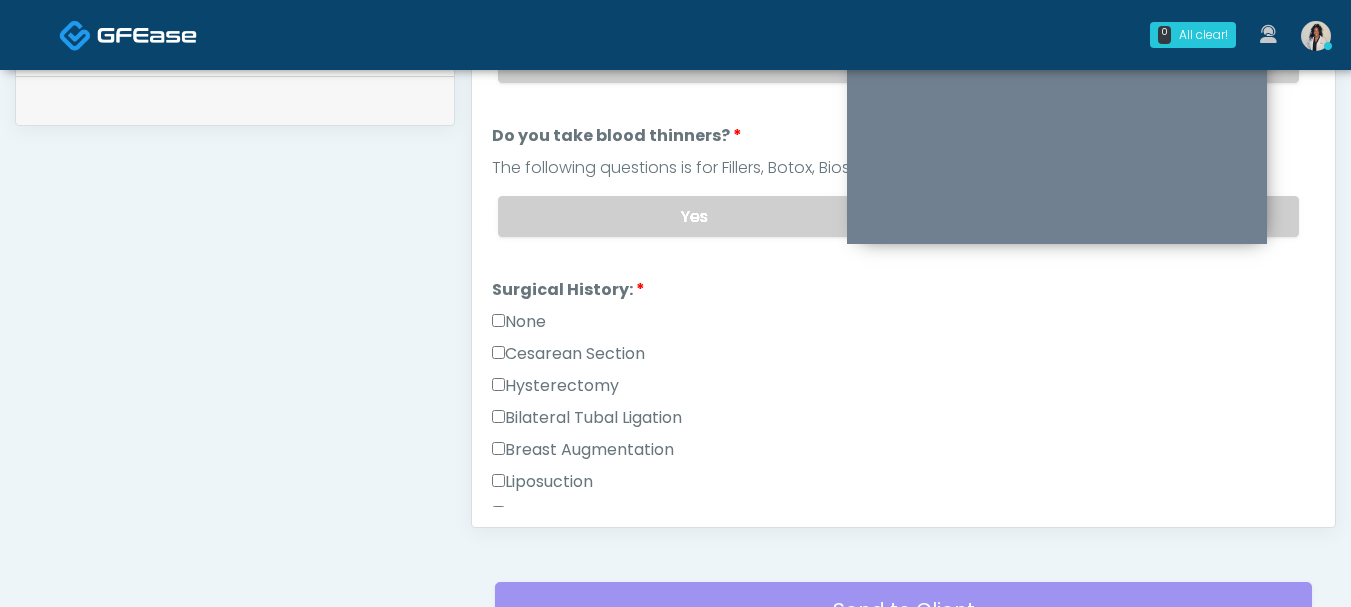 scroll, scrollTop: 255, scrollLeft: 0, axis: vertical 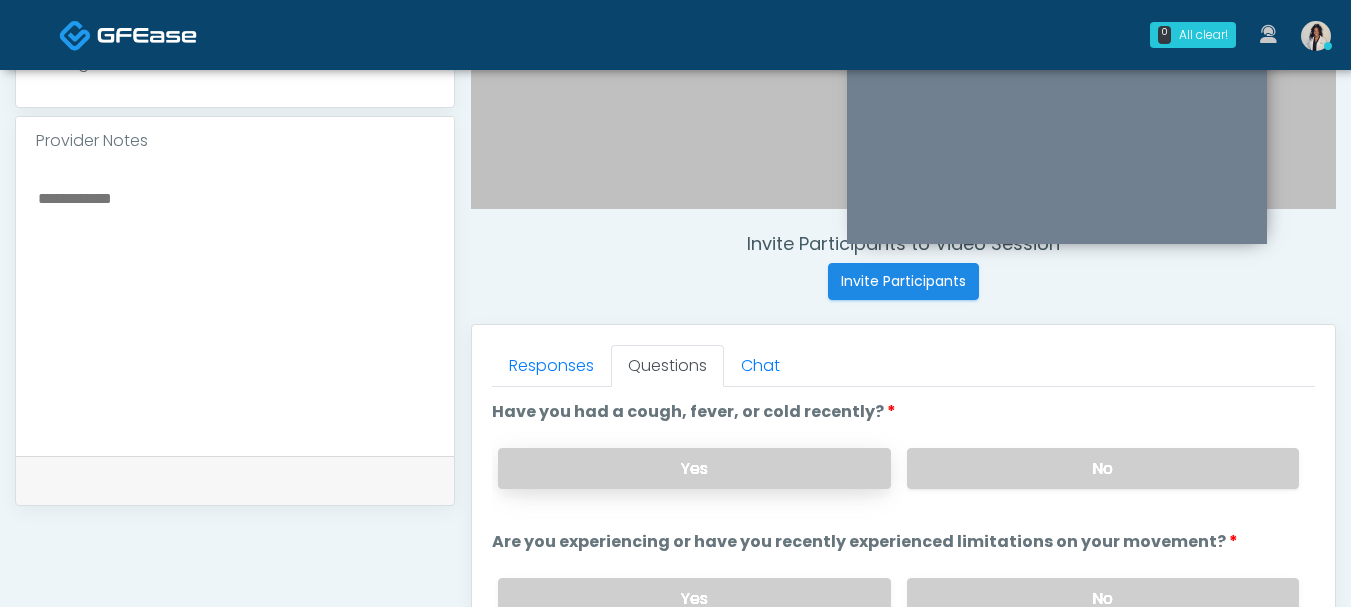 click on "Yes" at bounding box center [694, 468] 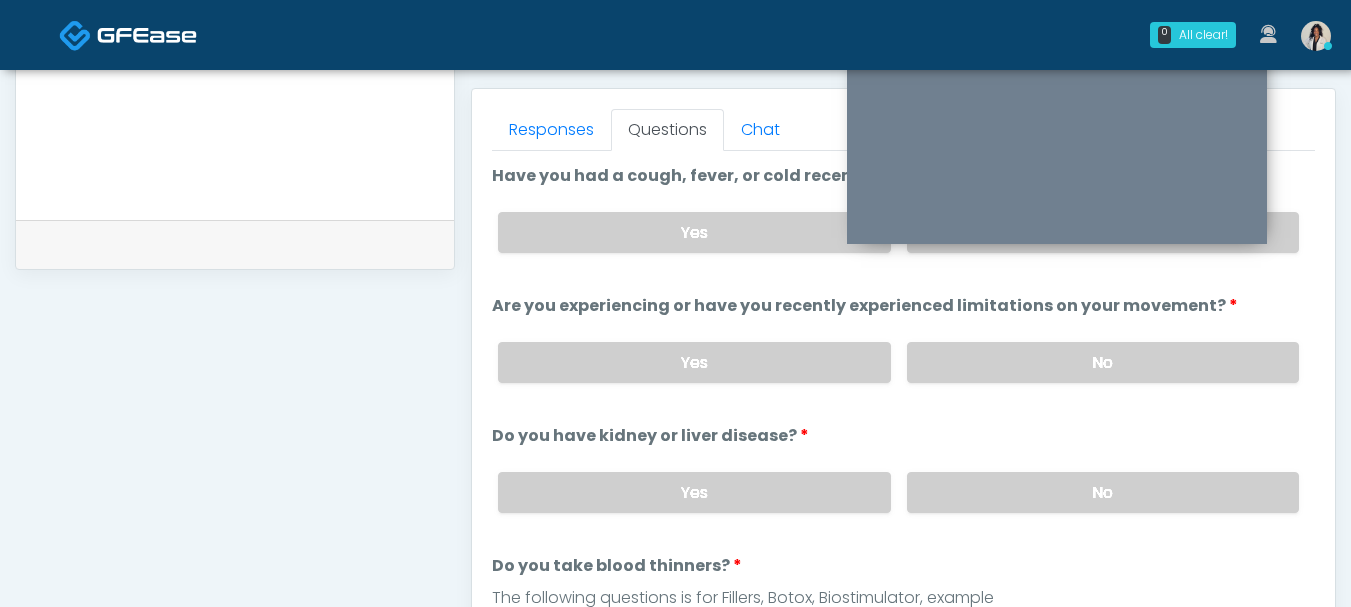 scroll, scrollTop: 883, scrollLeft: 0, axis: vertical 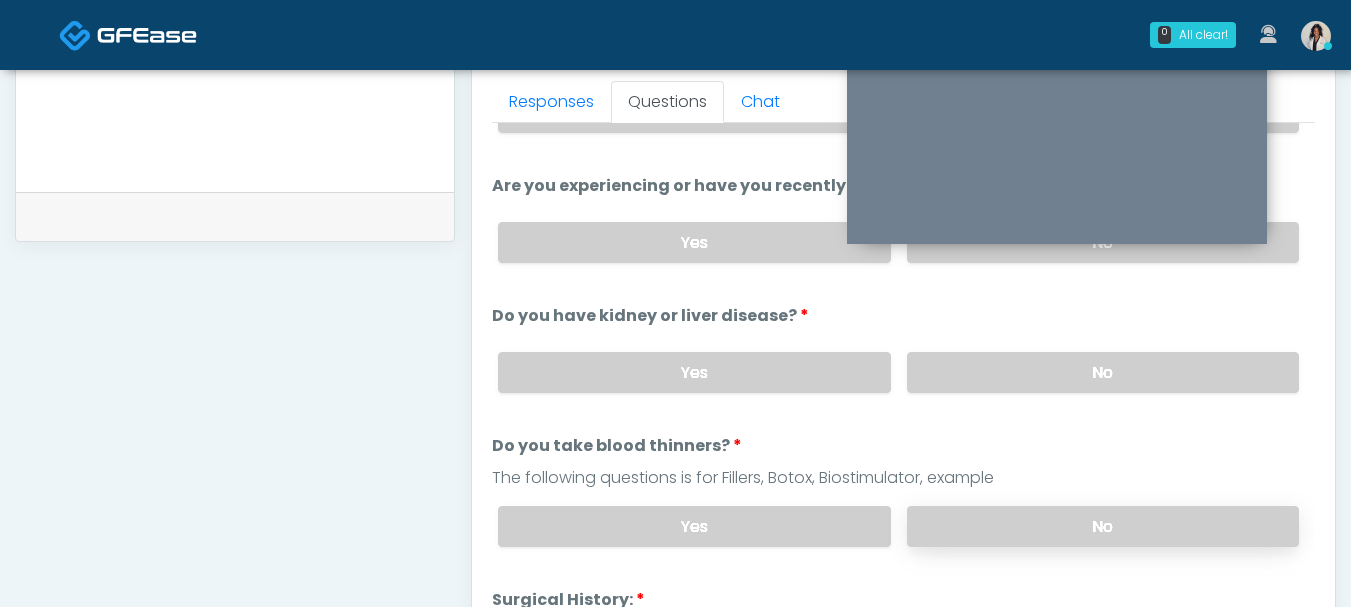 click on "No" at bounding box center [1103, 526] 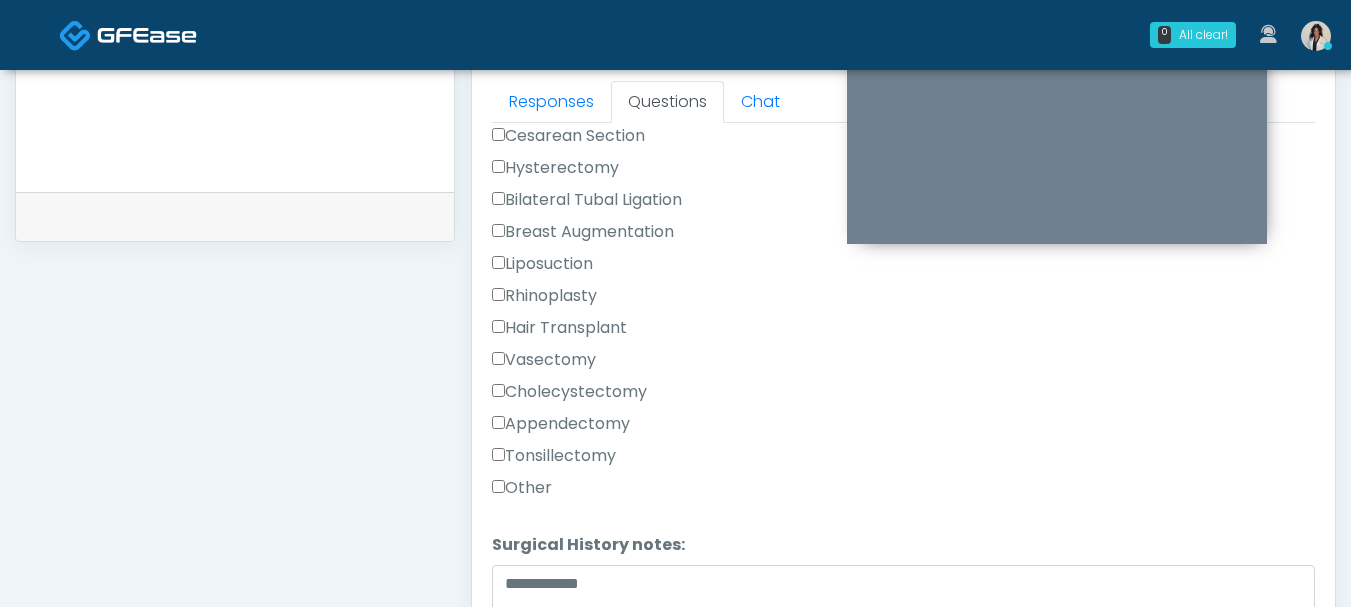 scroll, scrollTop: 717, scrollLeft: 0, axis: vertical 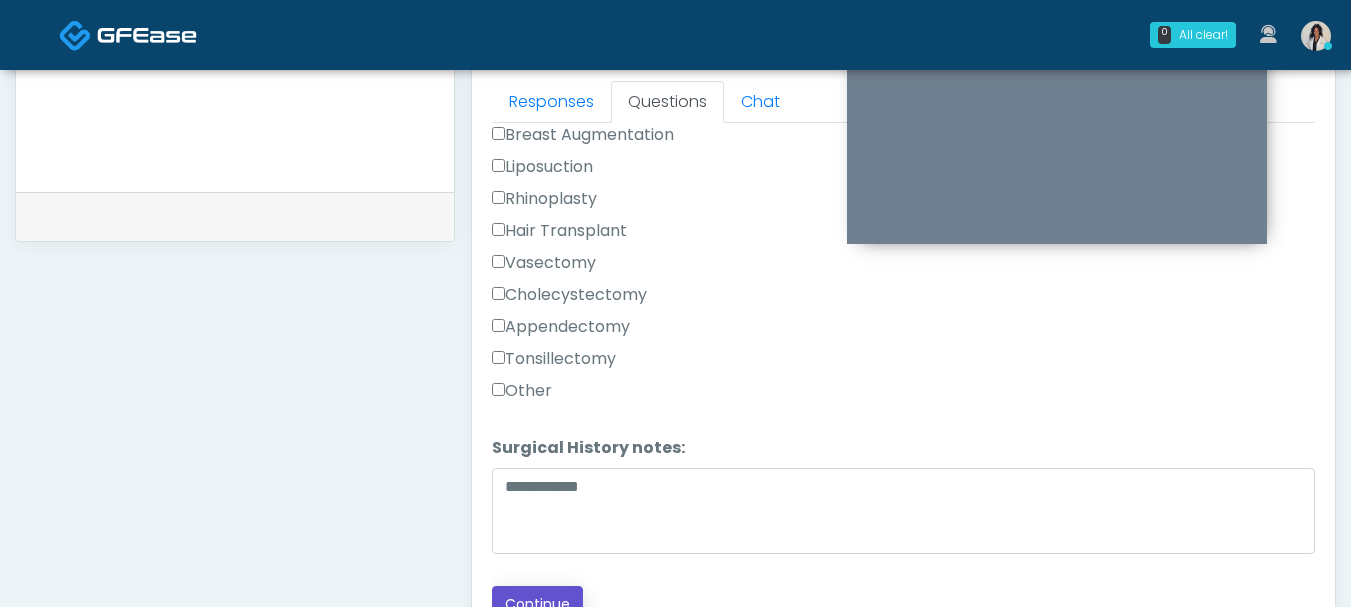 click on "Continue" at bounding box center (537, 604) 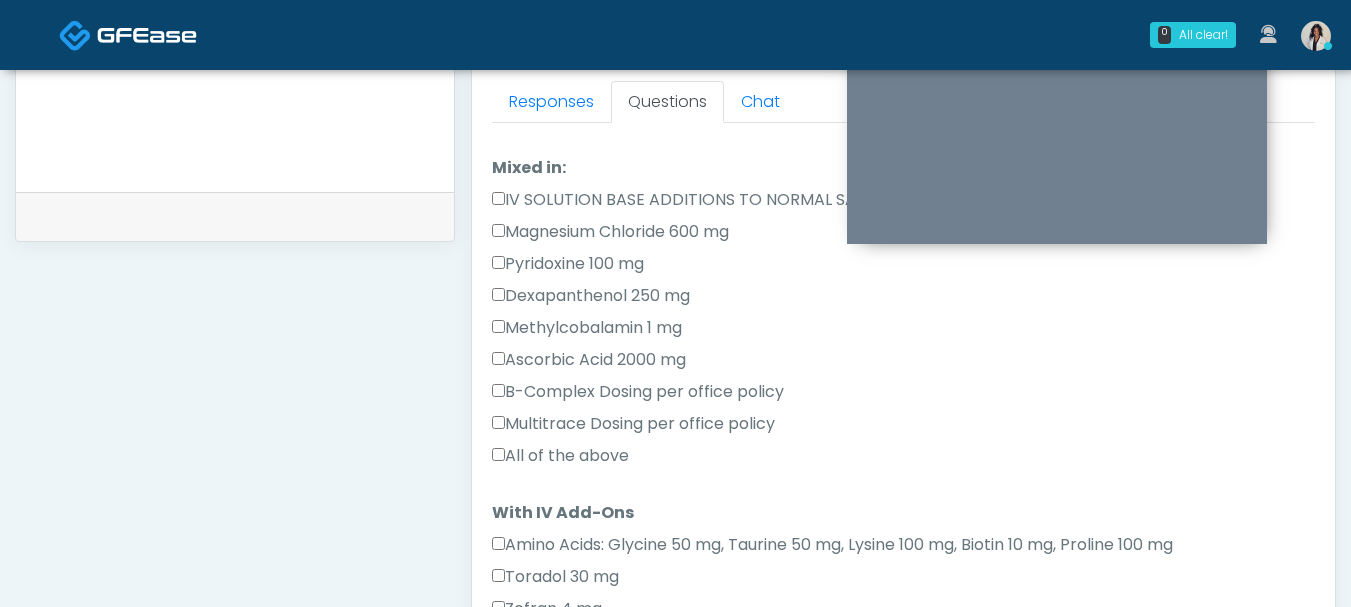 scroll, scrollTop: 528, scrollLeft: 0, axis: vertical 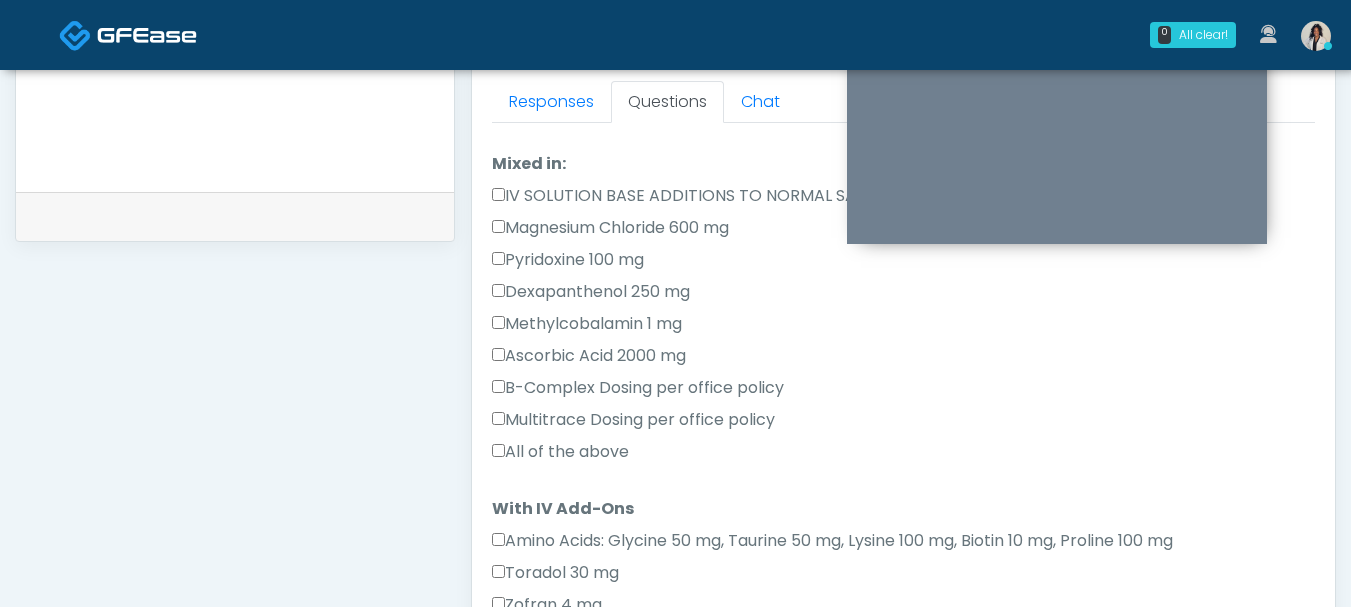 click on "Ascorbic Acid 2000 mg" at bounding box center (903, 360) 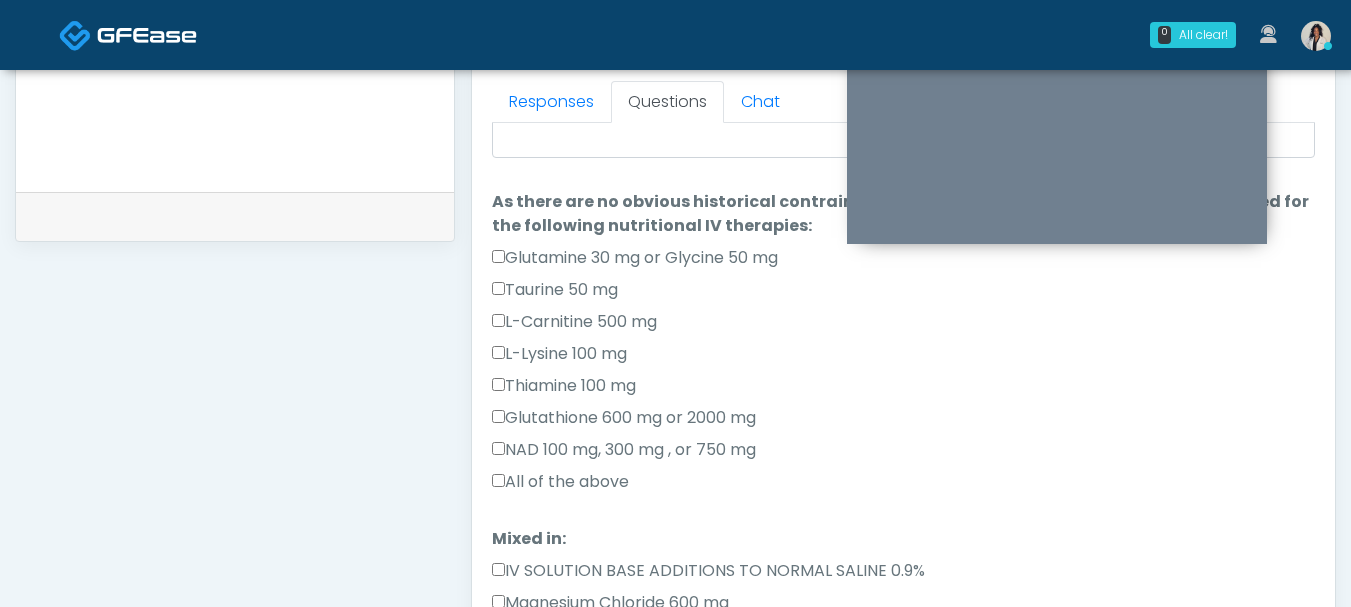 scroll, scrollTop: 170, scrollLeft: 0, axis: vertical 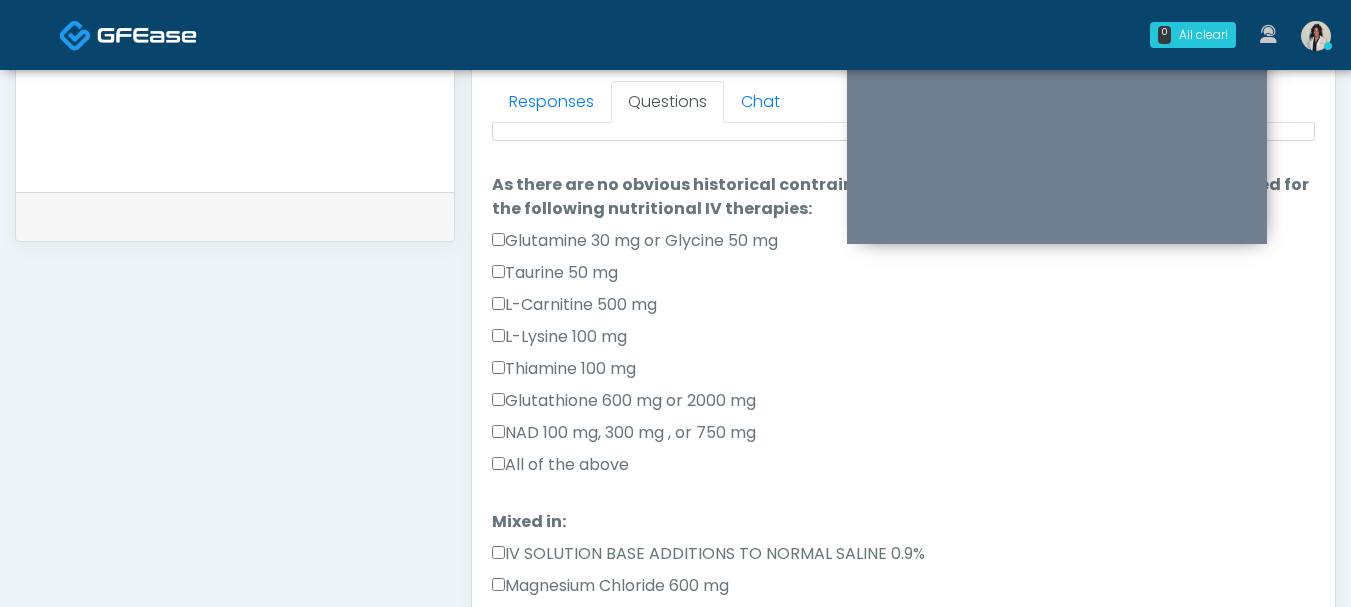 click on "All of the above" at bounding box center (560, 465) 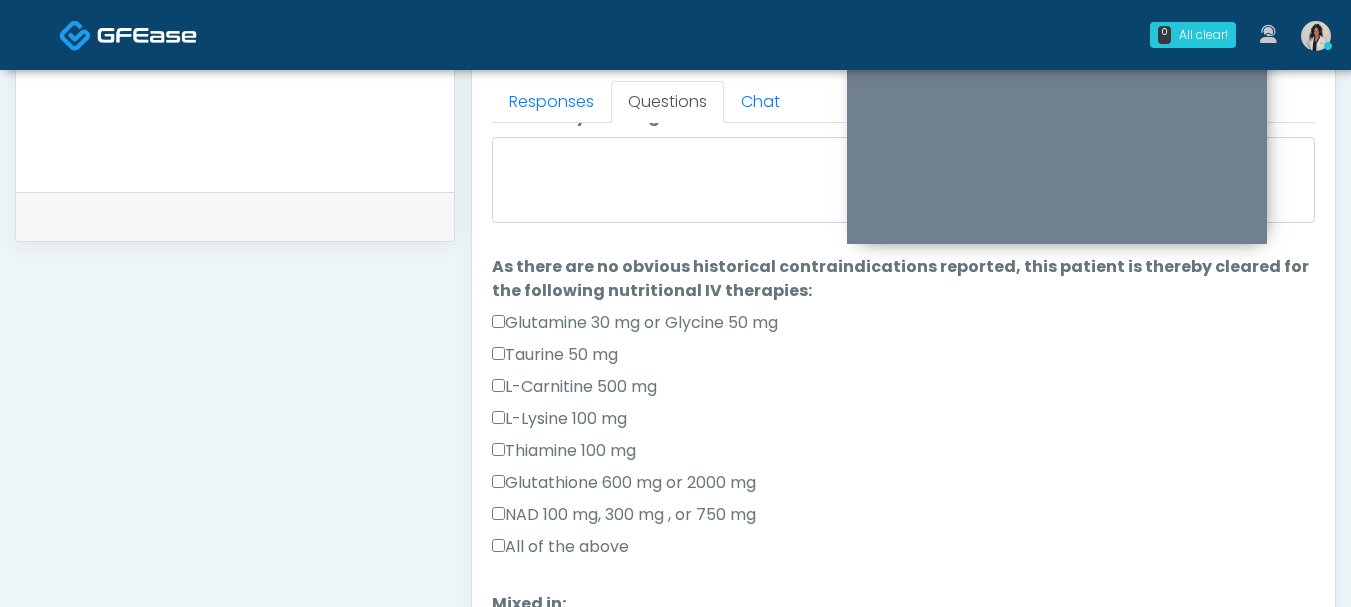 scroll, scrollTop: 19, scrollLeft: 0, axis: vertical 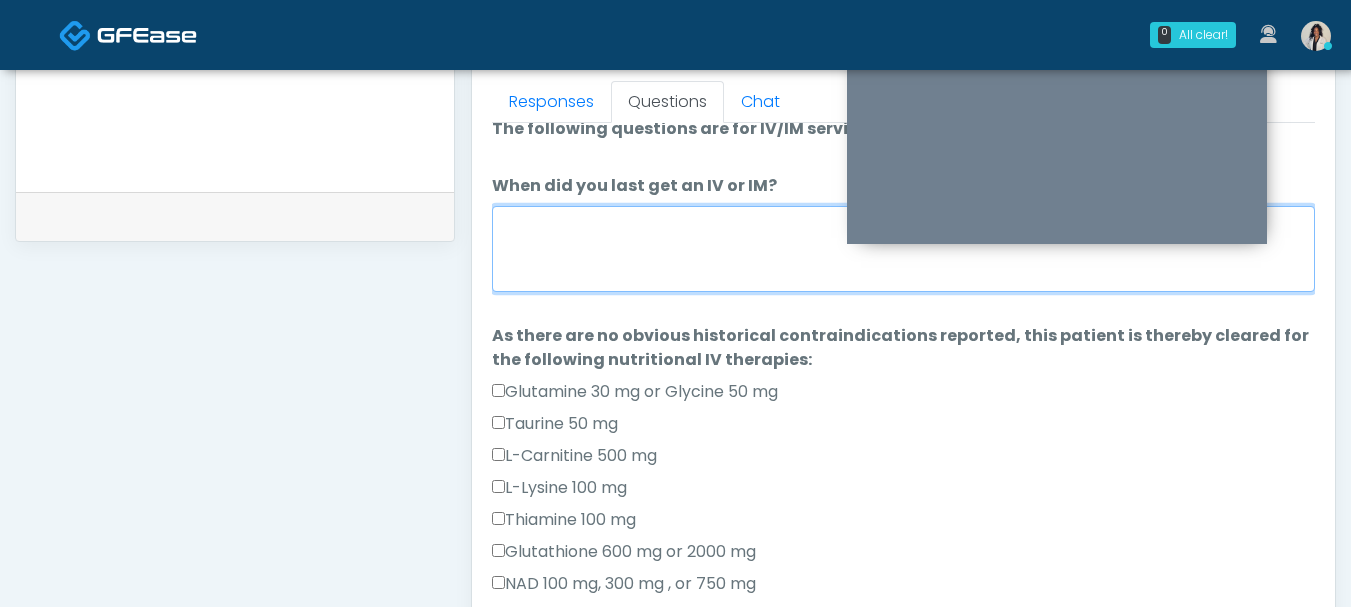 click on "When did you last get an IV or IM?" at bounding box center [903, 249] 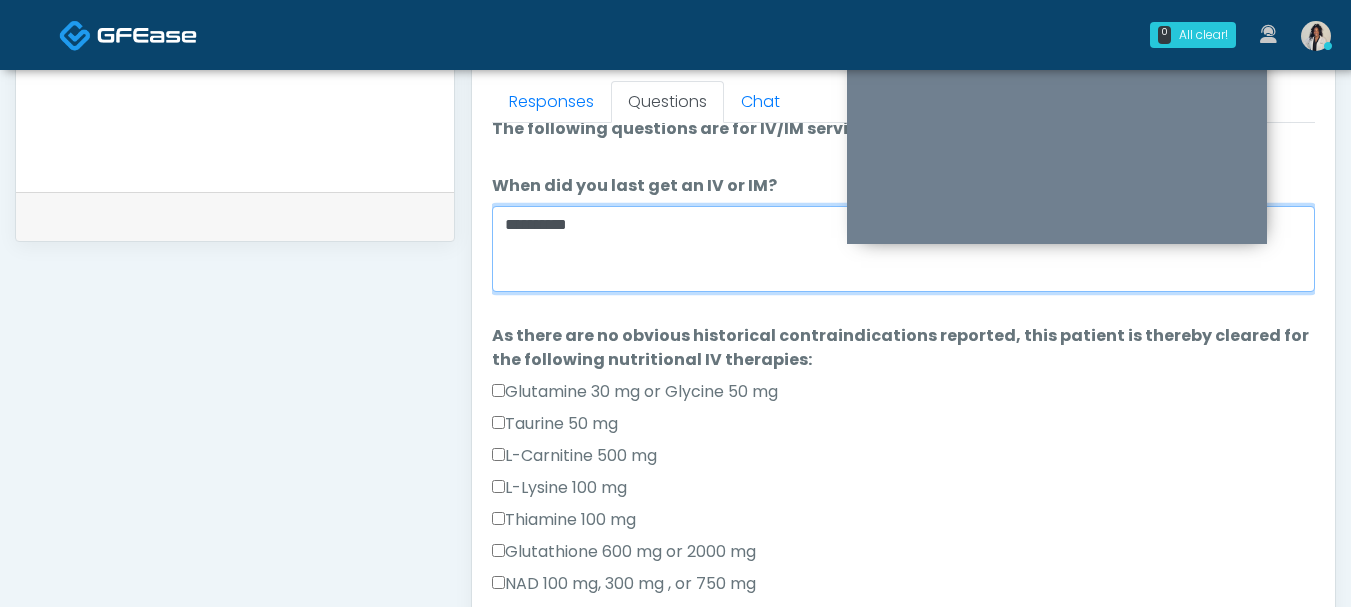 type on "**********" 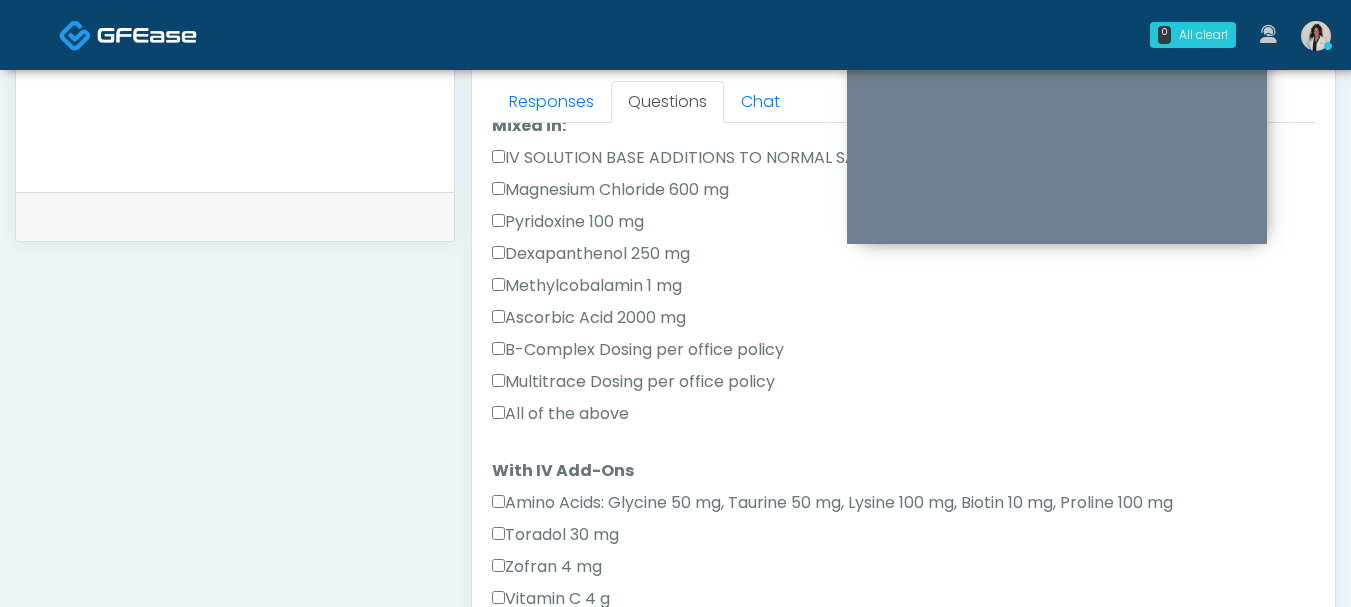 scroll, scrollTop: 573, scrollLeft: 0, axis: vertical 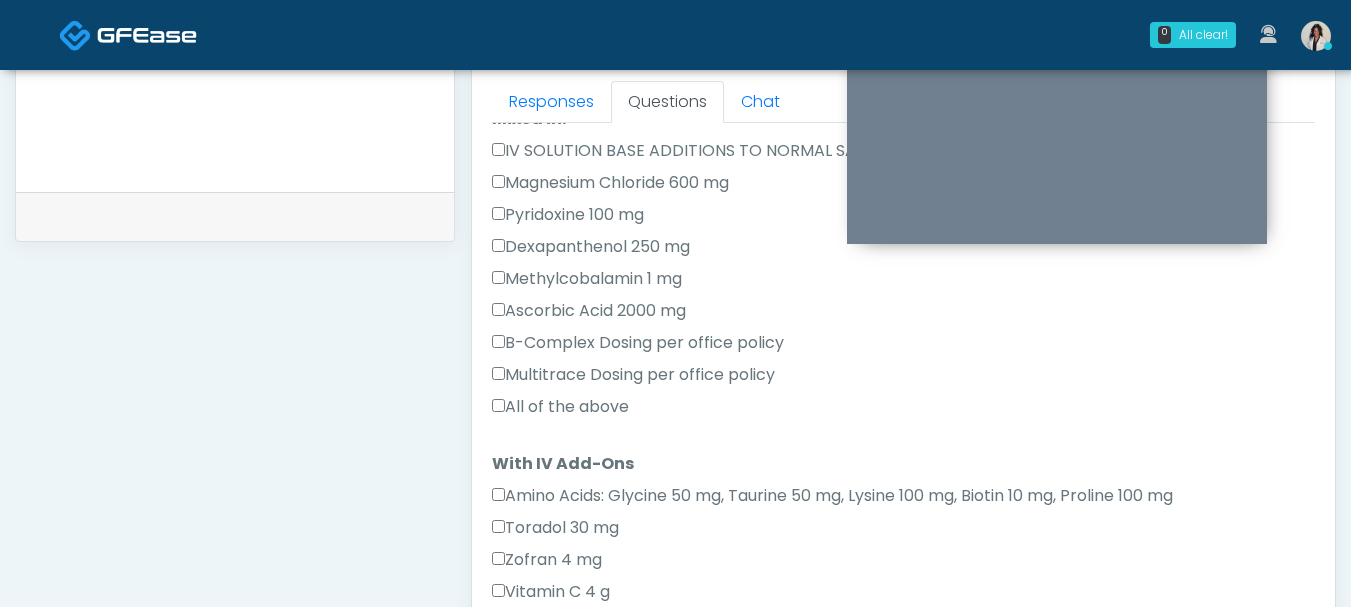 click on "All of the above" at bounding box center (560, 407) 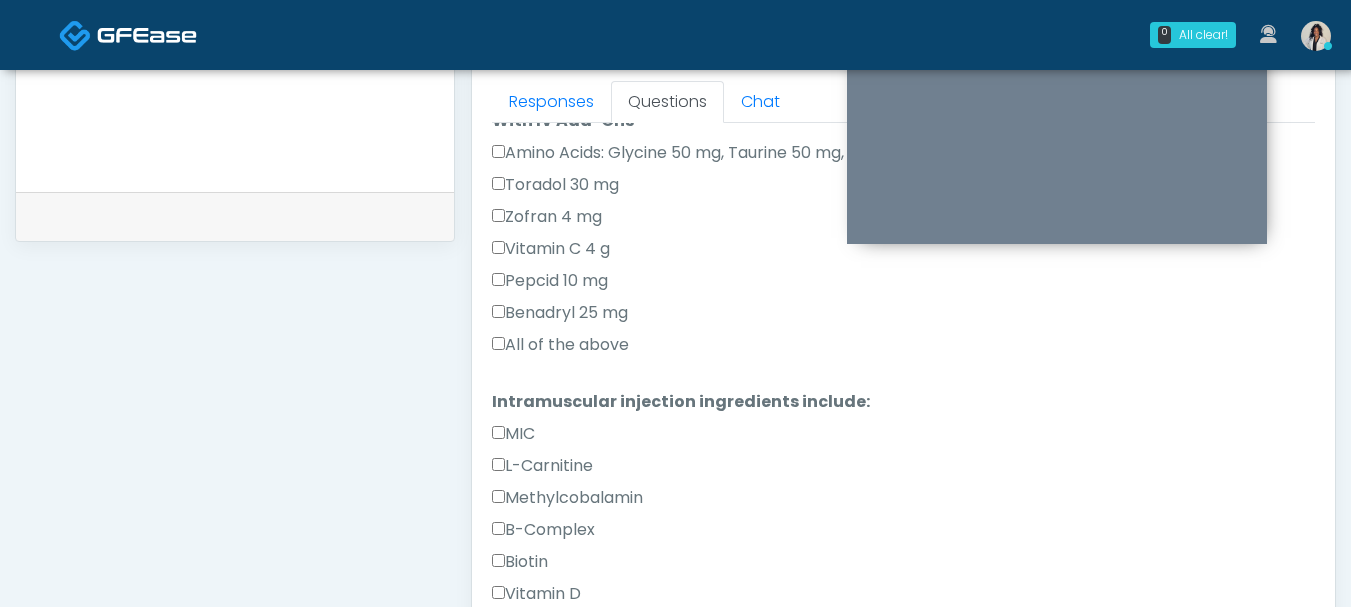scroll, scrollTop: 1006, scrollLeft: 0, axis: vertical 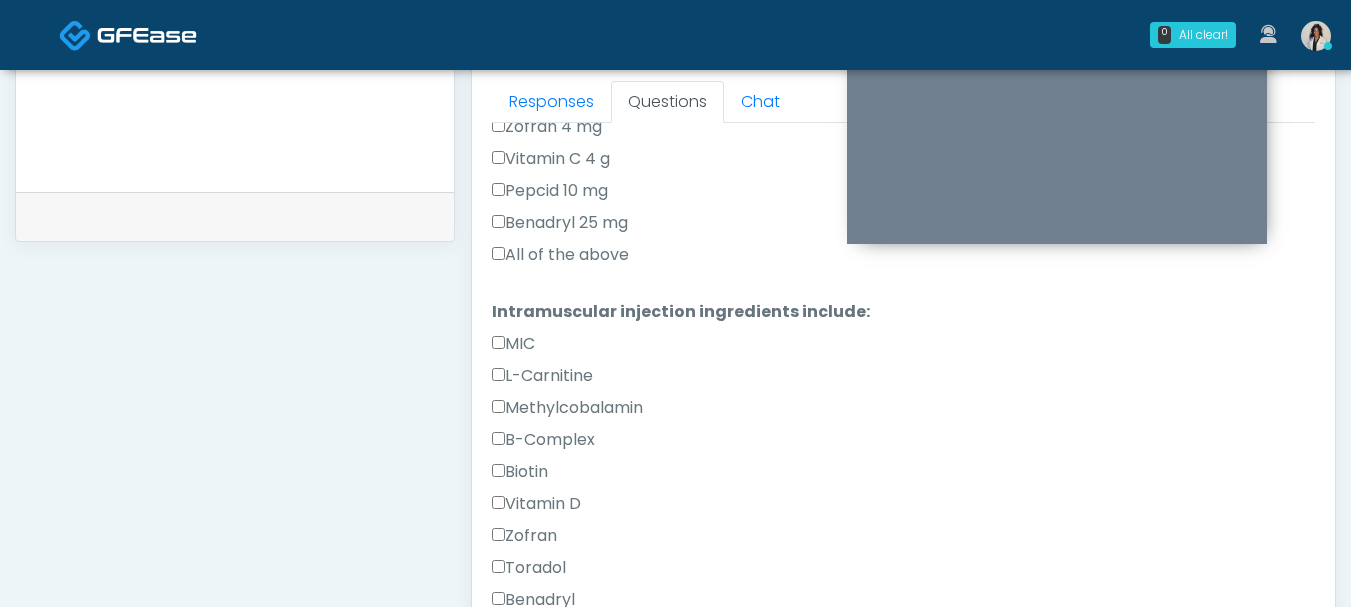 click on "All of the above" at bounding box center [560, 255] 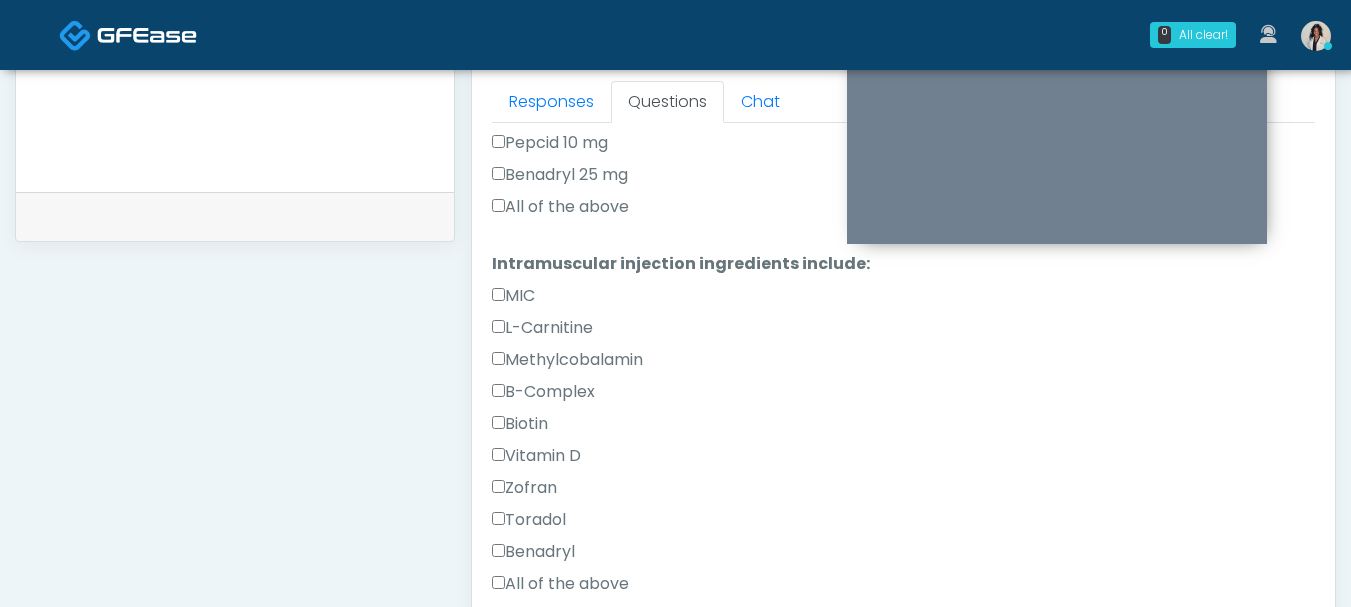 scroll, scrollTop: 1097, scrollLeft: 0, axis: vertical 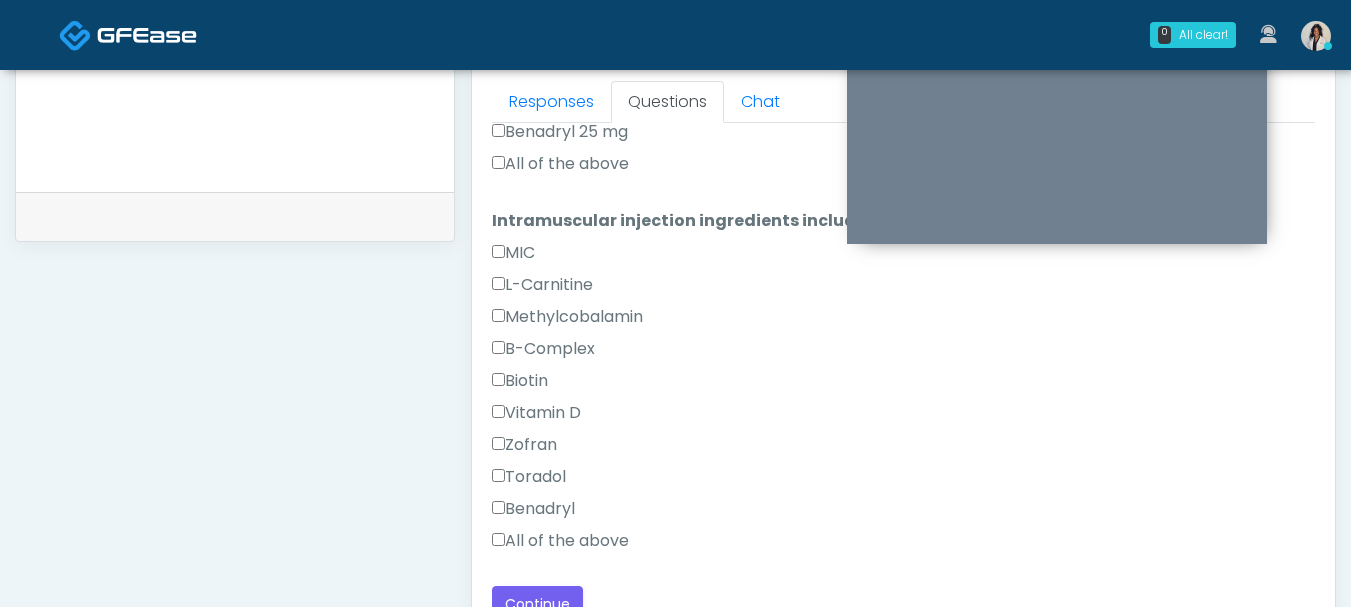 click on "All of the above" at bounding box center [560, 541] 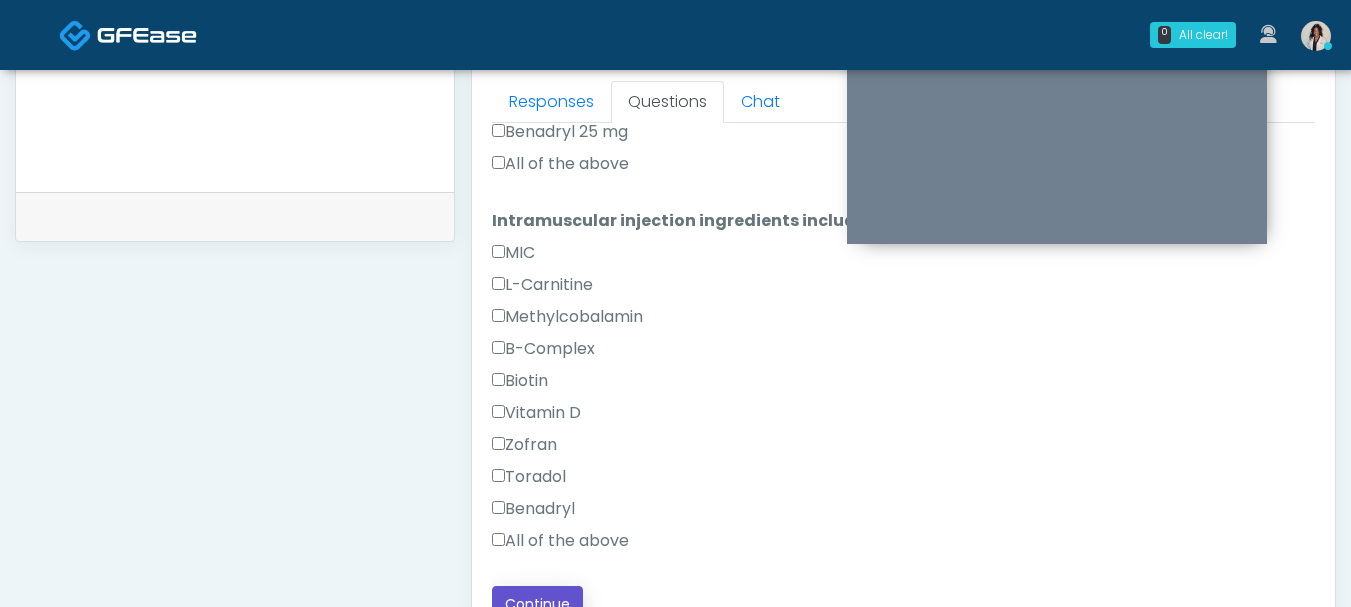 click on "Continue" at bounding box center (537, 604) 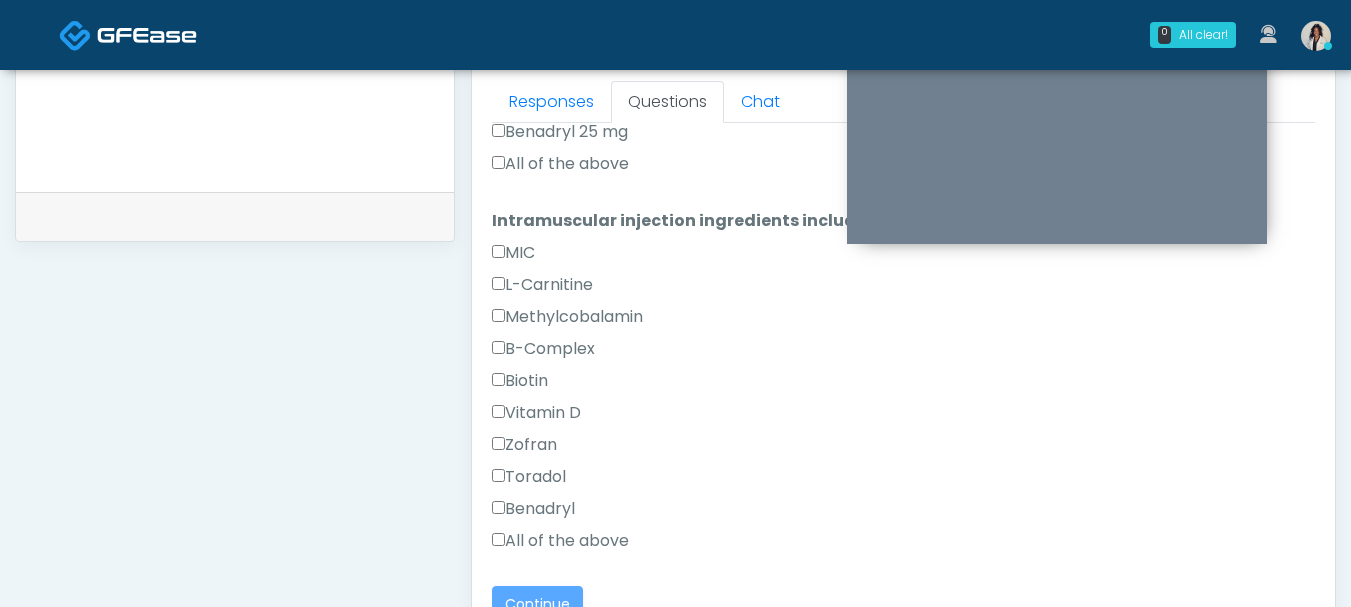 scroll, scrollTop: 0, scrollLeft: 0, axis: both 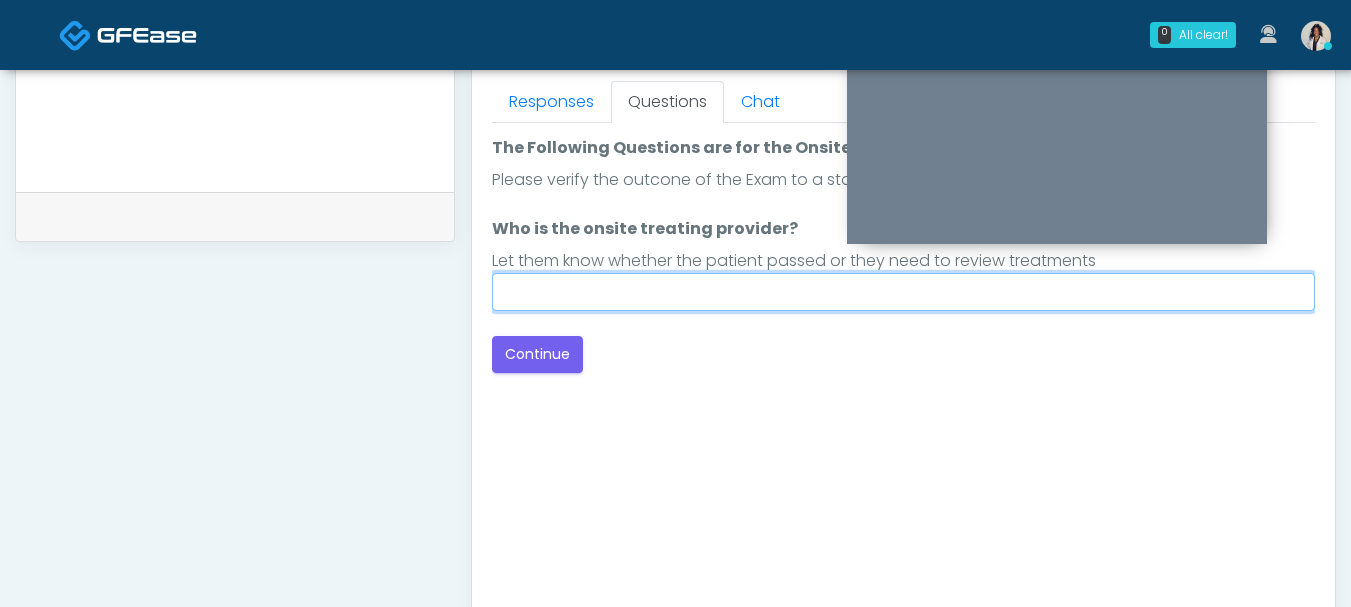 click on "Who is the onsite treating provider?" at bounding box center [903, 292] 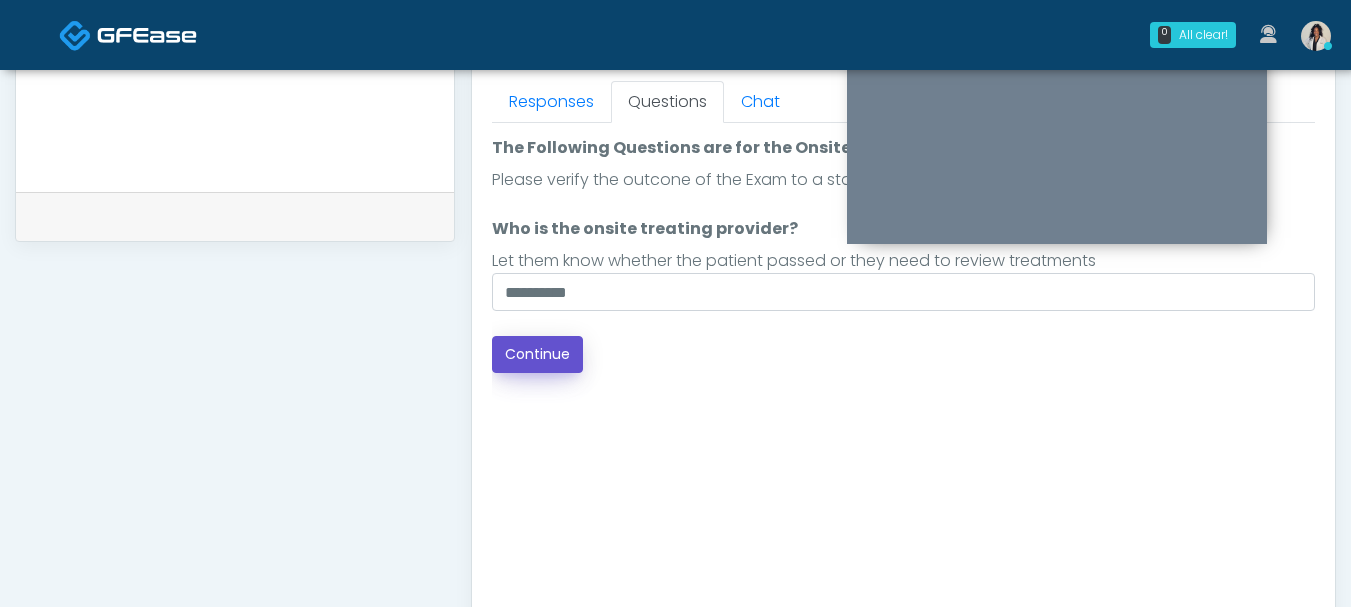click on "Continue" at bounding box center (537, 354) 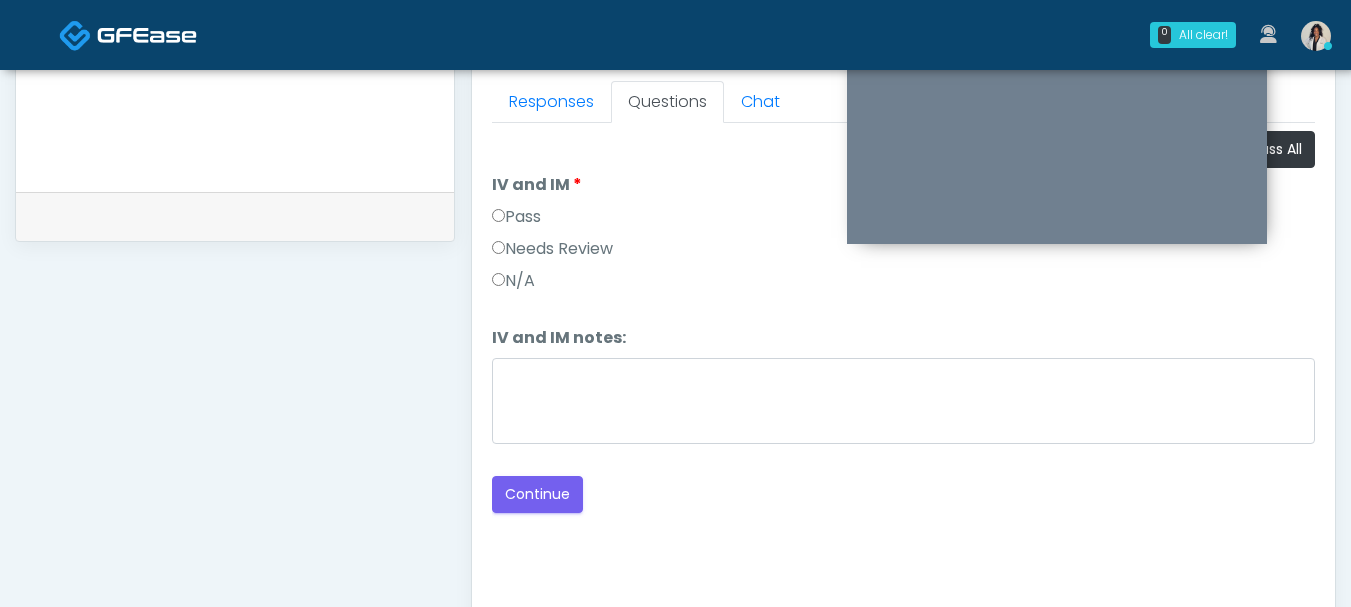 click on "Pass" at bounding box center (516, 217) 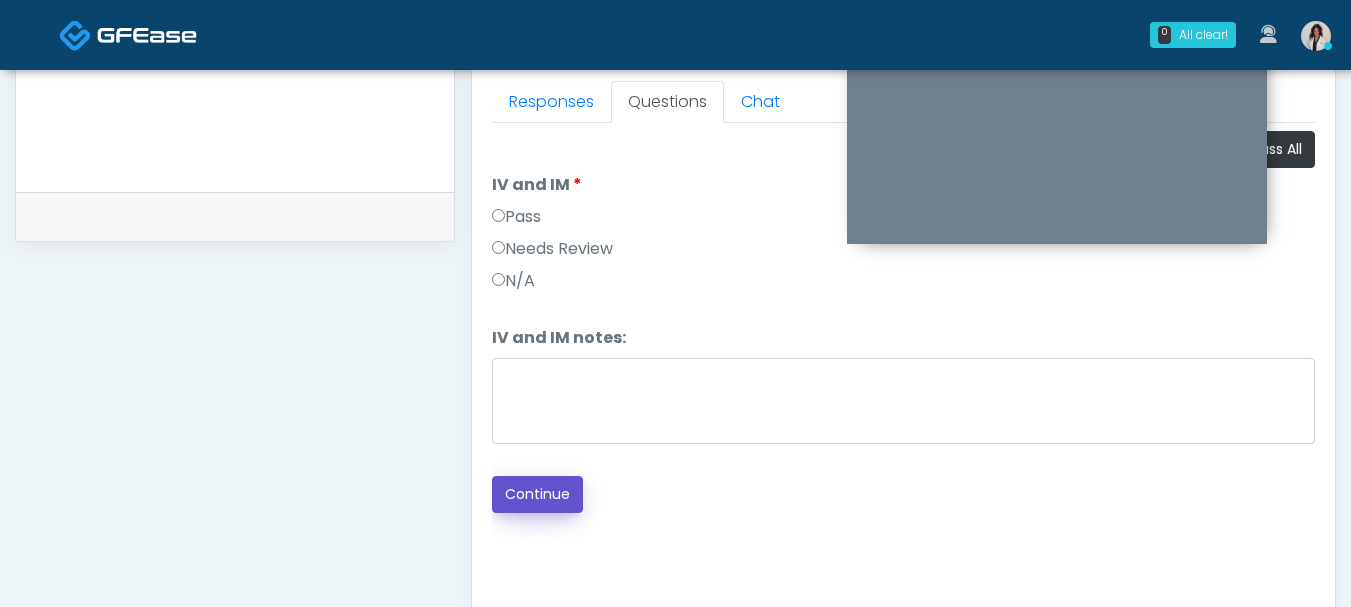 click on "Continue" at bounding box center [537, 494] 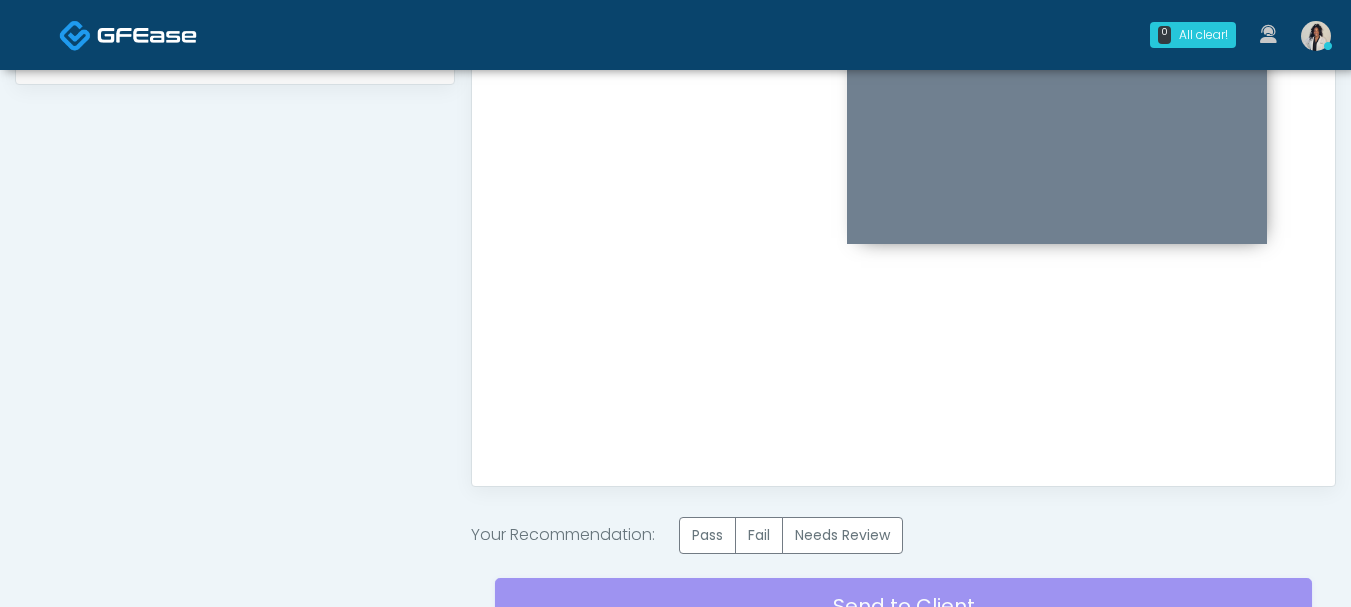 scroll, scrollTop: 1140, scrollLeft: 0, axis: vertical 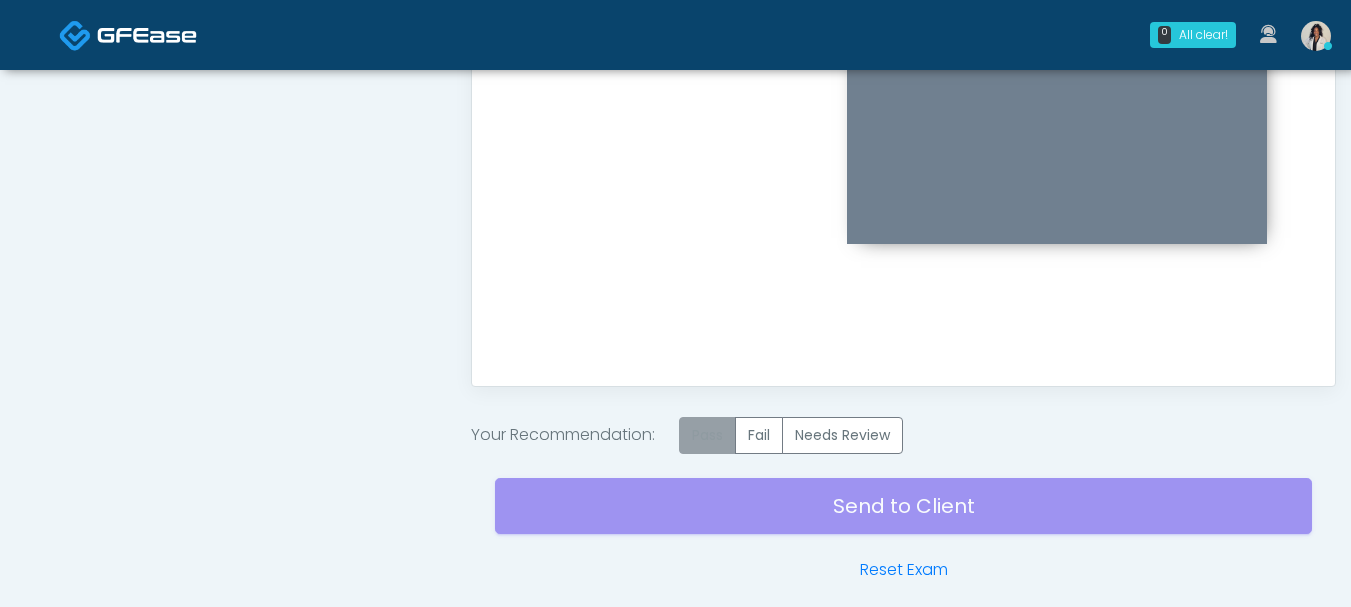 click on "Pass" at bounding box center (707, 435) 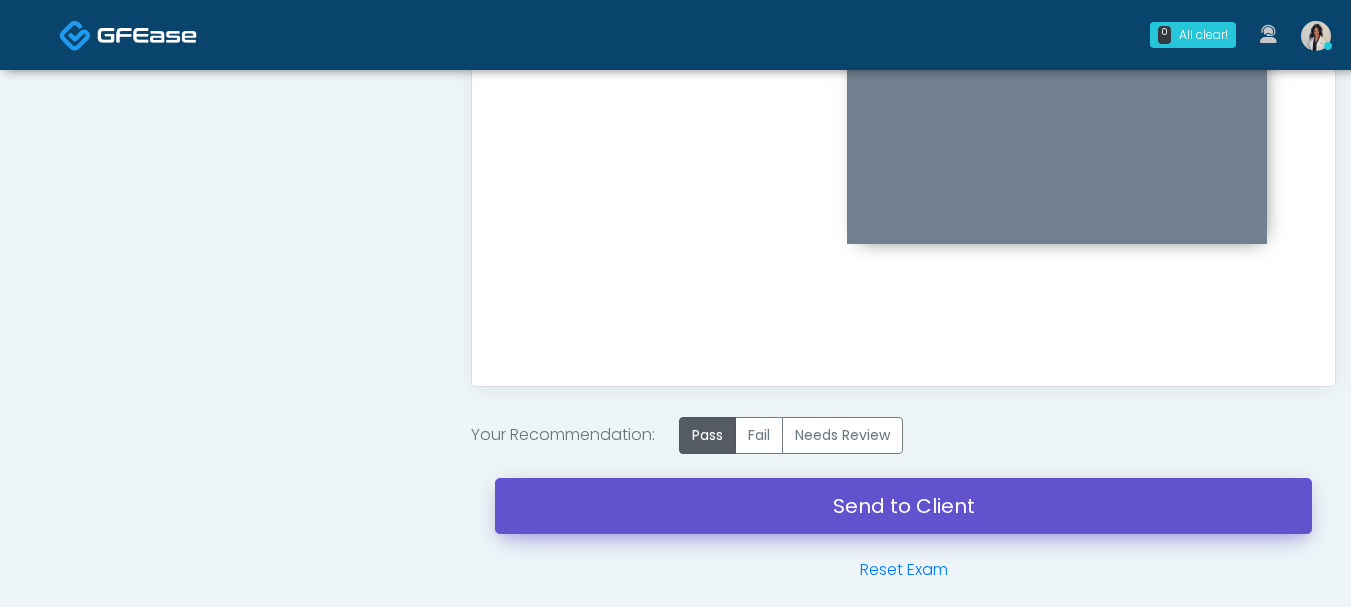 click on "Send to Client" at bounding box center [903, 506] 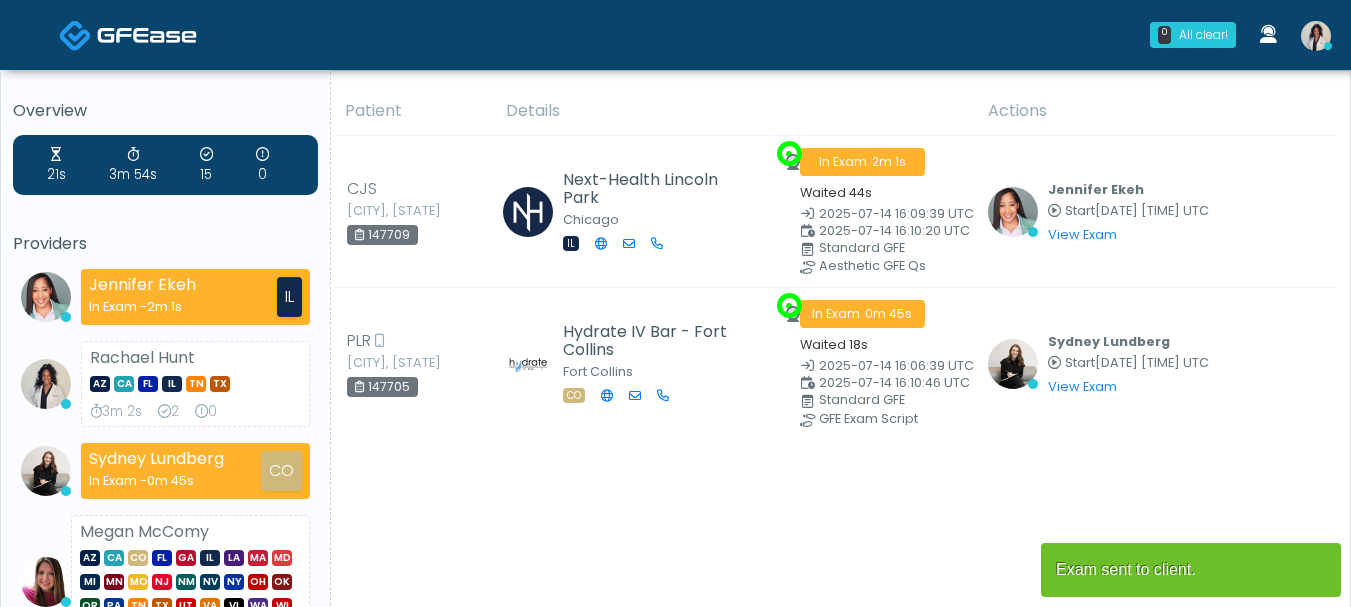 scroll, scrollTop: 0, scrollLeft: 0, axis: both 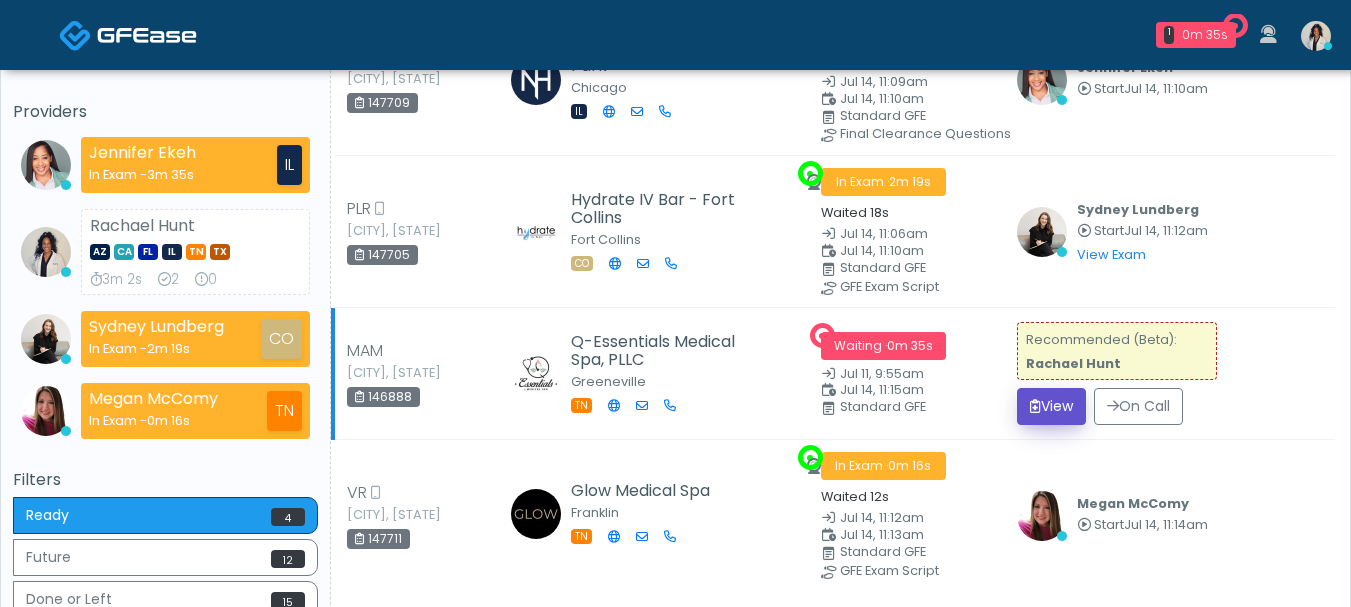 click on "View" at bounding box center (1051, 406) 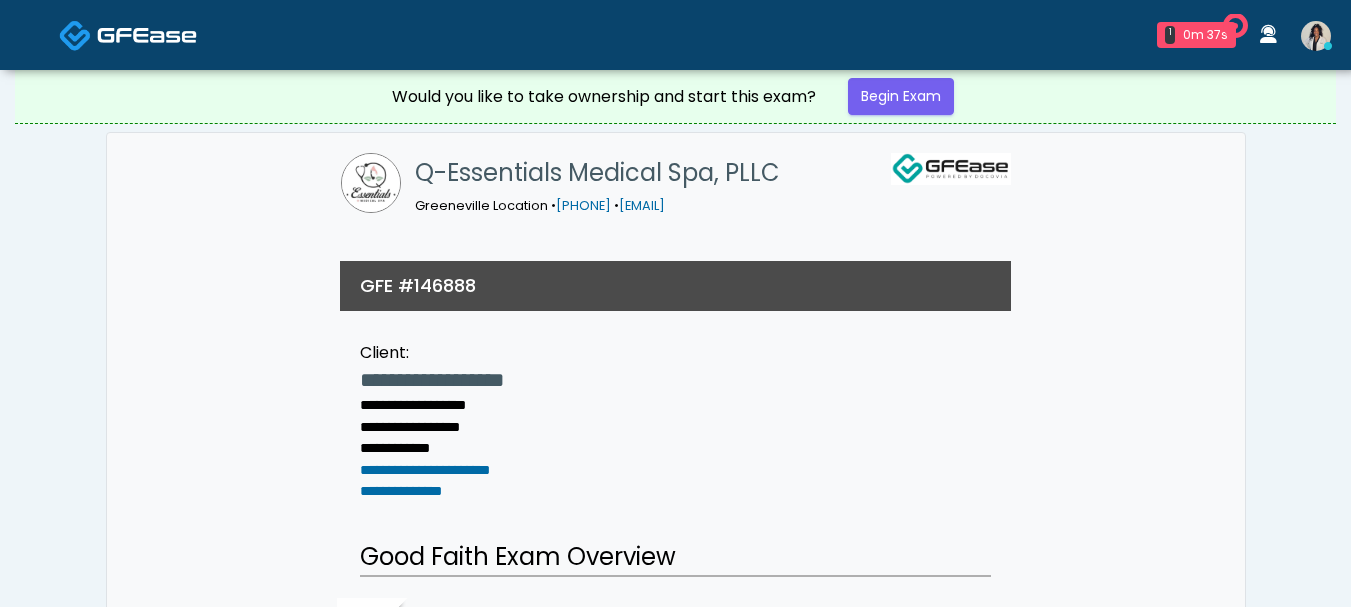 scroll, scrollTop: 0, scrollLeft: 0, axis: both 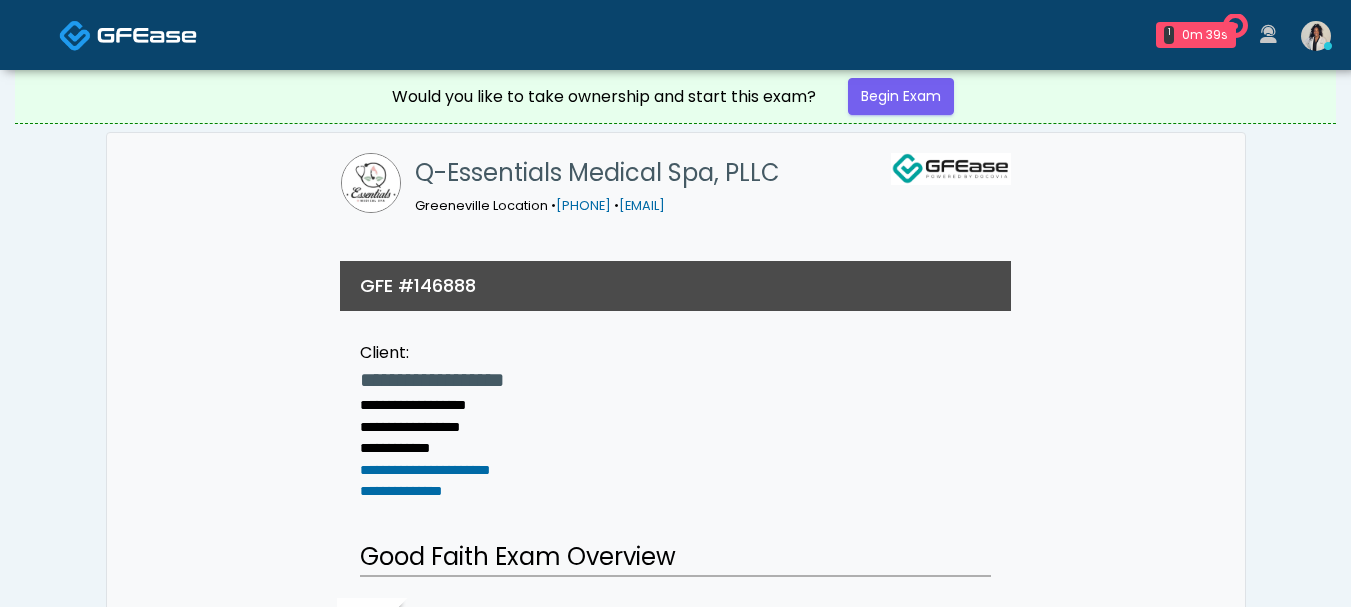 drag, startPoint x: 1361, startPoint y: 91, endPoint x: 1365, endPoint y: 78, distance: 13.601471 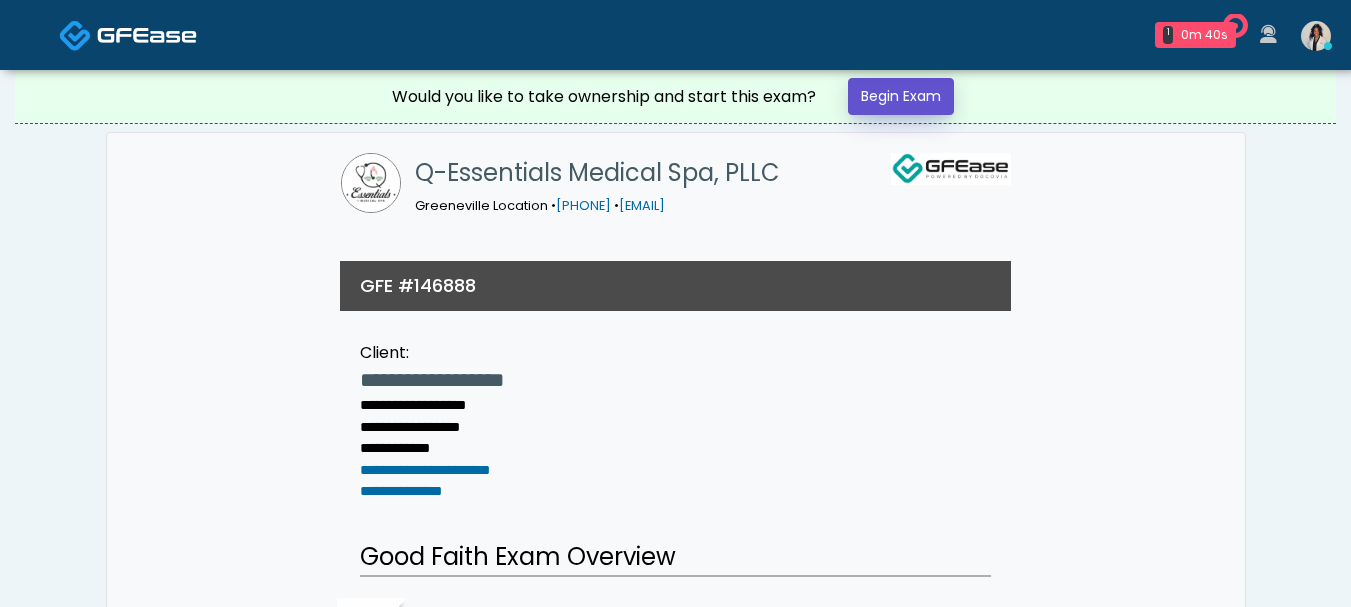 click on "Begin Exam" at bounding box center [901, 96] 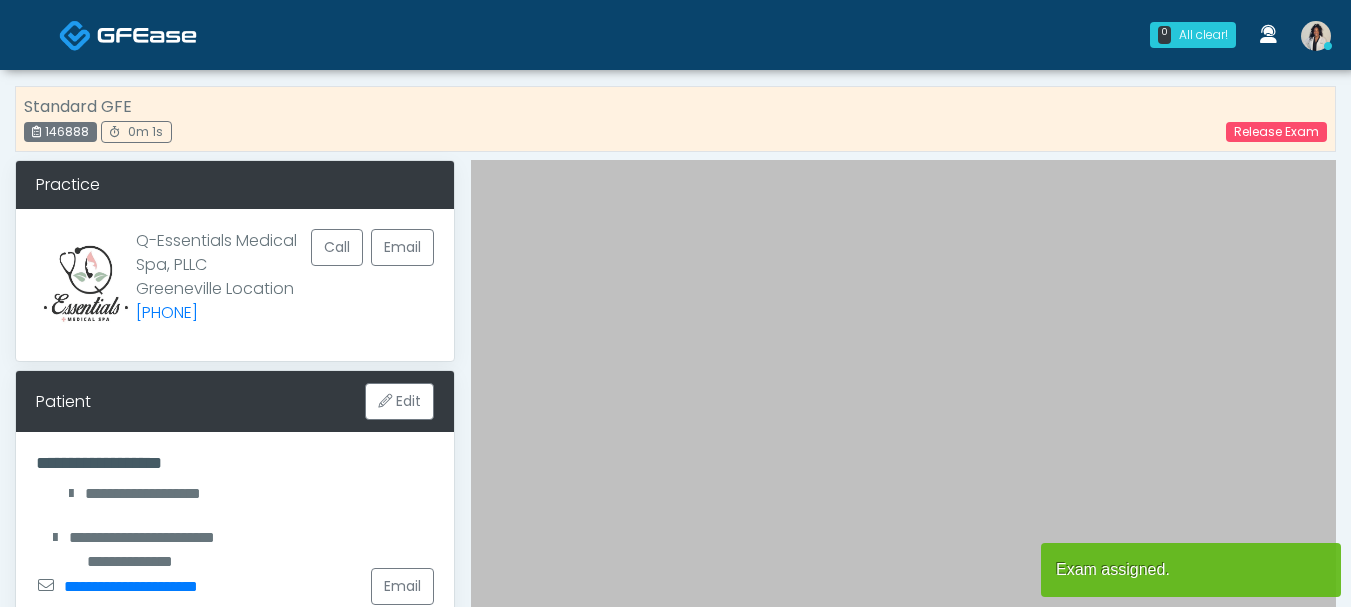 scroll, scrollTop: 0, scrollLeft: 0, axis: both 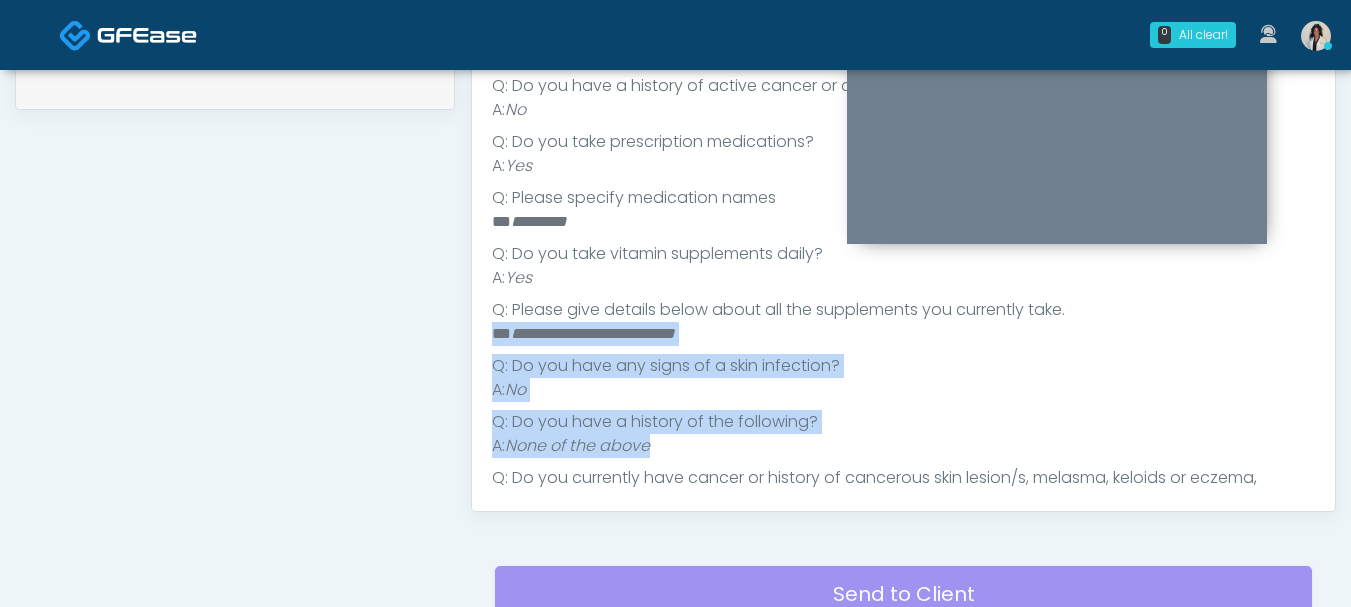 drag, startPoint x: 1315, startPoint y: 302, endPoint x: 1304, endPoint y: 435, distance: 133.45412 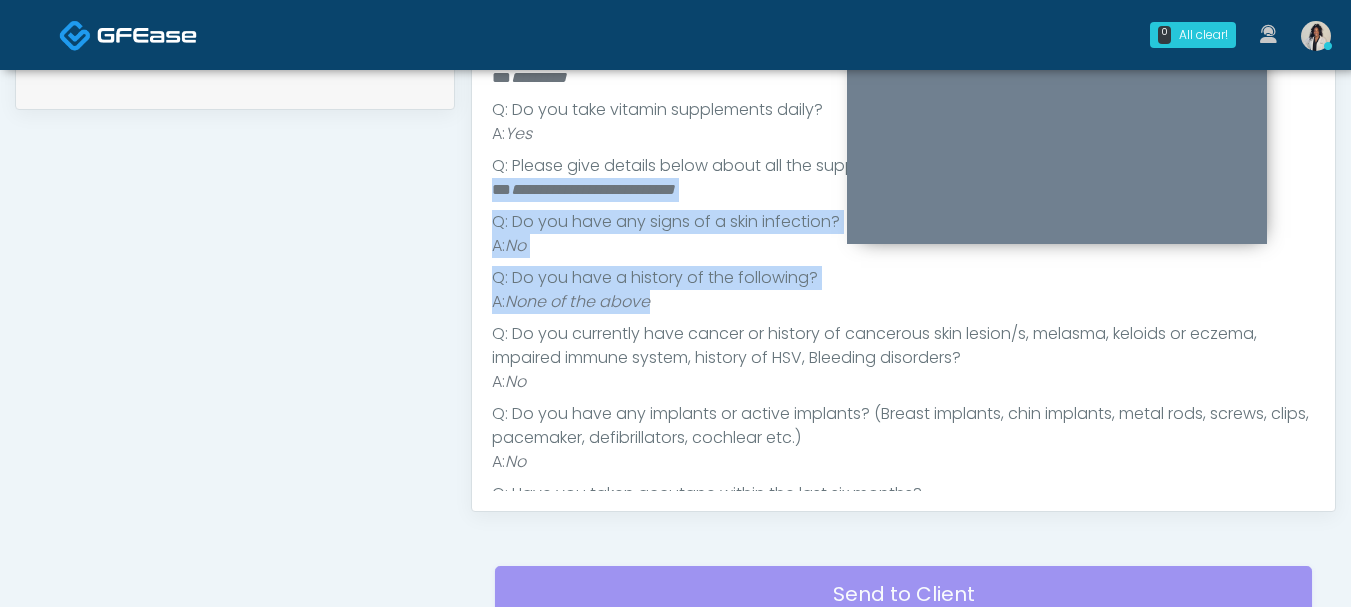 scroll, scrollTop: 528, scrollLeft: 0, axis: vertical 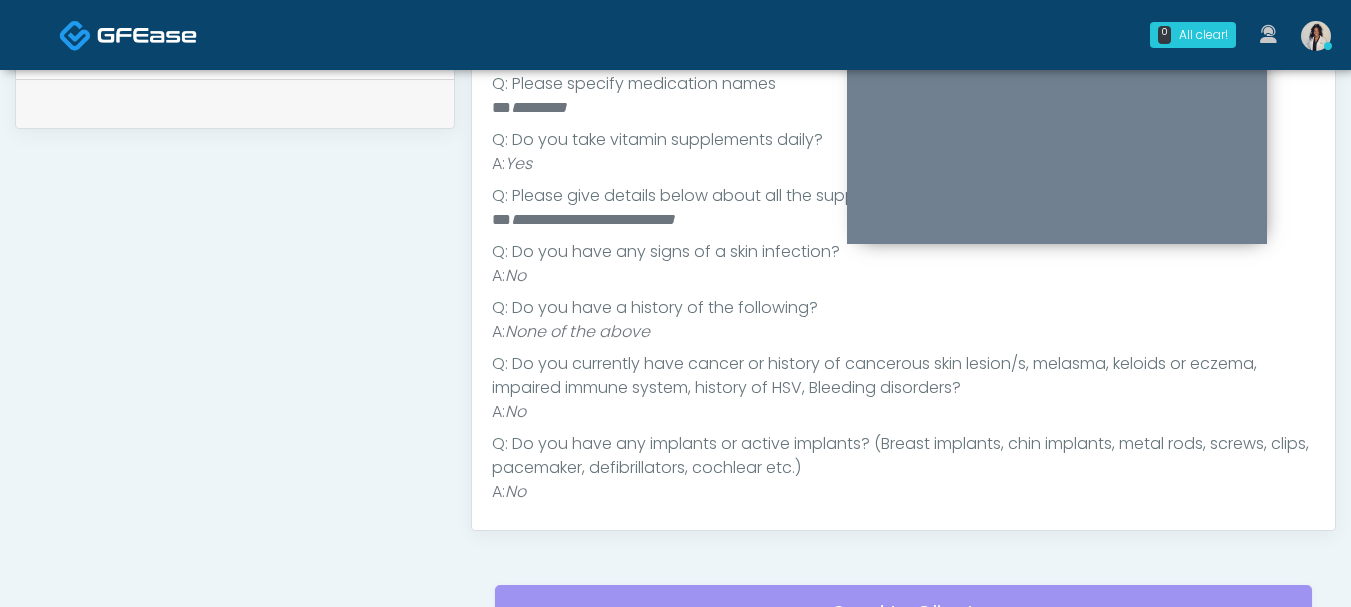 click on "Q: Are you pregnant, possibly pregnant or breastfeeding?
A:  No
Q: Do you have any allergies and have you had any severe allergic responses?
A:  No
Q: Do you have a history of active cancer or cancer treatment within the last 12 months?
A:  No
Q: Do you take prescription medications?
A:  Yes
Q: Please specify medication names
** *********
Q: Do you take vitamin supplements daily?
A:  Yes" at bounding box center (903, 204) 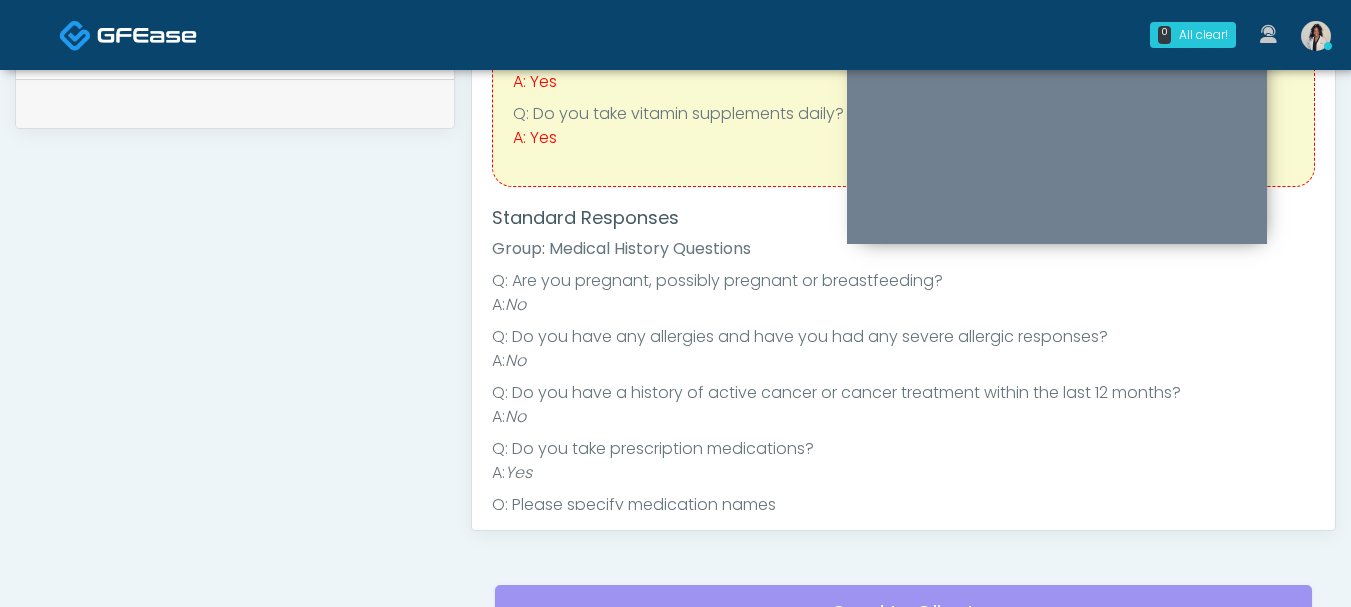 scroll, scrollTop: 69, scrollLeft: 0, axis: vertical 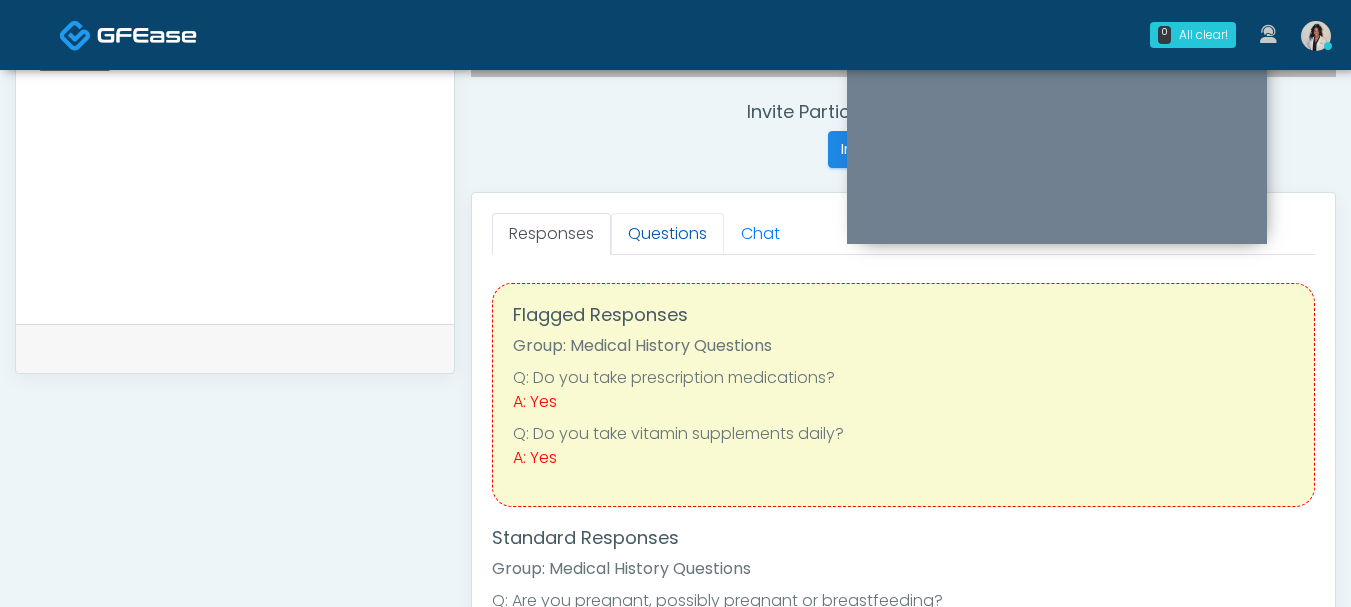 click on "Questions" at bounding box center [667, 234] 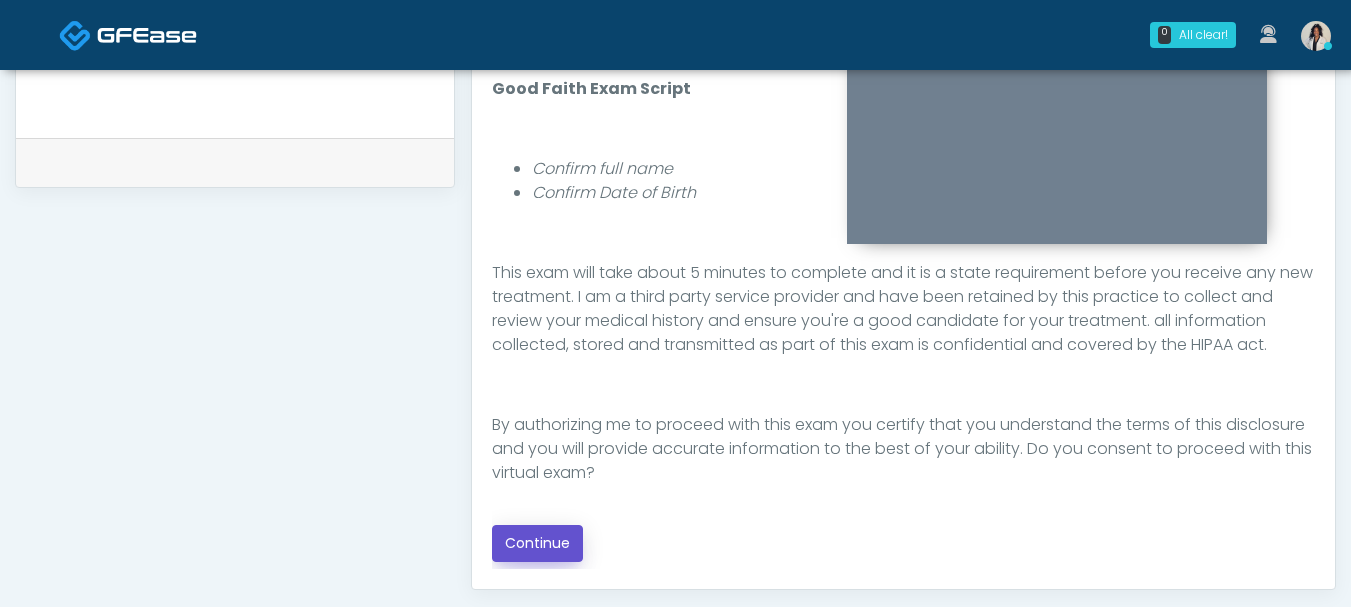click on "Continue" at bounding box center (537, 543) 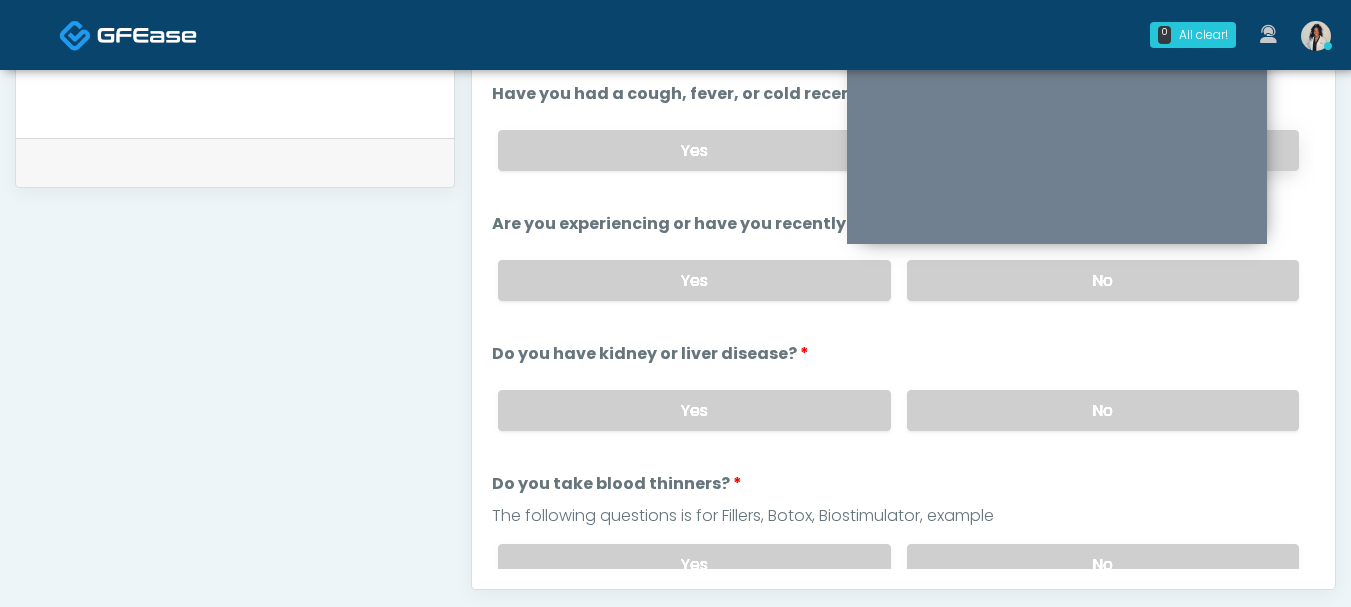 click on "No" at bounding box center (1103, 150) 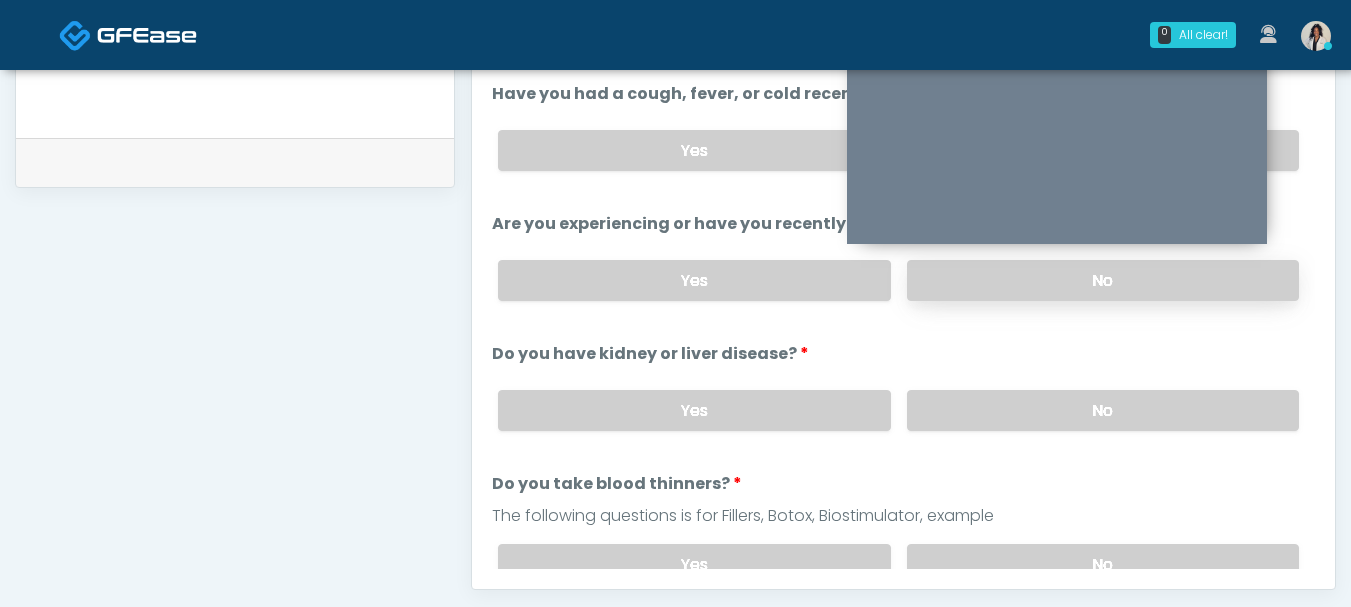 click on "No" at bounding box center (1103, 280) 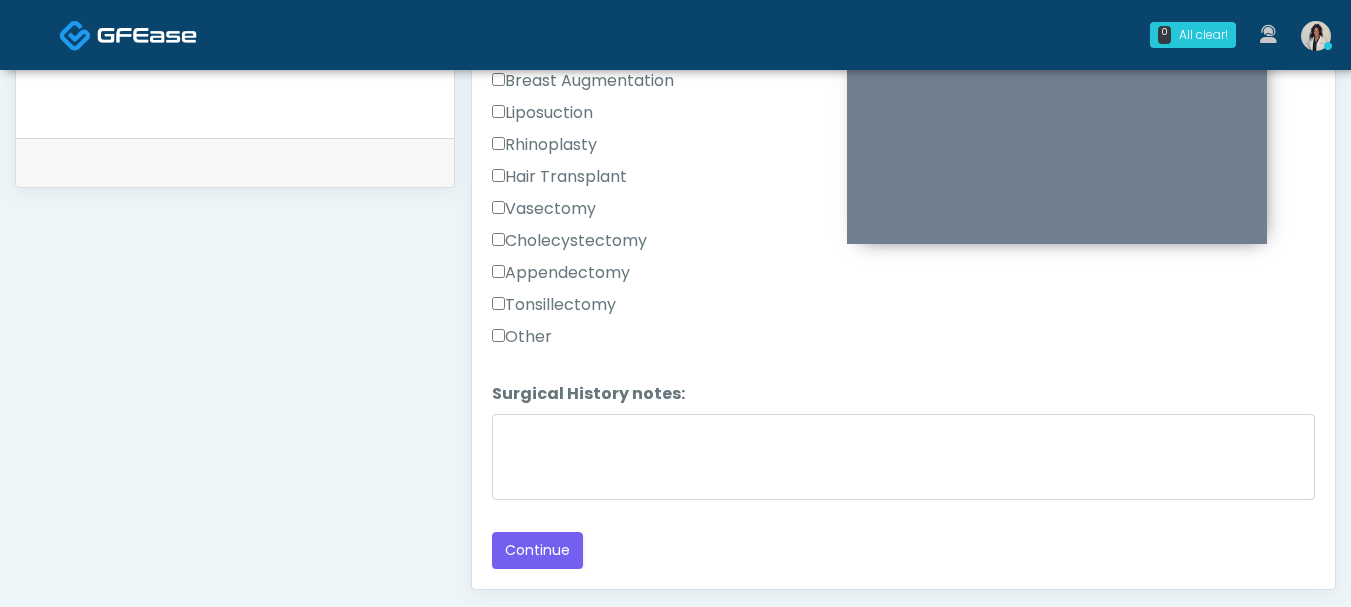 click on "Other" at bounding box center (522, 337) 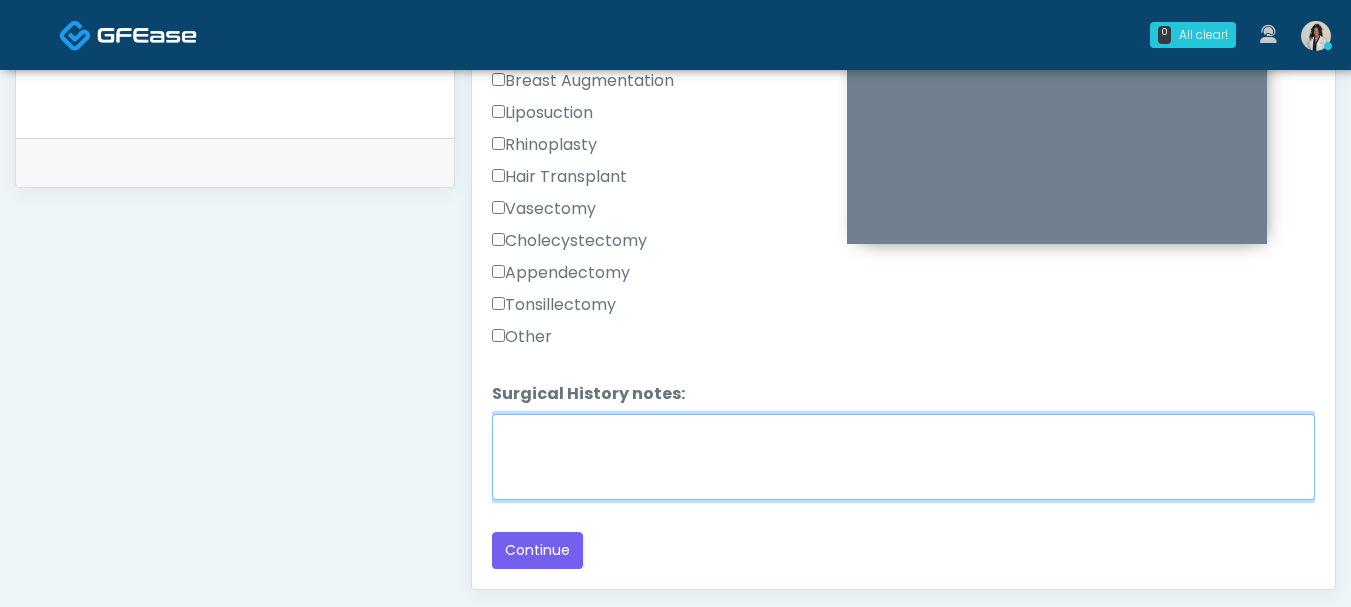 click on "Surgical History notes:" at bounding box center [903, 457] 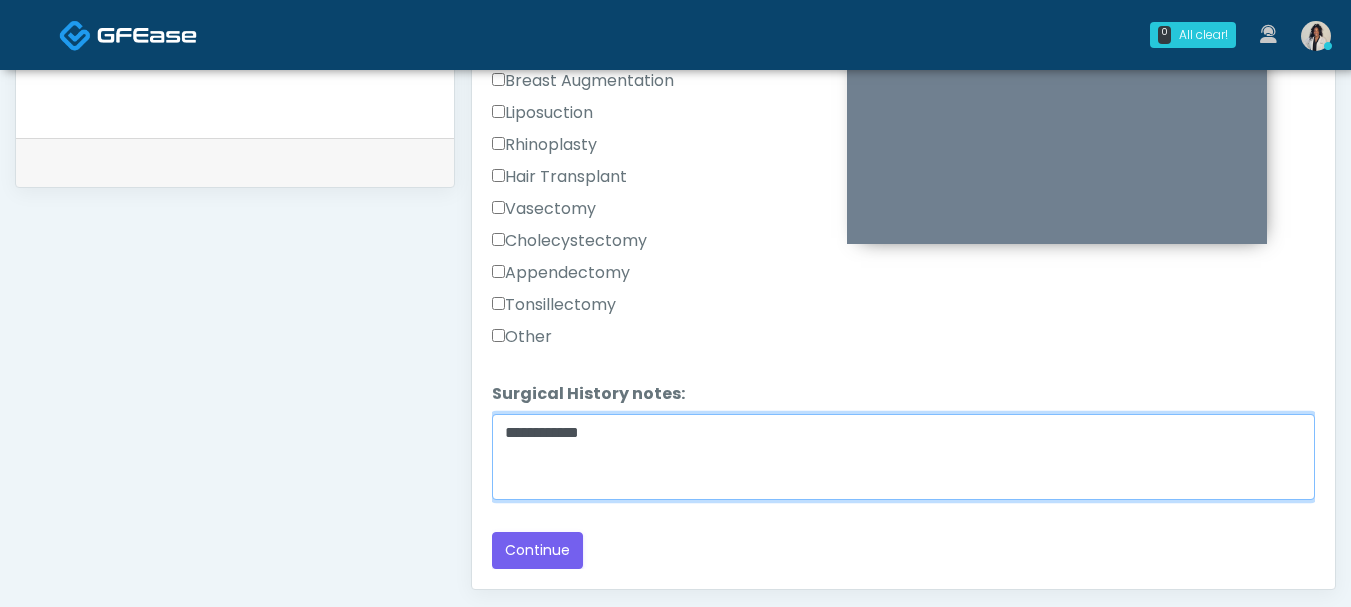 type on "**********" 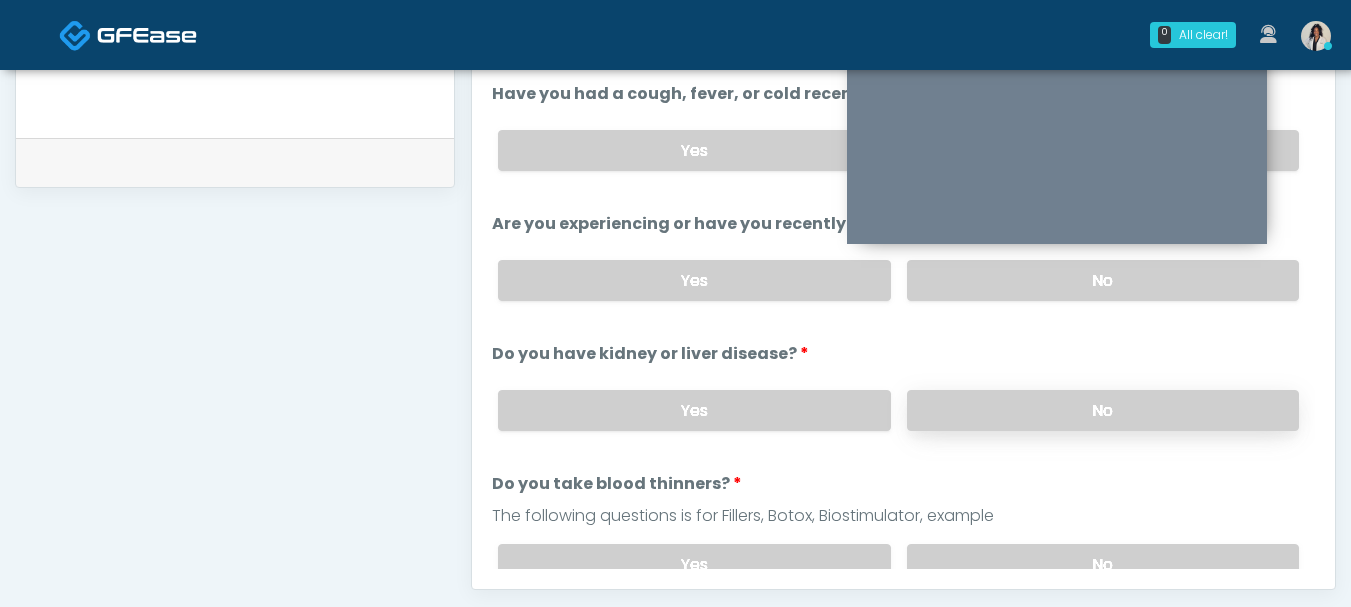 click on "No" at bounding box center (1103, 410) 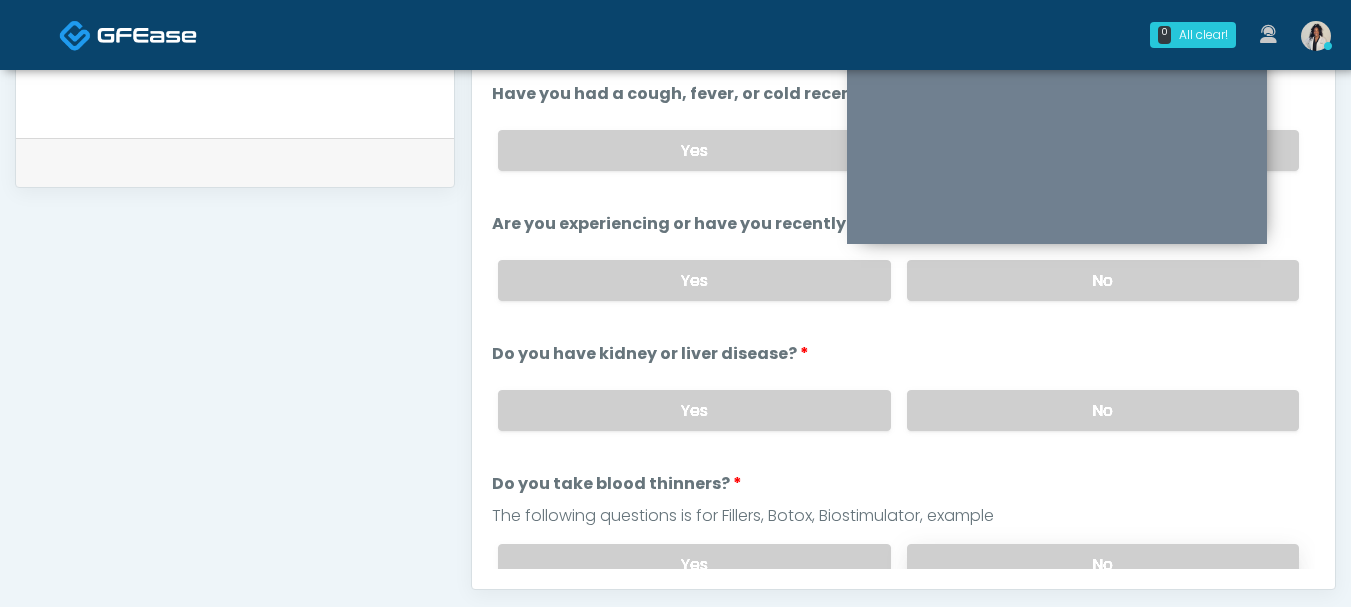 click on "No" at bounding box center (1103, 564) 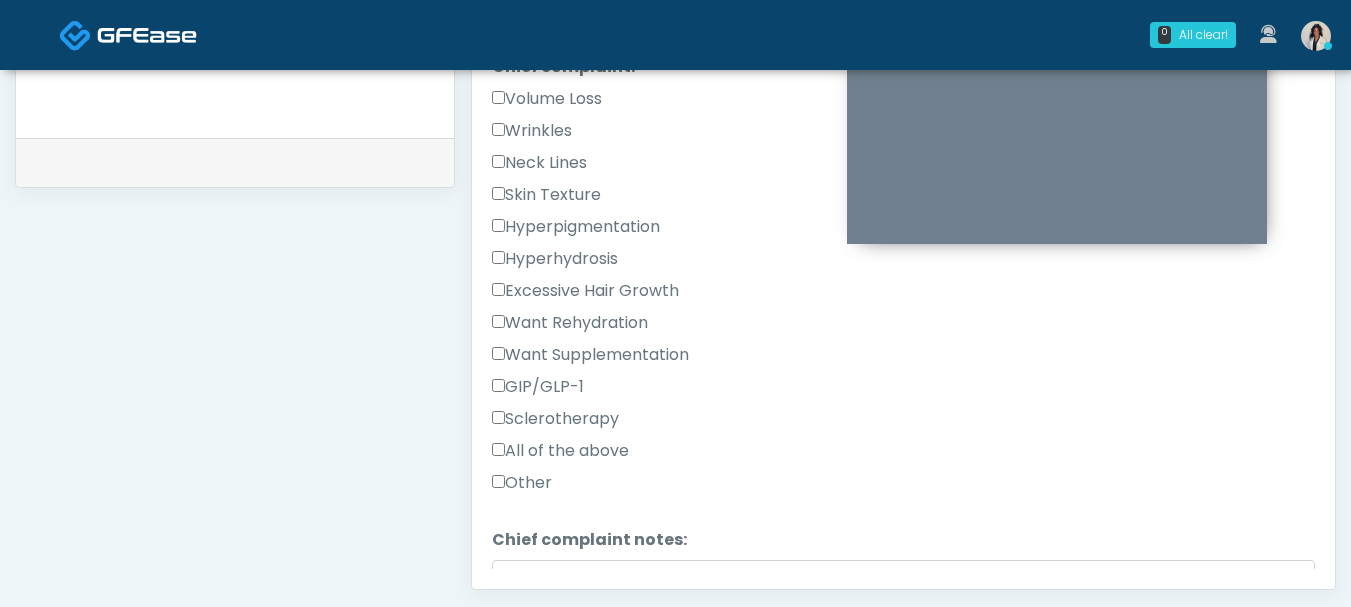 scroll, scrollTop: 575, scrollLeft: 0, axis: vertical 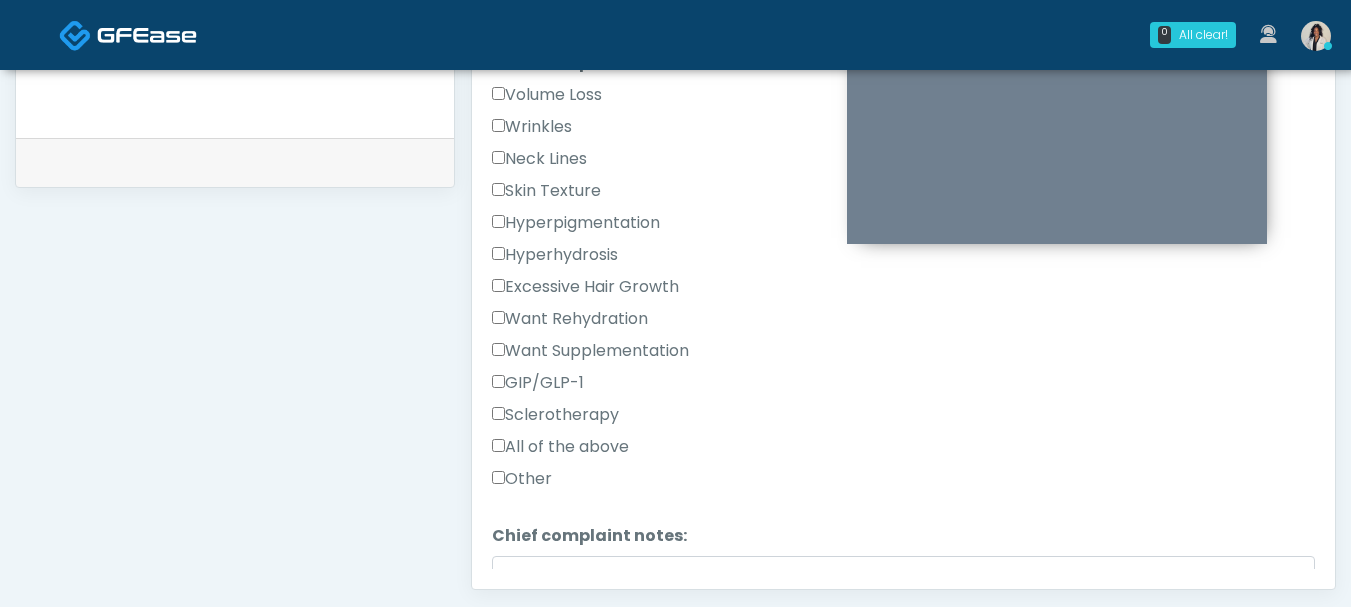 click on "GIP/GLP-1" at bounding box center [538, 383] 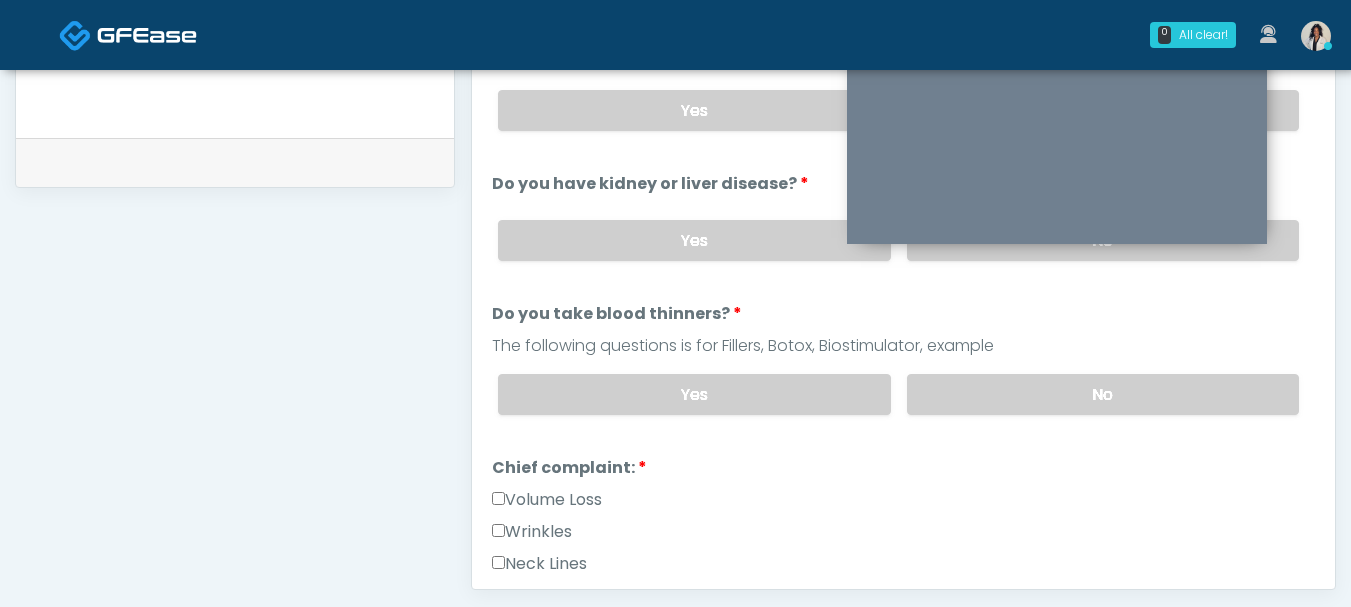 scroll, scrollTop: 167, scrollLeft: 0, axis: vertical 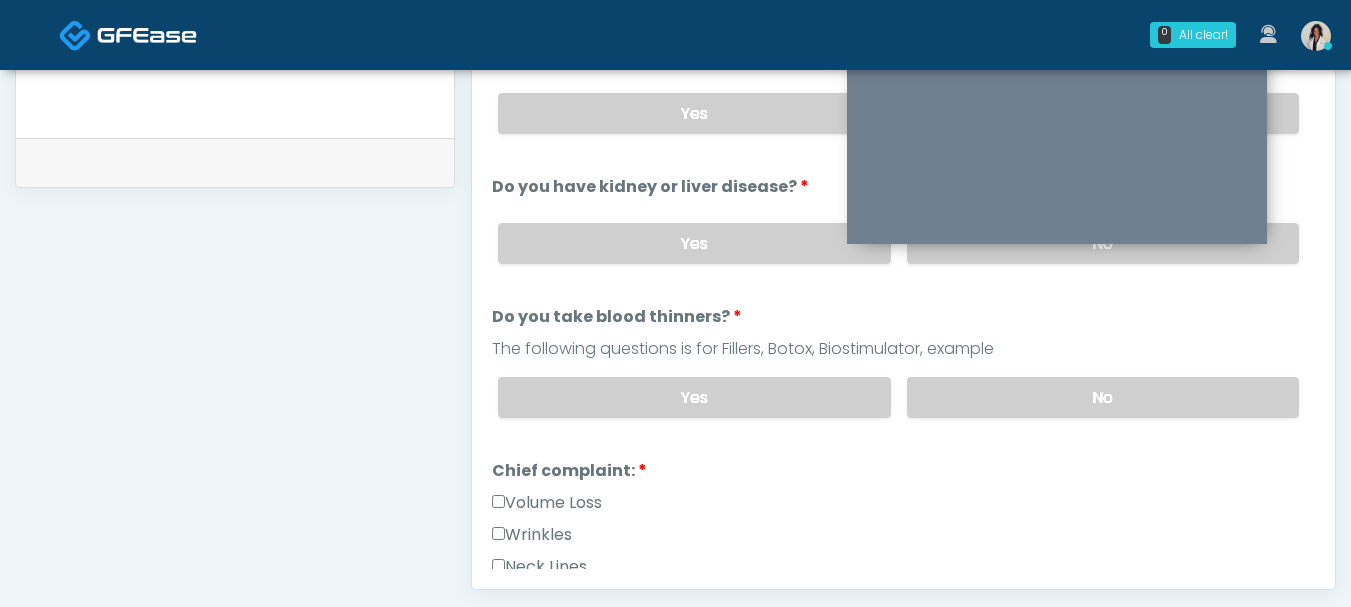 click on "Yes" at bounding box center [694, 397] 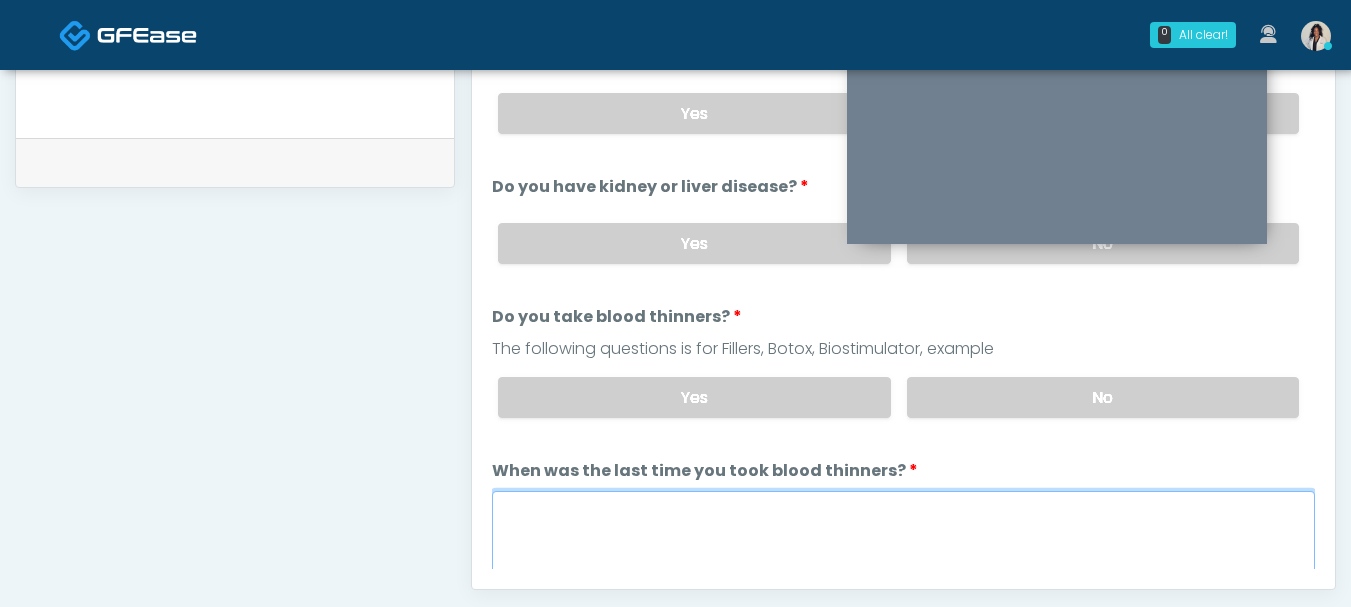 click on "When was the last time you took blood thinners?" at bounding box center [903, 534] 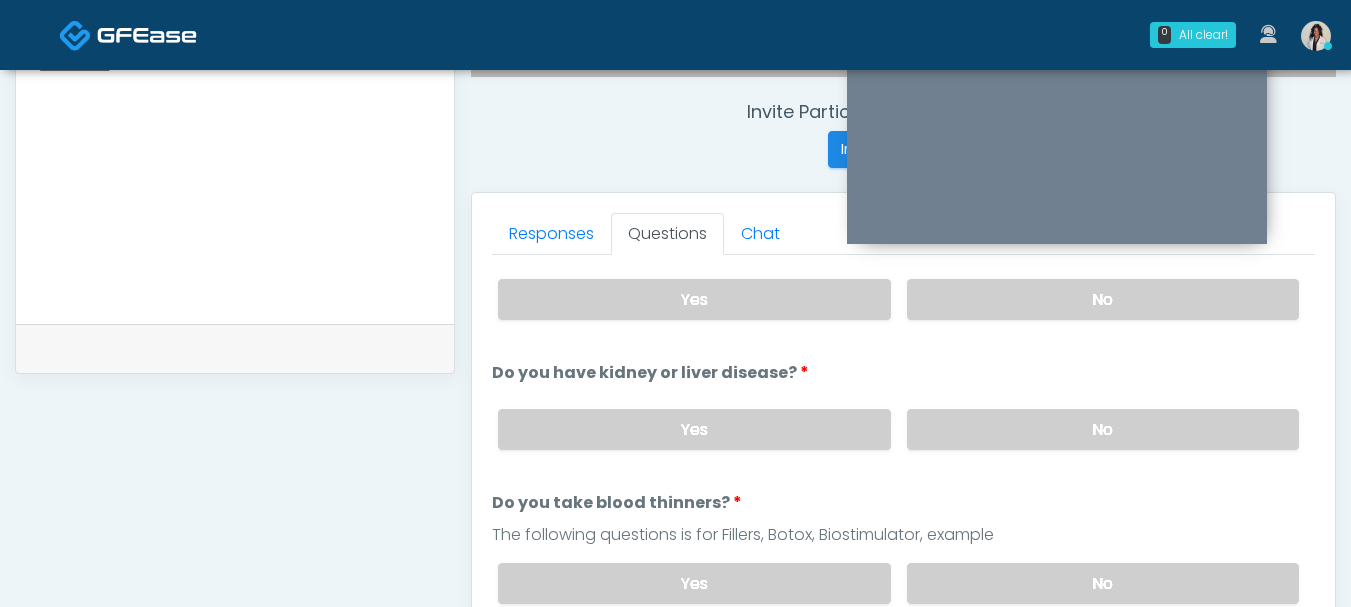 scroll, scrollTop: 742, scrollLeft: 0, axis: vertical 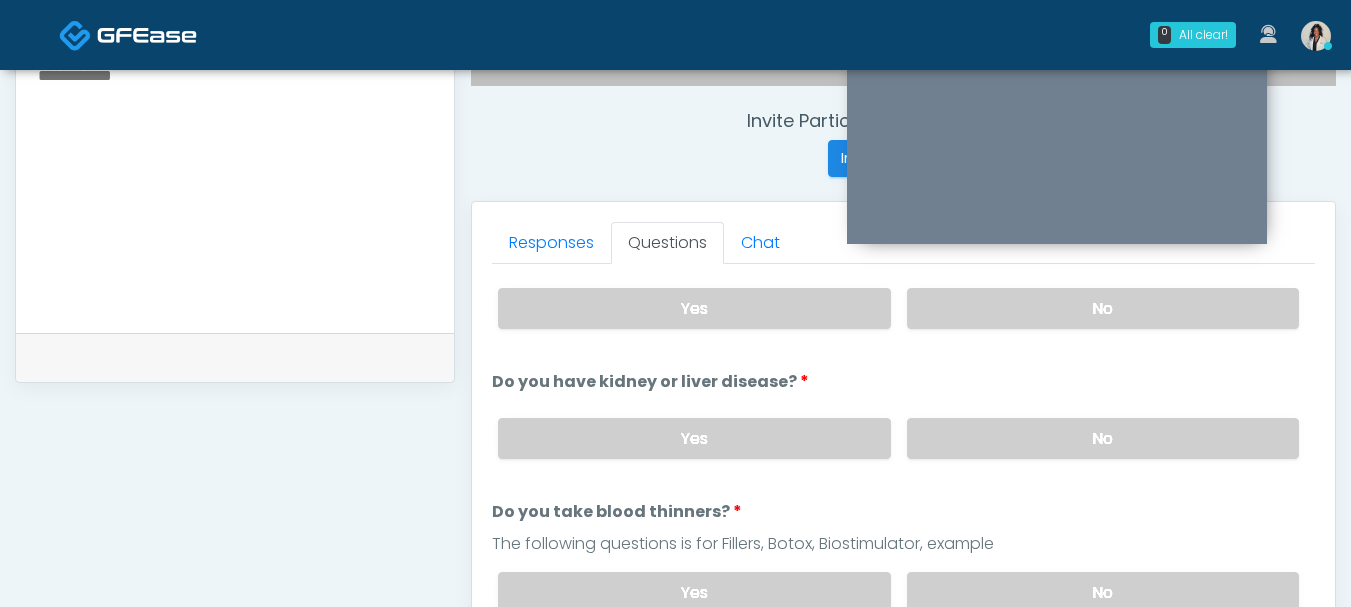 type on "**********" 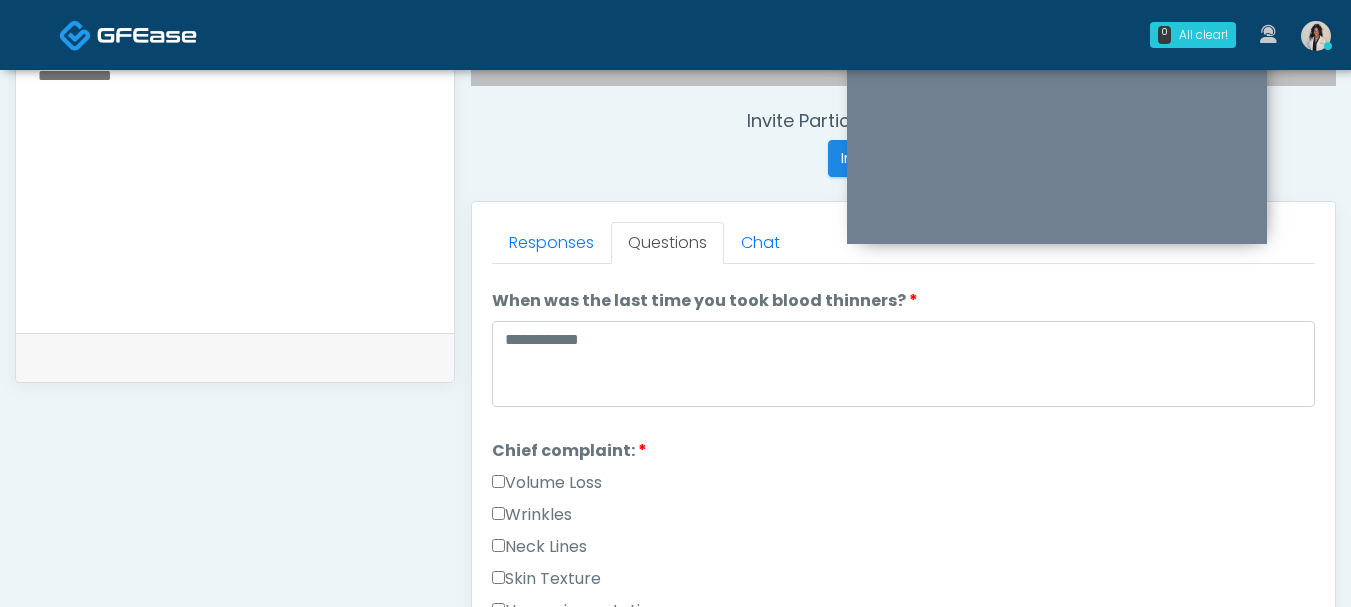scroll, scrollTop: 558, scrollLeft: 0, axis: vertical 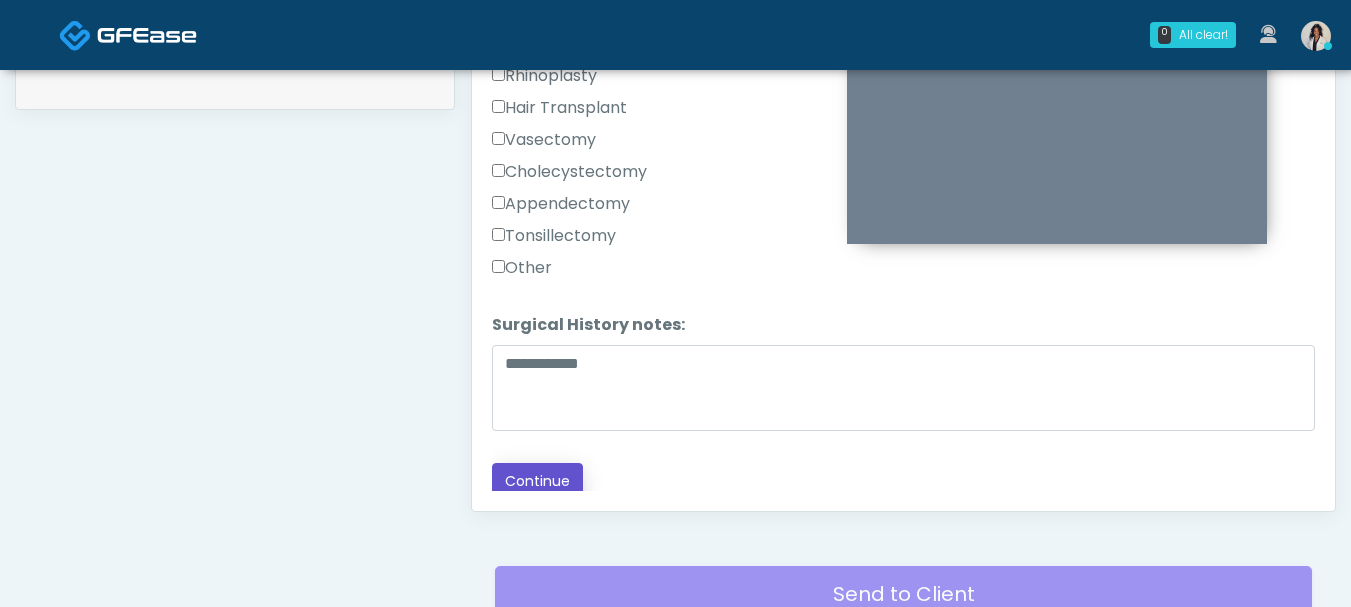click on "Continue" at bounding box center (537, 481) 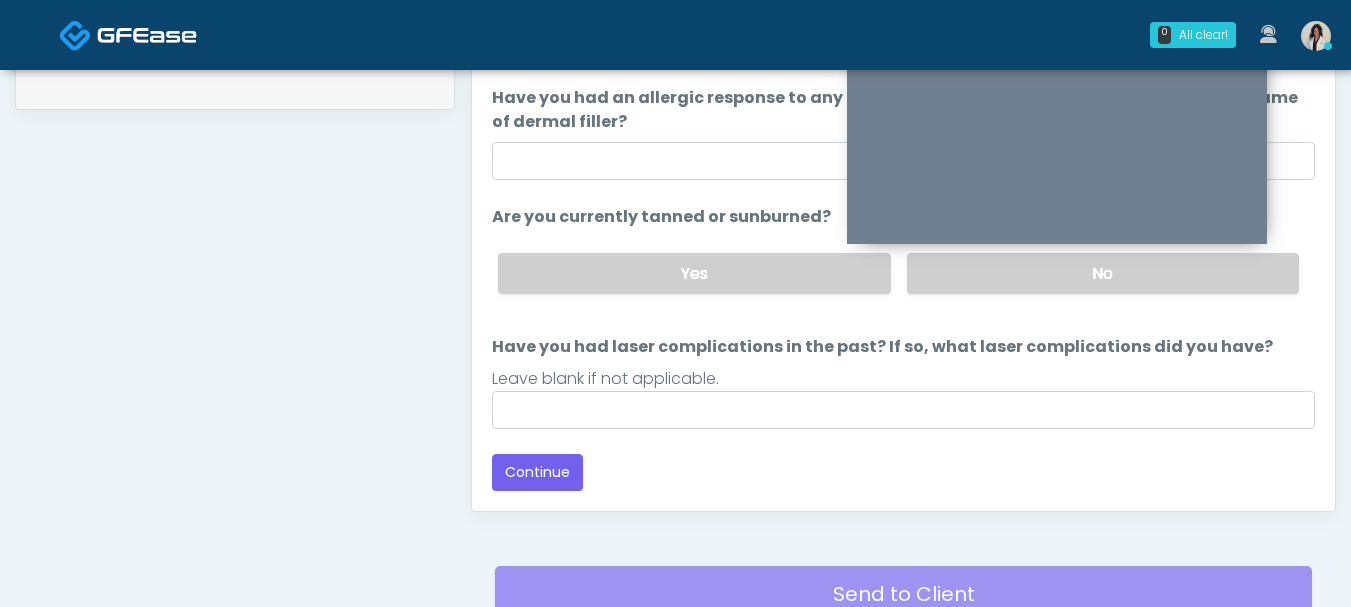 scroll, scrollTop: 189, scrollLeft: 0, axis: vertical 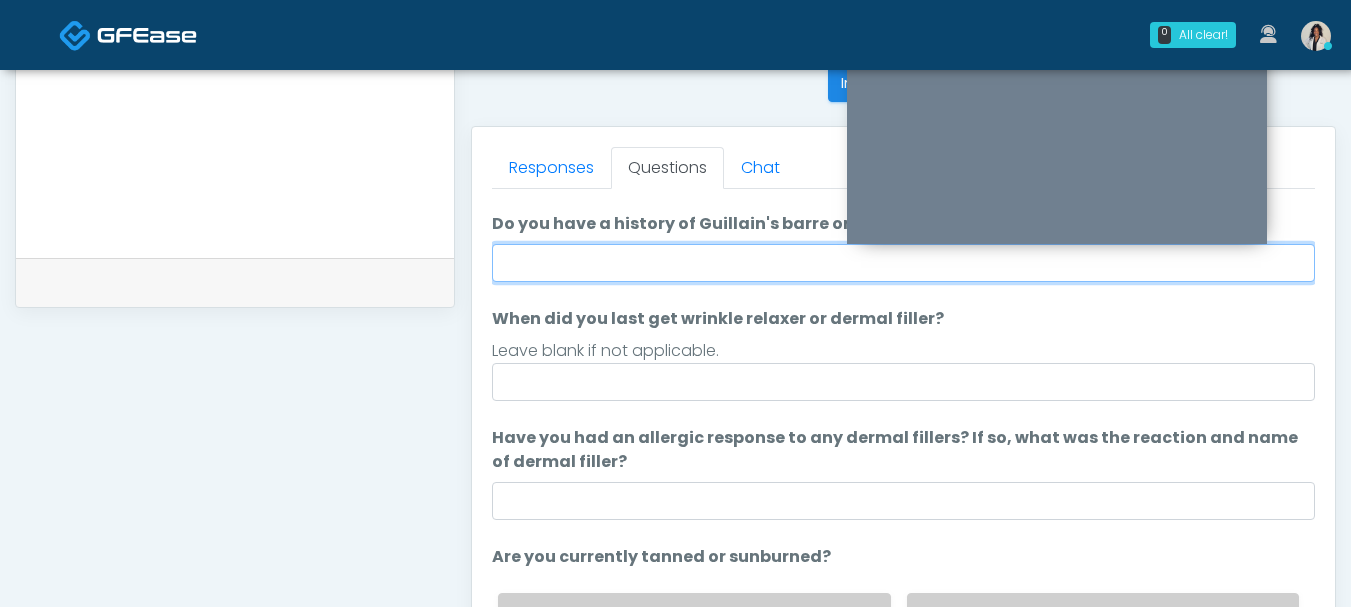 click on "Do you have a history of Guillain's barre or ALS? If so, please provide details." at bounding box center (903, 263) 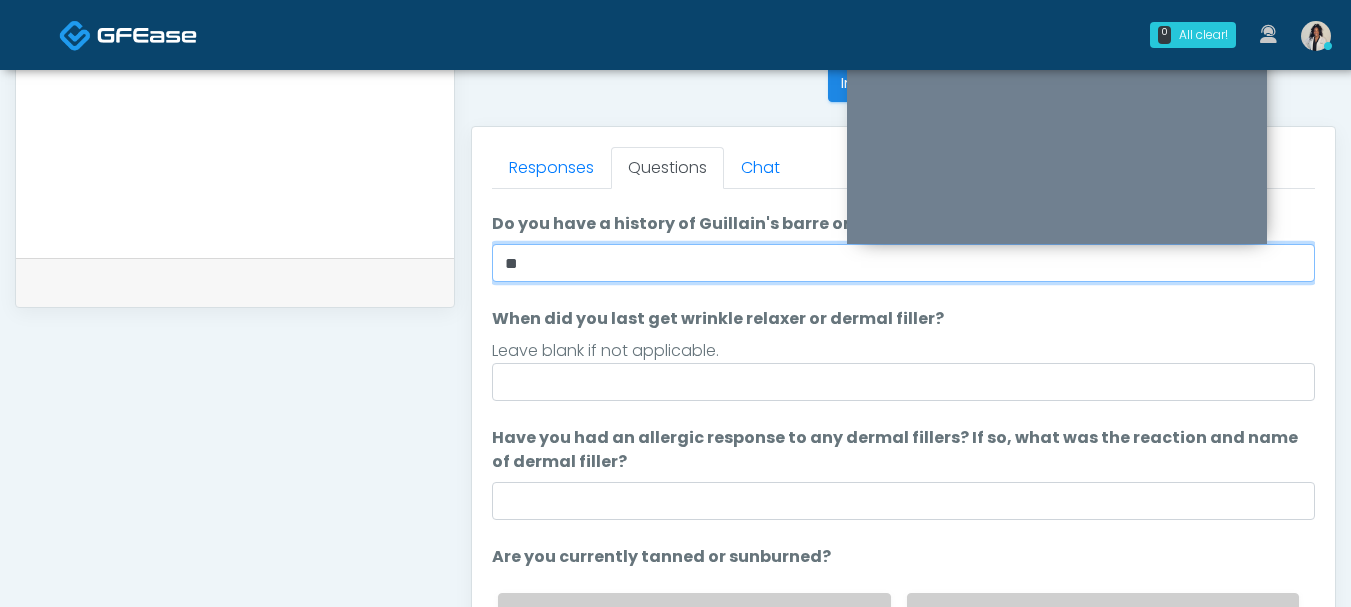 type on "**" 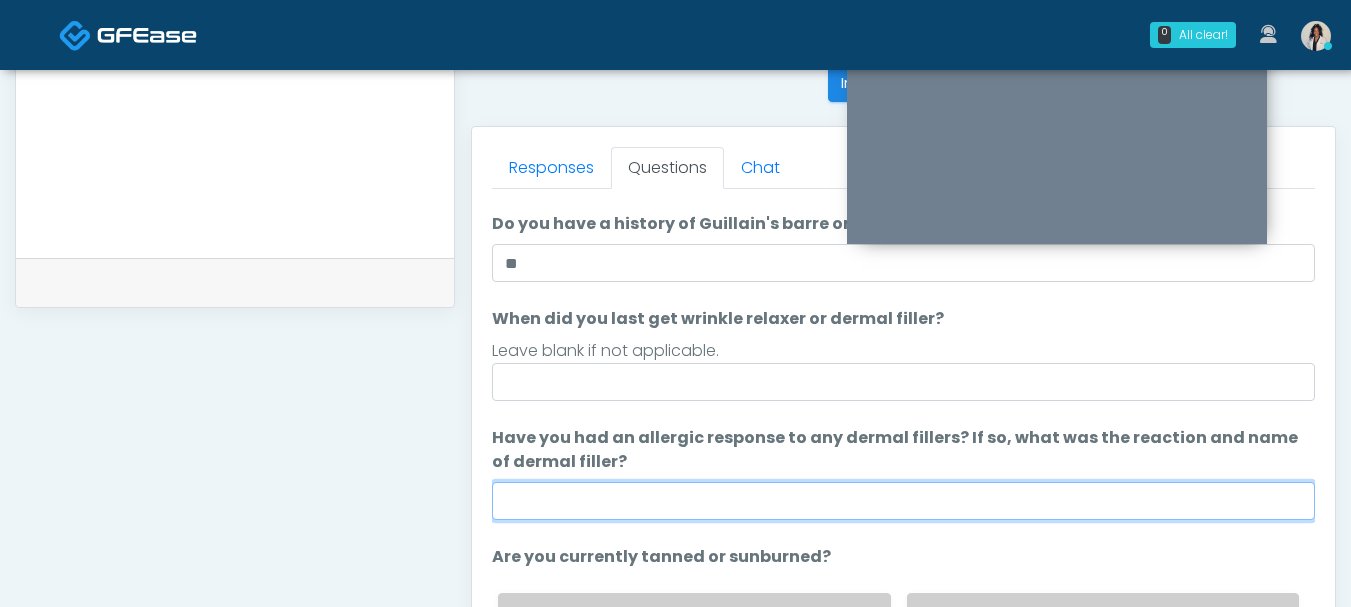 click on "Have you had an allergic response to any dermal fillers? If so, what was the reaction and name of dermal filler?" at bounding box center [903, 501] 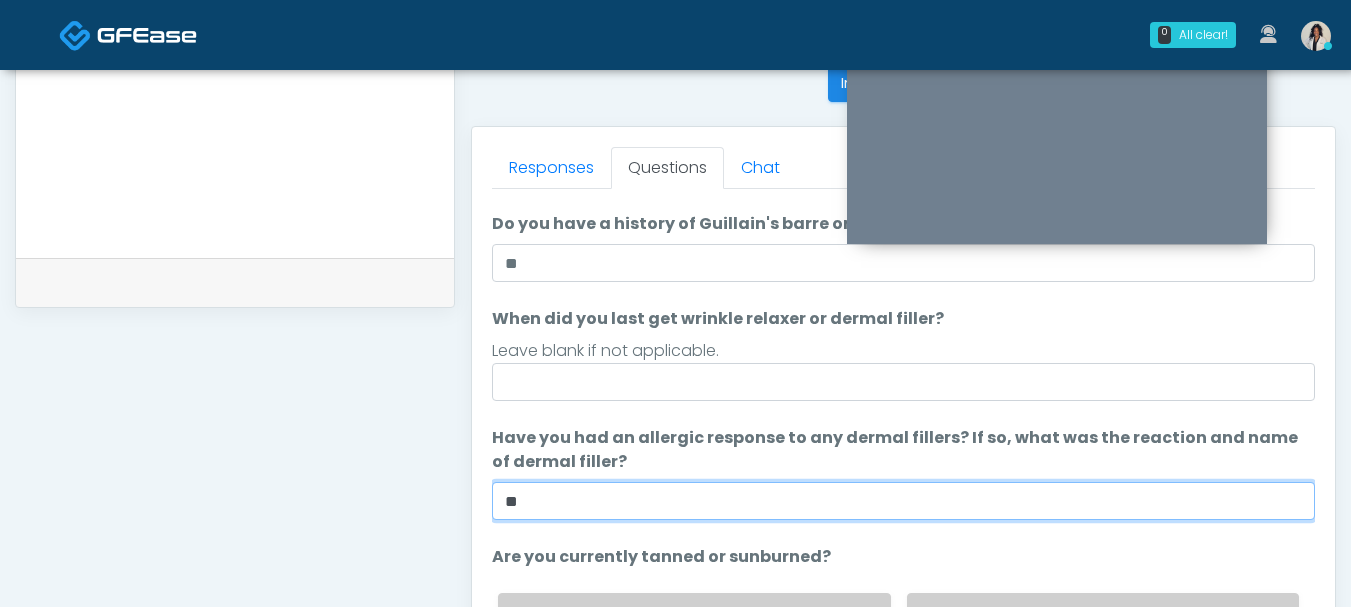 type on "**" 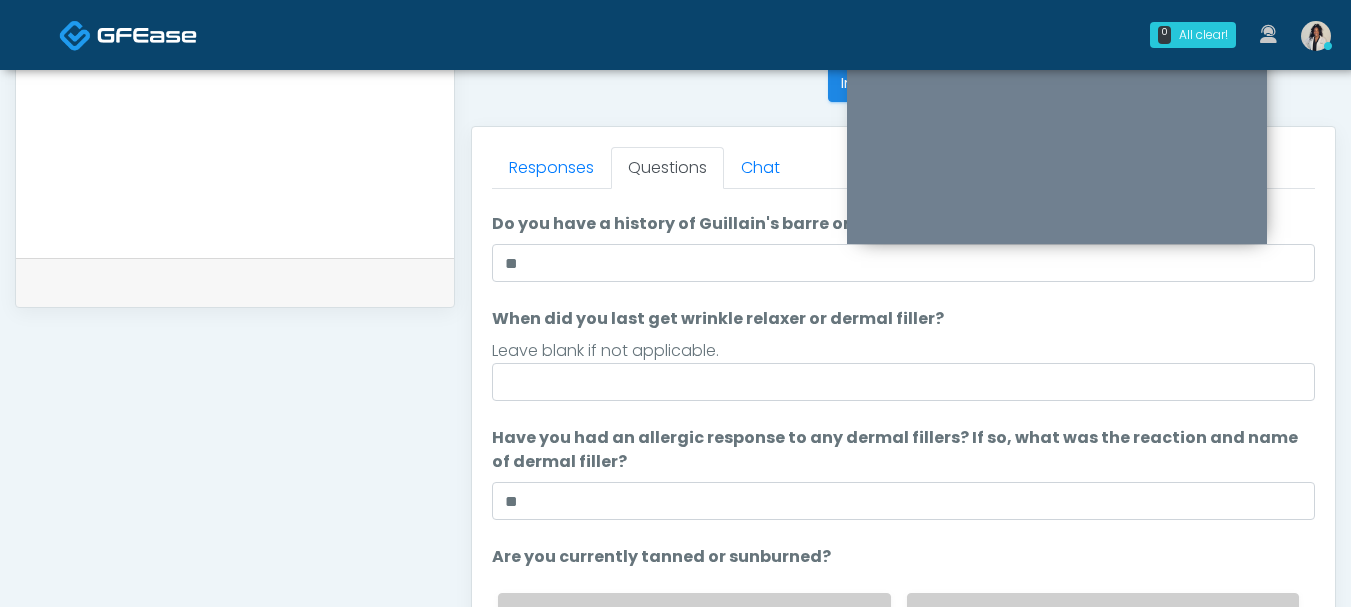 scroll, scrollTop: 189, scrollLeft: 0, axis: vertical 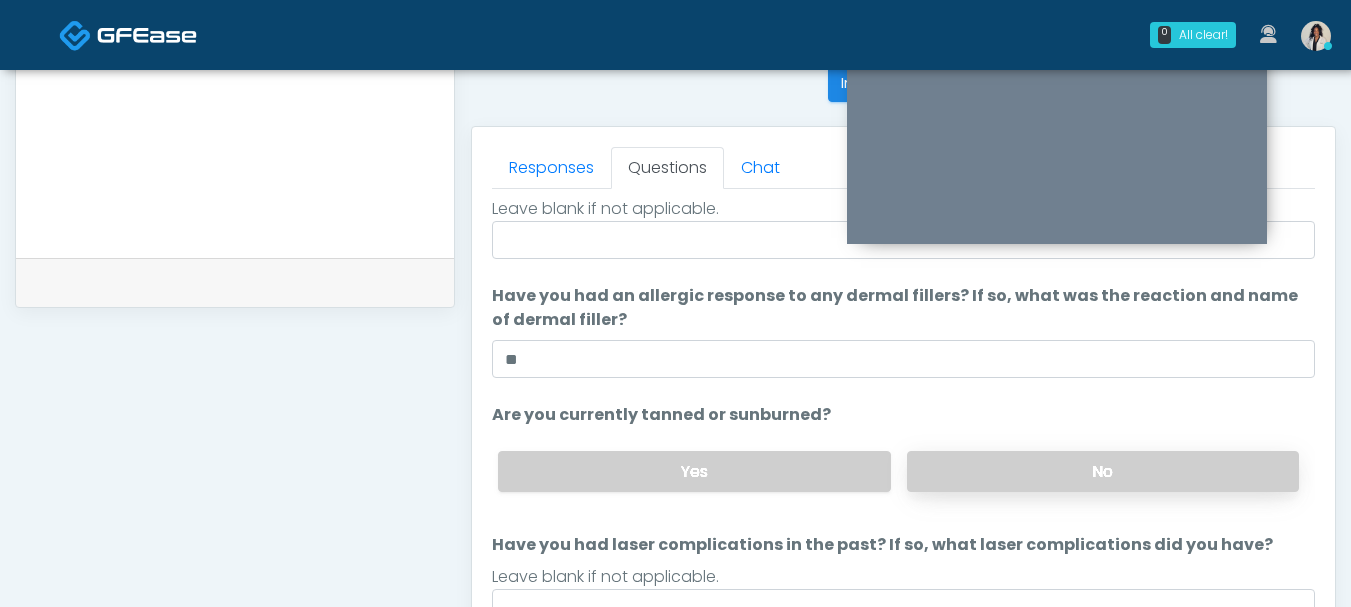 click on "No" at bounding box center (1103, 471) 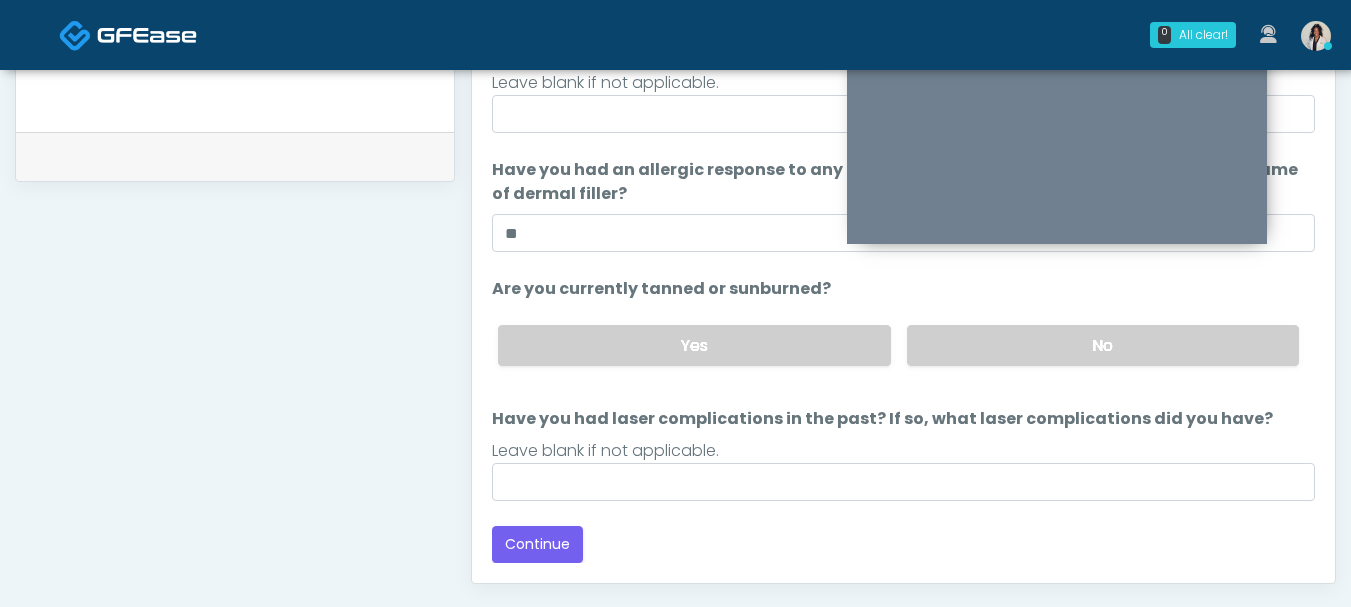 scroll, scrollTop: 962, scrollLeft: 0, axis: vertical 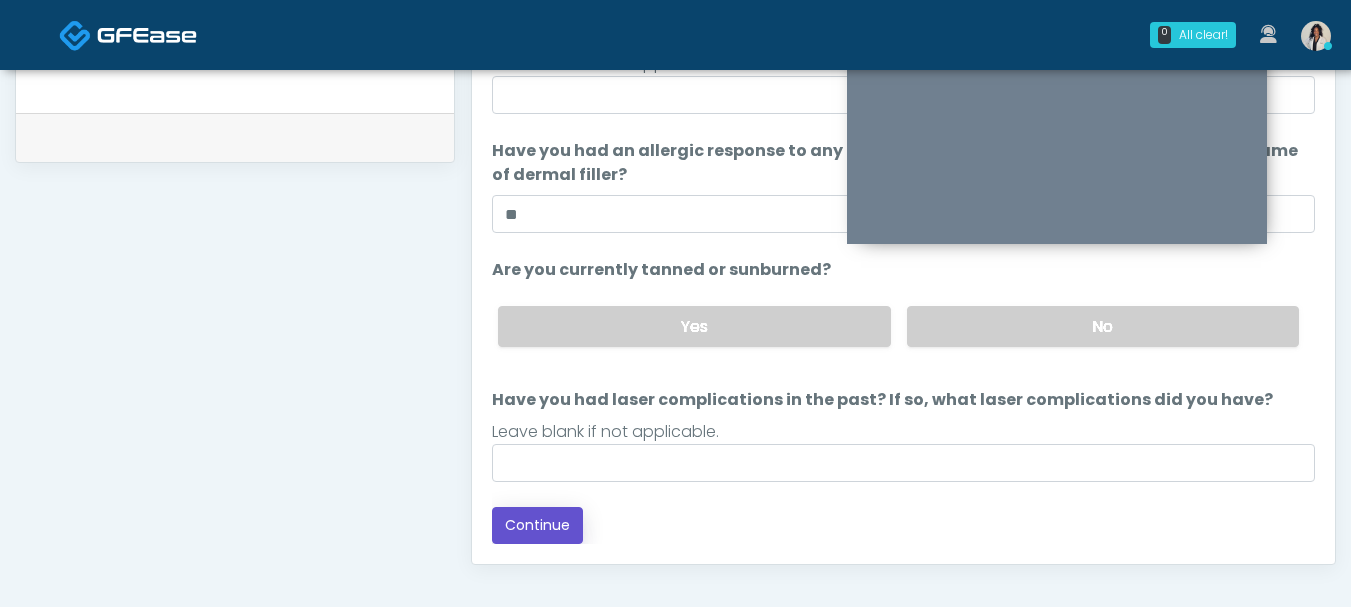 click on "Continue" at bounding box center [537, 525] 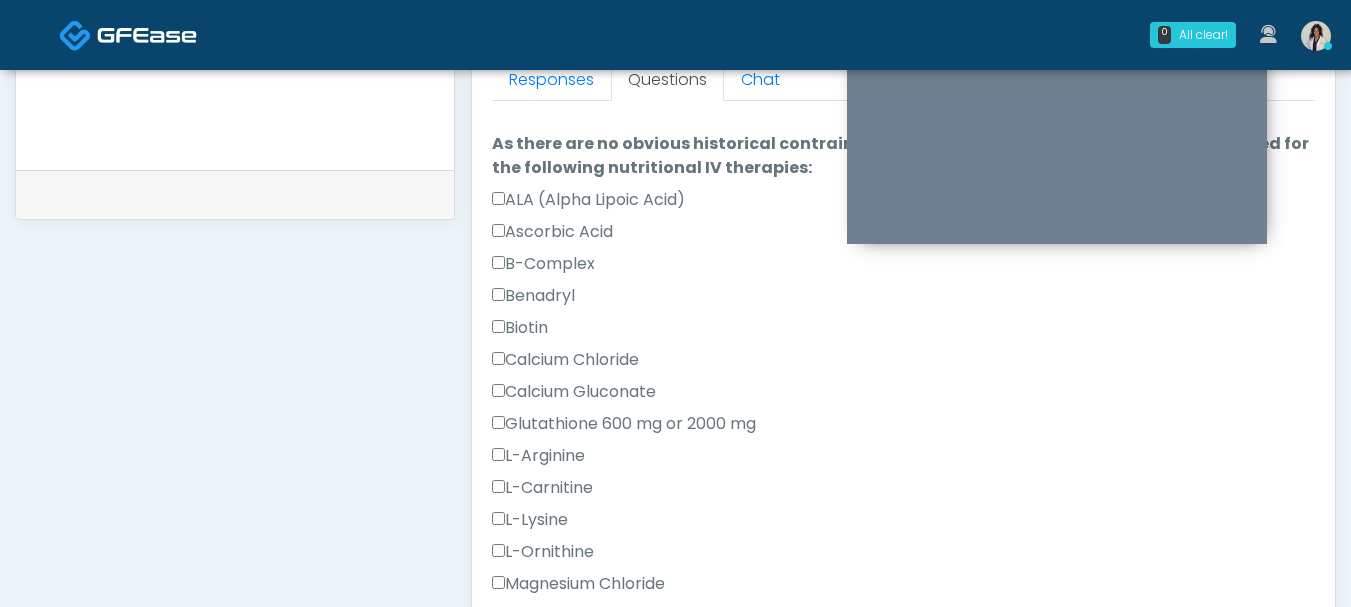 scroll, scrollTop: 893, scrollLeft: 0, axis: vertical 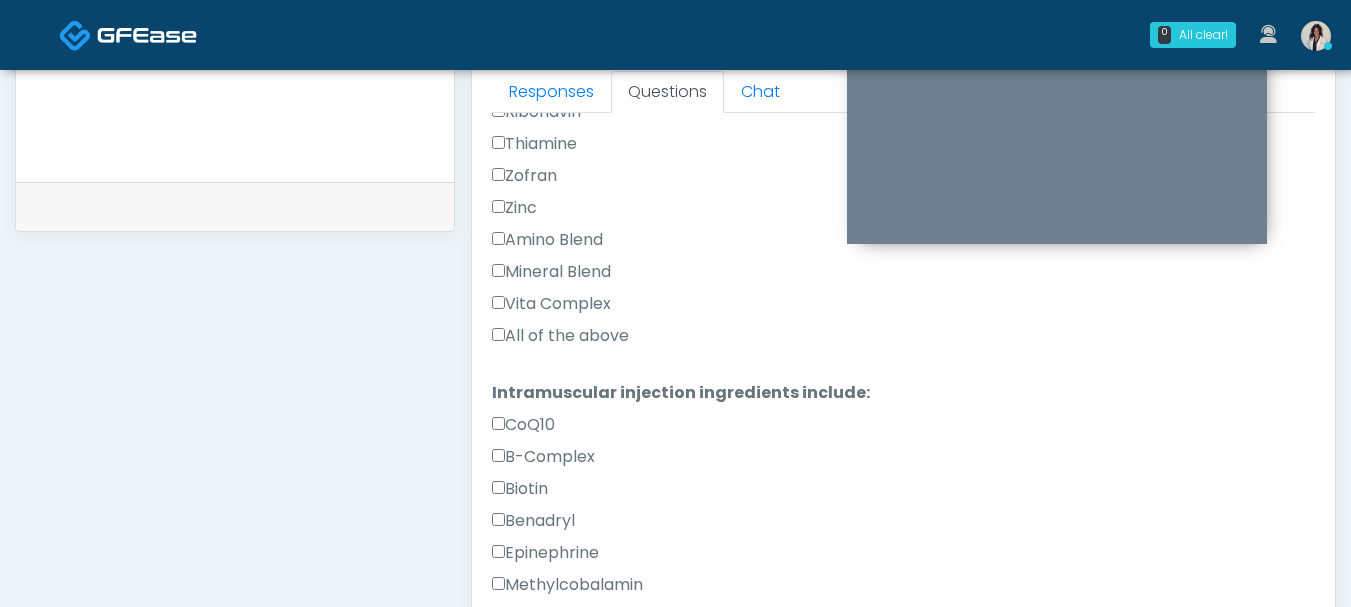 click on "ALA (Alpha Lipoic Acid)
Ascorbic Acid
B-Complex
Benadryl
Biotin
Calcium Chloride
Calcium Gluconate" at bounding box center [903, -44] 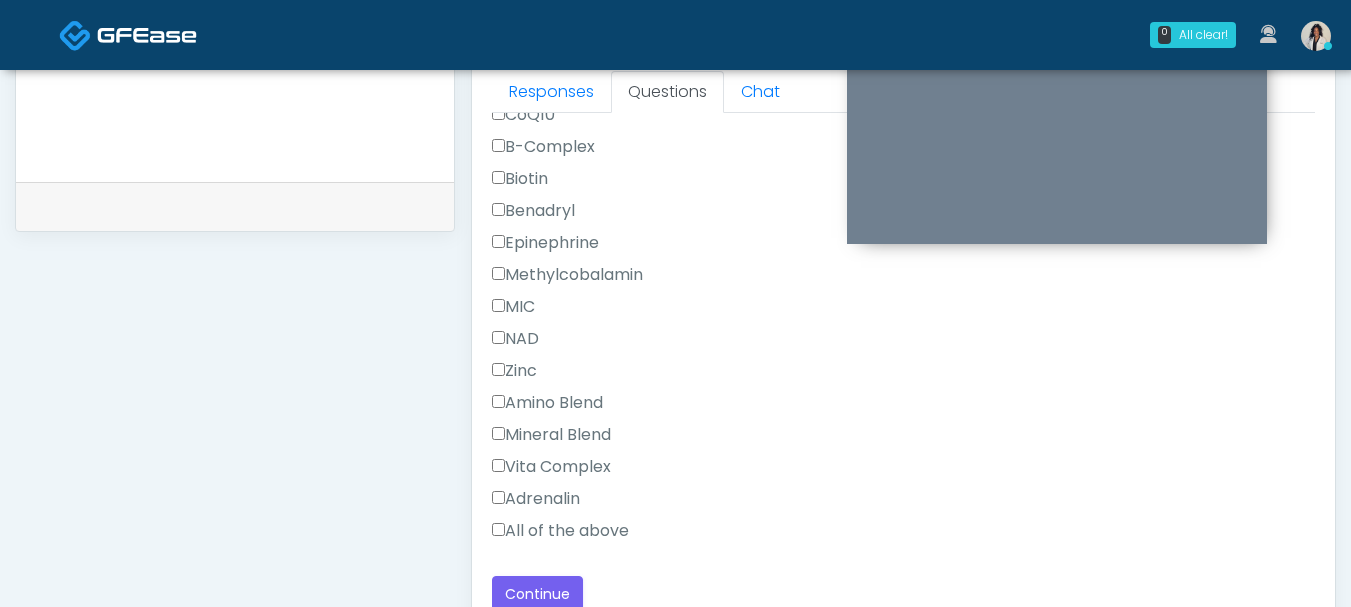 click on "All of the above" at bounding box center (560, 531) 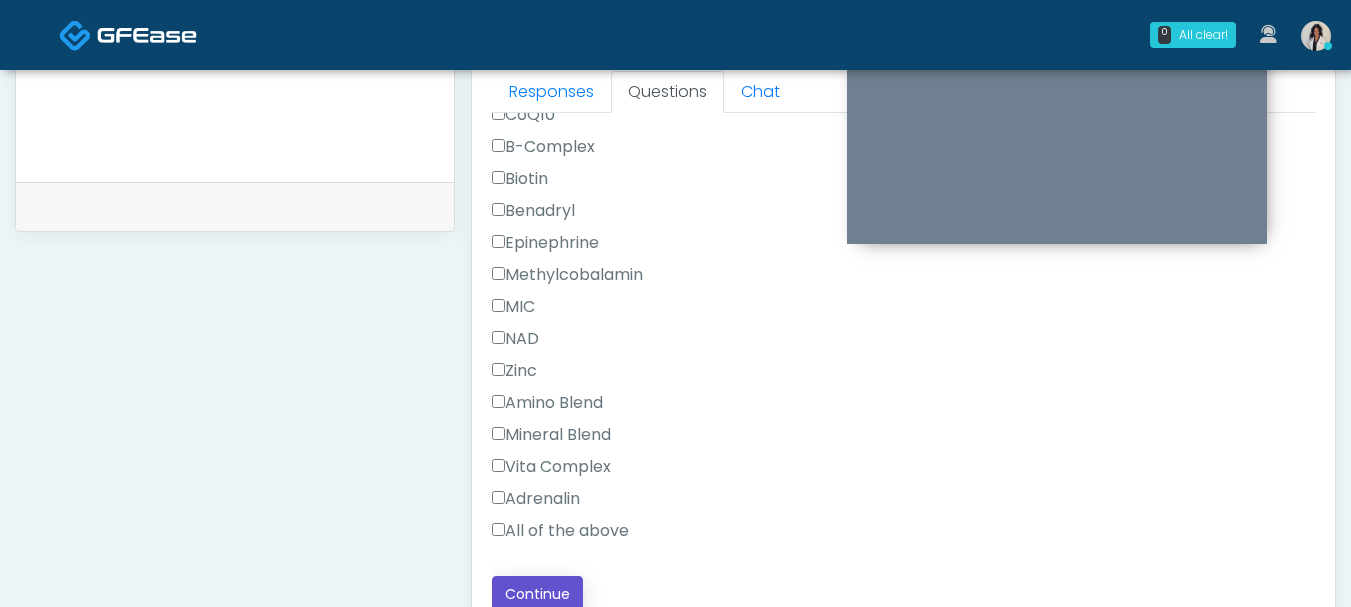click on "Continue" at bounding box center (537, 594) 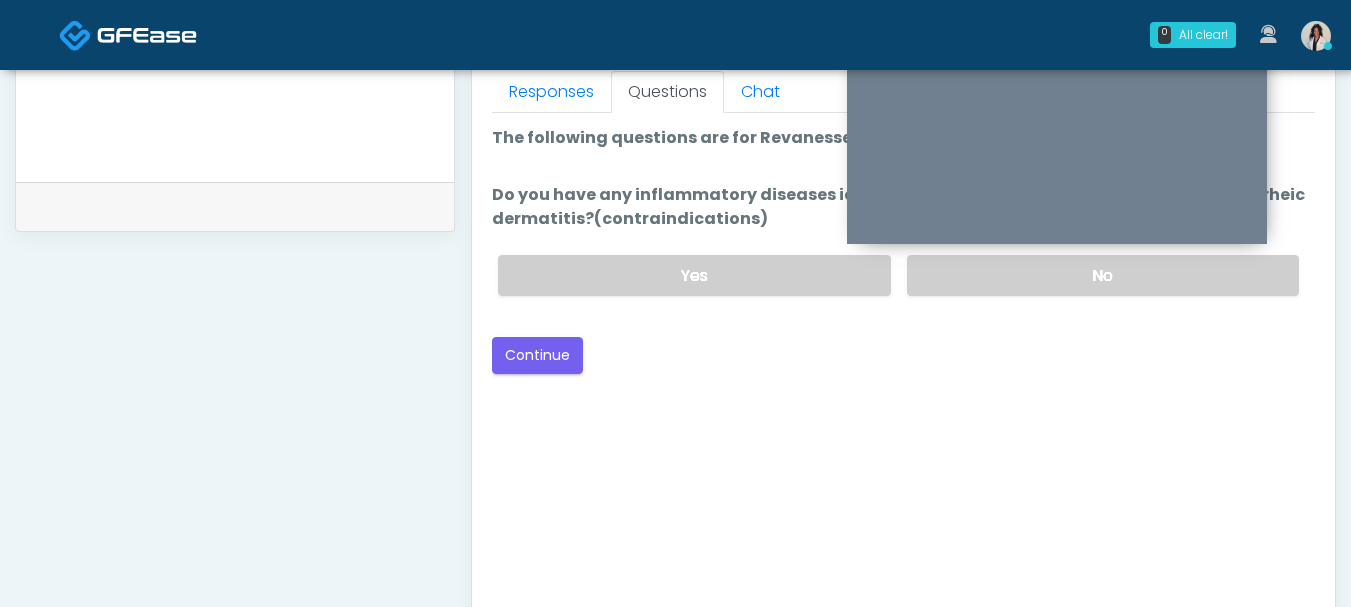 scroll, scrollTop: 0, scrollLeft: 0, axis: both 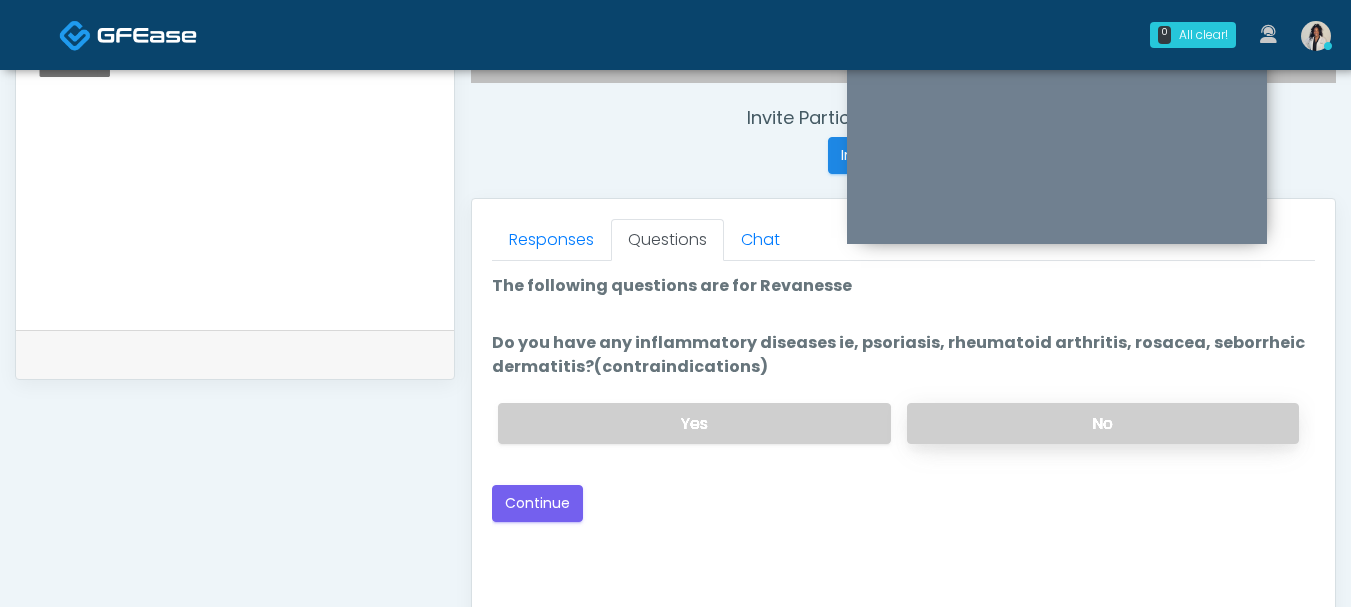 click on "No" at bounding box center [1103, 423] 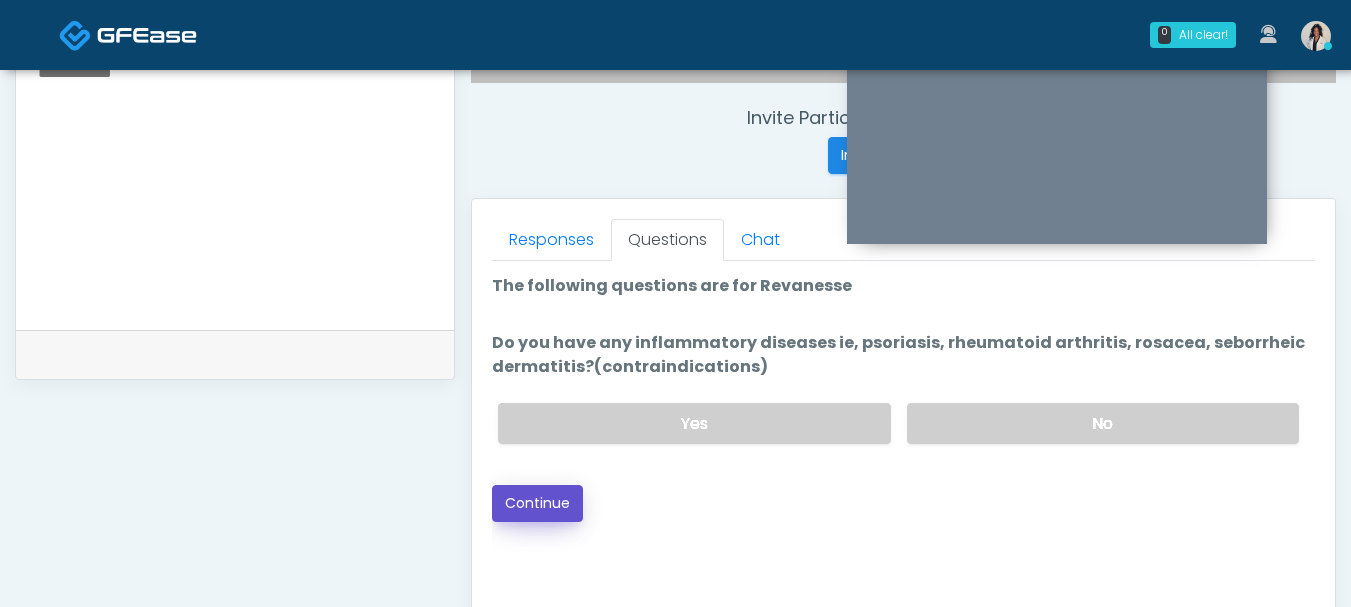 click on "Continue" at bounding box center [537, 503] 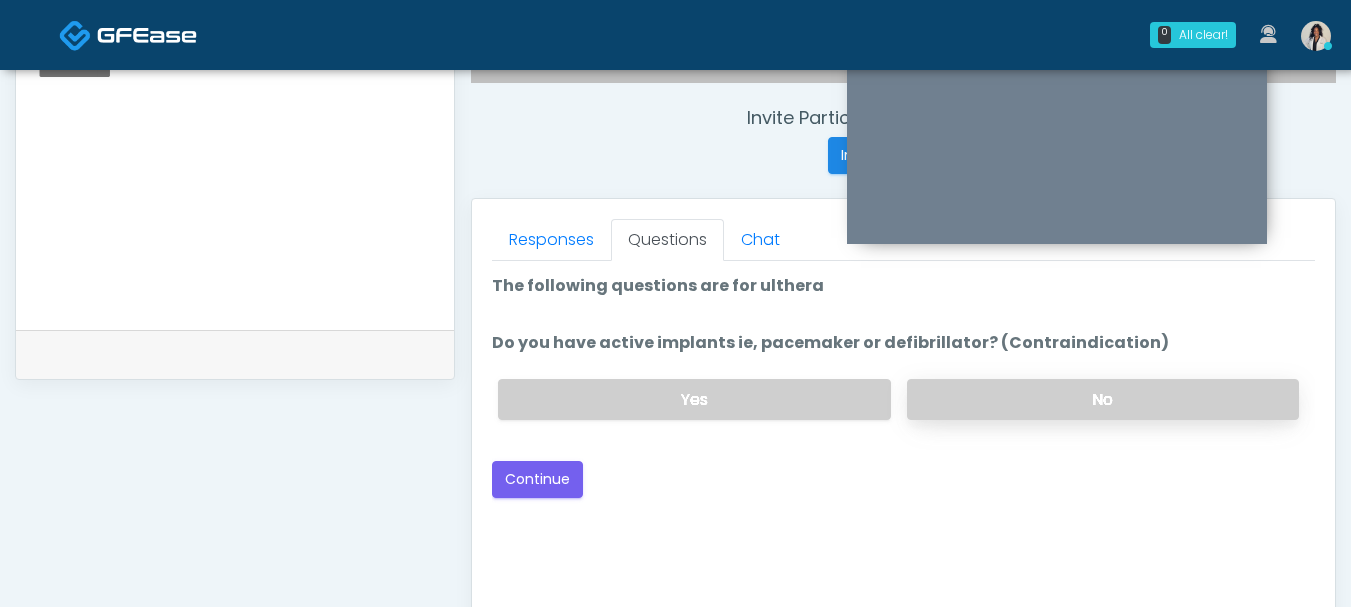 click on "No" at bounding box center (1103, 399) 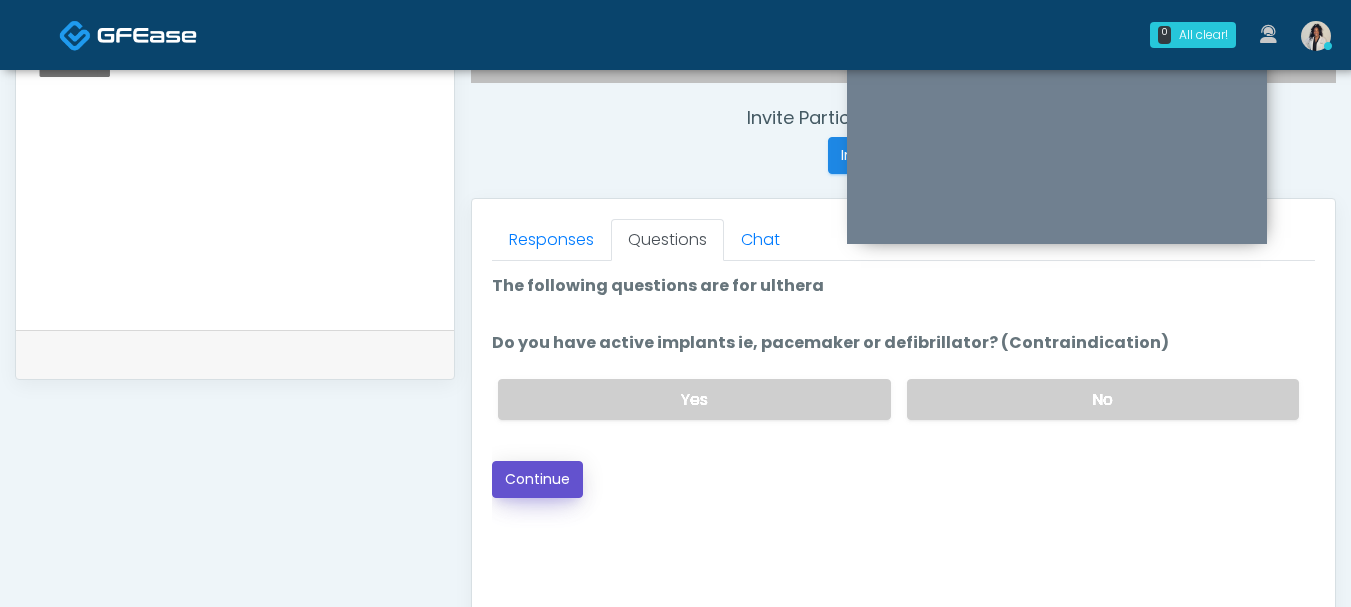 click on "Continue" at bounding box center (537, 479) 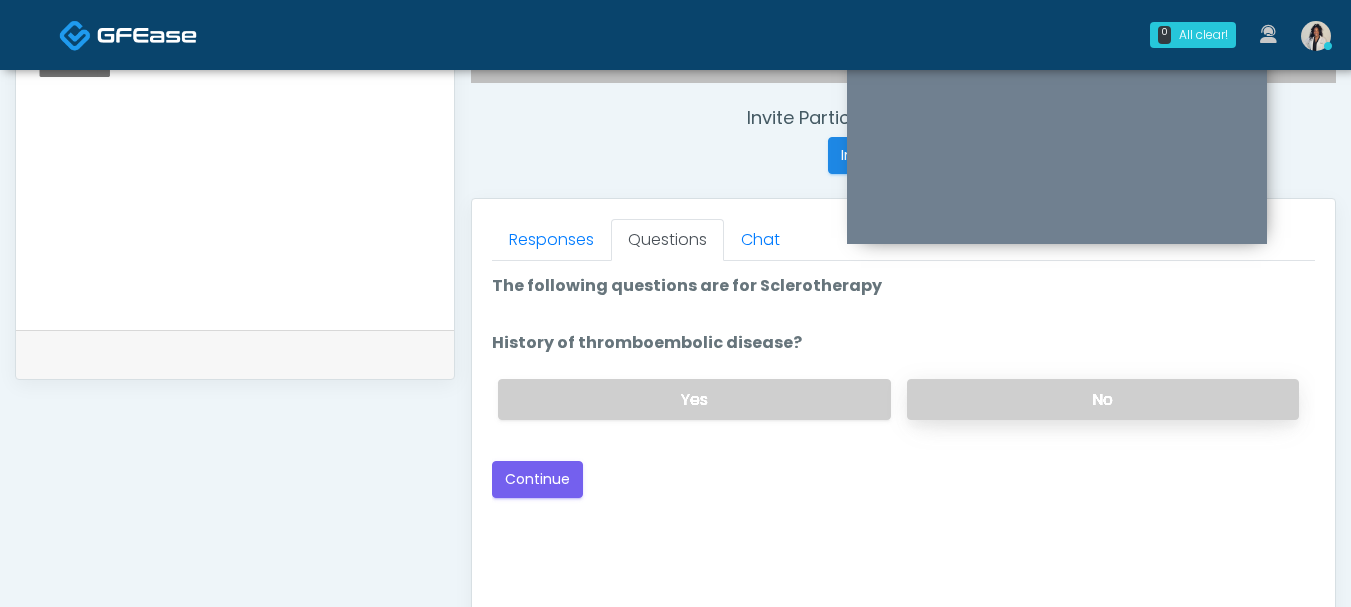 click on "No" at bounding box center (1103, 399) 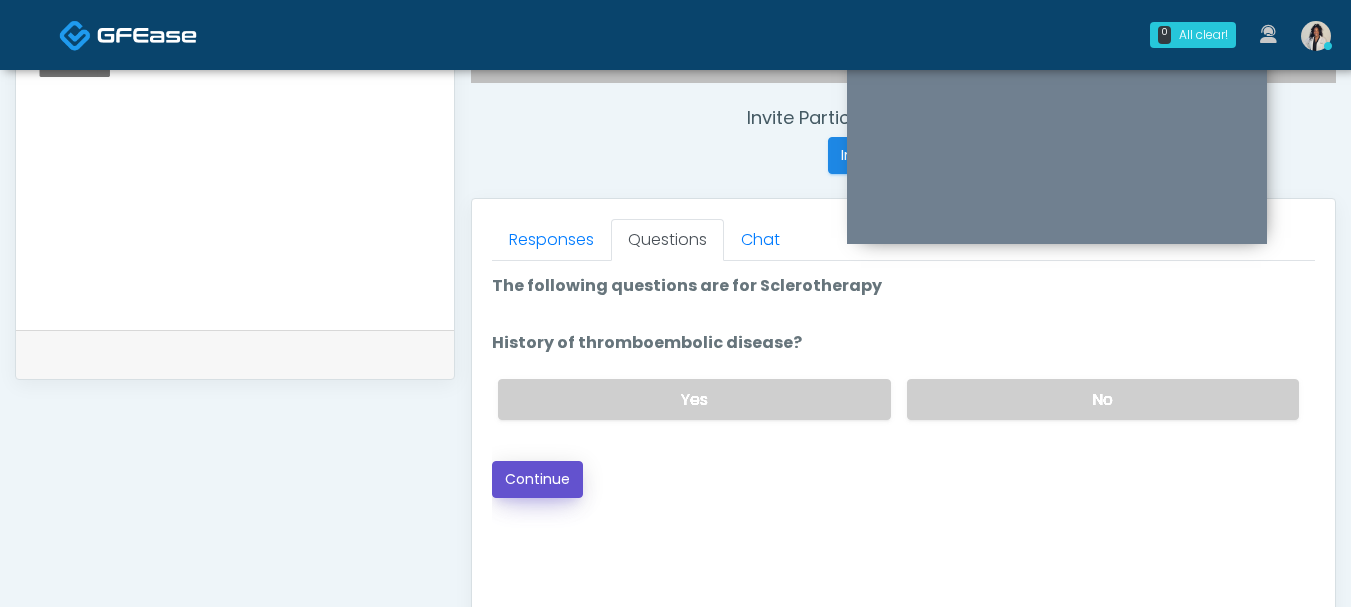 click on "Continue" at bounding box center (537, 479) 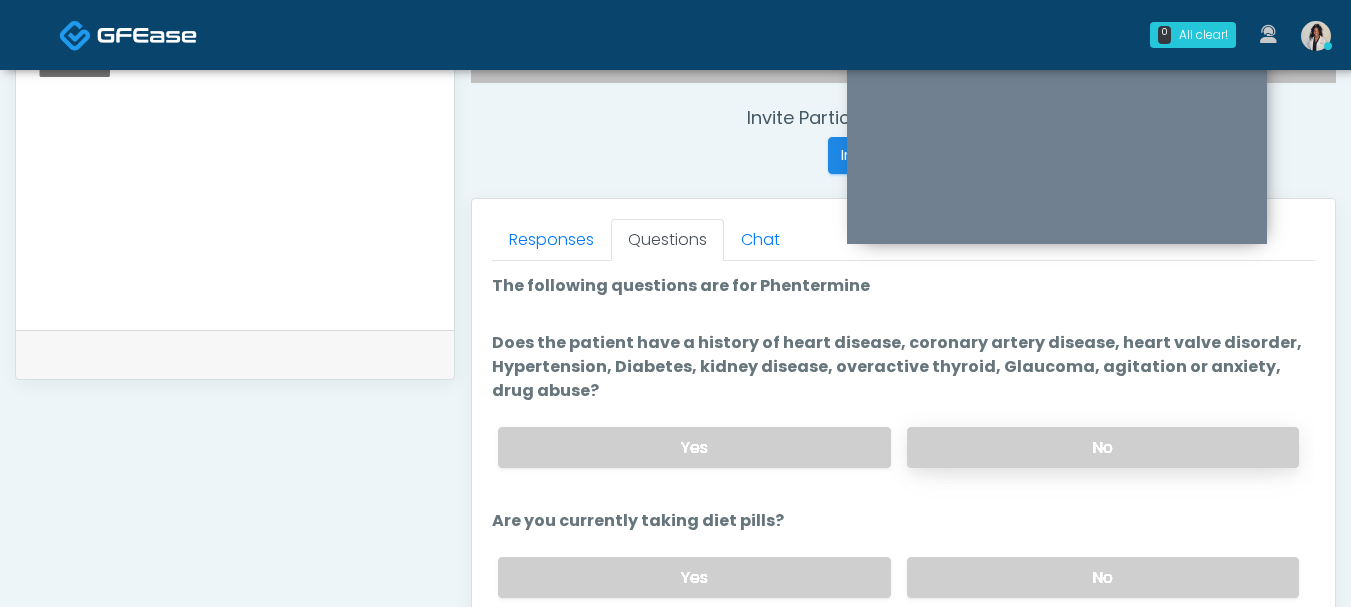 click on "No" at bounding box center (1103, 447) 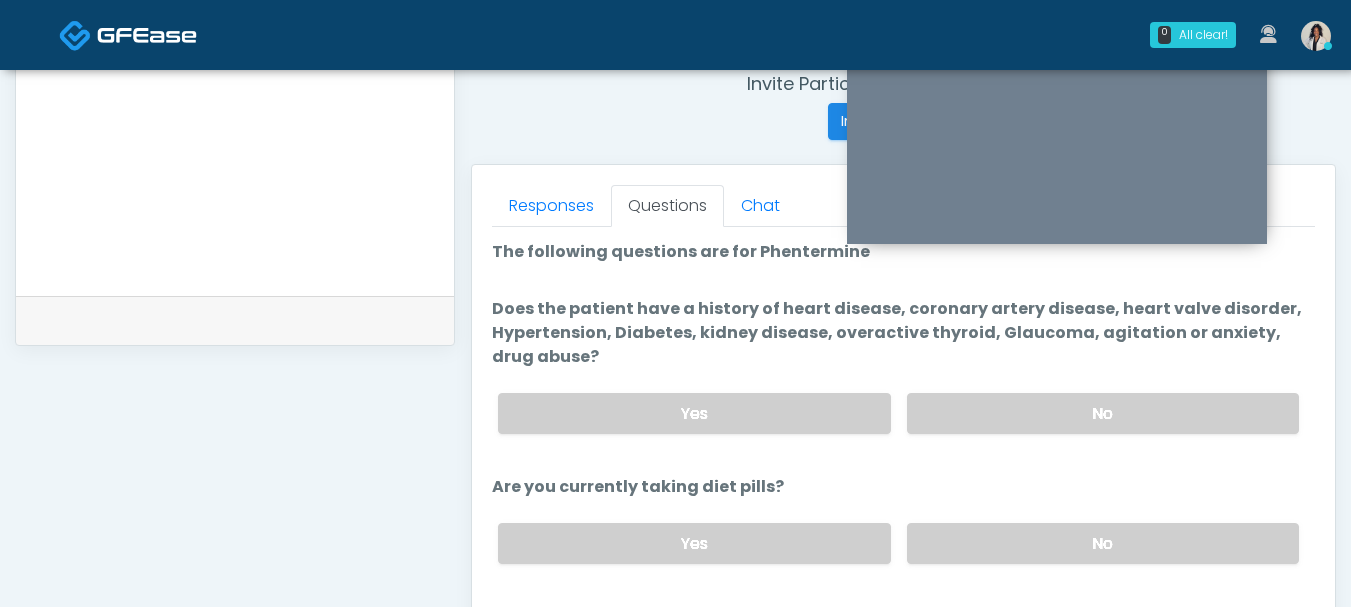 scroll, scrollTop: 827, scrollLeft: 0, axis: vertical 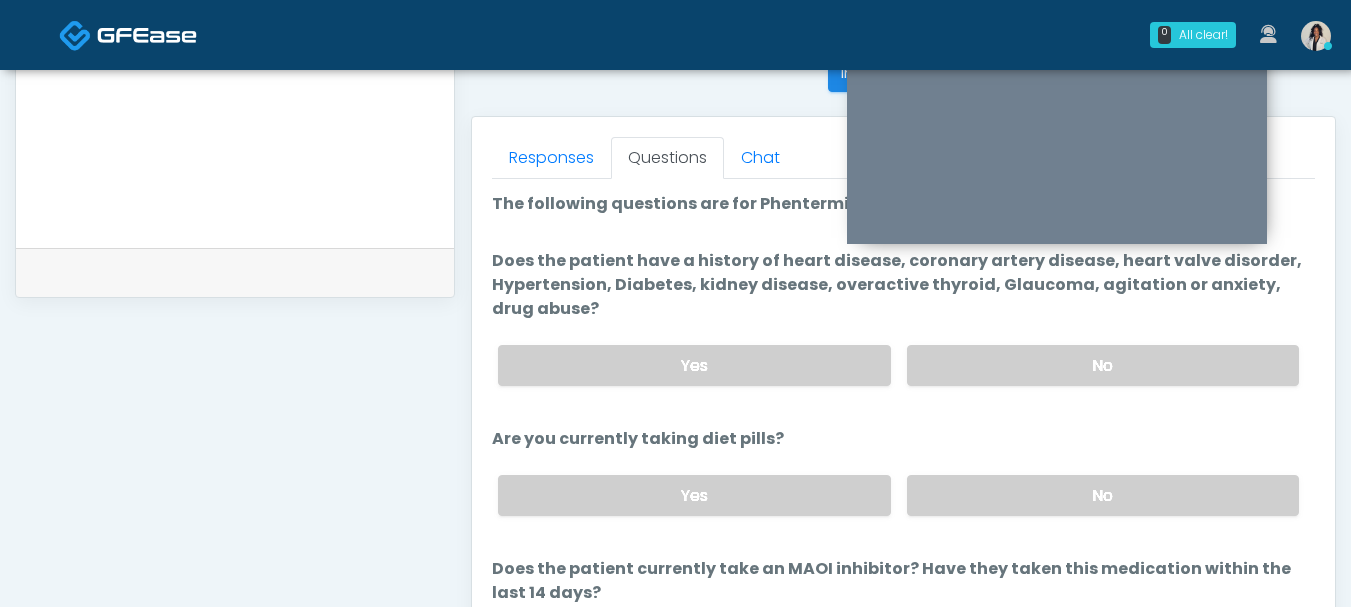 click on "Does the patient have a history of heart disease, coronary artery disease, heart valve disorder, Hypertension, Diabetes, kidney disease, overactive thyroid, Glaucoma, agitation or anxiety, drug abuse?" at bounding box center (903, 285) 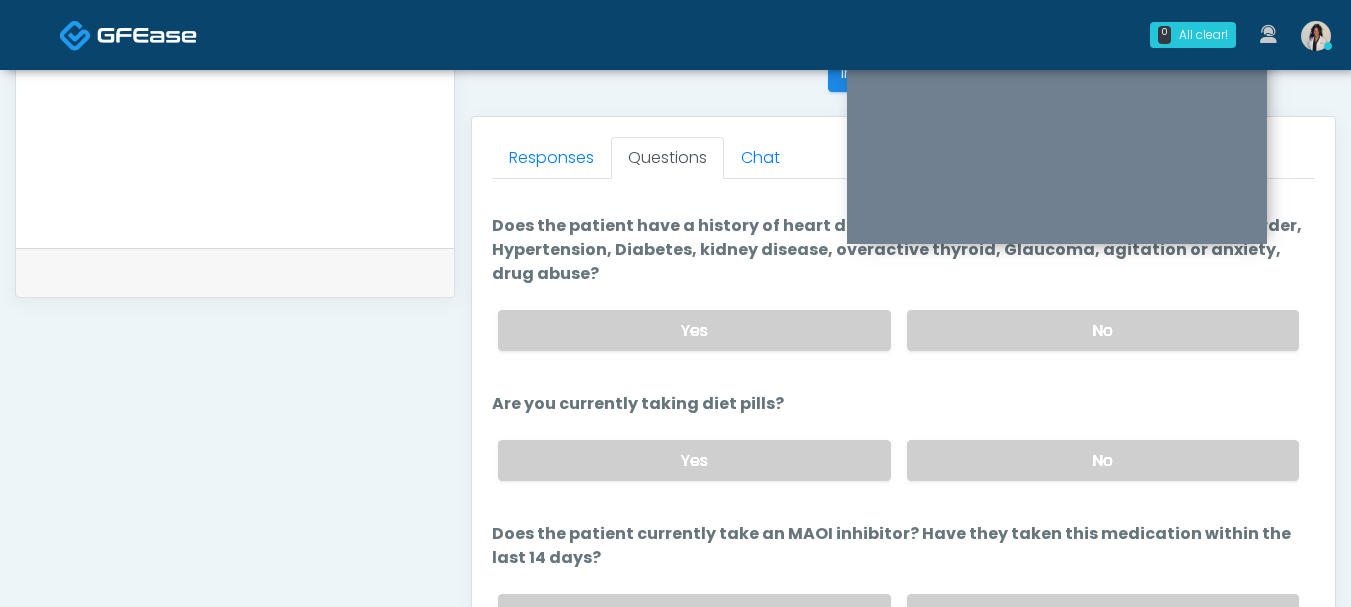 scroll, scrollTop: 46, scrollLeft: 0, axis: vertical 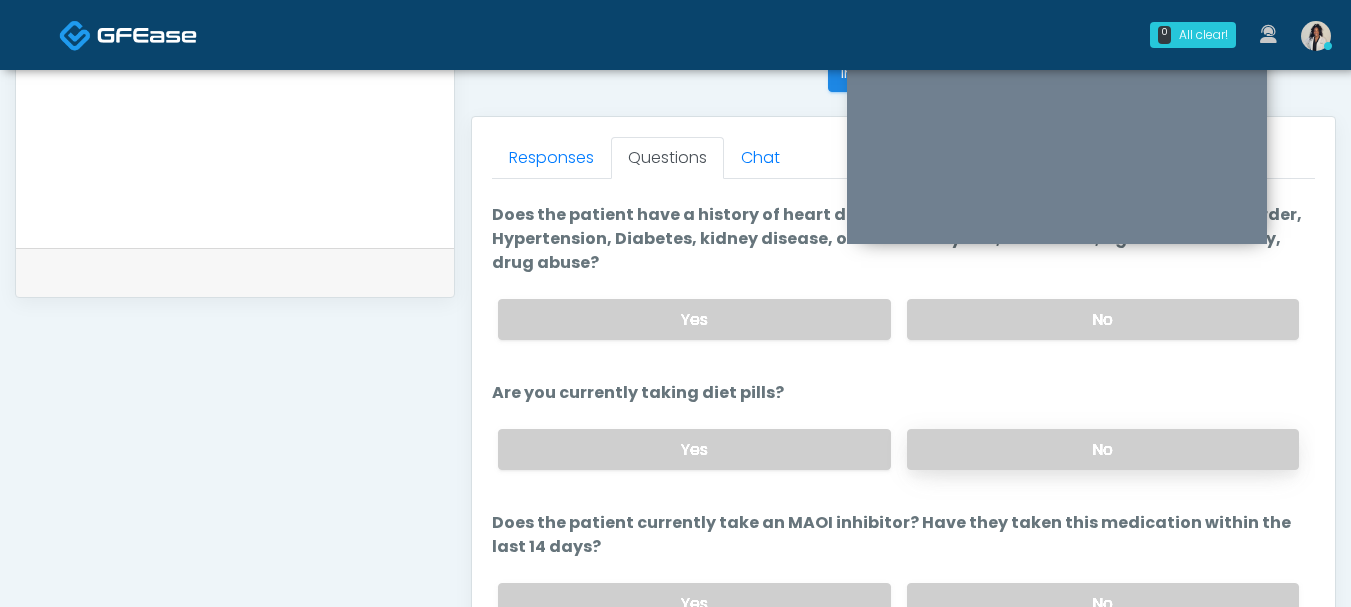 click on "No" at bounding box center [1103, 449] 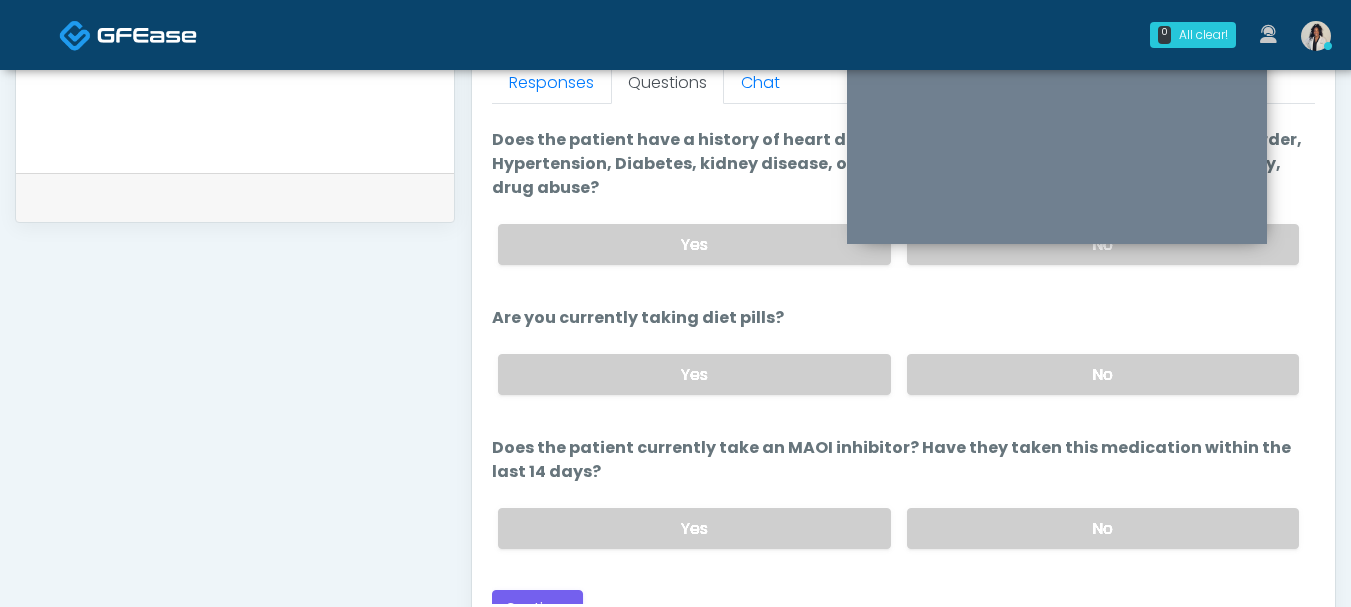 scroll, scrollTop: 927, scrollLeft: 0, axis: vertical 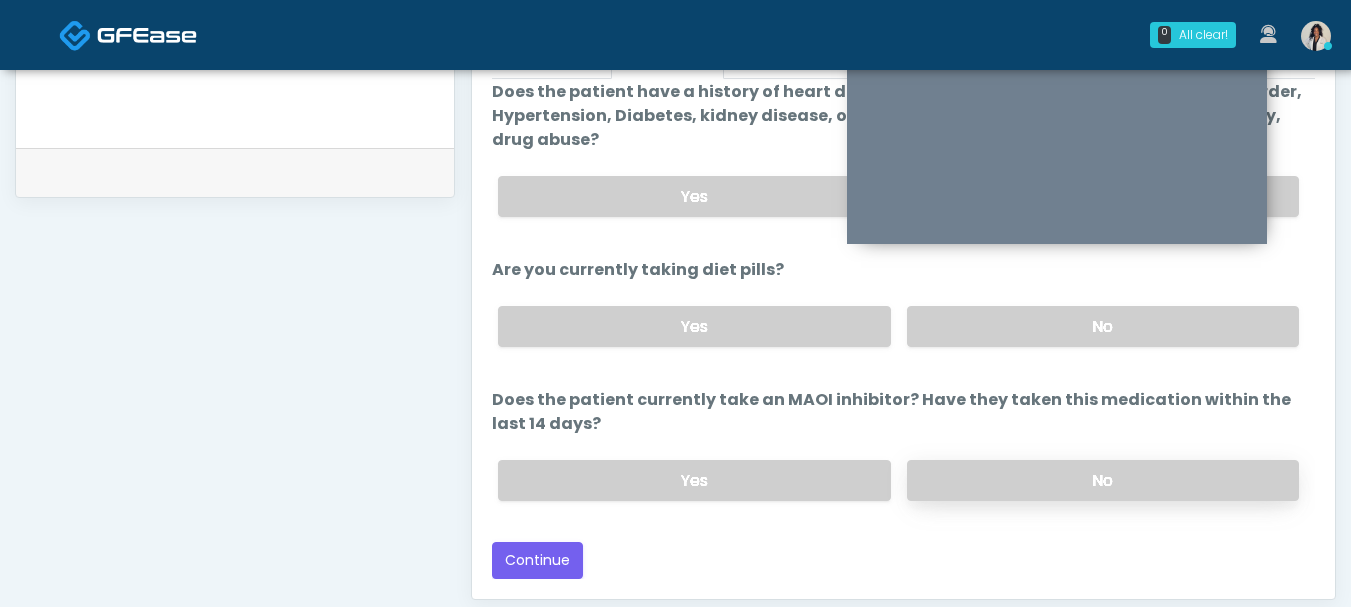 click on "No" at bounding box center (1103, 480) 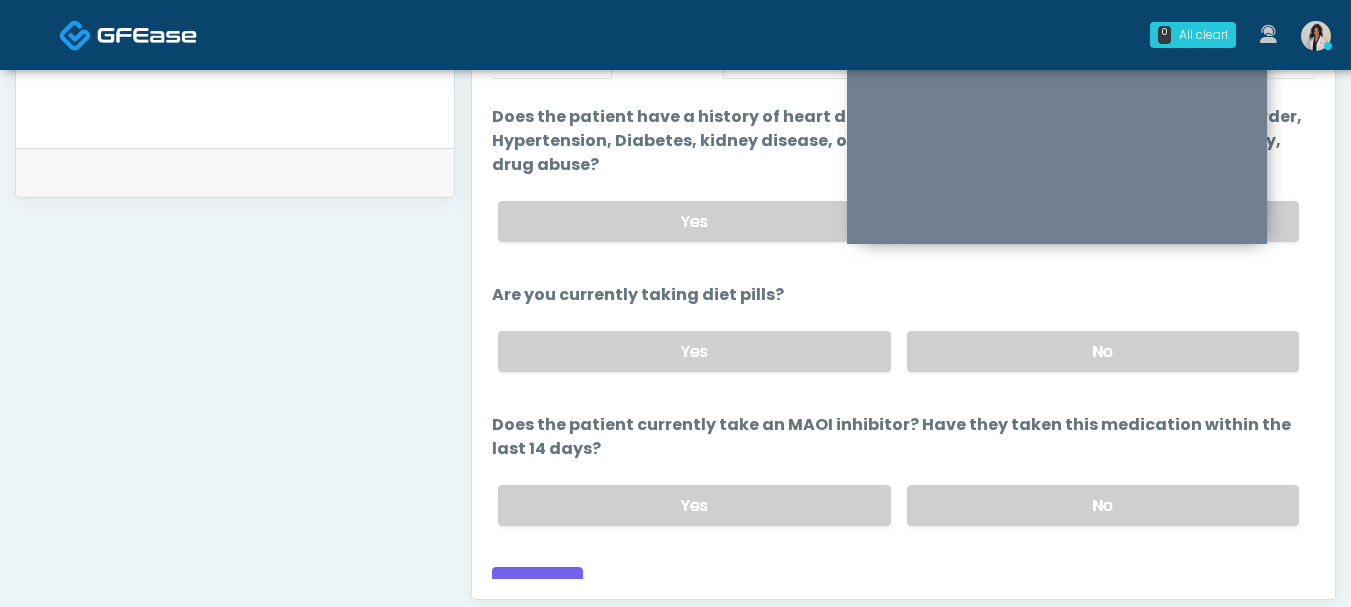 scroll, scrollTop: 69, scrollLeft: 0, axis: vertical 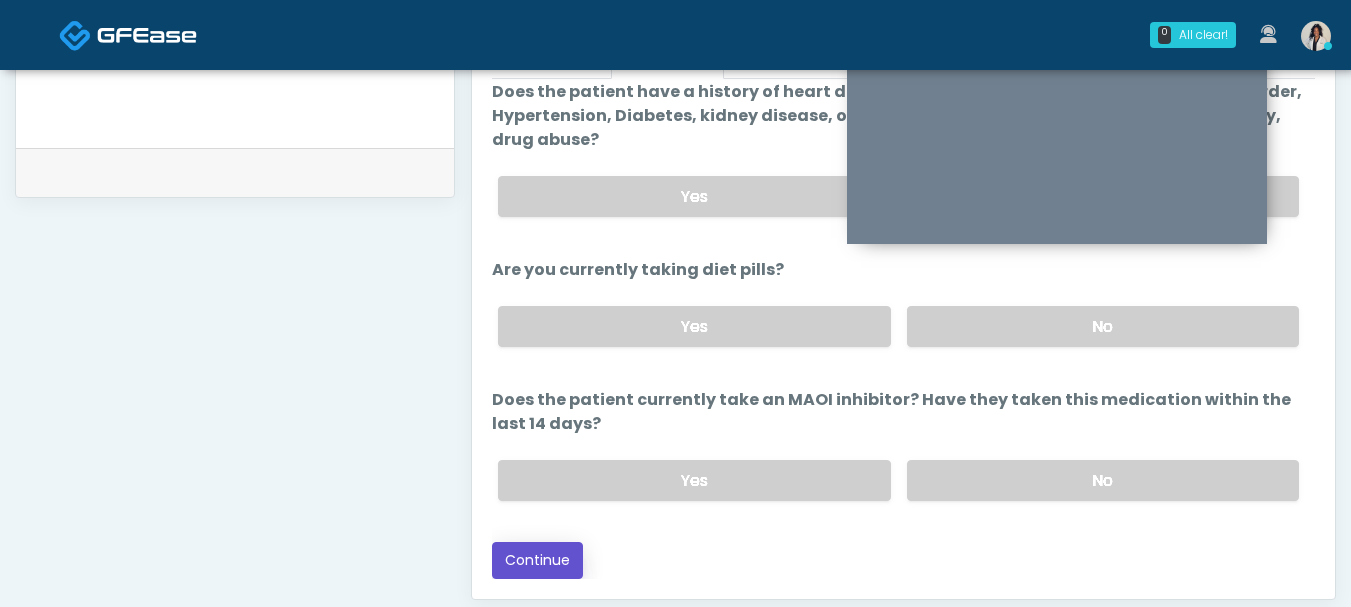 click on "Continue" at bounding box center [537, 560] 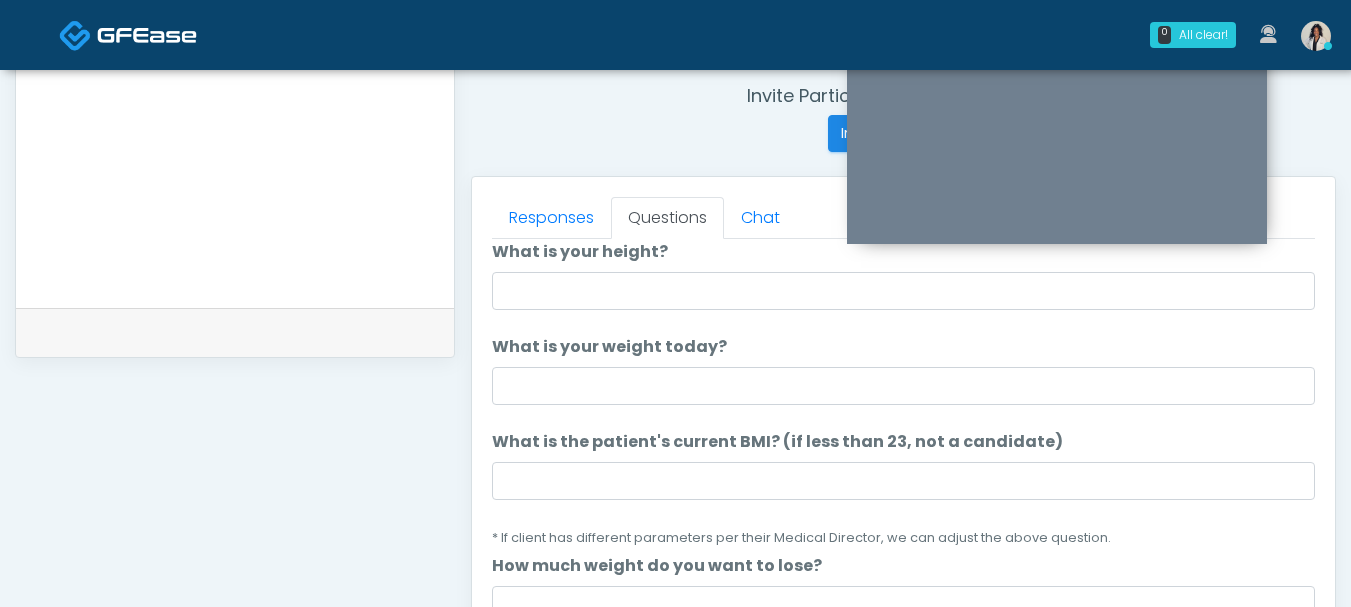 scroll, scrollTop: 754, scrollLeft: 0, axis: vertical 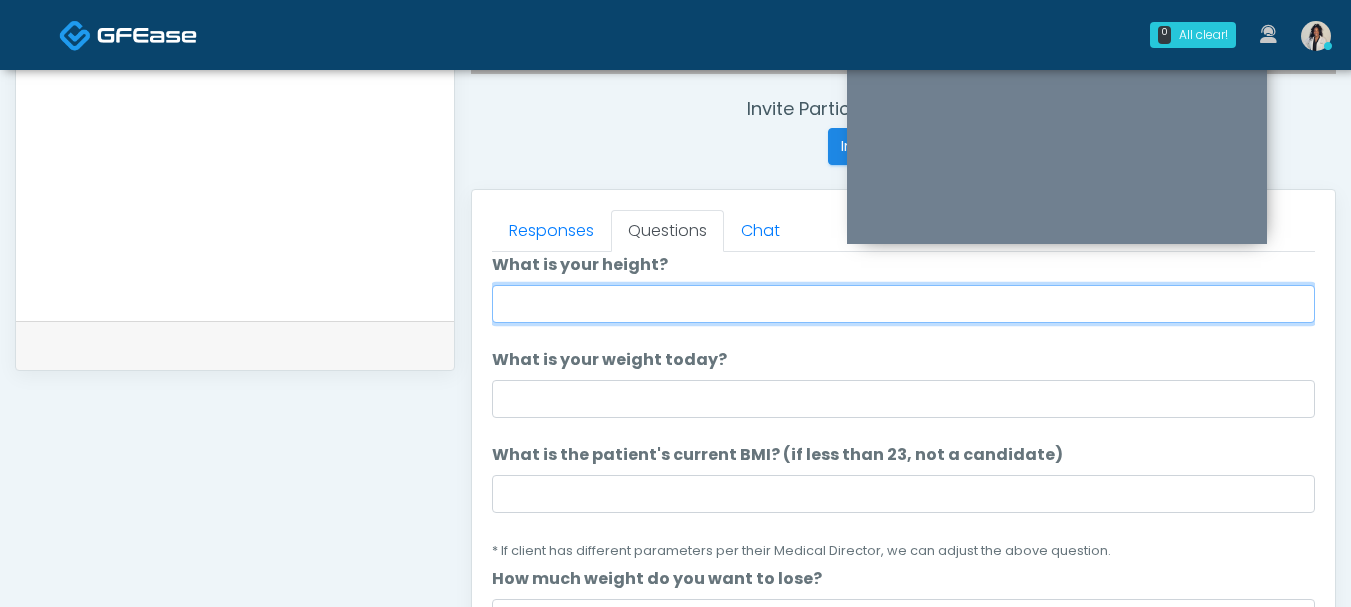 click on "What is your height?" at bounding box center [903, 304] 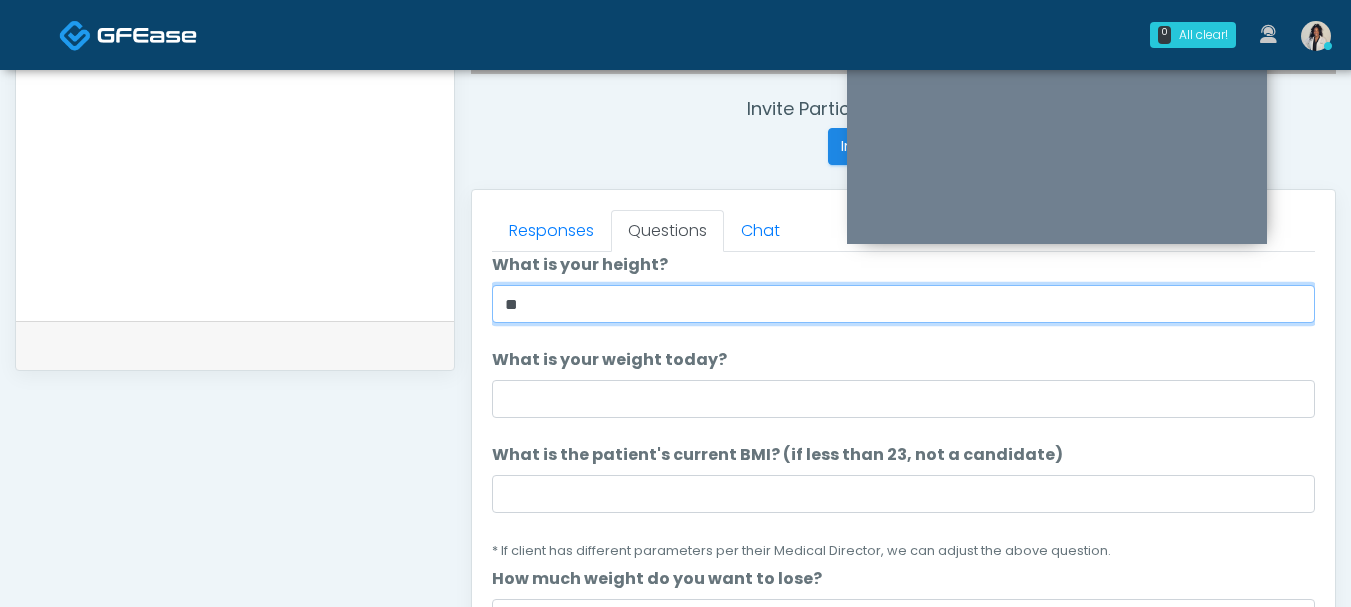 type on "*" 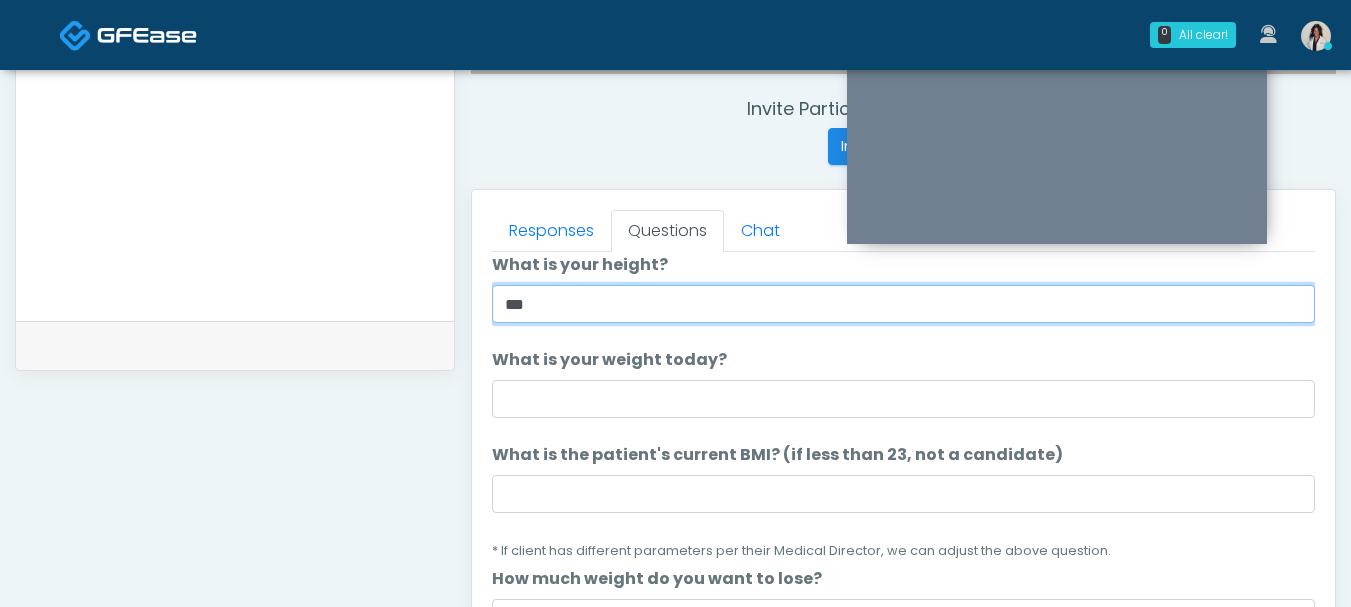 type on "***" 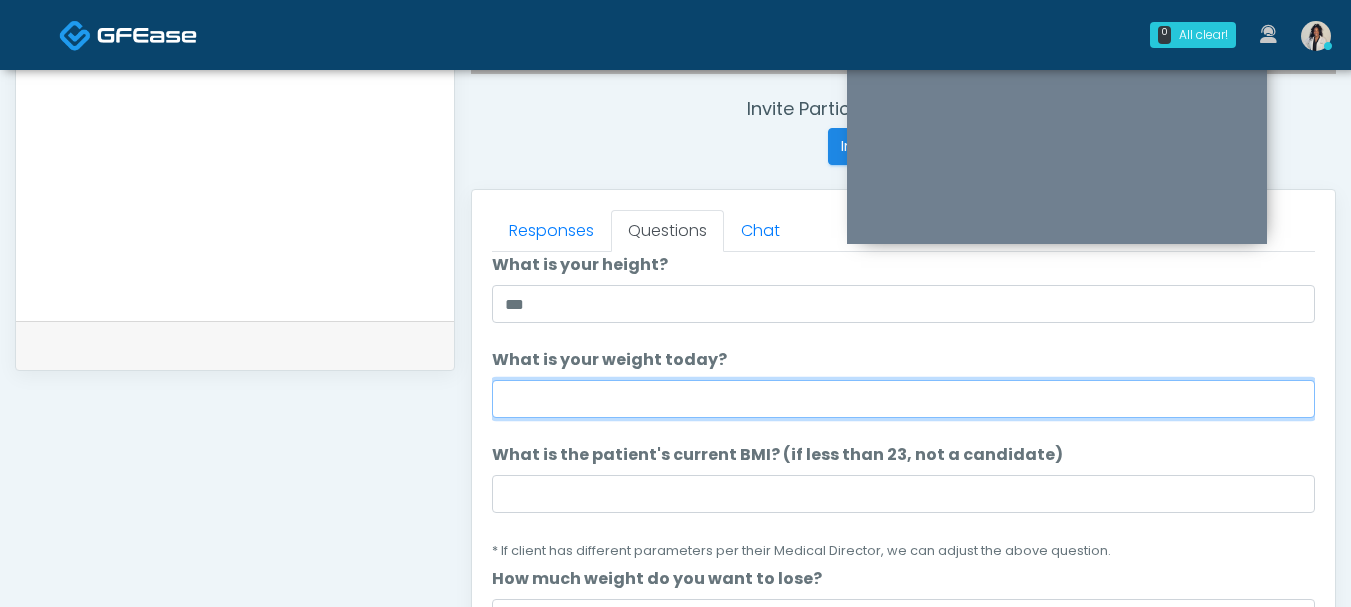 click on "What is your weight today?" at bounding box center (903, 399) 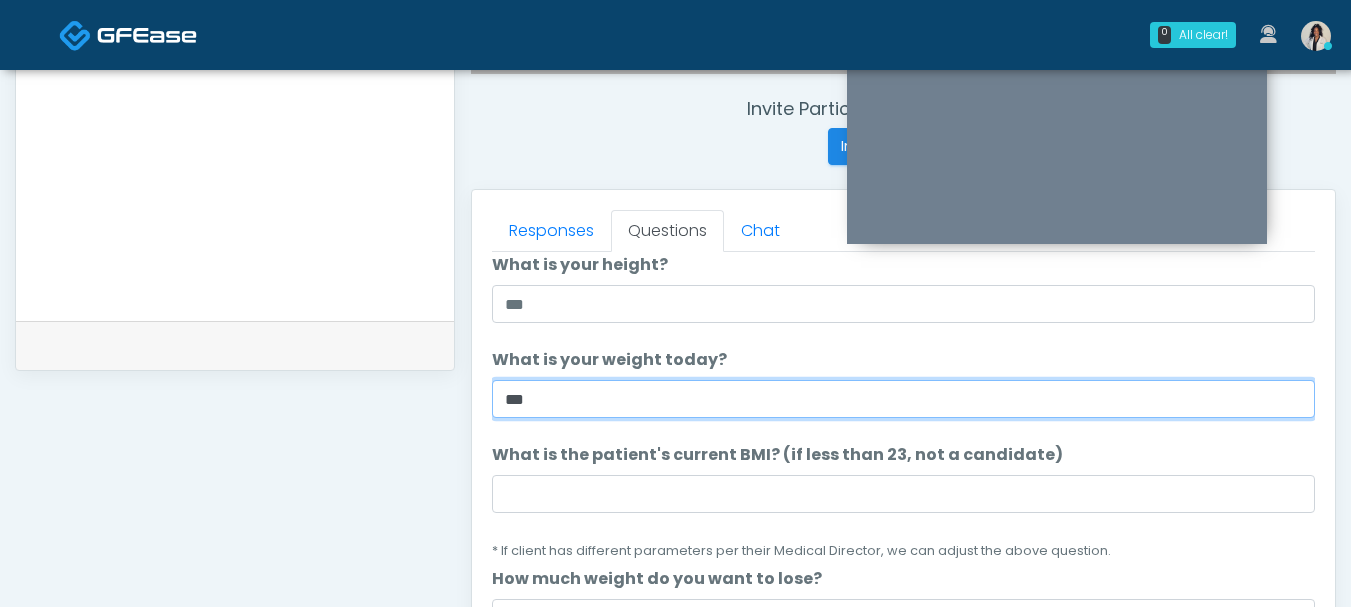 type on "***" 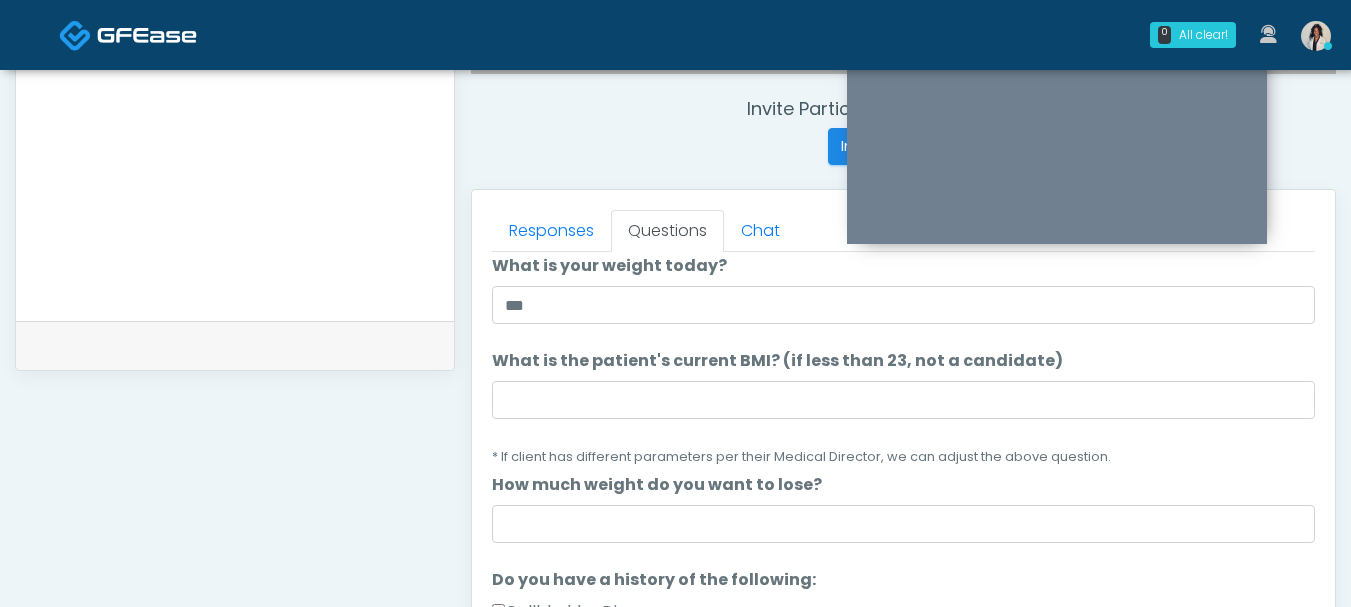 scroll, scrollTop: 190, scrollLeft: 0, axis: vertical 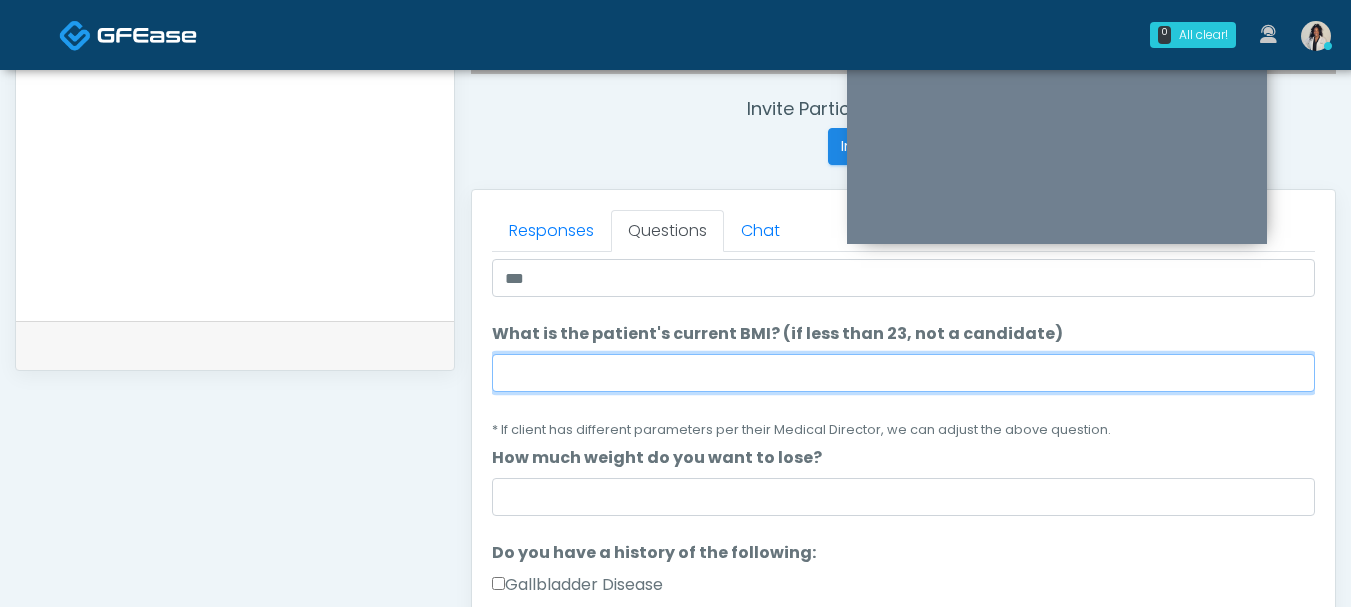 click on "What is the patient's current BMI? (if less than 23, not a candidate)" at bounding box center [903, 373] 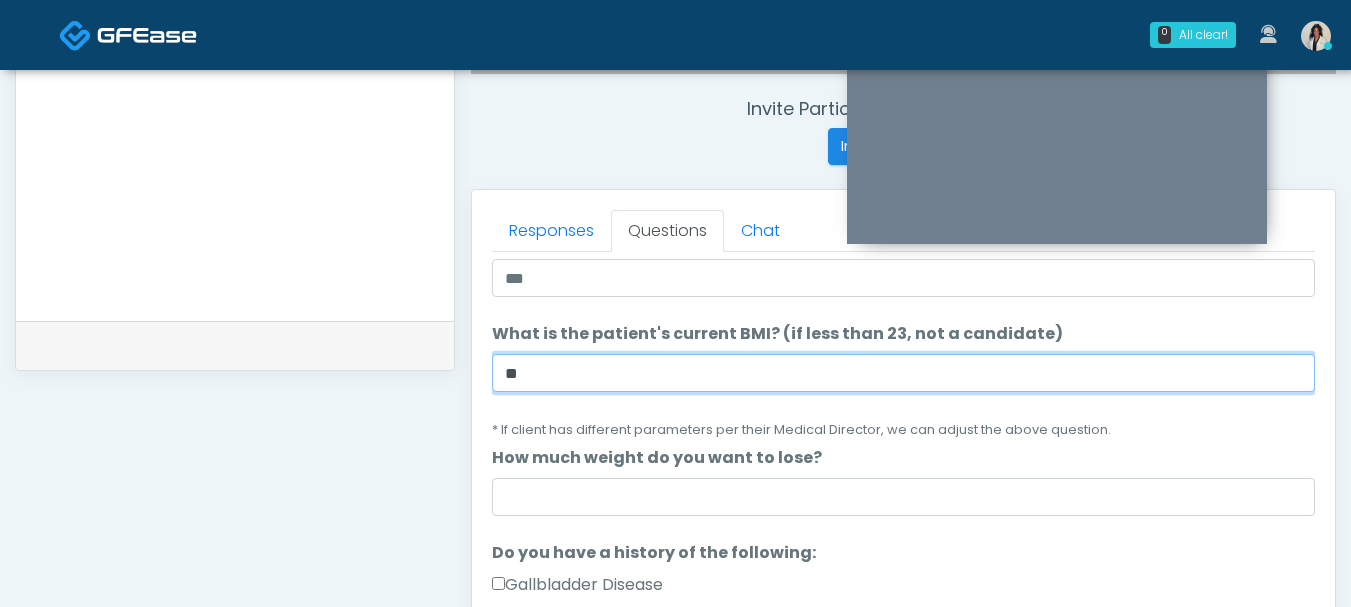 type on "**" 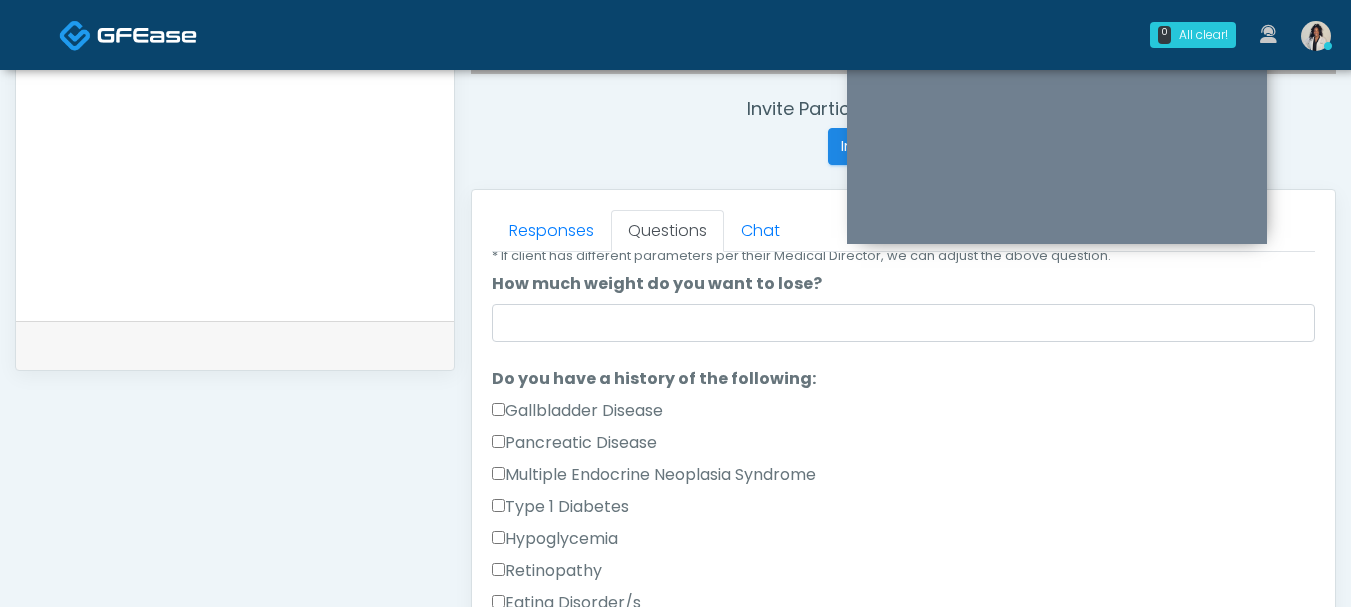 scroll, scrollTop: 357, scrollLeft: 0, axis: vertical 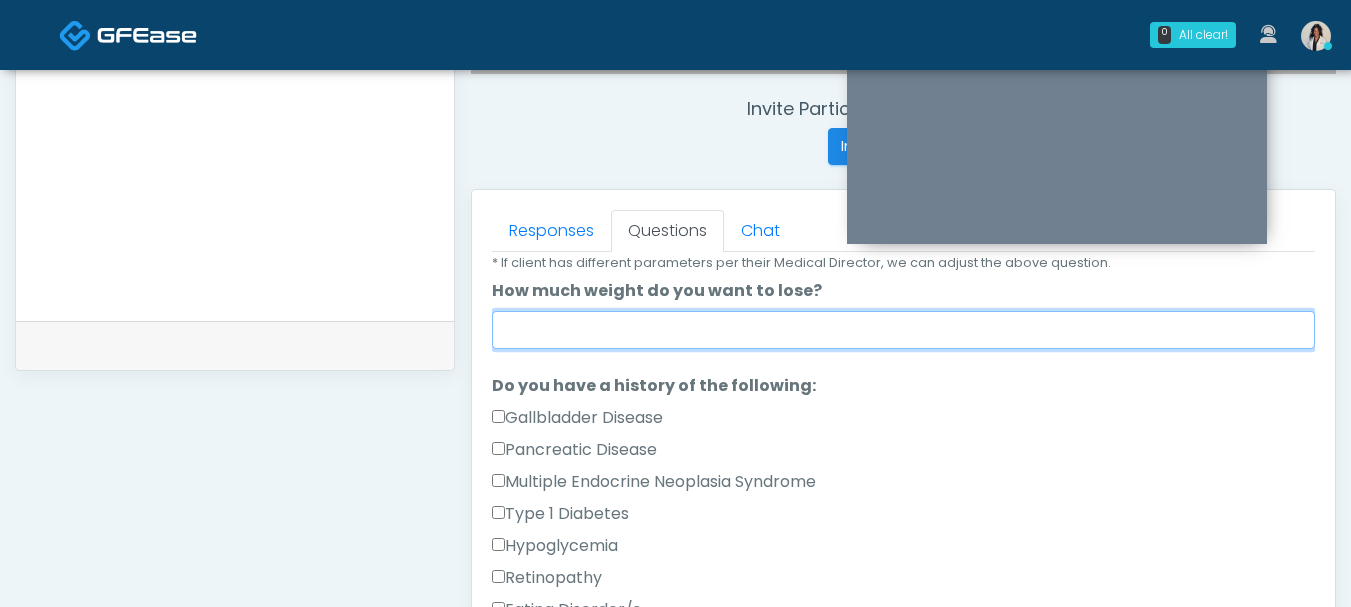 click on "How much weight do you want to lose?" at bounding box center (903, 330) 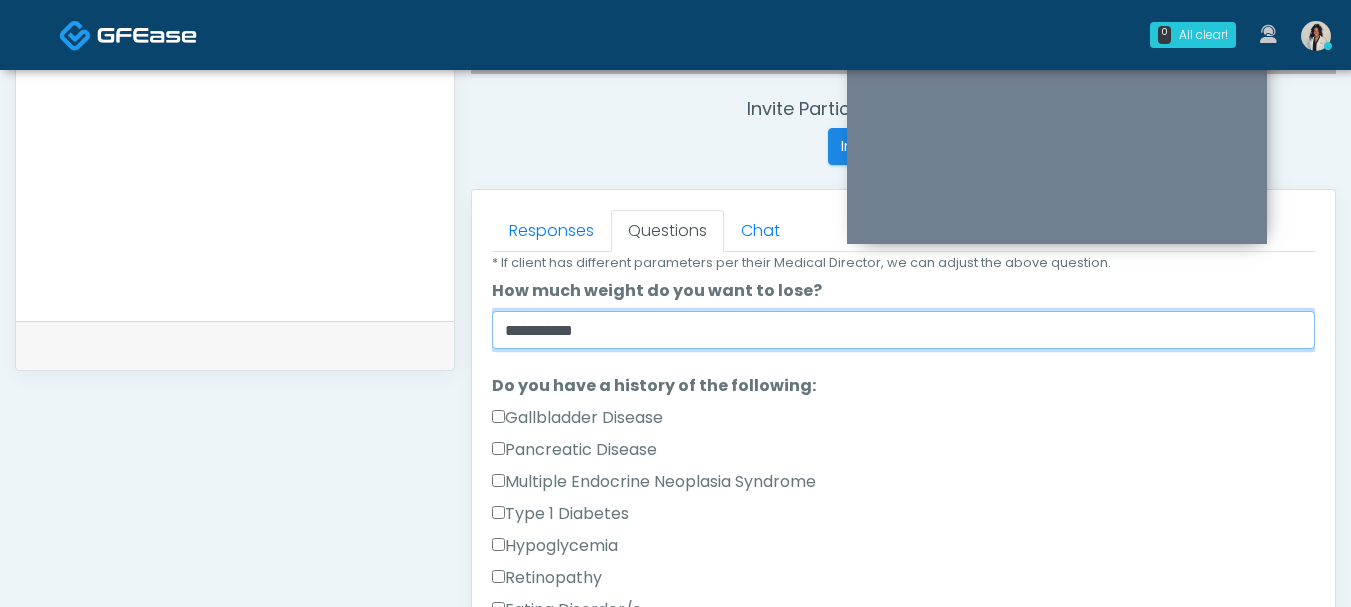 type on "**********" 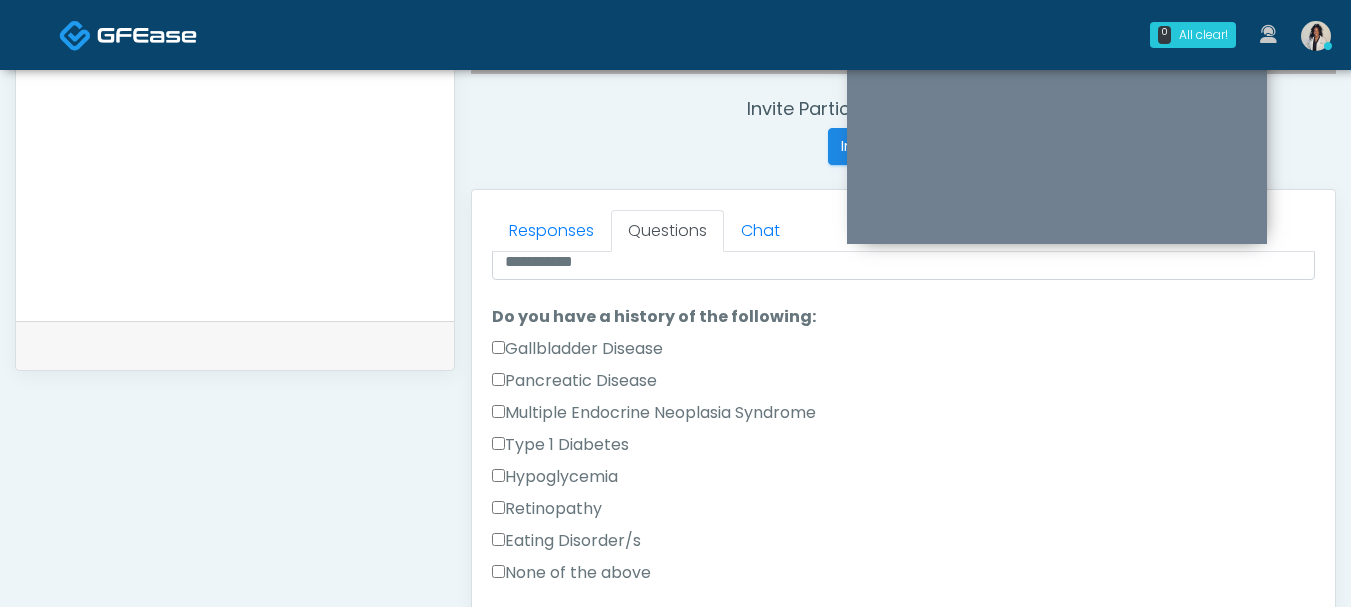 scroll, scrollTop: 578, scrollLeft: 0, axis: vertical 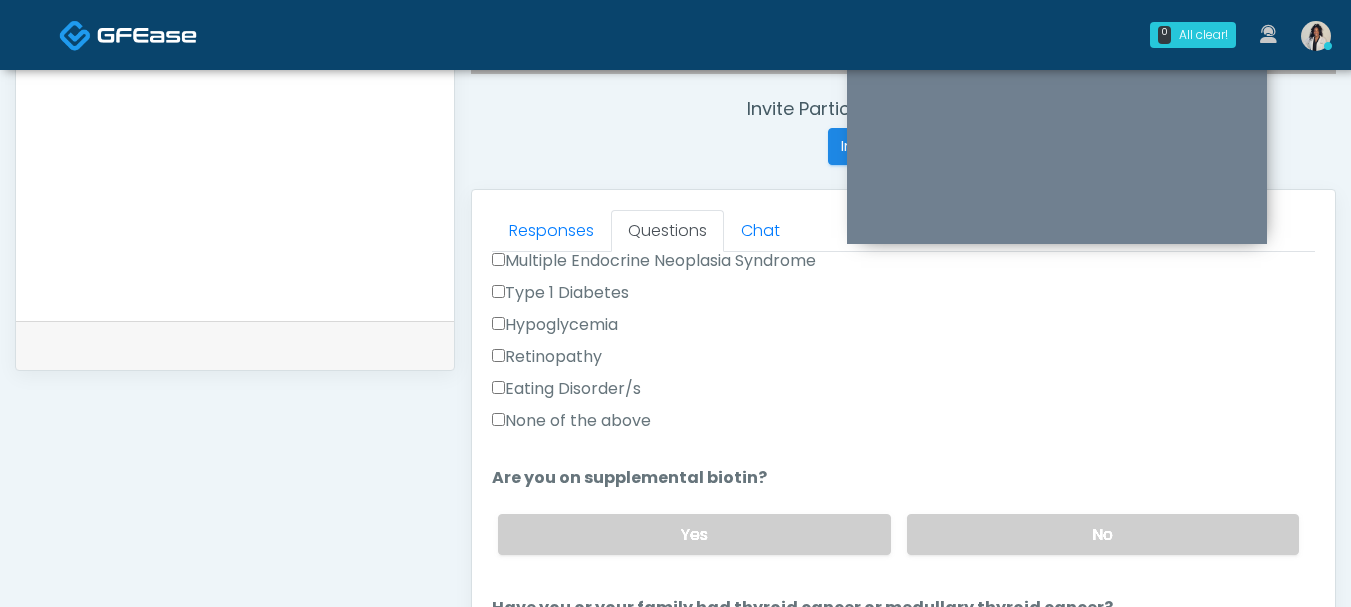 click on "None of the above" at bounding box center (571, 421) 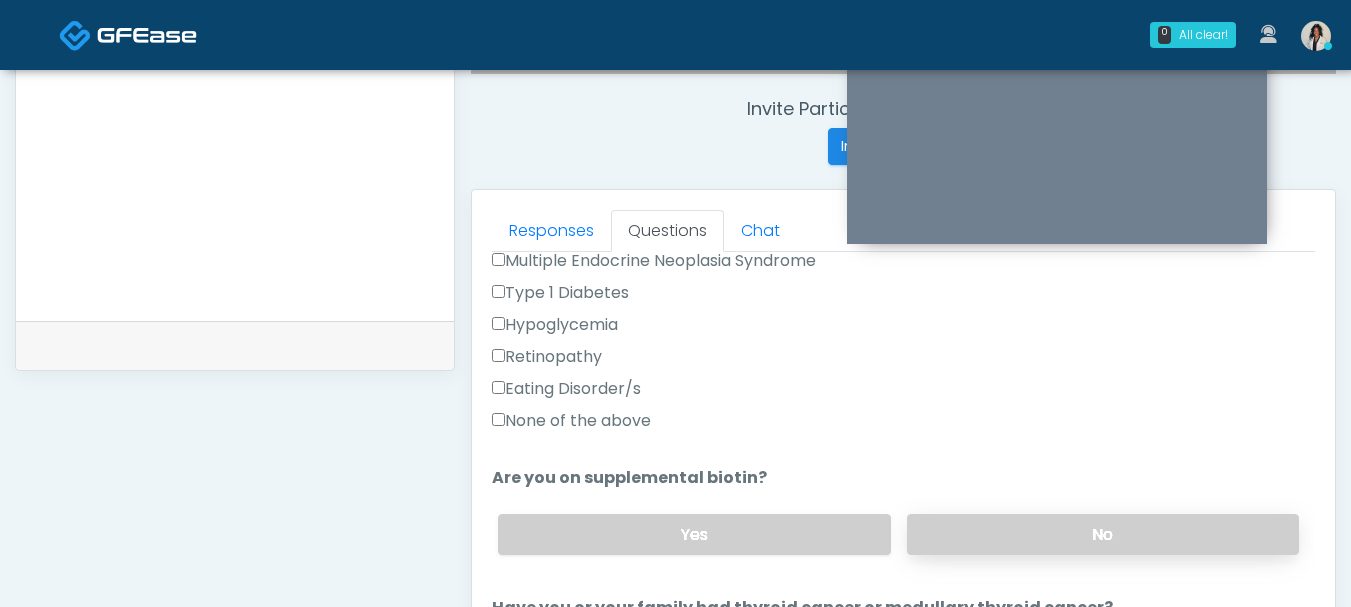 click on "No" at bounding box center [1103, 534] 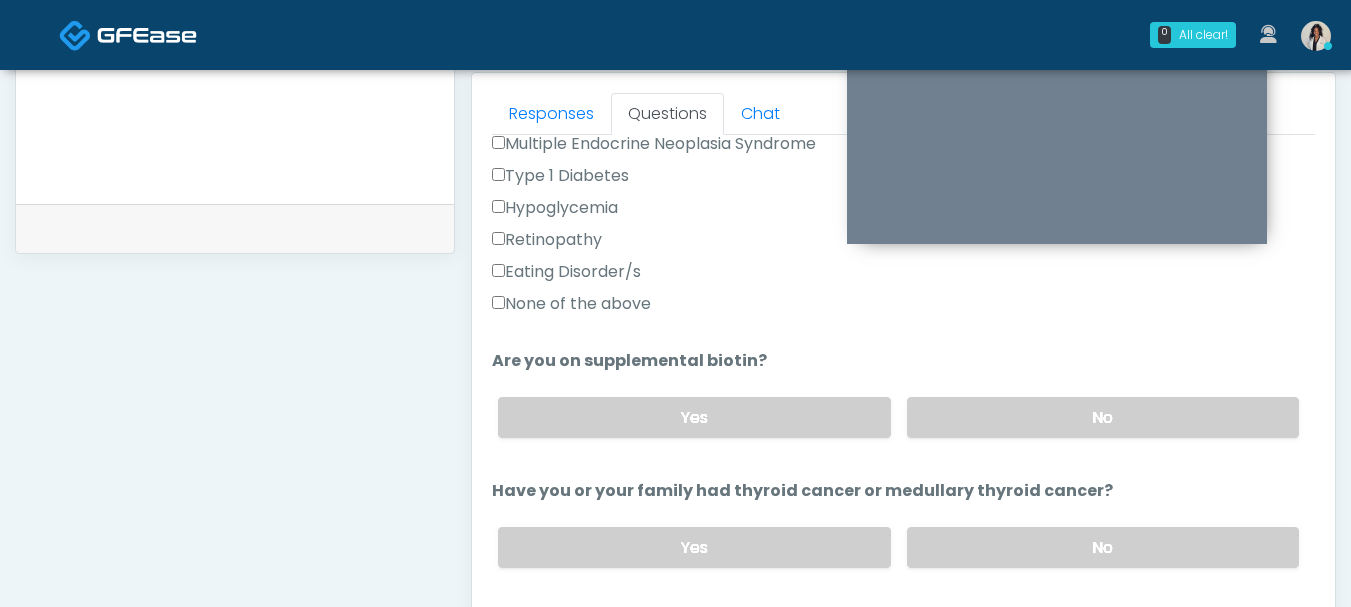 scroll, scrollTop: 883, scrollLeft: 0, axis: vertical 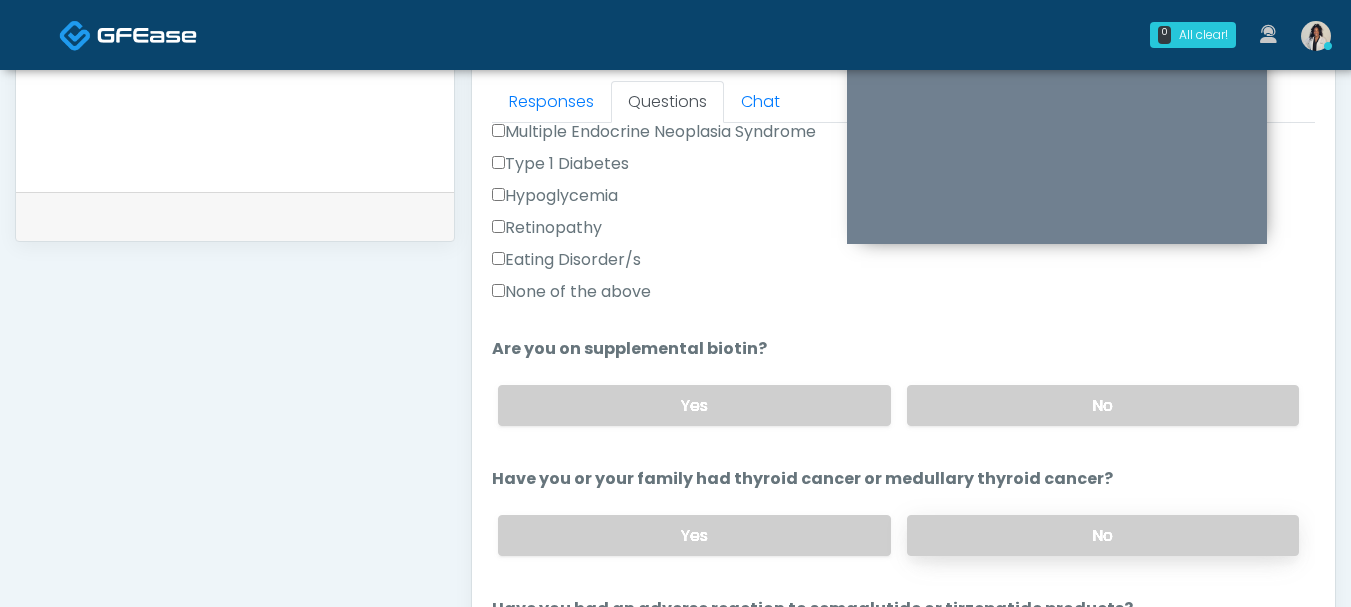 click on "No" at bounding box center [1103, 535] 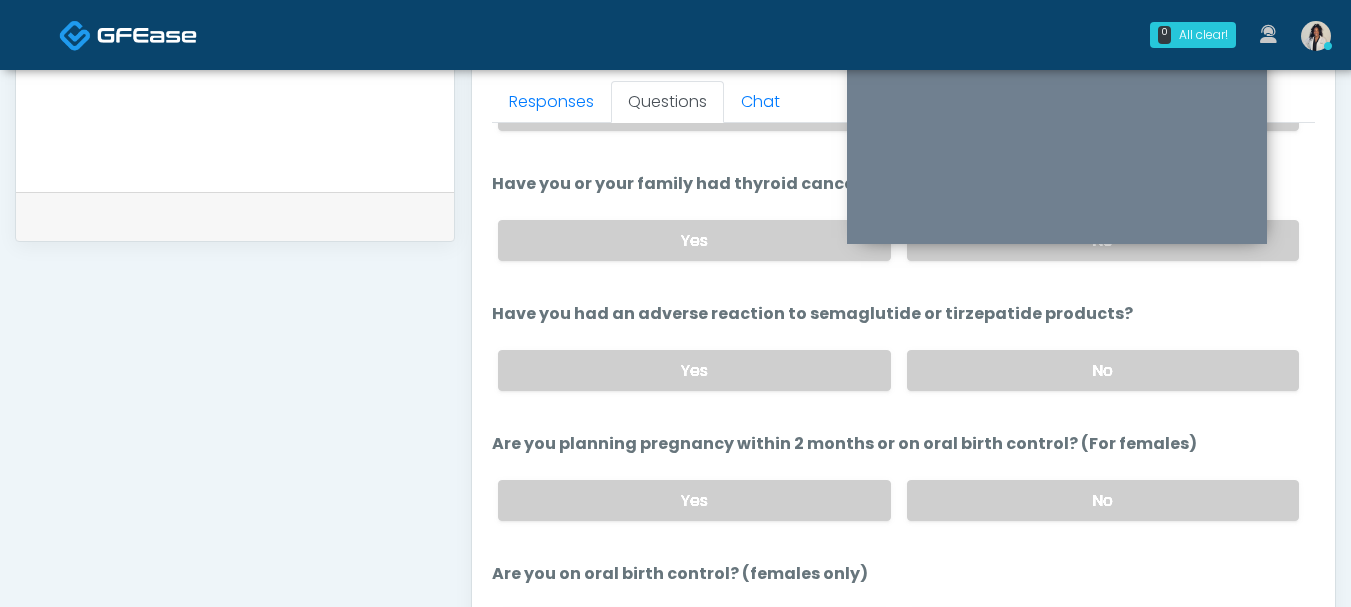 scroll, scrollTop: 901, scrollLeft: 0, axis: vertical 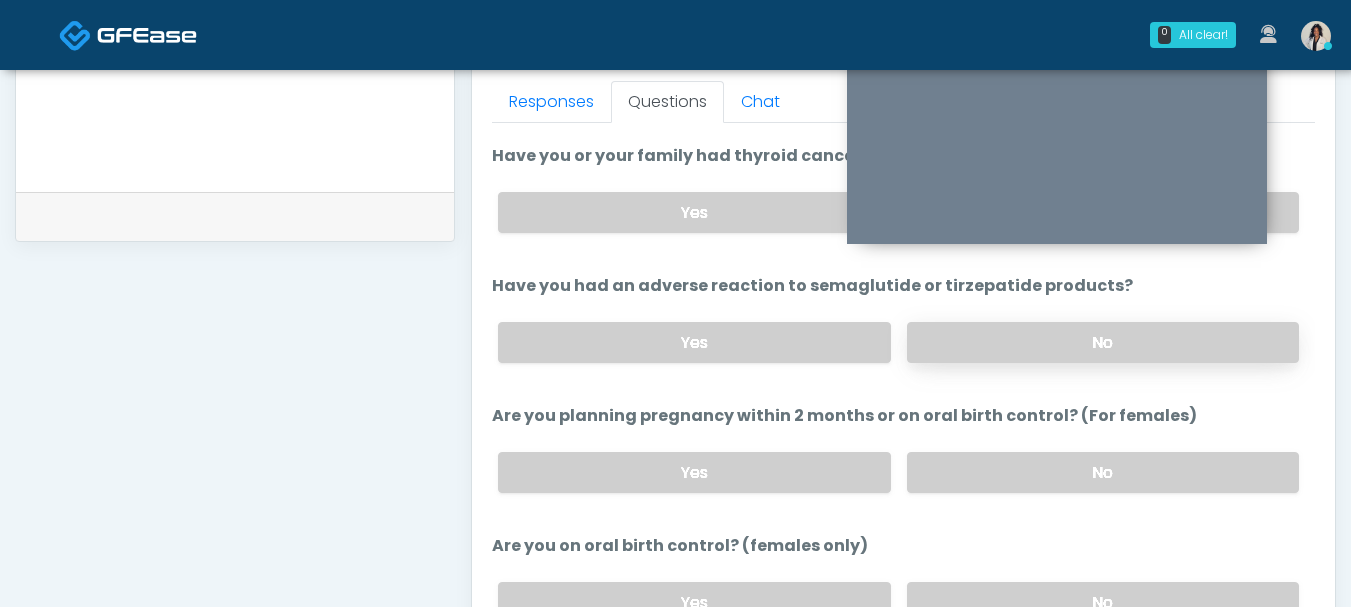 click on "No" at bounding box center (1103, 342) 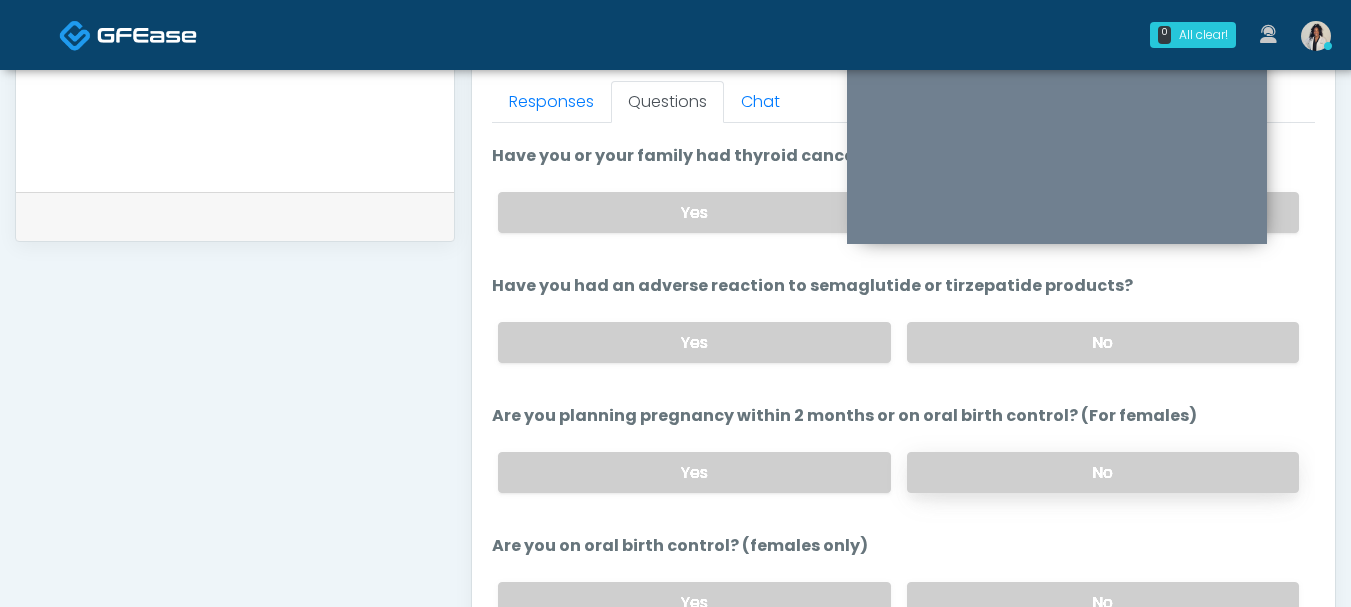 click on "No" at bounding box center (1103, 472) 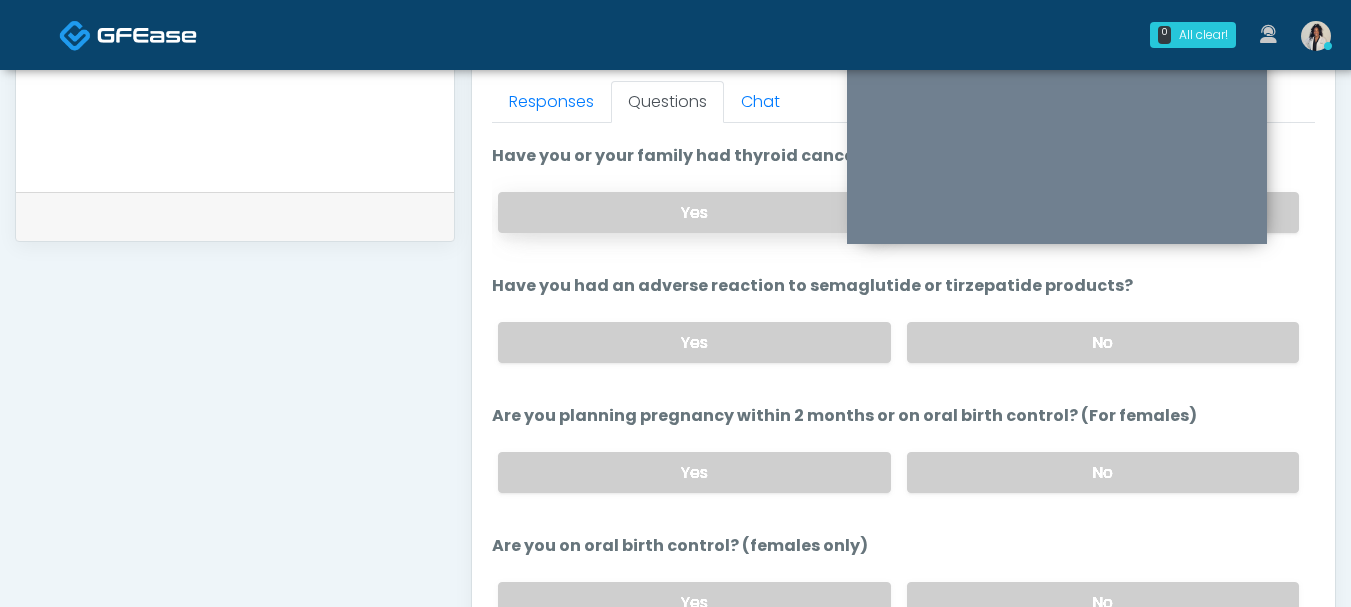 click on "Yes" at bounding box center (694, 212) 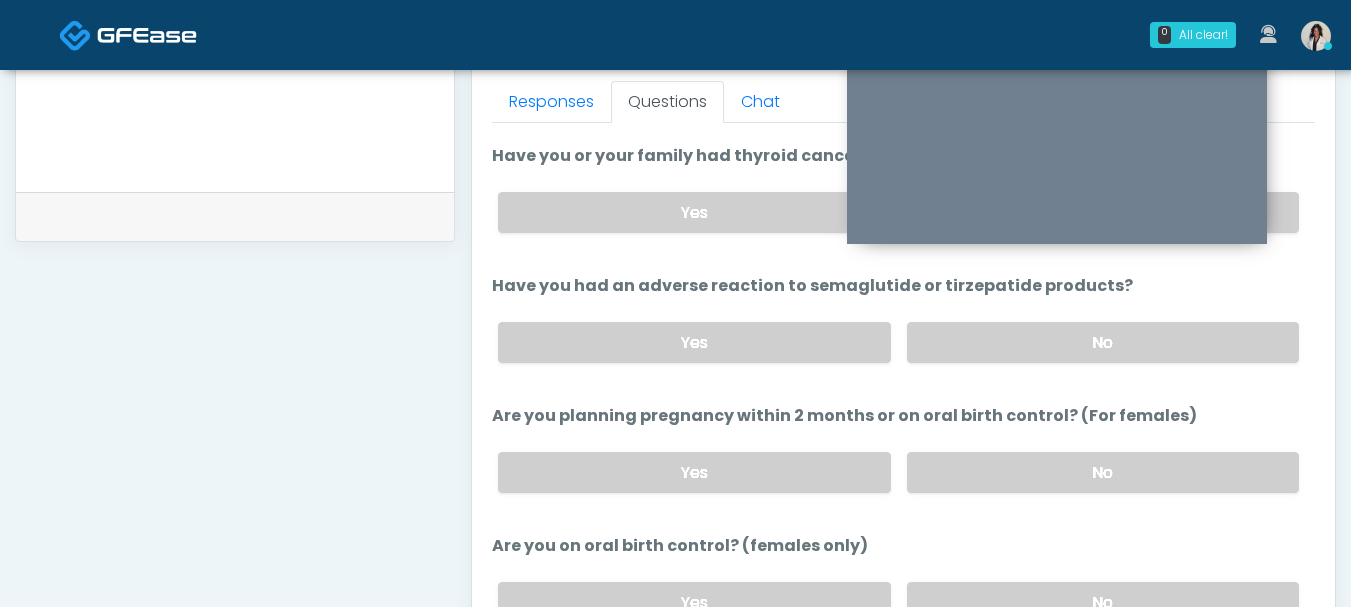 scroll, scrollTop: 1015, scrollLeft: 0, axis: vertical 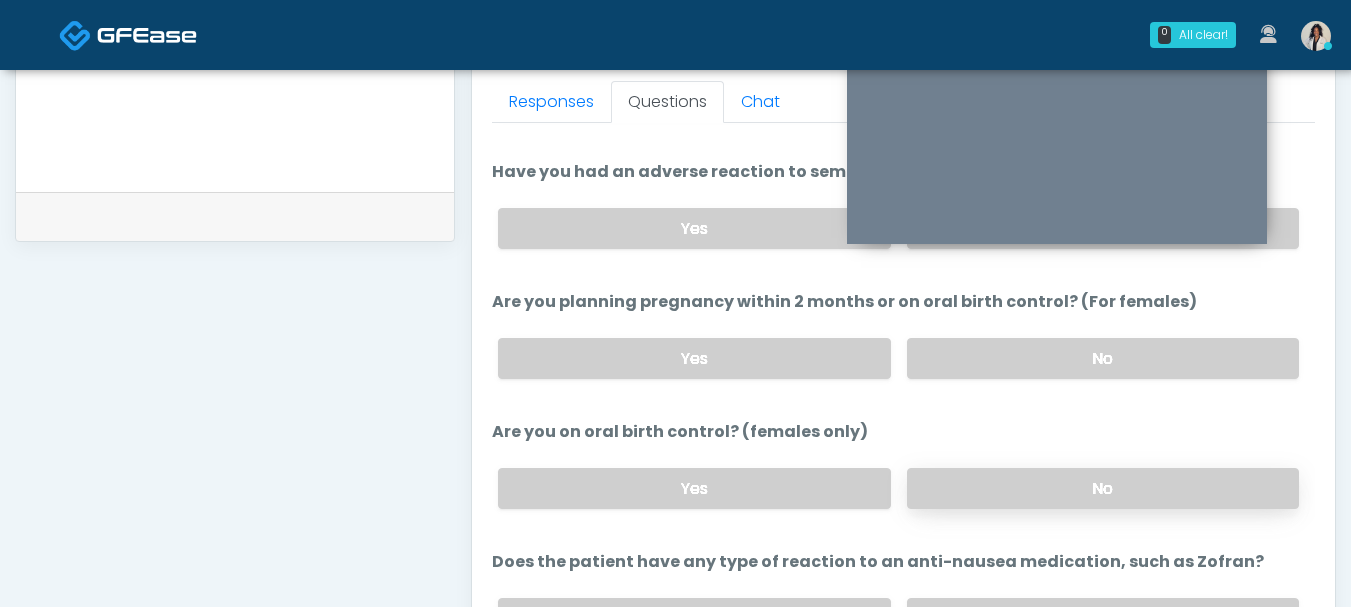click on "No" at bounding box center [1103, 488] 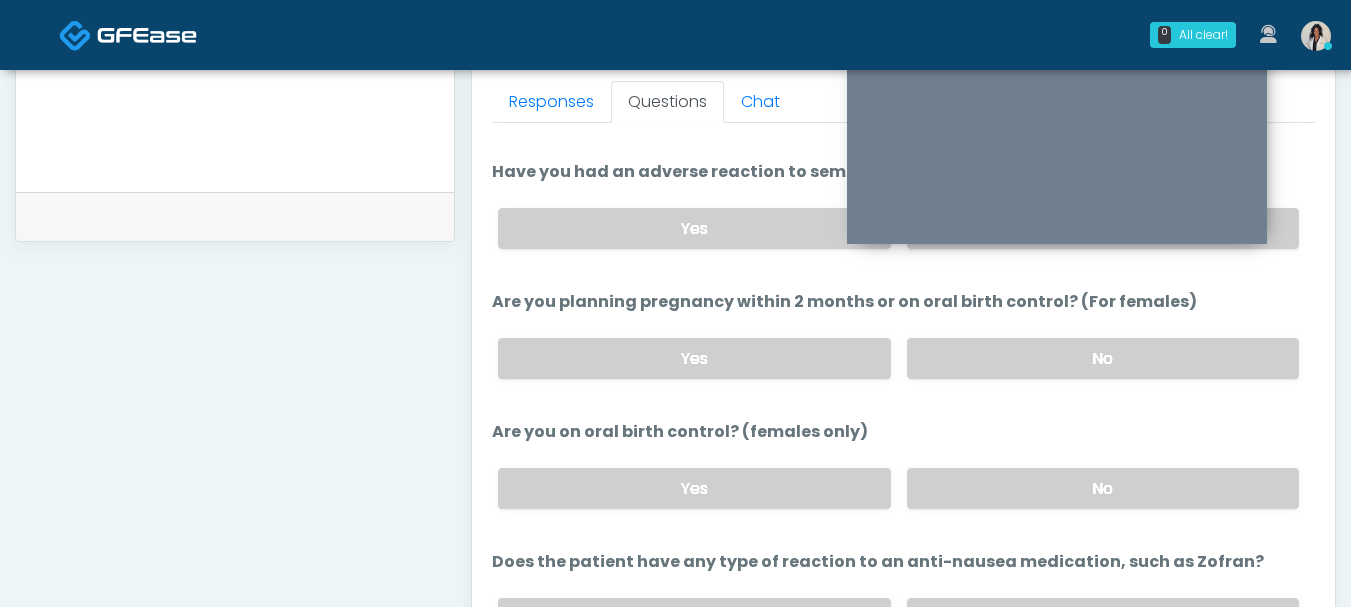 scroll, scrollTop: 1109, scrollLeft: 0, axis: vertical 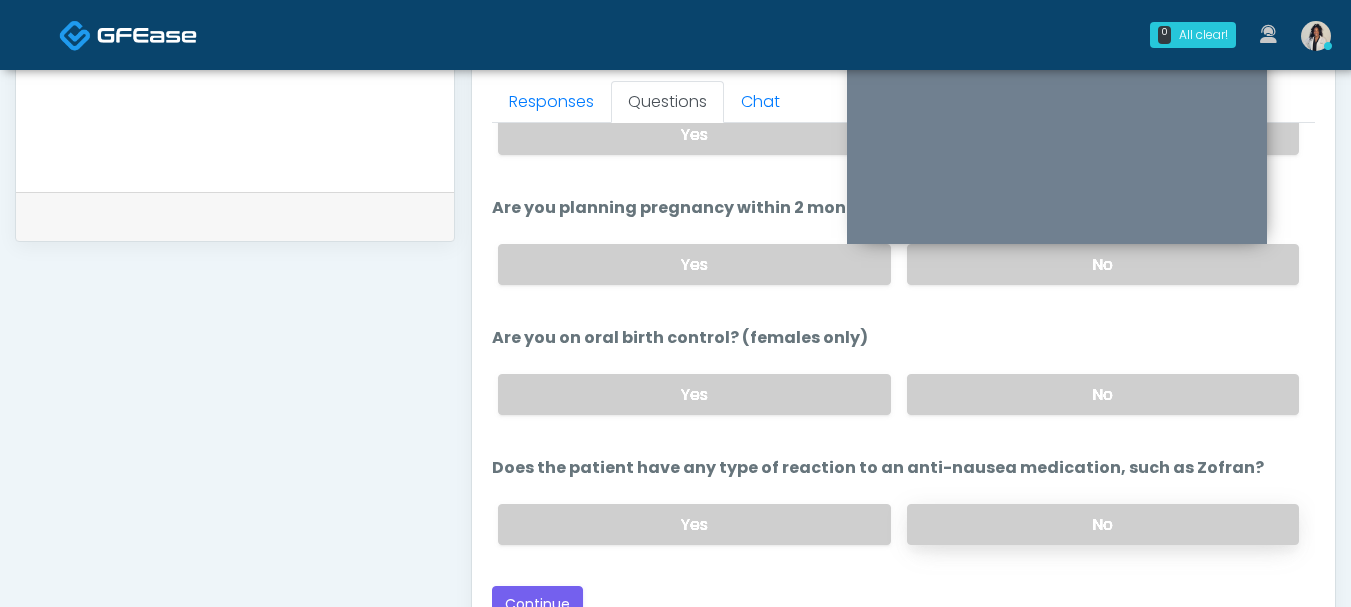 click on "No" at bounding box center (1103, 524) 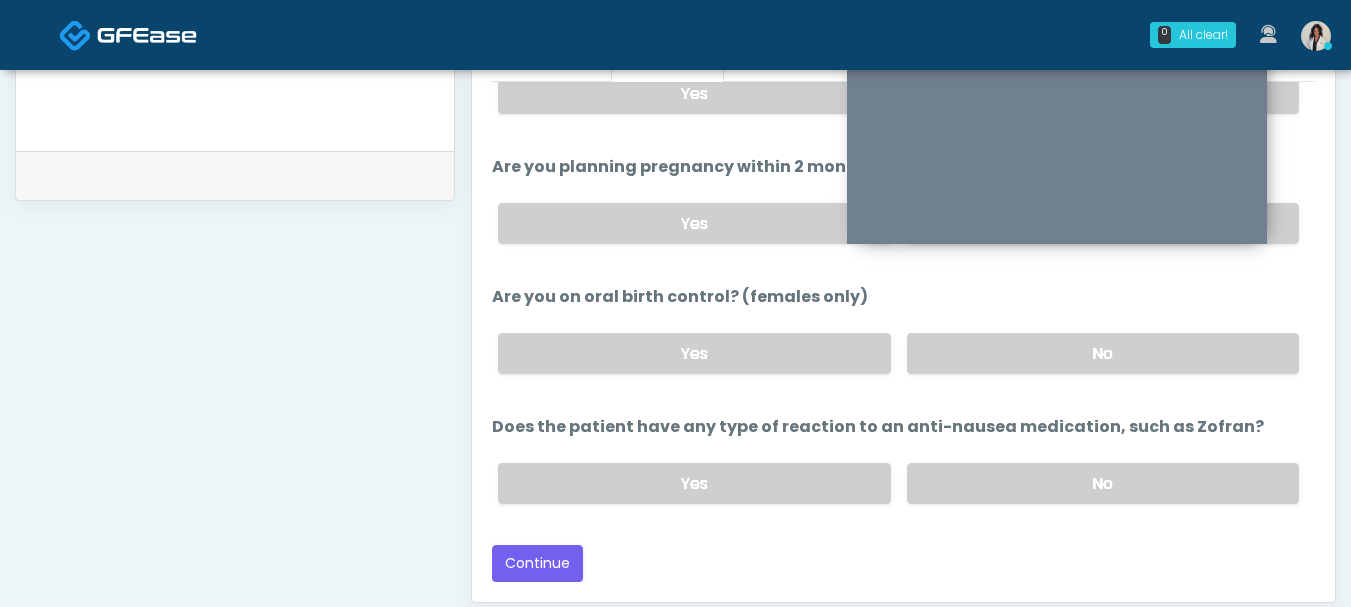 scroll, scrollTop: 946, scrollLeft: 0, axis: vertical 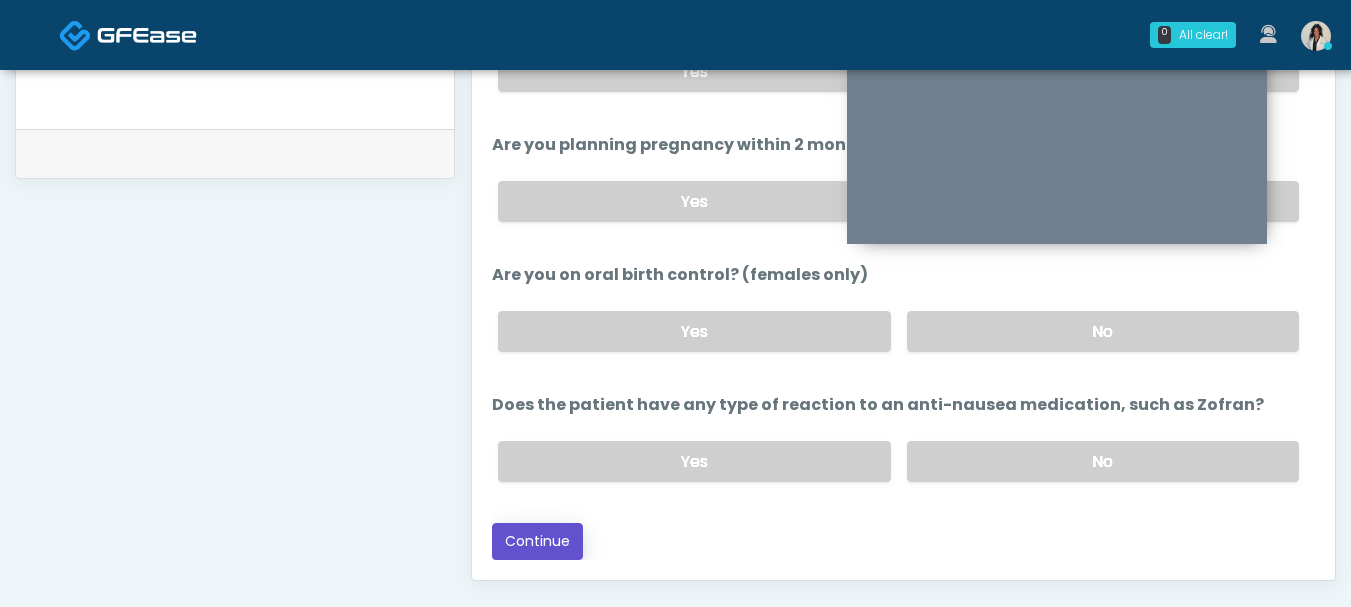 click on "Continue" at bounding box center [537, 541] 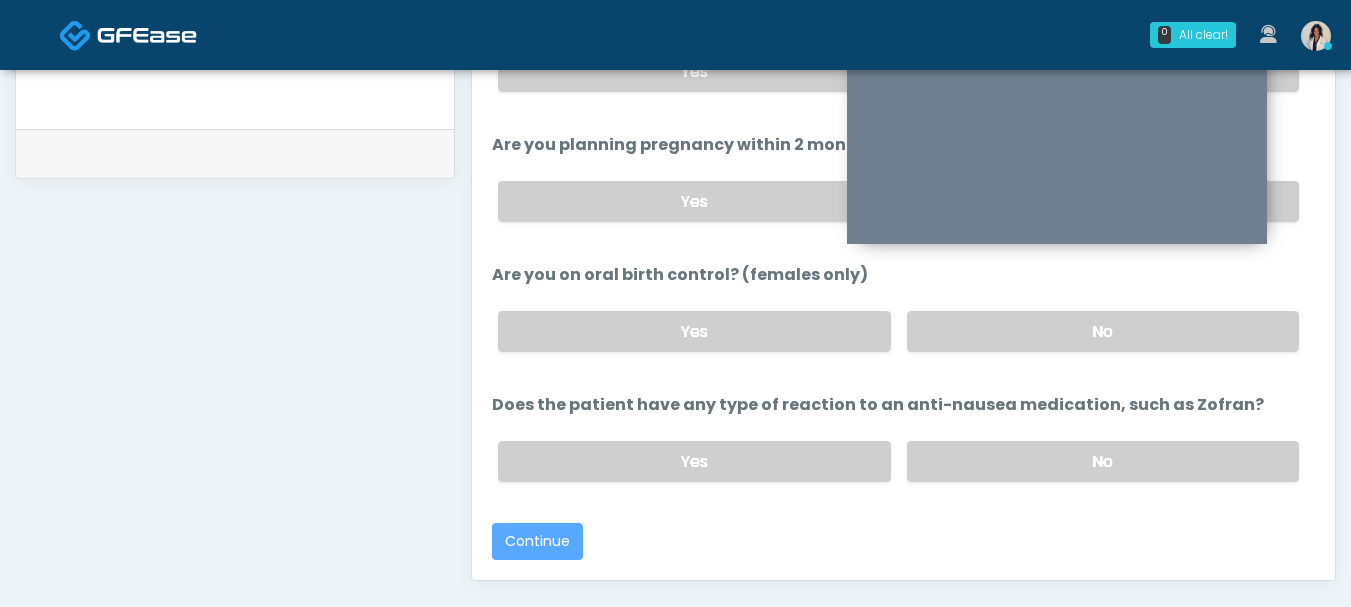 click on "Does the patient have any type of reaction to an anti-nausea medication, such as Zofran?
Does the patient have any type of reaction to an anti-nausea medication, such as Zofran?
Yes
No" at bounding box center [903, 445] 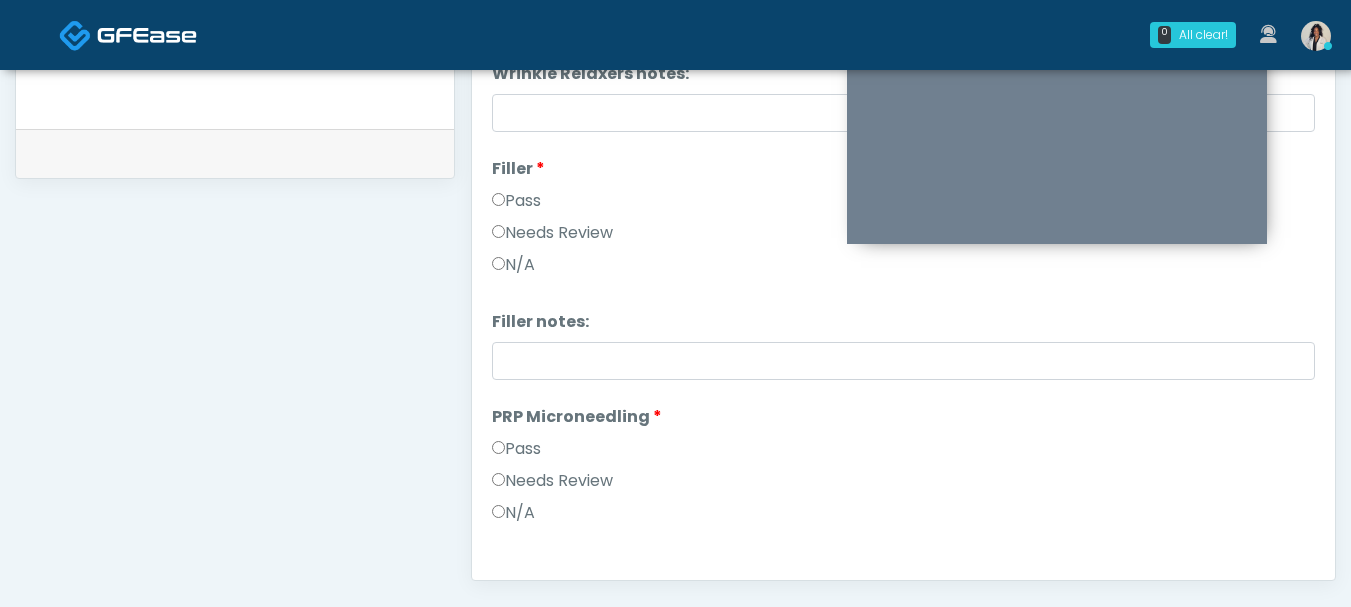 scroll, scrollTop: 0, scrollLeft: 0, axis: both 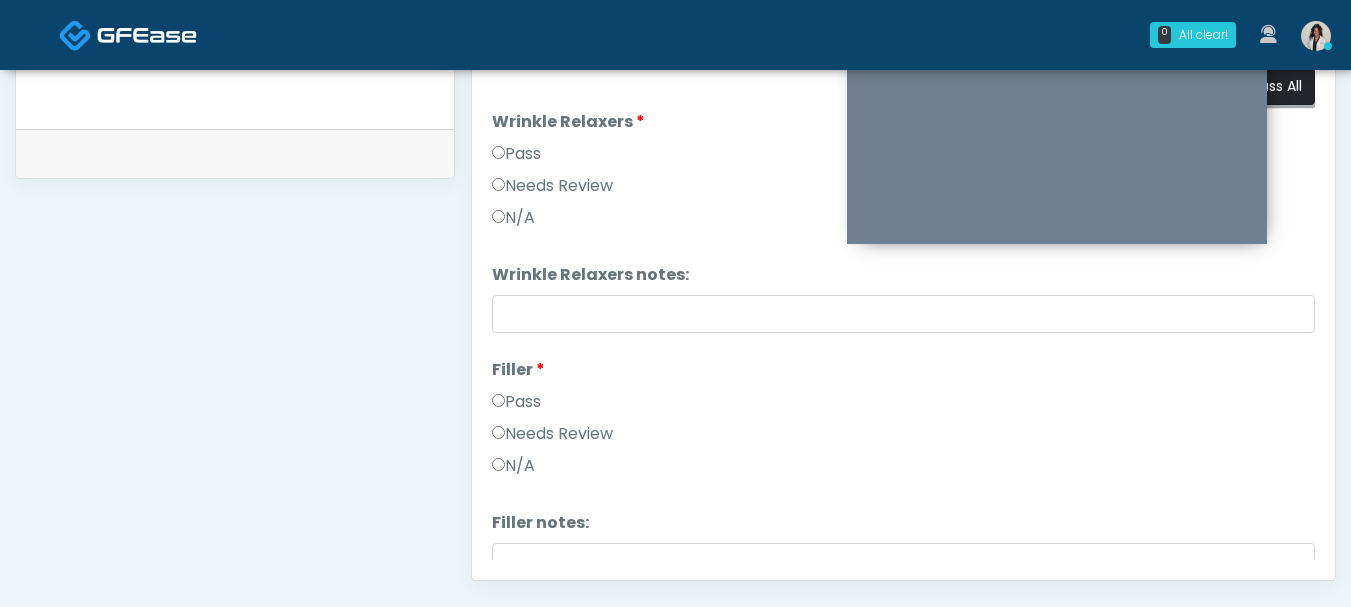 click on "Pass All" at bounding box center [1277, 86] 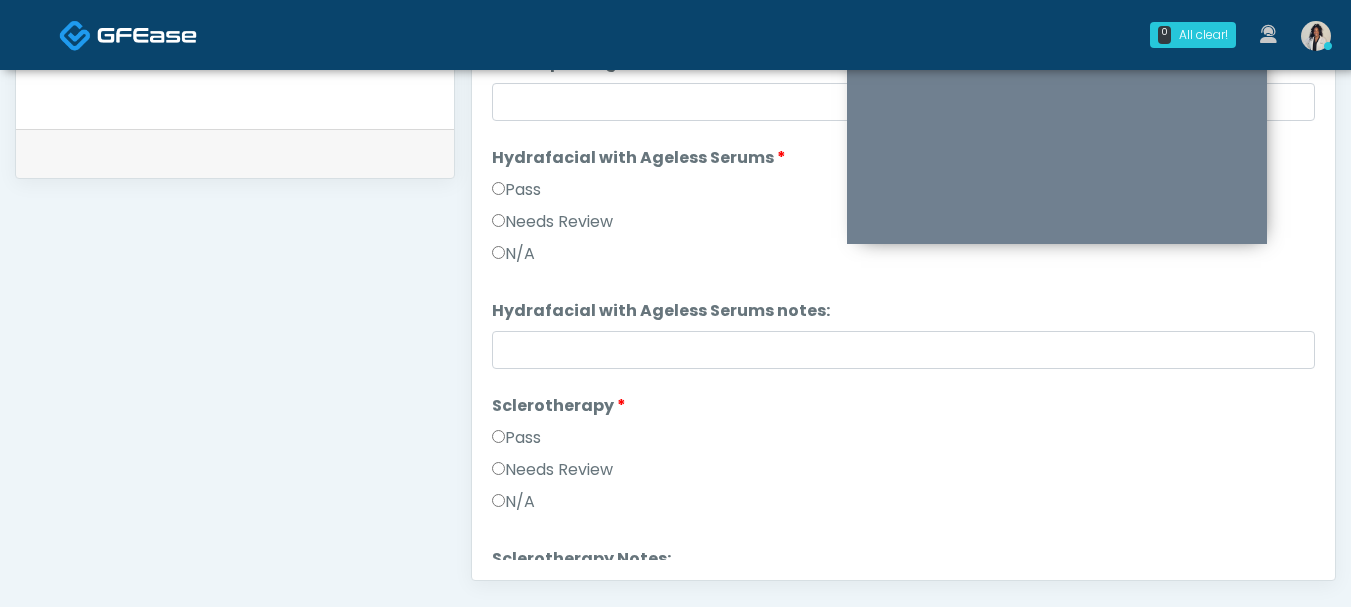 scroll, scrollTop: 3555, scrollLeft: 0, axis: vertical 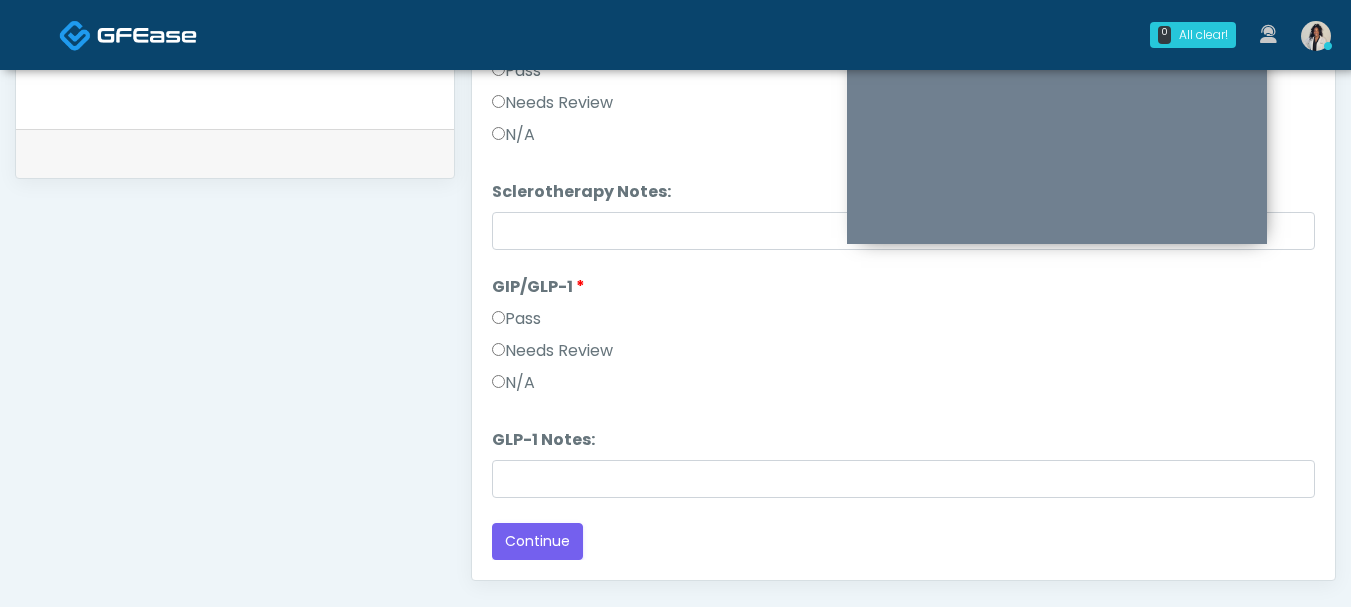 click on "Needs Review" at bounding box center [552, 351] 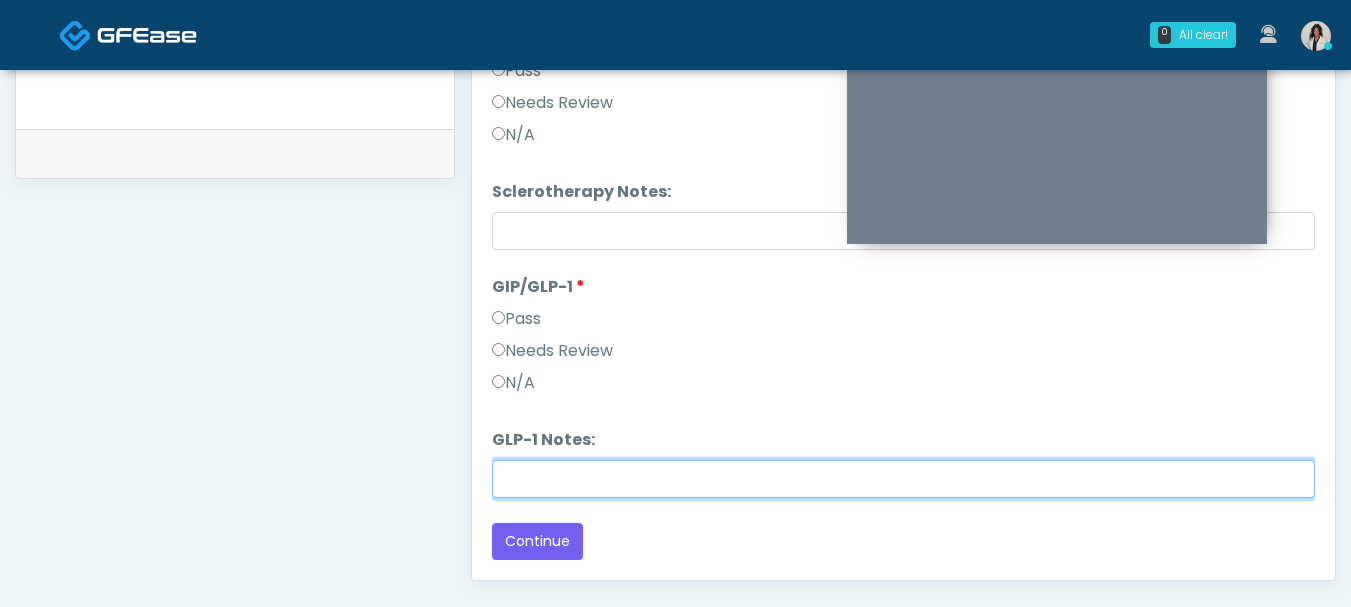 click on "GLP-1 Notes:" at bounding box center [903, 479] 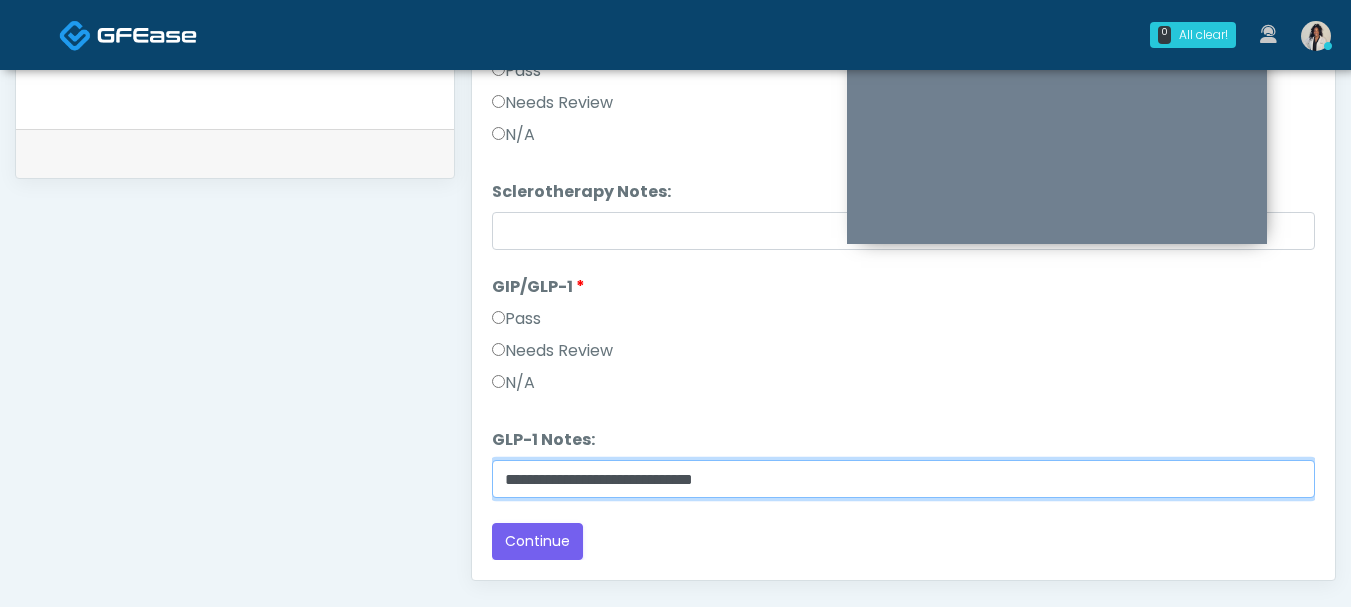 drag, startPoint x: 808, startPoint y: 480, endPoint x: 497, endPoint y: 449, distance: 312.5412 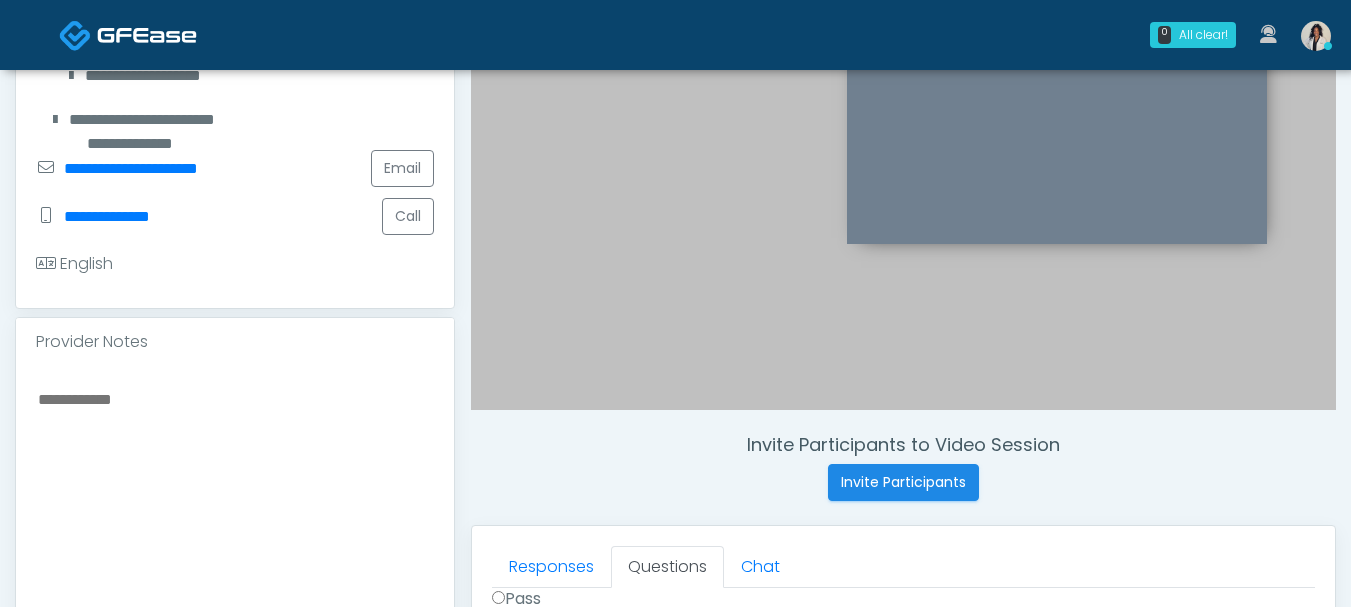 scroll, scrollTop: 317, scrollLeft: 0, axis: vertical 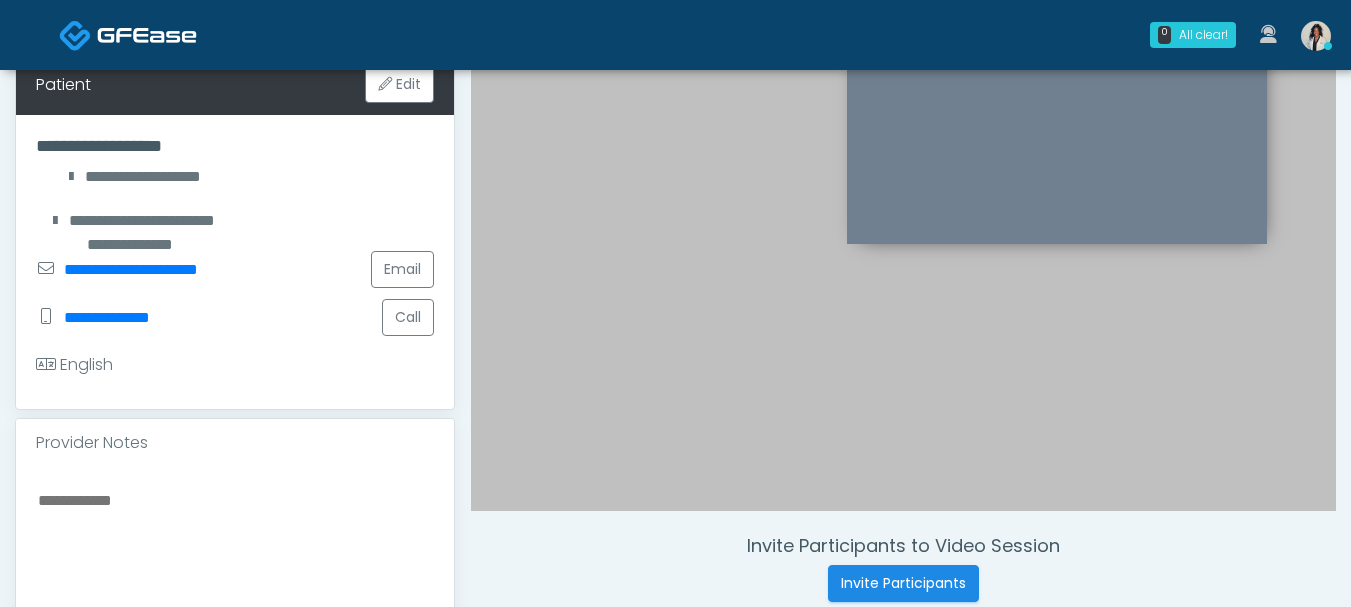 type on "**********" 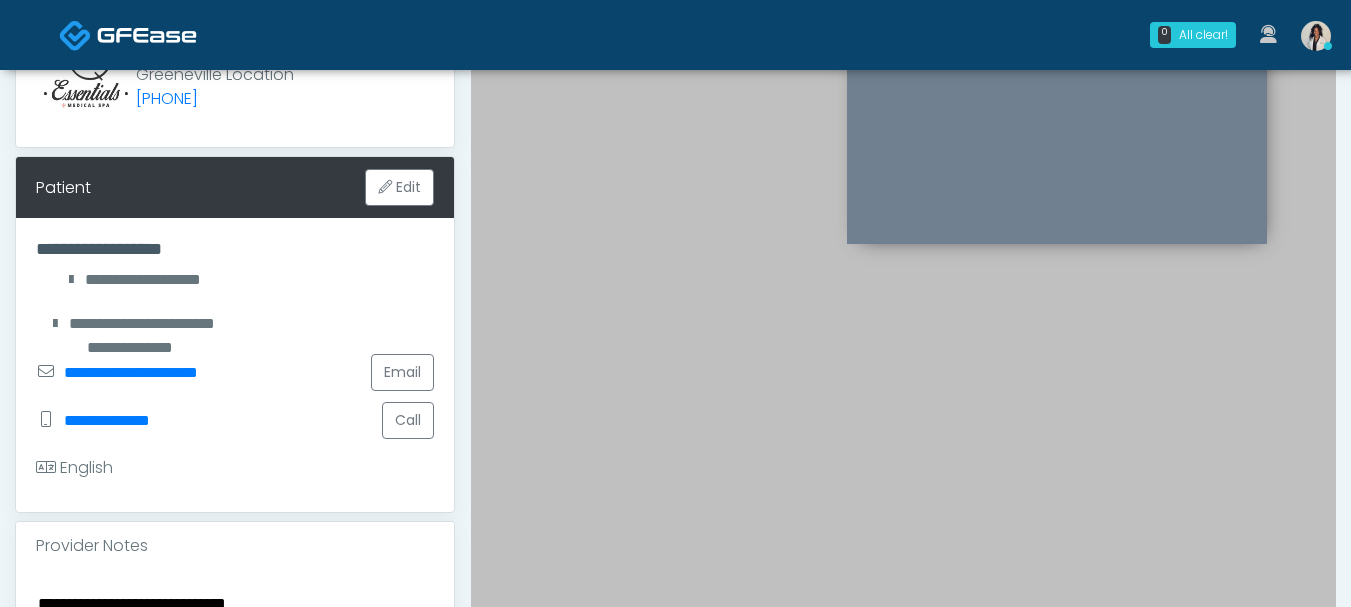 scroll, scrollTop: 91, scrollLeft: 0, axis: vertical 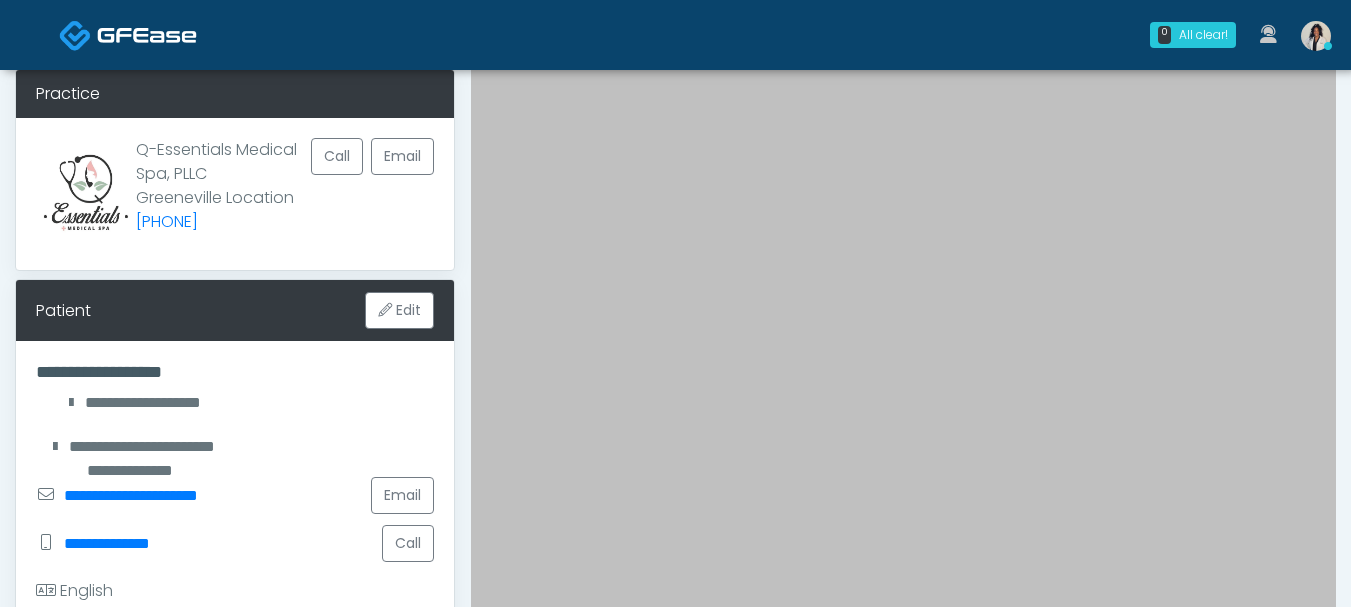 type on "**********" 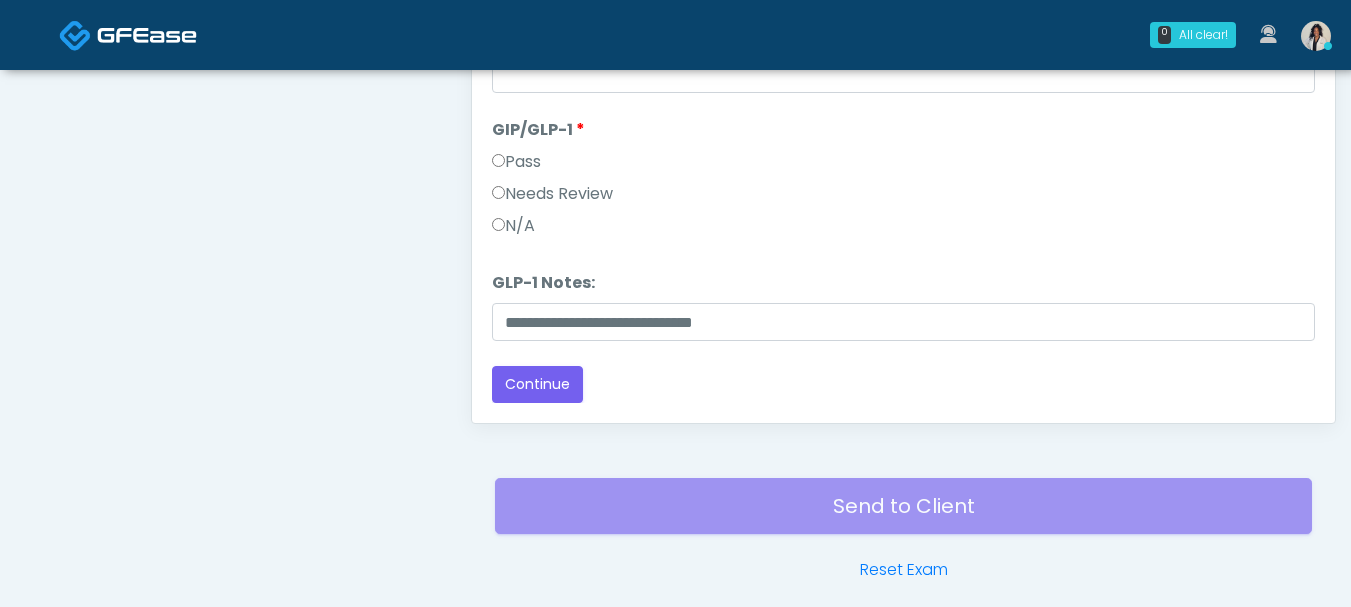 scroll, scrollTop: 1113, scrollLeft: 0, axis: vertical 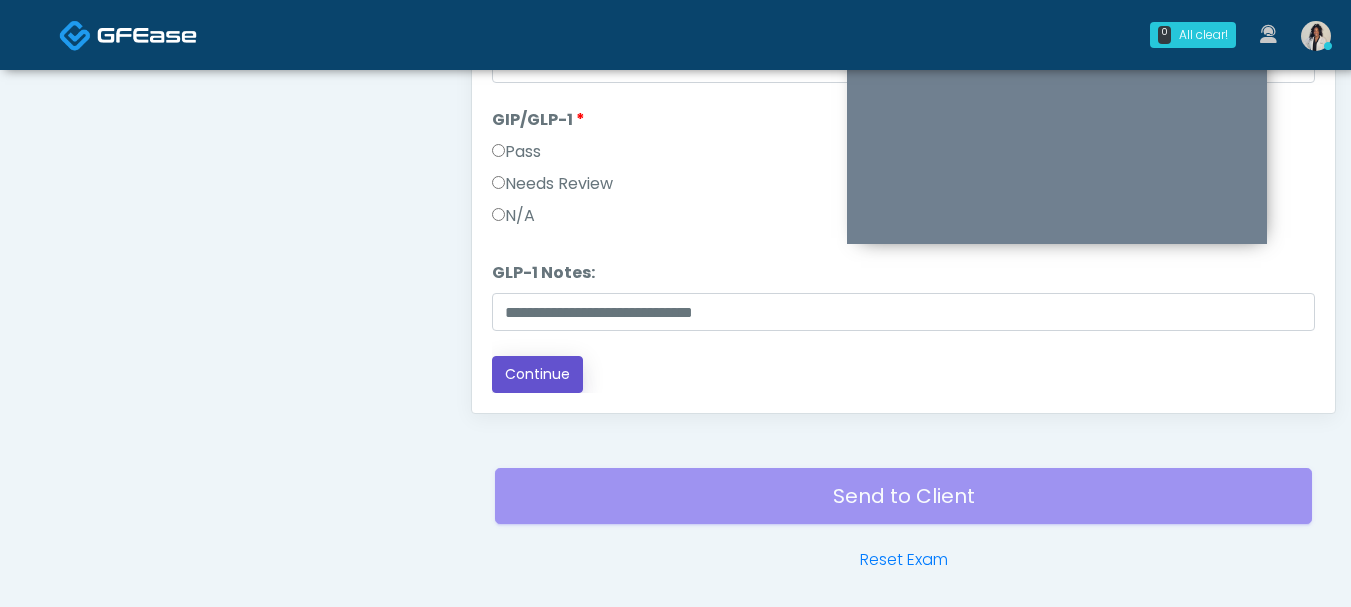 click on "Continue" at bounding box center [537, 374] 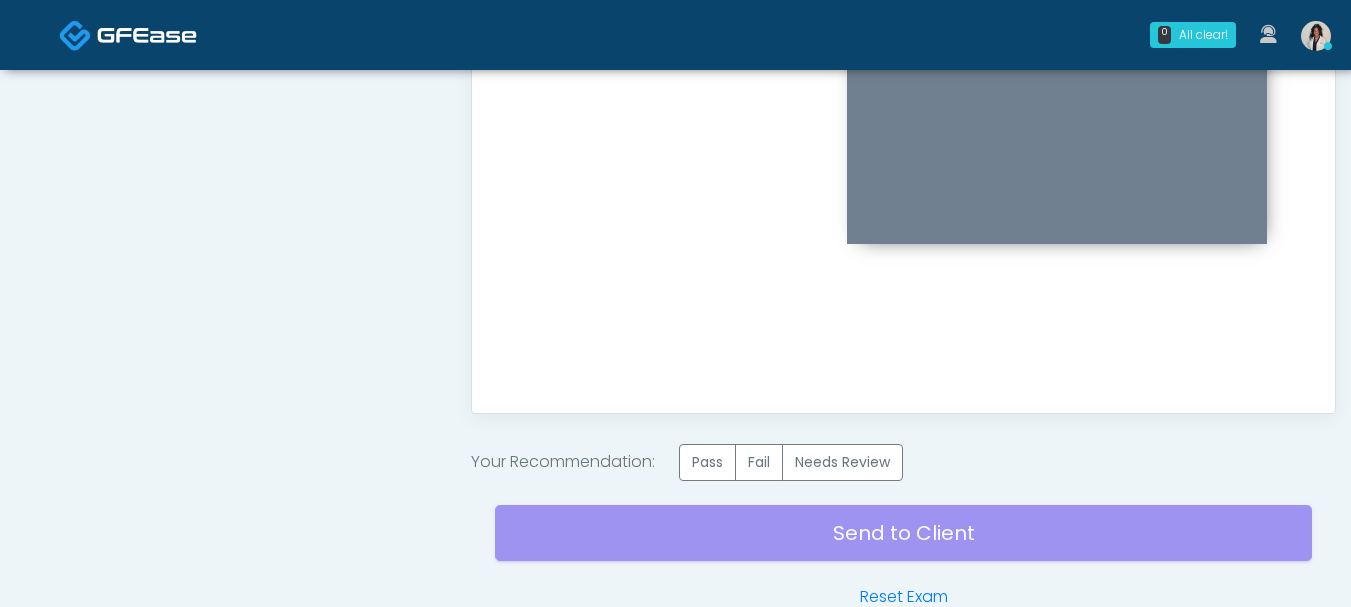 scroll, scrollTop: 0, scrollLeft: 0, axis: both 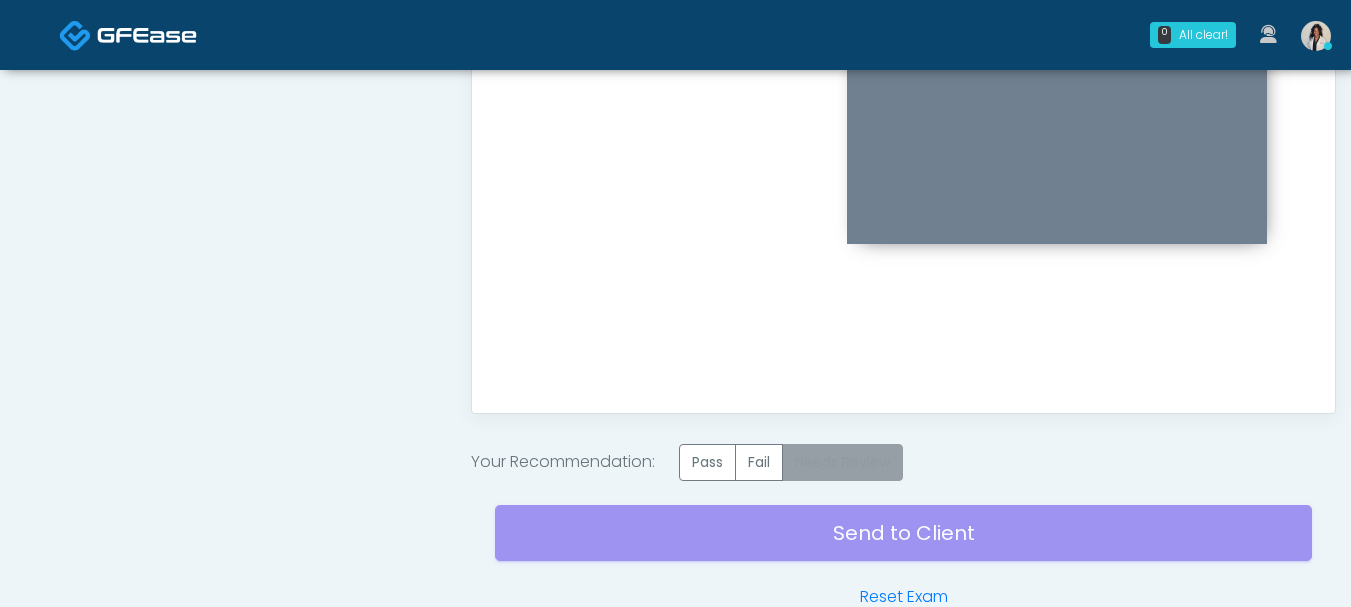 click on "Needs Review" at bounding box center [842, 462] 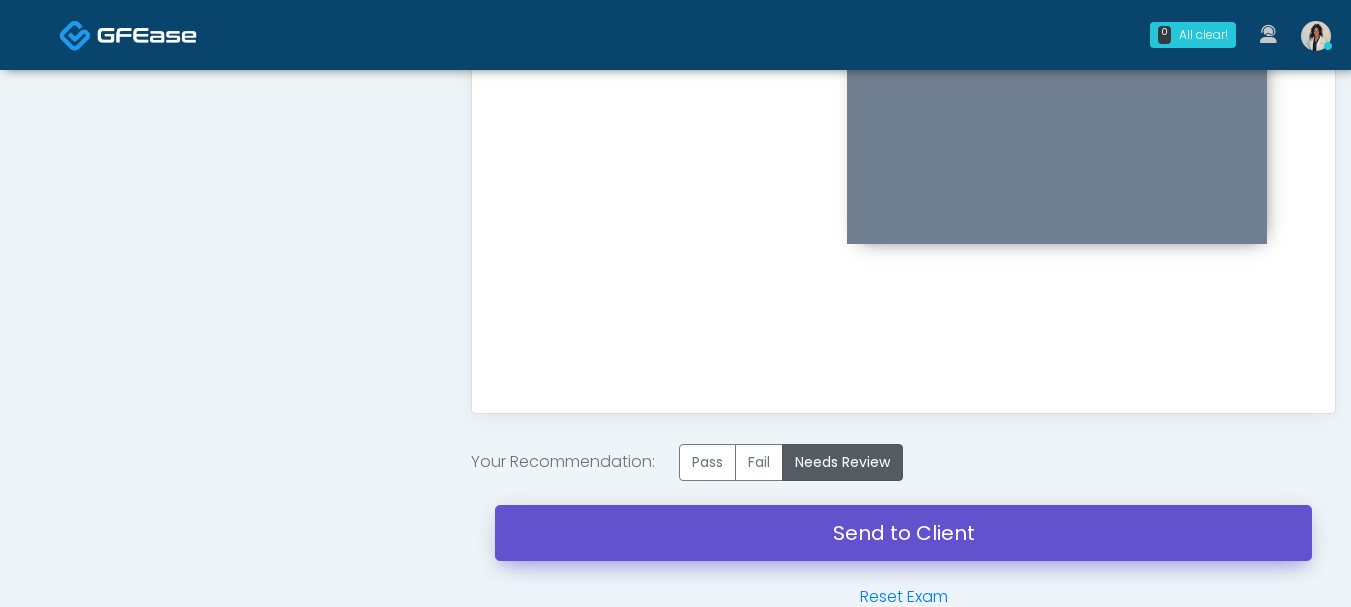 drag, startPoint x: 888, startPoint y: 536, endPoint x: 767, endPoint y: 89, distance: 463.08746 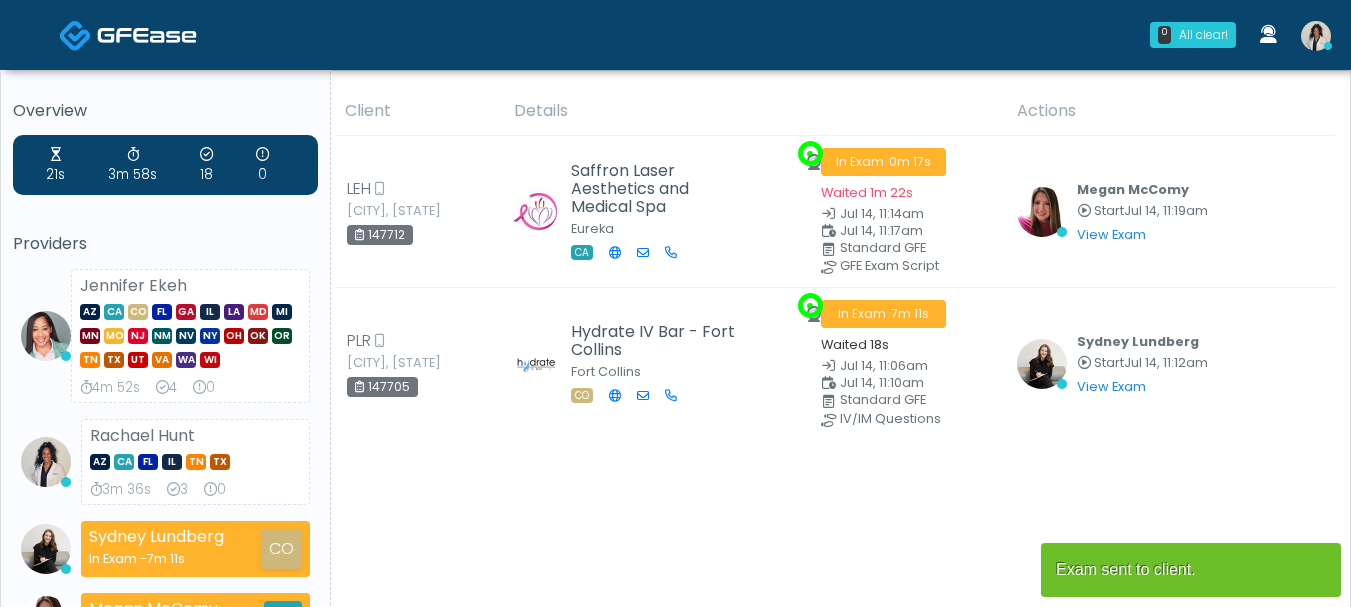 scroll, scrollTop: 0, scrollLeft: 0, axis: both 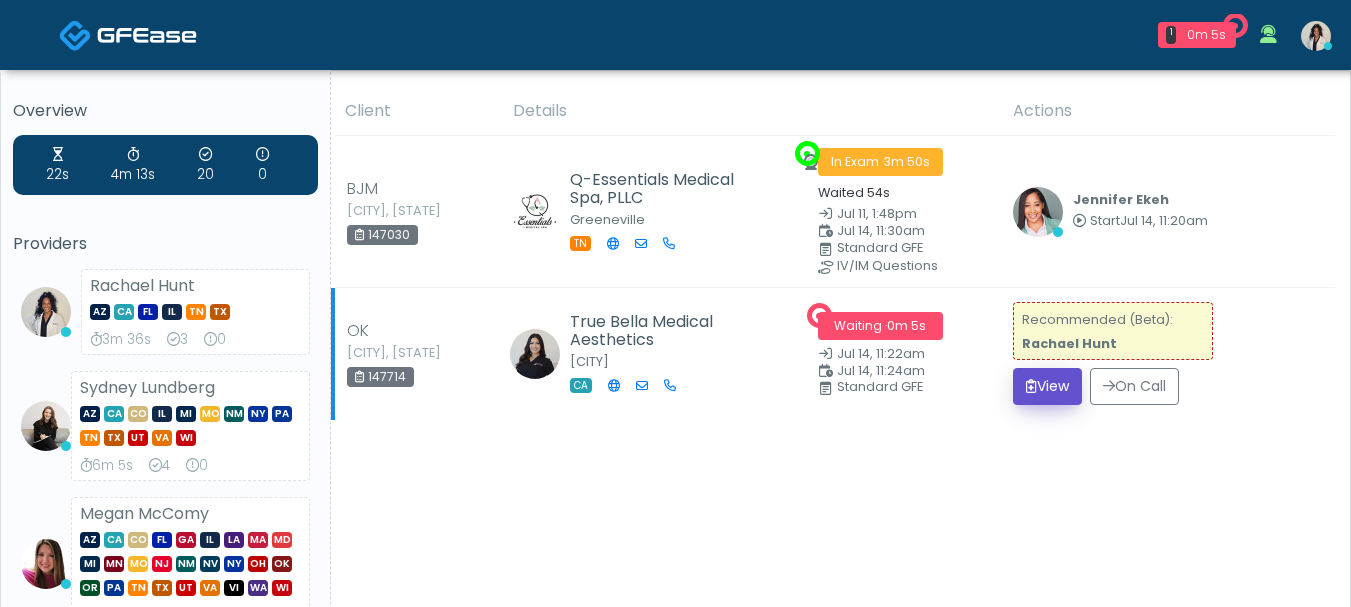 drag, startPoint x: 1304, startPoint y: 9, endPoint x: 1027, endPoint y: 381, distance: 463.80276 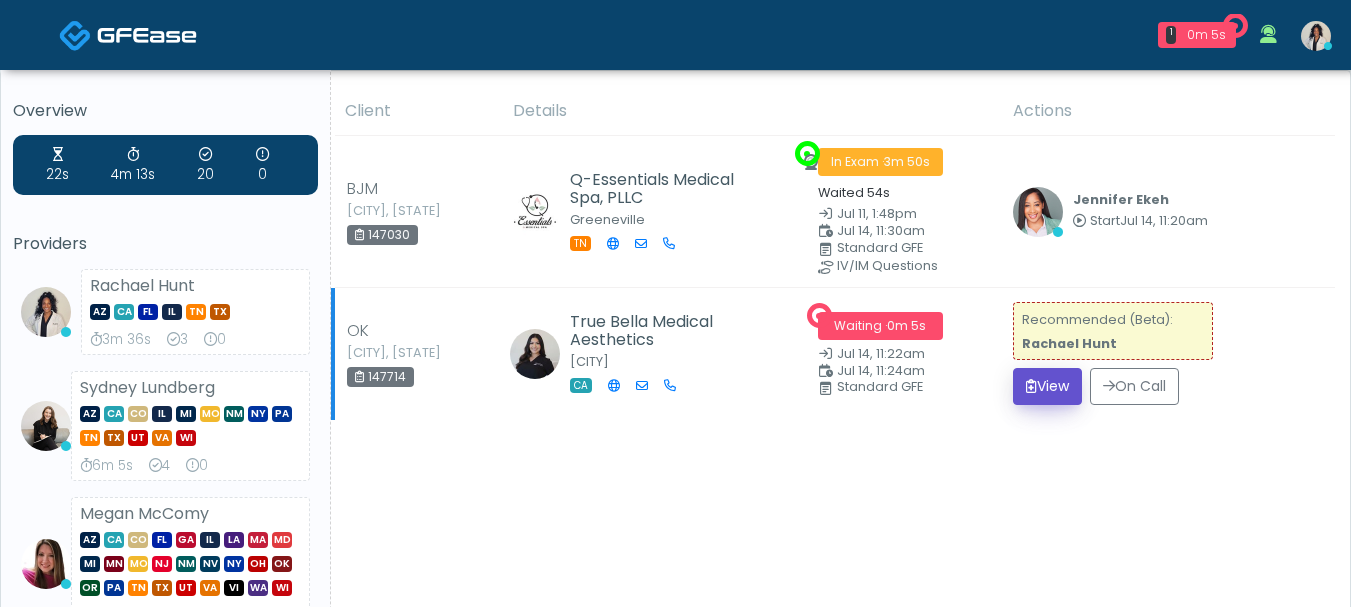 click at bounding box center [1031, 386] 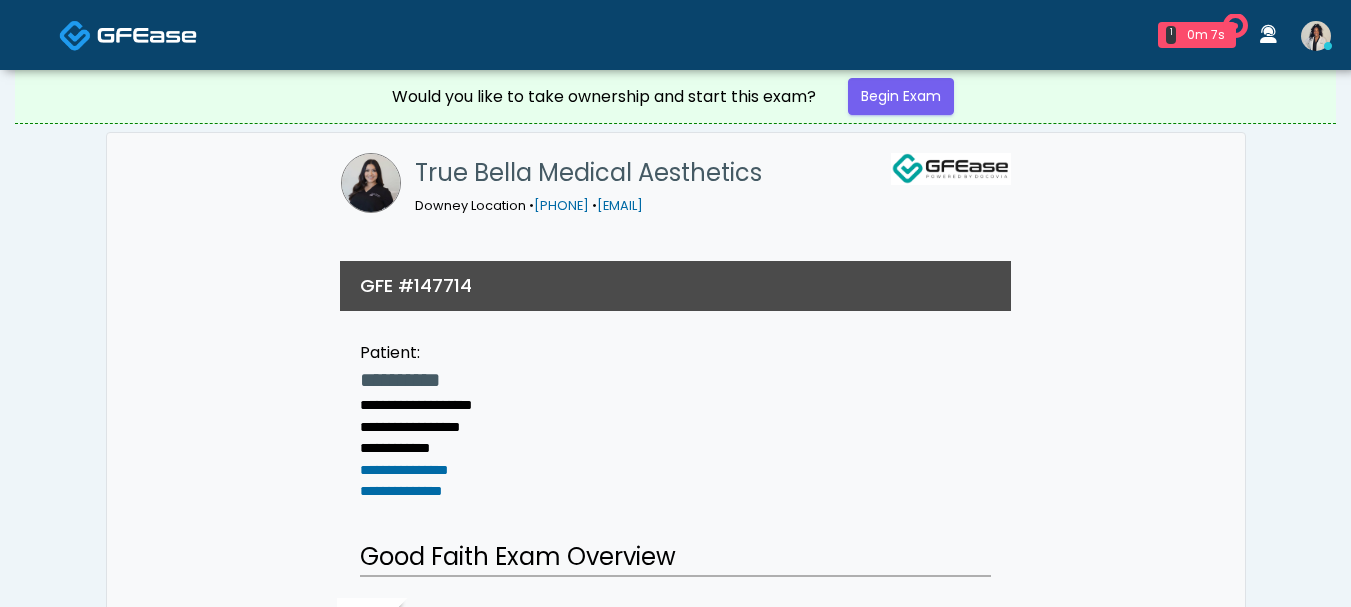 scroll, scrollTop: 0, scrollLeft: 0, axis: both 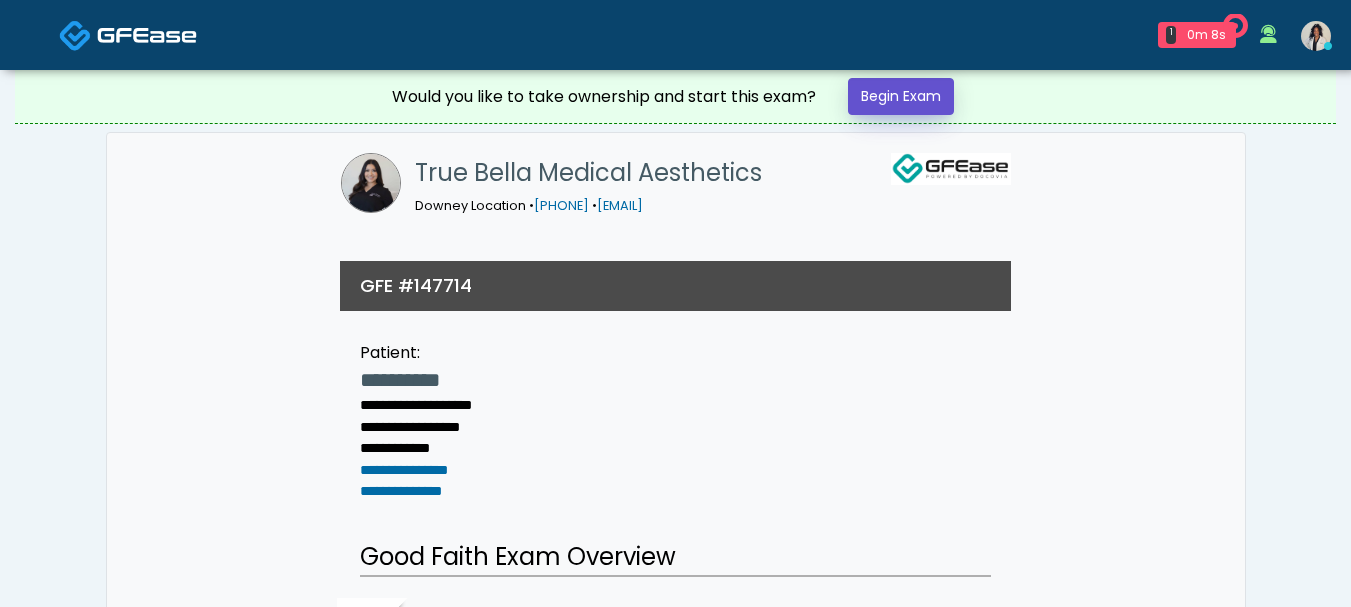 click on "Begin Exam" at bounding box center (901, 96) 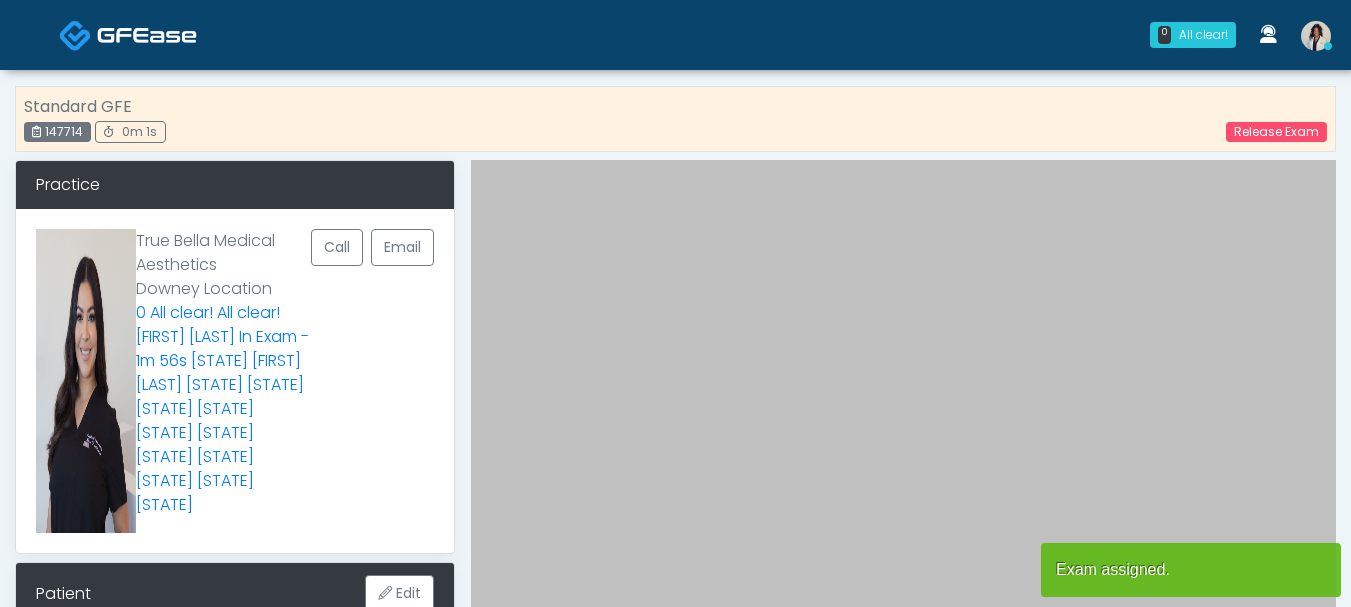 scroll, scrollTop: 0, scrollLeft: 0, axis: both 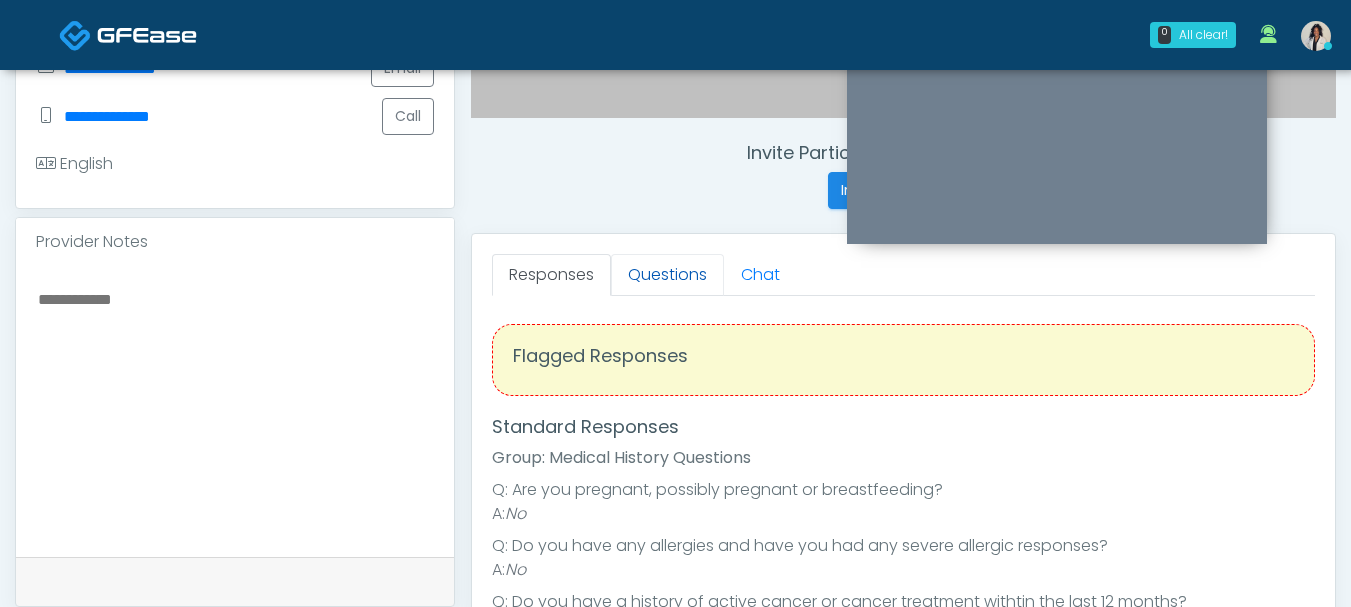 click on "Questions" at bounding box center (667, 275) 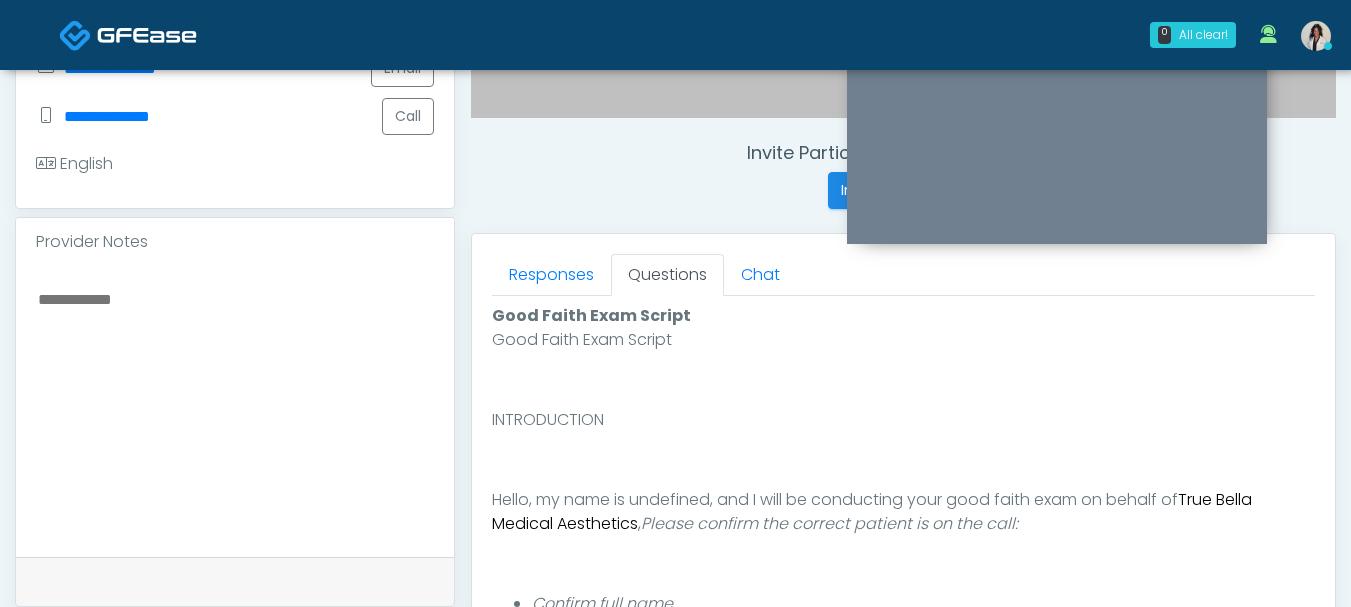 scroll, scrollTop: 877, scrollLeft: 0, axis: vertical 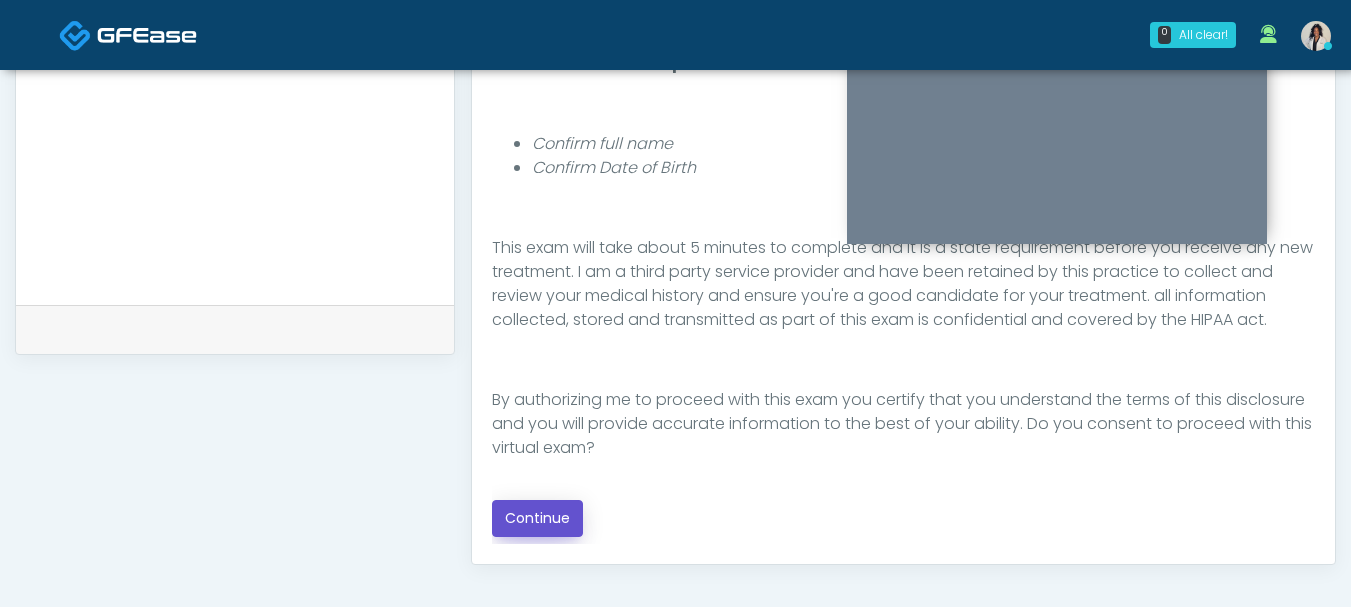 click on "Continue" at bounding box center (537, 518) 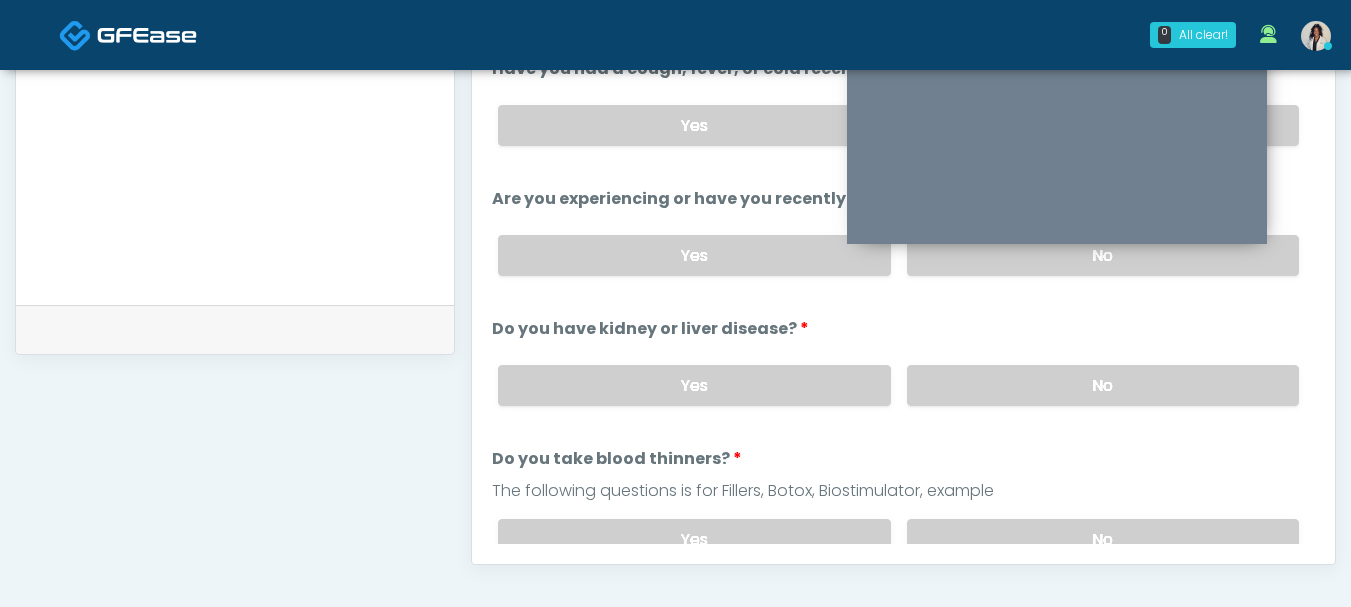 scroll, scrollTop: 644, scrollLeft: 0, axis: vertical 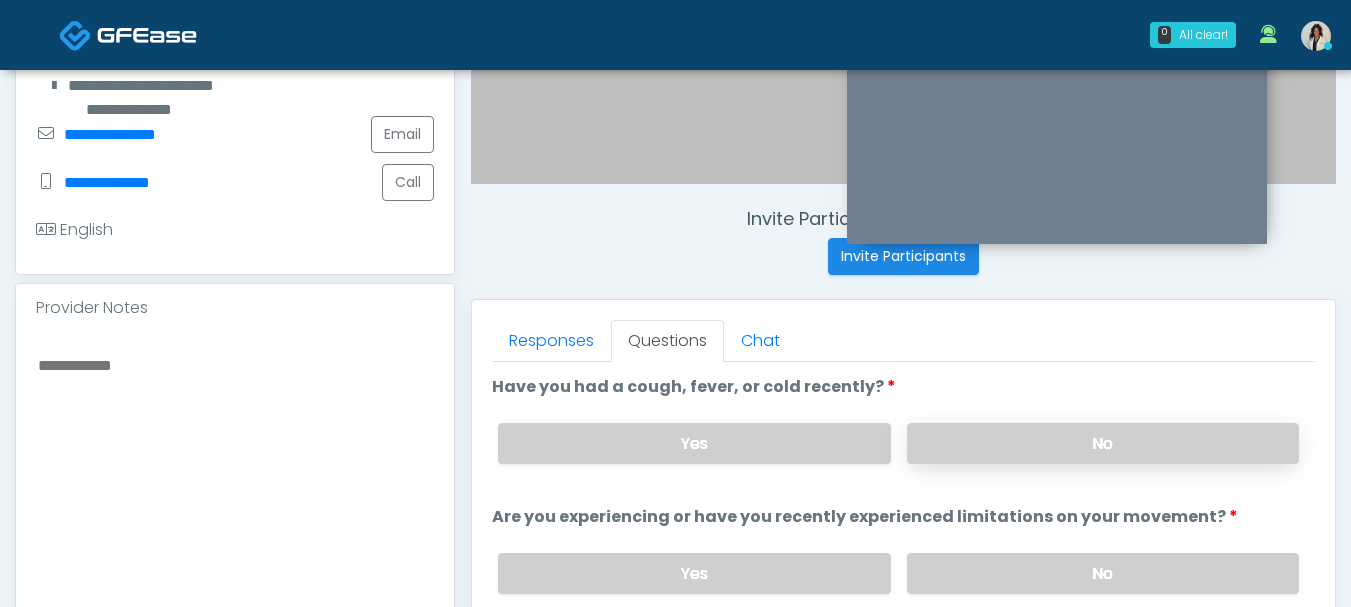 click on "No" at bounding box center (1103, 443) 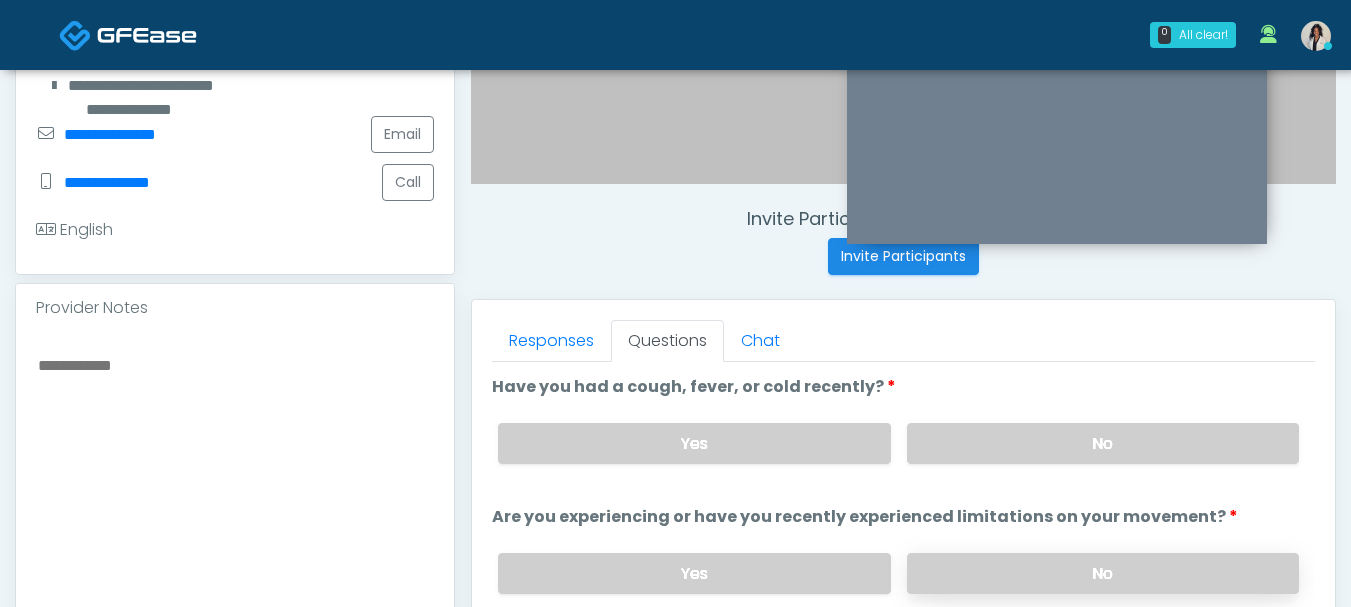 click on "No" at bounding box center (1103, 573) 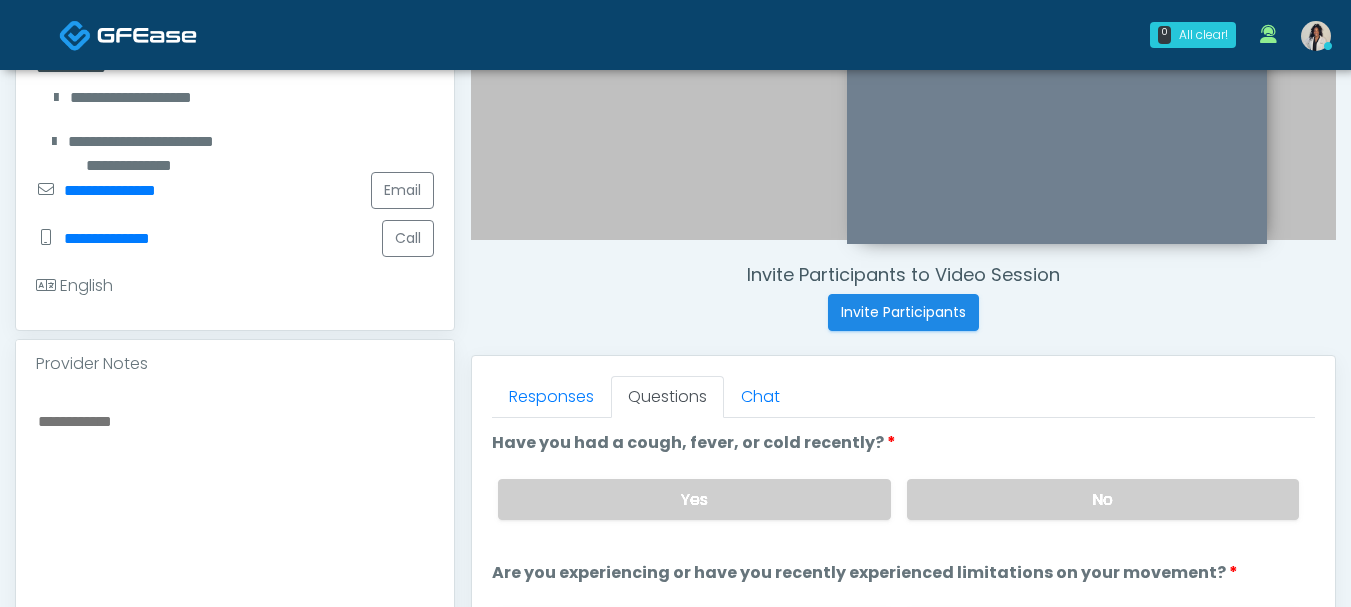 scroll, scrollTop: 676, scrollLeft: 0, axis: vertical 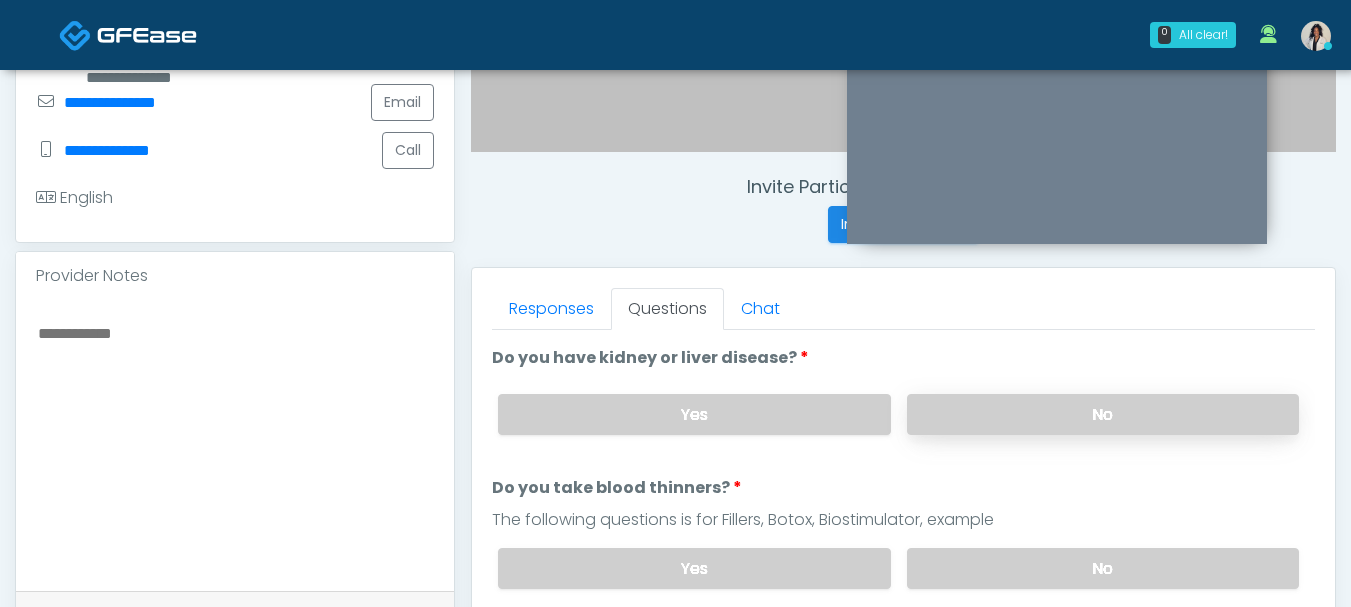 click on "No" at bounding box center [1103, 414] 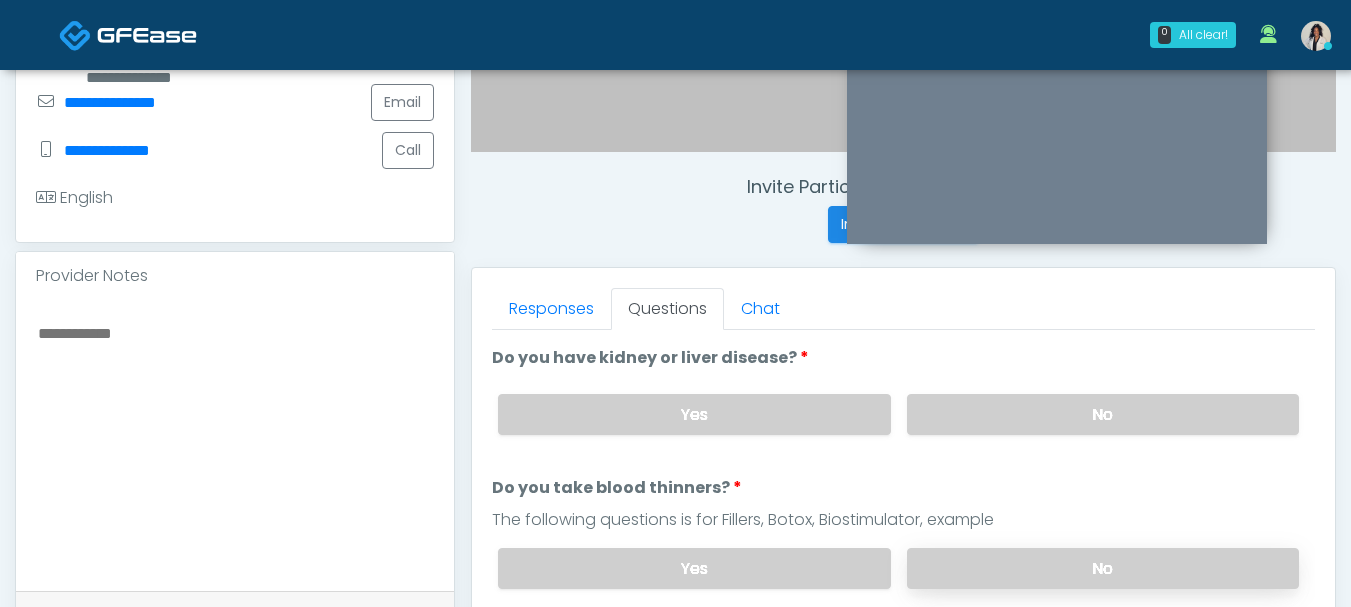 click on "No" at bounding box center (1103, 568) 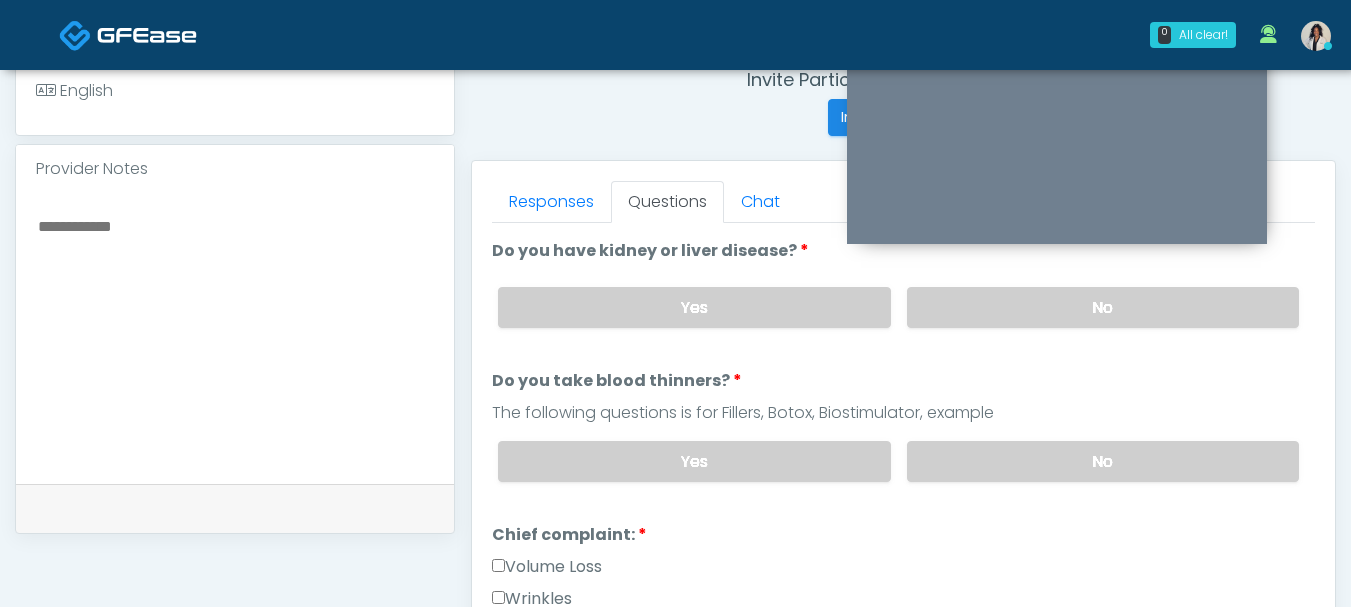 scroll, scrollTop: 795, scrollLeft: 0, axis: vertical 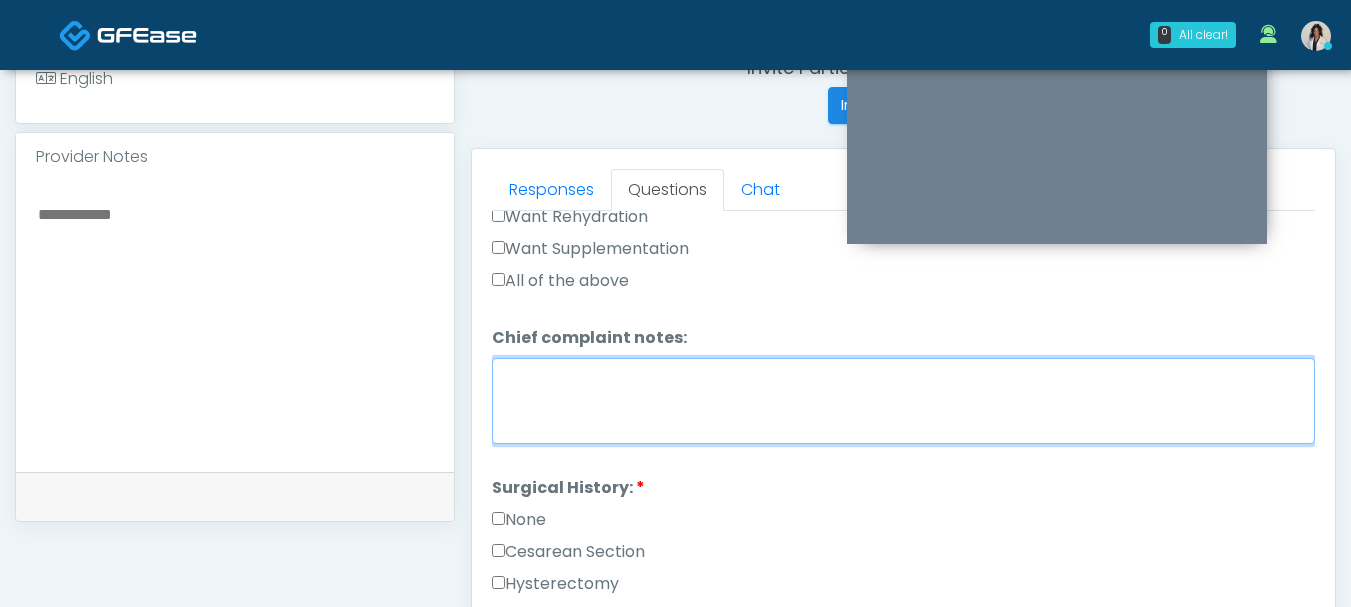 click on "Chief complaint notes:" at bounding box center (903, 401) 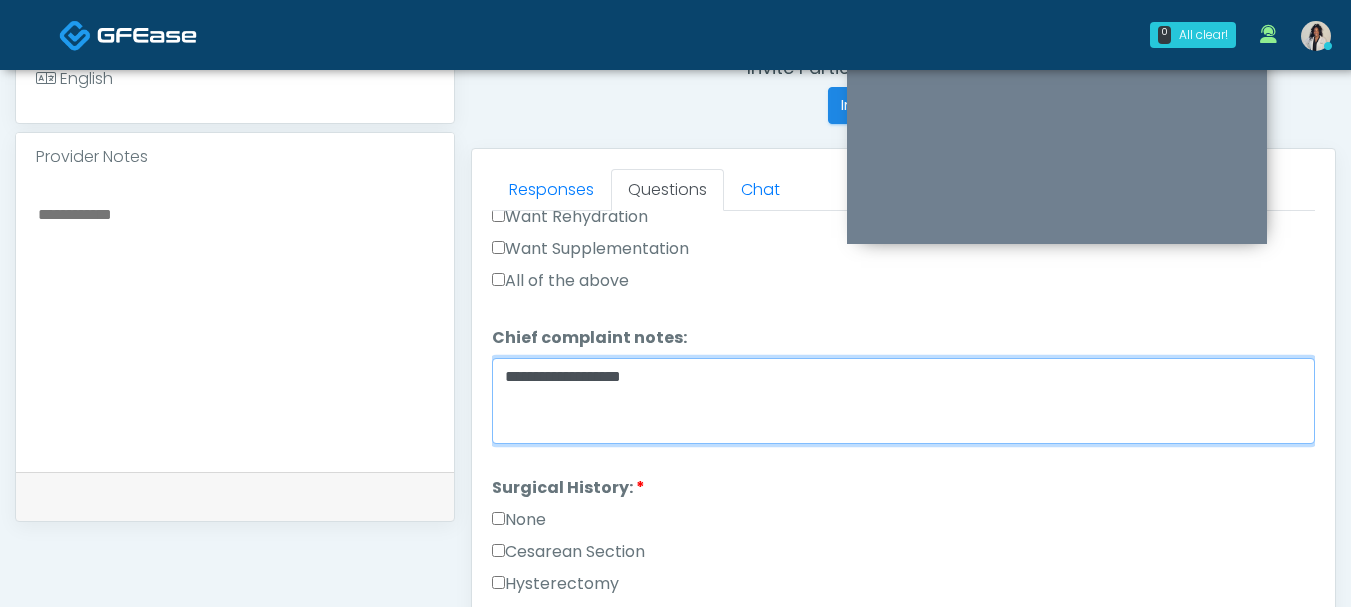 type on "**********" 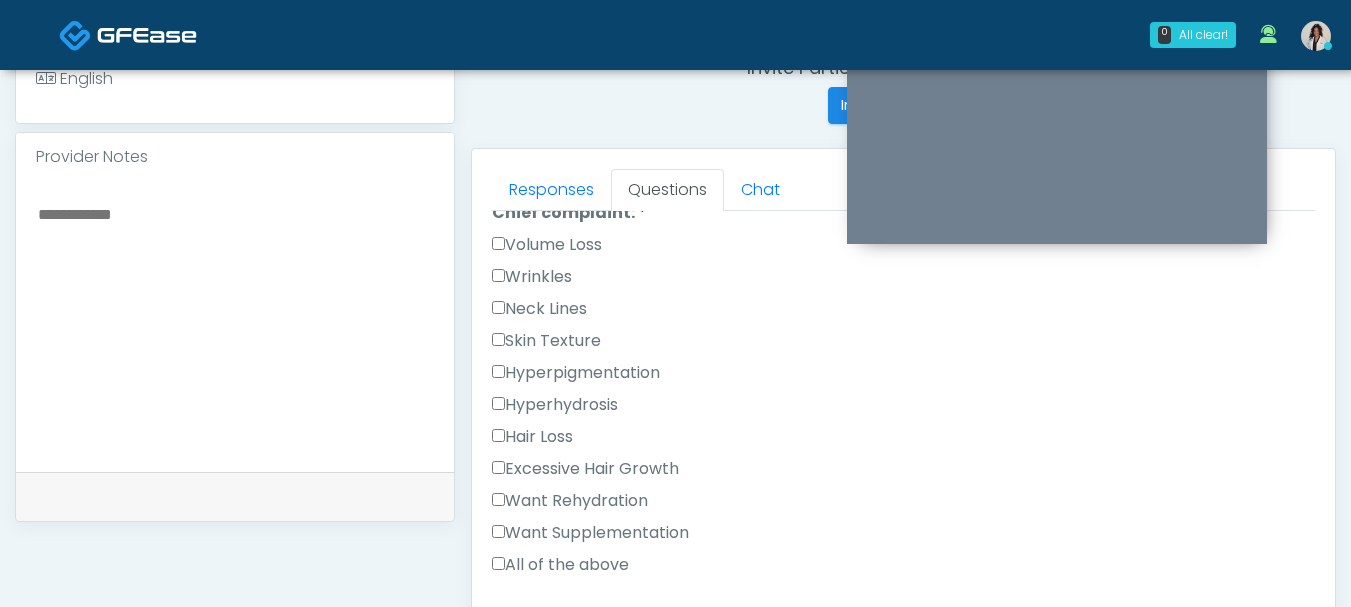 scroll, scrollTop: 582, scrollLeft: 0, axis: vertical 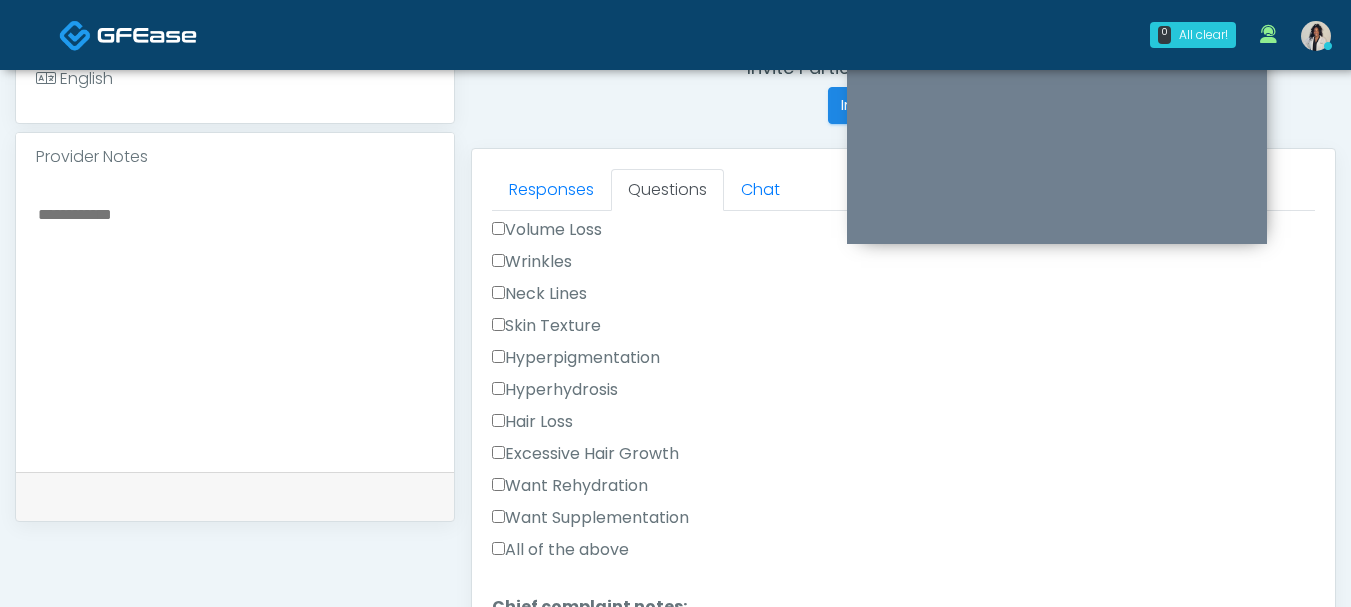 click on "Volume Loss" at bounding box center (547, 230) 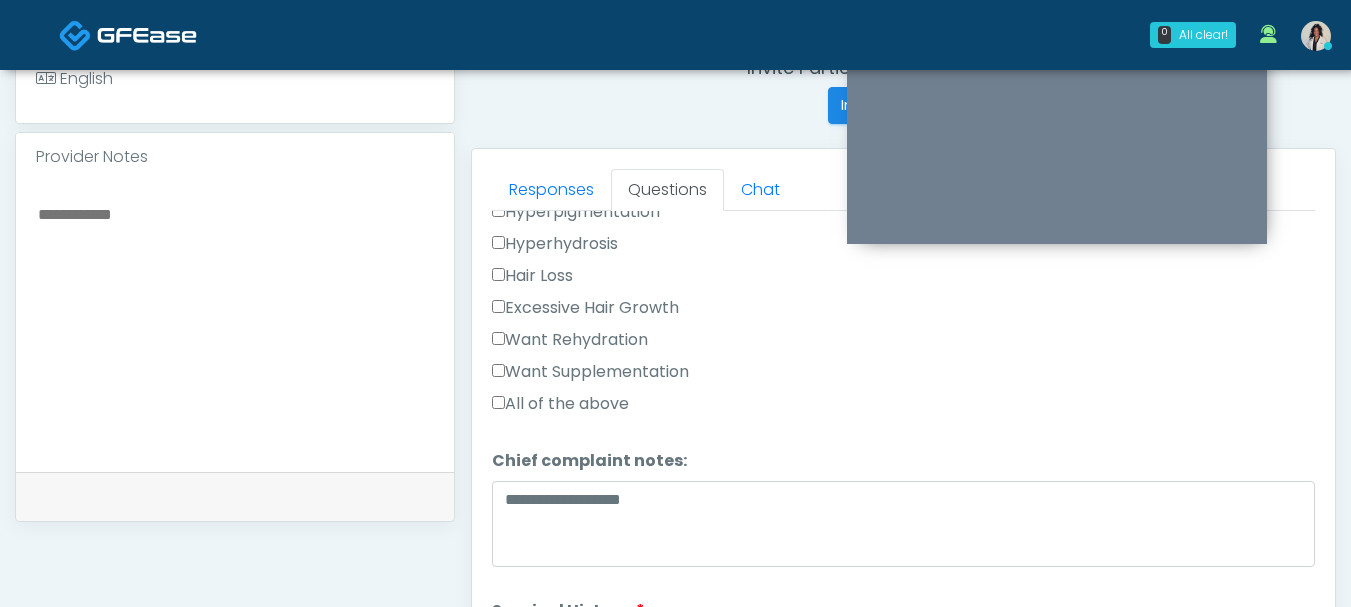 scroll, scrollTop: 763, scrollLeft: 0, axis: vertical 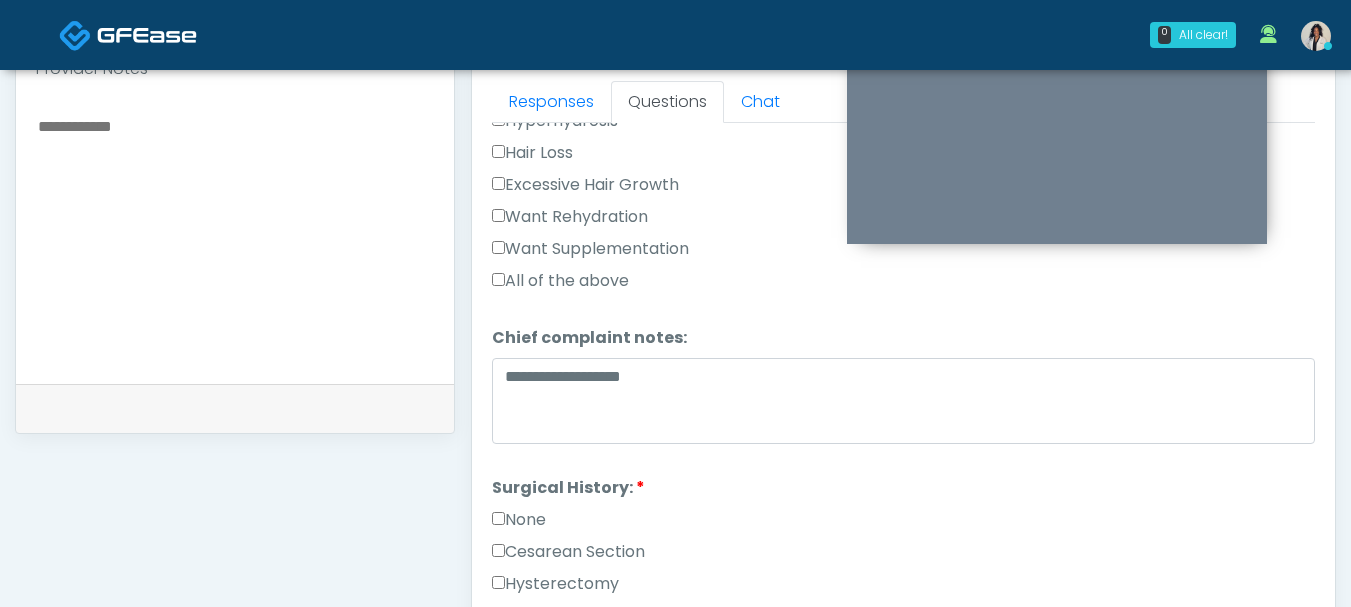 click on "None" at bounding box center (519, 520) 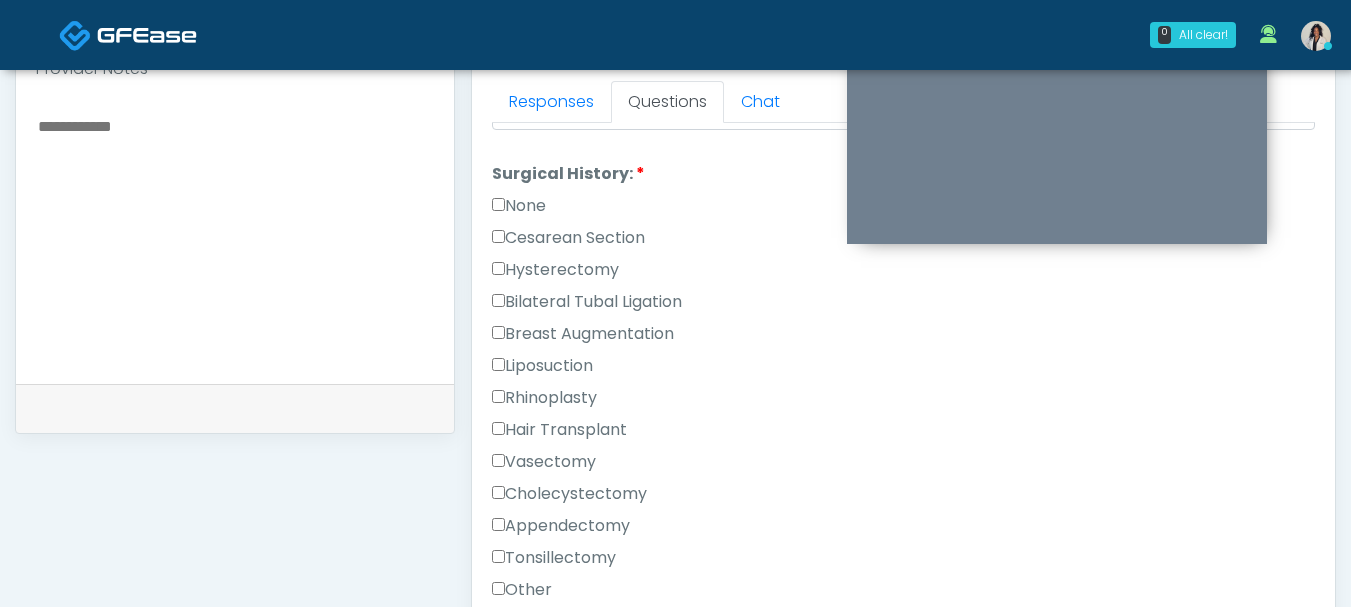 scroll, scrollTop: 1276, scrollLeft: 0, axis: vertical 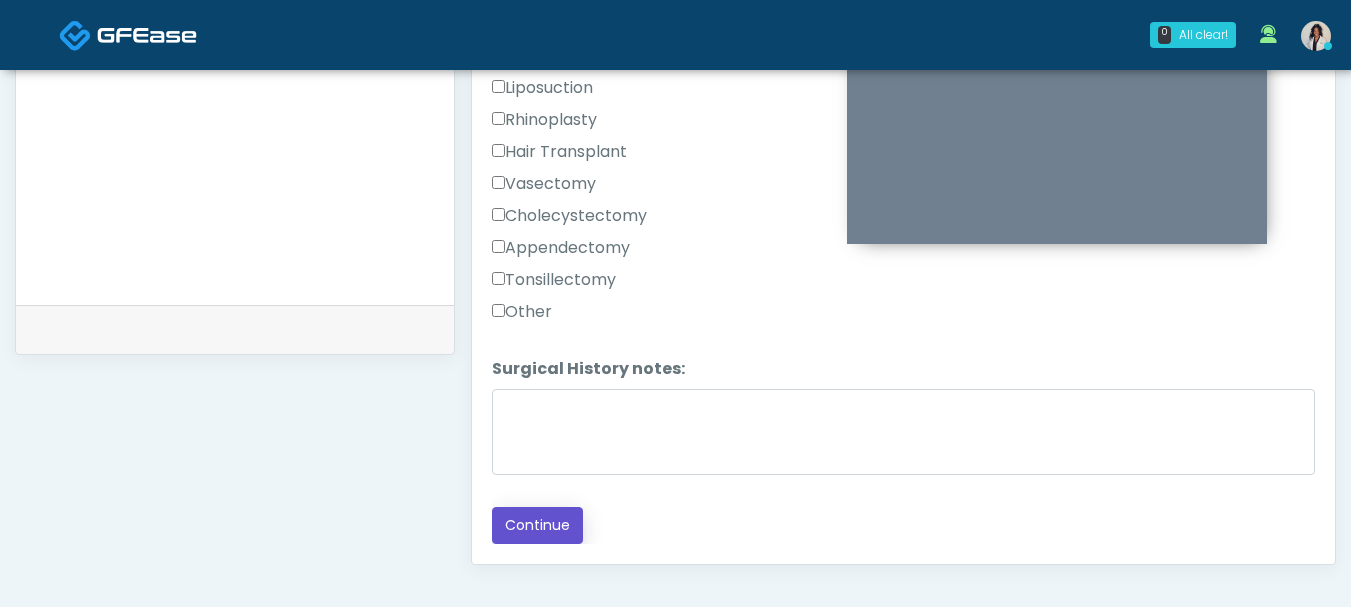 click on "Continue" at bounding box center (537, 525) 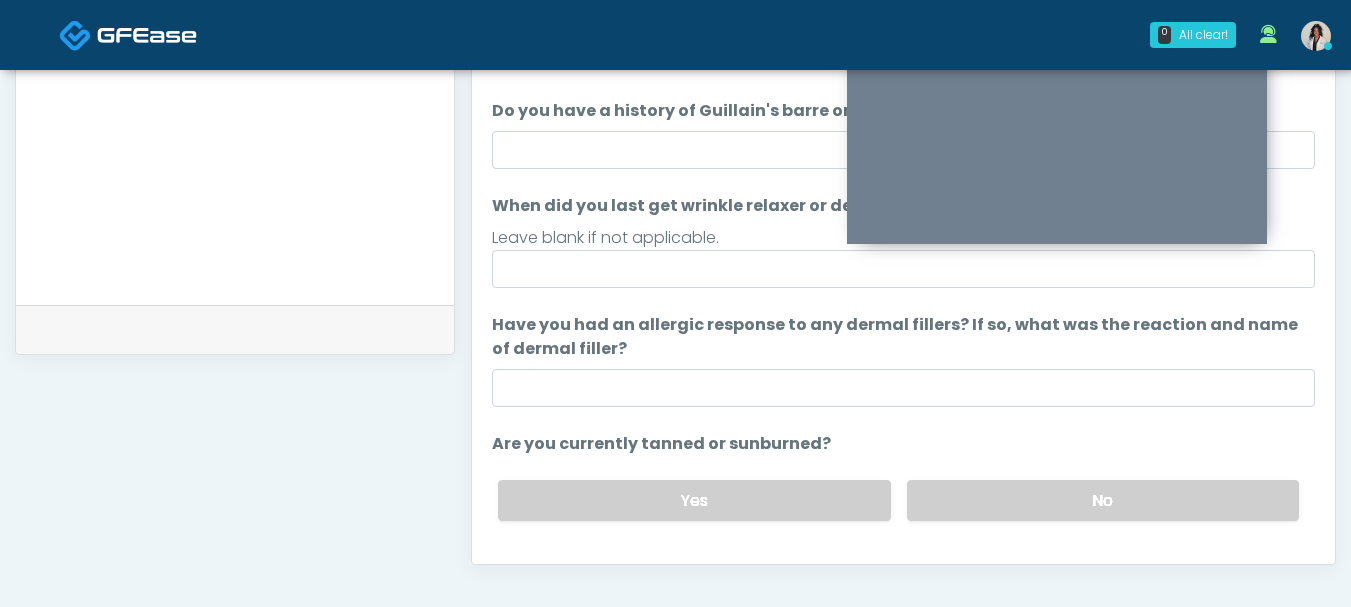 scroll, scrollTop: 0, scrollLeft: 0, axis: both 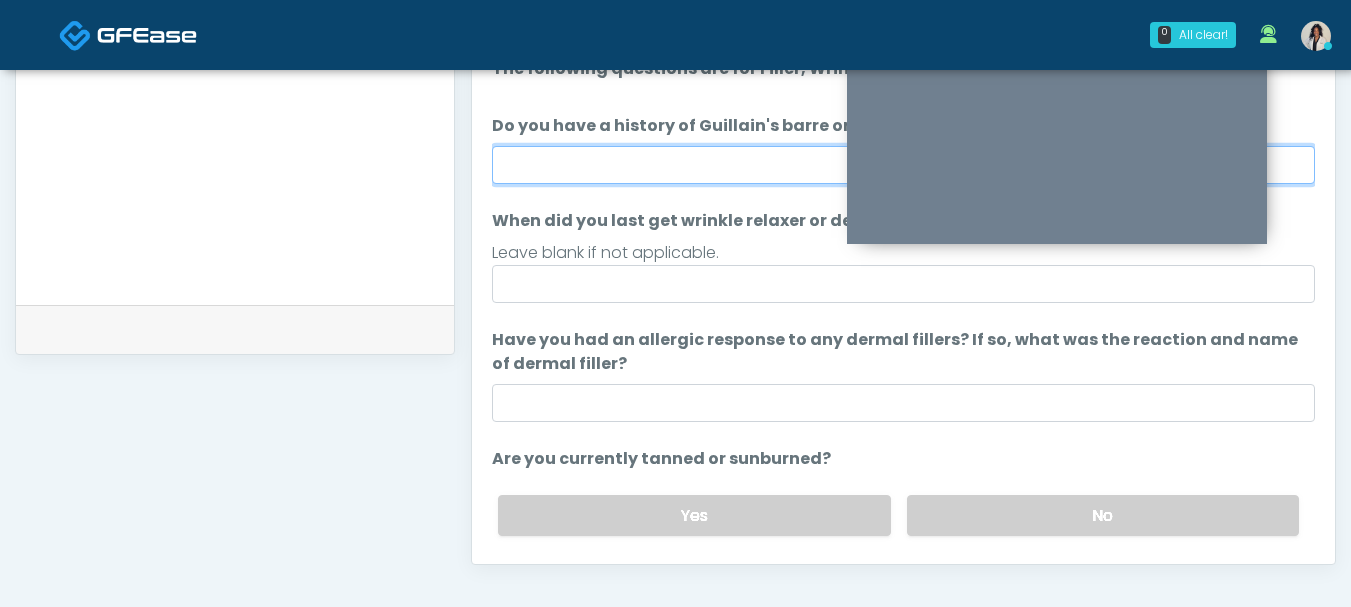 click on "Do you have a history of Guillain's barre or ALS? If so, please provide details." at bounding box center (903, 165) 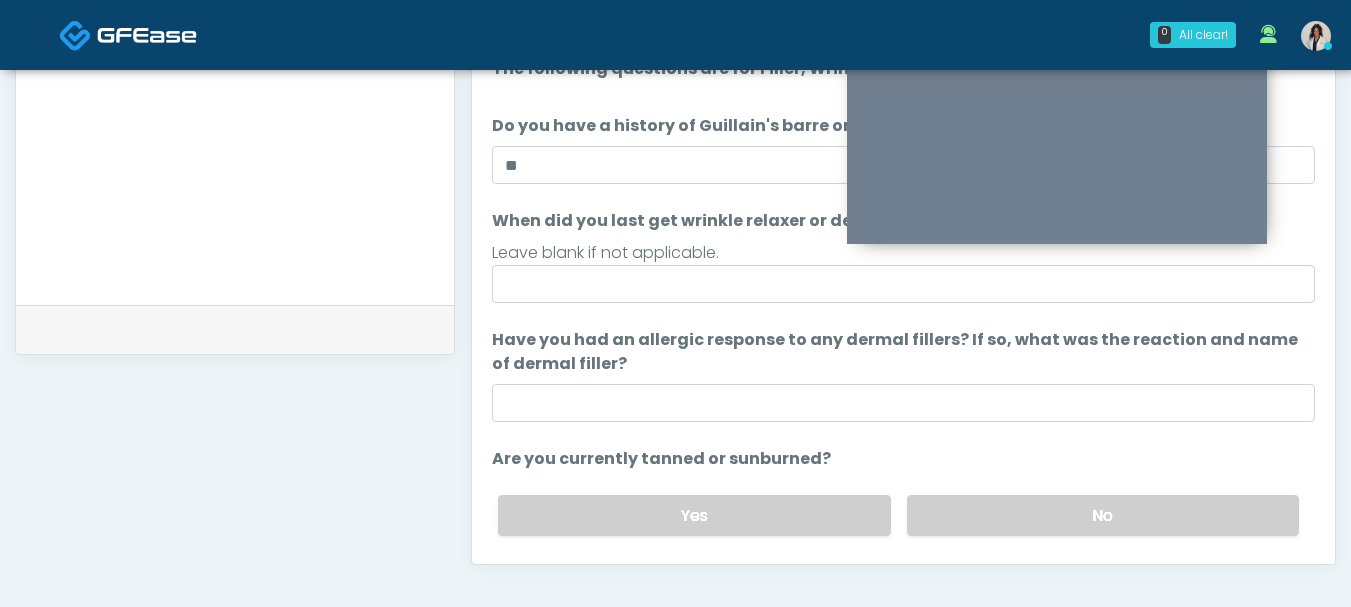 click on "Have you had an allergic response to any dermal fillers? If so, what was the reaction and name of dermal filler?" at bounding box center [903, 352] 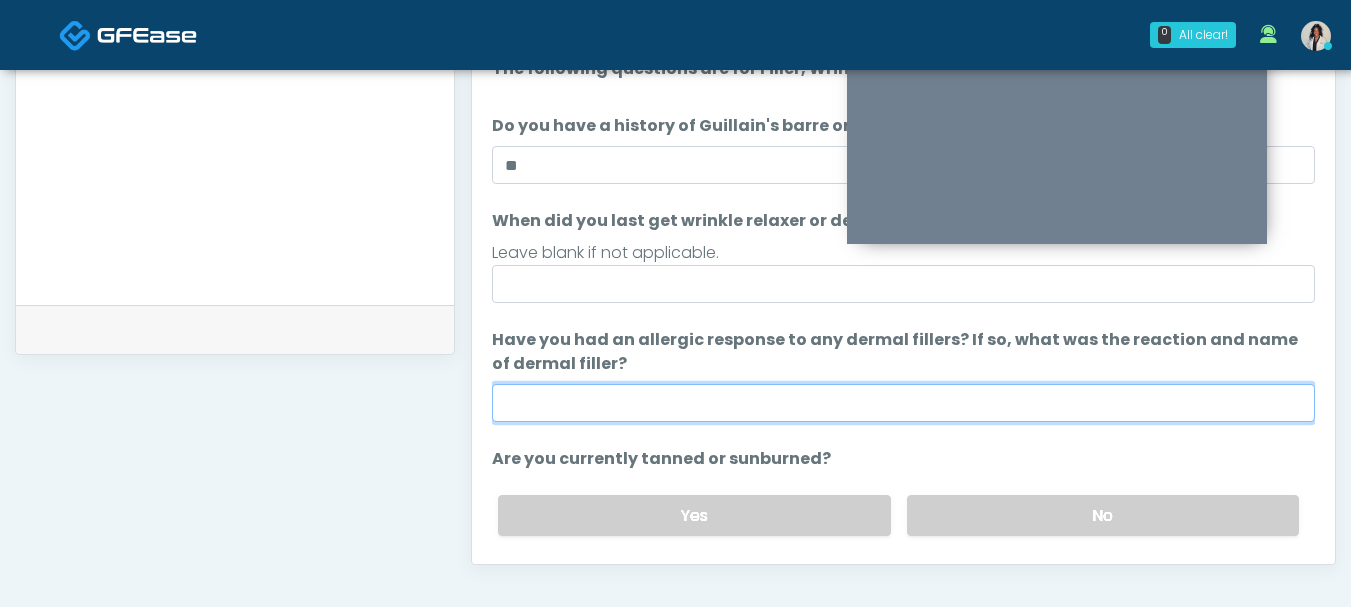 click on "Have you had an allergic response to any dermal fillers? If so, what was the reaction and name of dermal filler?" at bounding box center (903, 403) 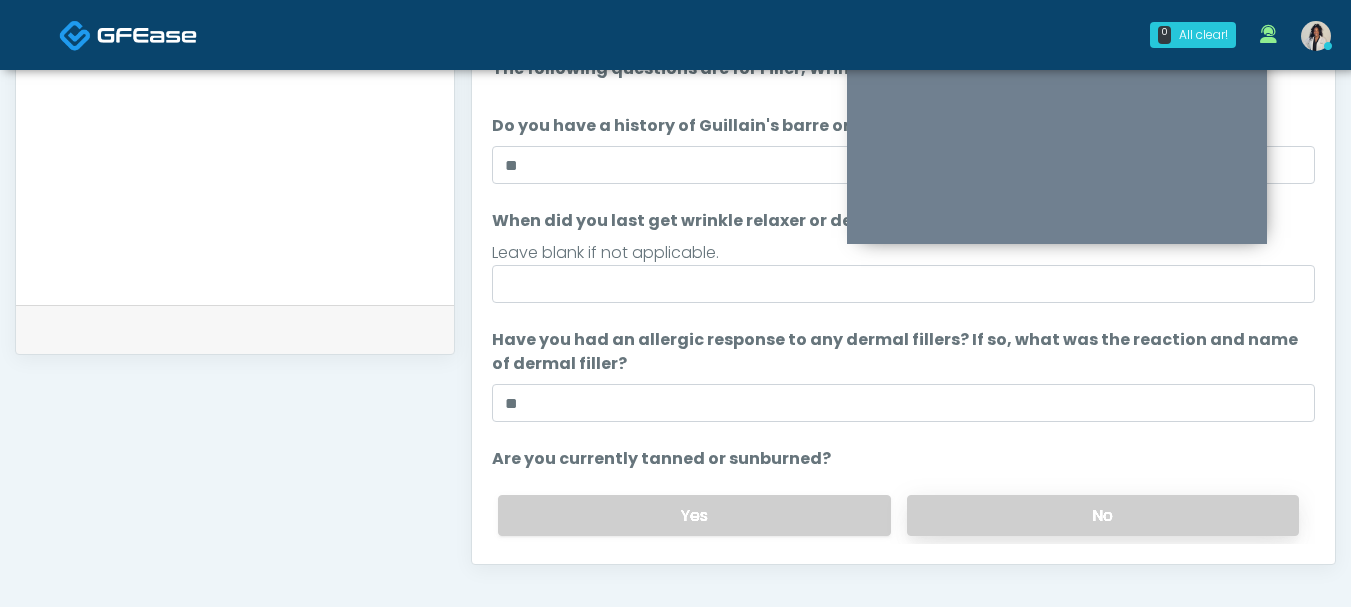 click on "No" at bounding box center [1103, 515] 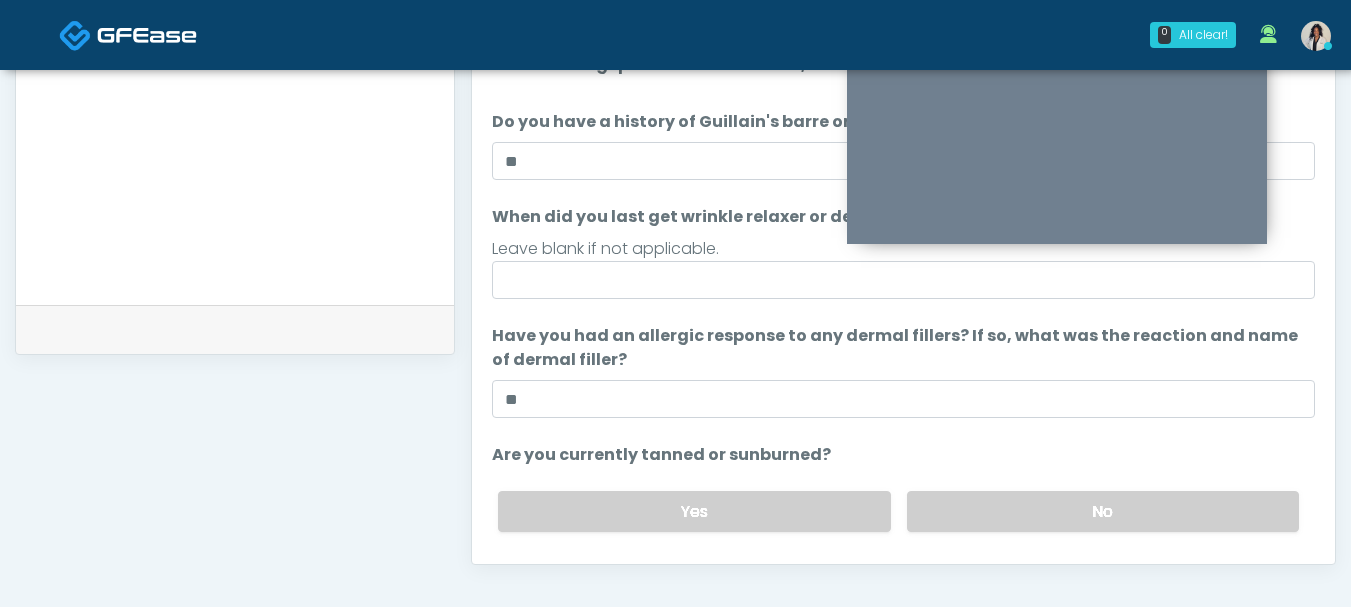 drag, startPoint x: 1315, startPoint y: 286, endPoint x: 1312, endPoint y: 296, distance: 10.440307 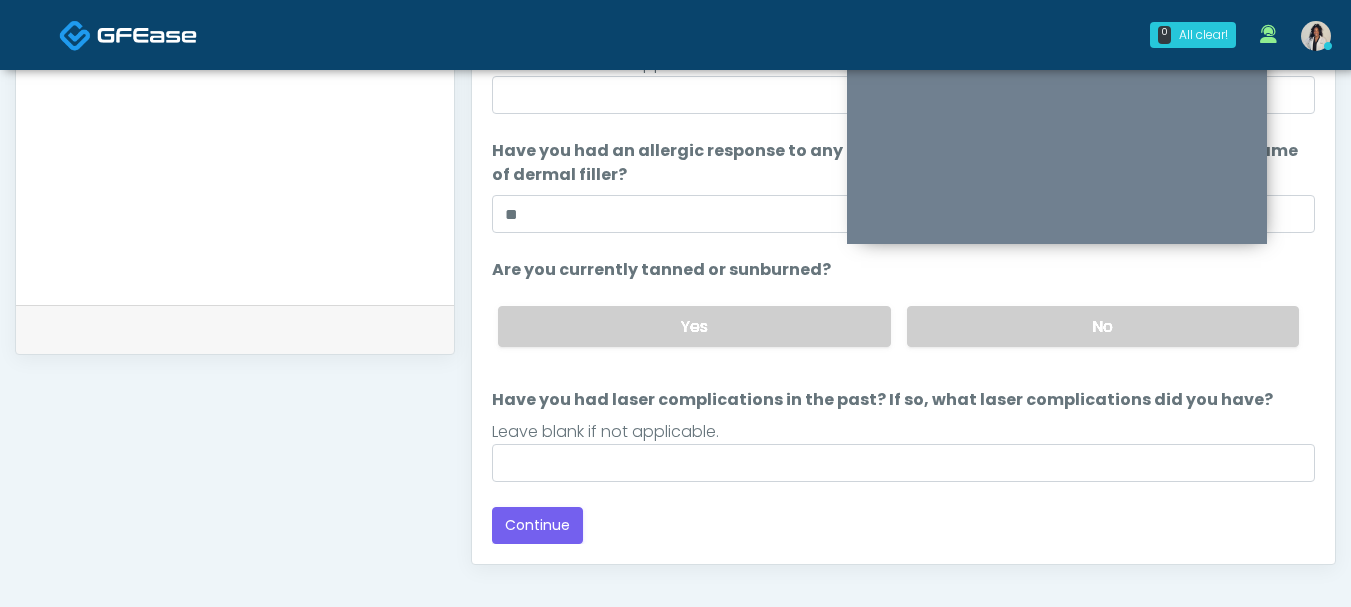 scroll, scrollTop: 0, scrollLeft: 0, axis: both 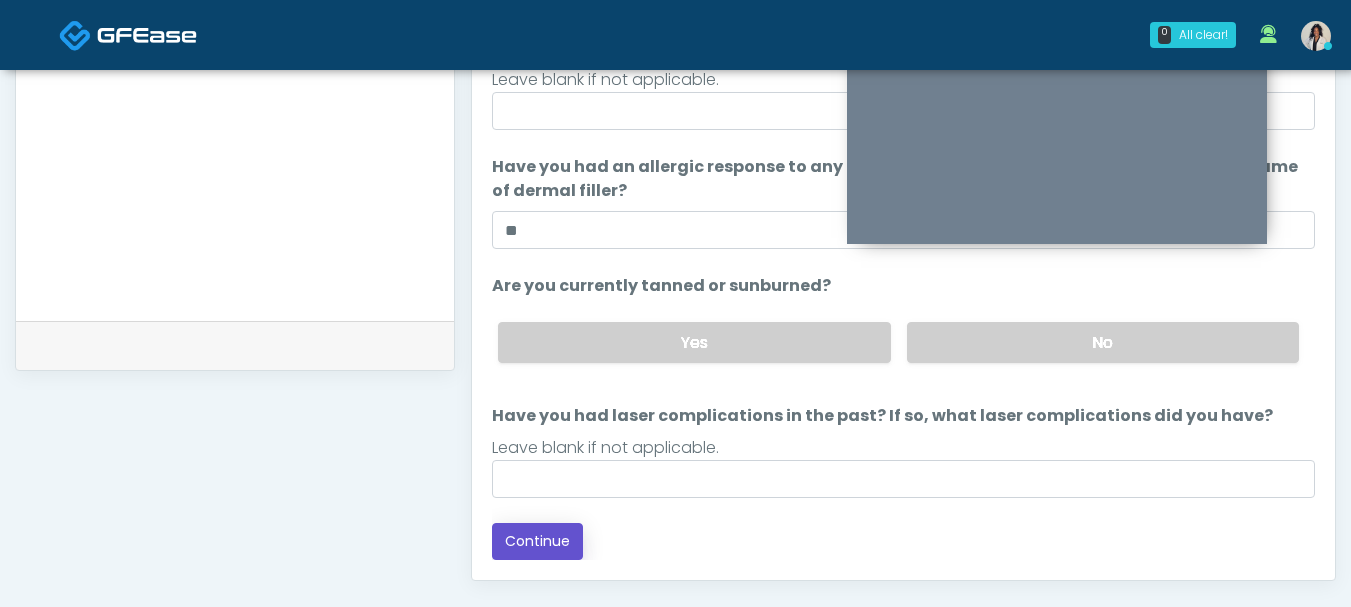 click on "Continue" at bounding box center (537, 541) 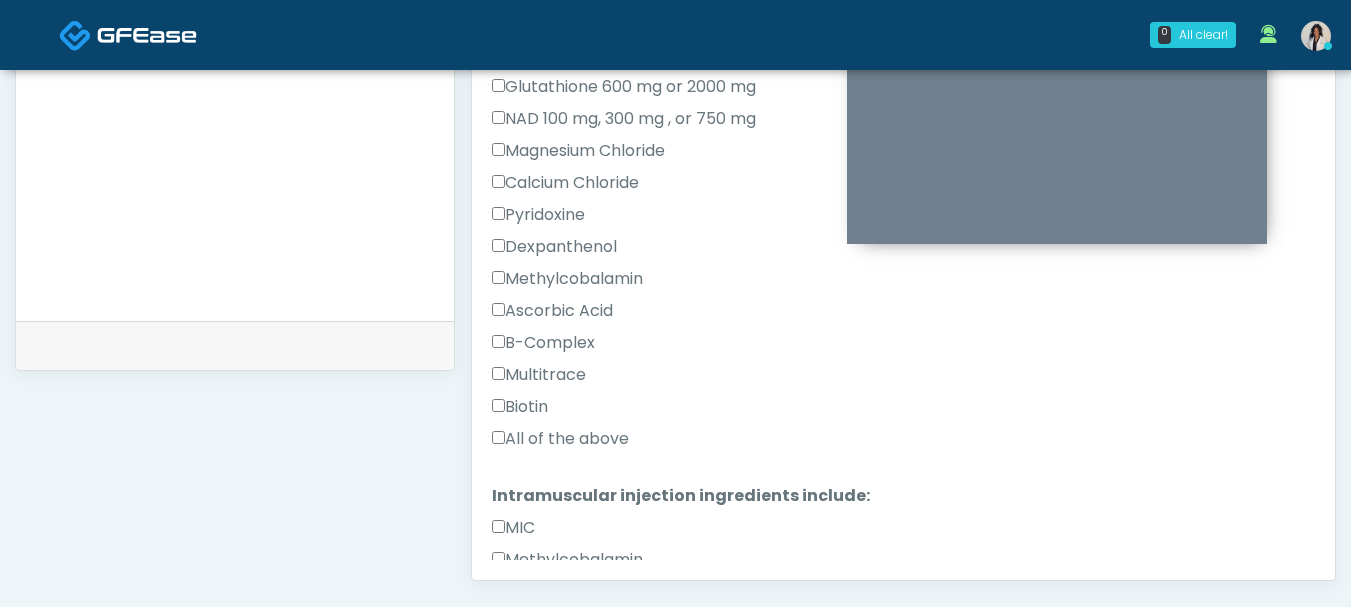 scroll, scrollTop: 544, scrollLeft: 0, axis: vertical 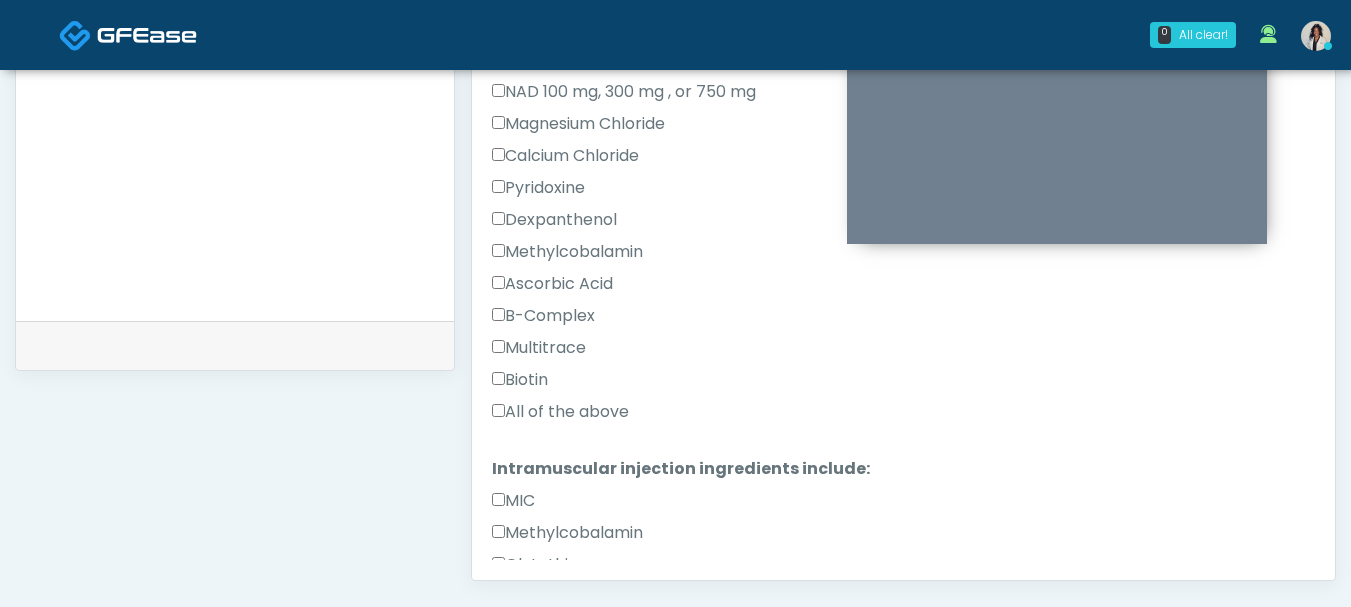 click on "All of the above" at bounding box center (560, 412) 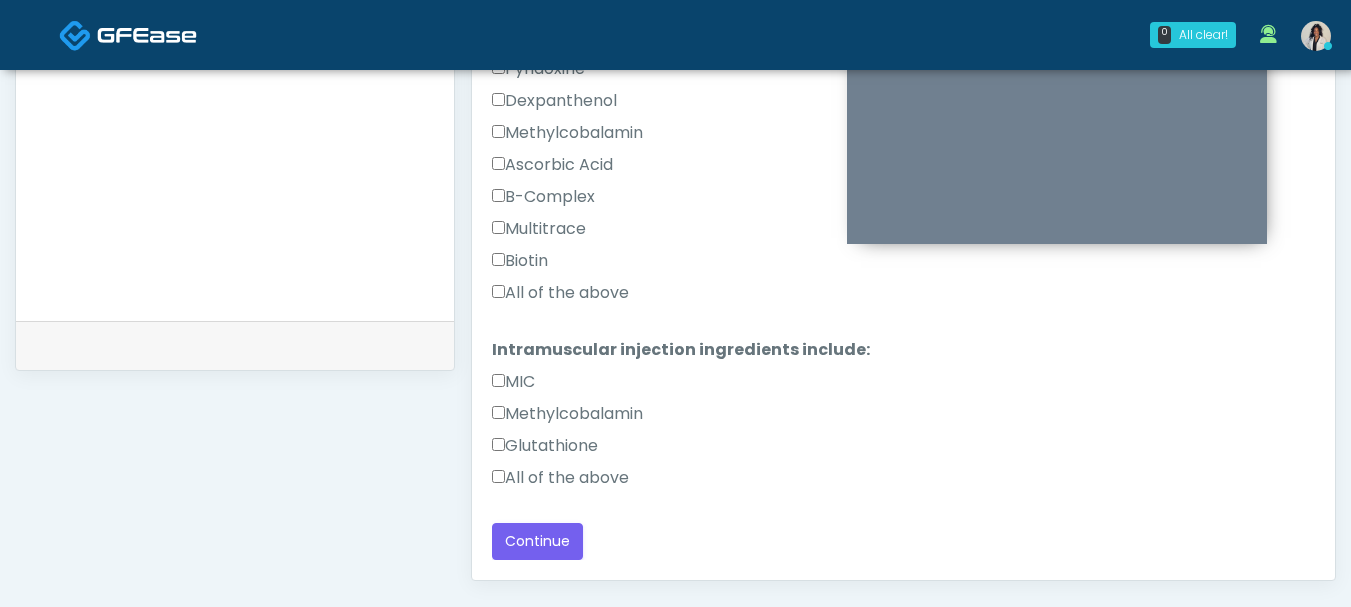 click on "All of the above" at bounding box center (560, 478) 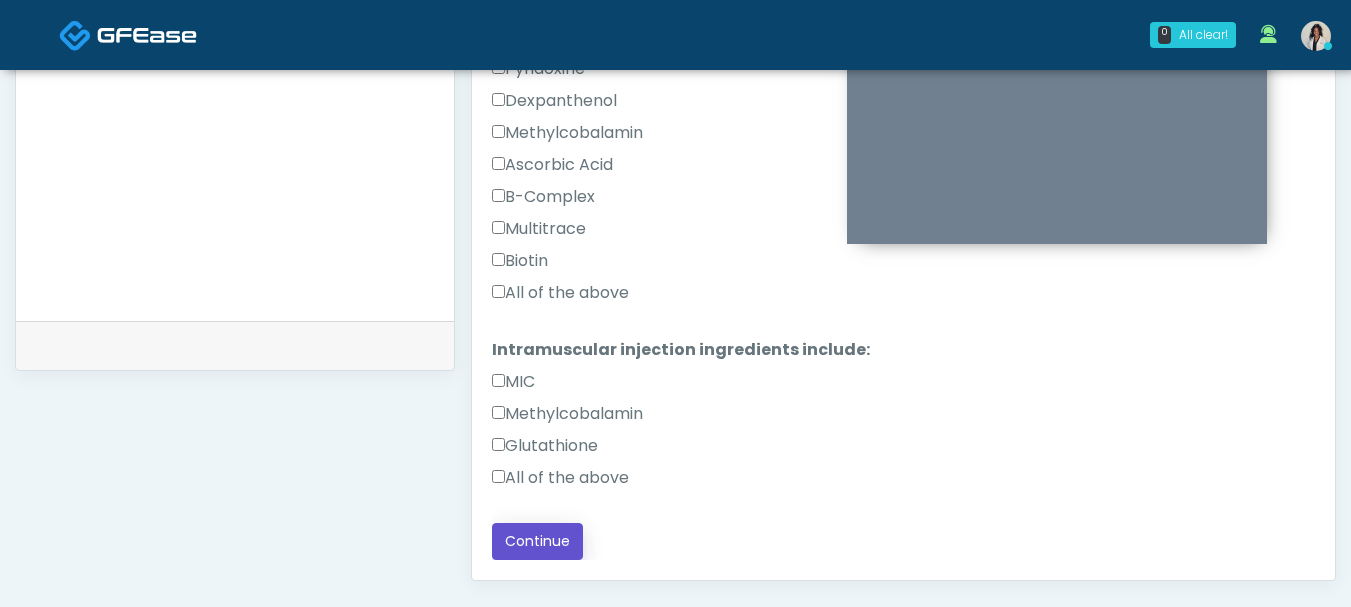 click on "Continue" at bounding box center [537, 541] 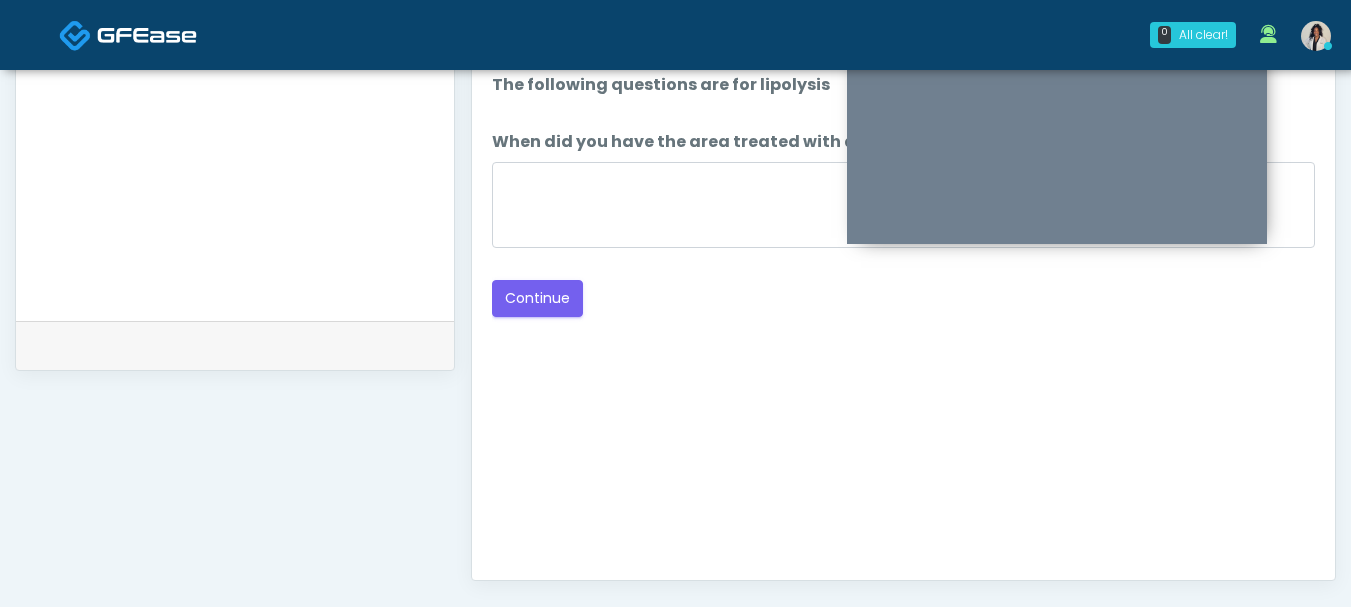 scroll, scrollTop: 0, scrollLeft: 0, axis: both 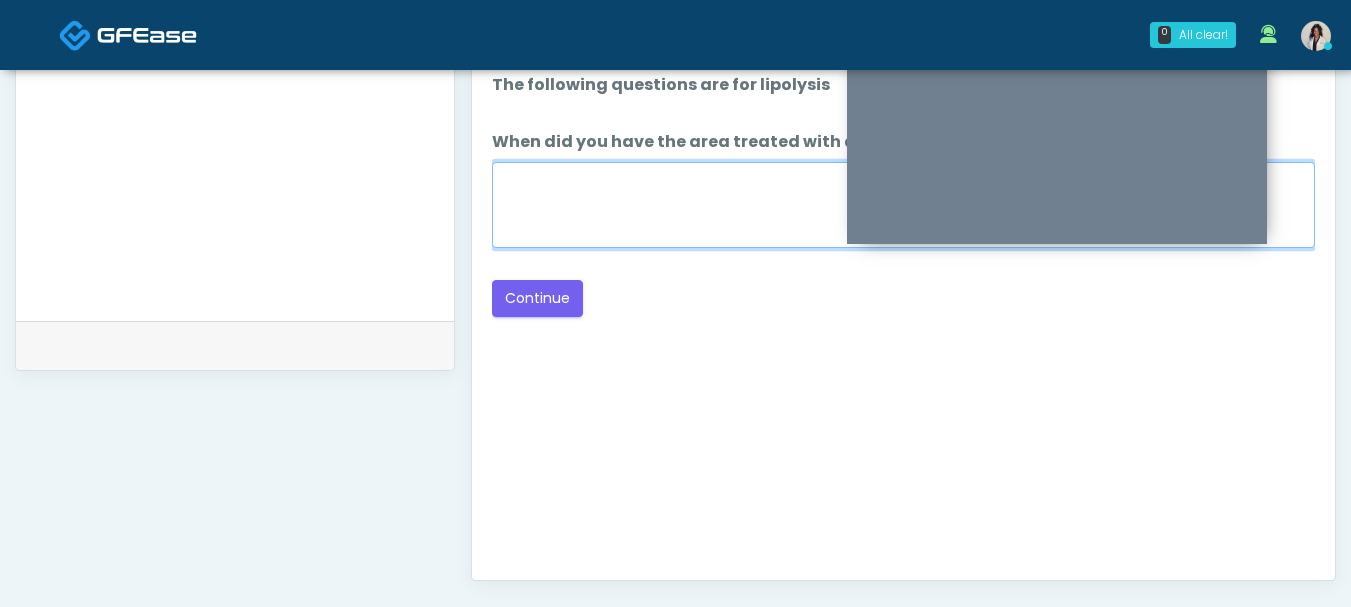 click on "When did you have the area treated with a previous lipolysis treatment?" at bounding box center [903, 205] 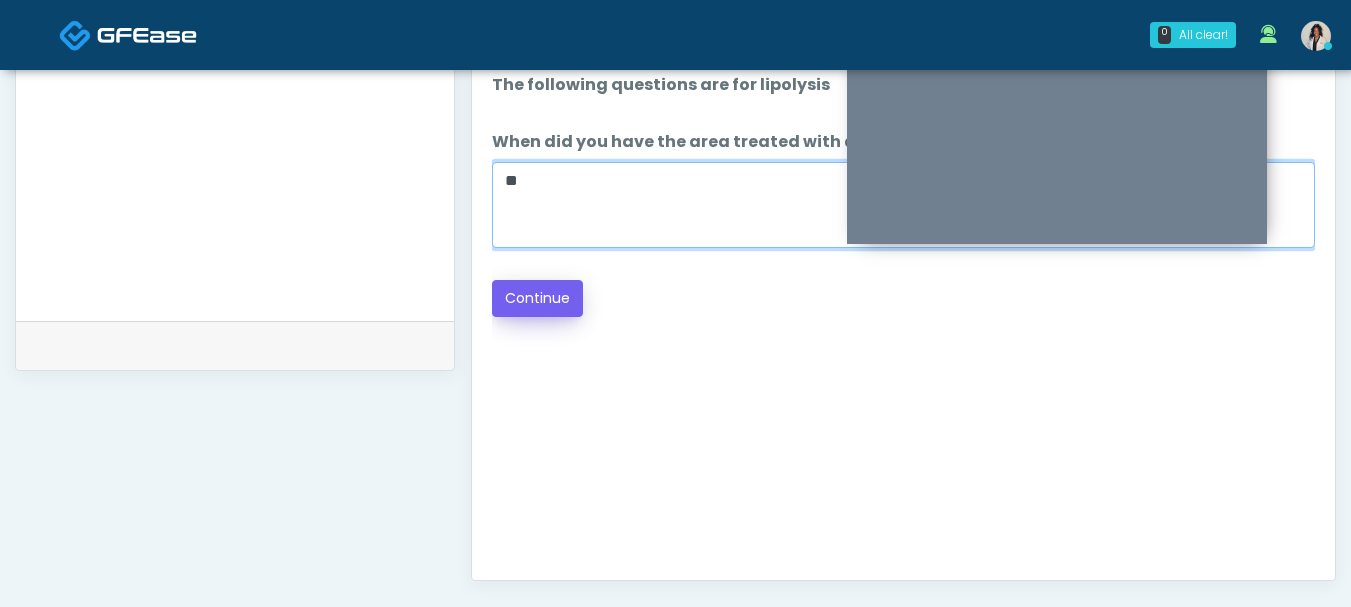 type on "**" 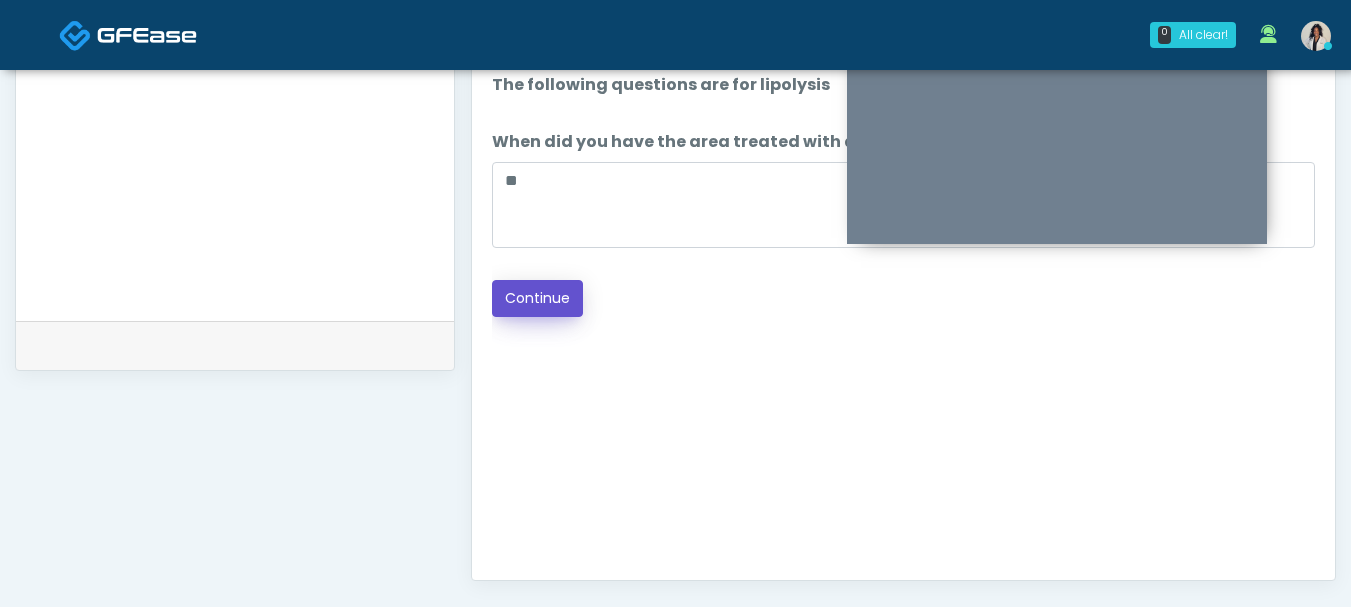 click on "Continue" at bounding box center (537, 298) 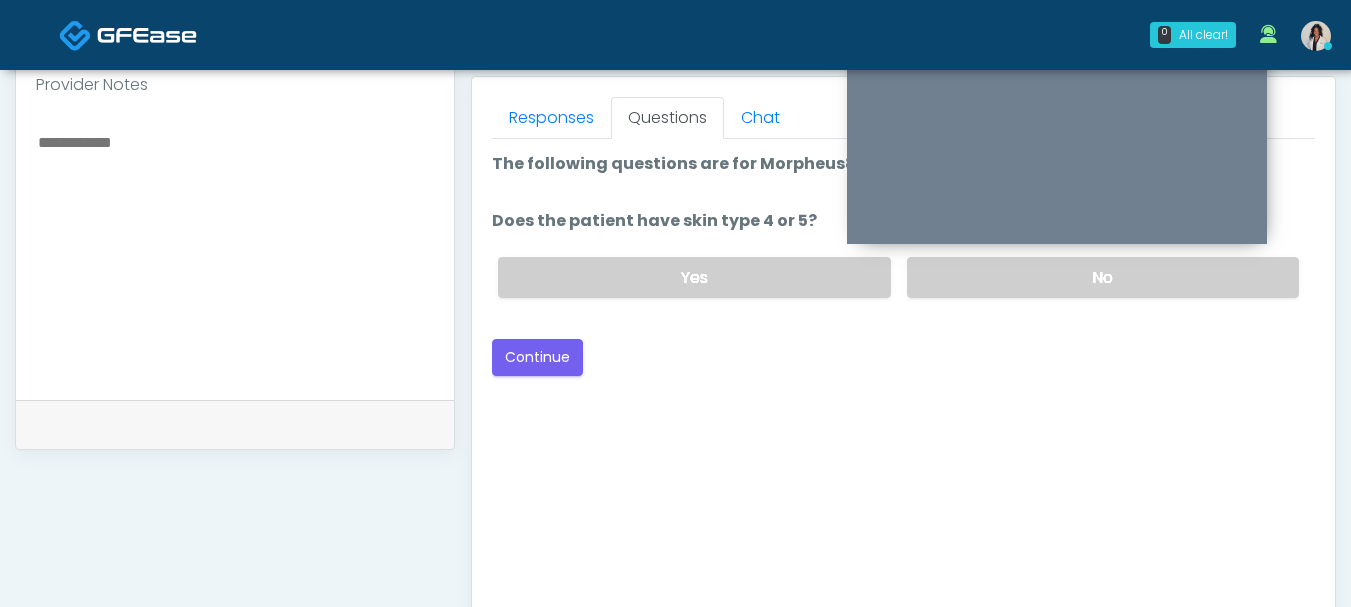 scroll, scrollTop: 795, scrollLeft: 0, axis: vertical 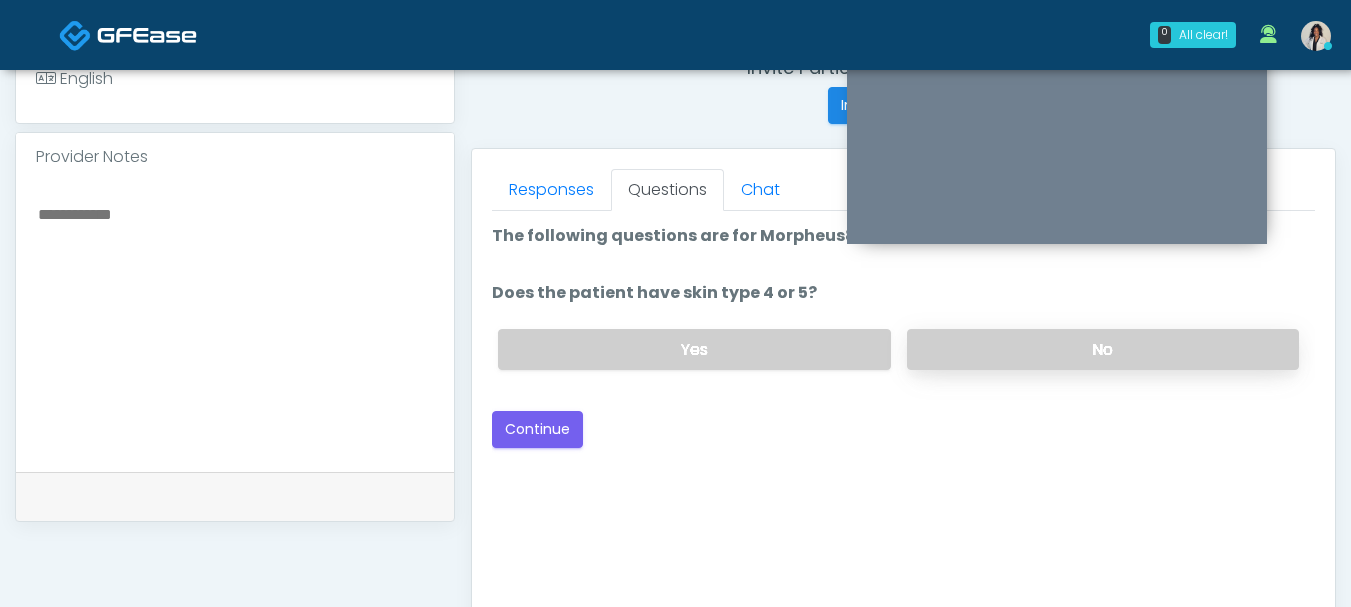 click on "No" at bounding box center [1103, 349] 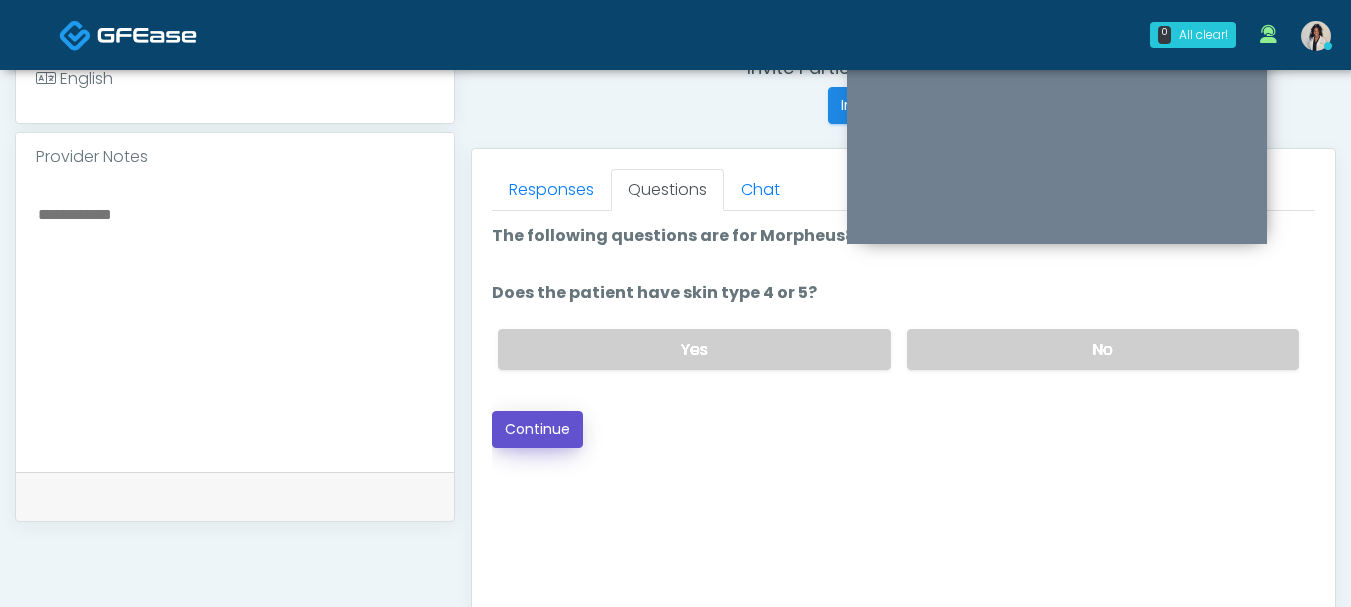 click on "Continue" at bounding box center [537, 429] 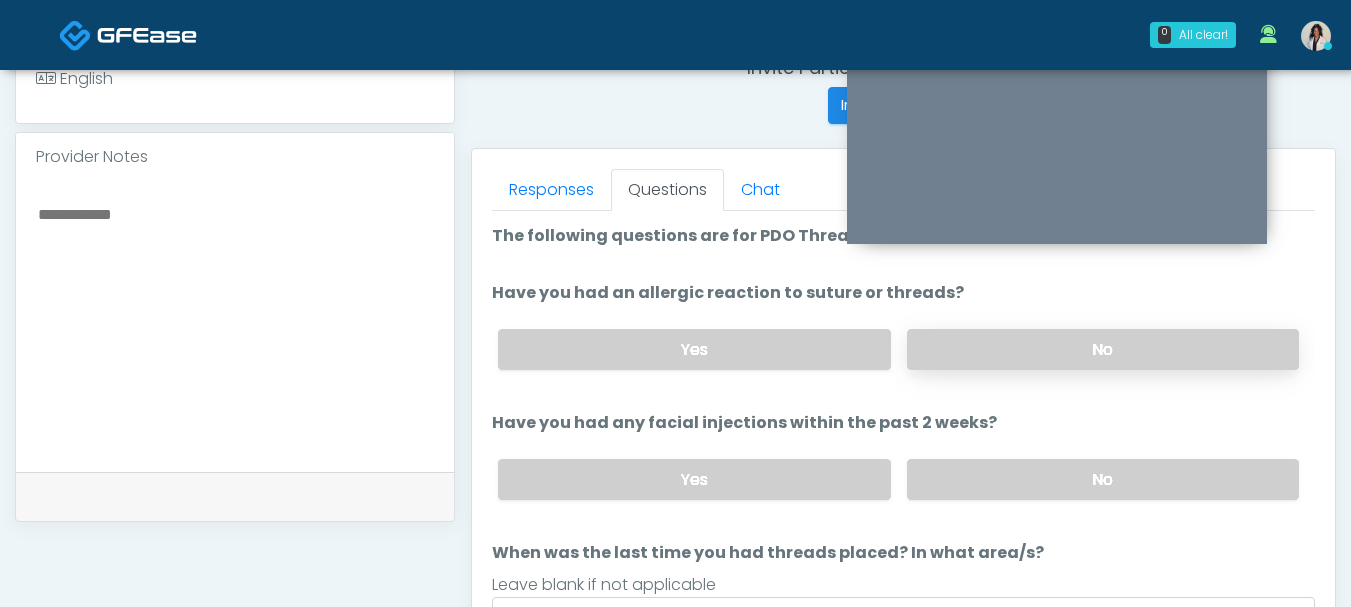 click on "No" at bounding box center [1103, 349] 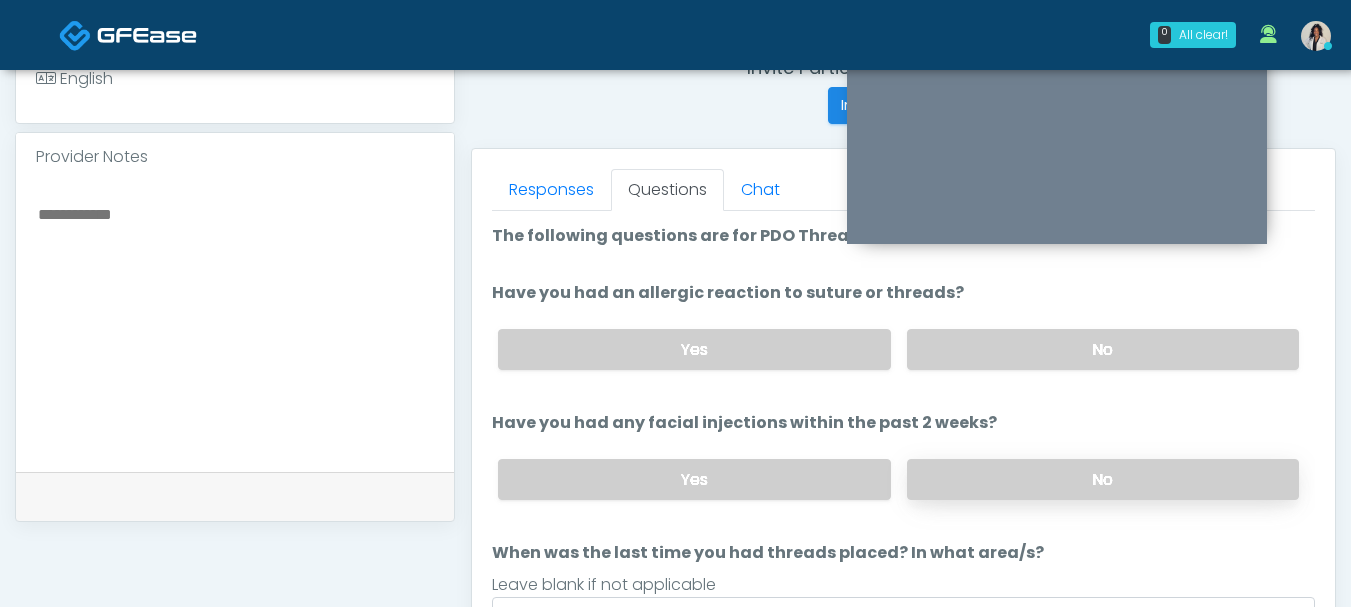 click on "No" at bounding box center [1103, 479] 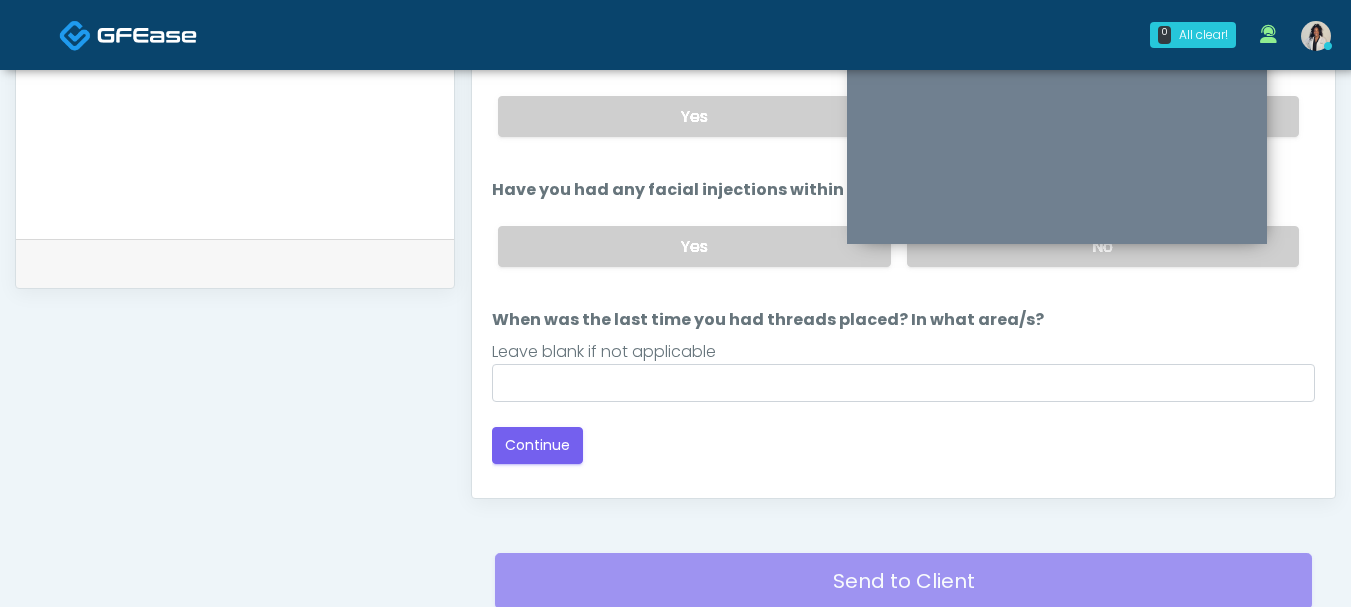 scroll, scrollTop: 1043, scrollLeft: 0, axis: vertical 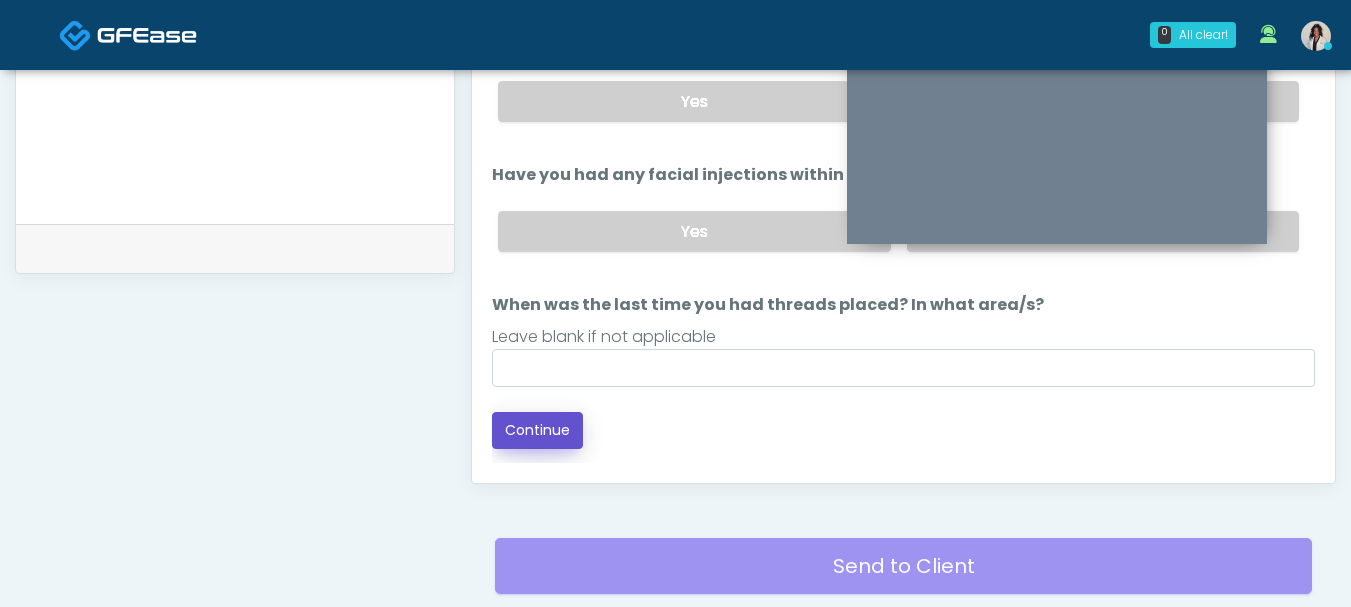 click on "Continue" at bounding box center [537, 430] 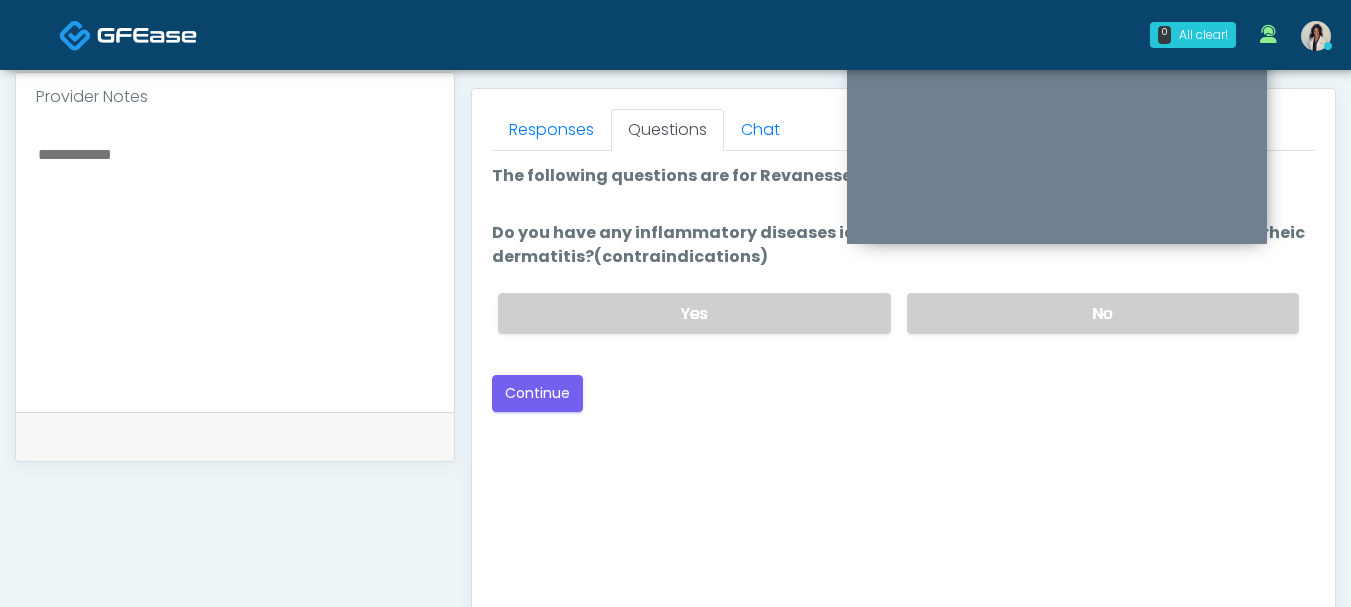 scroll, scrollTop: 783, scrollLeft: 0, axis: vertical 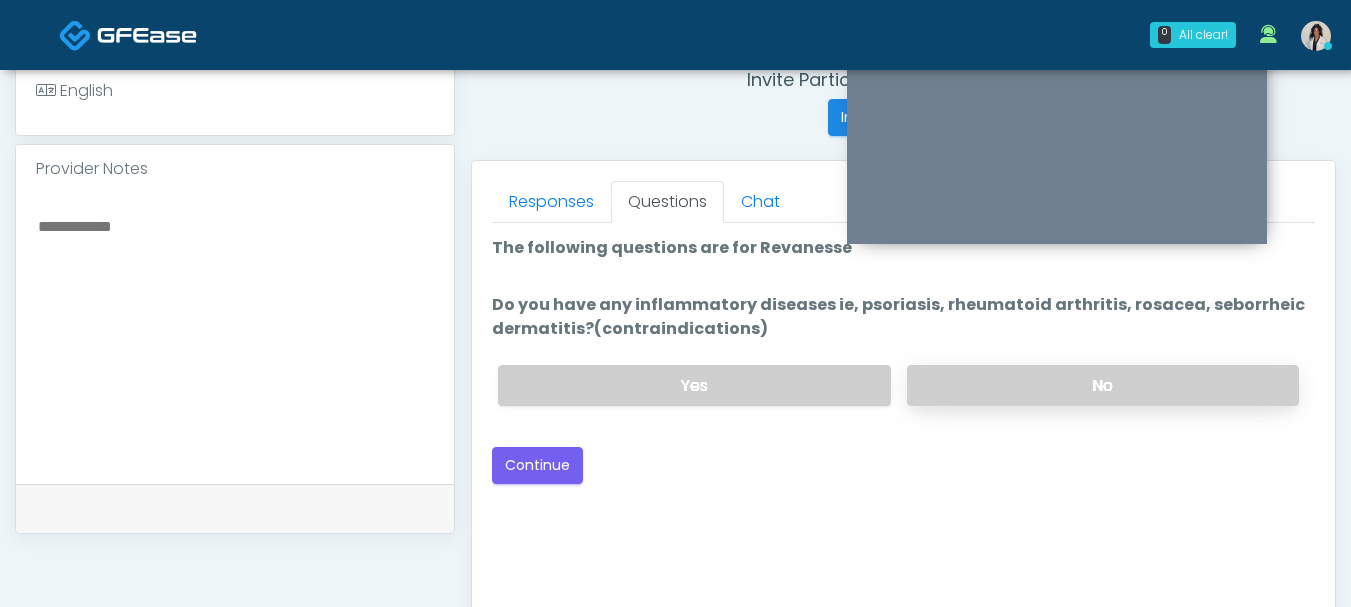 click on "No" at bounding box center [1103, 385] 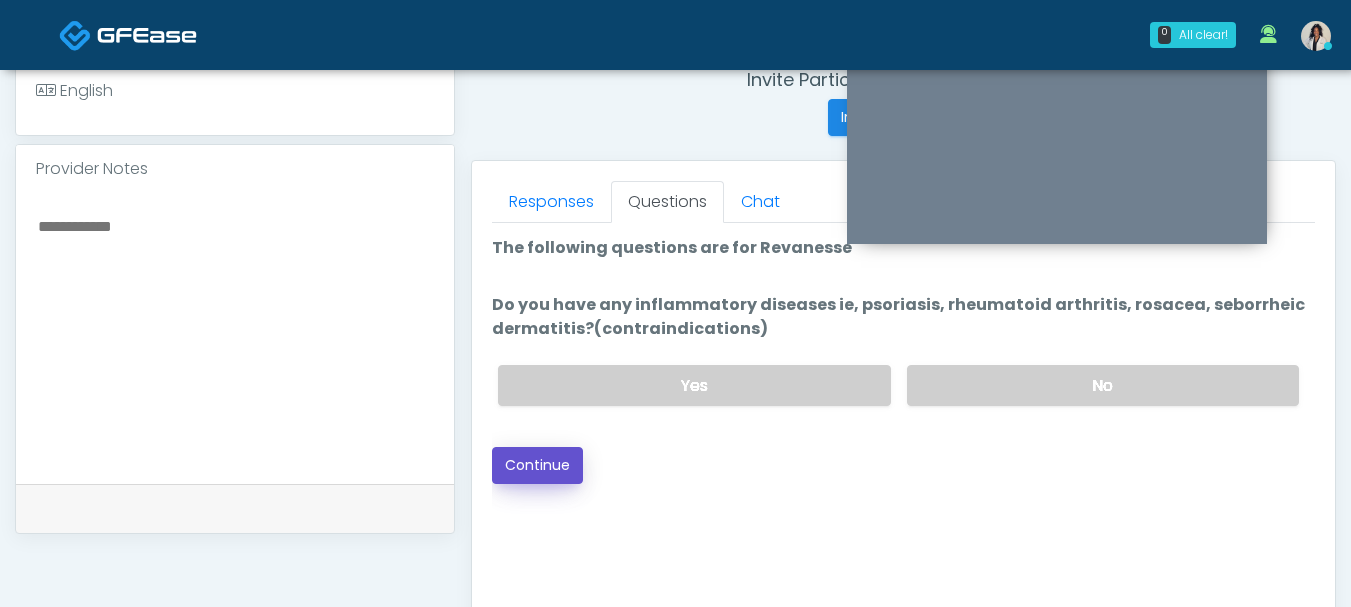 click on "Continue" at bounding box center [537, 465] 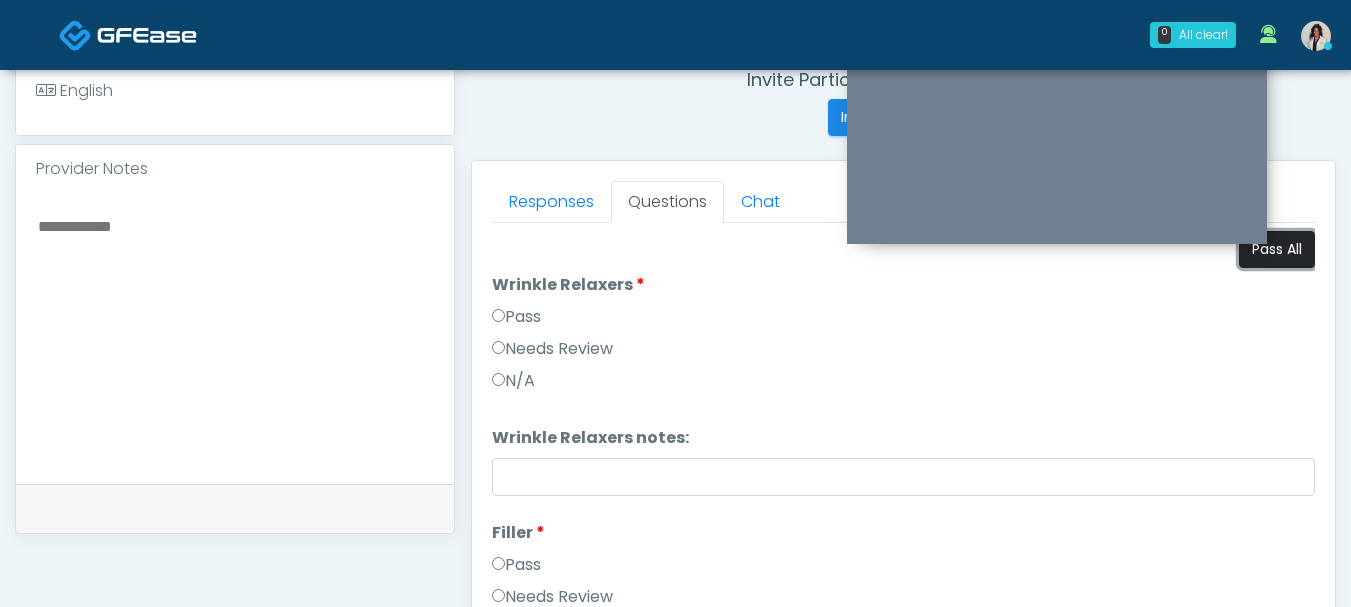 click on "Pass All" at bounding box center [1277, 249] 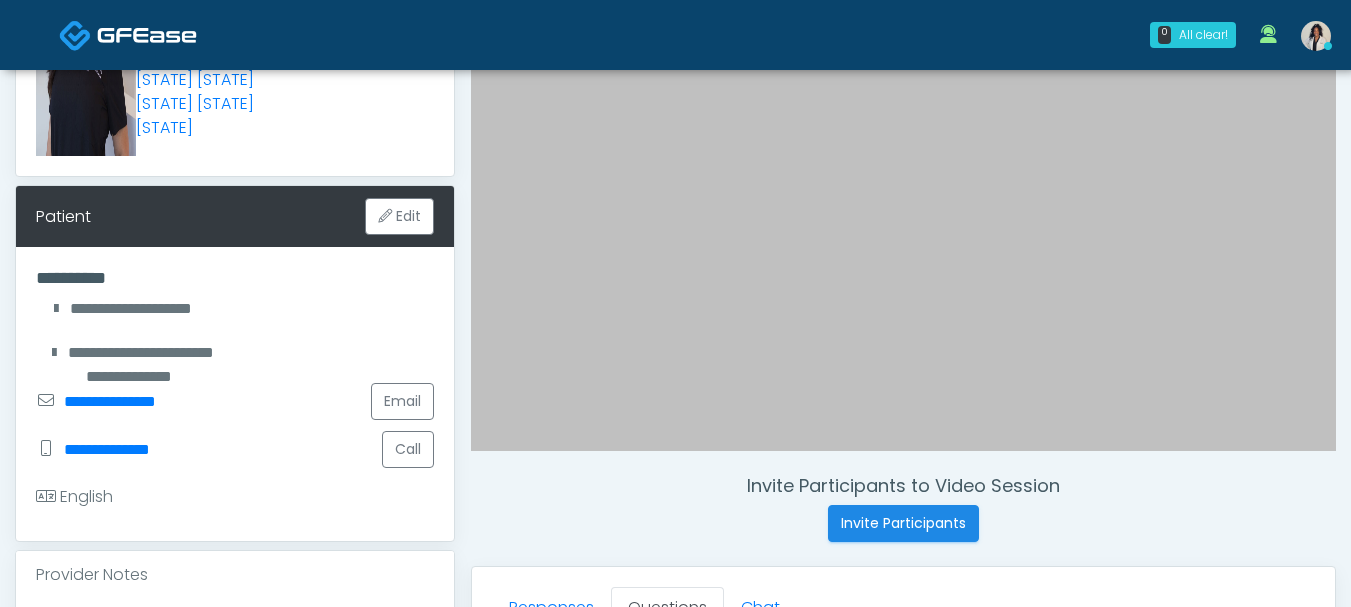 scroll, scrollTop: 779, scrollLeft: 0, axis: vertical 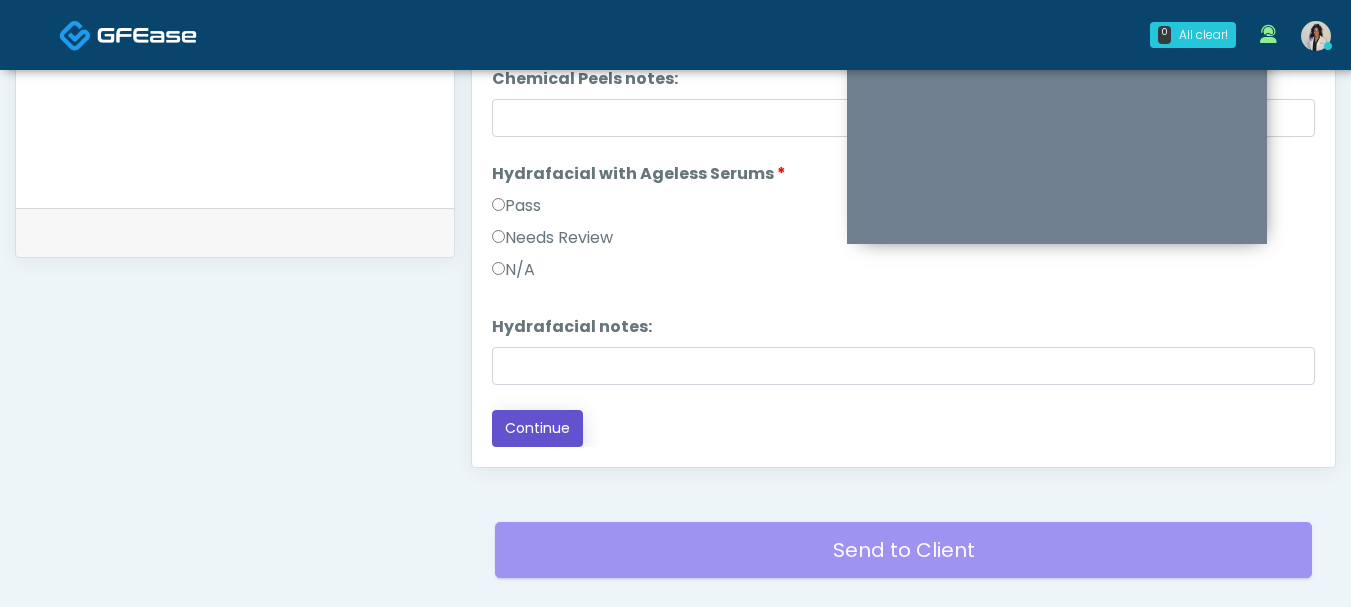 click on "Continue" at bounding box center (537, 428) 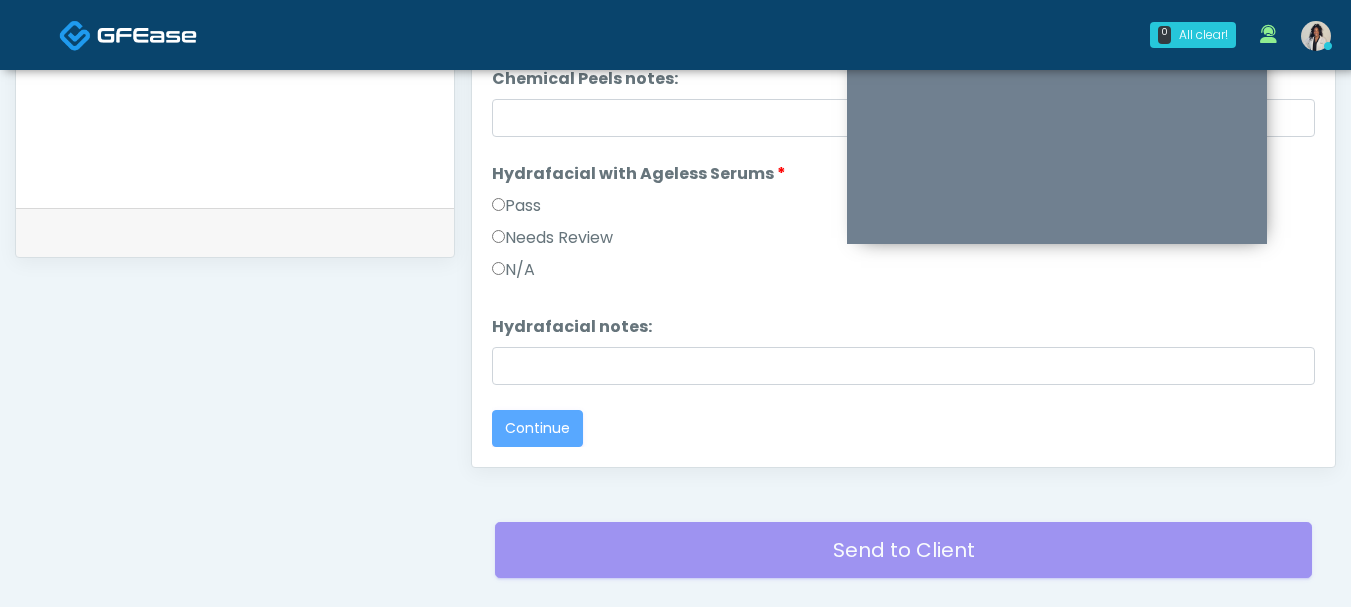 scroll, scrollTop: 0, scrollLeft: 0, axis: both 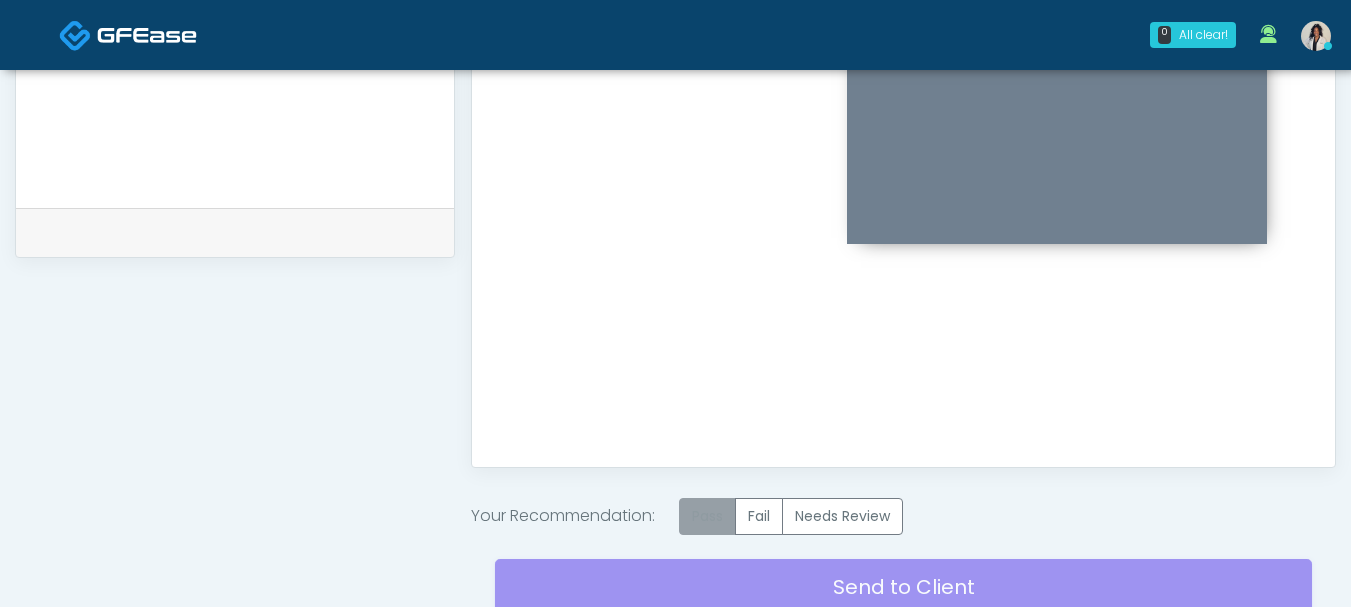 click on "Pass" at bounding box center [707, 516] 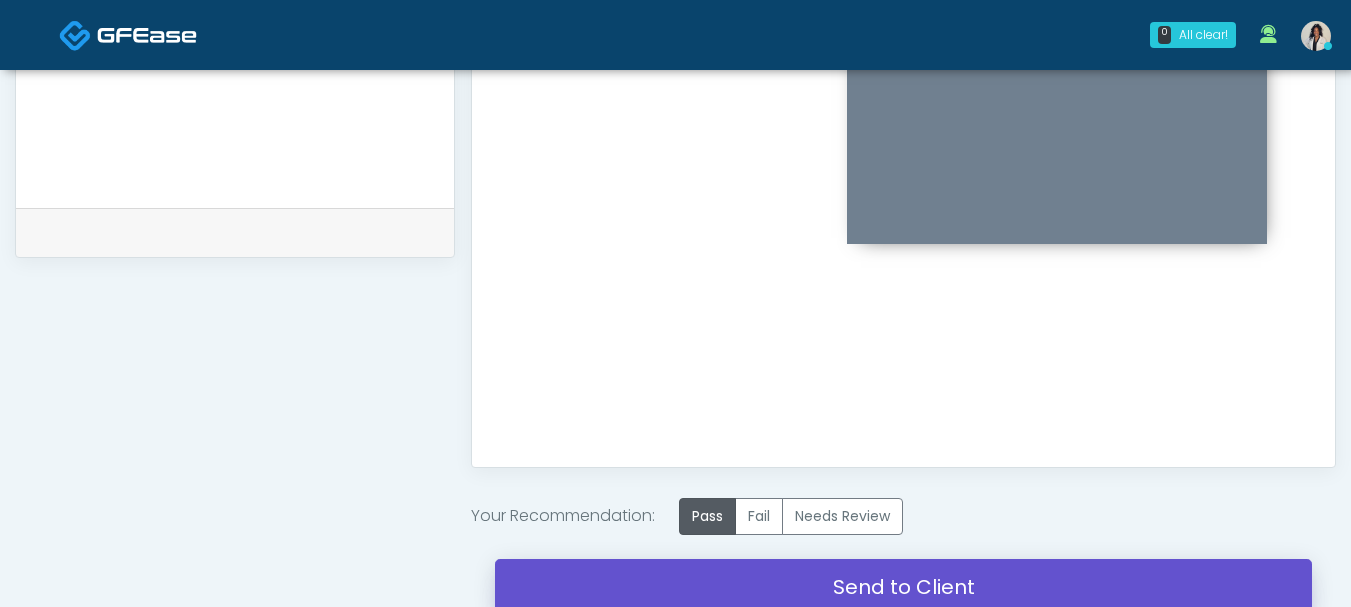 click on "Send to Client" at bounding box center (903, 587) 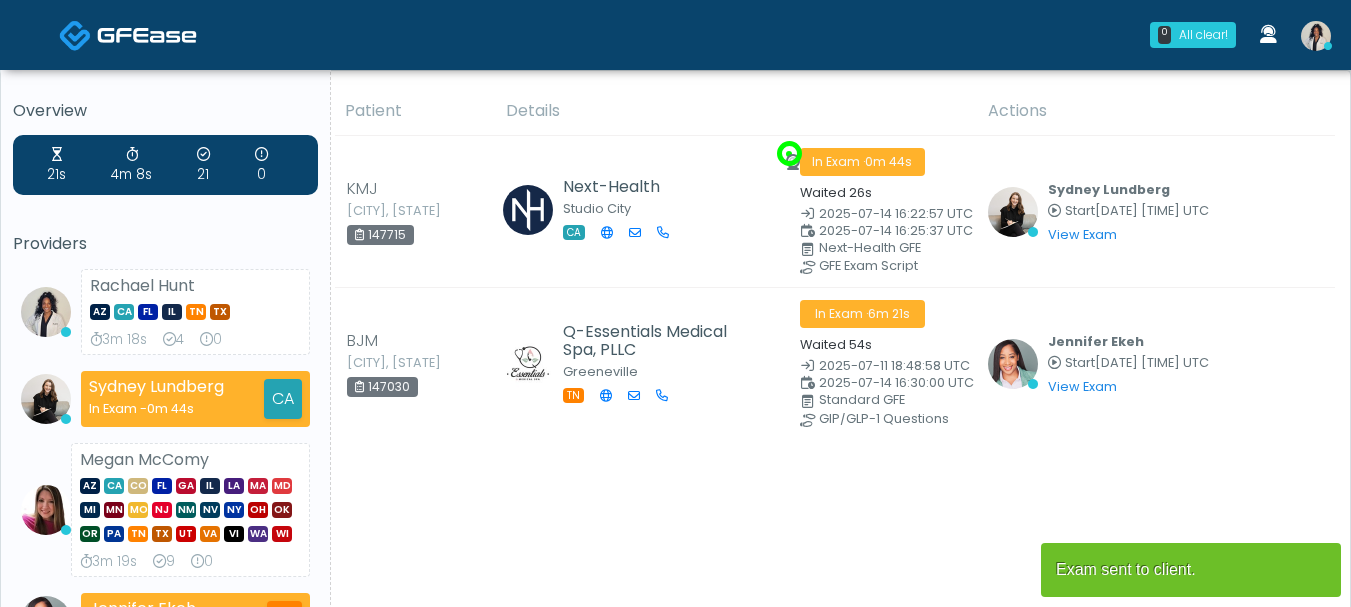 scroll, scrollTop: 0, scrollLeft: 0, axis: both 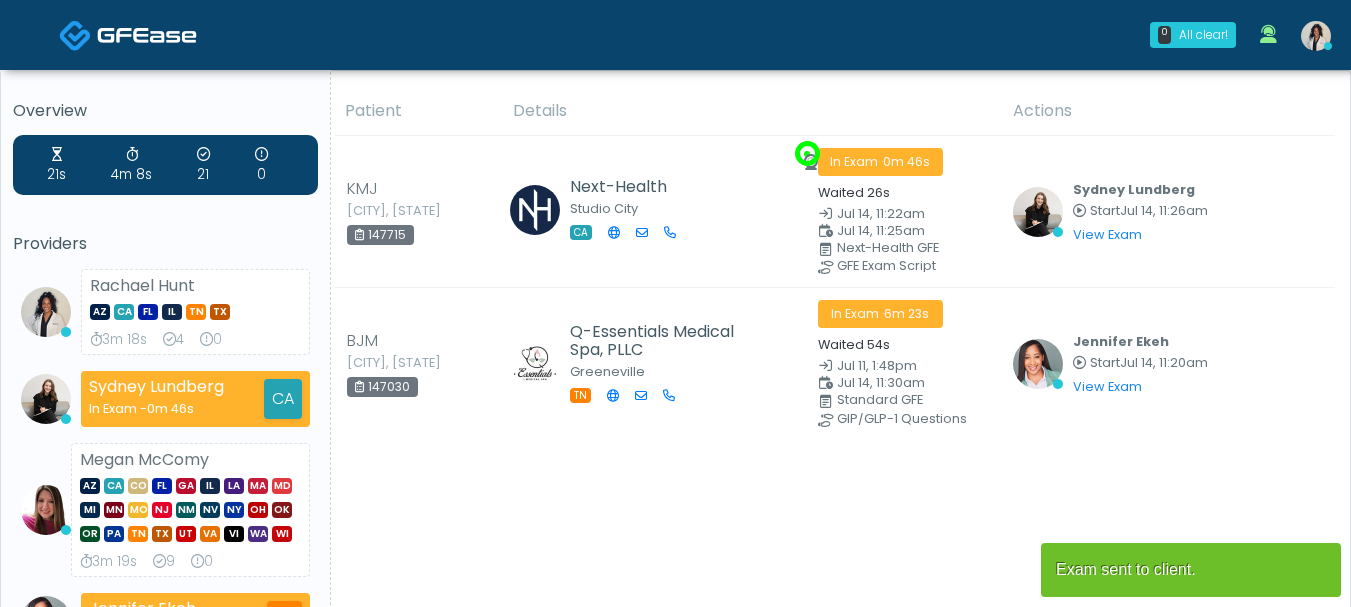drag, startPoint x: 1365, startPoint y: 185, endPoint x: 1335, endPoint y: 44, distance: 144.15616 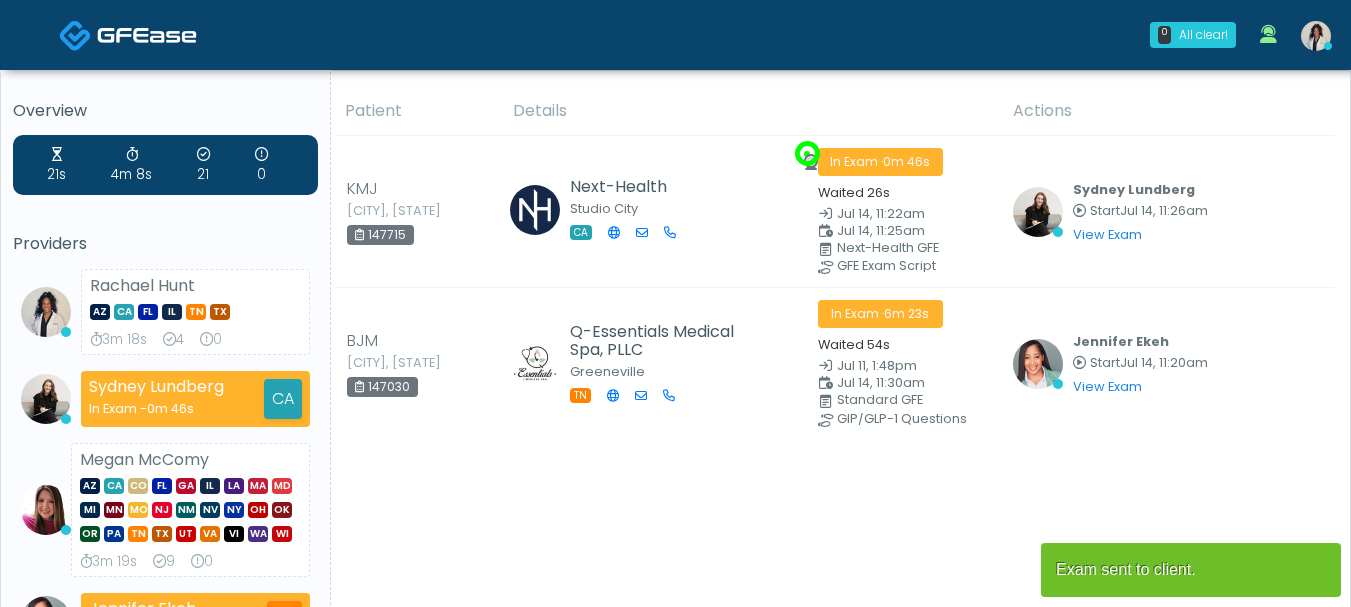 click on "0
All clear!
All clear!
Rachael Hunt
AZ
CA
FL
IL
TN
TX
3m 18s
4
0
Sydney Lundberg
In Exam -  0m 46s
CA" at bounding box center (675, 533) 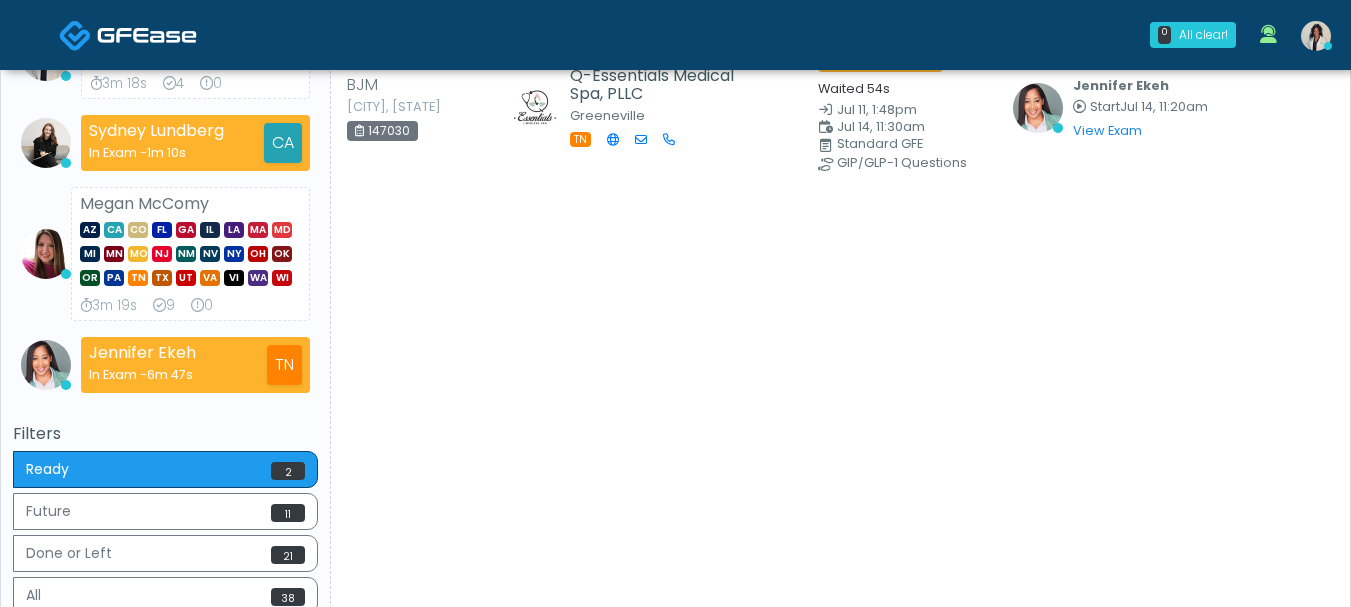 scroll, scrollTop: 0, scrollLeft: 0, axis: both 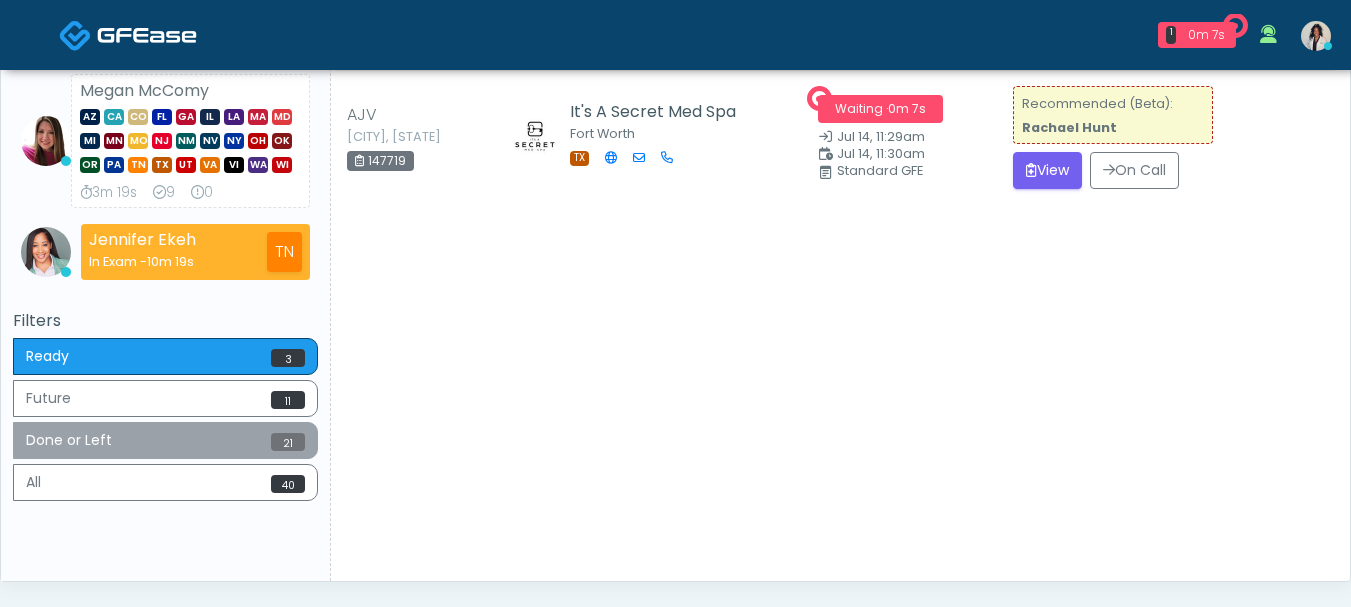 click on "Done or Left
21" at bounding box center (165, 440) 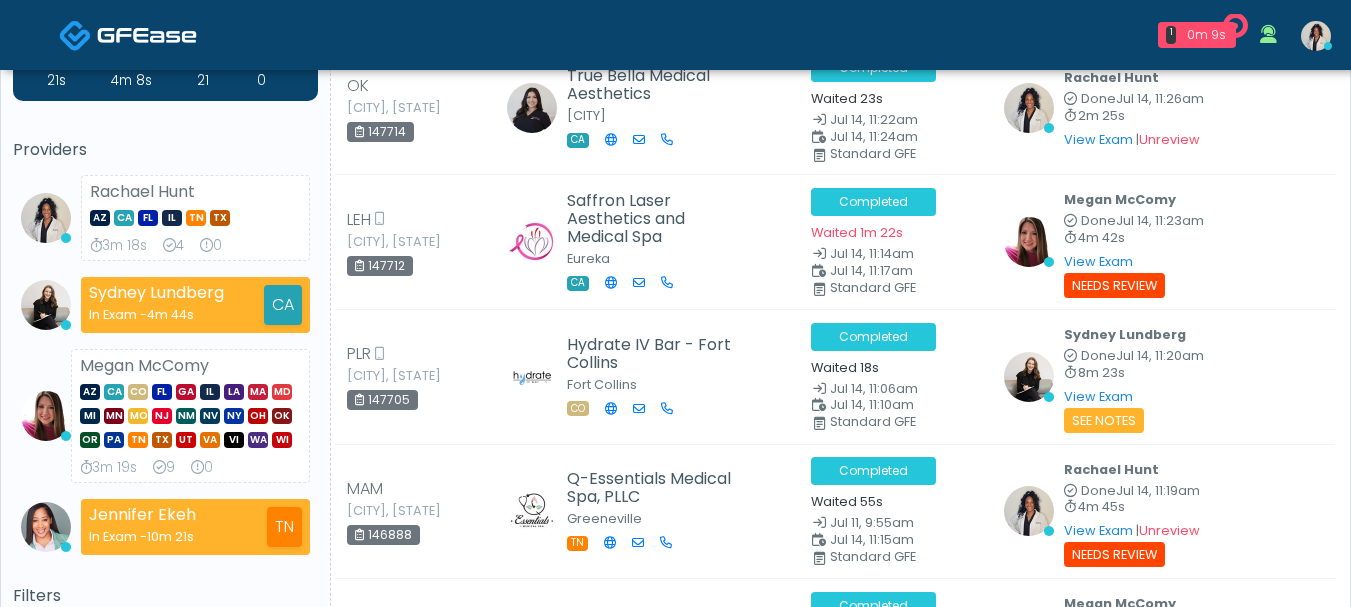 scroll, scrollTop: 0, scrollLeft: 0, axis: both 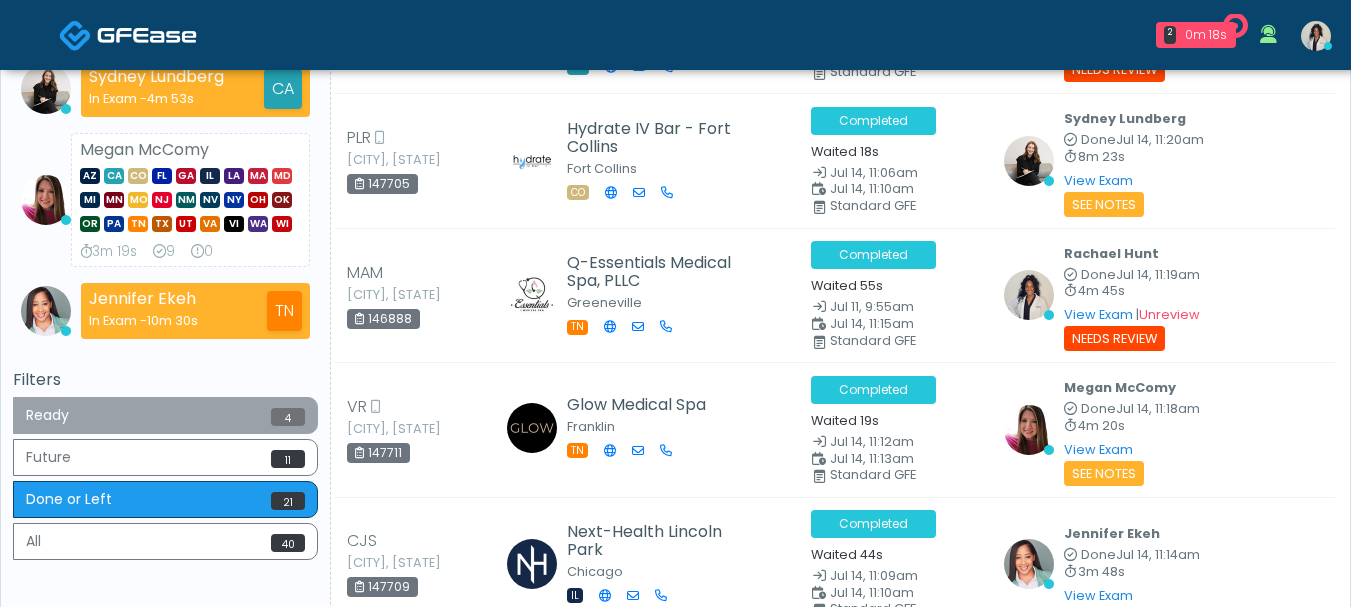 click on "Ready
4" at bounding box center (165, 415) 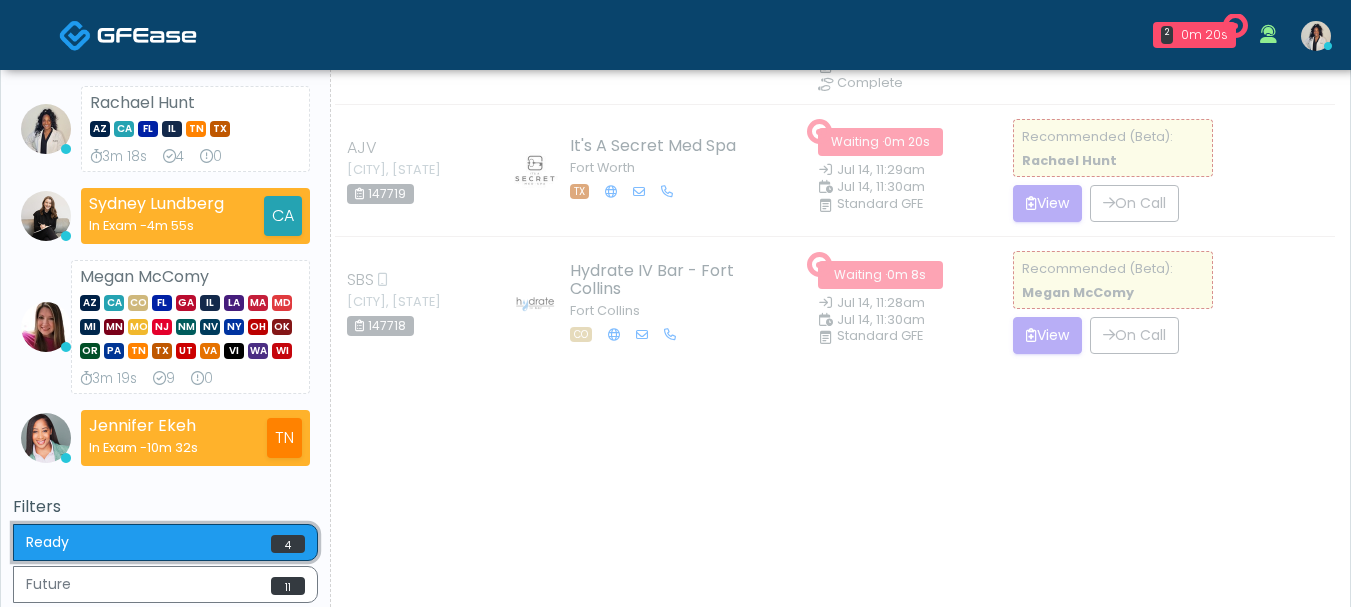 scroll, scrollTop: 178, scrollLeft: 0, axis: vertical 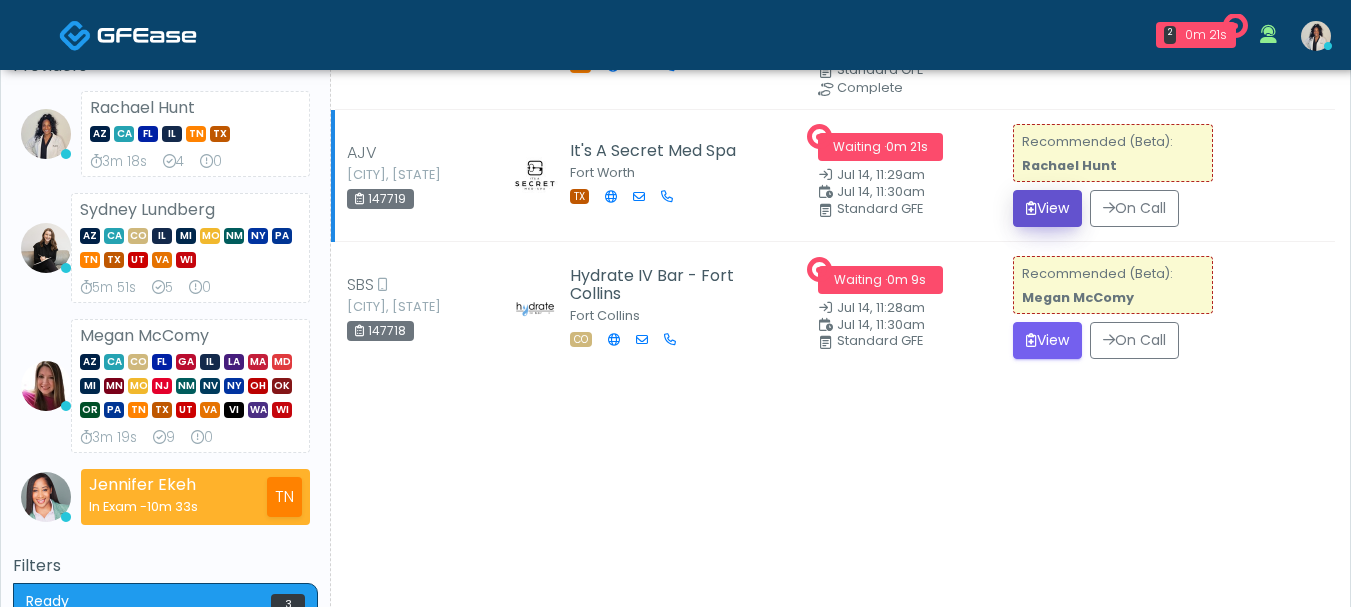 click on "View" at bounding box center (1047, 208) 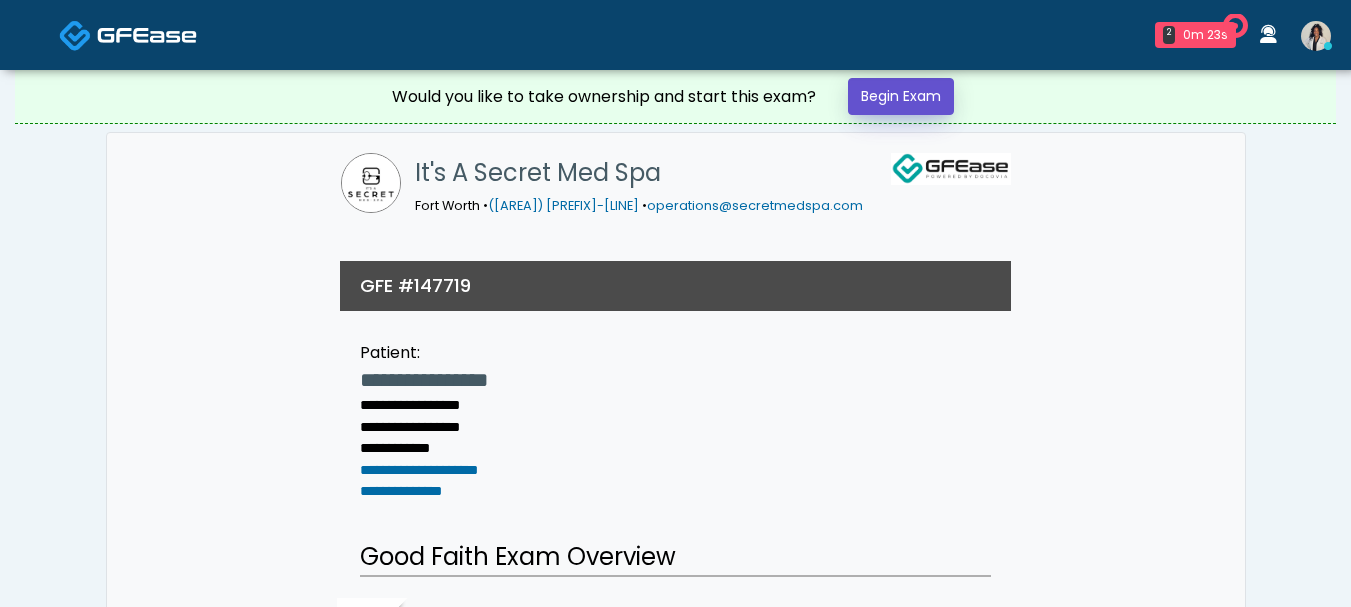 scroll, scrollTop: 0, scrollLeft: 0, axis: both 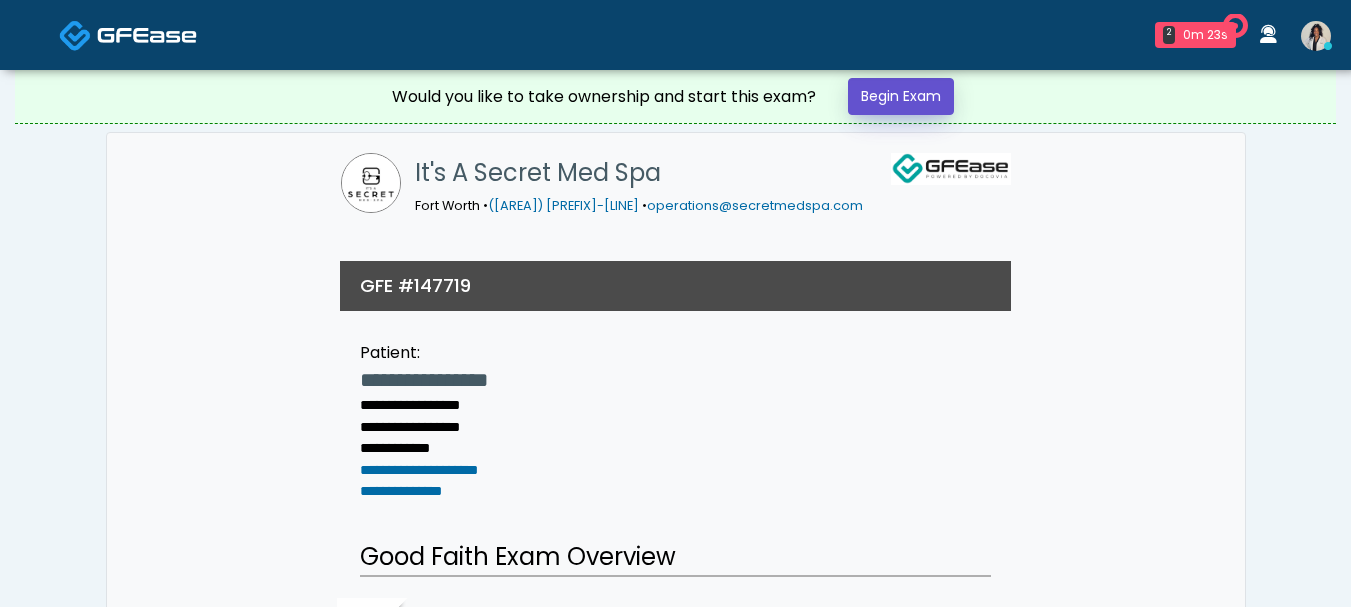 click on "Begin Exam" at bounding box center [901, 96] 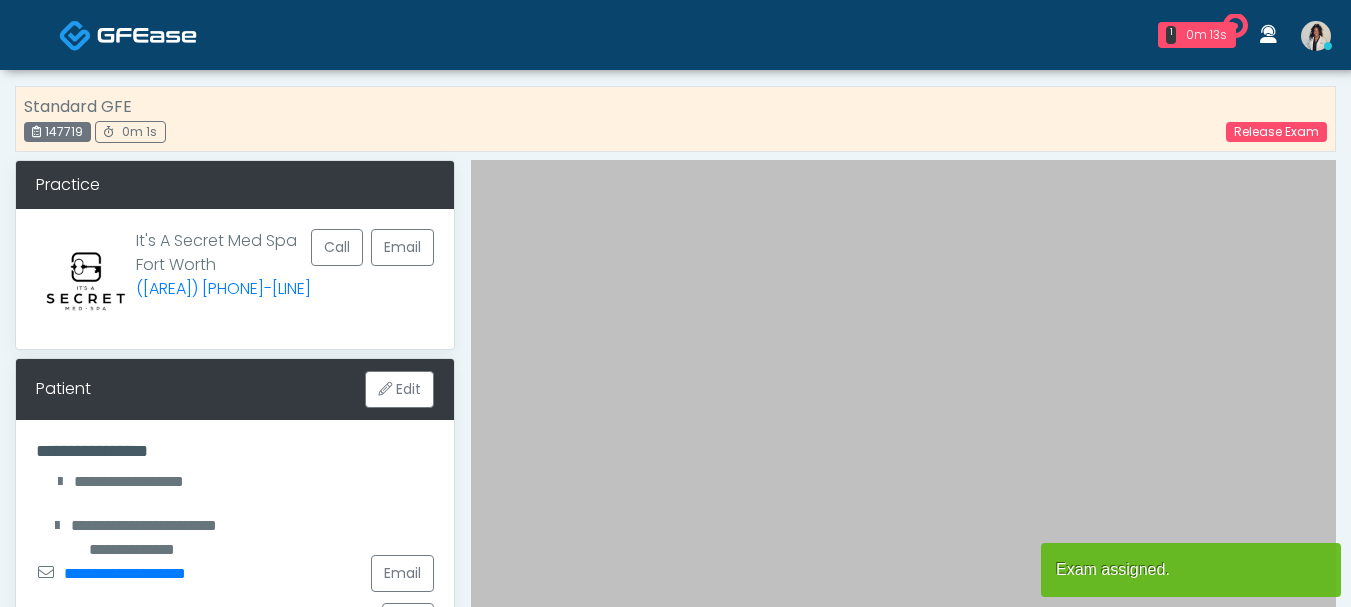scroll, scrollTop: 0, scrollLeft: 0, axis: both 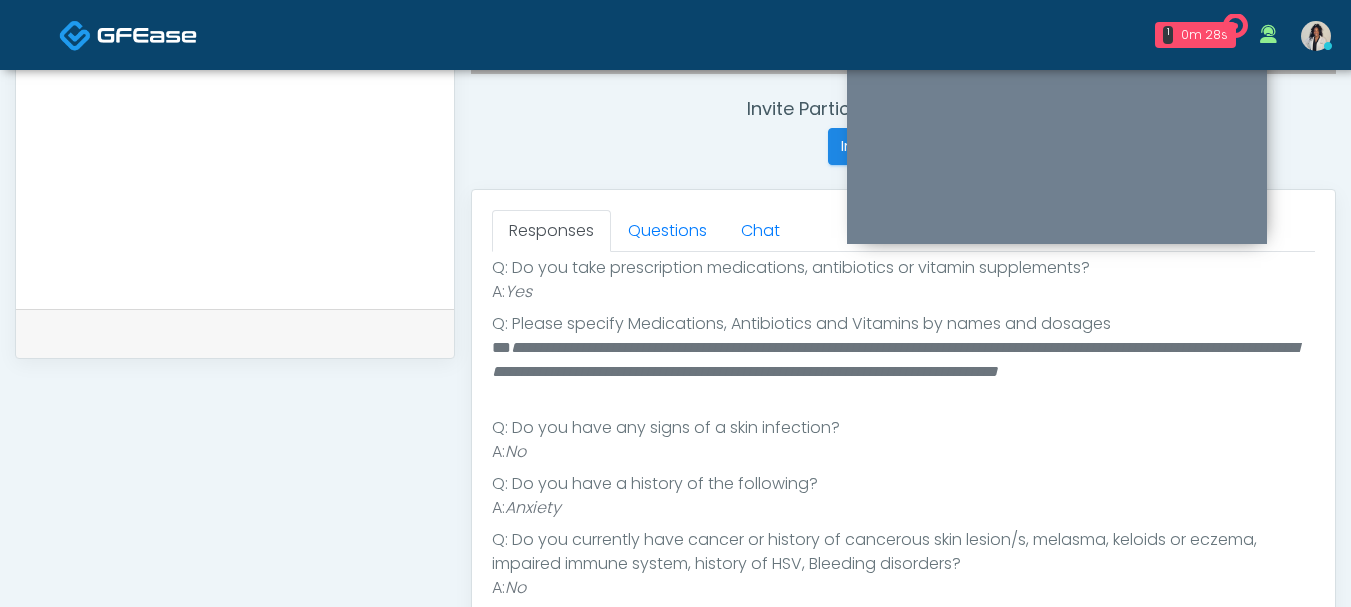 click on "A:  No" at bounding box center (903, 588) 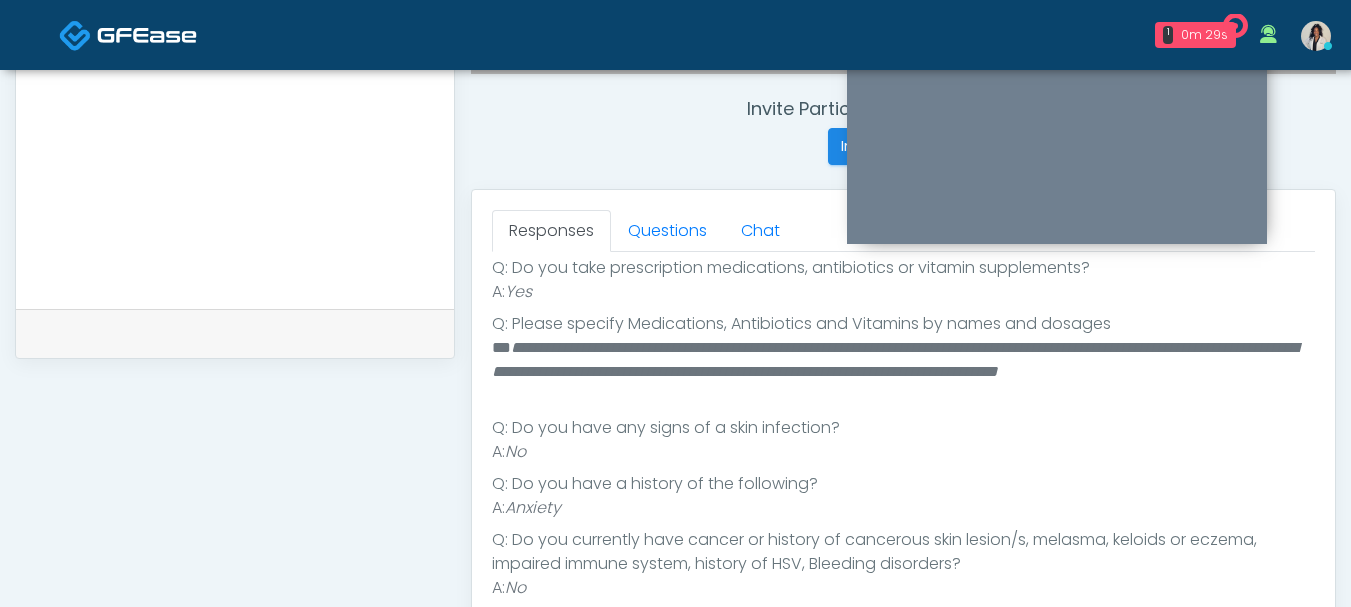 click on "A:  No" at bounding box center (903, 588) 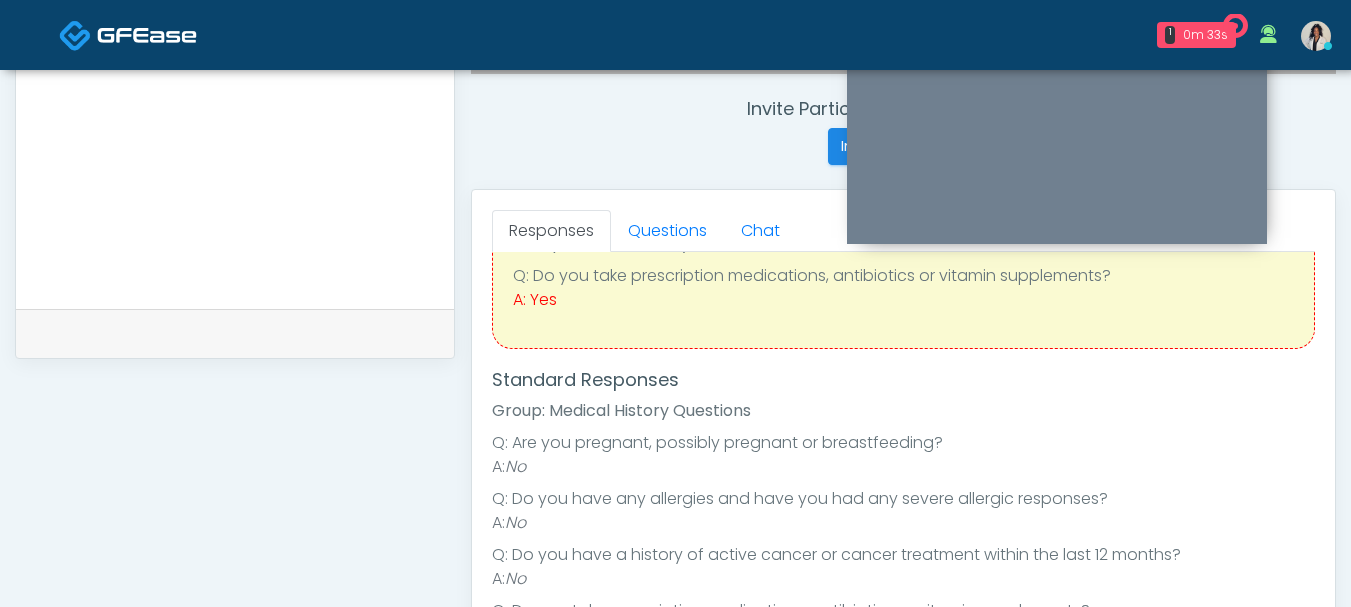 scroll, scrollTop: 43, scrollLeft: 0, axis: vertical 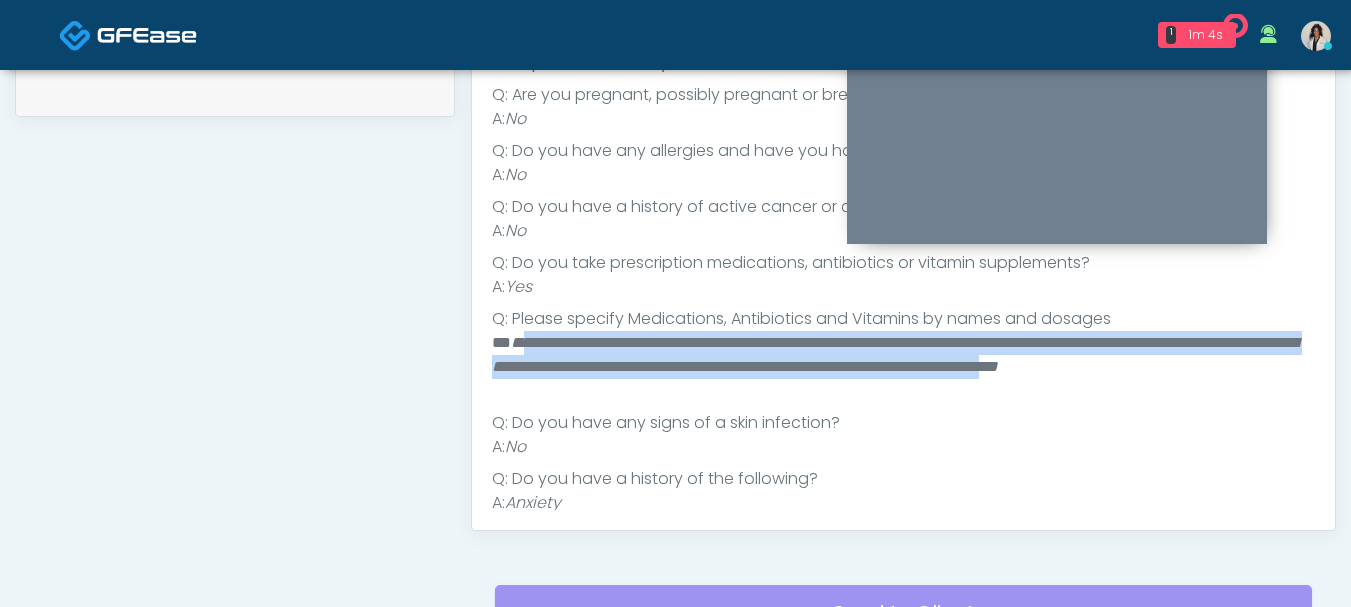 drag, startPoint x: 520, startPoint y: 341, endPoint x: 629, endPoint y: 389, distance: 119.1008 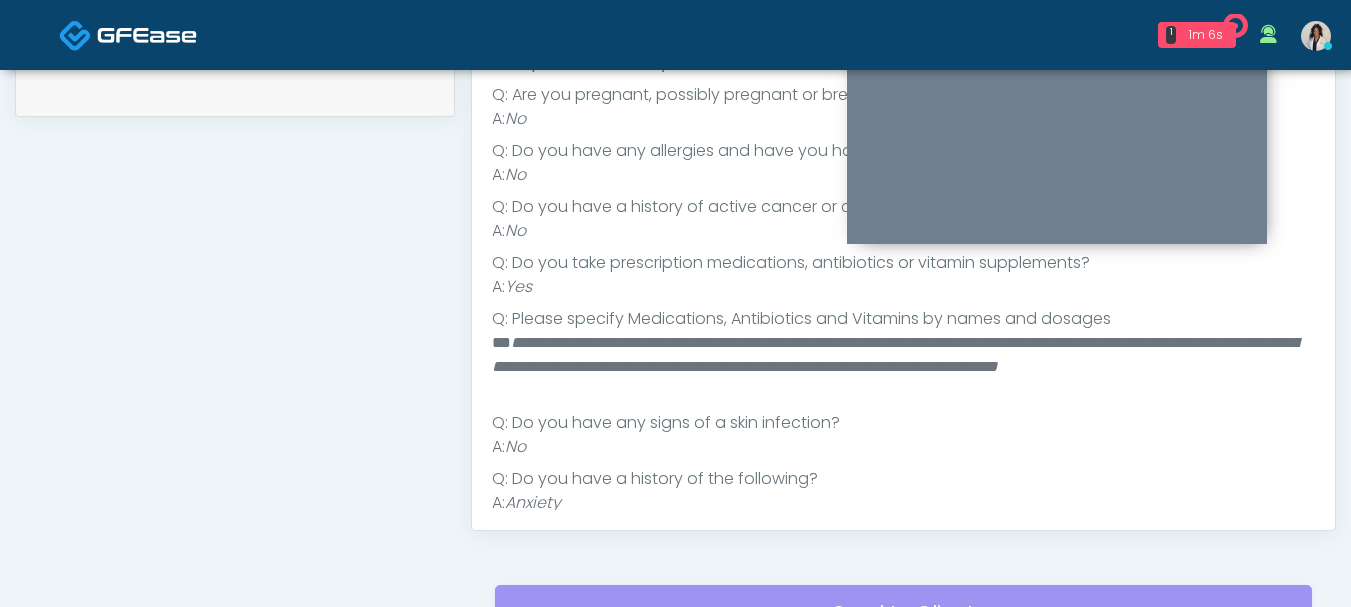 click on "**********" at bounding box center (896, 367) 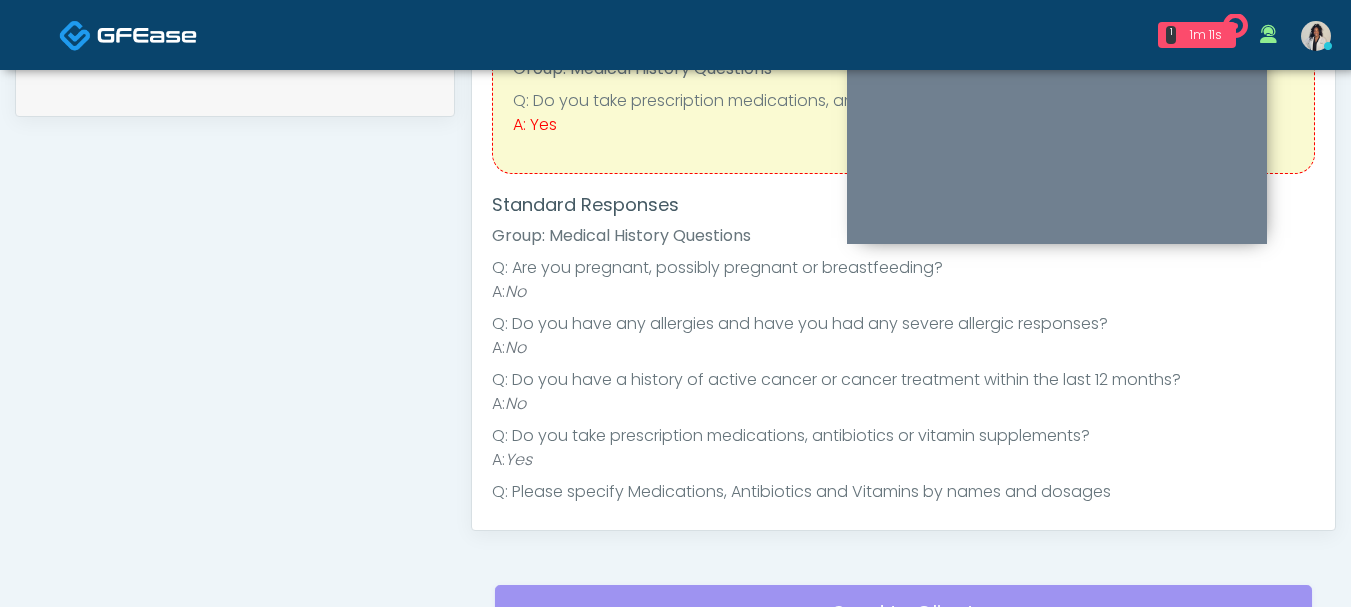 scroll, scrollTop: 0, scrollLeft: 0, axis: both 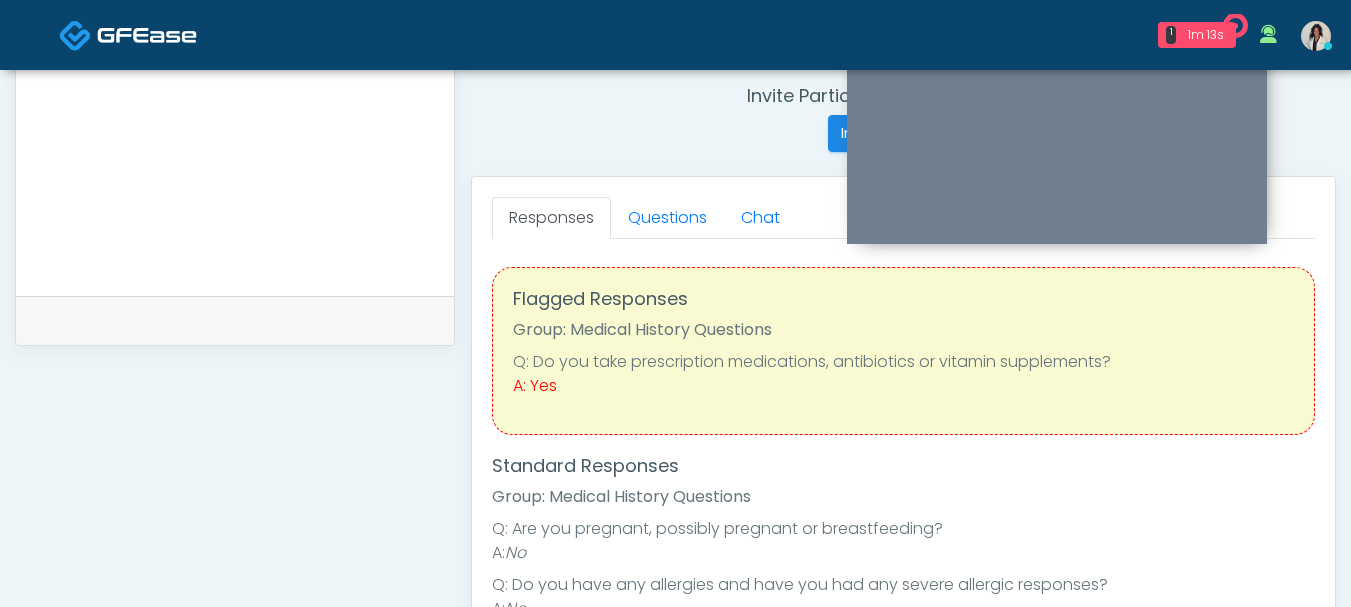click at bounding box center [235, 147] 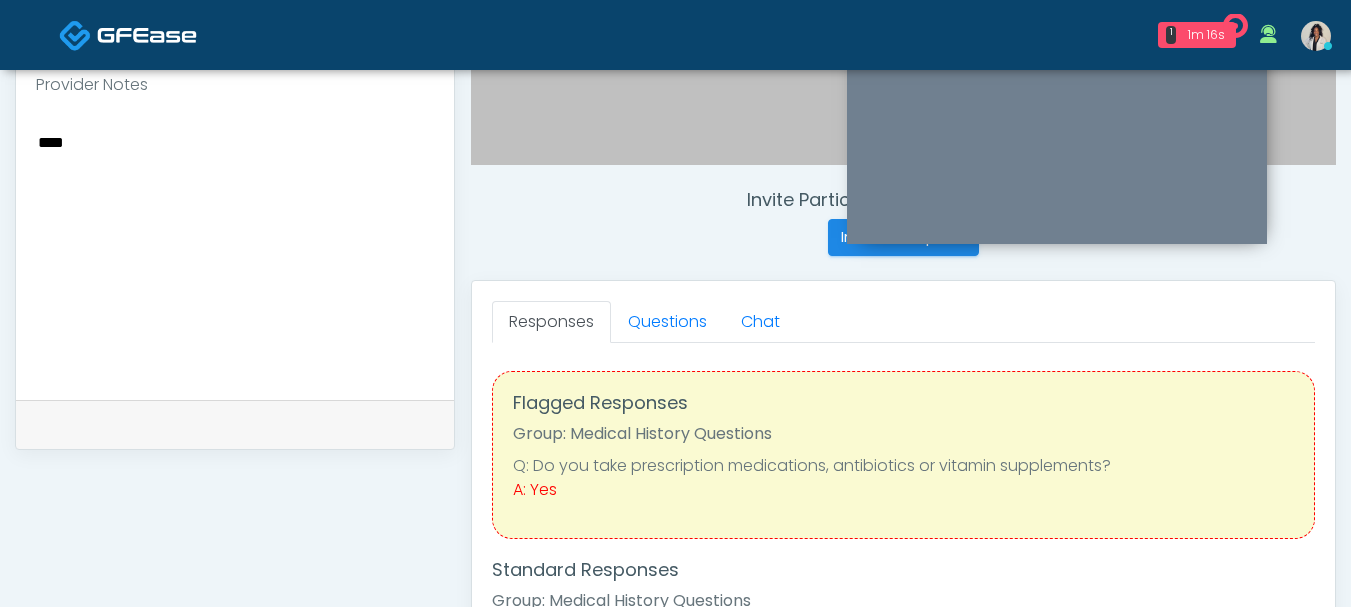 scroll, scrollTop: 660, scrollLeft: 0, axis: vertical 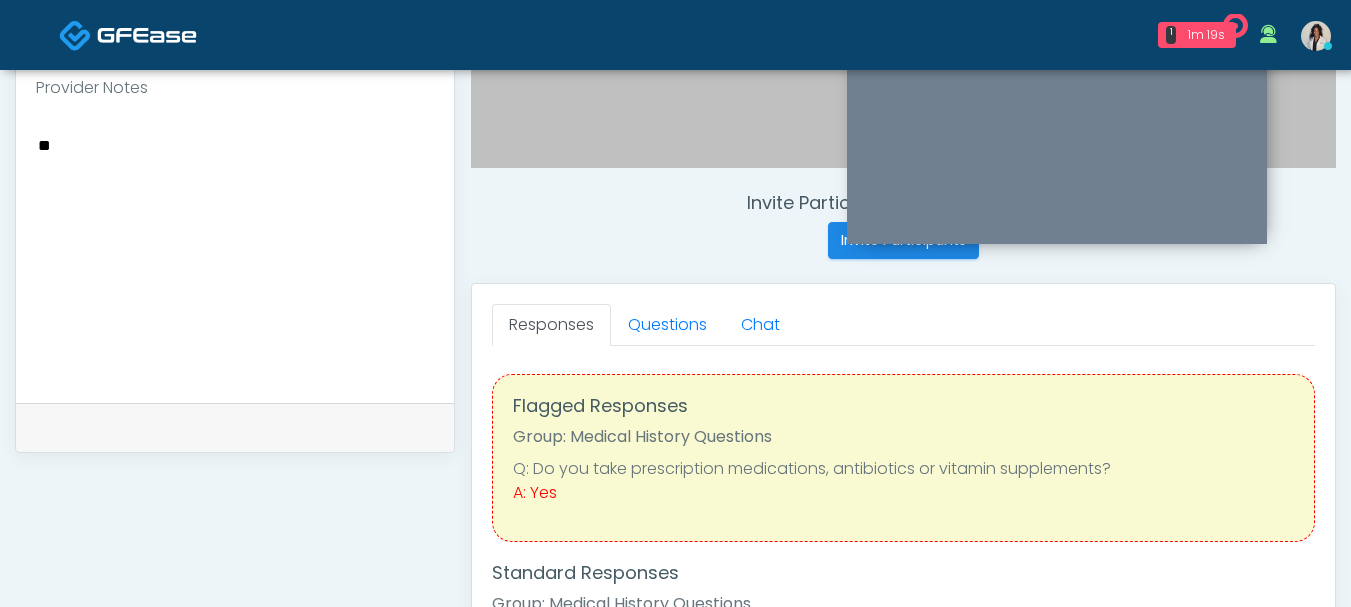 type on "*" 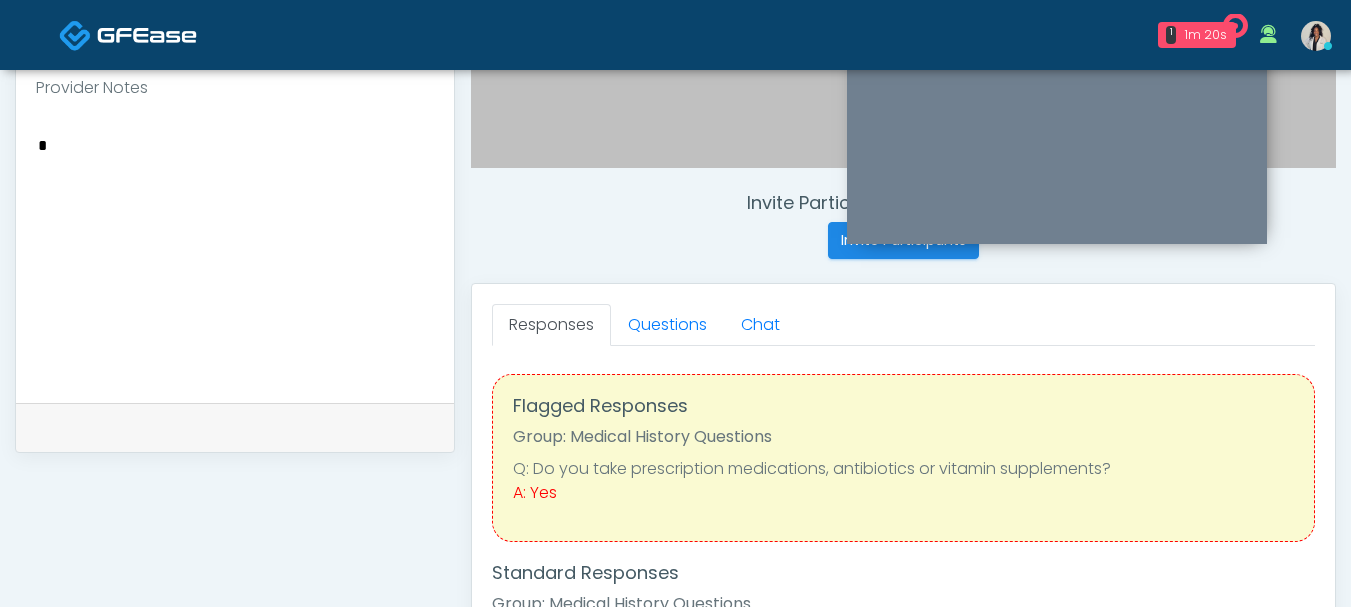 type 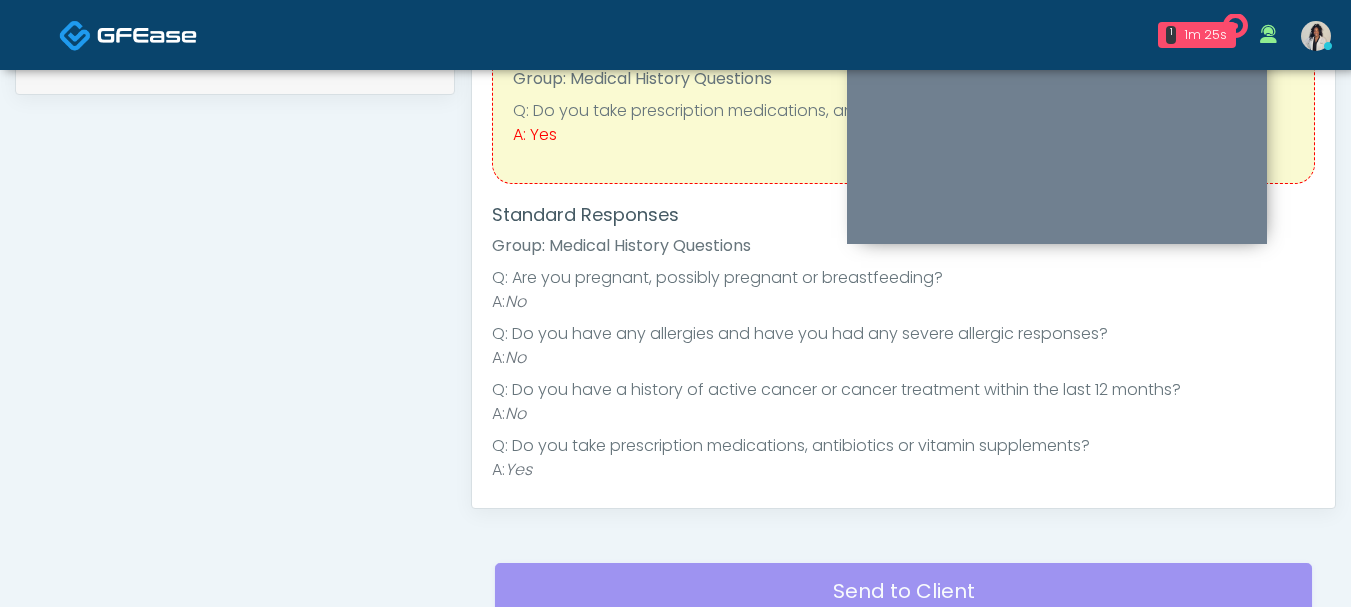 scroll, scrollTop: 1028, scrollLeft: 0, axis: vertical 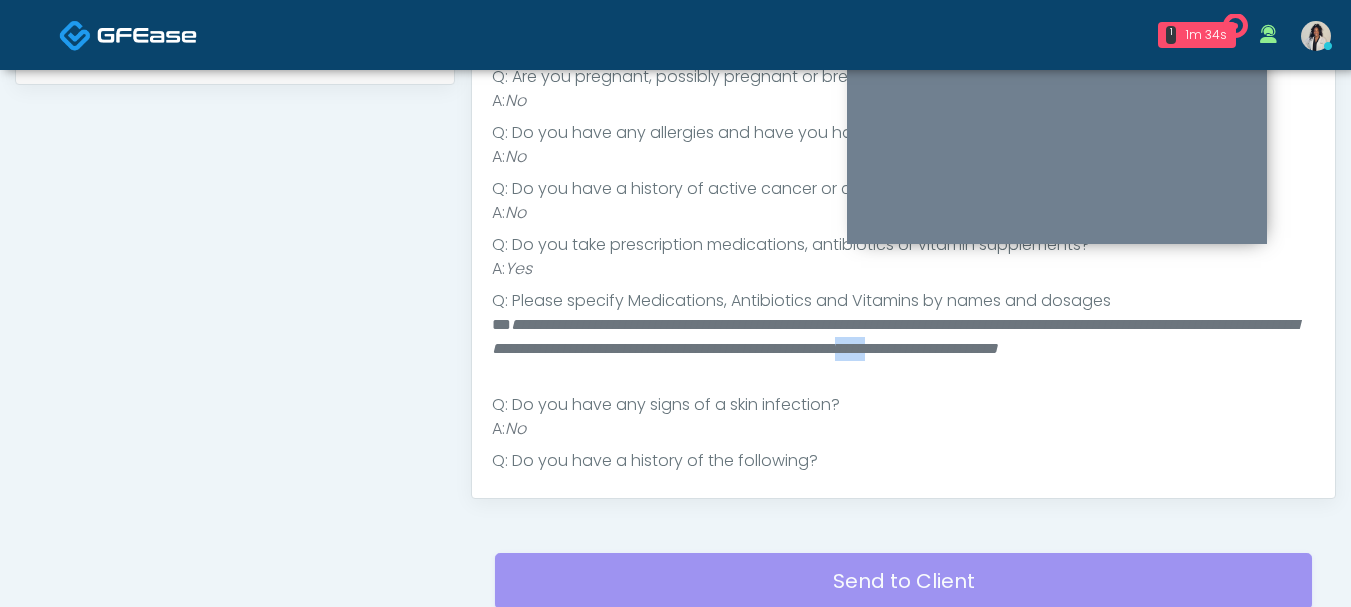 drag, startPoint x: 1228, startPoint y: 351, endPoint x: 1278, endPoint y: 358, distance: 50.48762 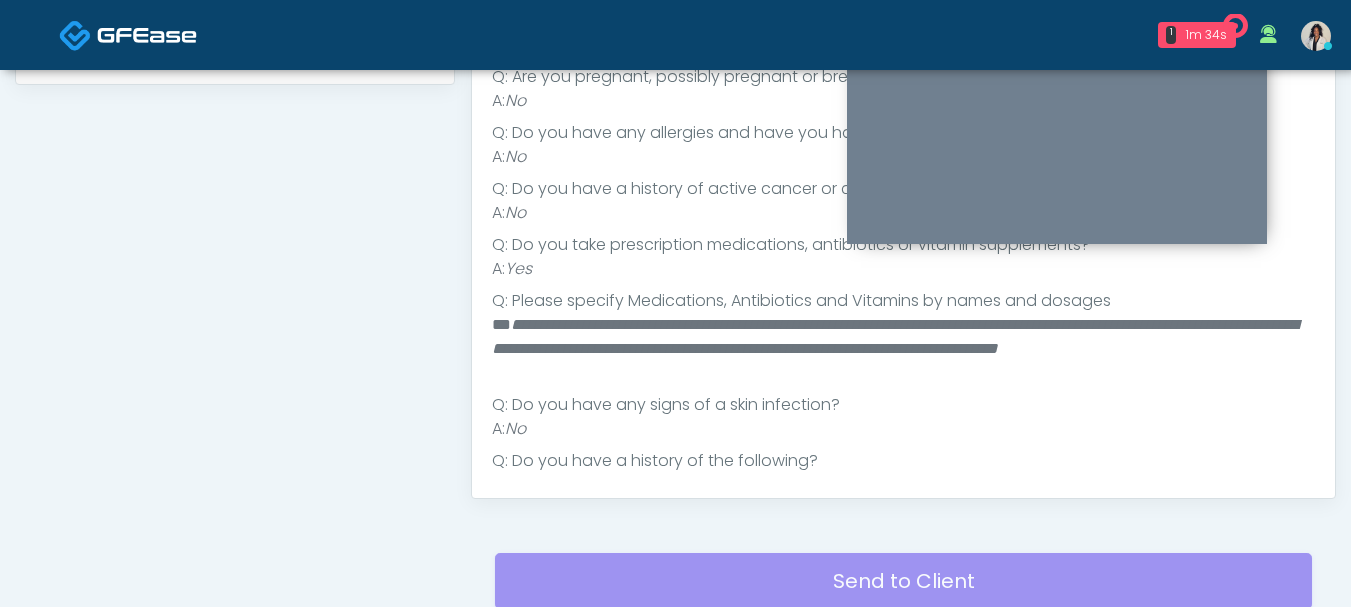 click on "**********" at bounding box center (896, 349) 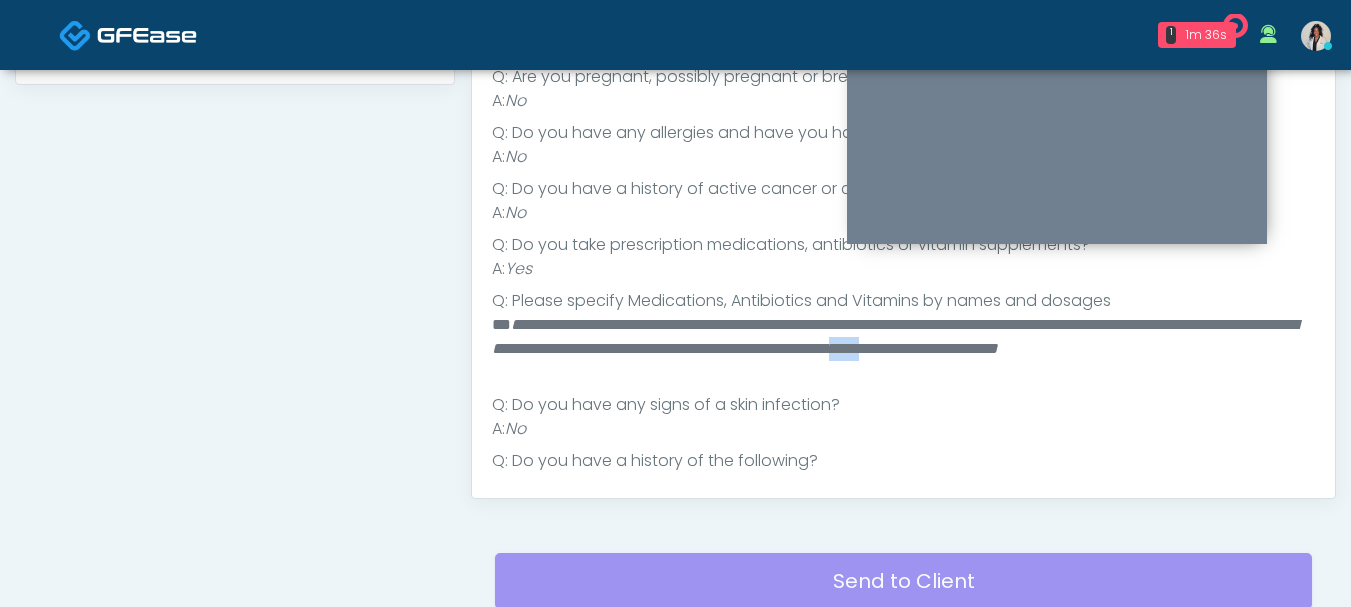 drag, startPoint x: 1226, startPoint y: 350, endPoint x: 1259, endPoint y: 345, distance: 33.37664 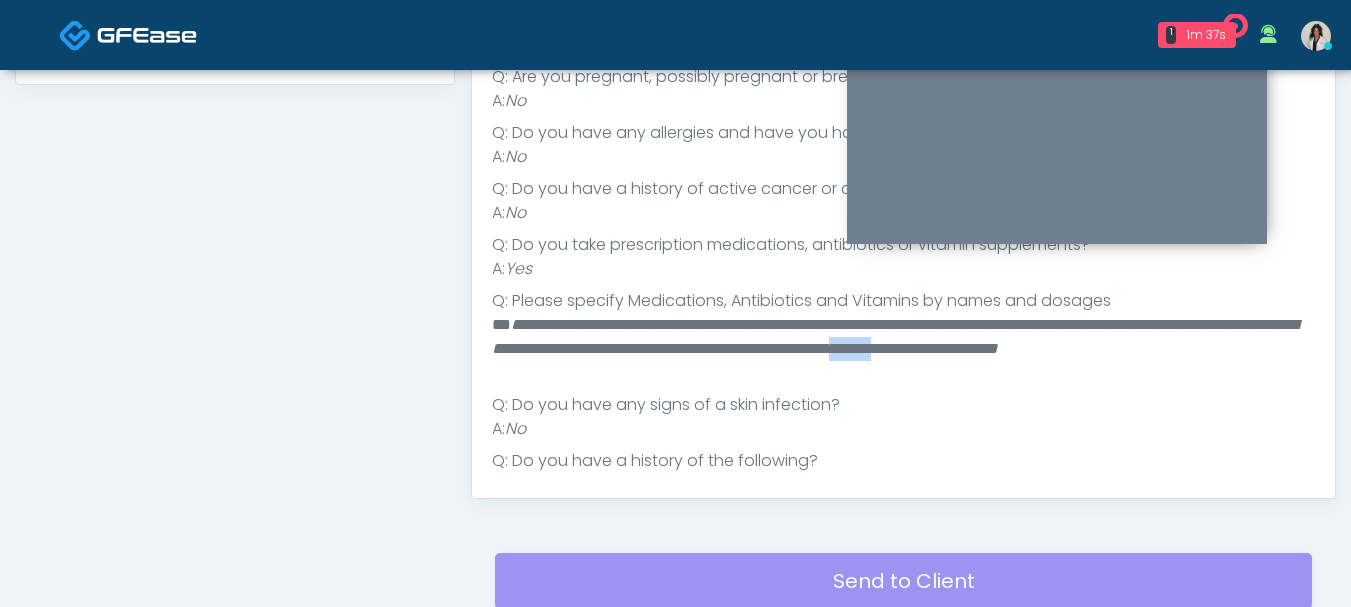 drag, startPoint x: 1280, startPoint y: 345, endPoint x: 1227, endPoint y: 346, distance: 53.009434 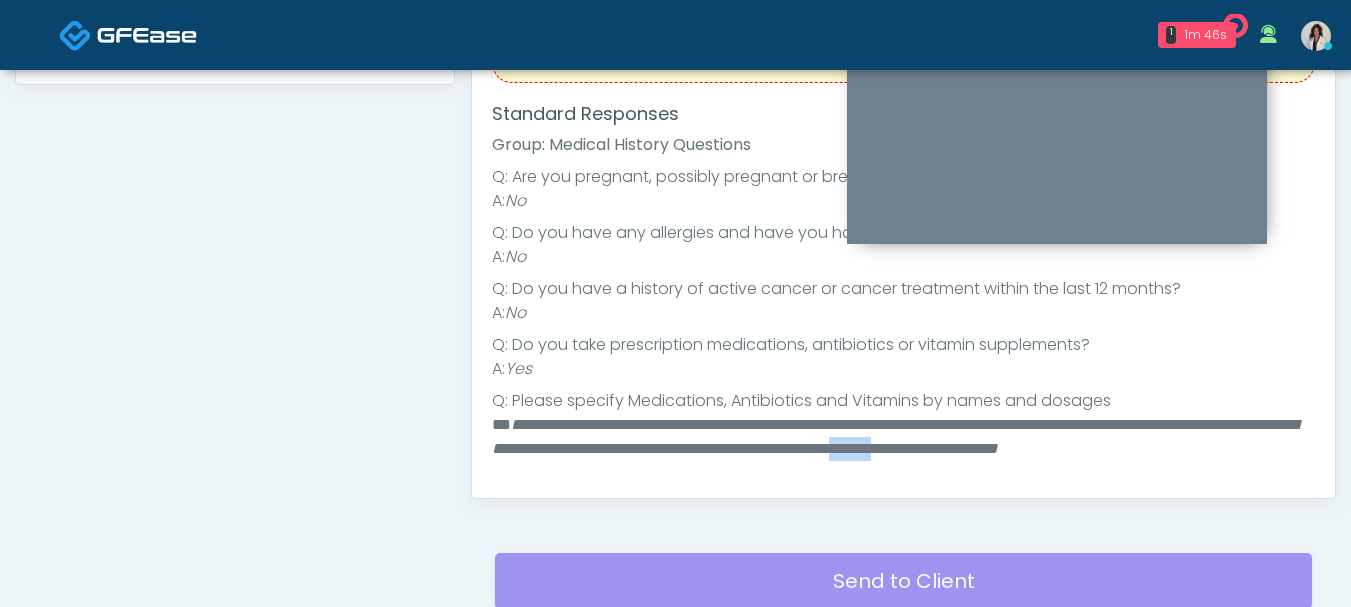 scroll, scrollTop: 0, scrollLeft: 0, axis: both 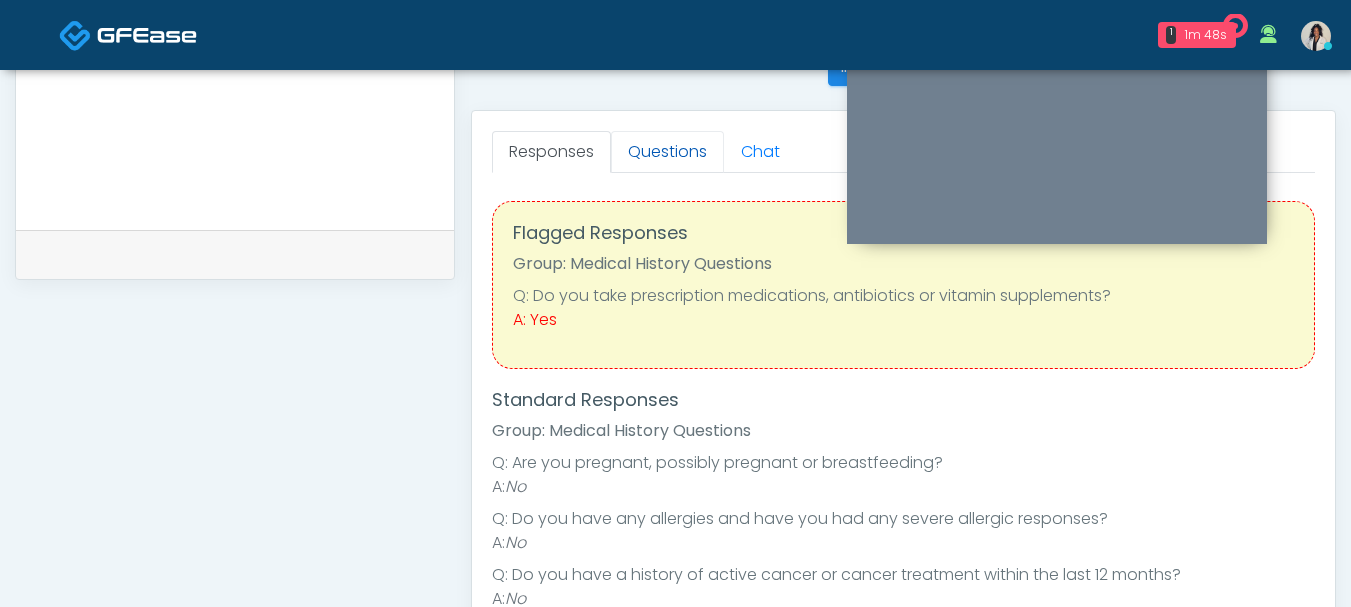 click on "Questions" at bounding box center (667, 152) 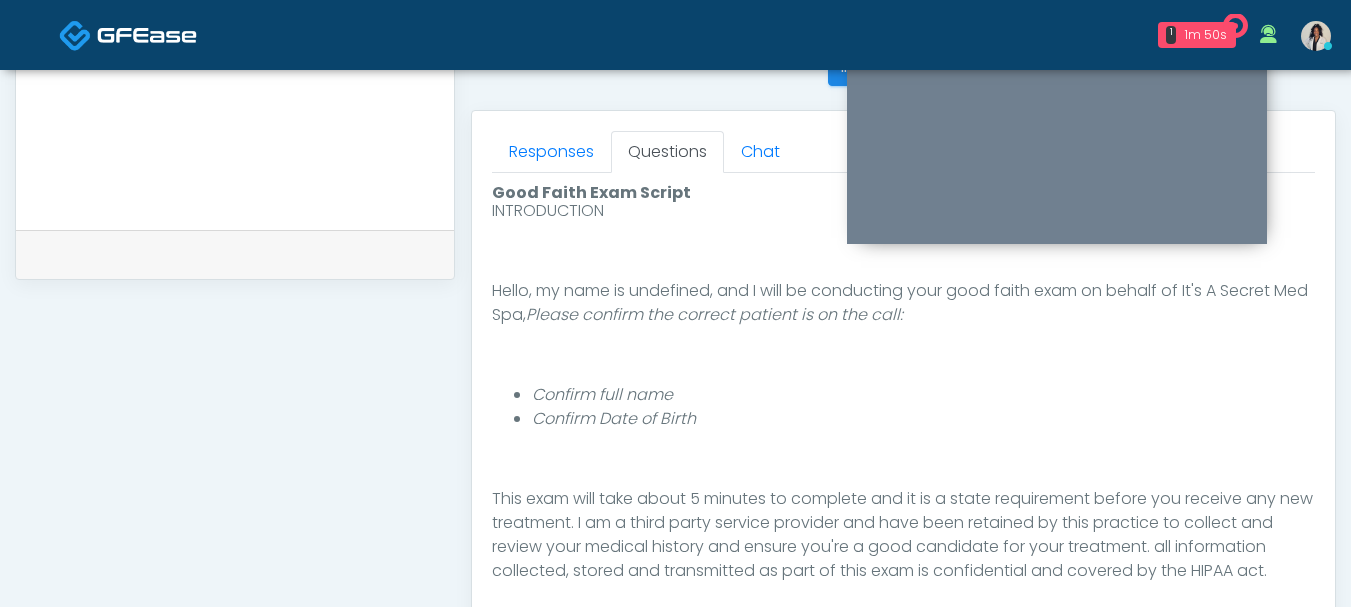 scroll, scrollTop: 232, scrollLeft: 0, axis: vertical 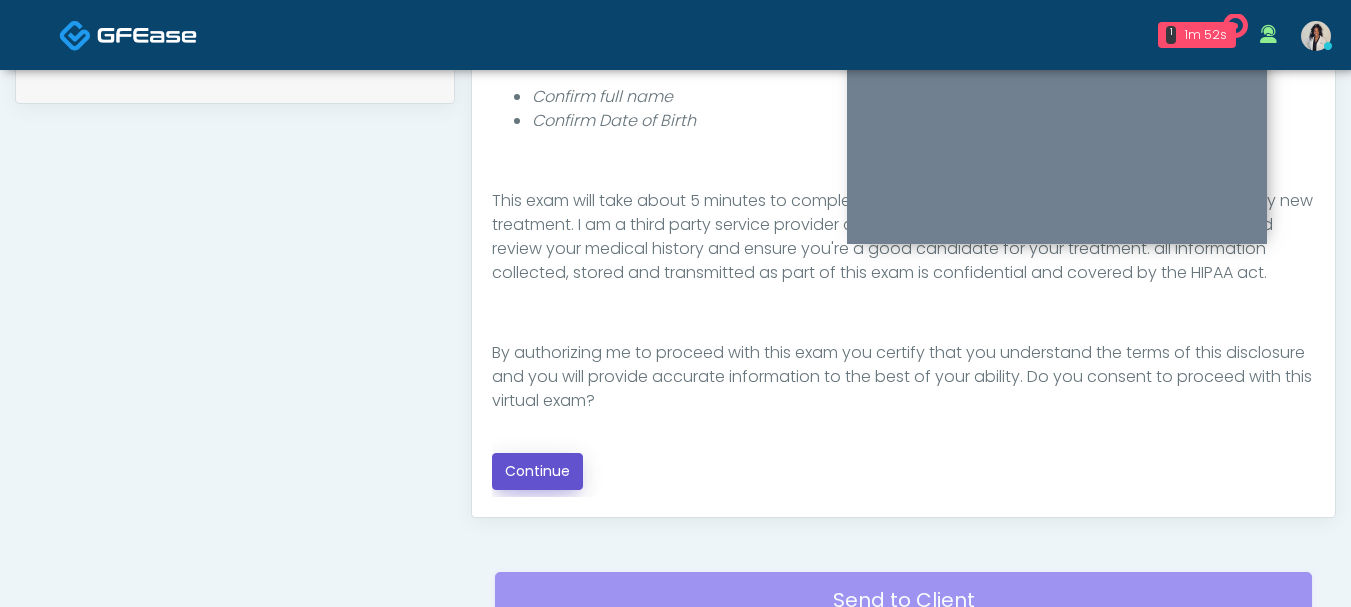 click on "Continue" at bounding box center (537, 471) 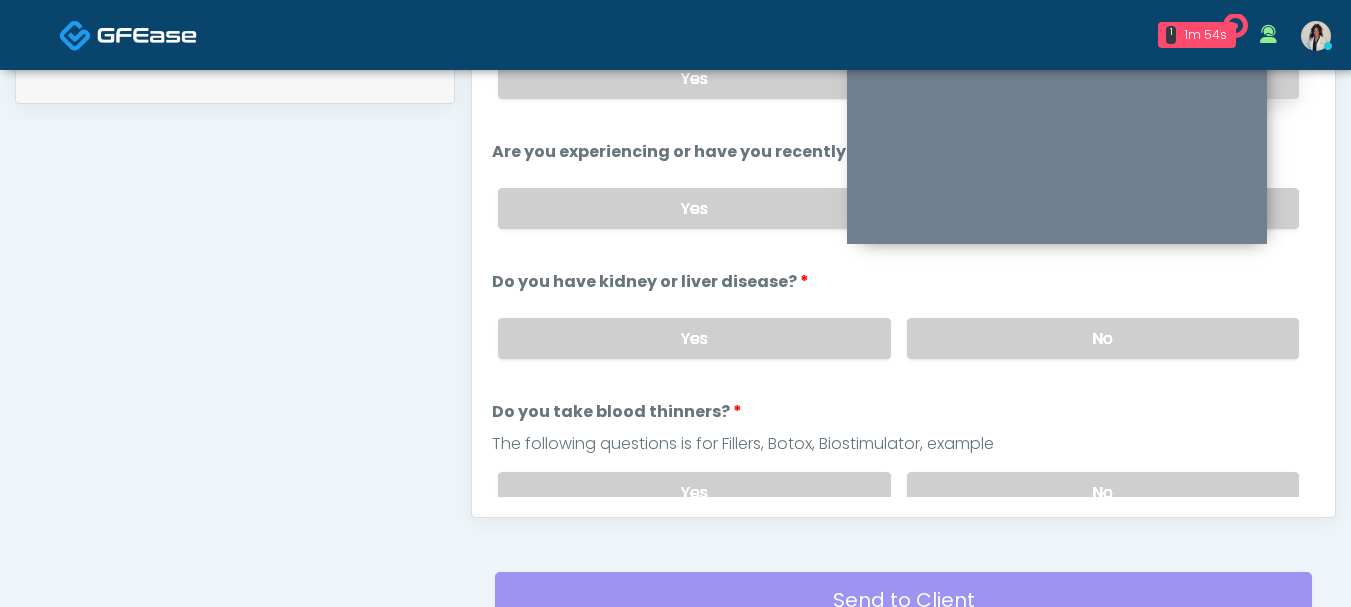 click on "No" at bounding box center [1103, 78] 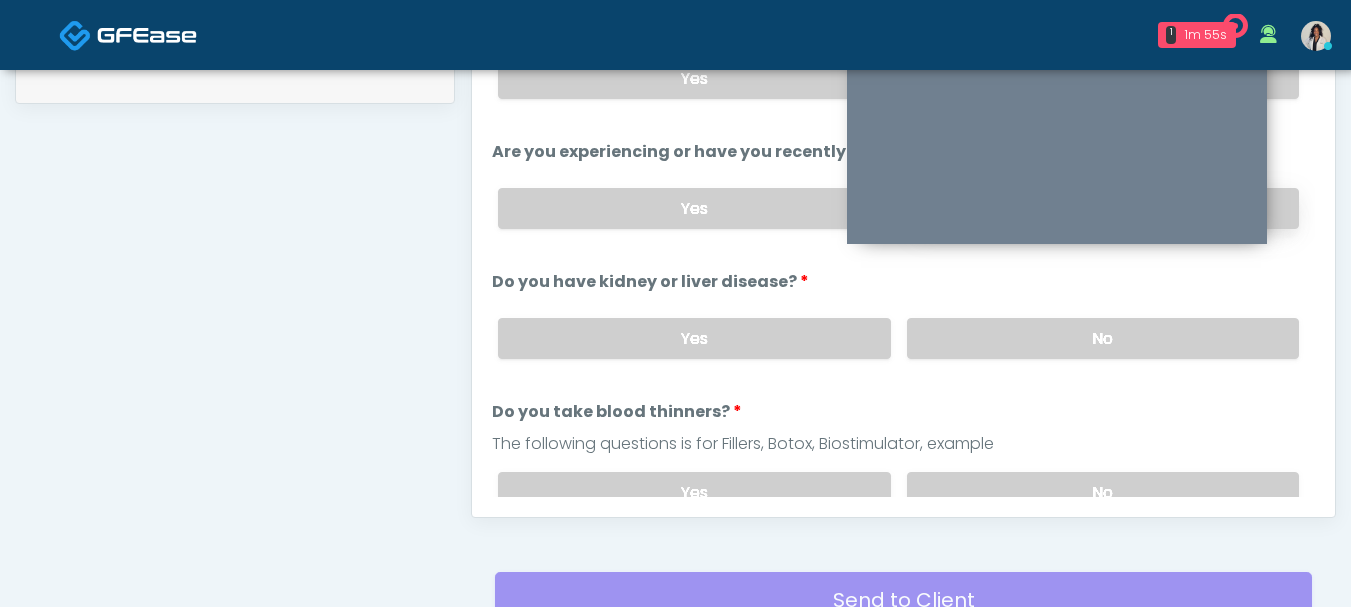 drag, startPoint x: 1280, startPoint y: 200, endPoint x: 1279, endPoint y: 217, distance: 17.029387 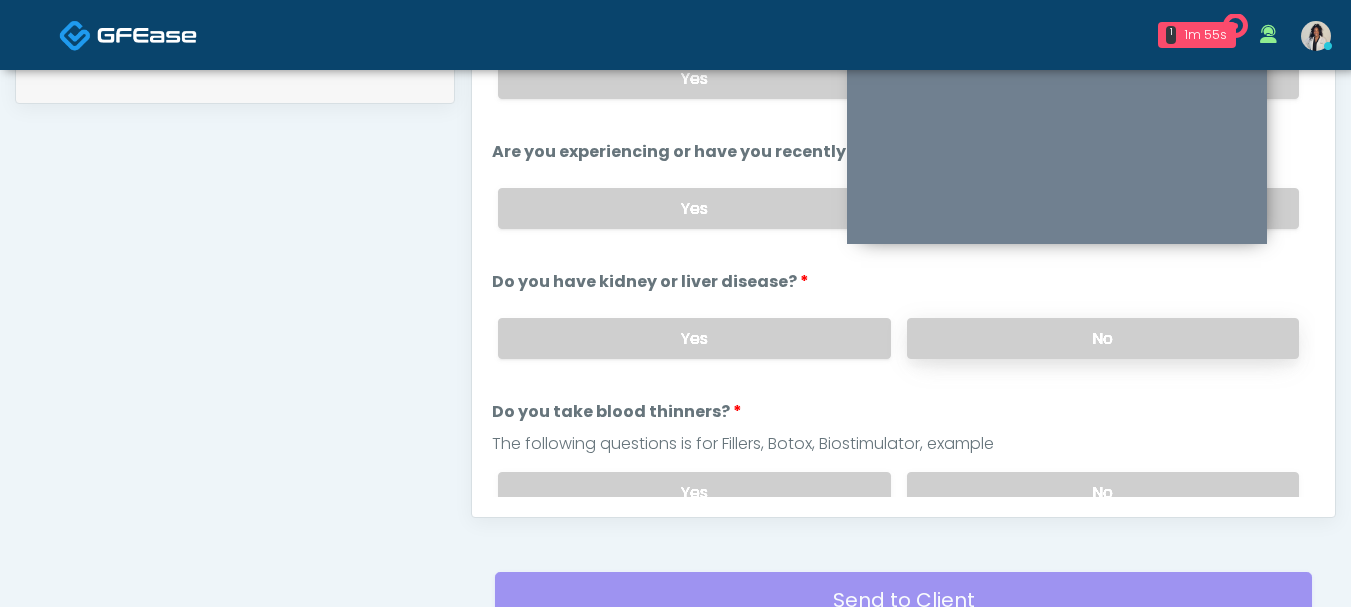 click on "No" at bounding box center (1103, 338) 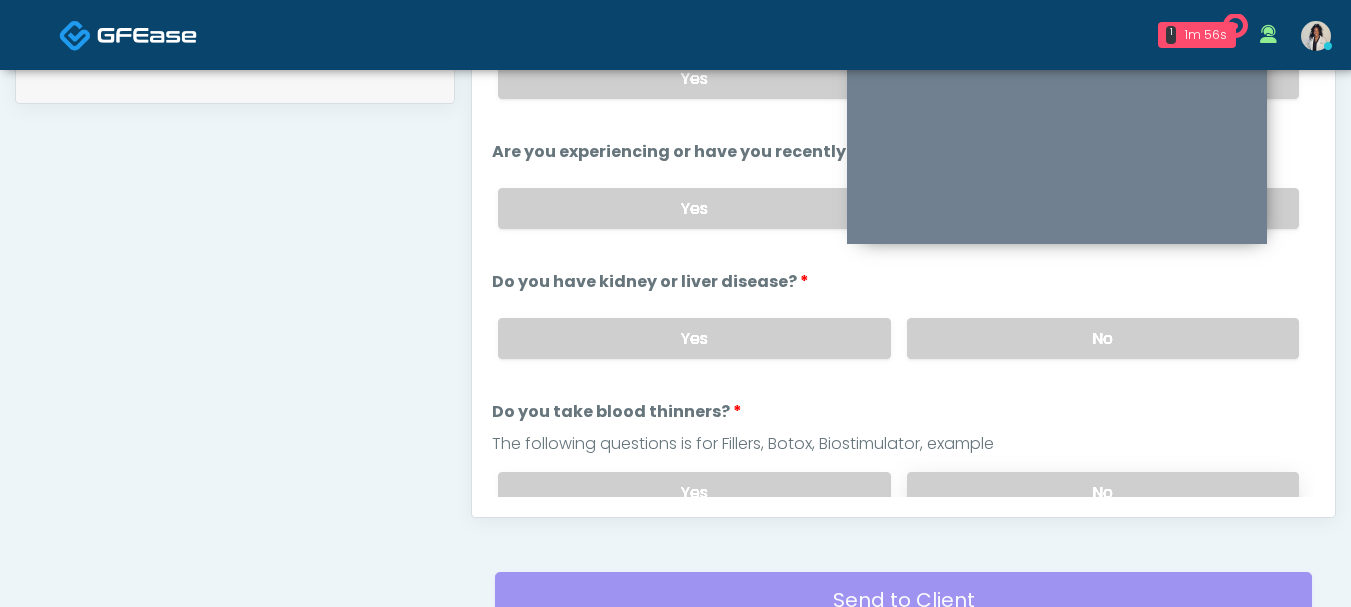 click on "No" at bounding box center (1103, 492) 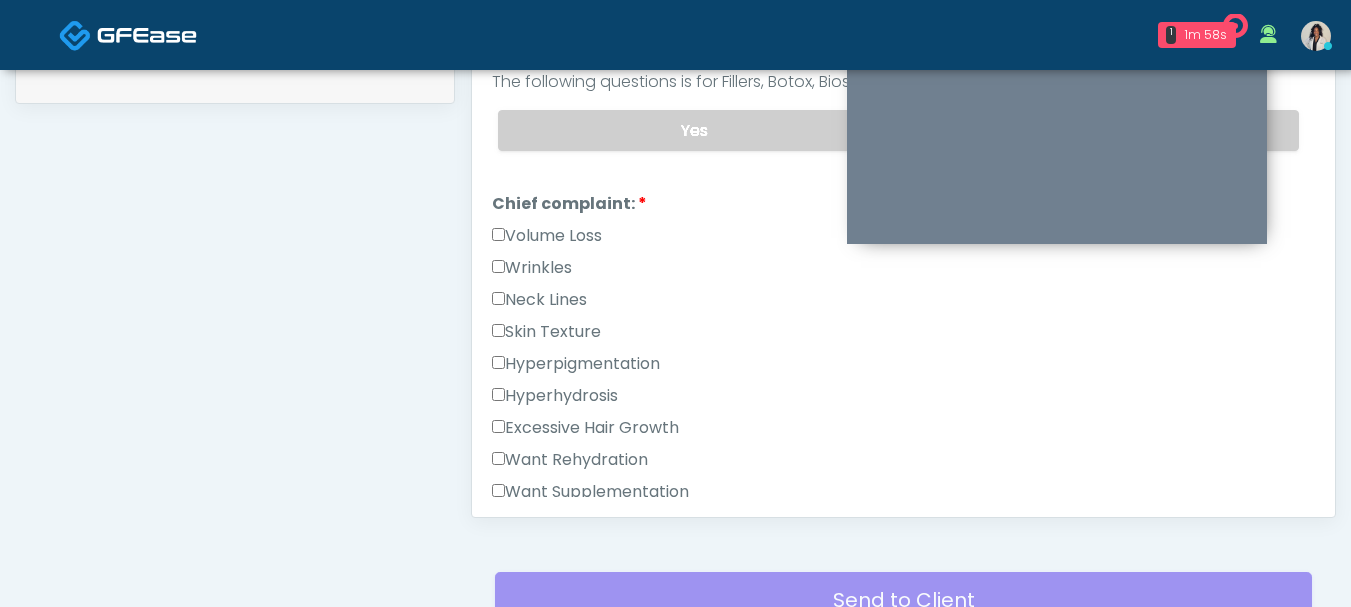 scroll, scrollTop: 370, scrollLeft: 0, axis: vertical 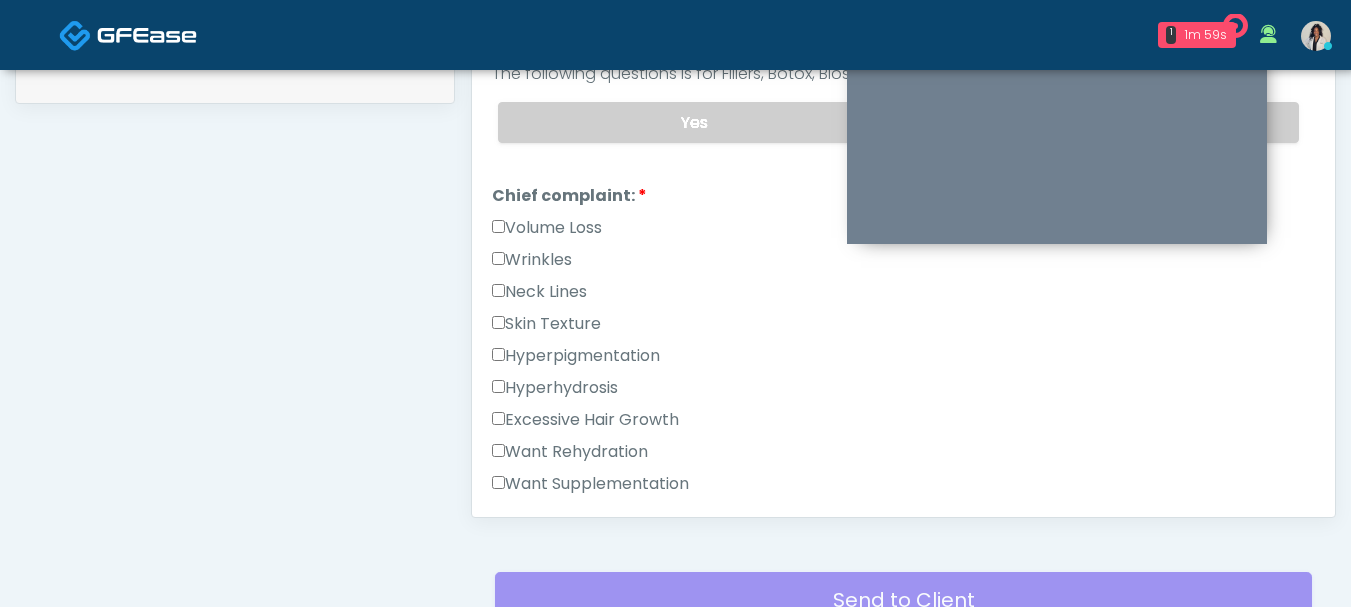 click on "Volume Loss" at bounding box center (547, 228) 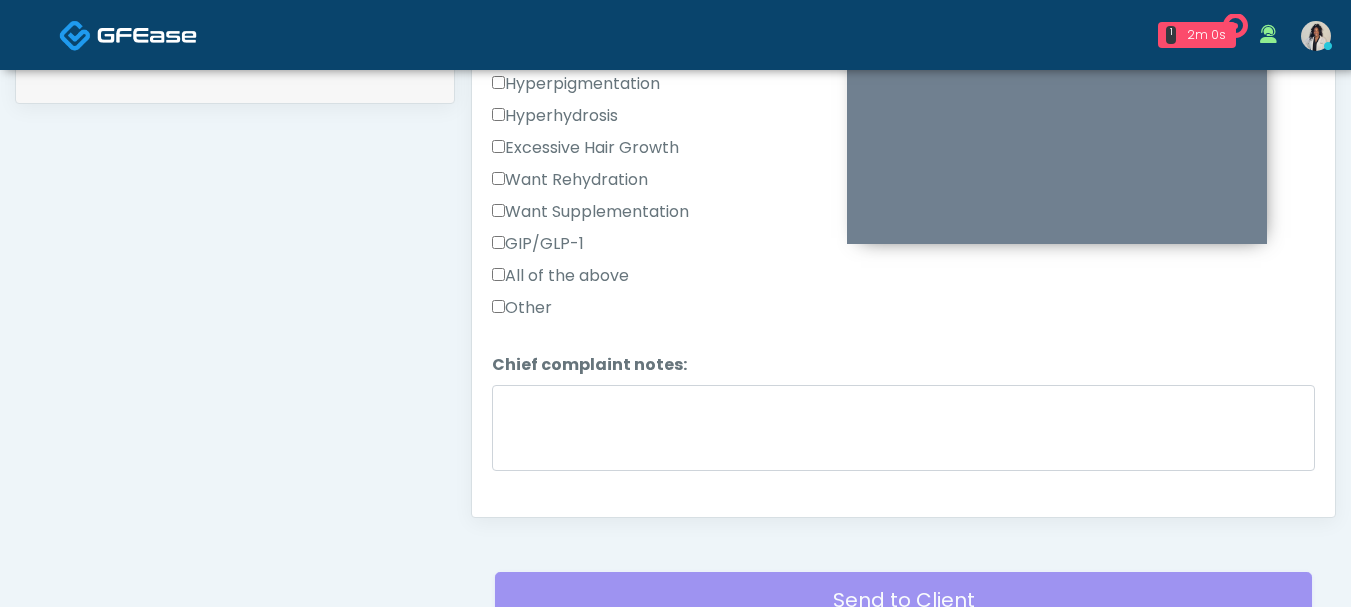 scroll, scrollTop: 654, scrollLeft: 0, axis: vertical 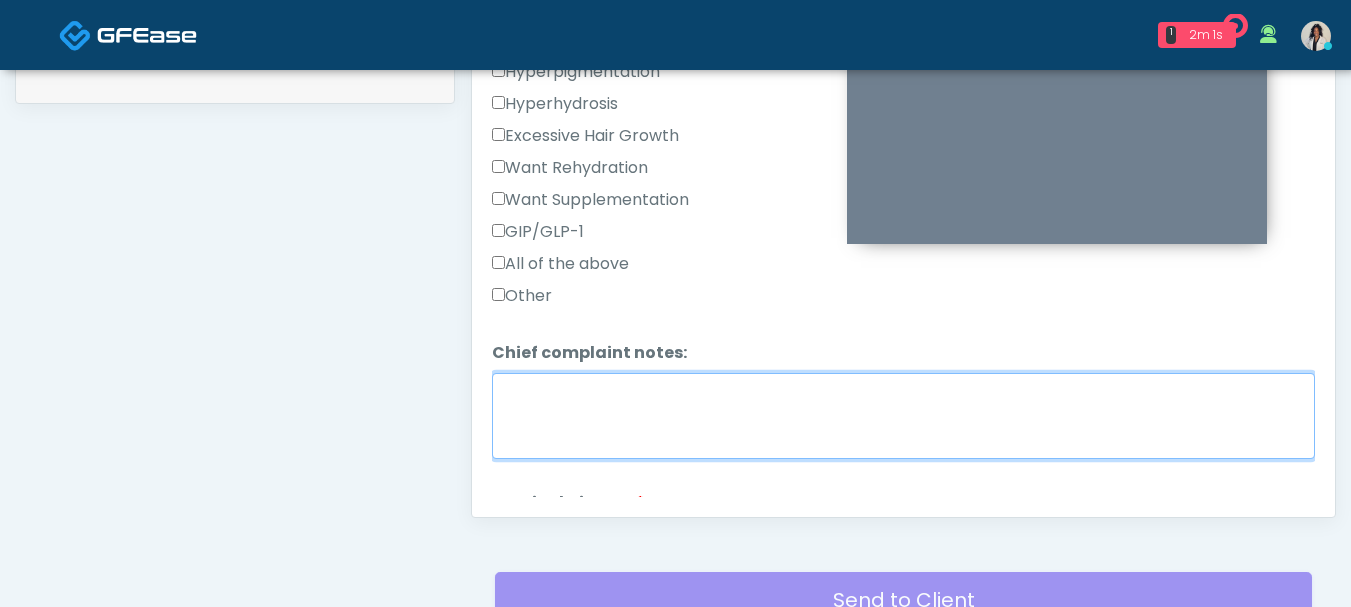 click on "Chief complaint notes:" at bounding box center (903, 416) 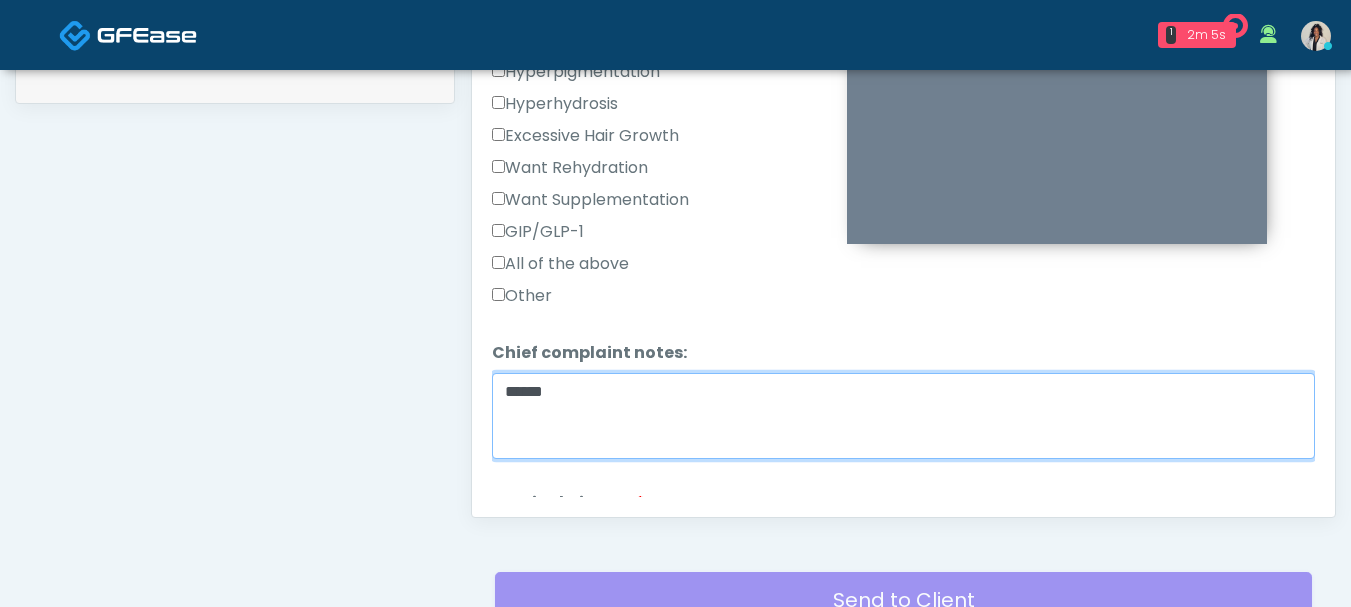 type on "******" 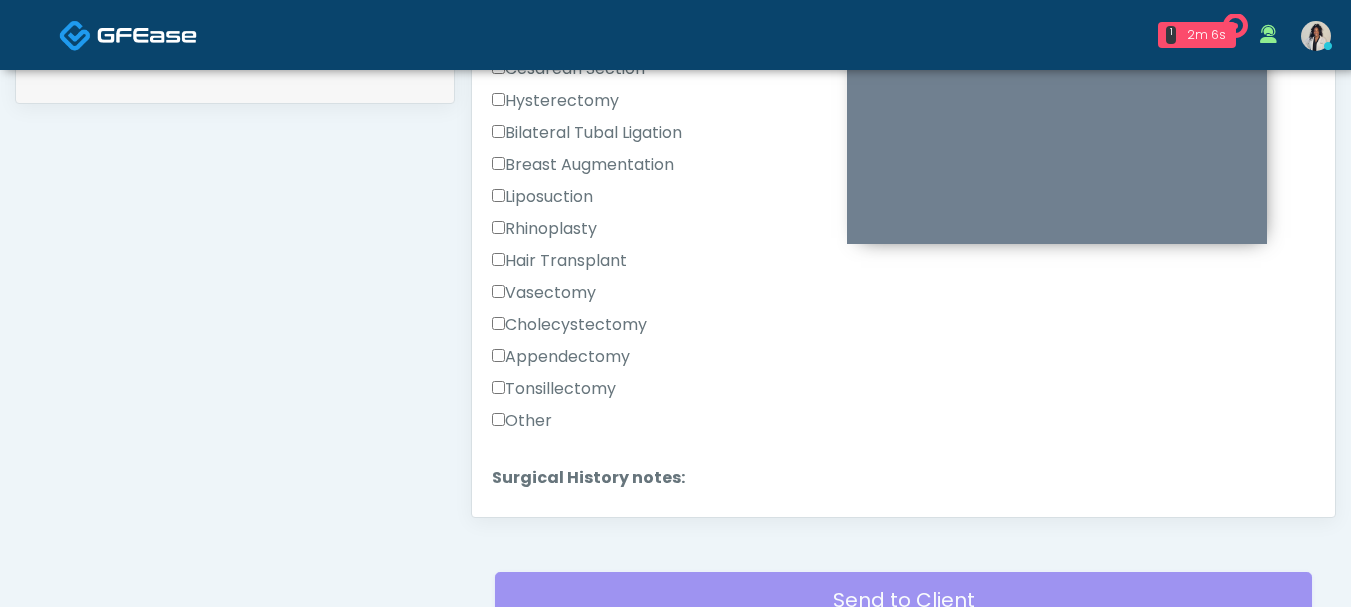 scroll, scrollTop: 1032, scrollLeft: 0, axis: vertical 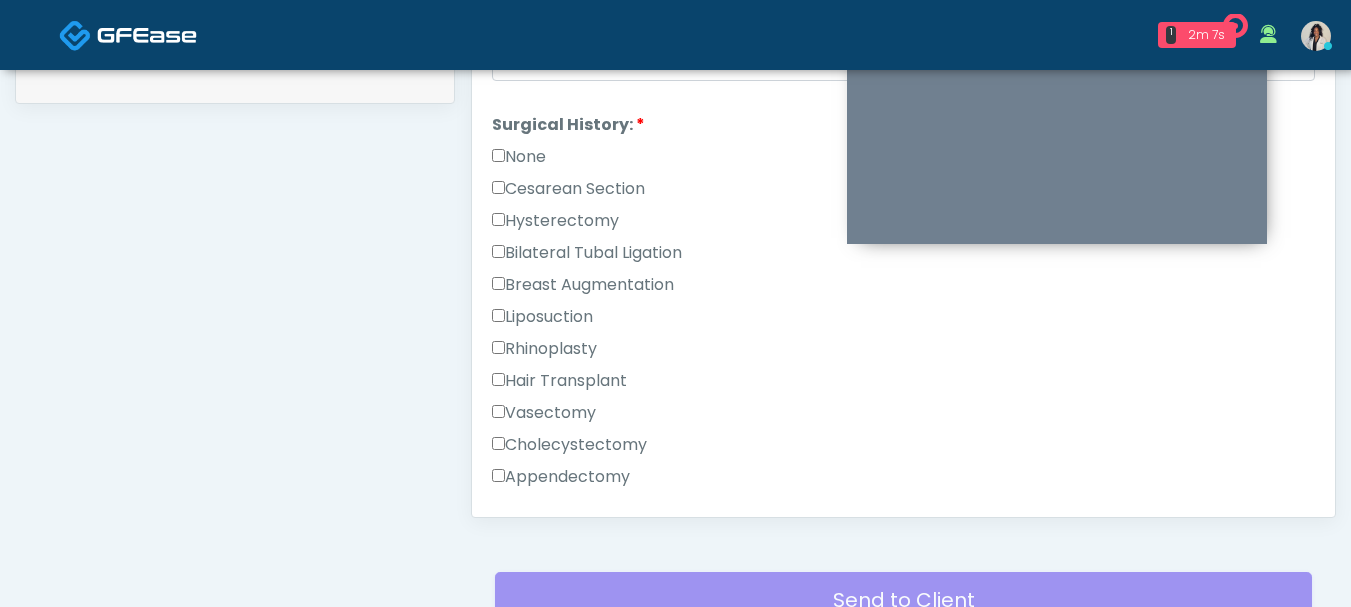 click on "None" at bounding box center (519, 157) 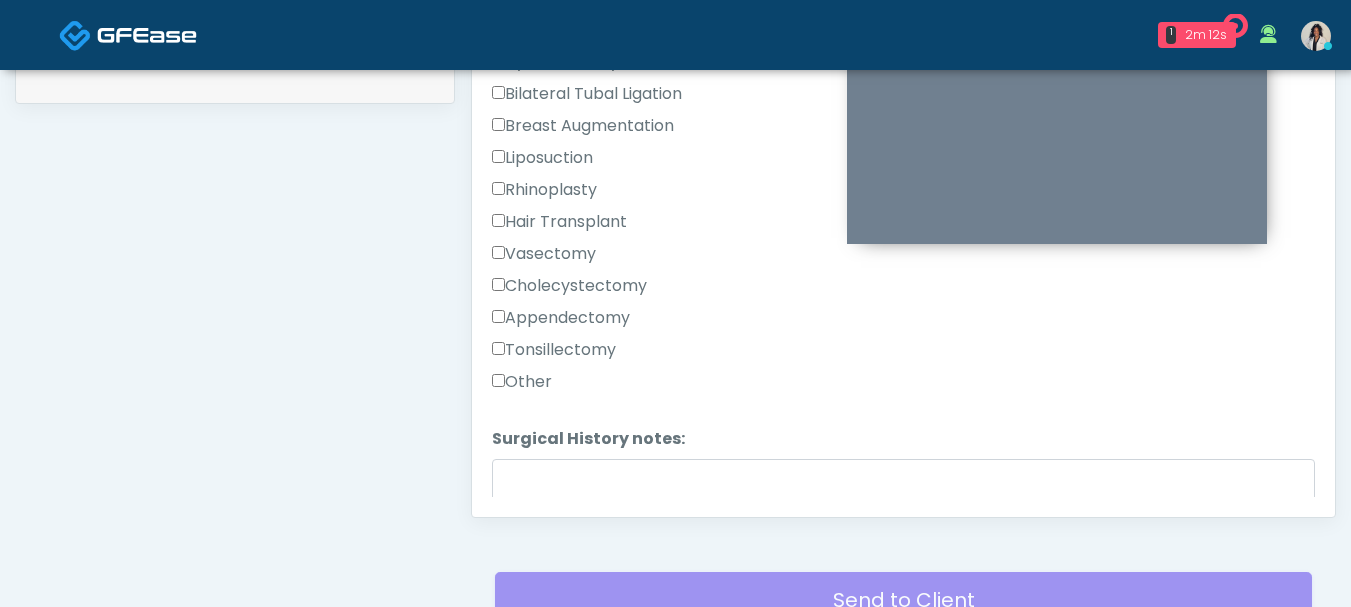 scroll, scrollTop: 1308, scrollLeft: 0, axis: vertical 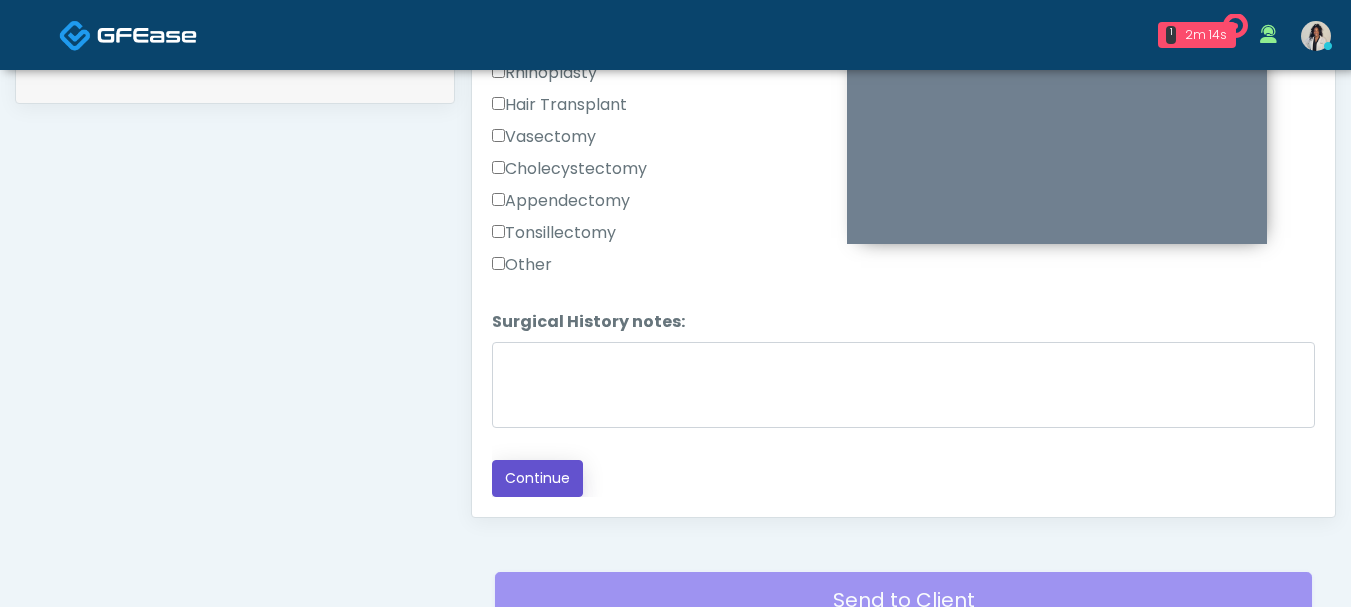 click on "Continue" at bounding box center (537, 478) 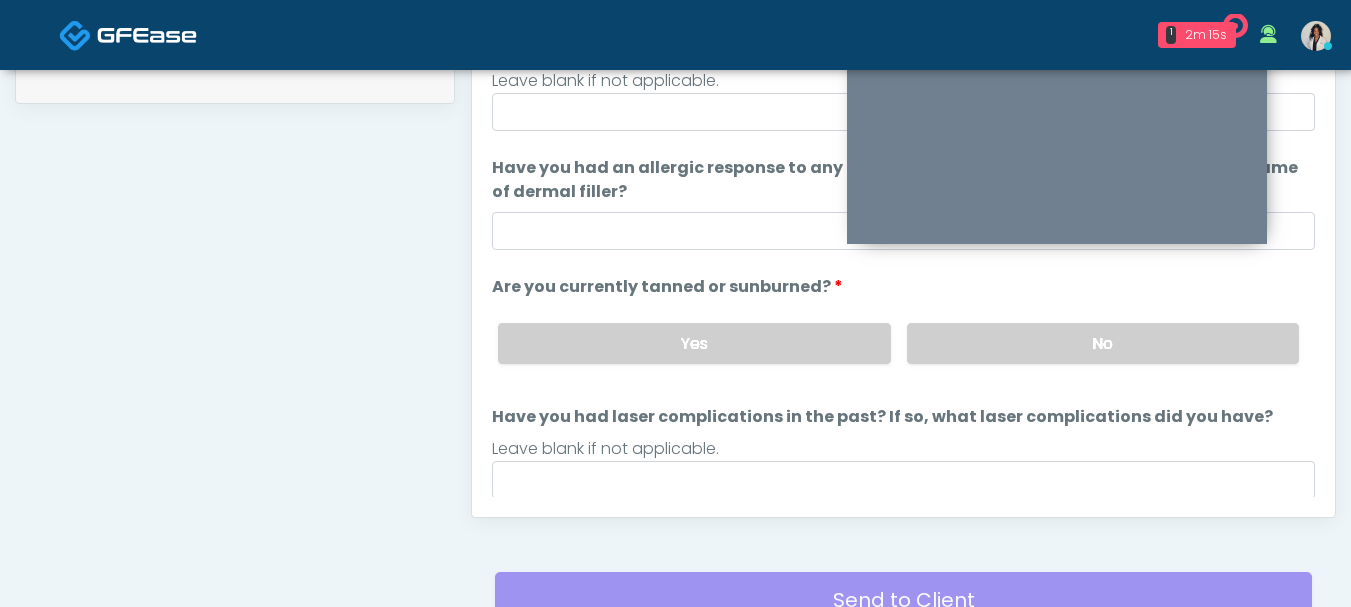 scroll, scrollTop: 0, scrollLeft: 0, axis: both 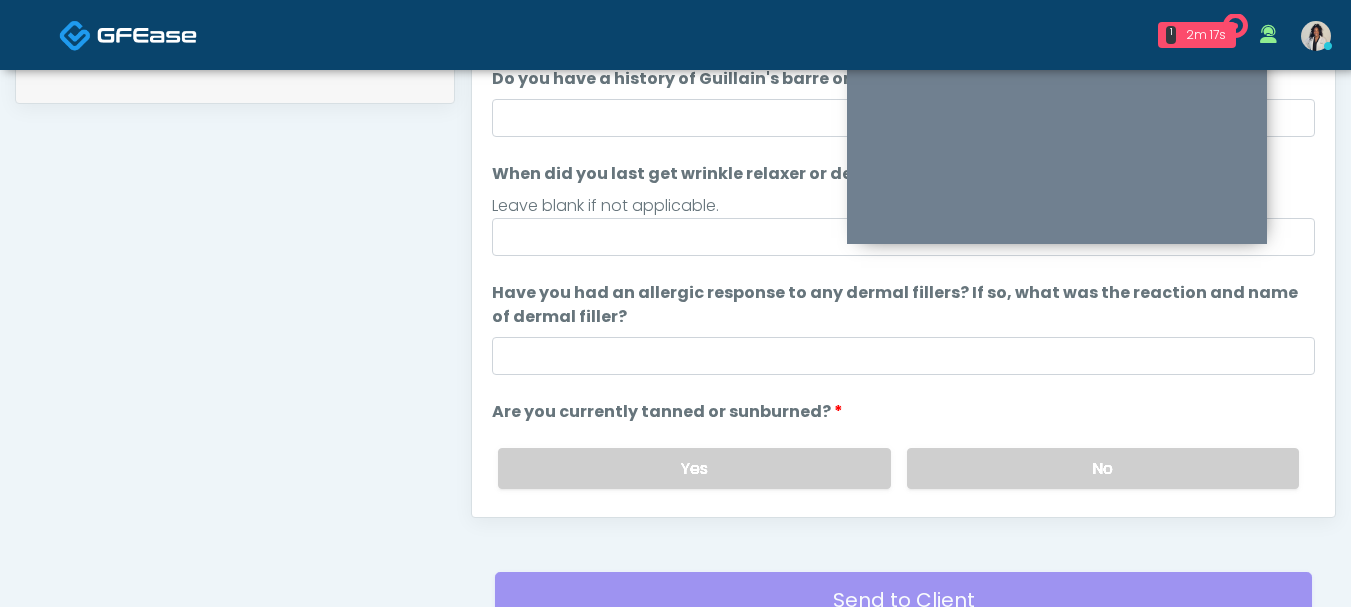 click on "Do you have a history of Guillain's barre or ALS? If so, please provide details.
Do you have a history of Guillain's barre or ALS? If so, please provide details." at bounding box center [903, 102] 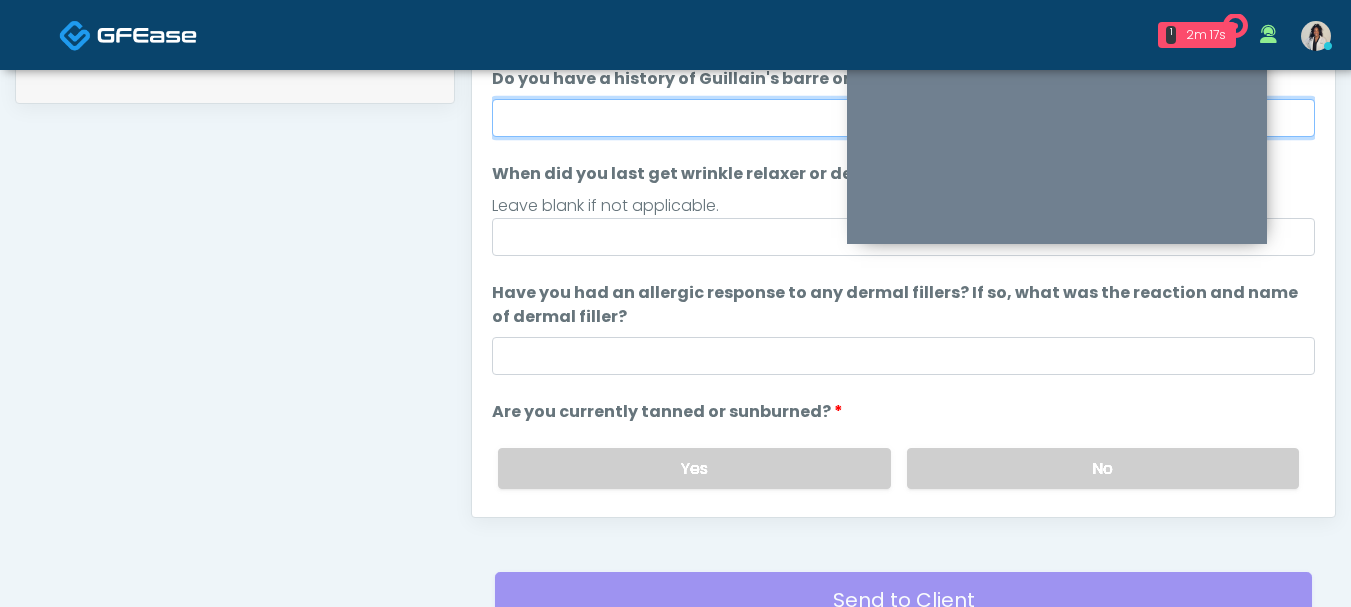 click on "Do you have a history of Guillain's barre or ALS? If so, please provide details." at bounding box center (903, 118) 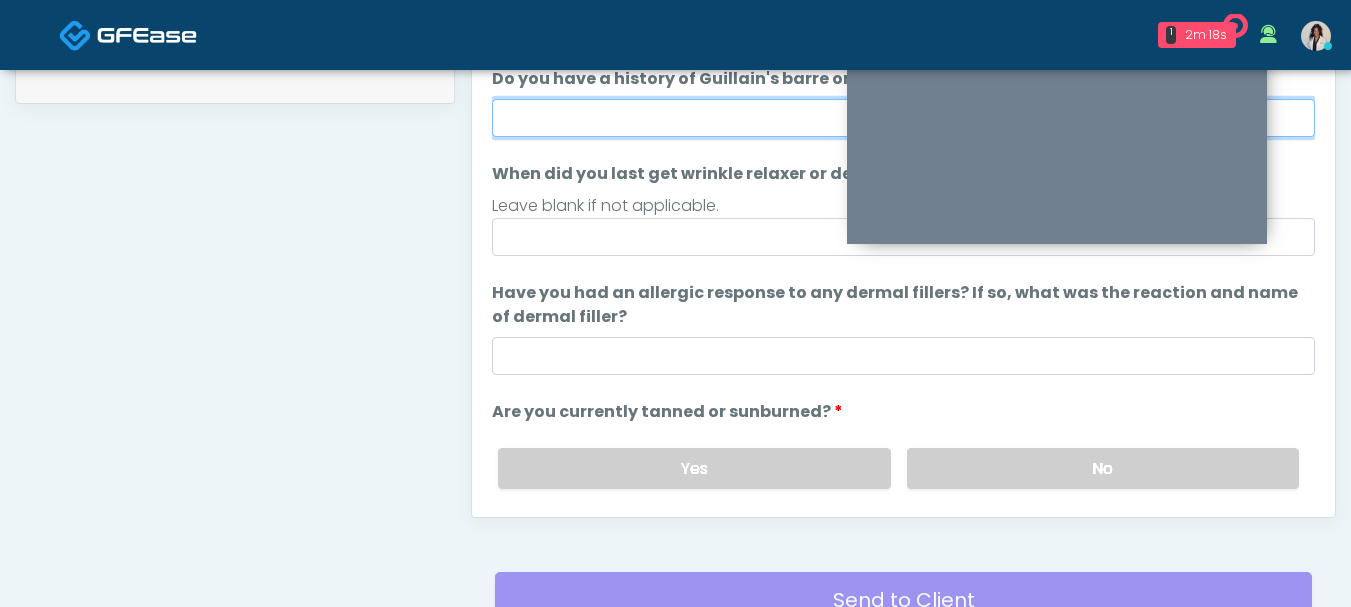 type on "**" 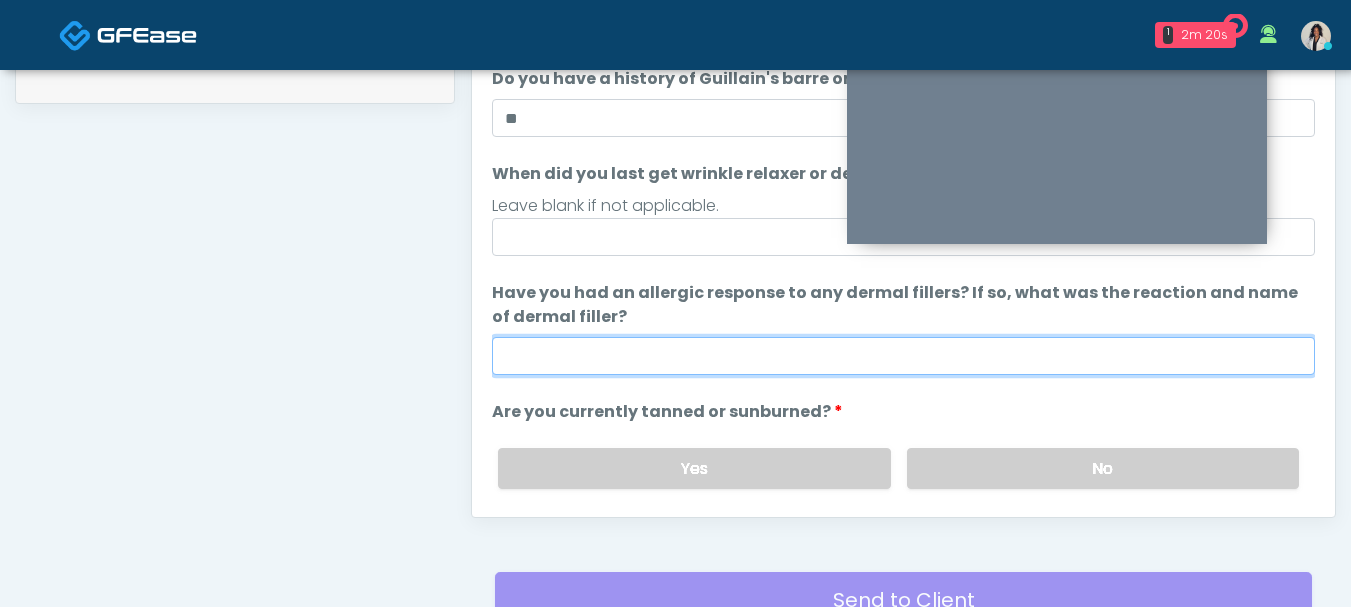 click on "Have you had an allergic response to any dermal fillers? If so, what was the reaction and name of dermal filler?" at bounding box center (903, 356) 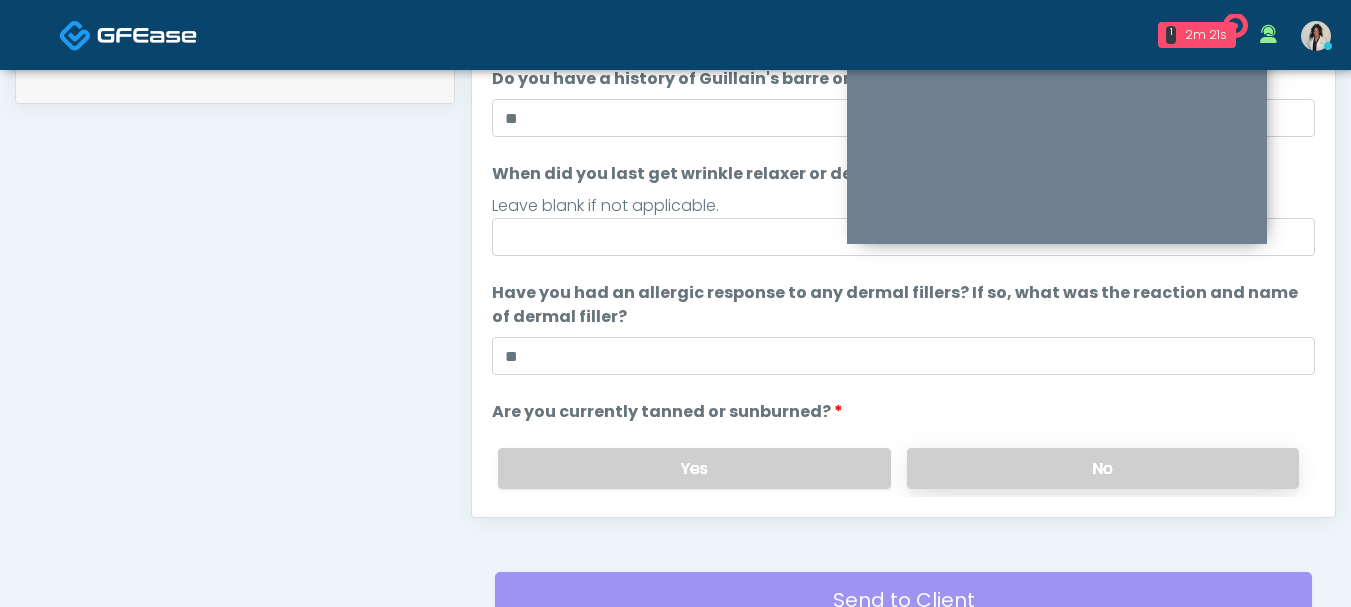 click on "No" at bounding box center (1103, 468) 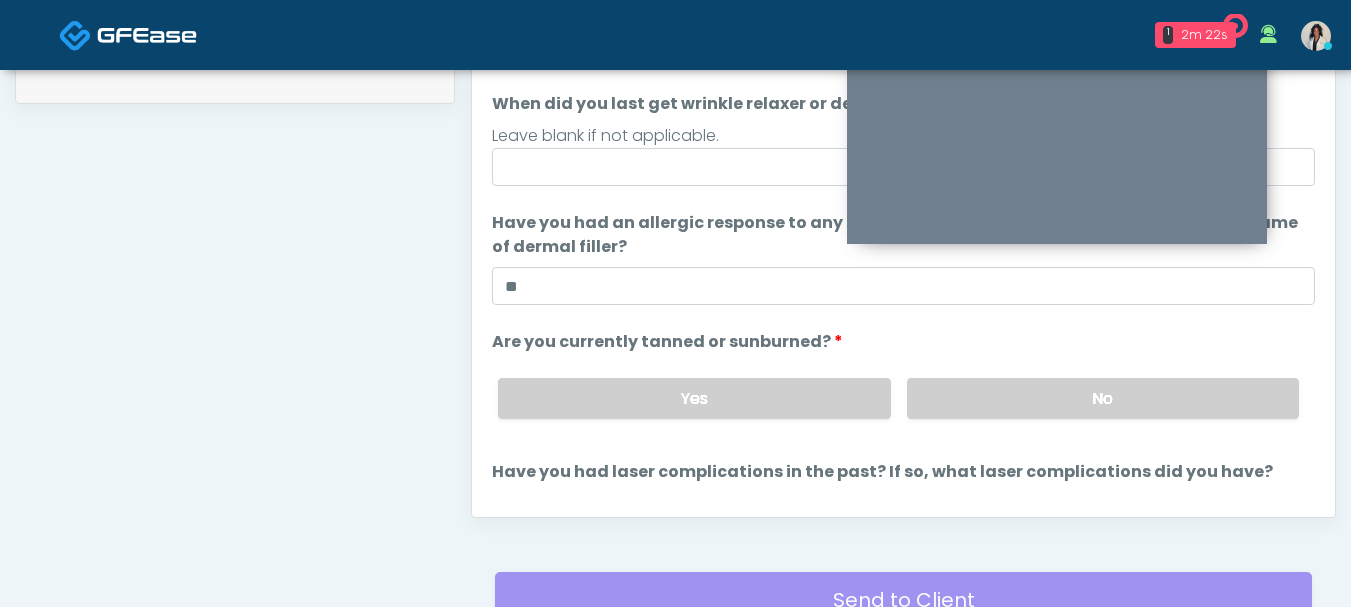 scroll, scrollTop: 189, scrollLeft: 0, axis: vertical 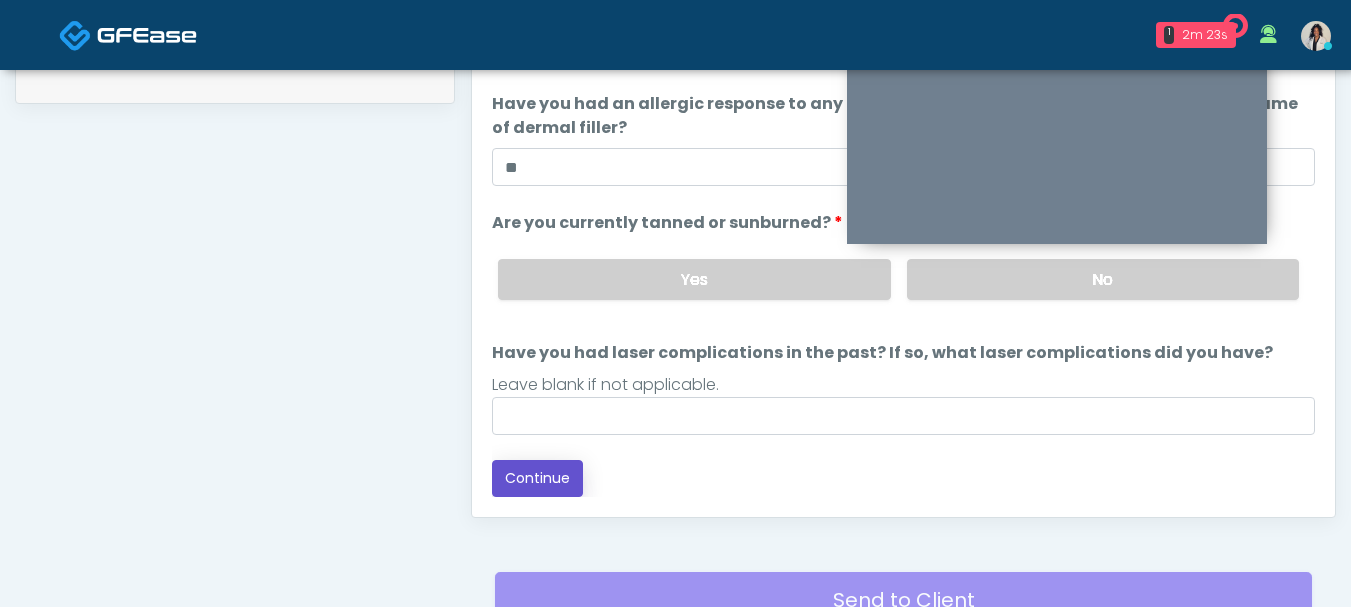 click on "Continue" at bounding box center (537, 478) 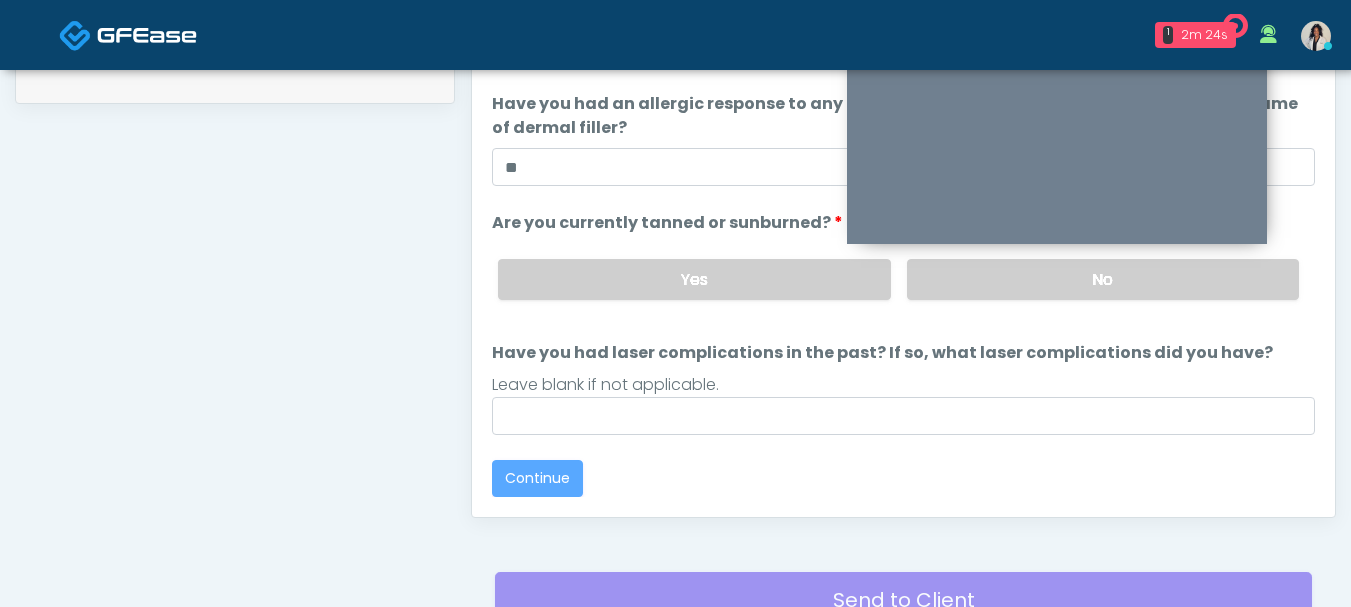 scroll, scrollTop: 0, scrollLeft: 0, axis: both 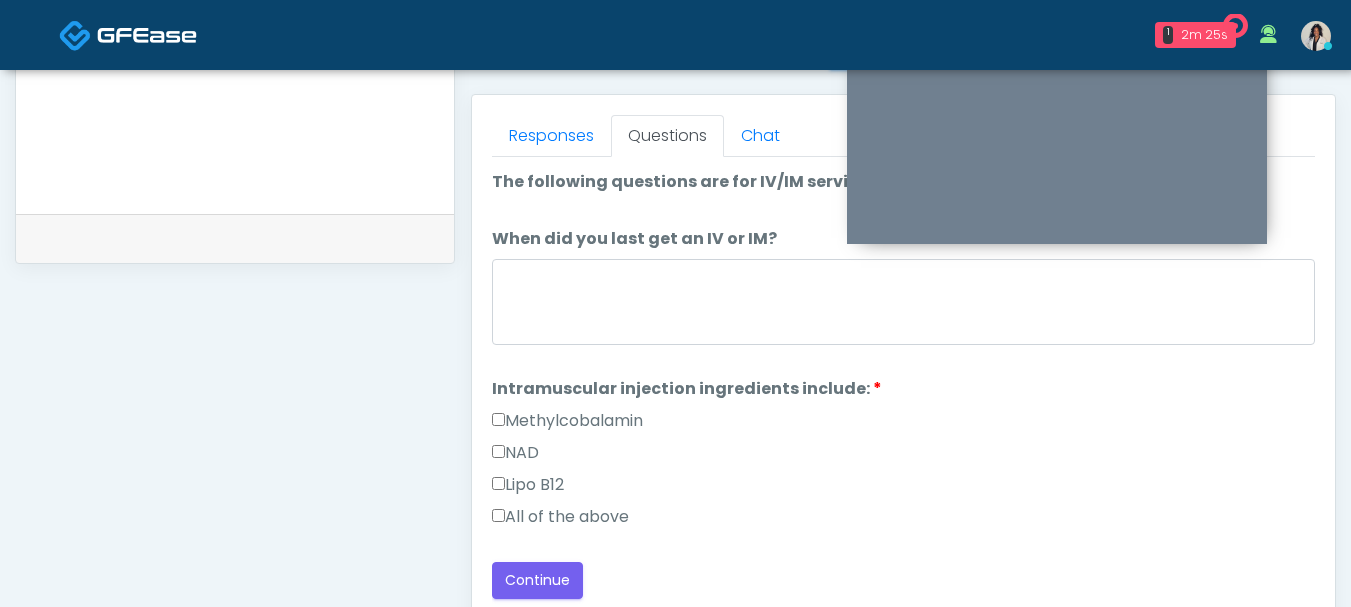 click on "All of the above" at bounding box center (560, 517) 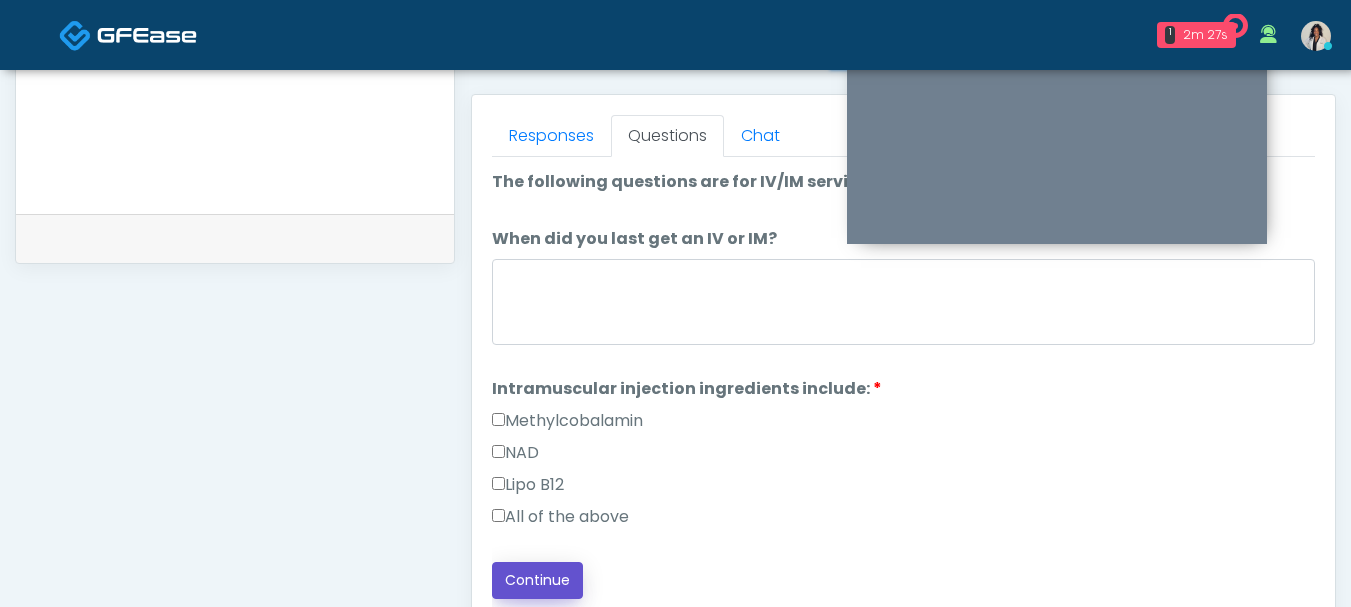 click on "Continue" at bounding box center [537, 580] 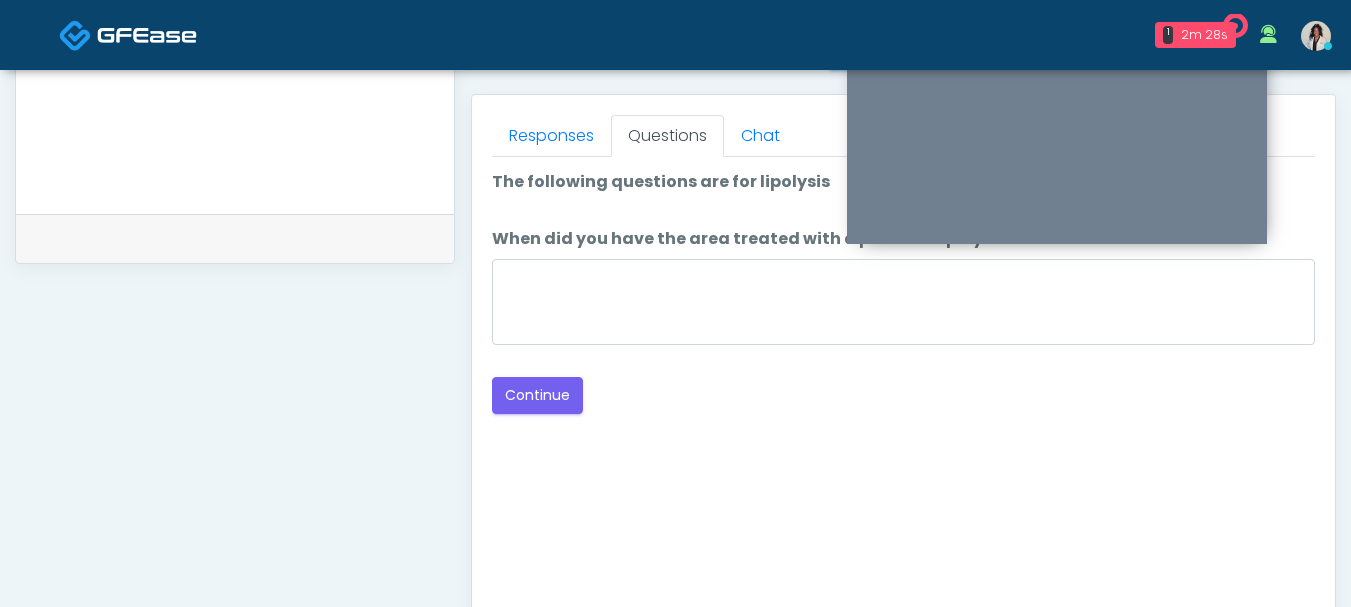 scroll, scrollTop: 789, scrollLeft: 0, axis: vertical 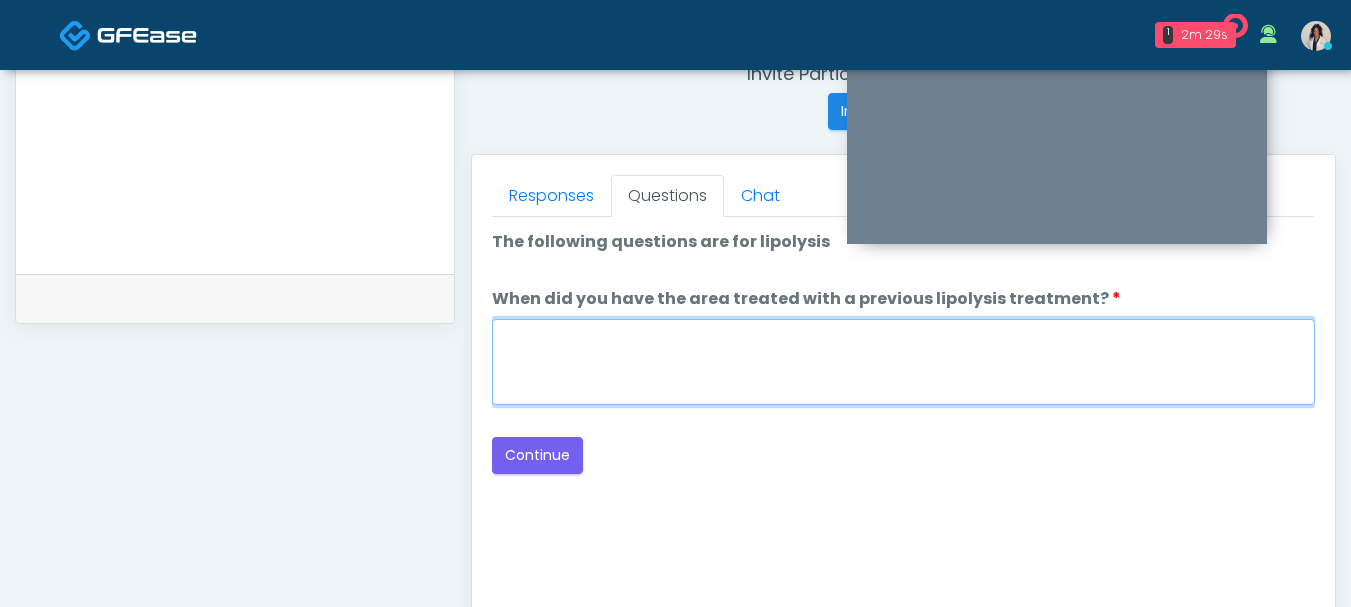 click on "When did you have the area treated with a previous lipolysis treatment?" at bounding box center [903, 362] 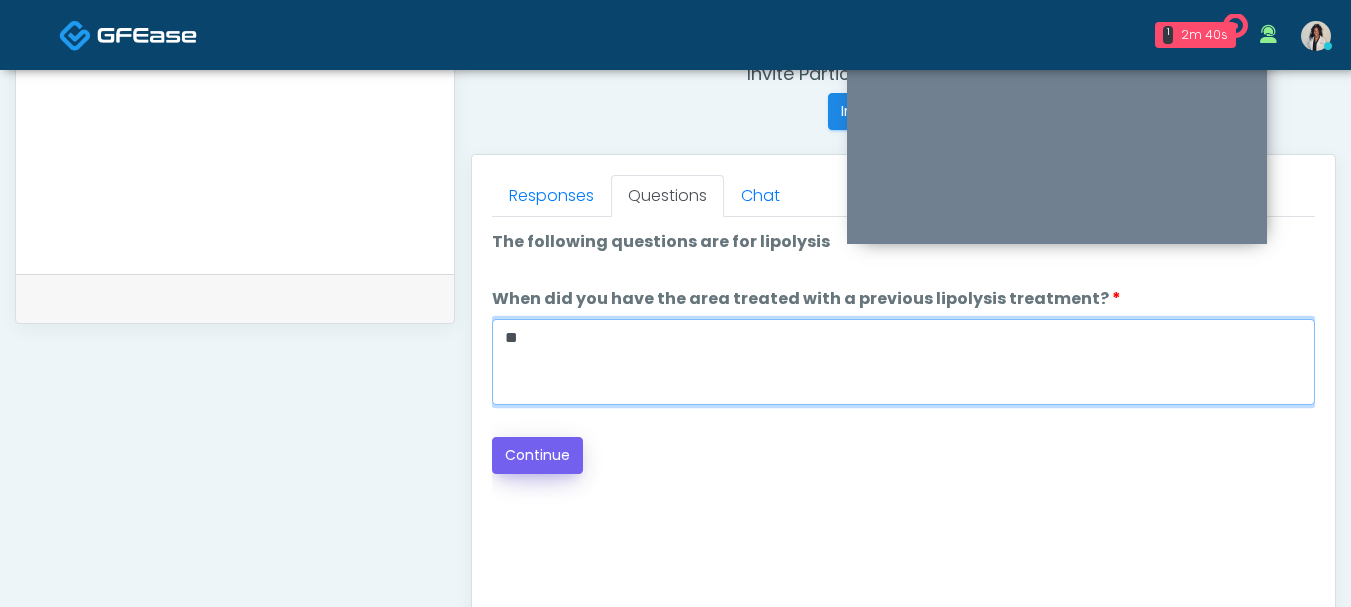 type on "**" 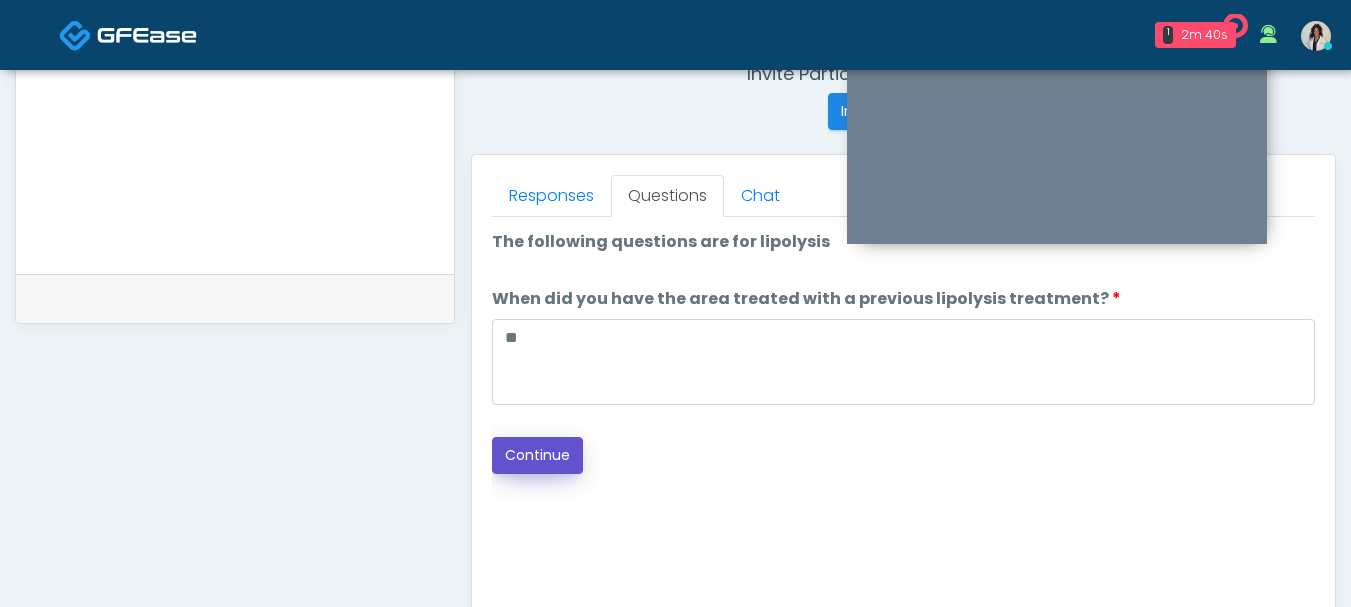 click on "Continue" at bounding box center (537, 455) 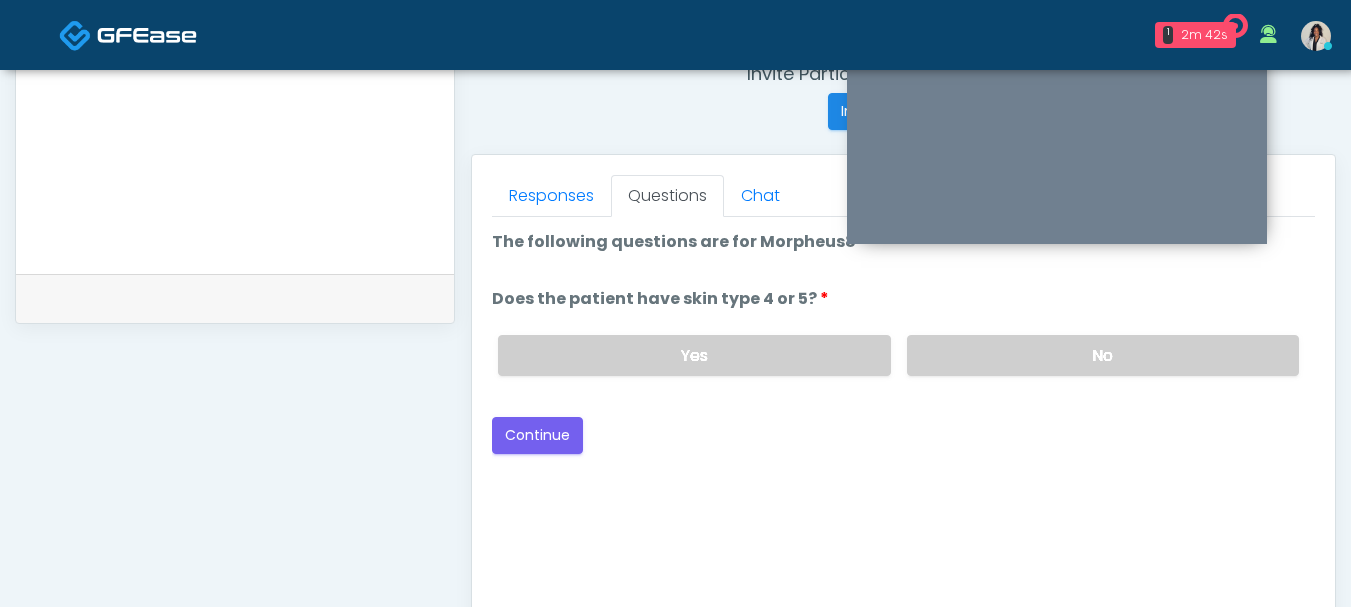 click on "Yes
No" at bounding box center (898, 355) 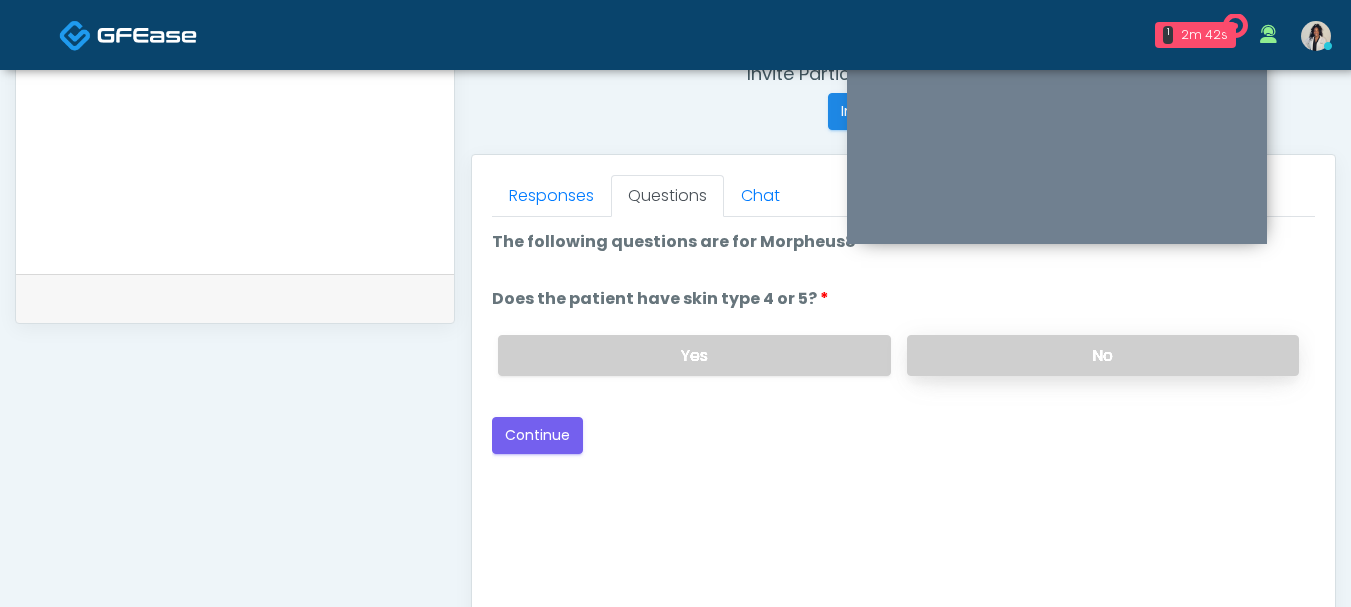 click on "No" at bounding box center (1103, 355) 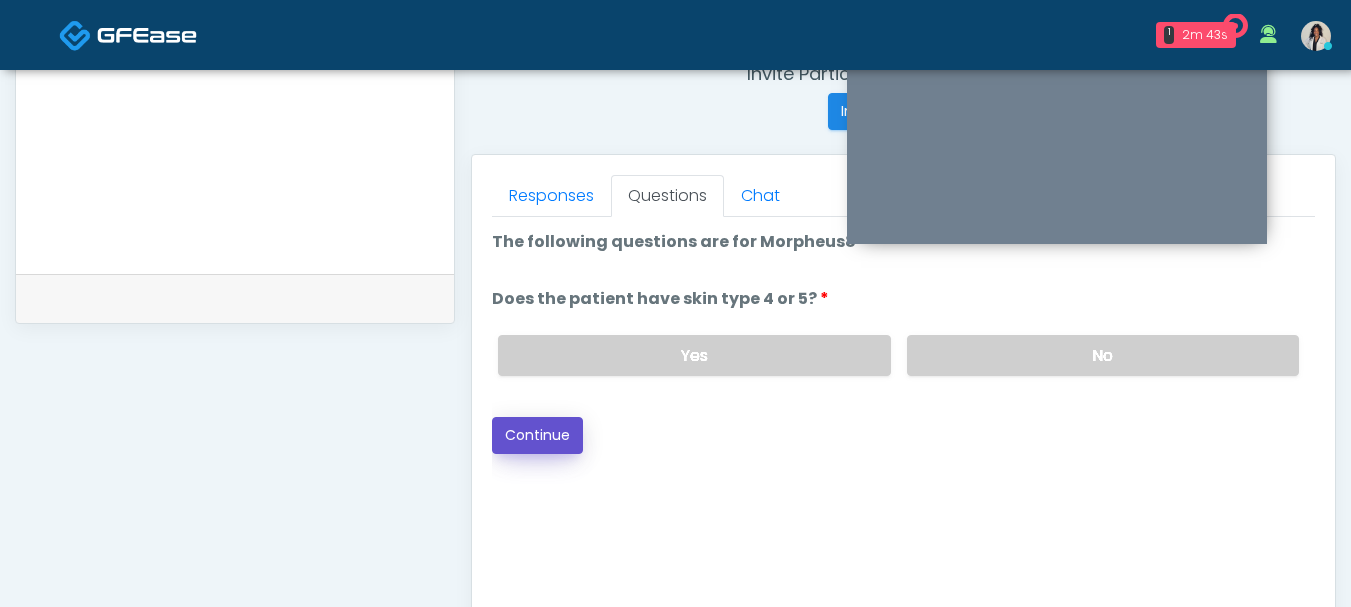 click on "Continue" at bounding box center (537, 435) 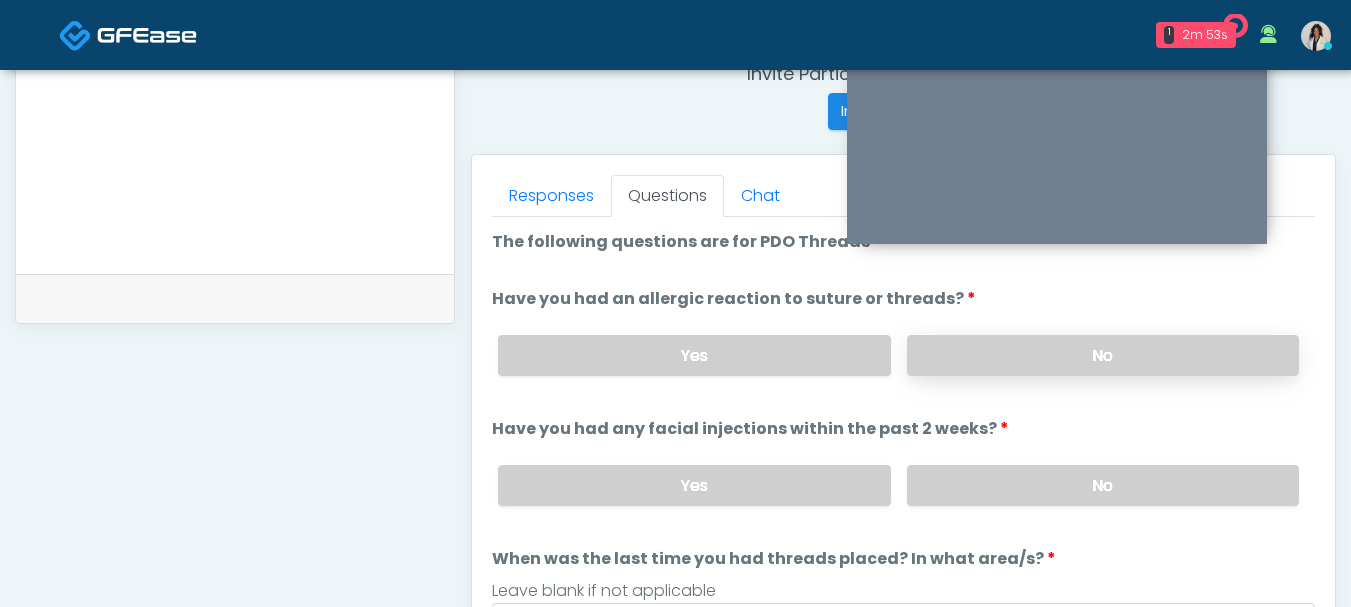 click on "No" at bounding box center [1103, 355] 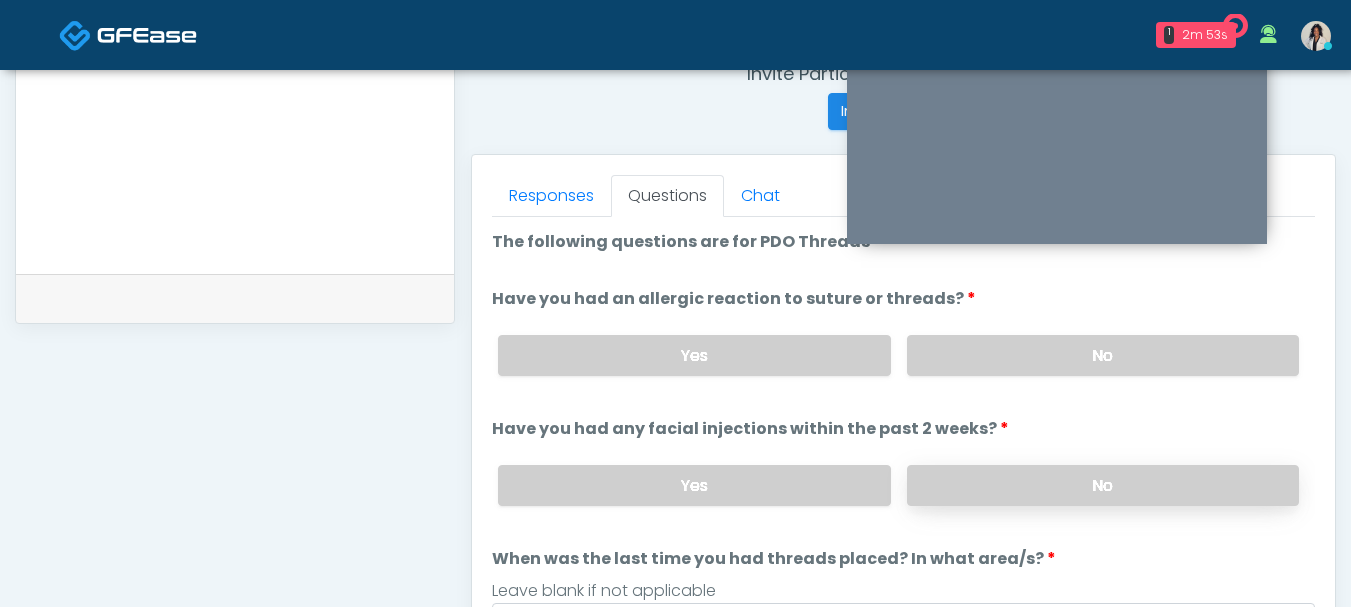 click on "No" at bounding box center (1103, 485) 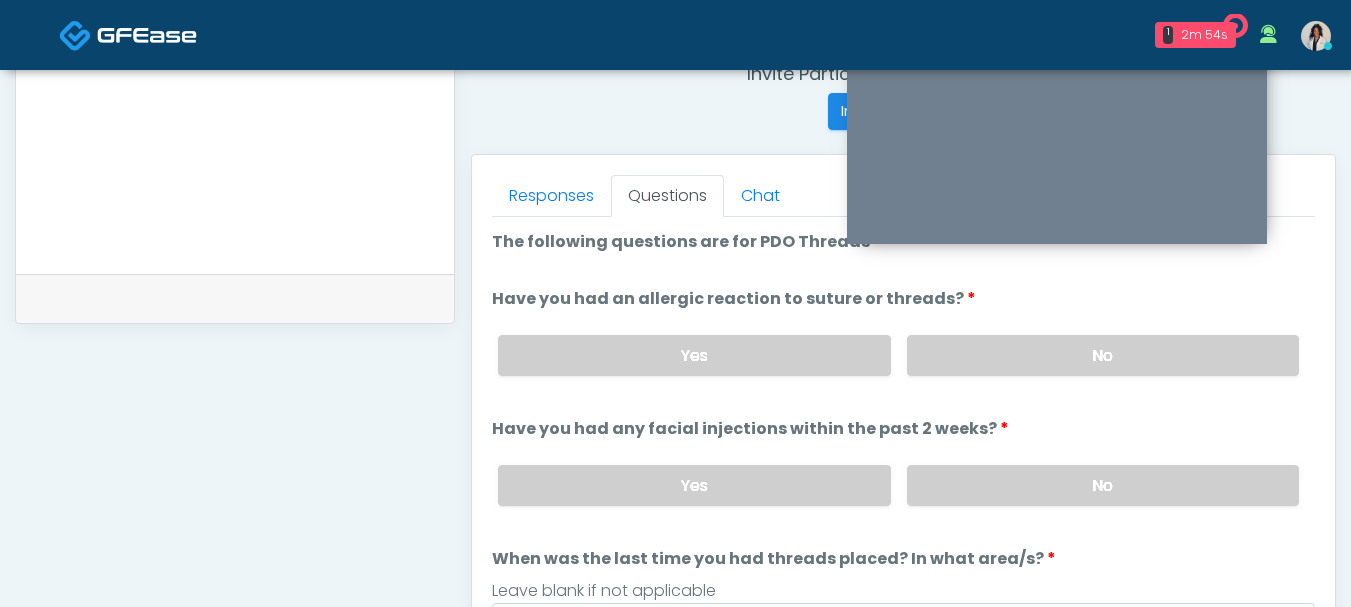 scroll, scrollTop: 946, scrollLeft: 0, axis: vertical 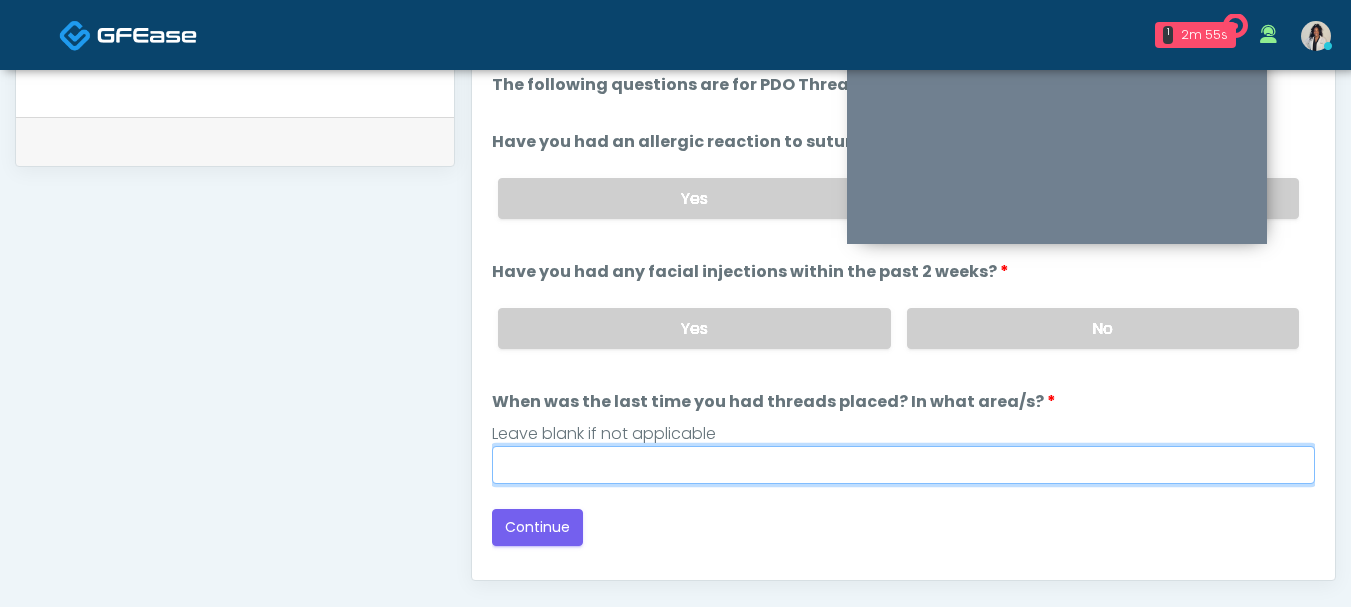 click on "When was the last time you had threads placed? In what area/s?" at bounding box center [903, 465] 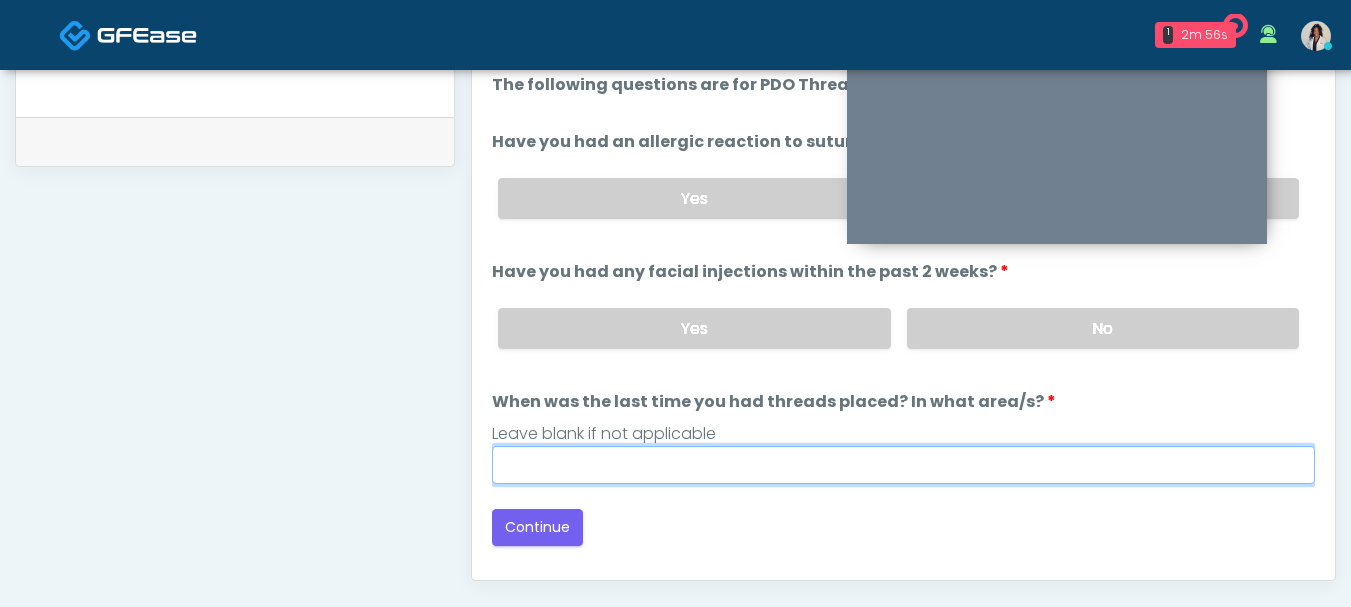 type on "**" 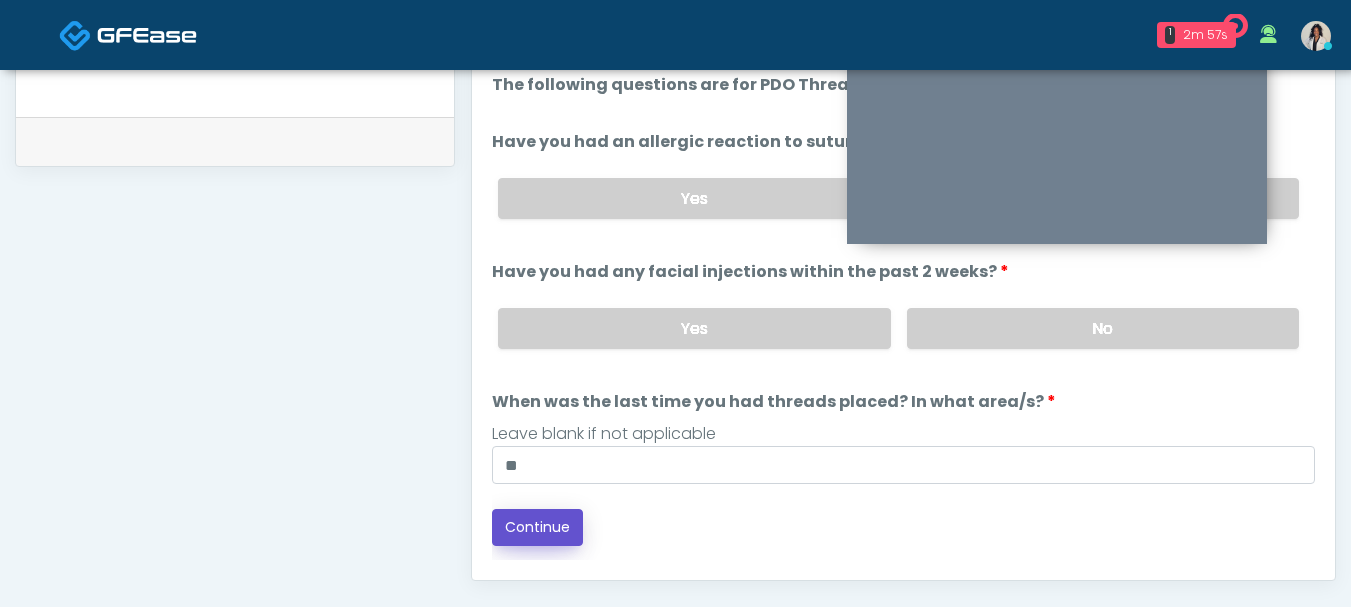 click on "Continue" at bounding box center (537, 527) 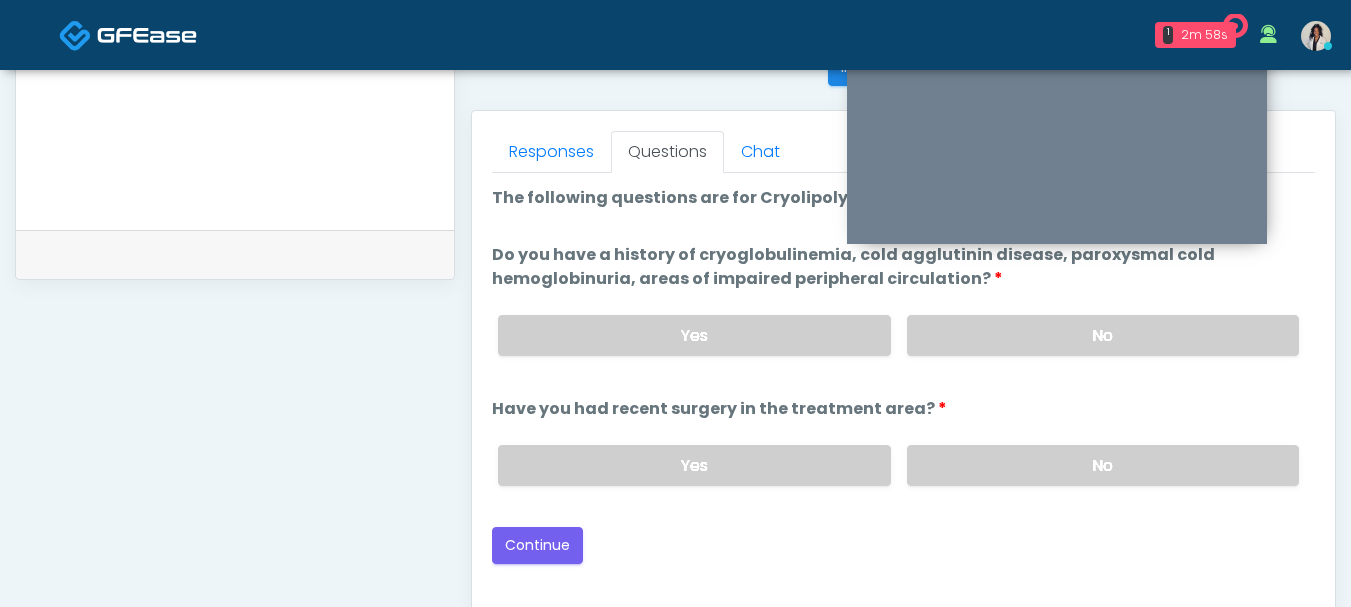scroll, scrollTop: 814, scrollLeft: 0, axis: vertical 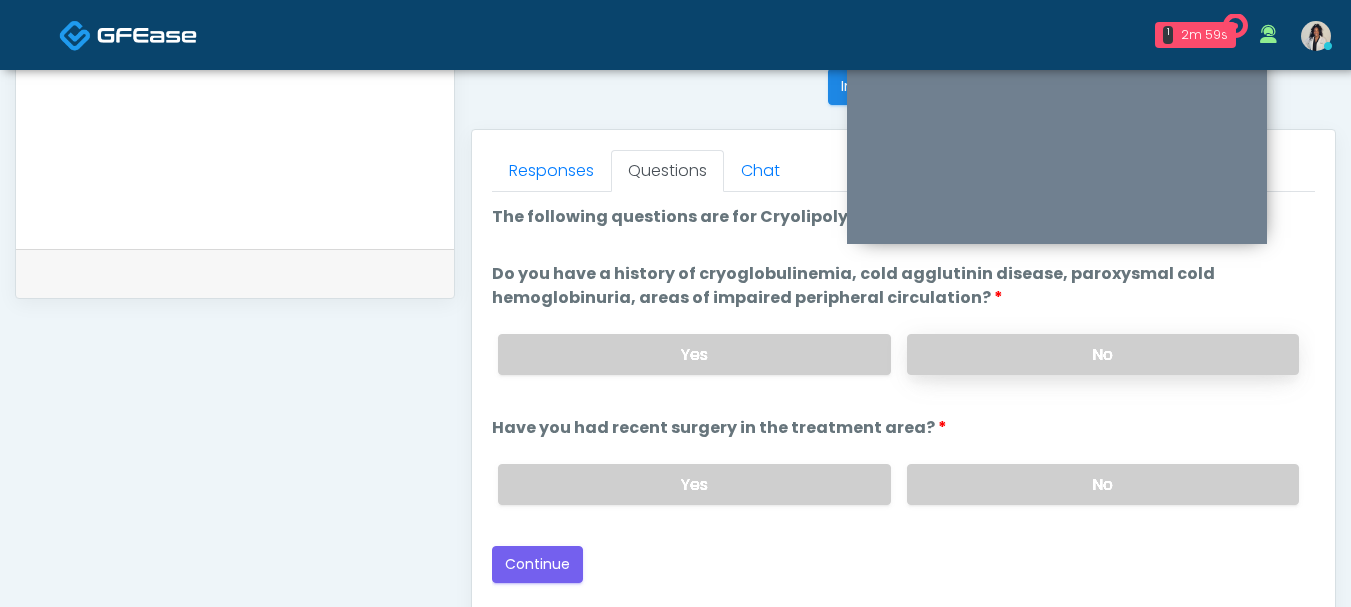 click on "No" at bounding box center (1103, 354) 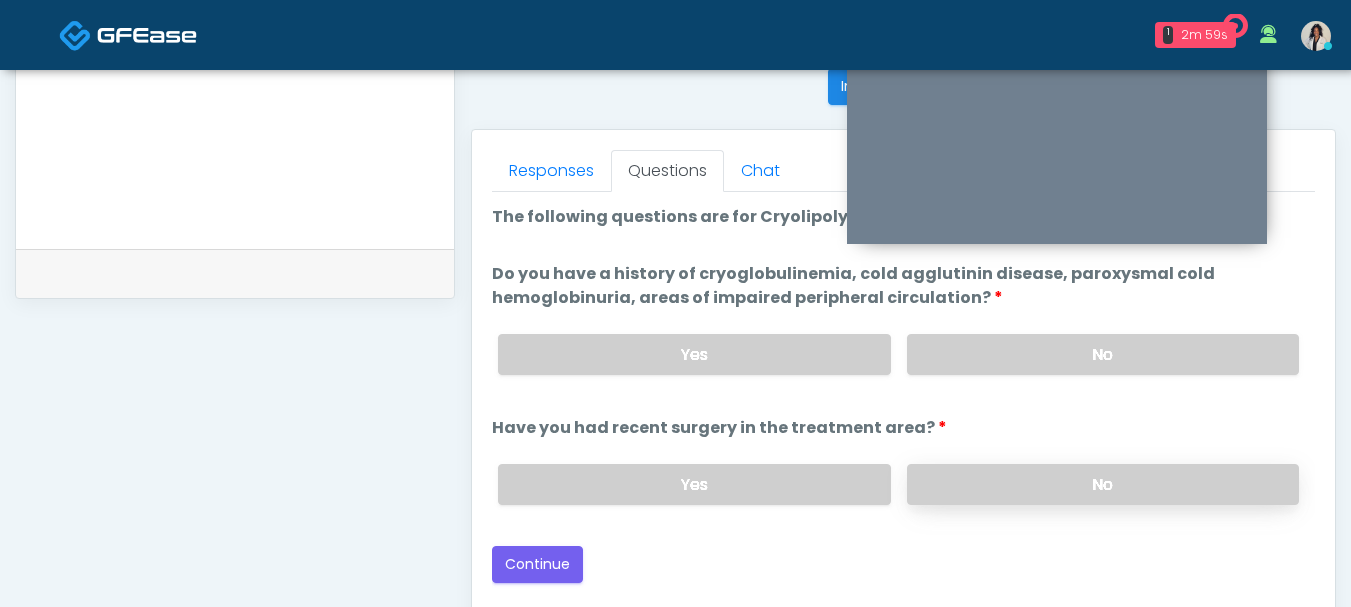 click on "No" at bounding box center (1103, 484) 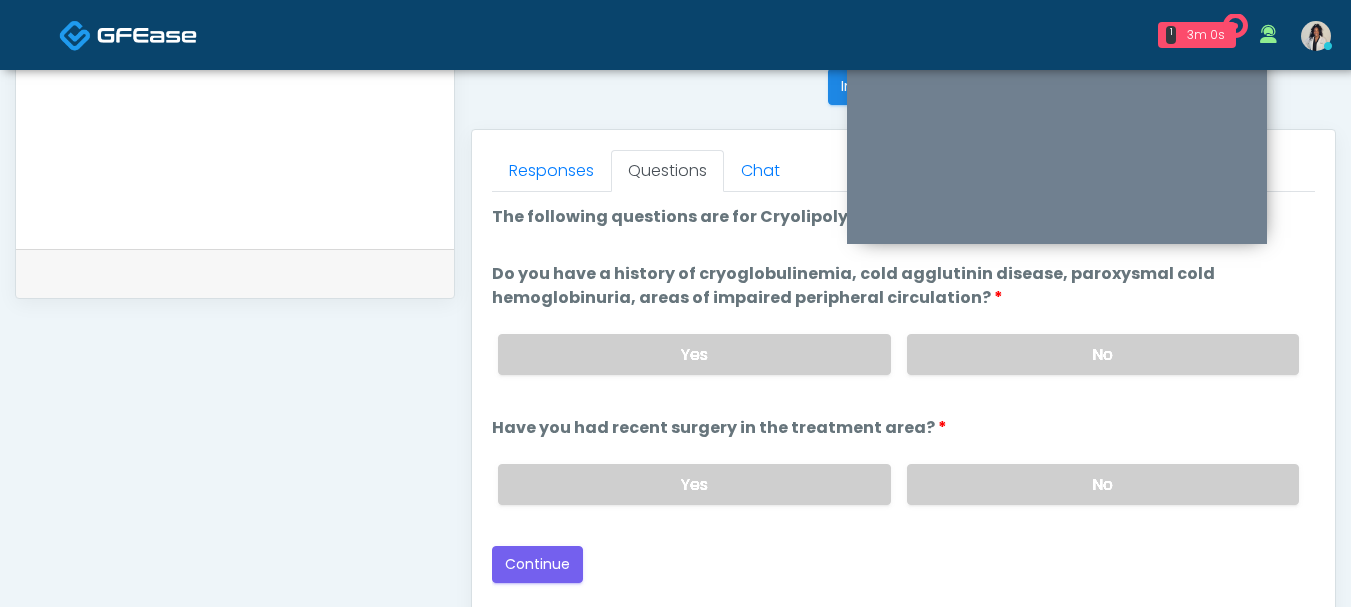 scroll, scrollTop: 899, scrollLeft: 0, axis: vertical 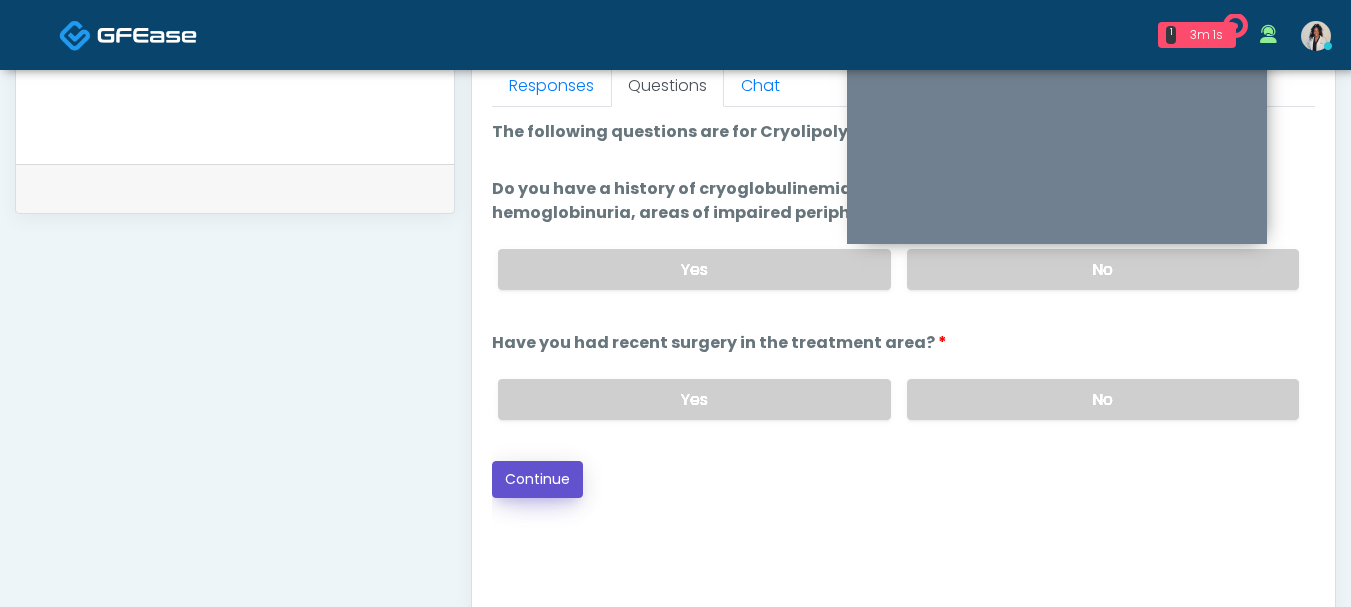 click on "Continue" at bounding box center [537, 479] 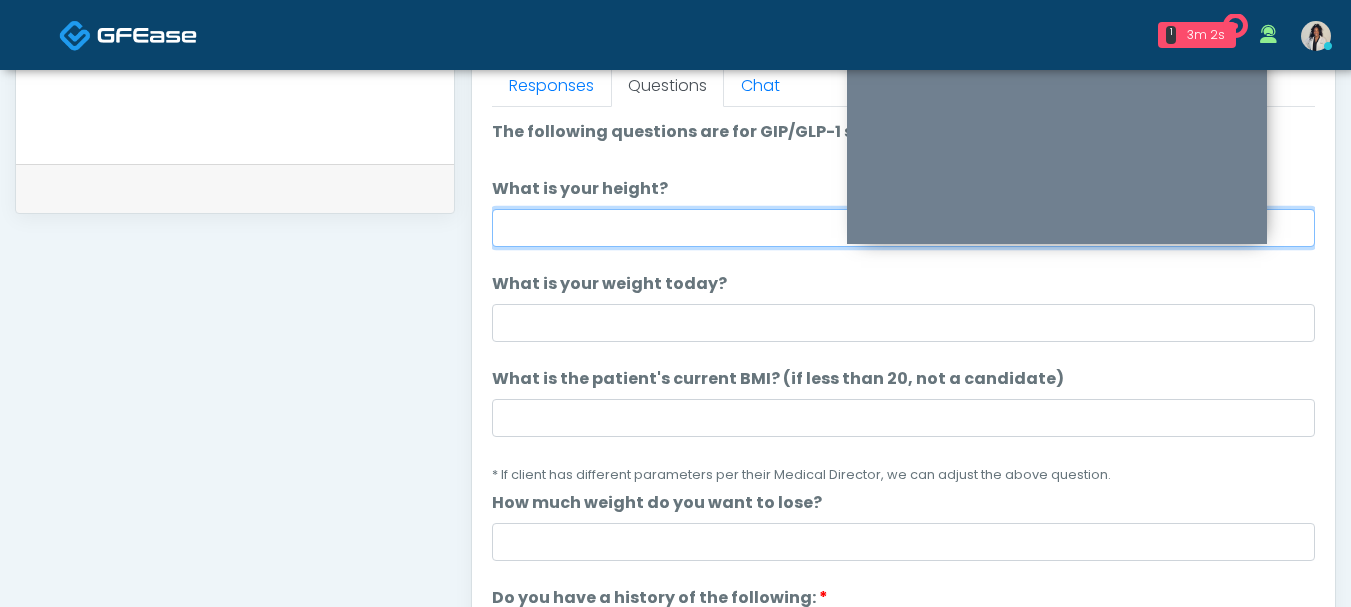 click on "What is your height?" at bounding box center (903, 228) 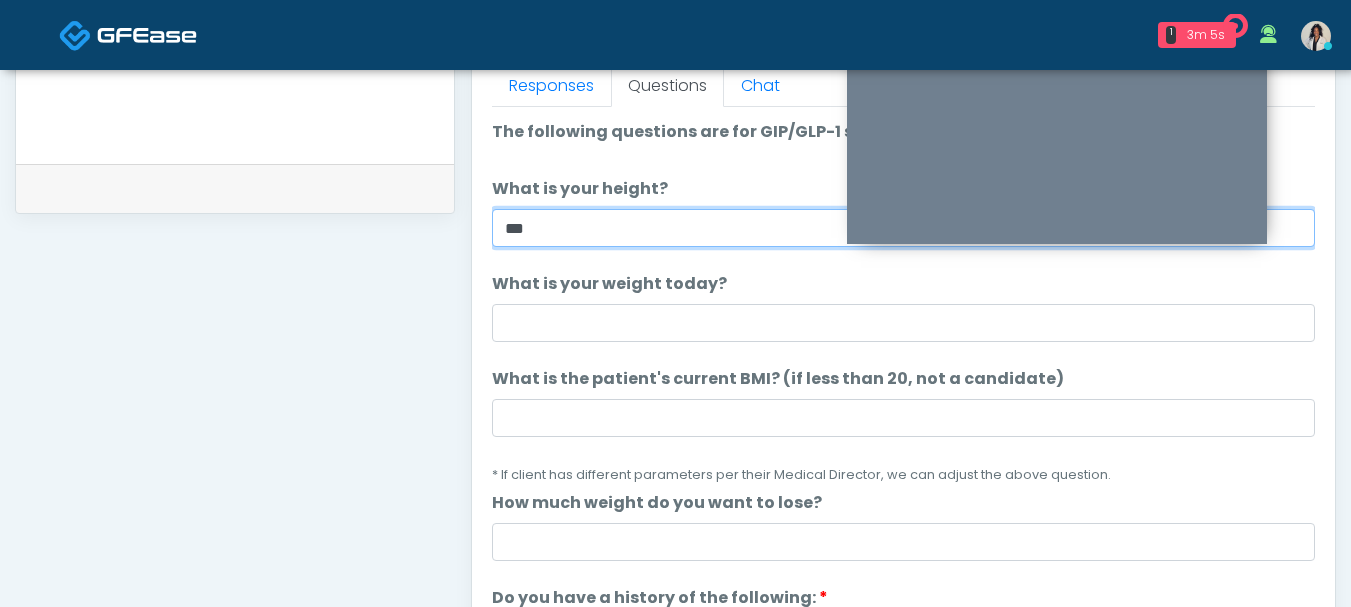 type on "***" 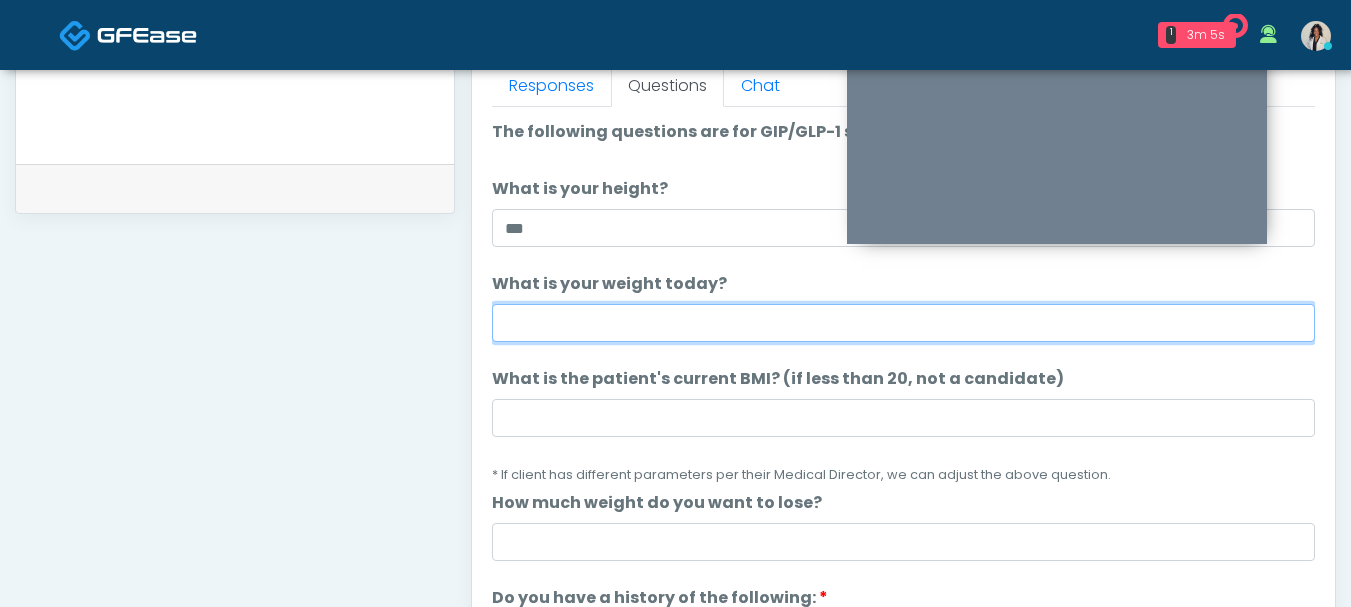 click on "What is your weight today?" at bounding box center (903, 323) 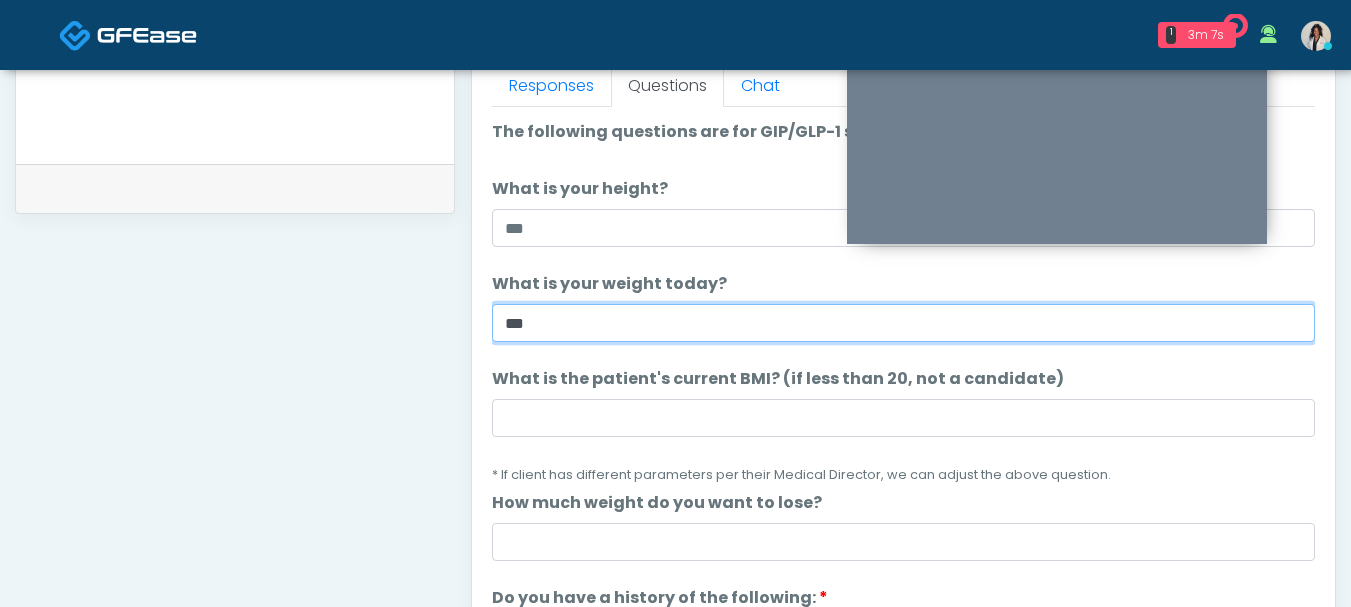 type on "***" 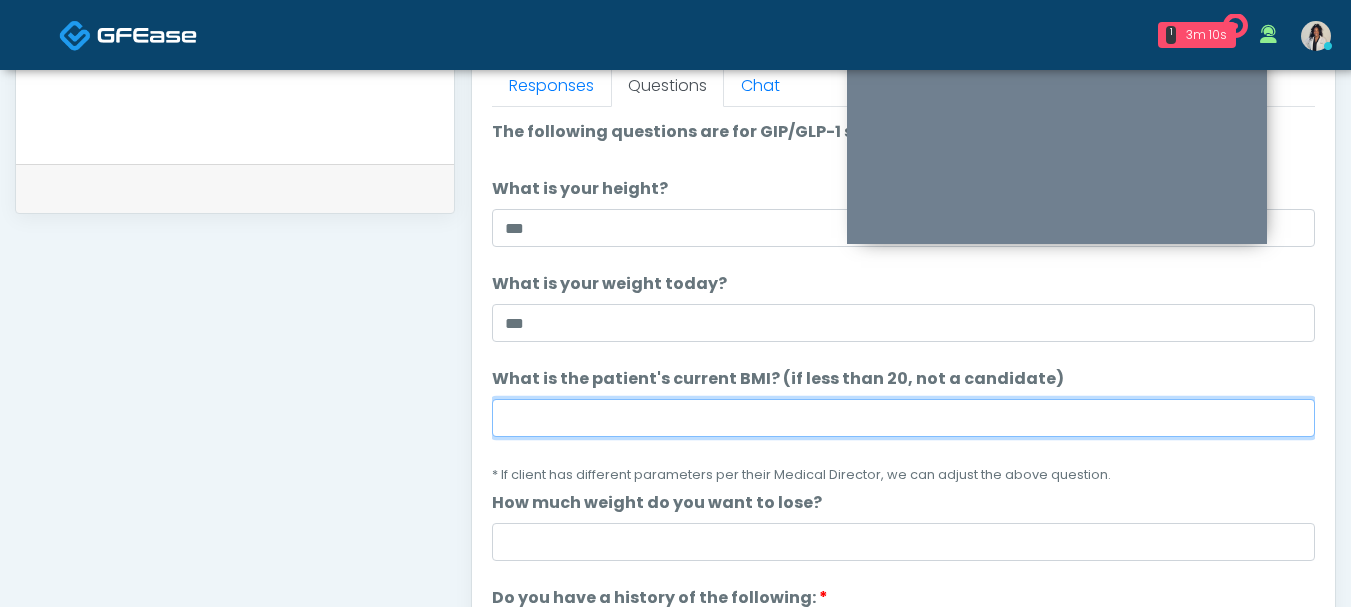 click on "What is the patient's current BMI? (if less than 20, not a candidate)" at bounding box center [903, 418] 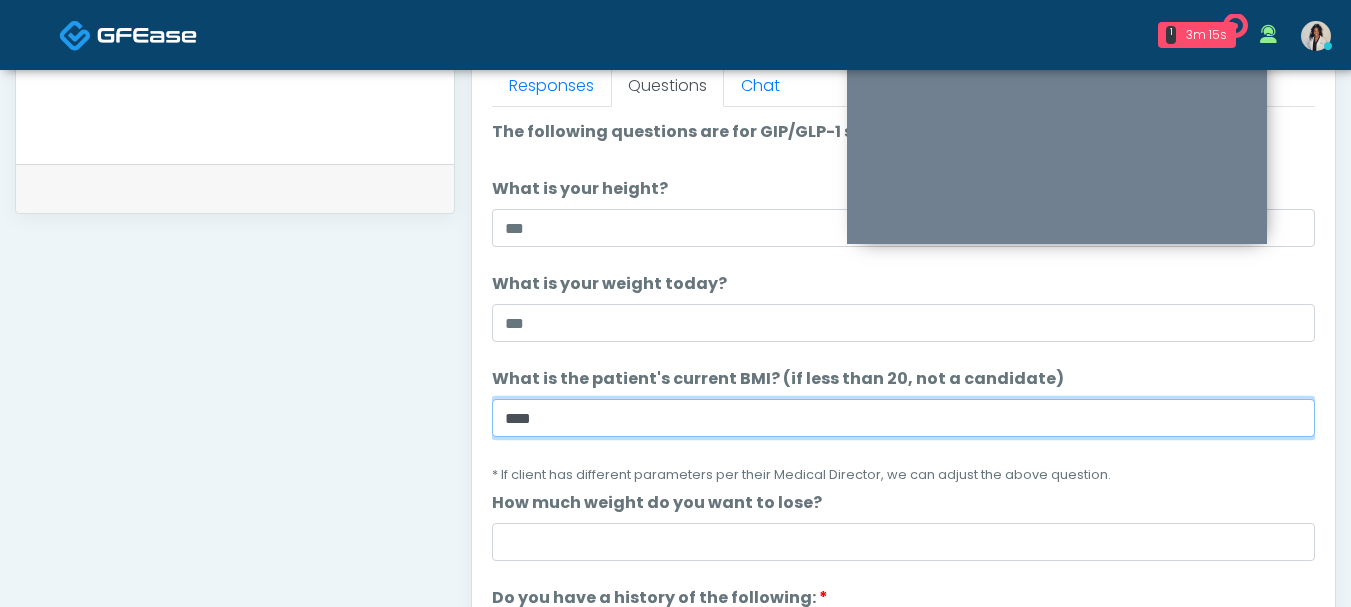 type on "****" 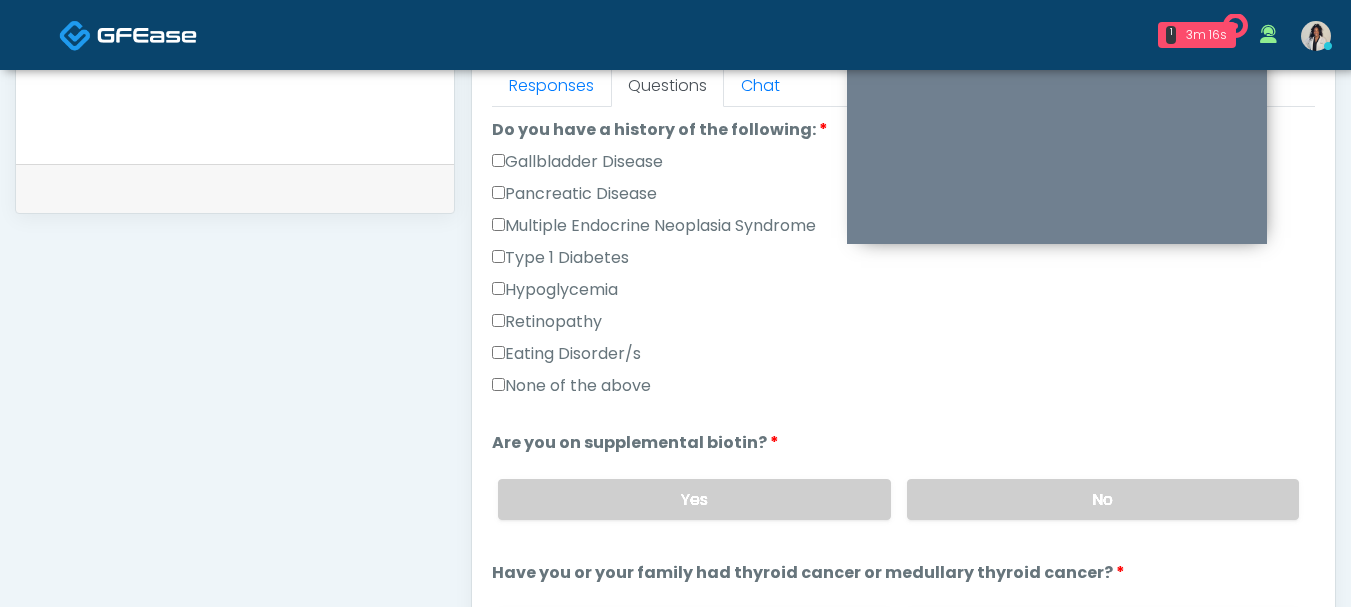 scroll, scrollTop: 489, scrollLeft: 0, axis: vertical 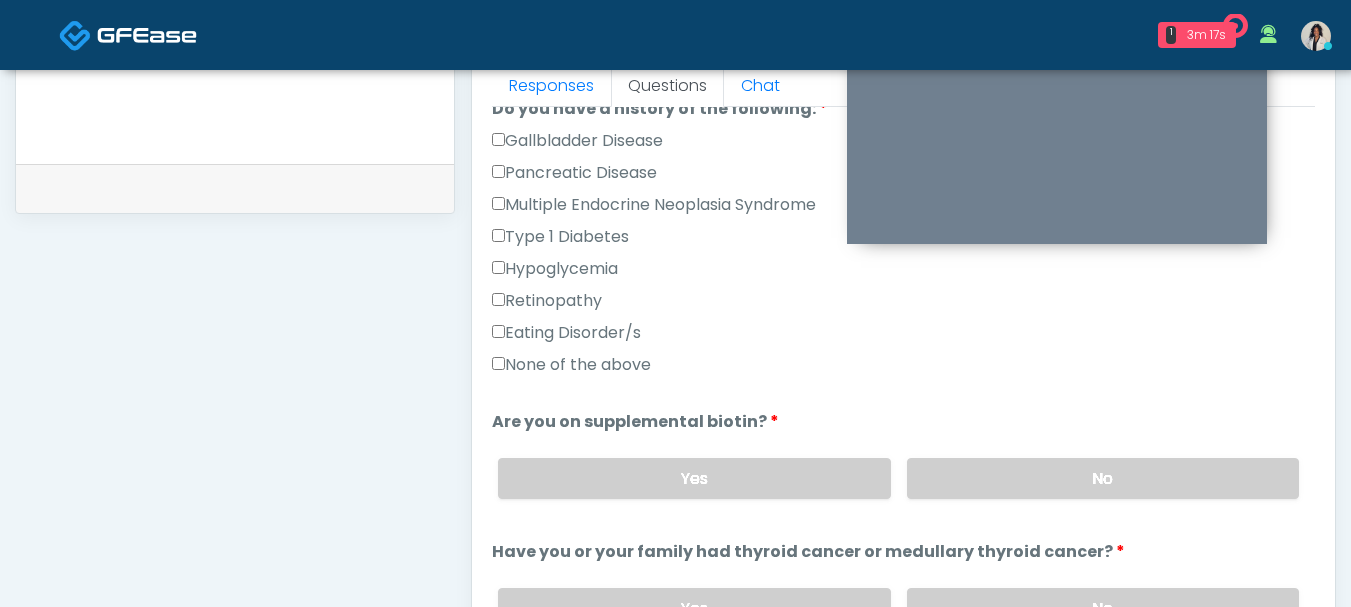 click on "None of the above" at bounding box center [571, 365] 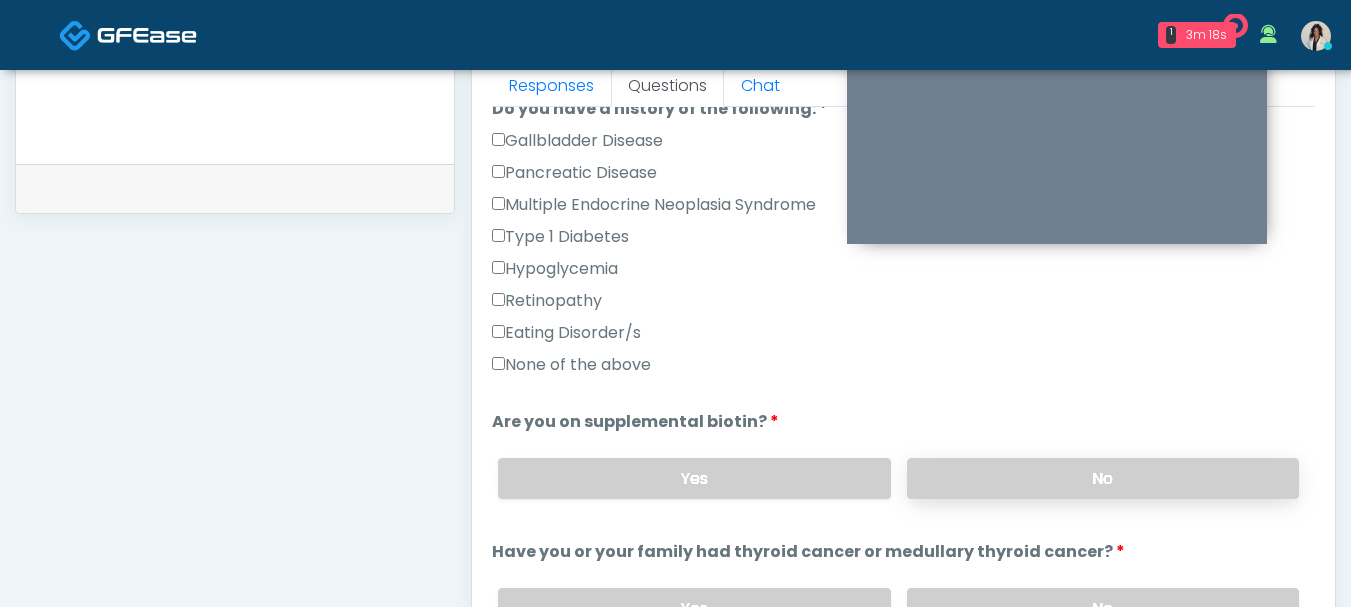 click on "No" at bounding box center [1103, 478] 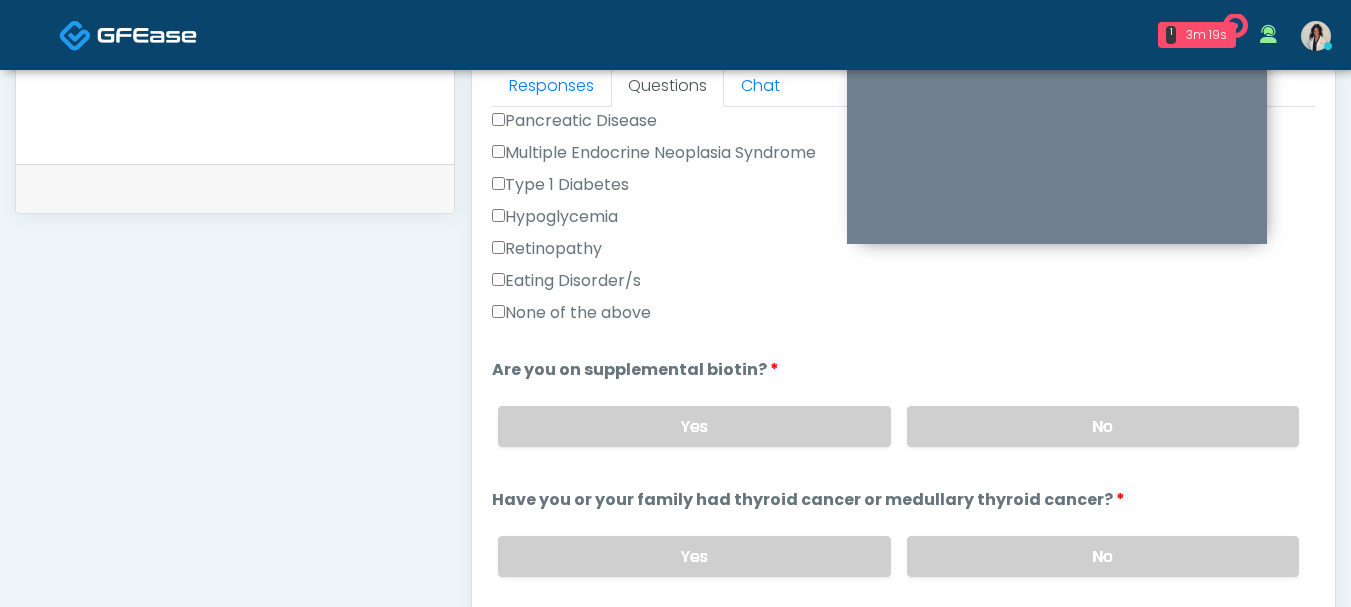 scroll, scrollTop: 769, scrollLeft: 0, axis: vertical 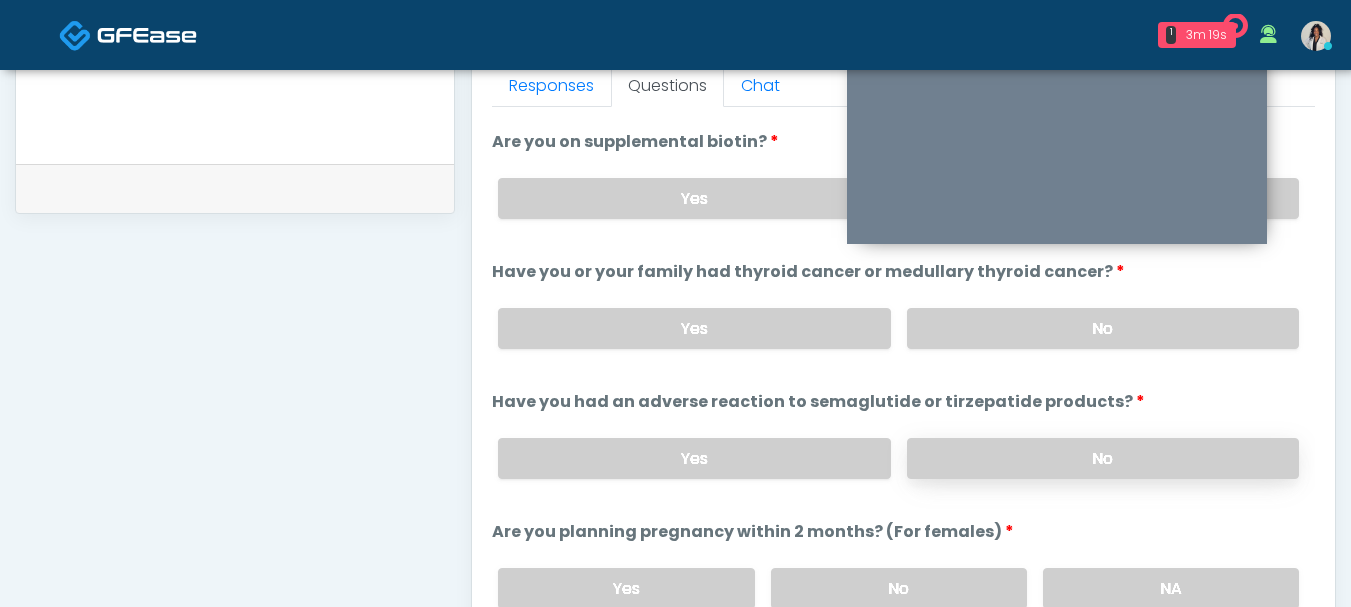 click on "No" at bounding box center (1103, 458) 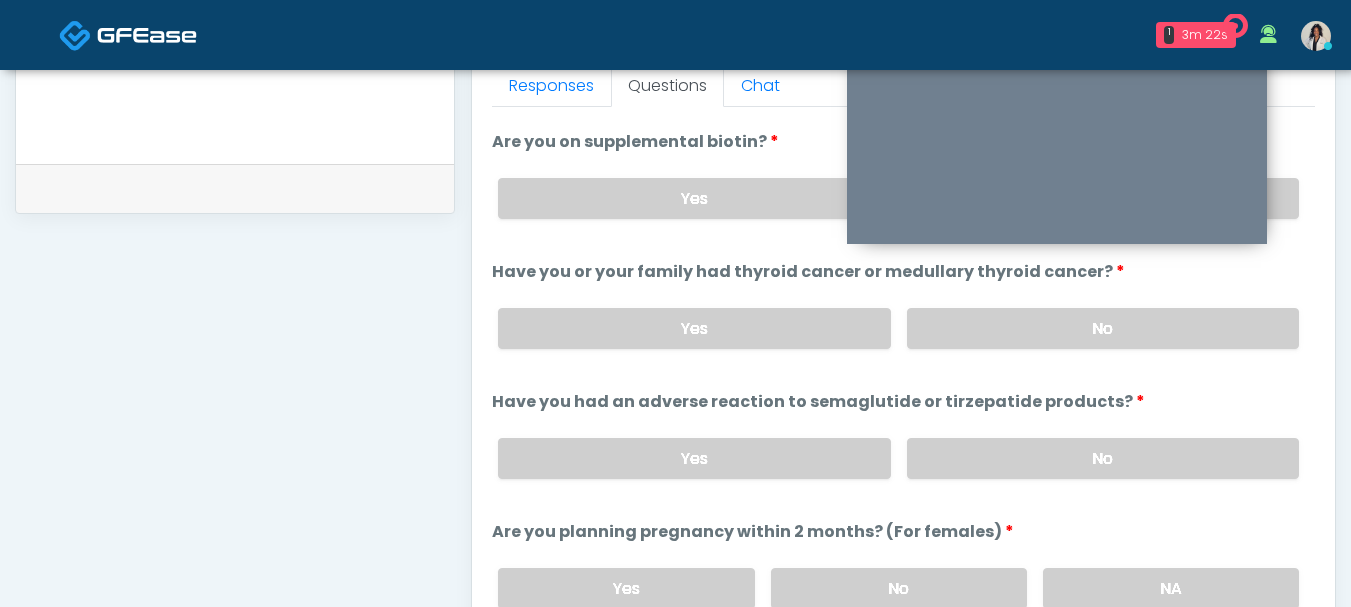 scroll, scrollTop: 825, scrollLeft: 0, axis: vertical 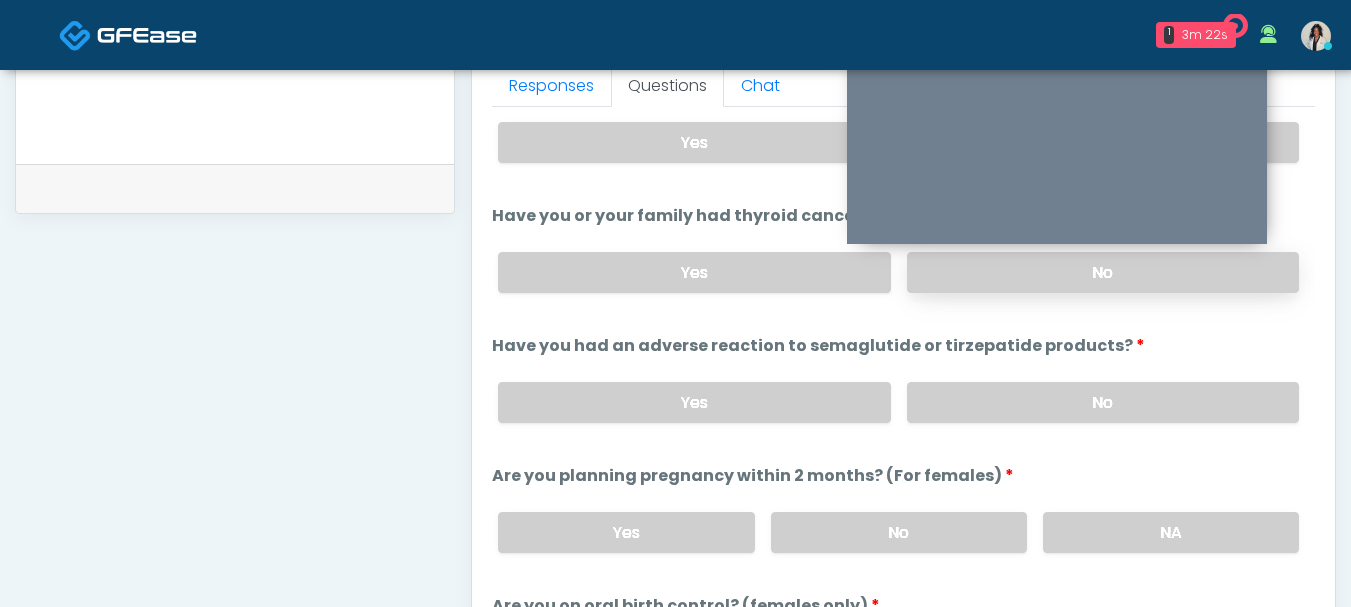click on "No" at bounding box center (1103, 272) 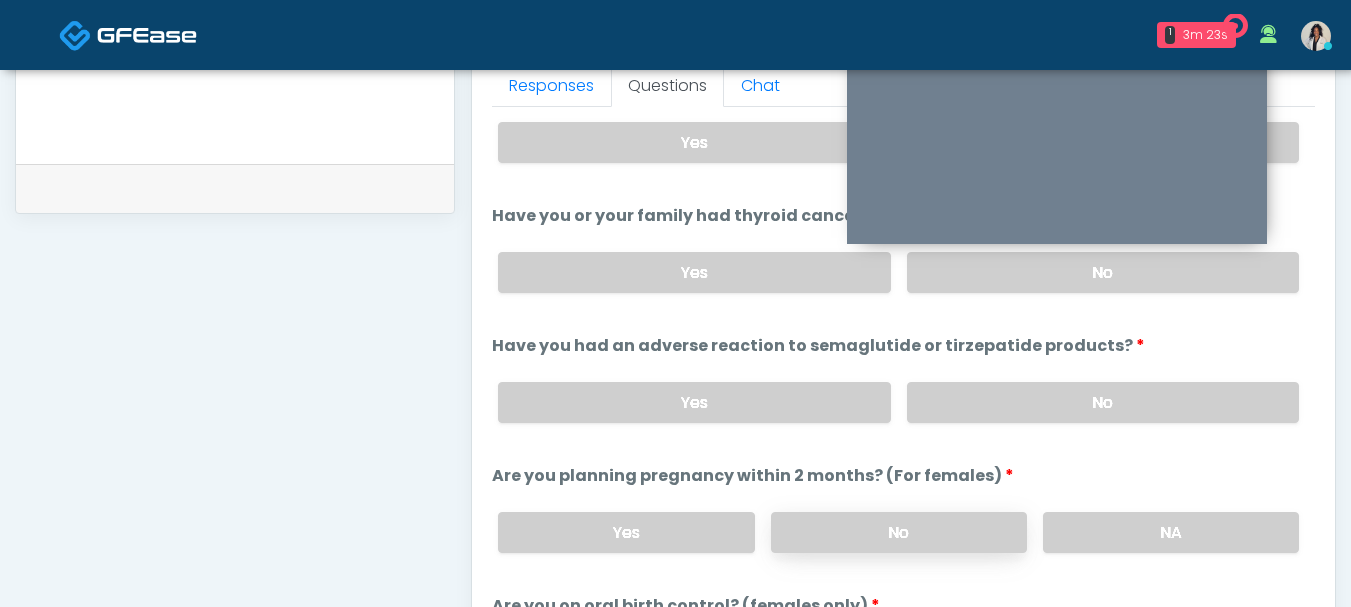 click on "No" at bounding box center [899, 532] 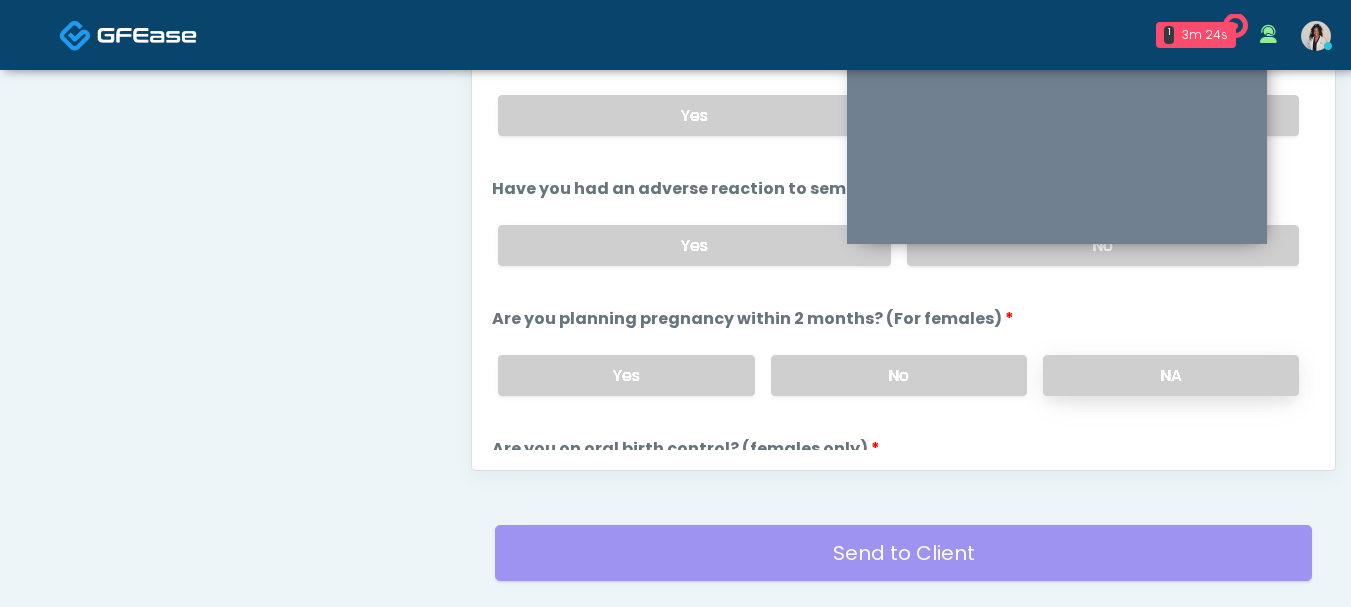 scroll, scrollTop: 1084, scrollLeft: 0, axis: vertical 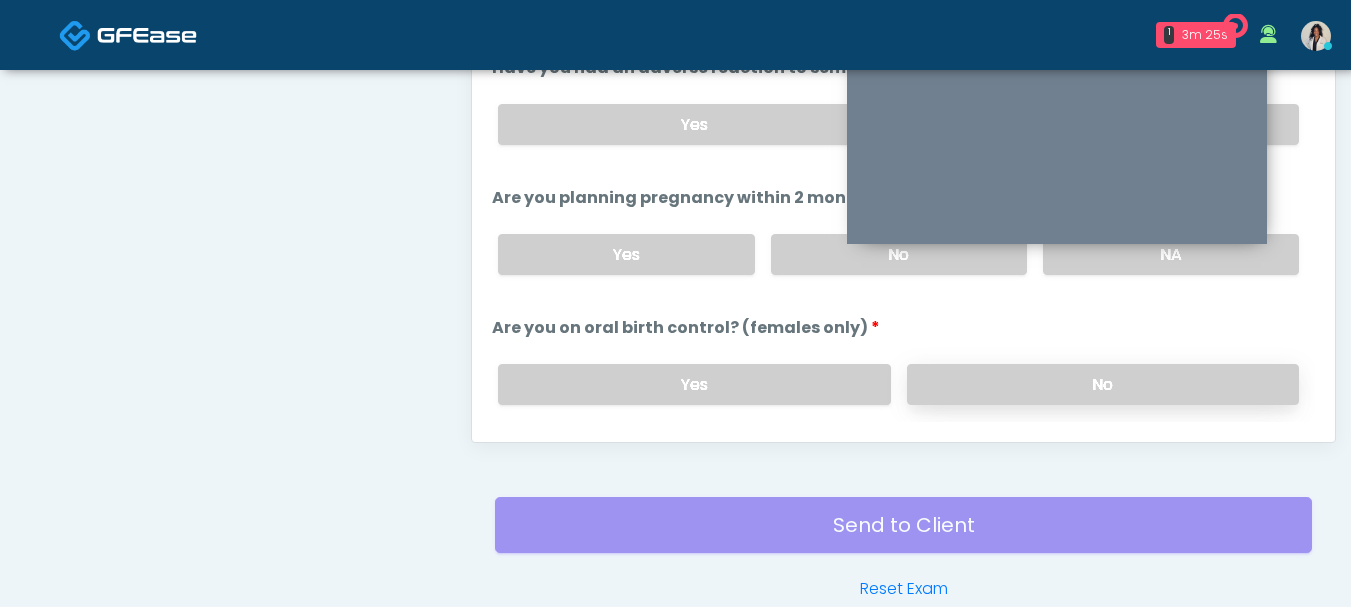 click on "No" at bounding box center (1103, 384) 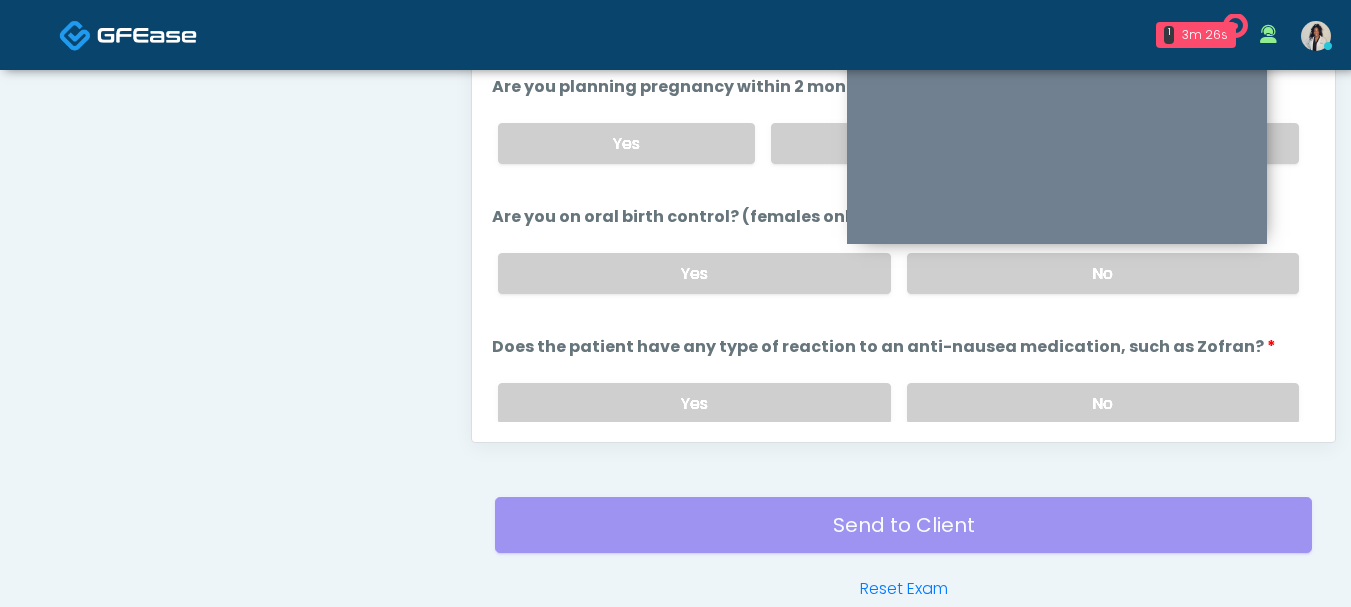 scroll, scrollTop: 1092, scrollLeft: 0, axis: vertical 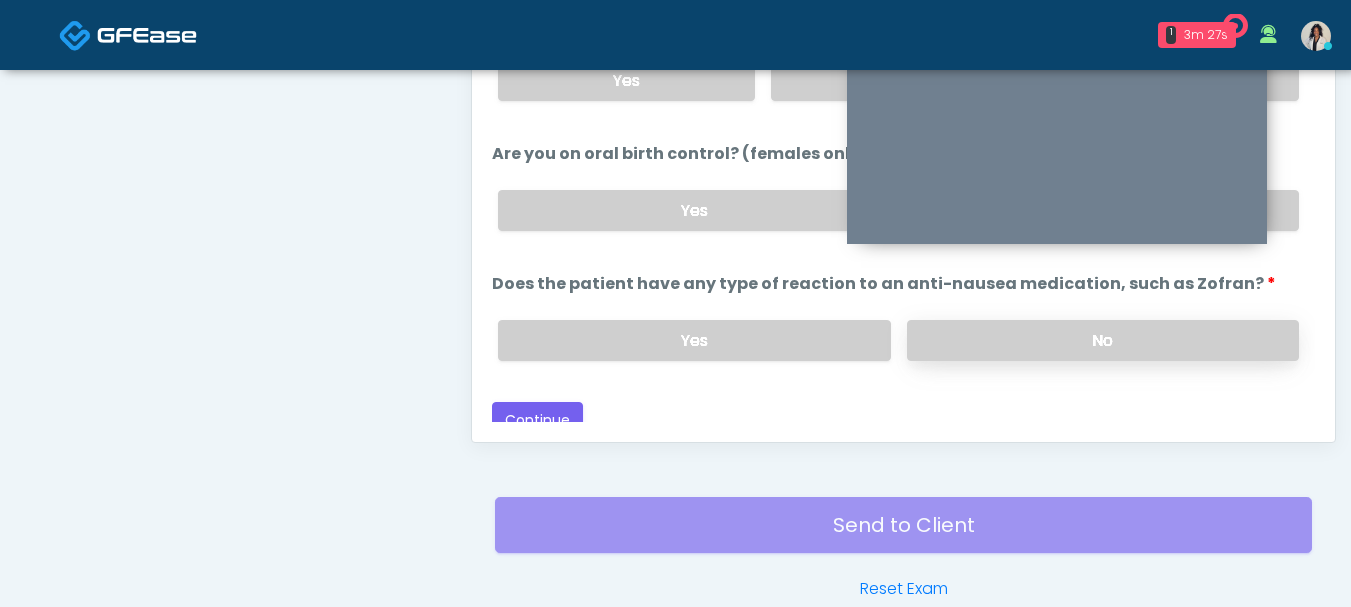 click on "No" at bounding box center (1103, 340) 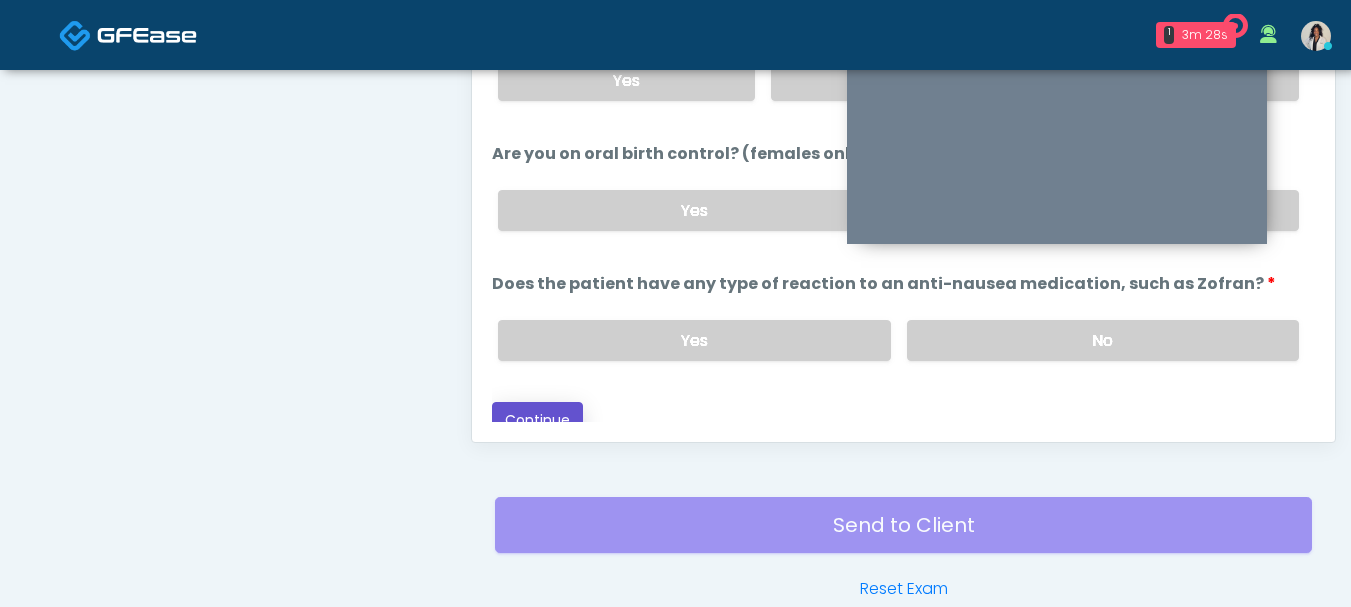 click on "Continue" at bounding box center (537, 420) 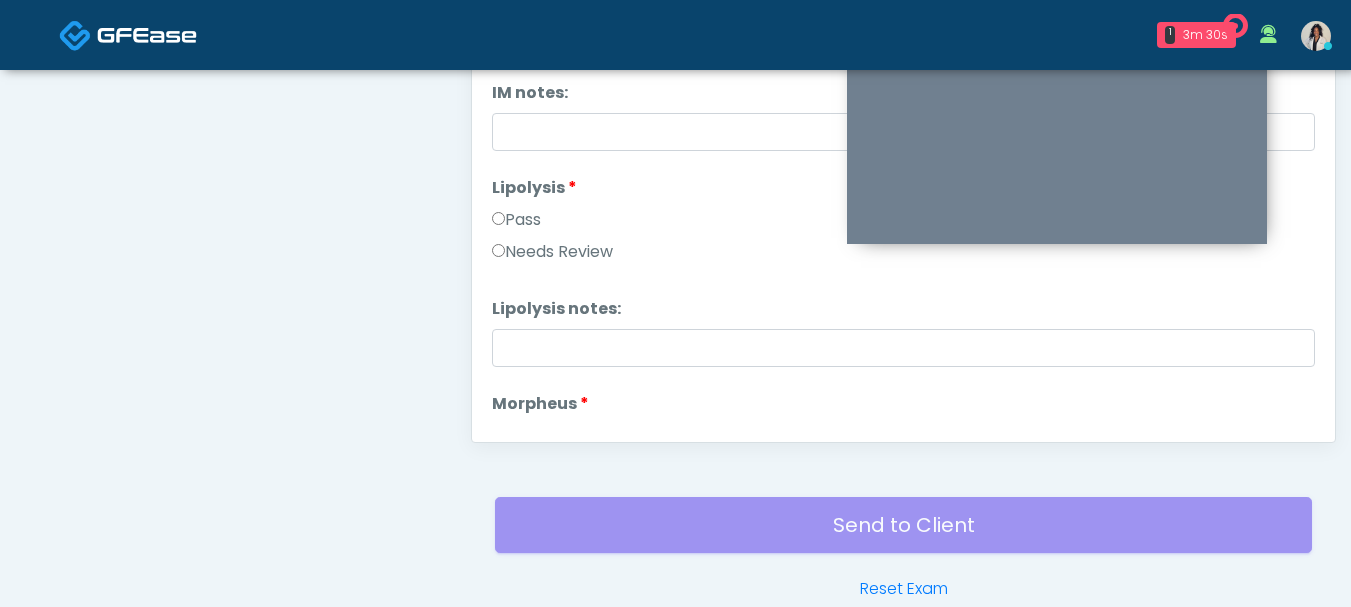 scroll, scrollTop: 836, scrollLeft: 0, axis: vertical 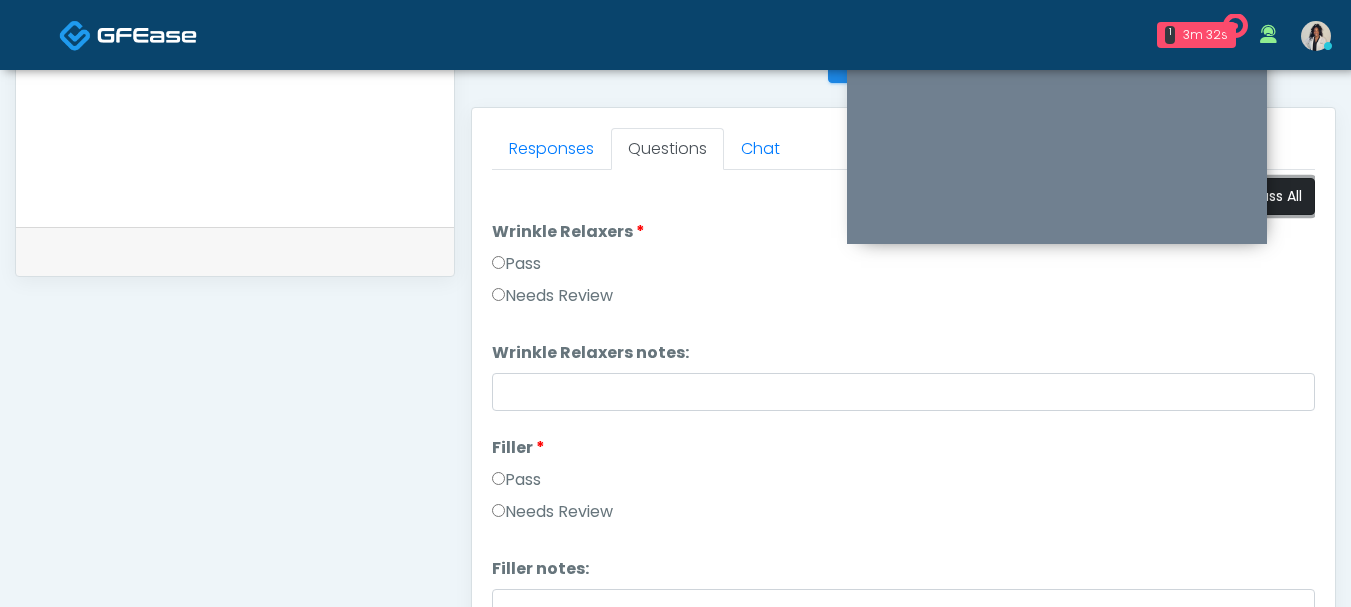 click on "Pass All" at bounding box center [1277, 196] 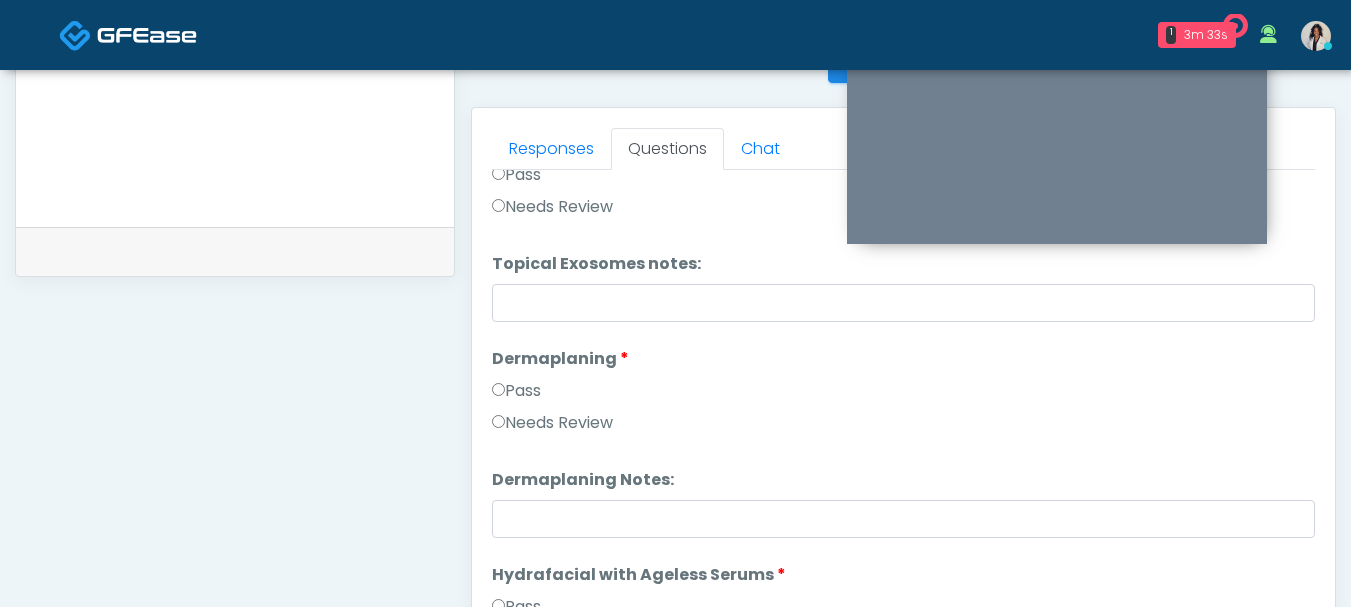 scroll, scrollTop: 3691, scrollLeft: 0, axis: vertical 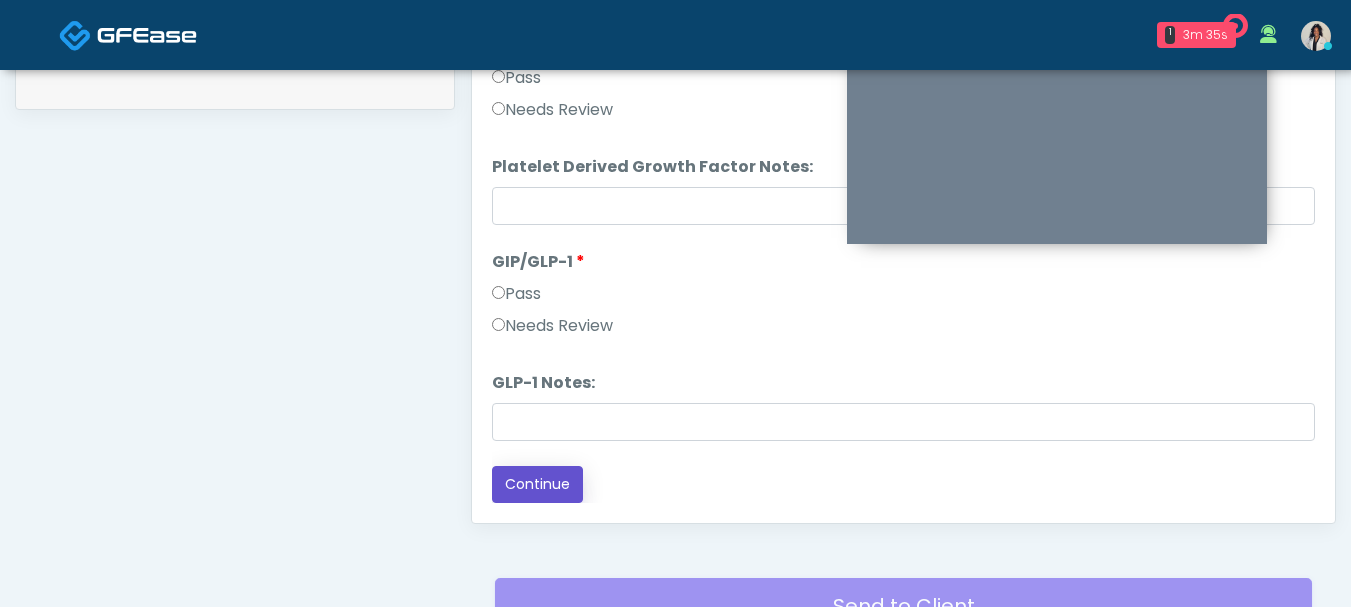 click on "Continue" at bounding box center (537, 484) 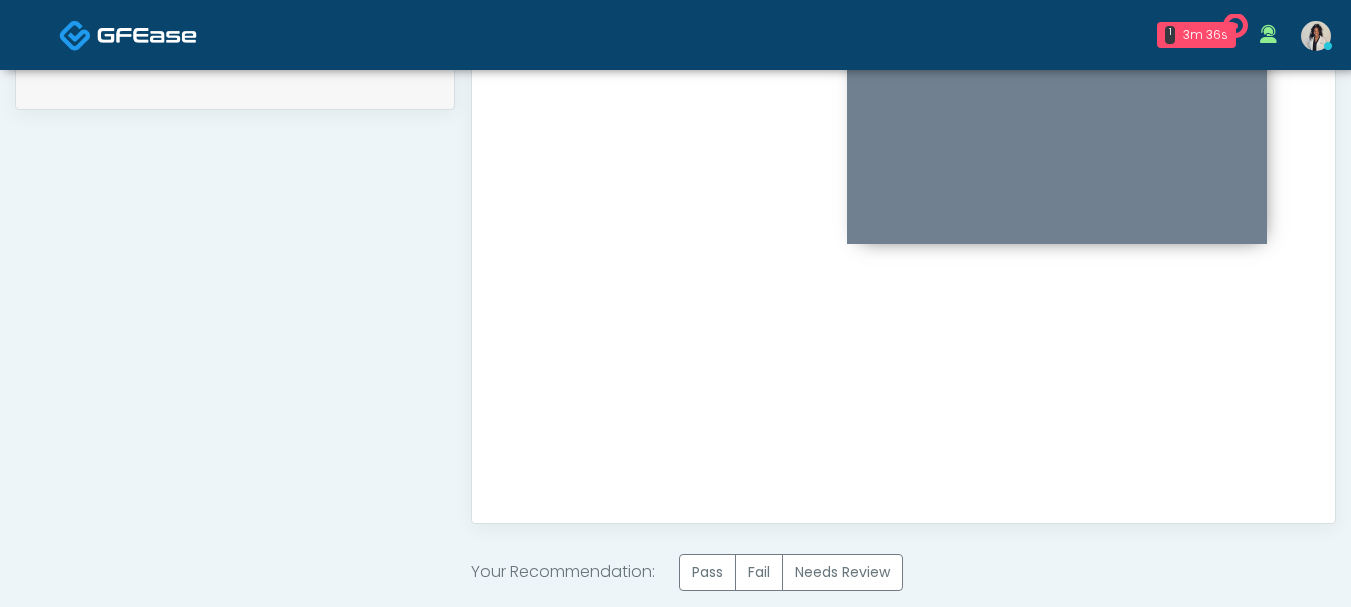 scroll, scrollTop: 0, scrollLeft: 0, axis: both 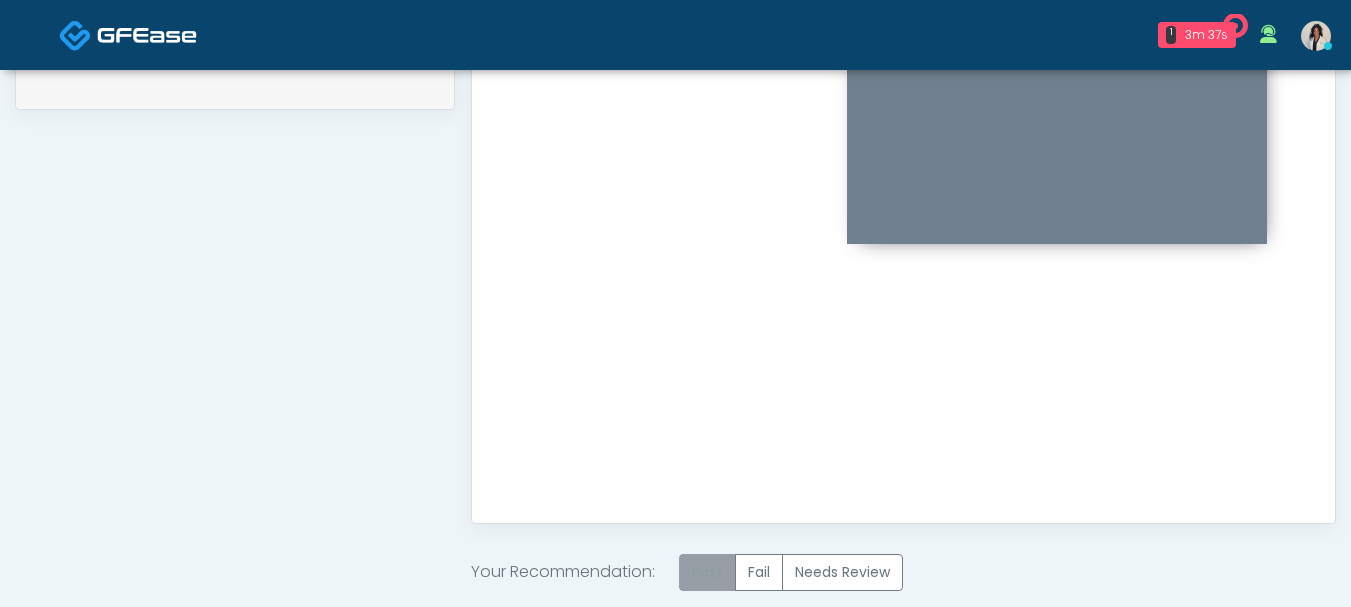 click on "Pass" at bounding box center [707, 572] 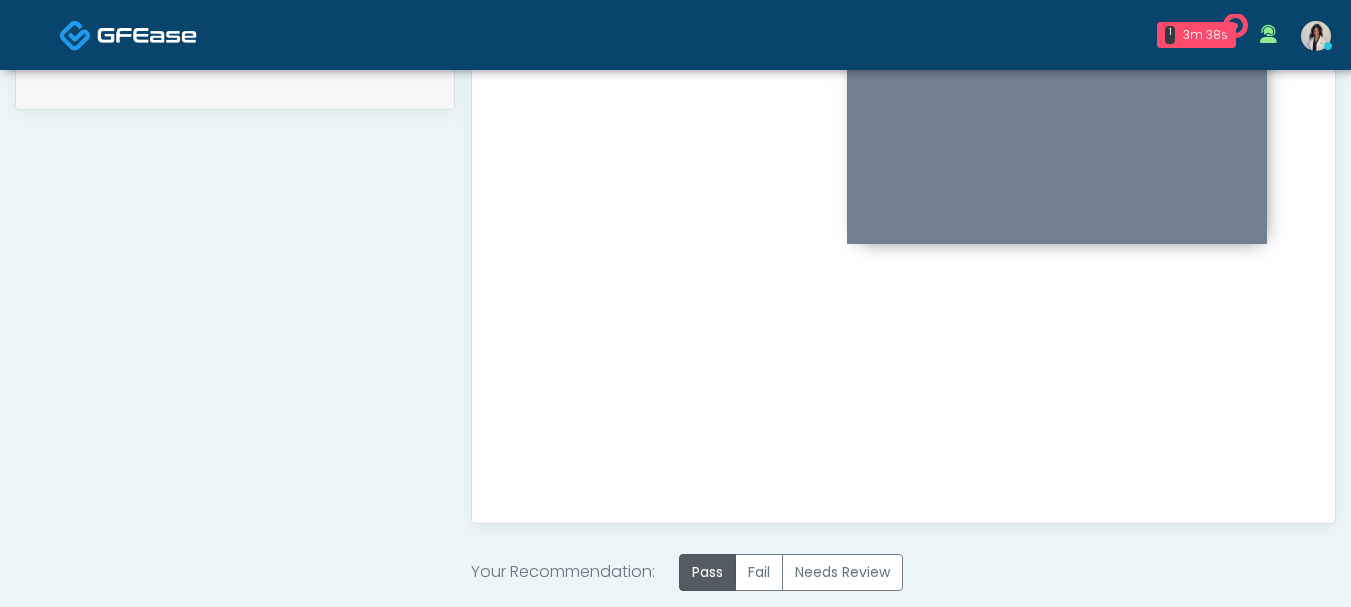 scroll, scrollTop: 1147, scrollLeft: 0, axis: vertical 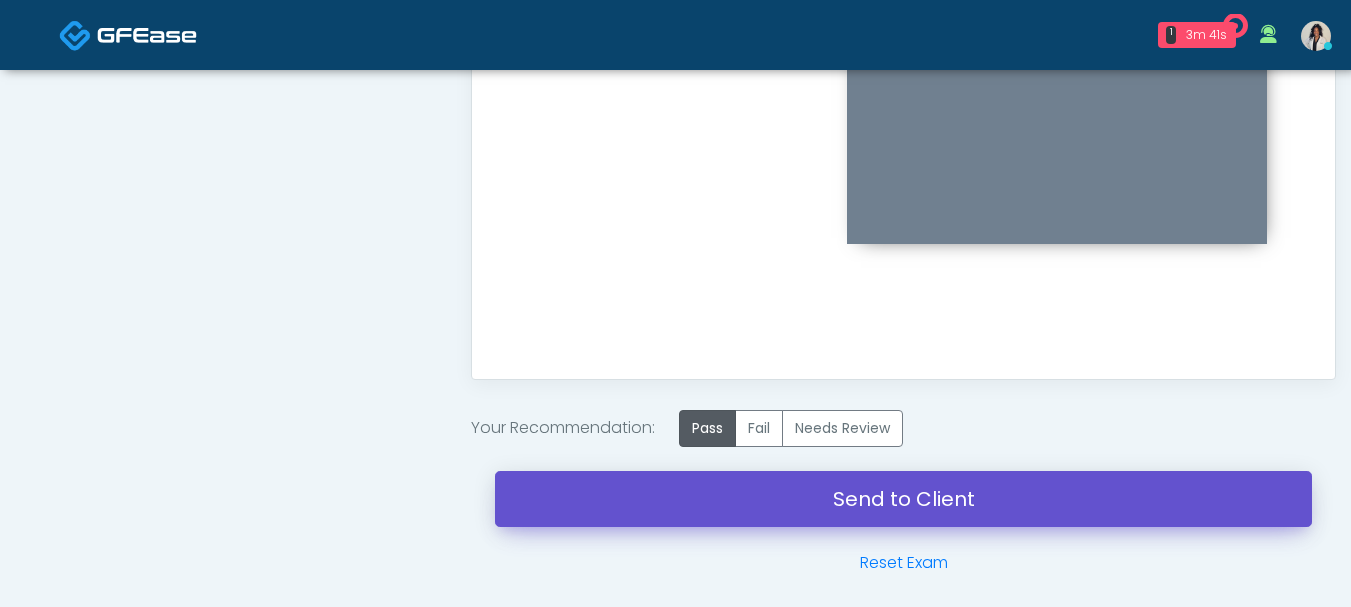 click on "Send to Client" at bounding box center [903, 499] 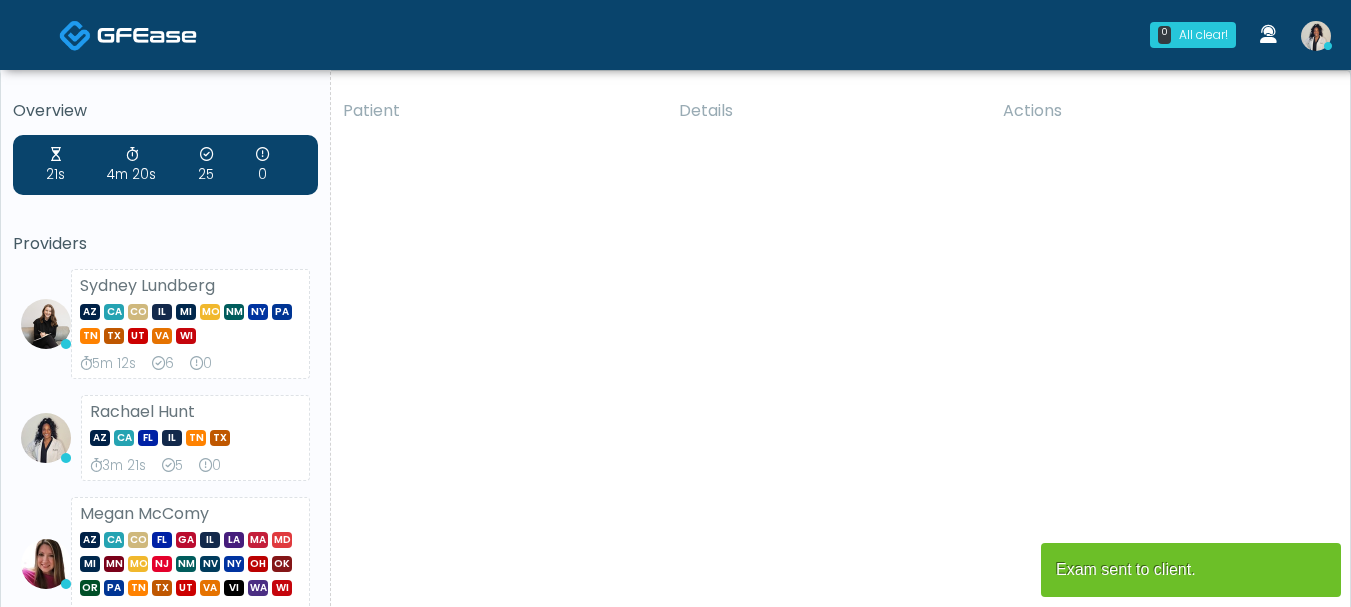 scroll, scrollTop: 0, scrollLeft: 0, axis: both 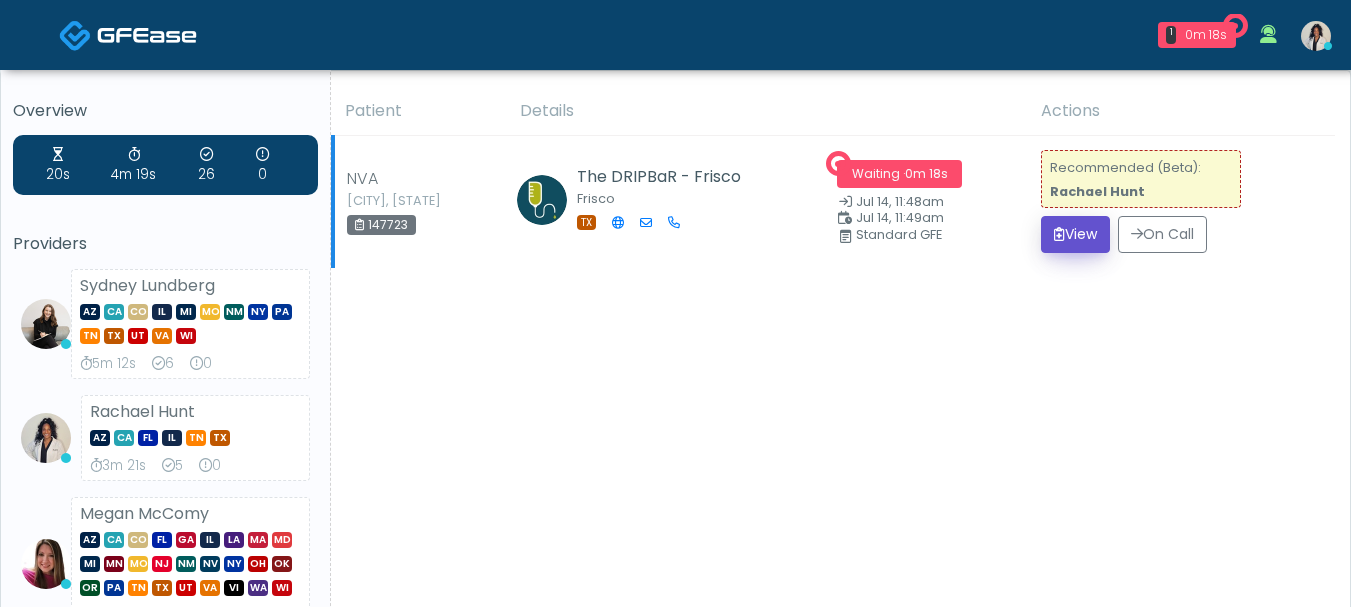 click on "View" at bounding box center [1075, 234] 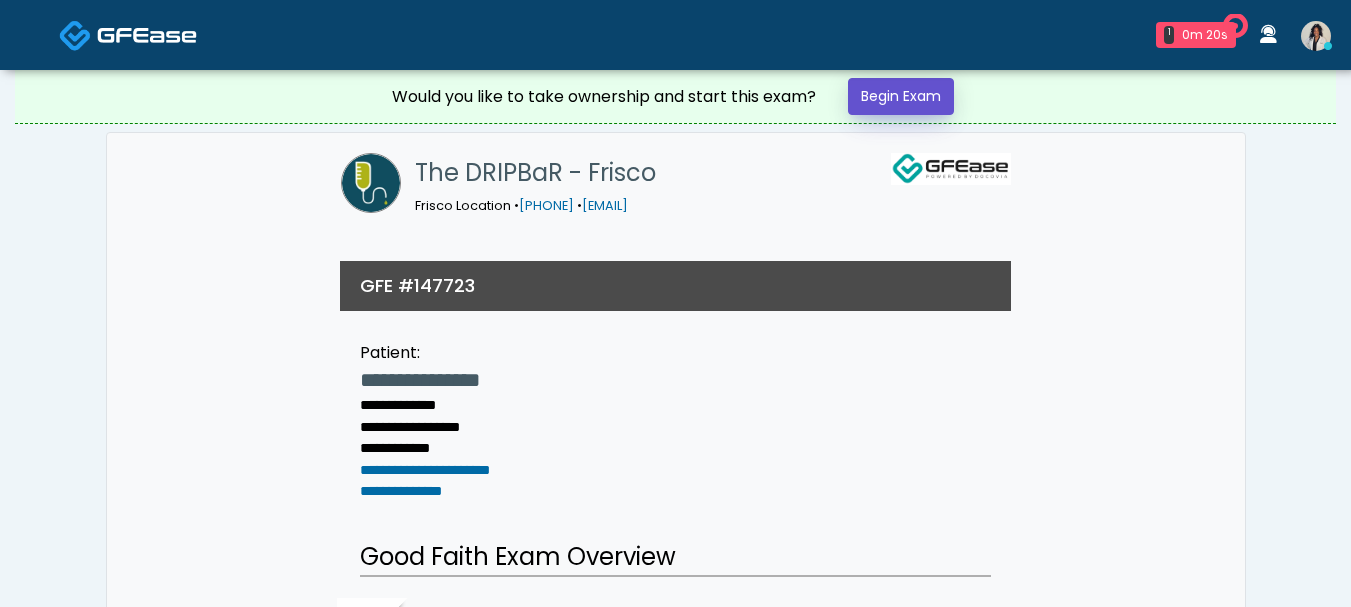 click on "Begin Exam" at bounding box center [901, 96] 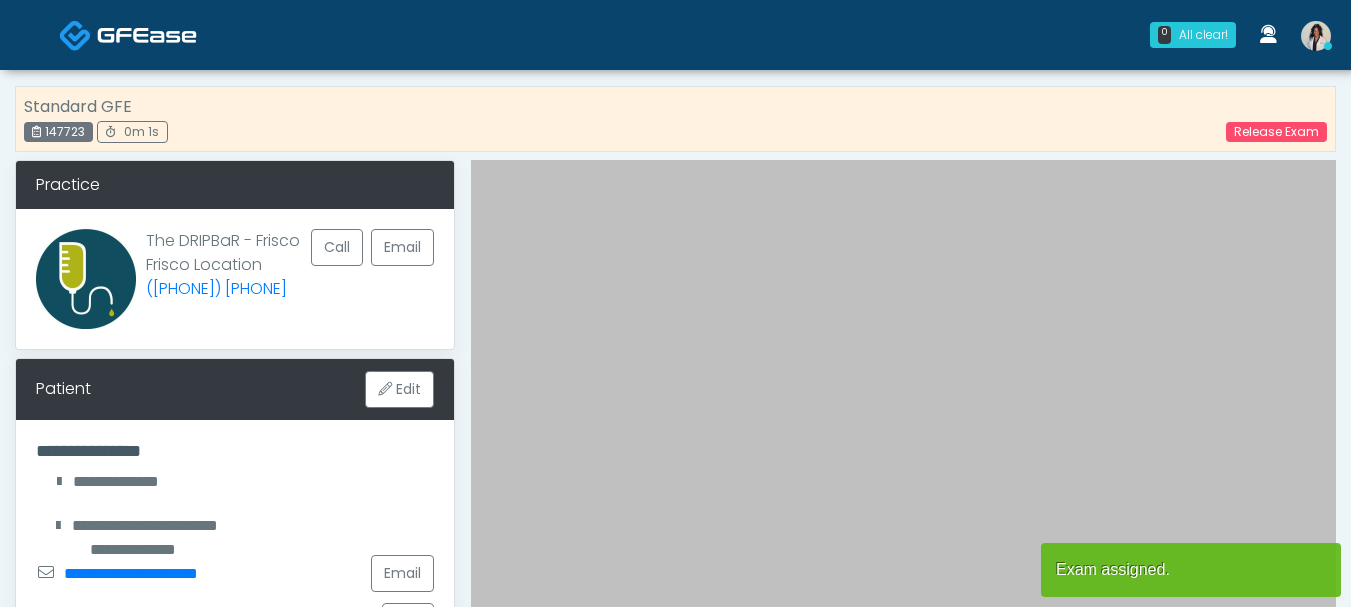 scroll, scrollTop: 0, scrollLeft: 0, axis: both 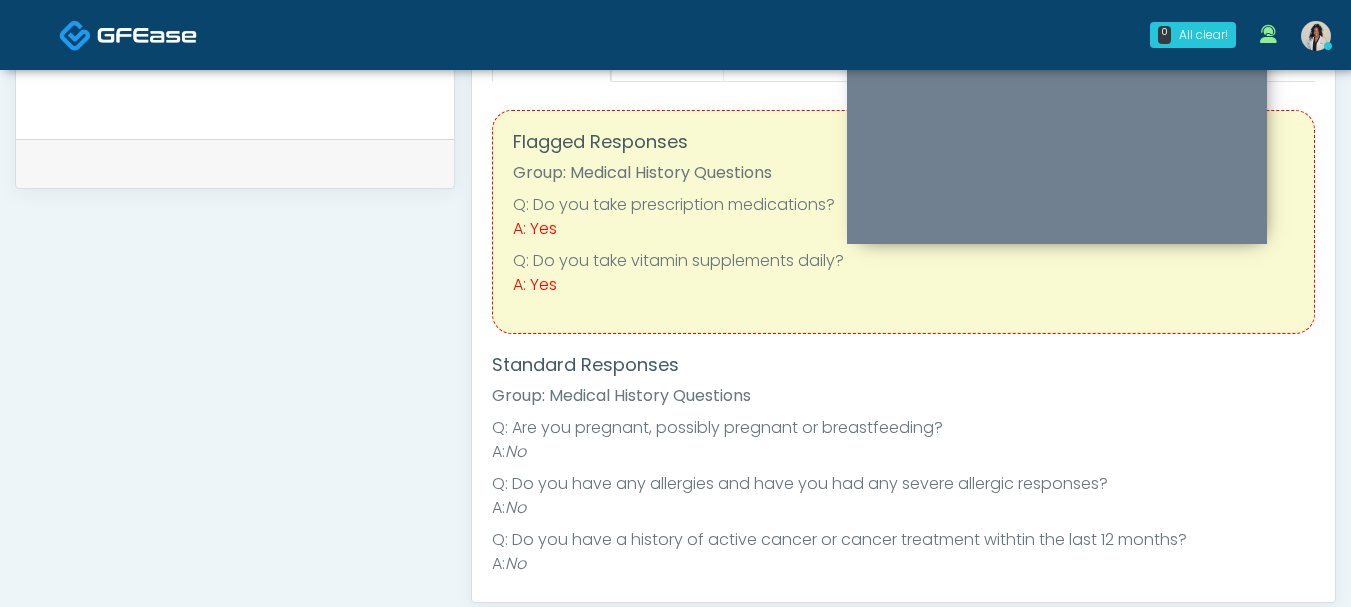 click on "Questions" at bounding box center (667, 61) 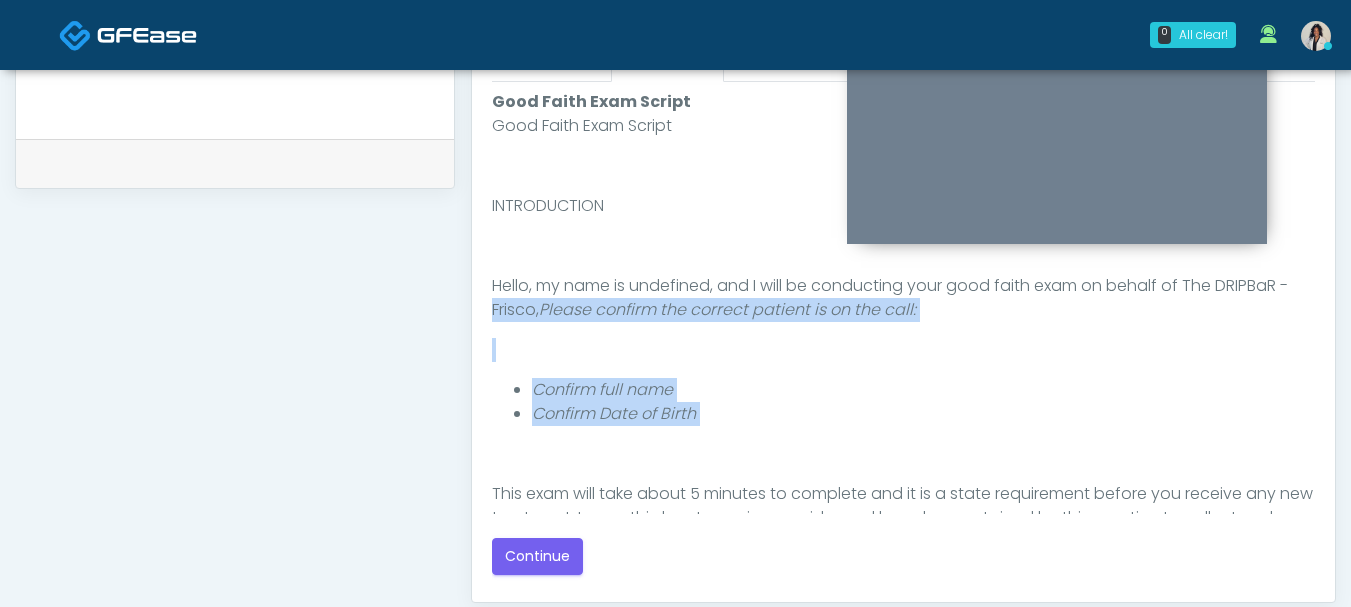 drag, startPoint x: 1302, startPoint y: 287, endPoint x: 1253, endPoint y: 473, distance: 192.34604 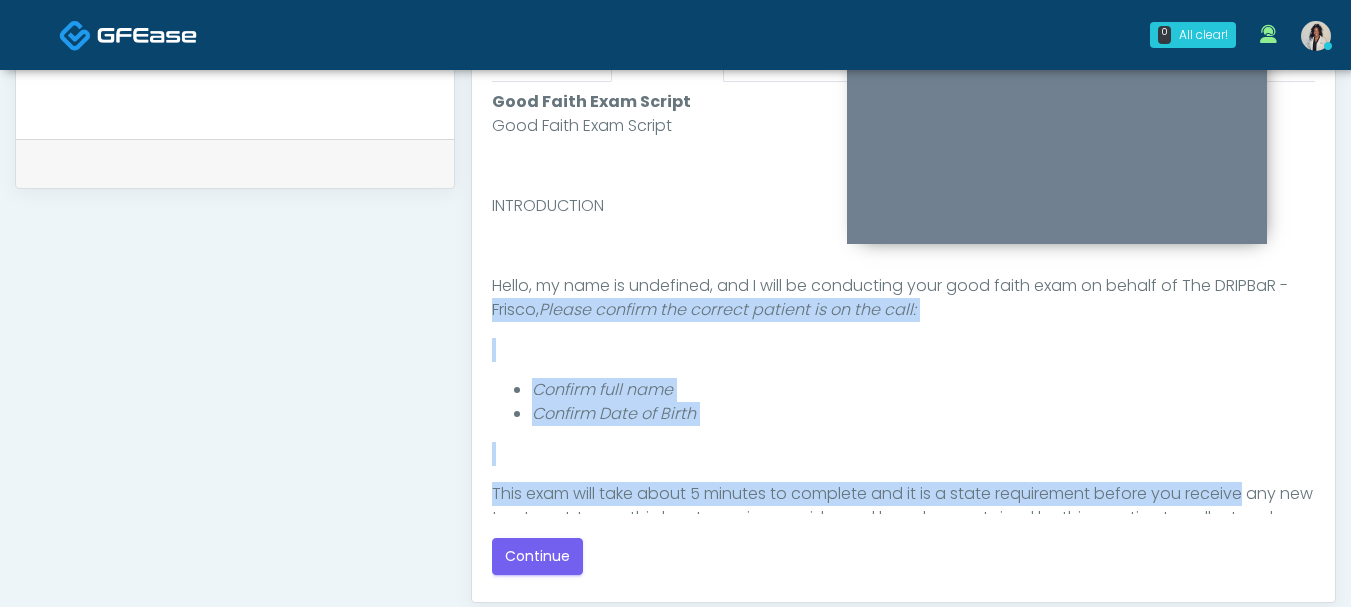 scroll, scrollTop: 232, scrollLeft: 0, axis: vertical 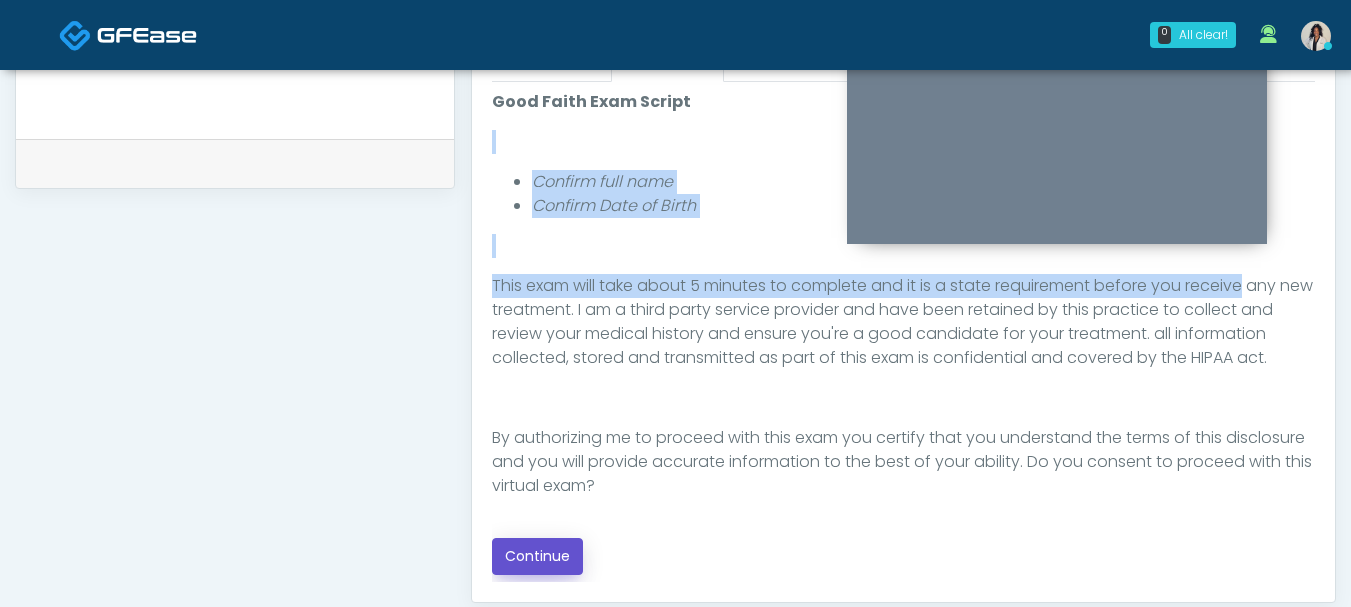 click on "Continue" at bounding box center [537, 556] 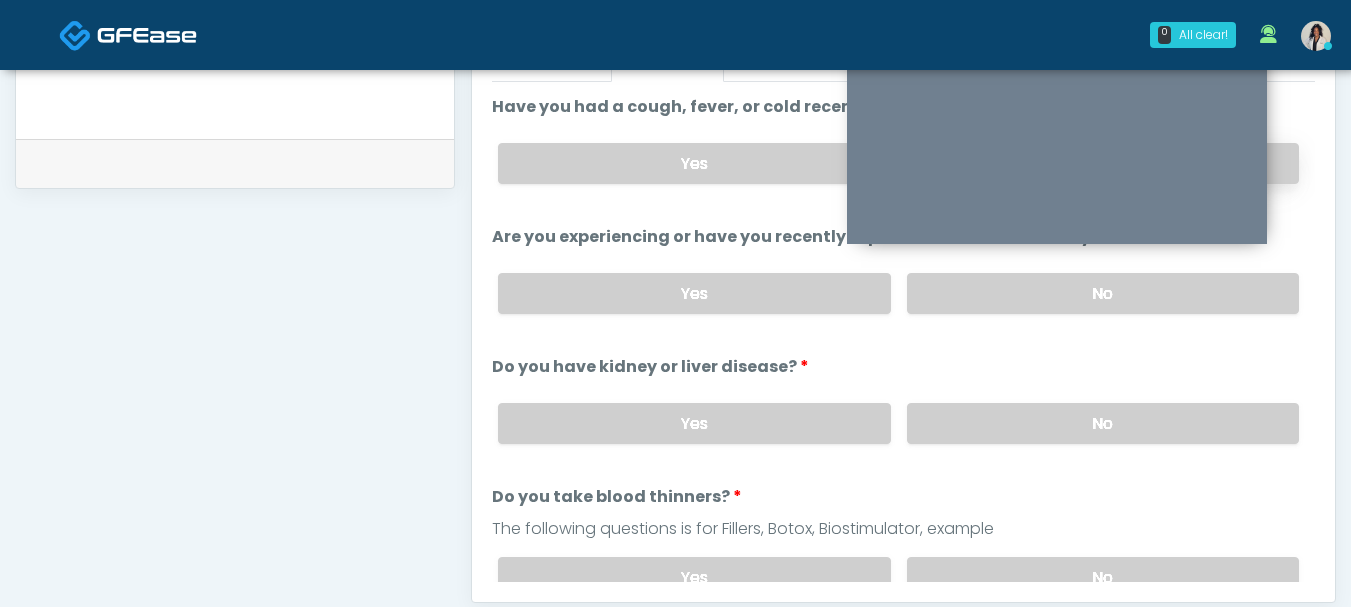 click on "No" at bounding box center (1103, 163) 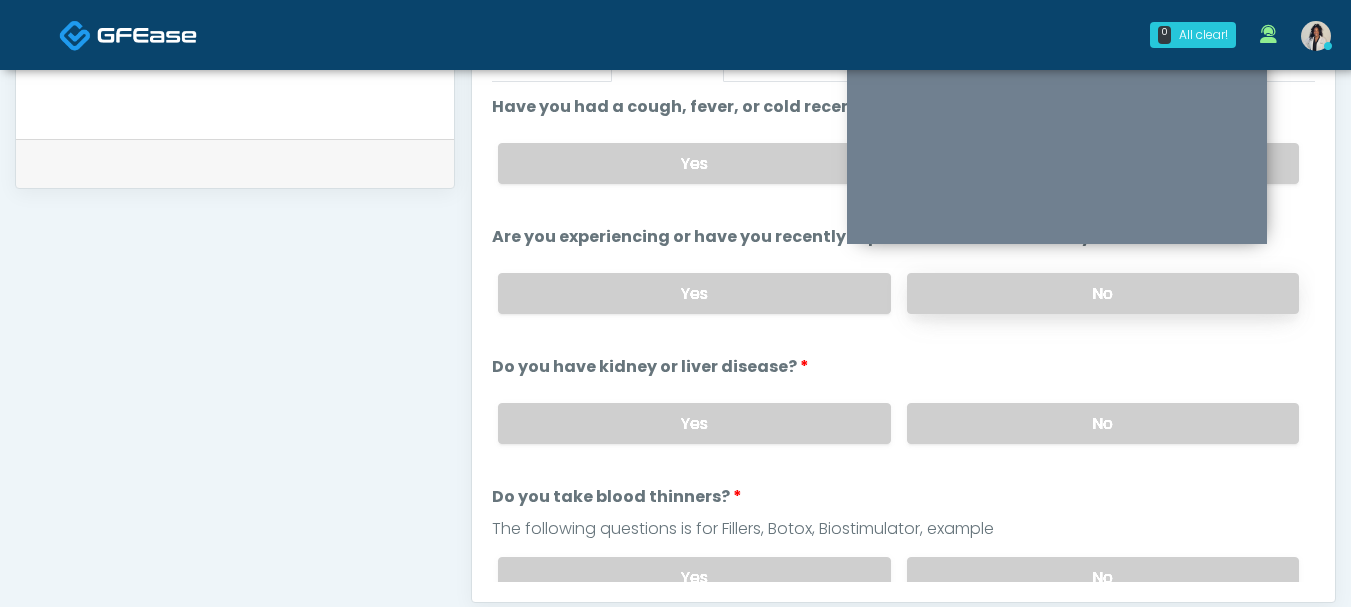 click on "No" at bounding box center [1103, 293] 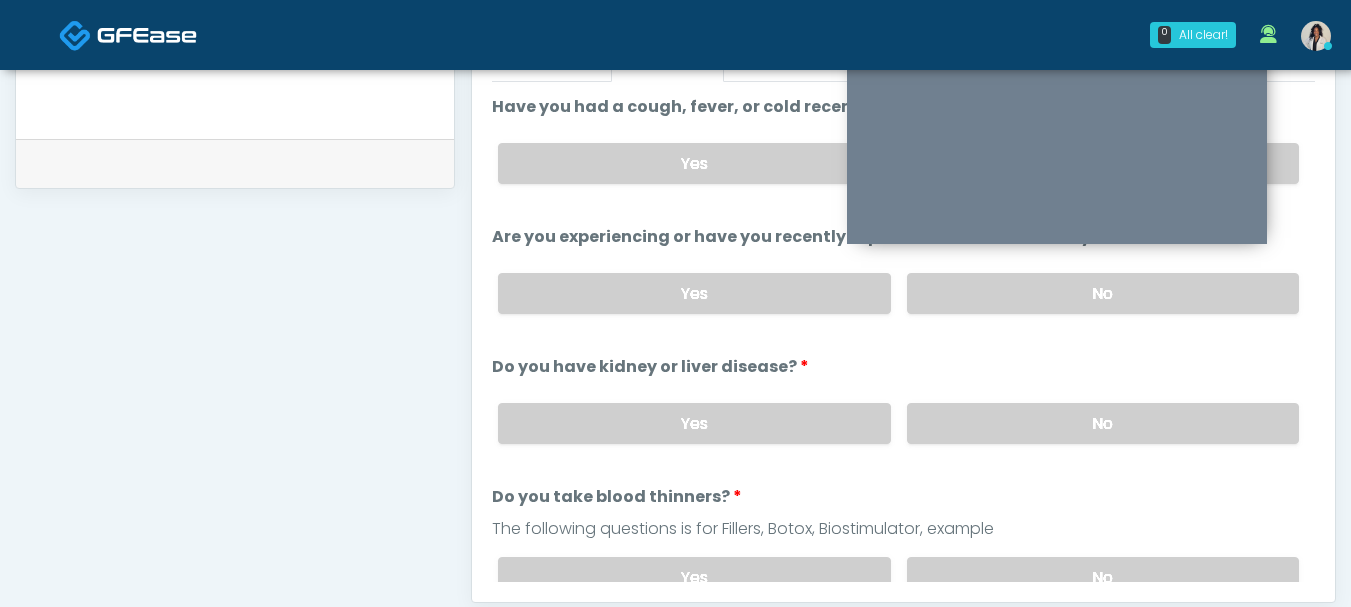 click on "Do you have kidney or liver disease?
Do you have kidney or liver disease?
Yes
No" at bounding box center (903, 407) 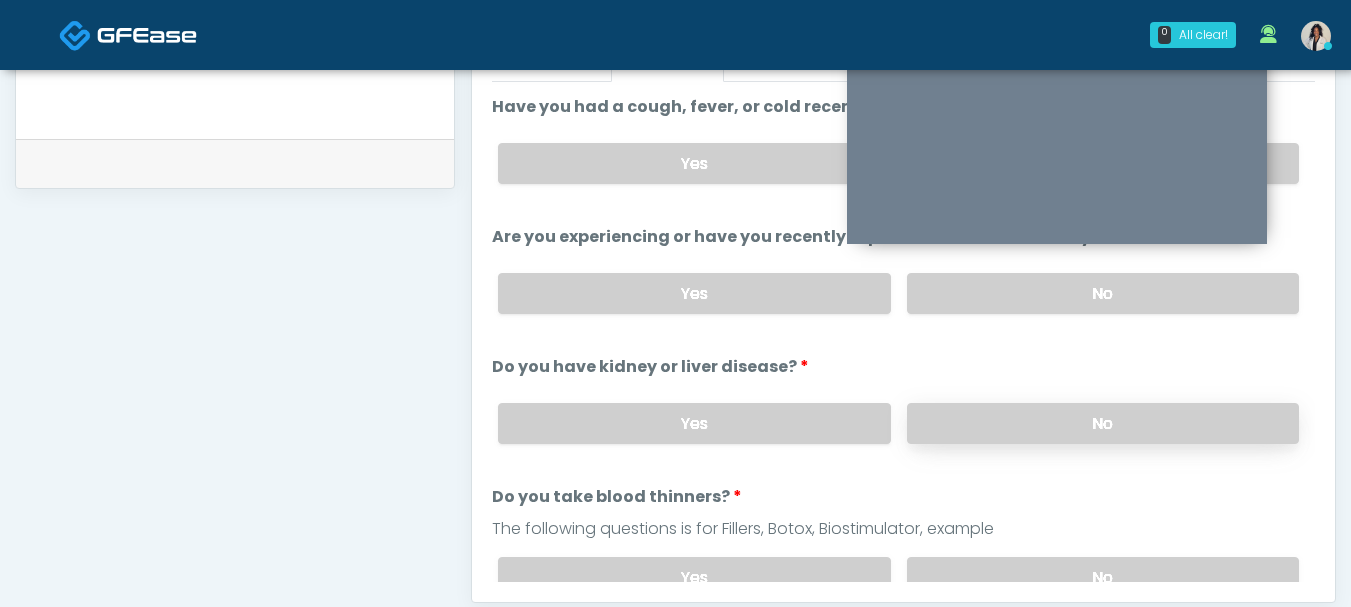 click on "No" at bounding box center (1103, 423) 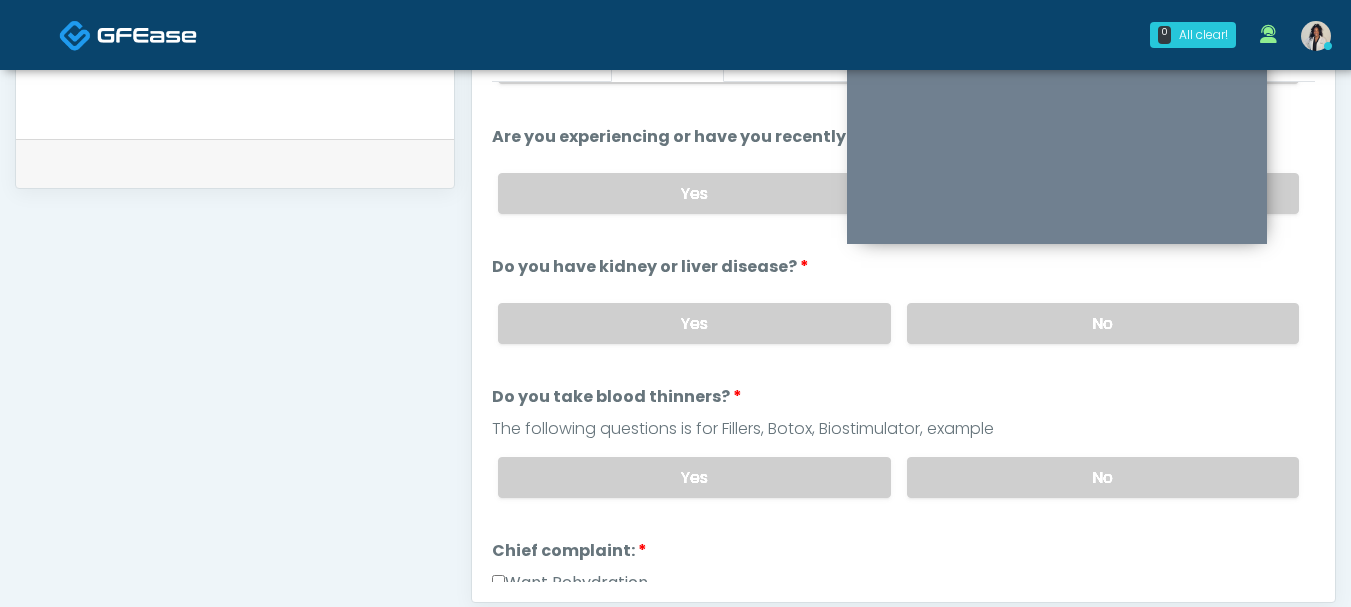 scroll, scrollTop: 210, scrollLeft: 0, axis: vertical 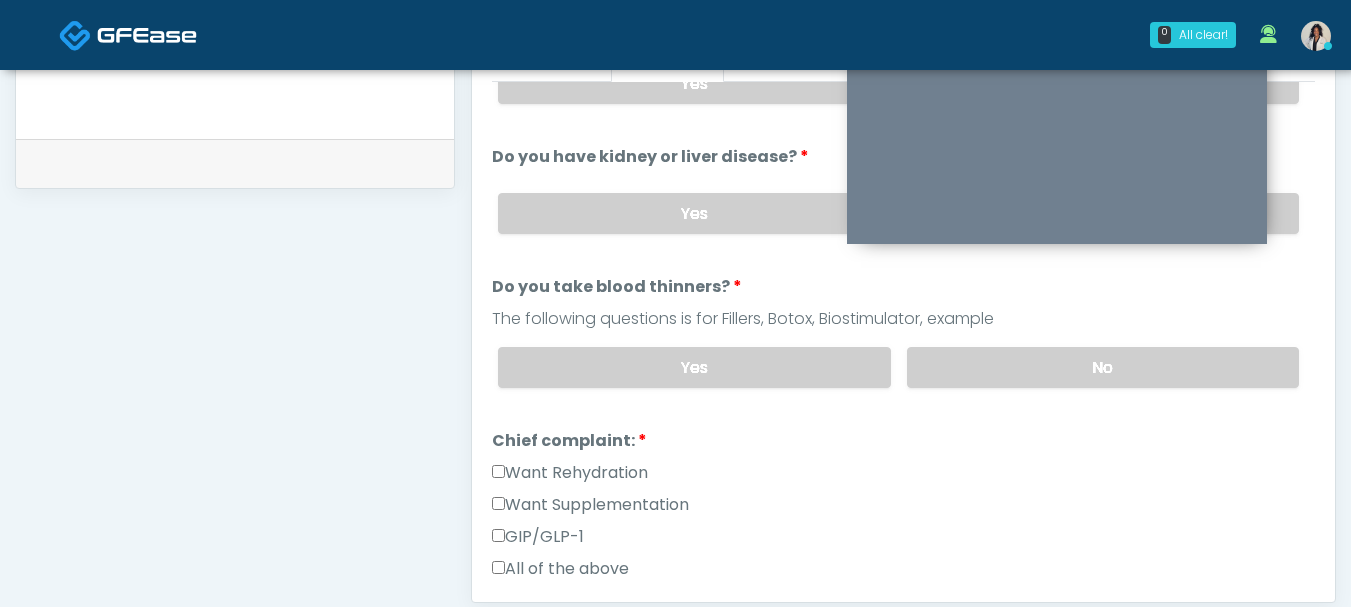 click on "Yes
No" at bounding box center [898, 367] 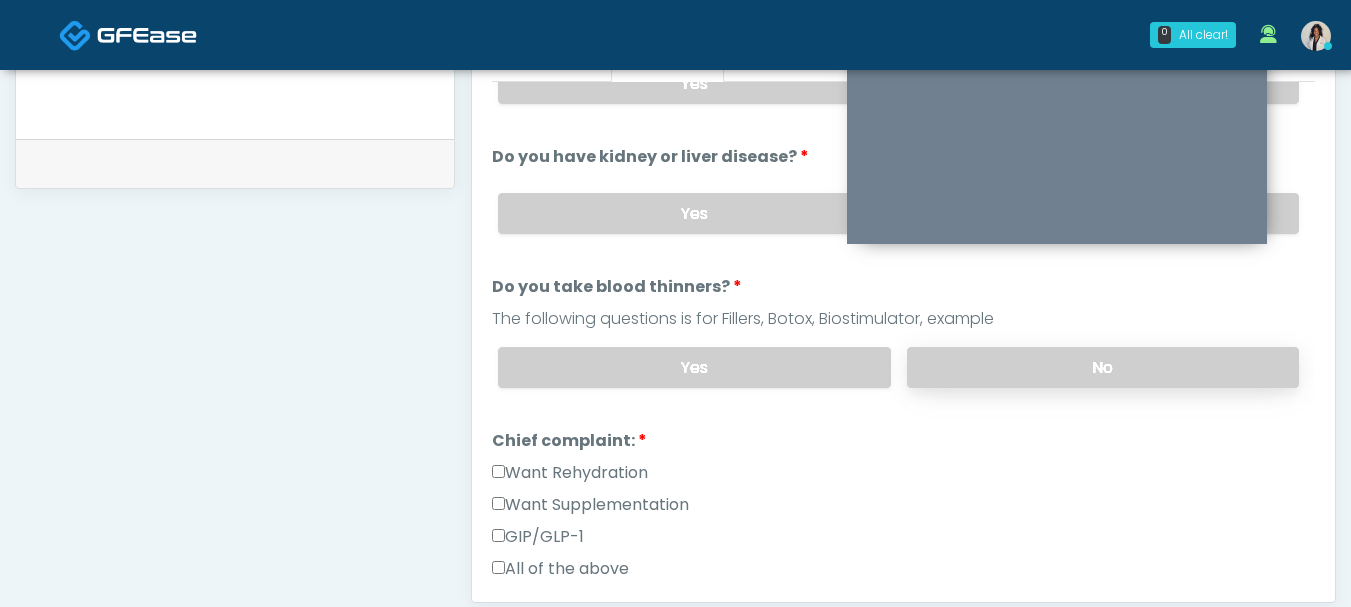 click on "No" at bounding box center (1103, 367) 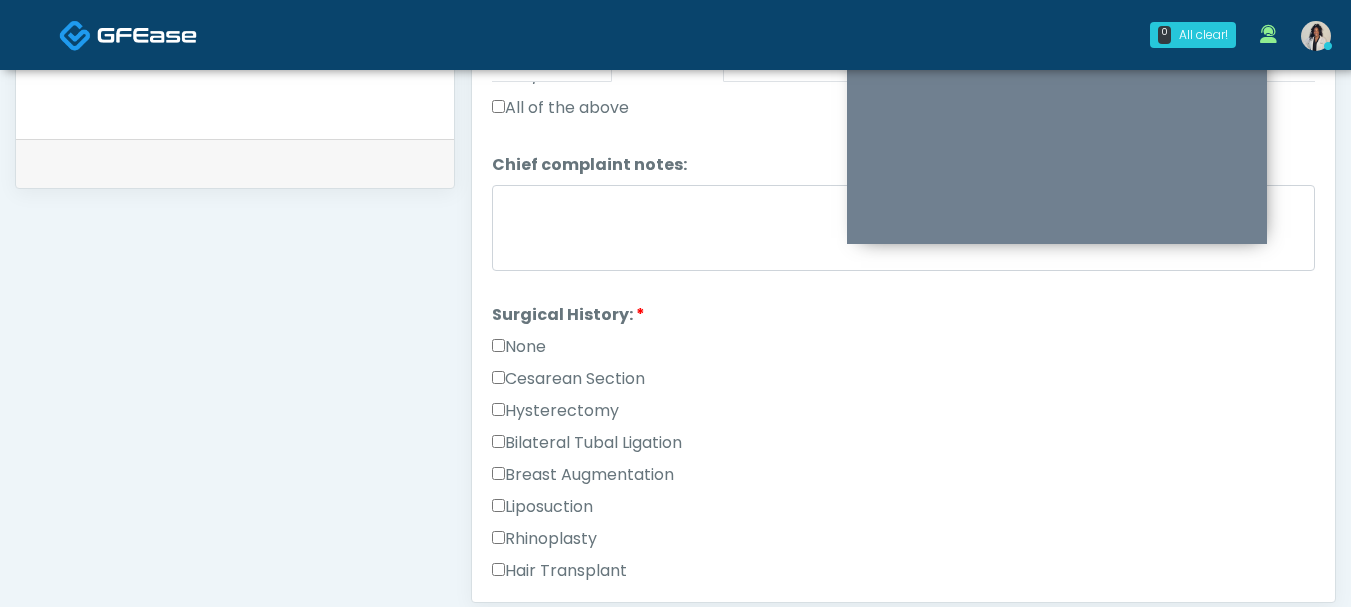 scroll, scrollTop: 798, scrollLeft: 0, axis: vertical 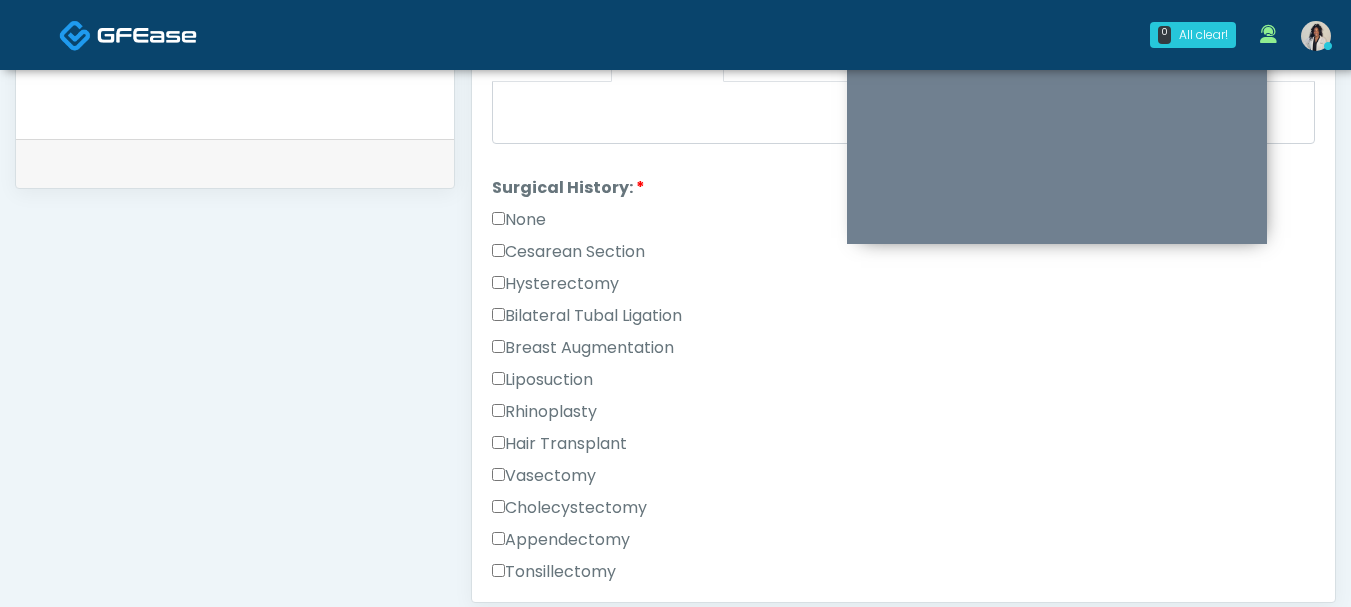 click on "Cholecystectomy" at bounding box center [569, 508] 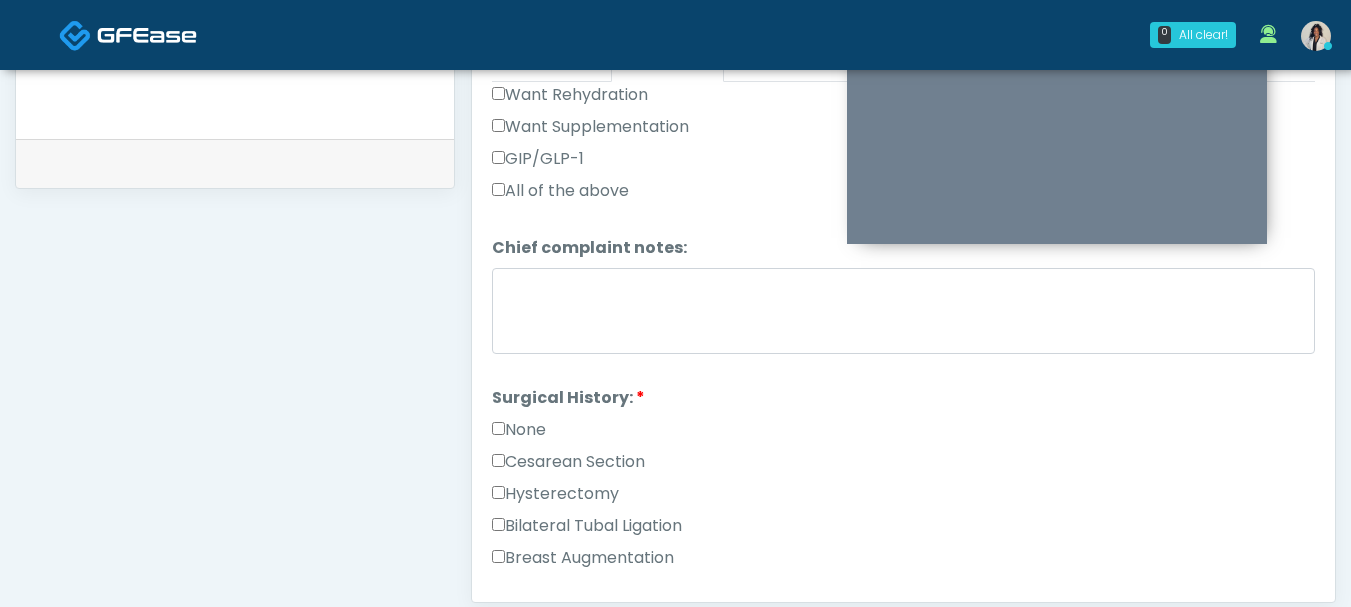 scroll, scrollTop: 544, scrollLeft: 0, axis: vertical 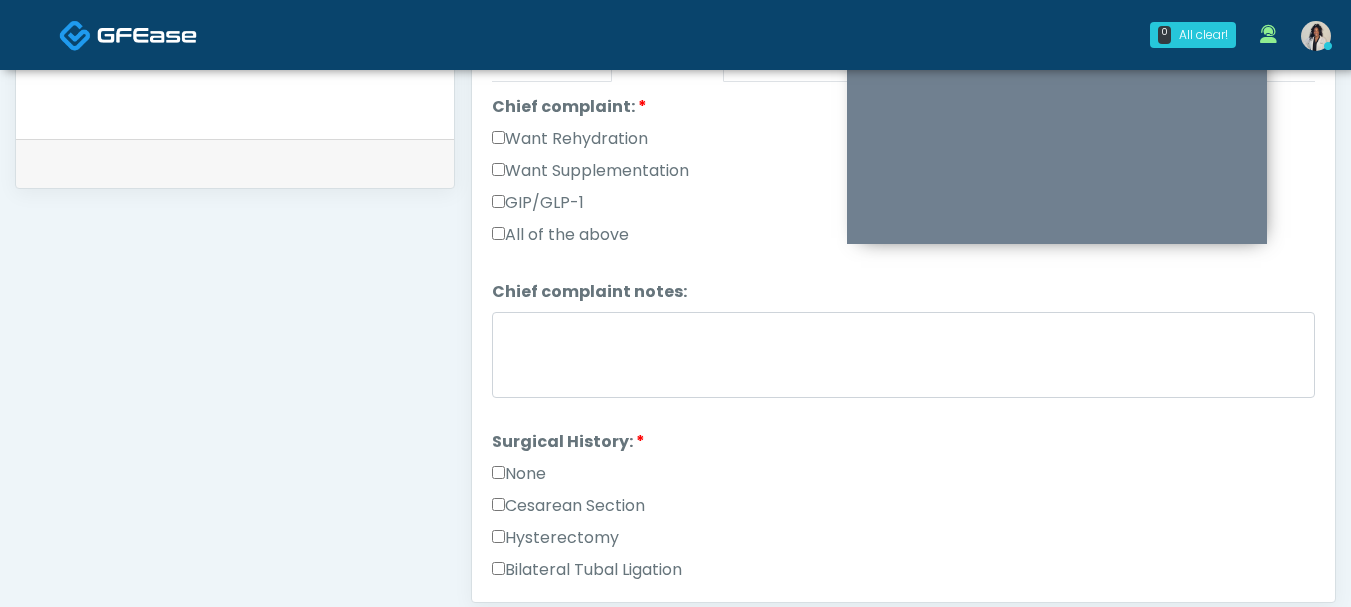 click on "Want Rehydration" at bounding box center [570, 139] 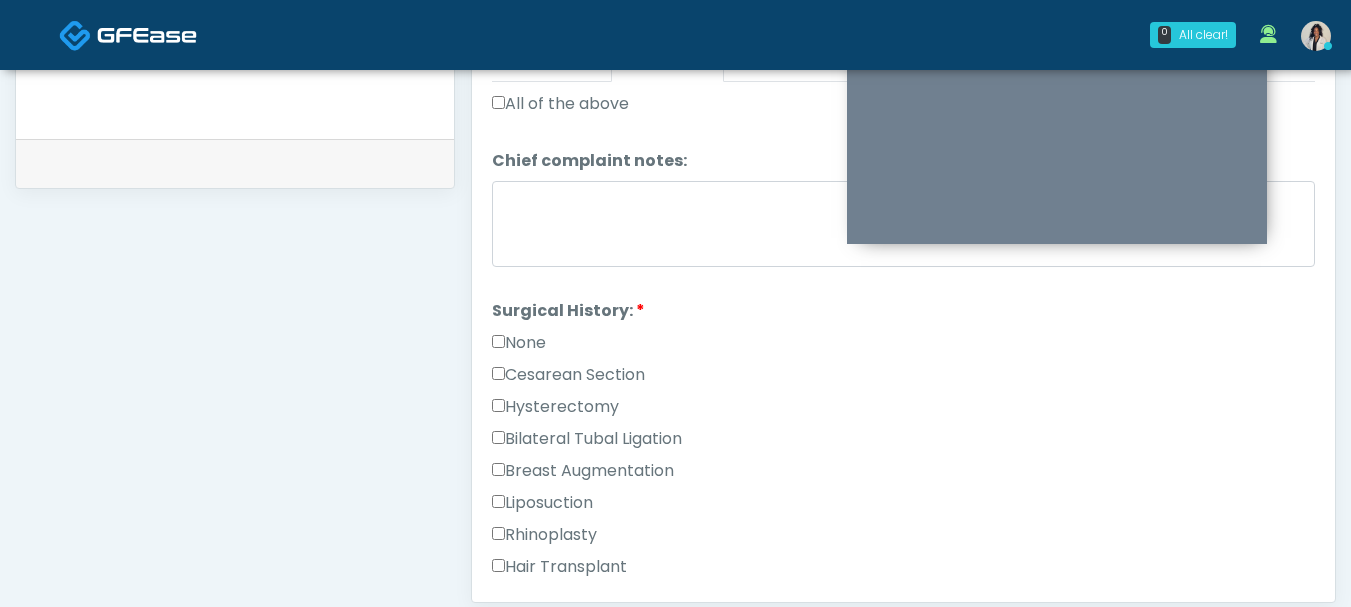 scroll, scrollTop: 1052, scrollLeft: 0, axis: vertical 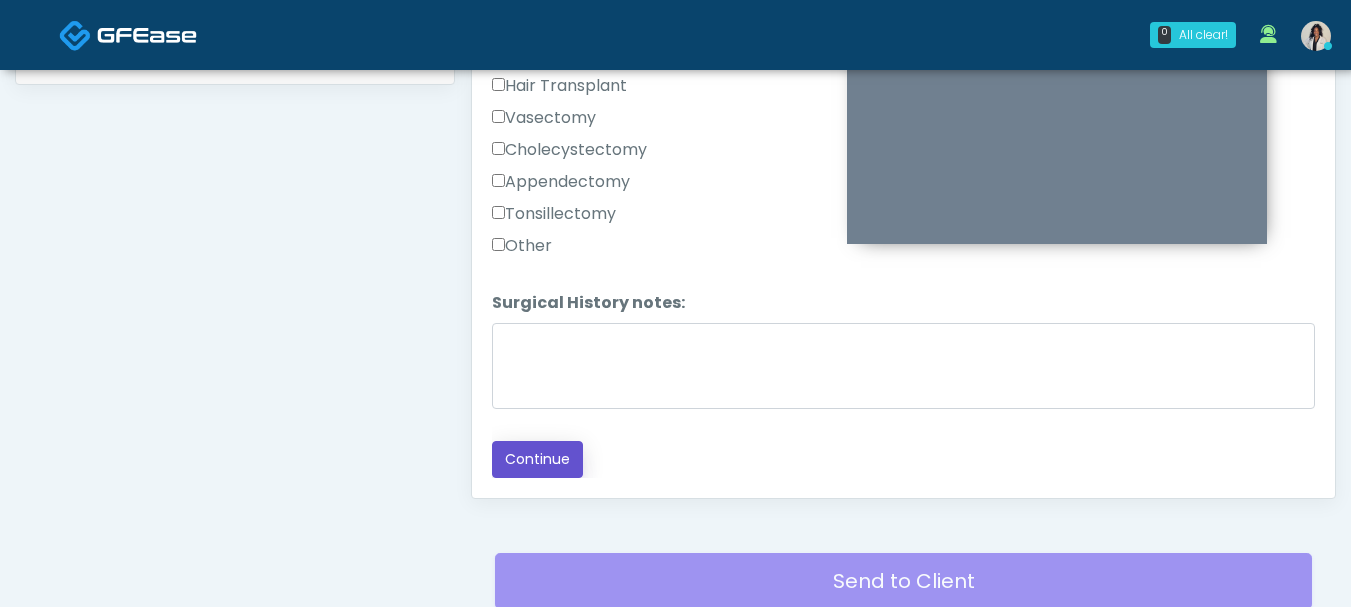 click on "Continue" at bounding box center (537, 459) 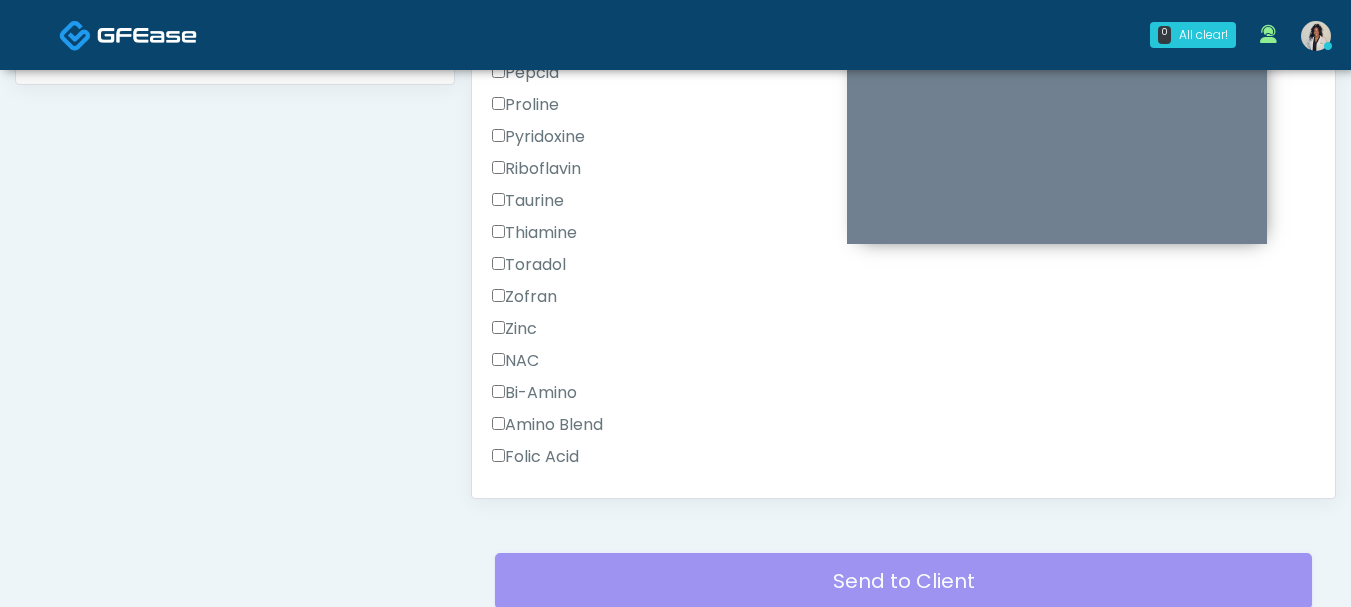 scroll, scrollTop: 976, scrollLeft: 0, axis: vertical 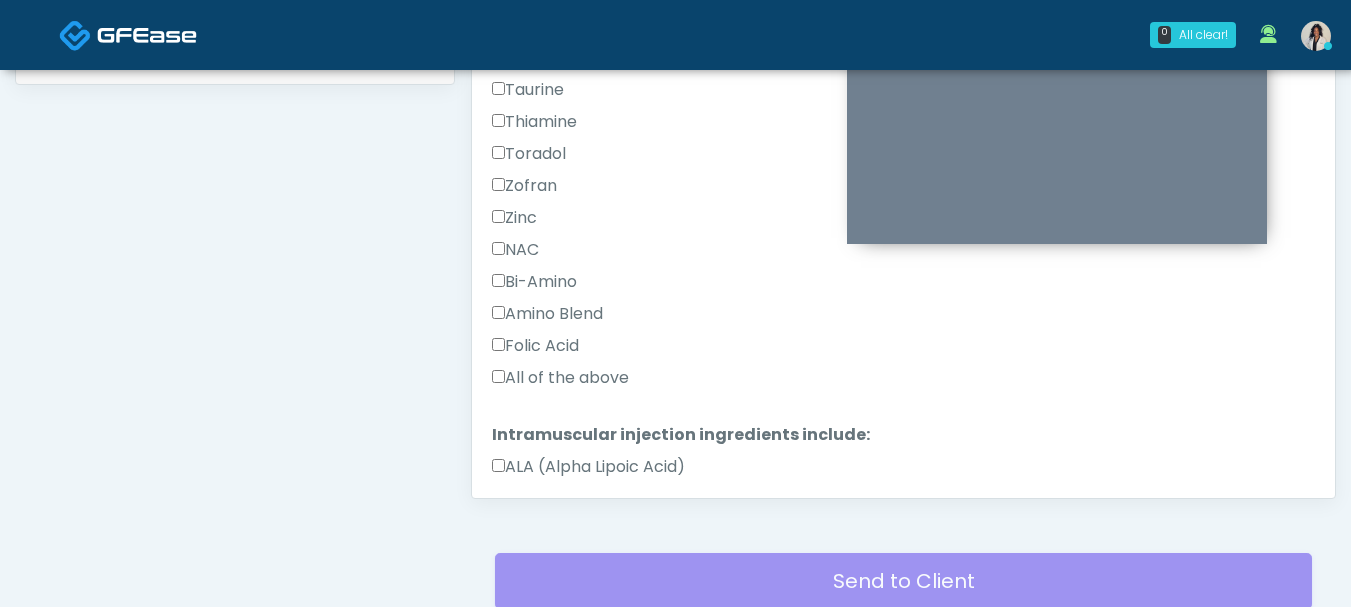 click on "All of the above" at bounding box center [560, 378] 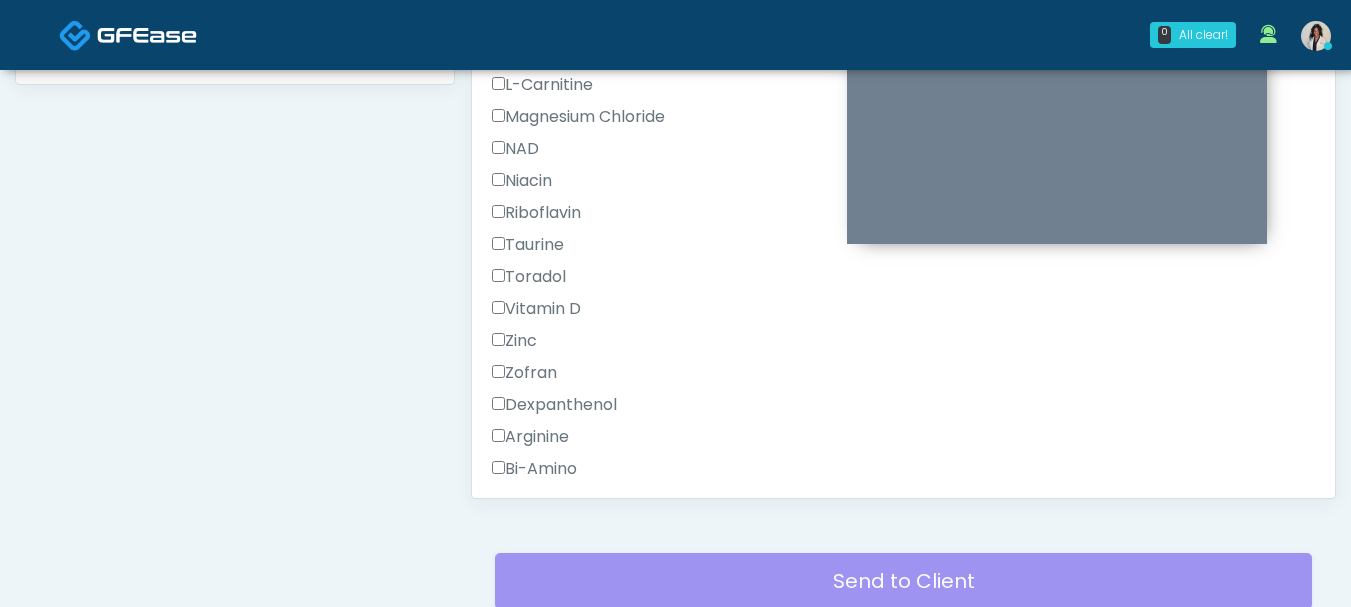scroll, scrollTop: 1847, scrollLeft: 0, axis: vertical 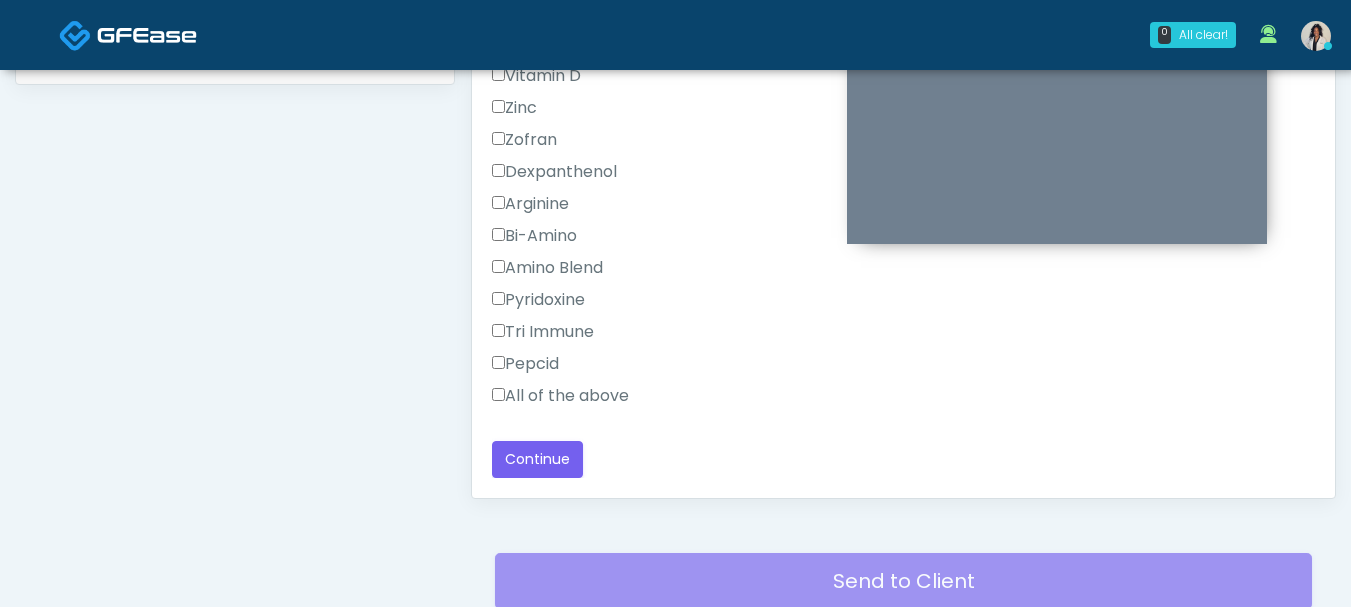 click on "All of the above" at bounding box center [560, 396] 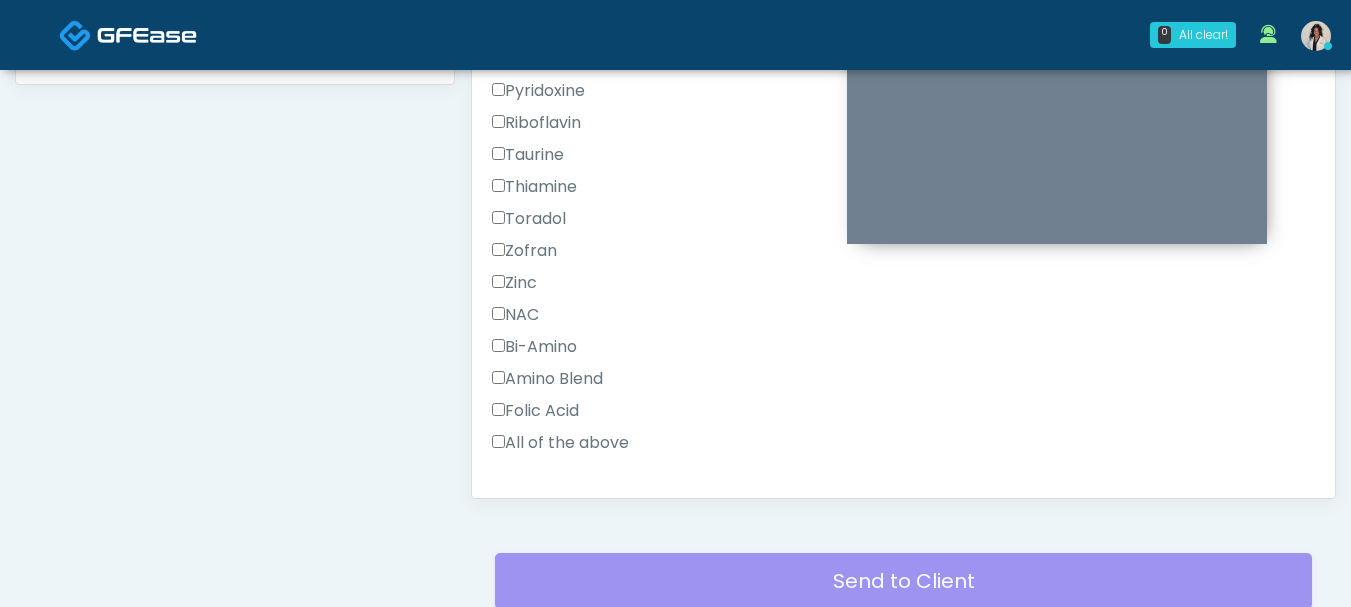 scroll, scrollTop: 106, scrollLeft: 0, axis: vertical 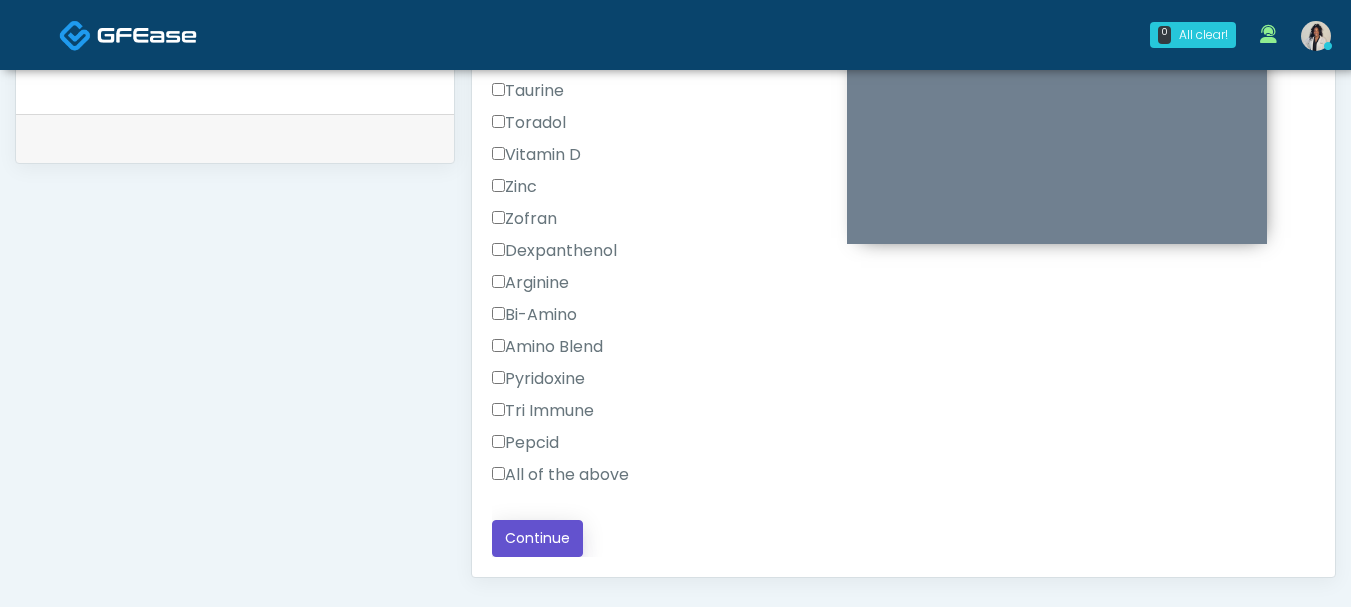 click on "Continue" at bounding box center [537, 538] 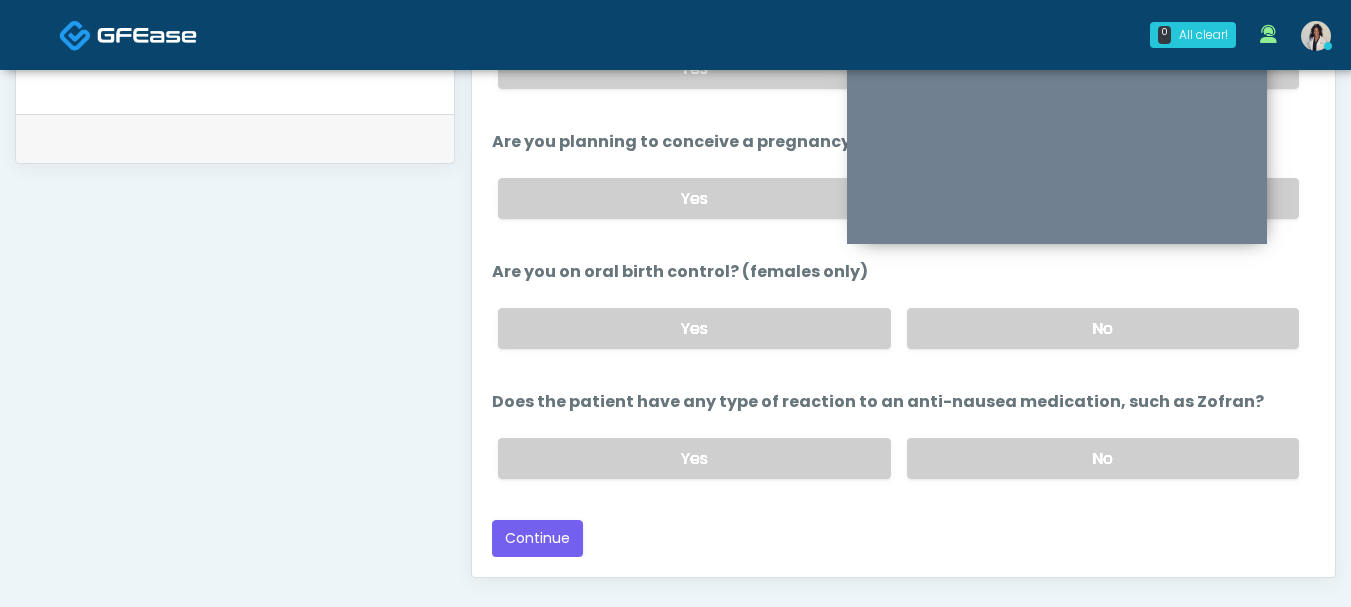 drag, startPoint x: 1313, startPoint y: 497, endPoint x: 1323, endPoint y: 388, distance: 109.457756 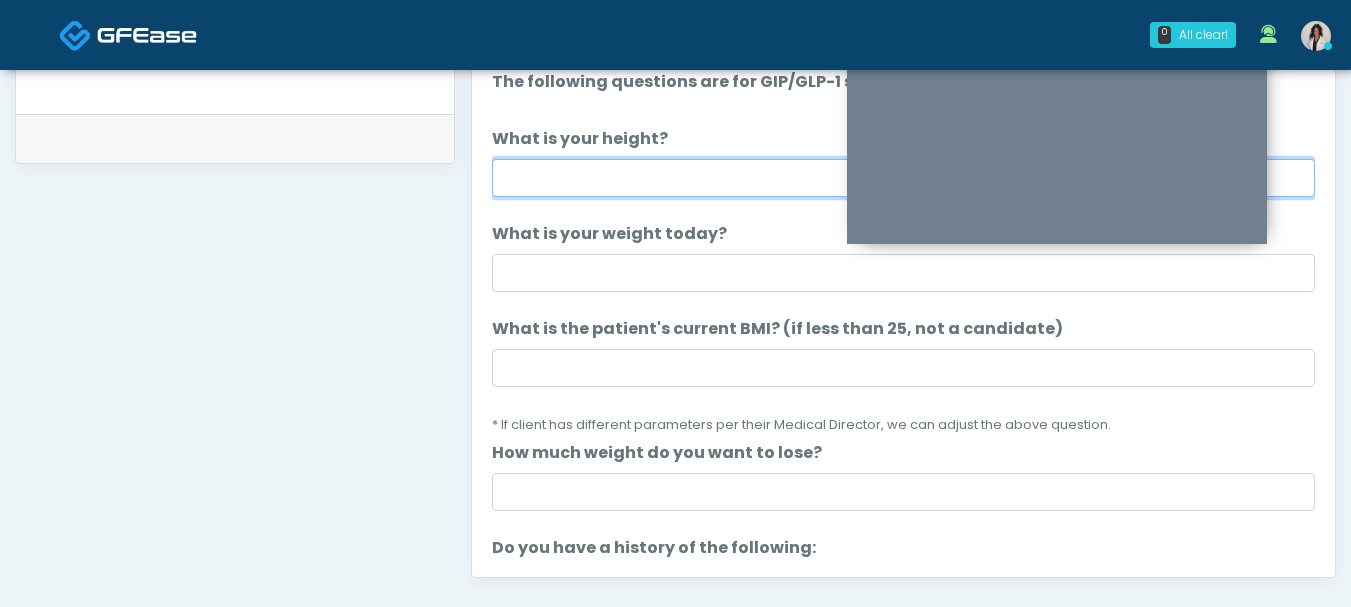 click on "What is your height?" at bounding box center [903, 178] 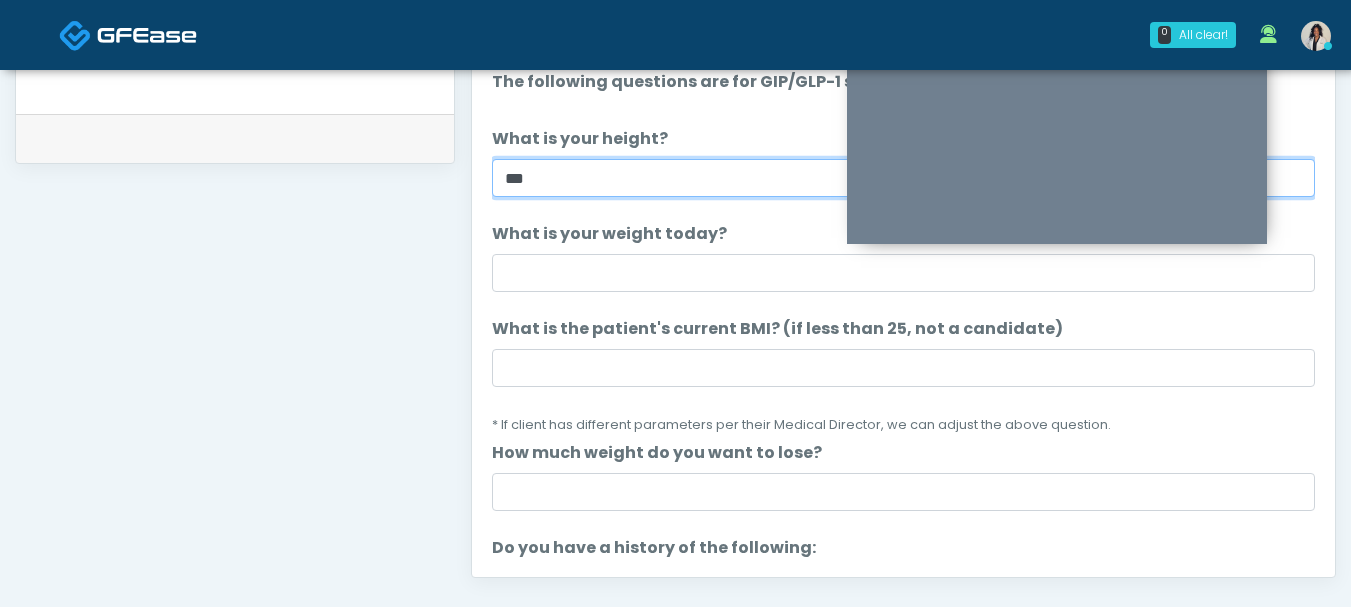 type on "***" 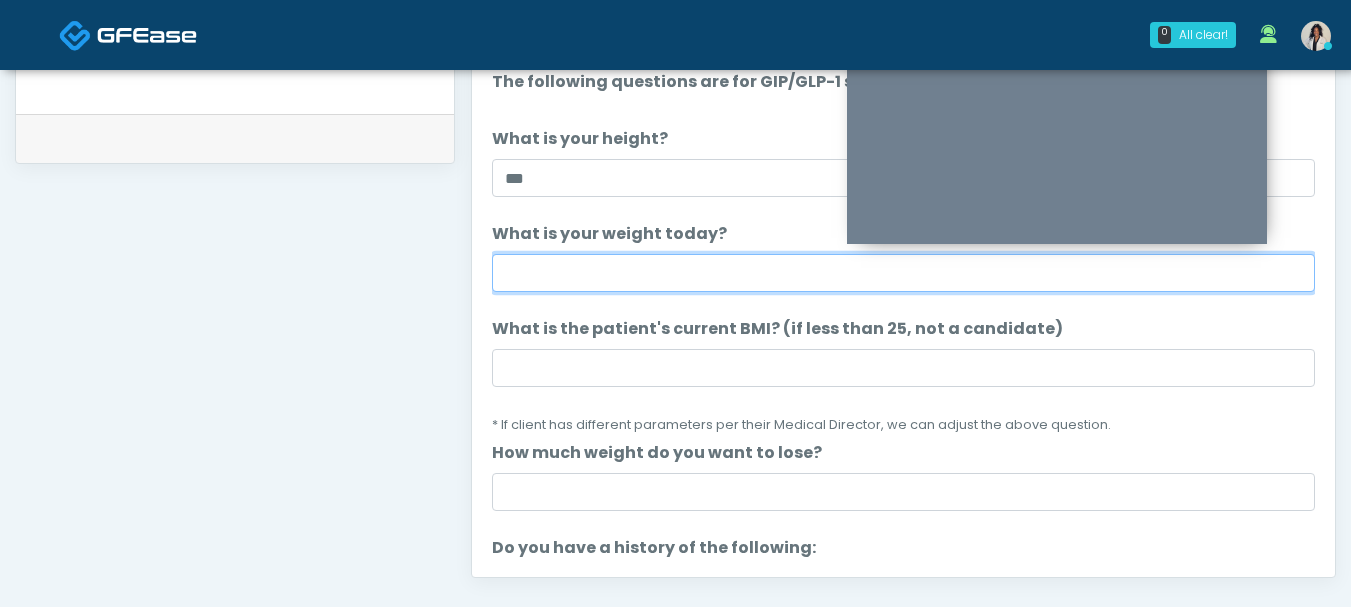 click on "What is your weight today?" at bounding box center [903, 273] 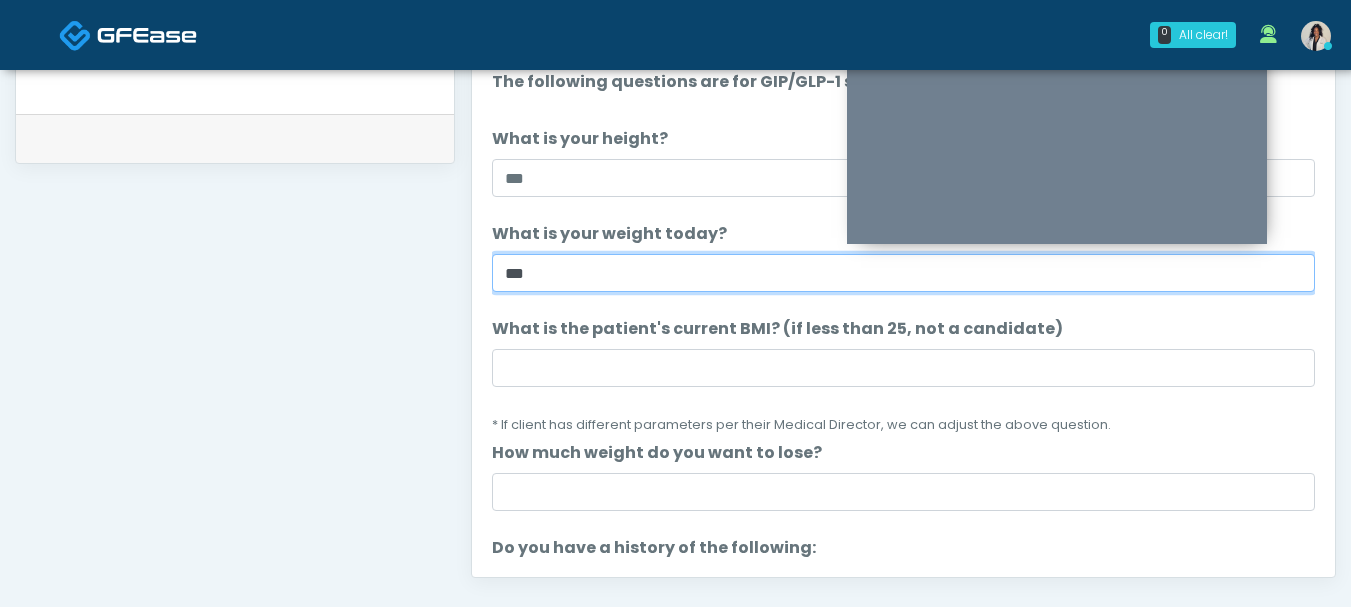 type on "***" 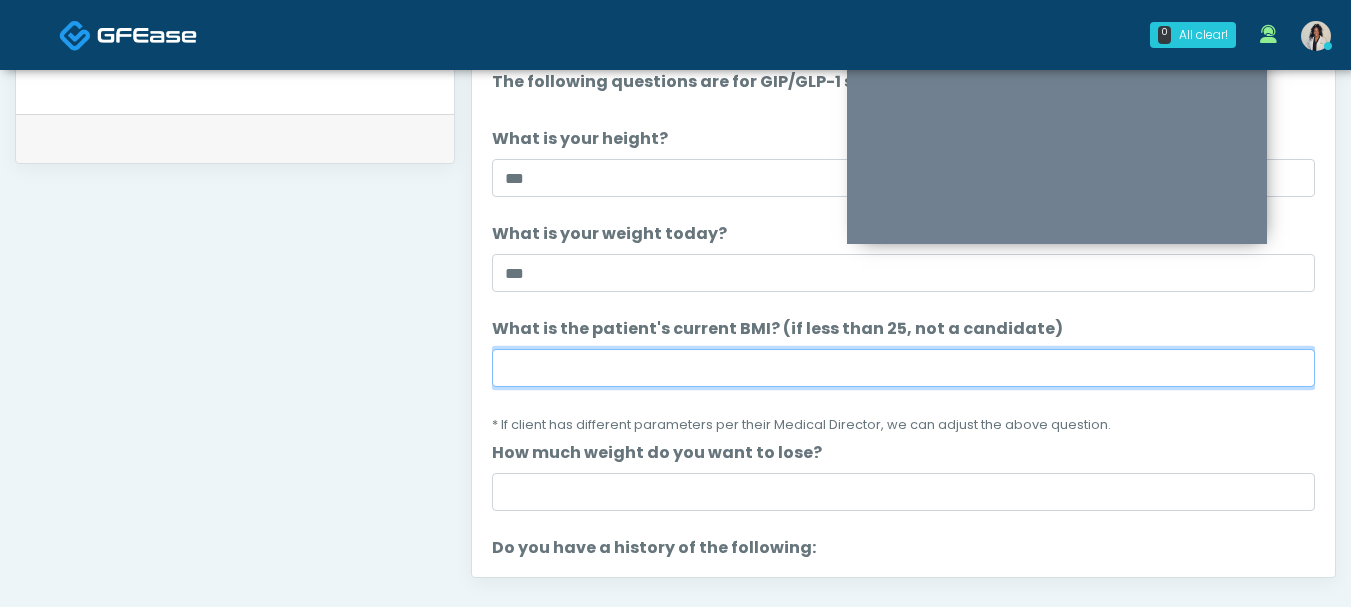 click on "What is the patient's current BMI? (if less than 25, not a candidate)" at bounding box center [903, 368] 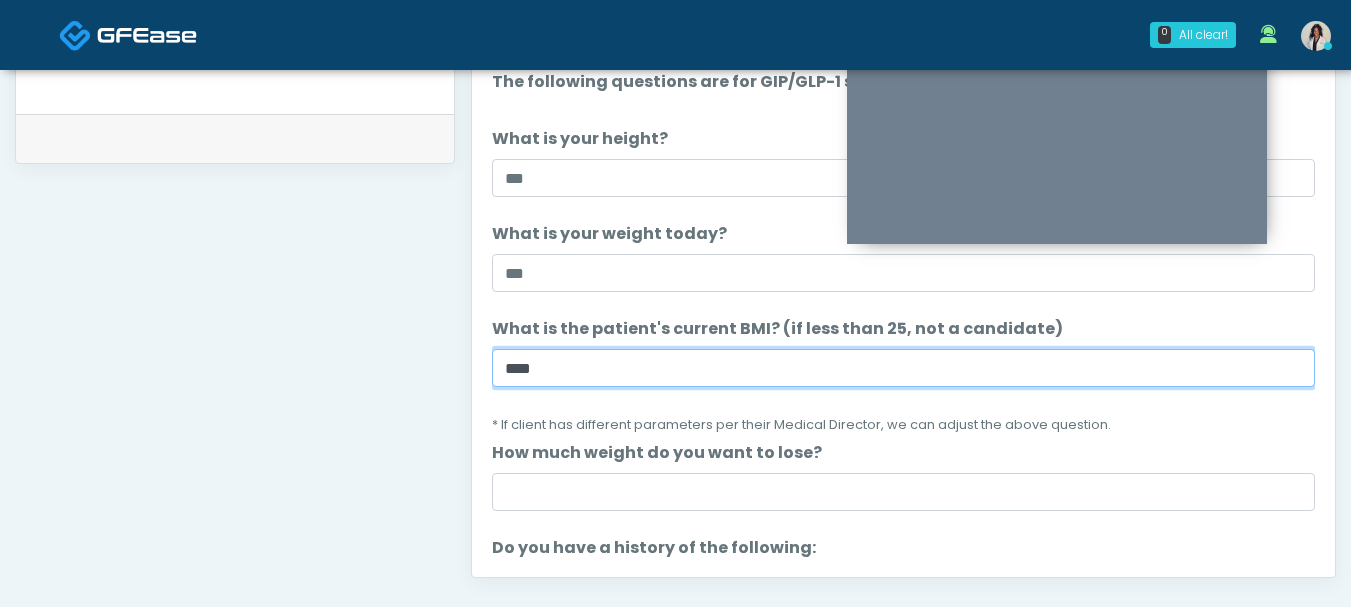 type on "****" 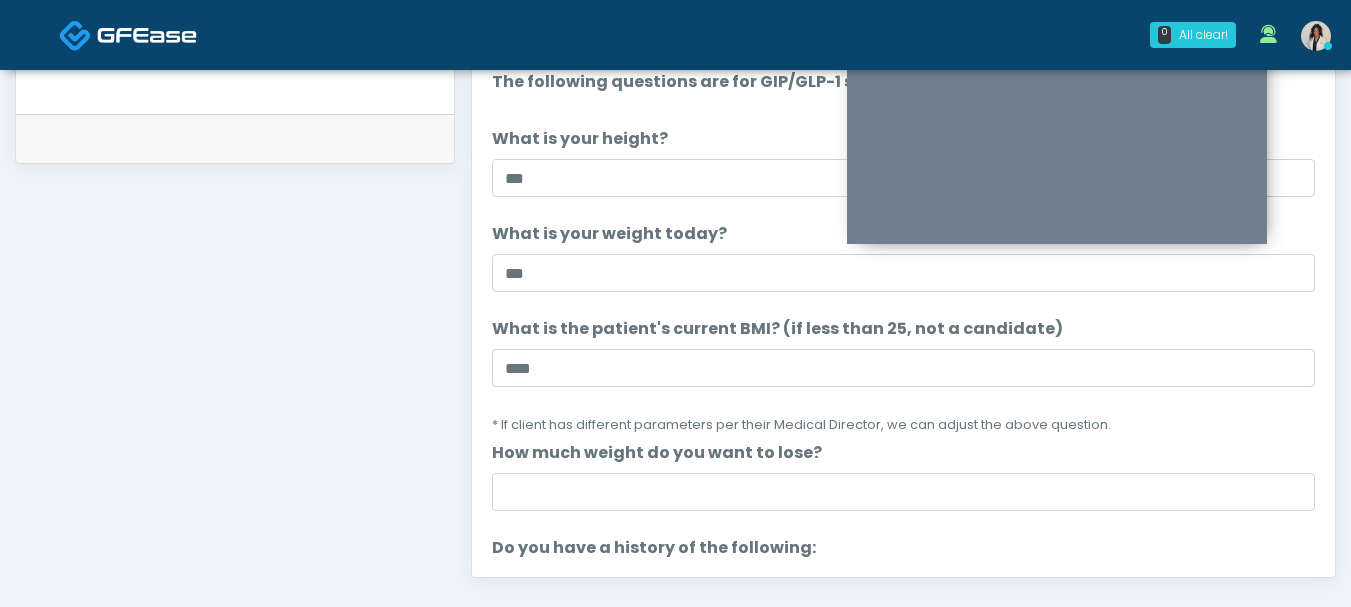 drag, startPoint x: 1316, startPoint y: 117, endPoint x: 1312, endPoint y: 180, distance: 63.126858 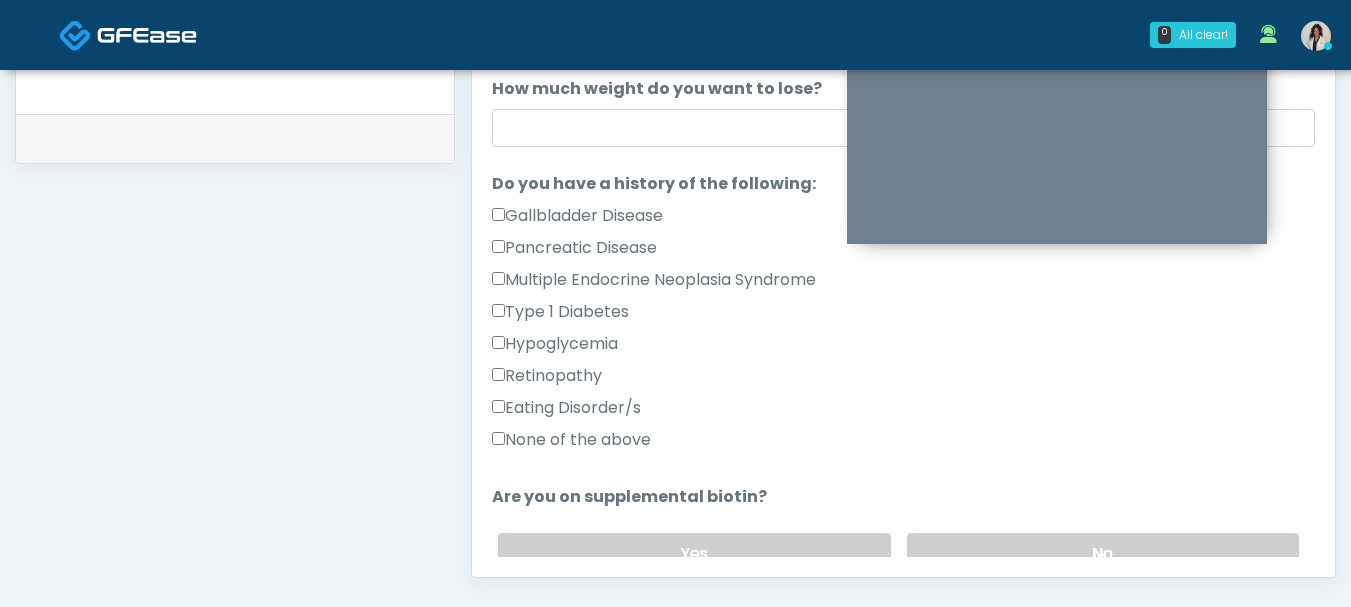 click on "None of the above" at bounding box center (571, 440) 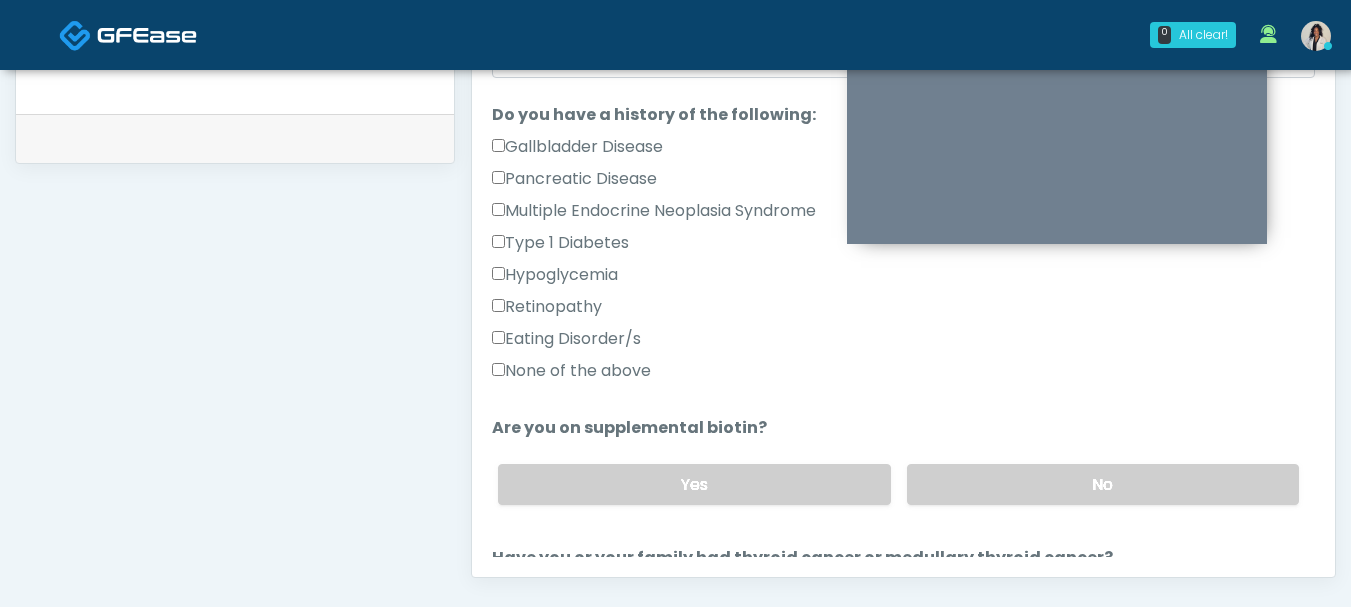 scroll, scrollTop: 537, scrollLeft: 0, axis: vertical 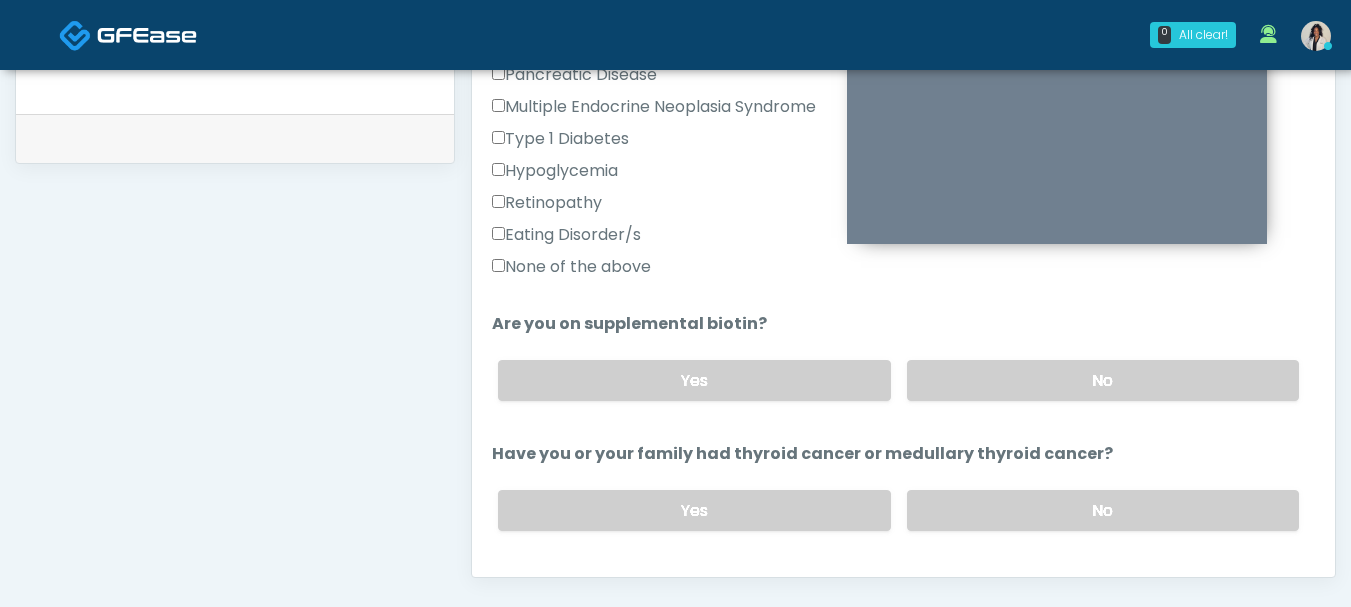 click on "Yes
No" at bounding box center [898, 380] 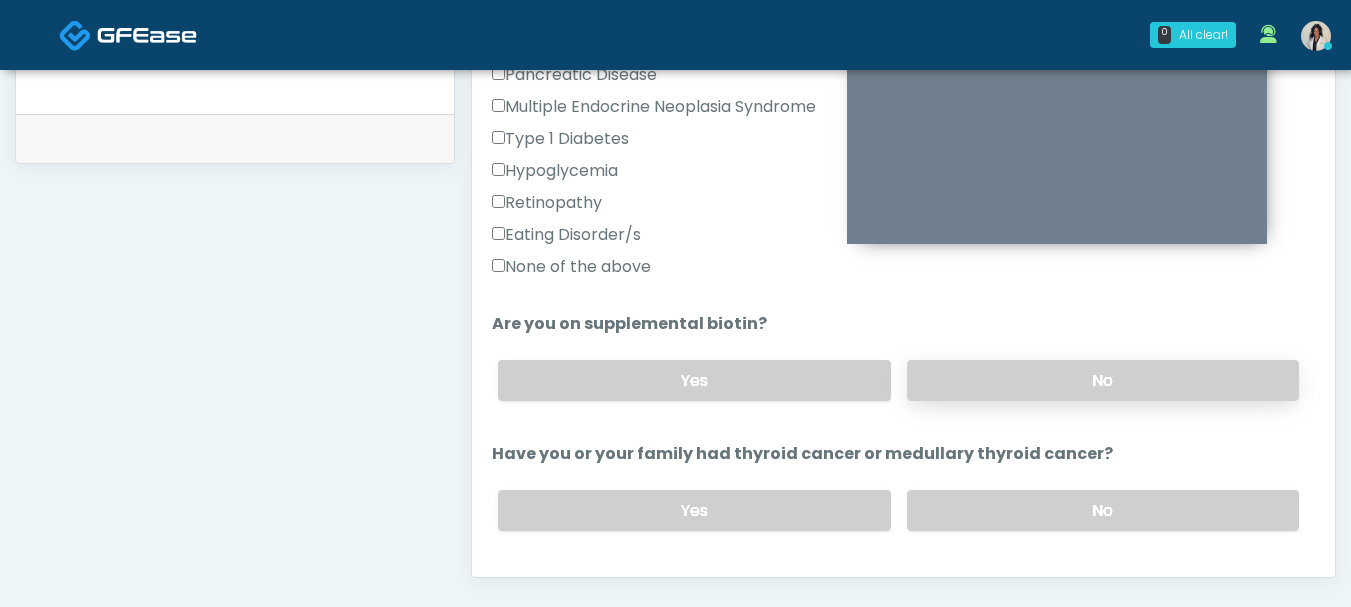 click on "No" at bounding box center (1103, 380) 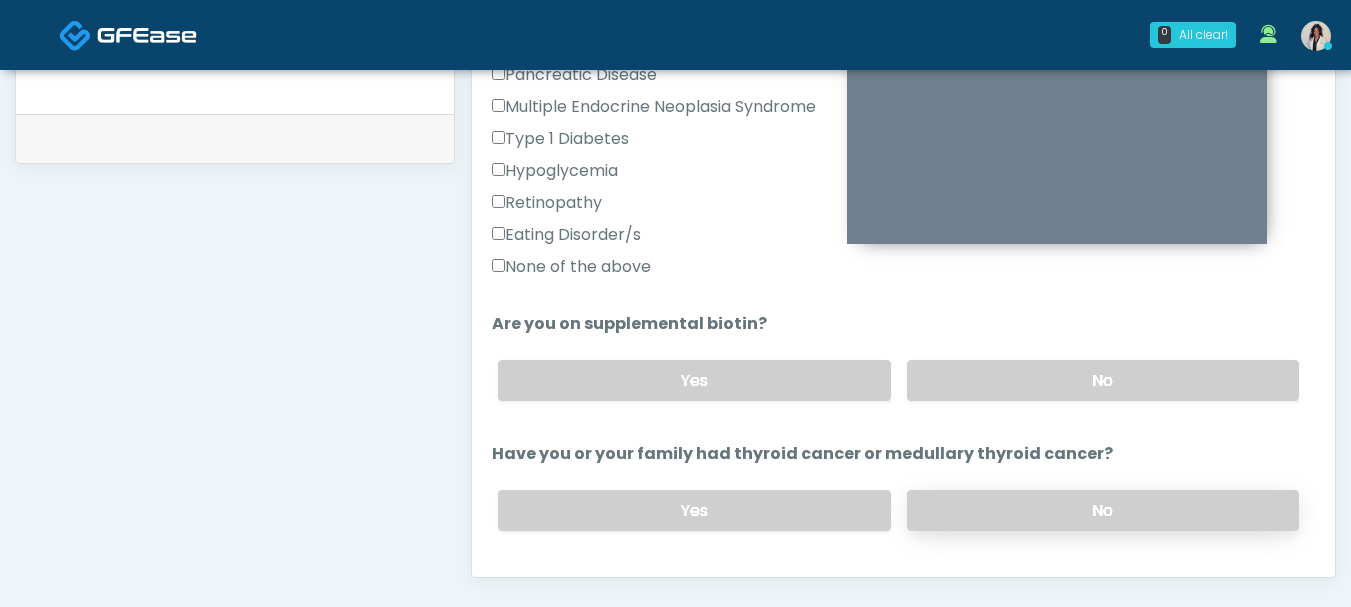 click on "No" at bounding box center [1103, 510] 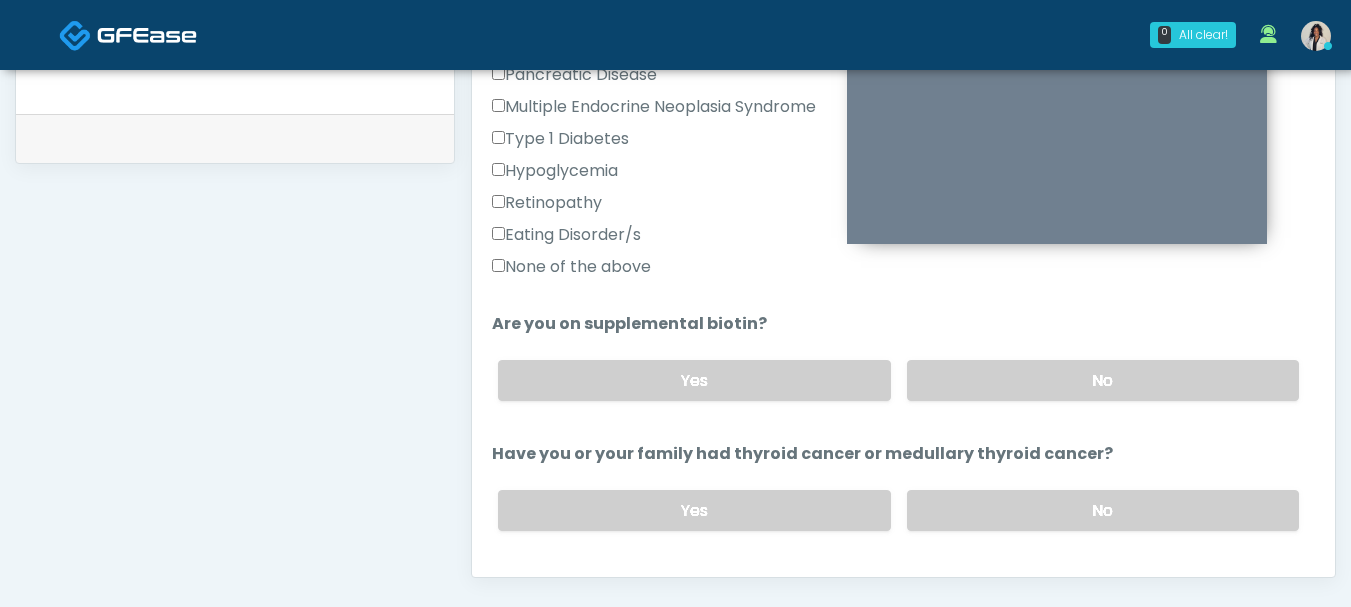 scroll, scrollTop: 839, scrollLeft: 0, axis: vertical 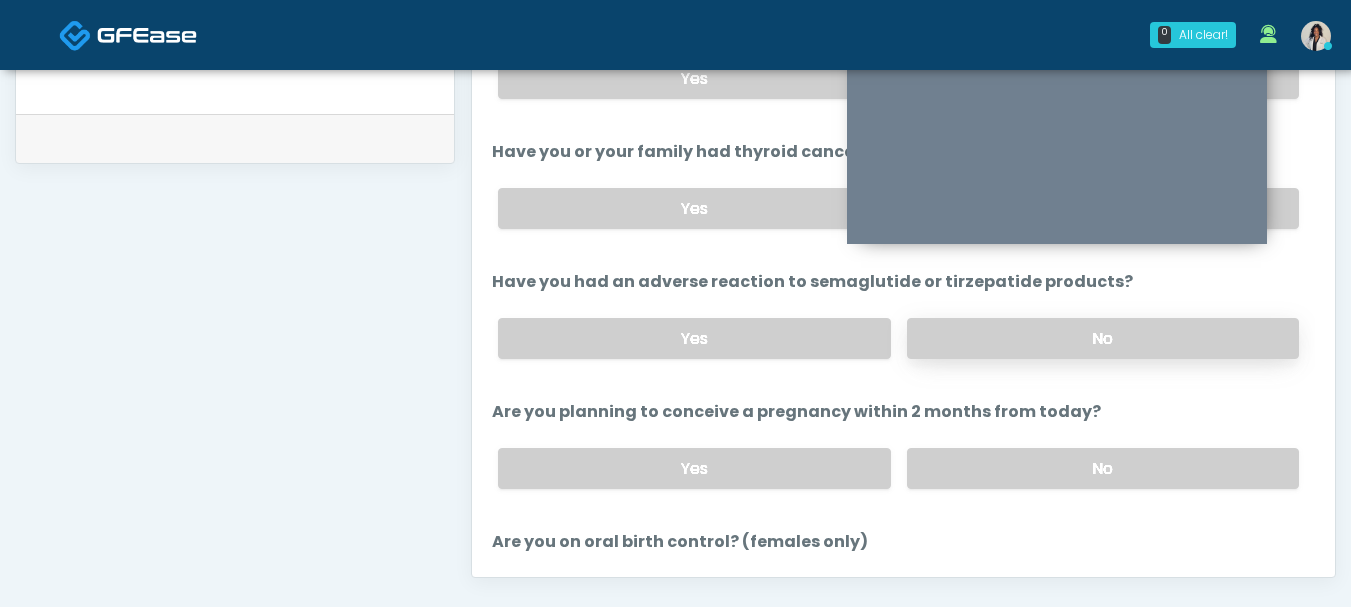 click on "No" at bounding box center [1103, 338] 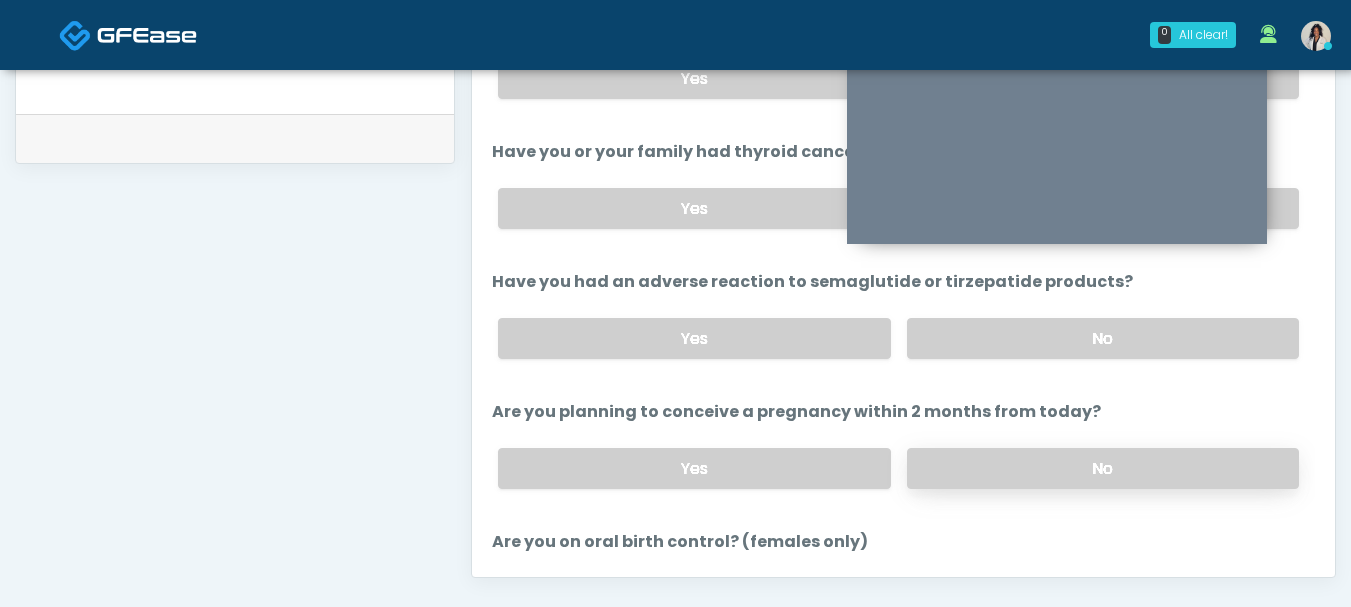 click on "No" at bounding box center (1103, 468) 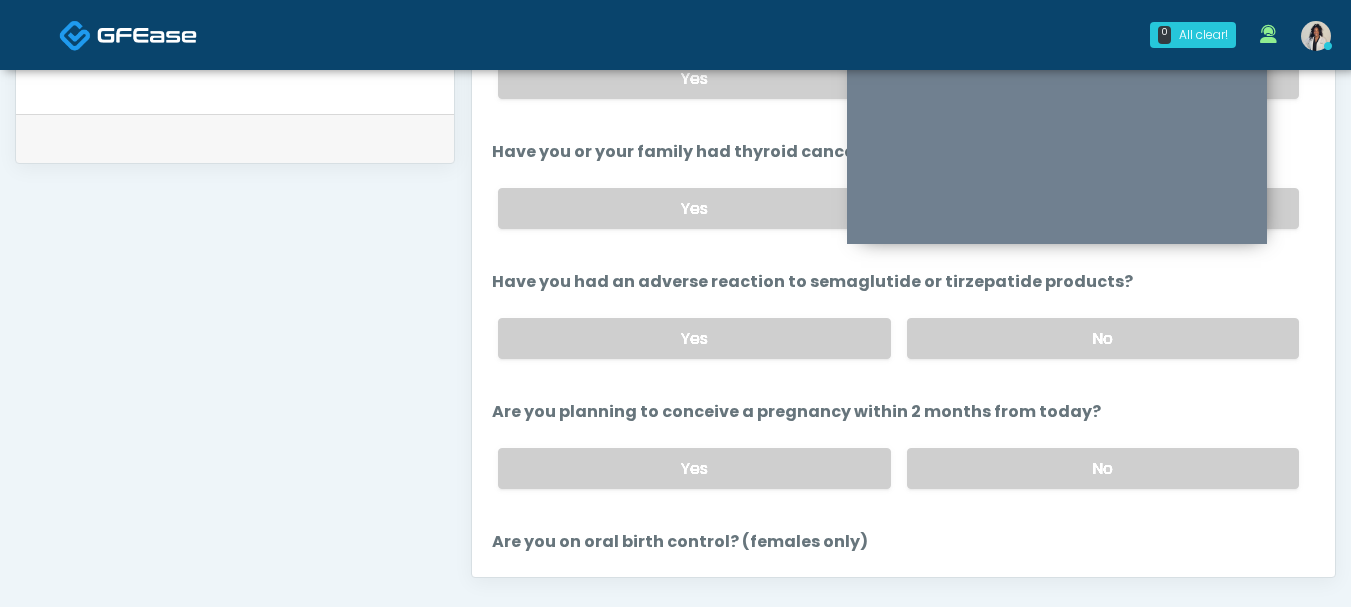 scroll, scrollTop: 1019, scrollLeft: 0, axis: vertical 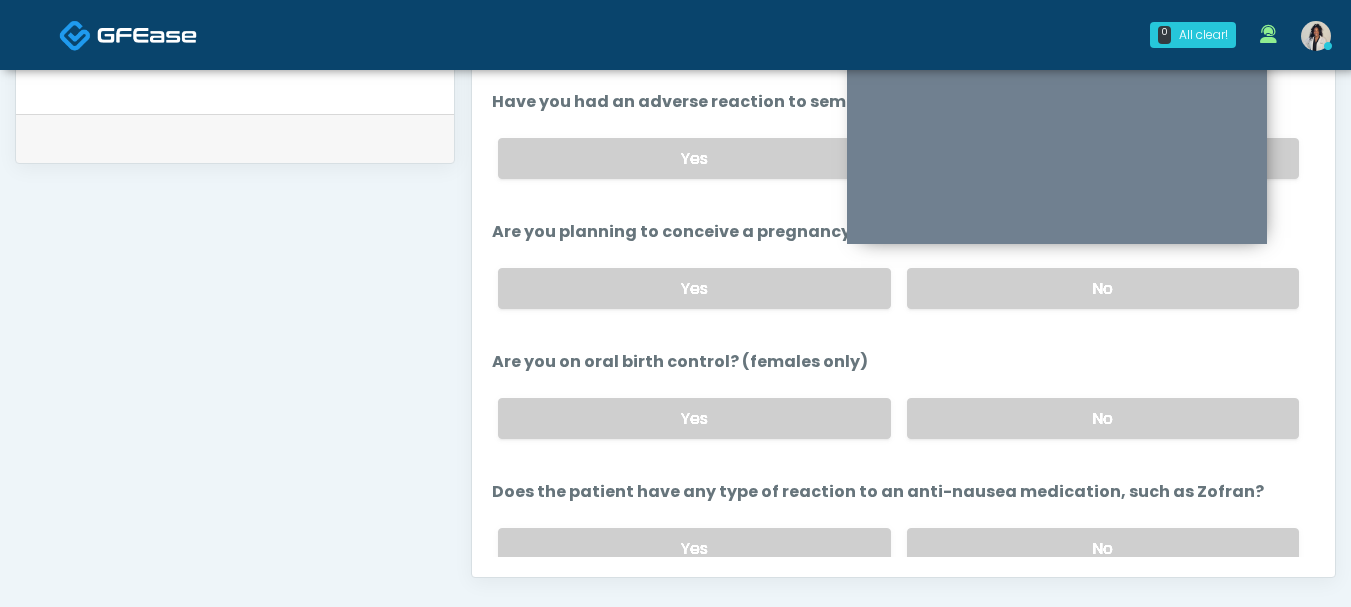 drag, startPoint x: 1182, startPoint y: 424, endPoint x: 1185, endPoint y: 469, distance: 45.099888 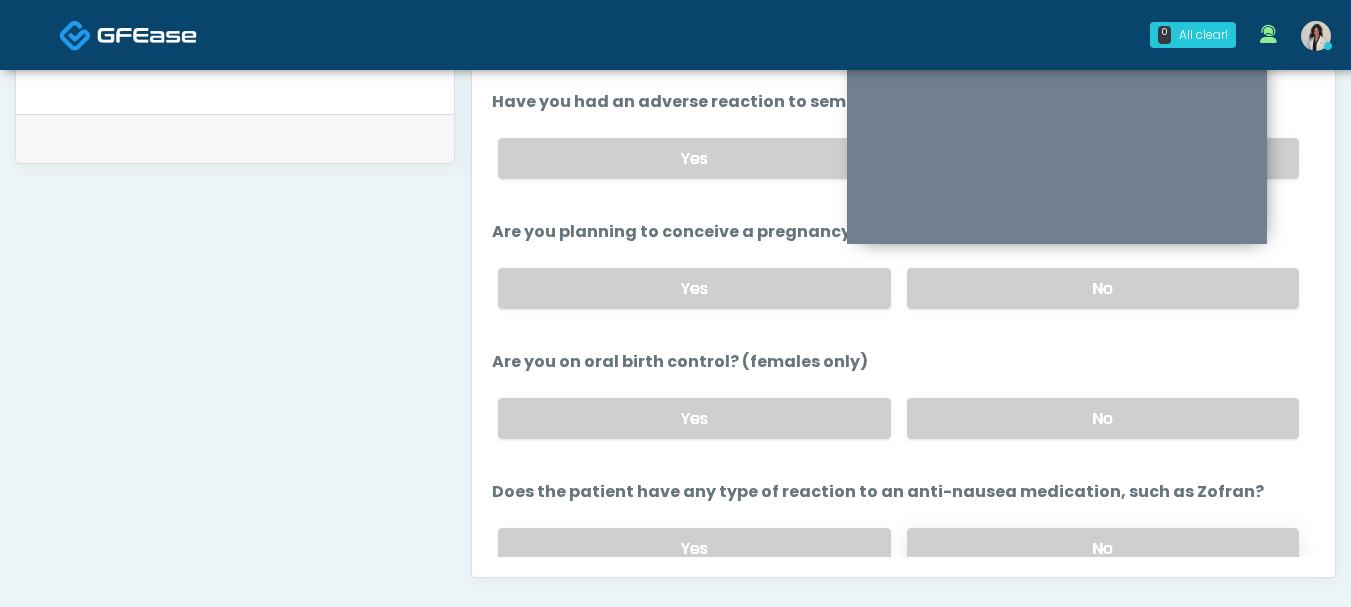 click on "No" at bounding box center (1103, 548) 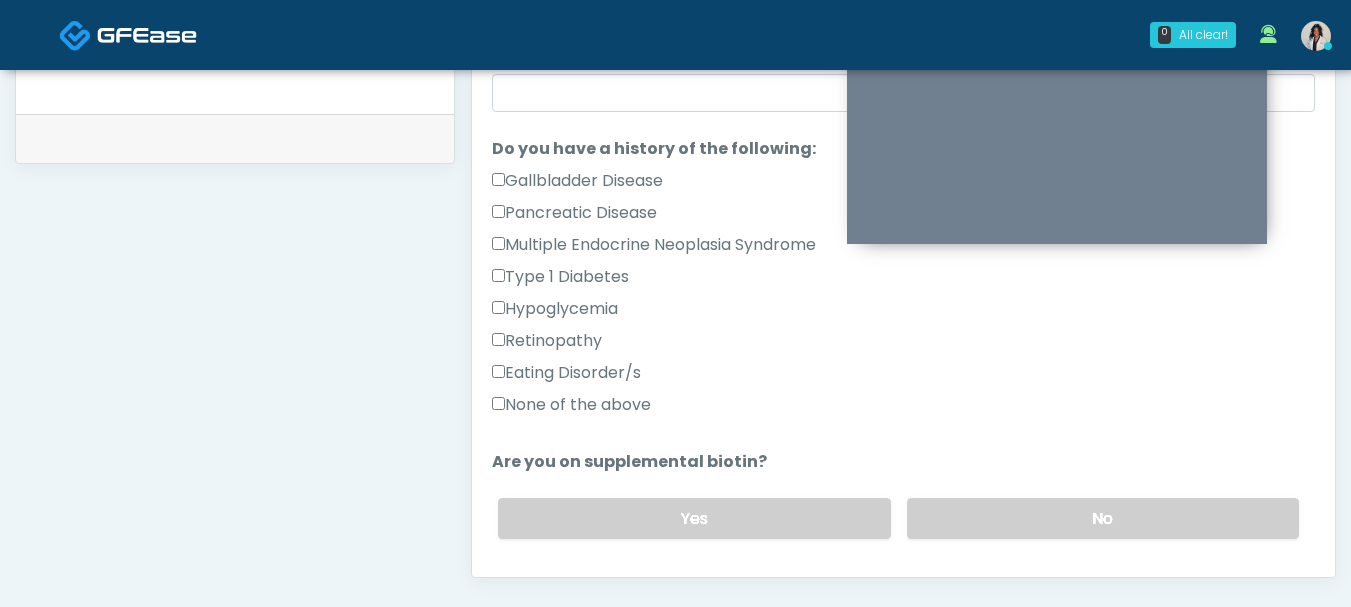 scroll, scrollTop: 333, scrollLeft: 0, axis: vertical 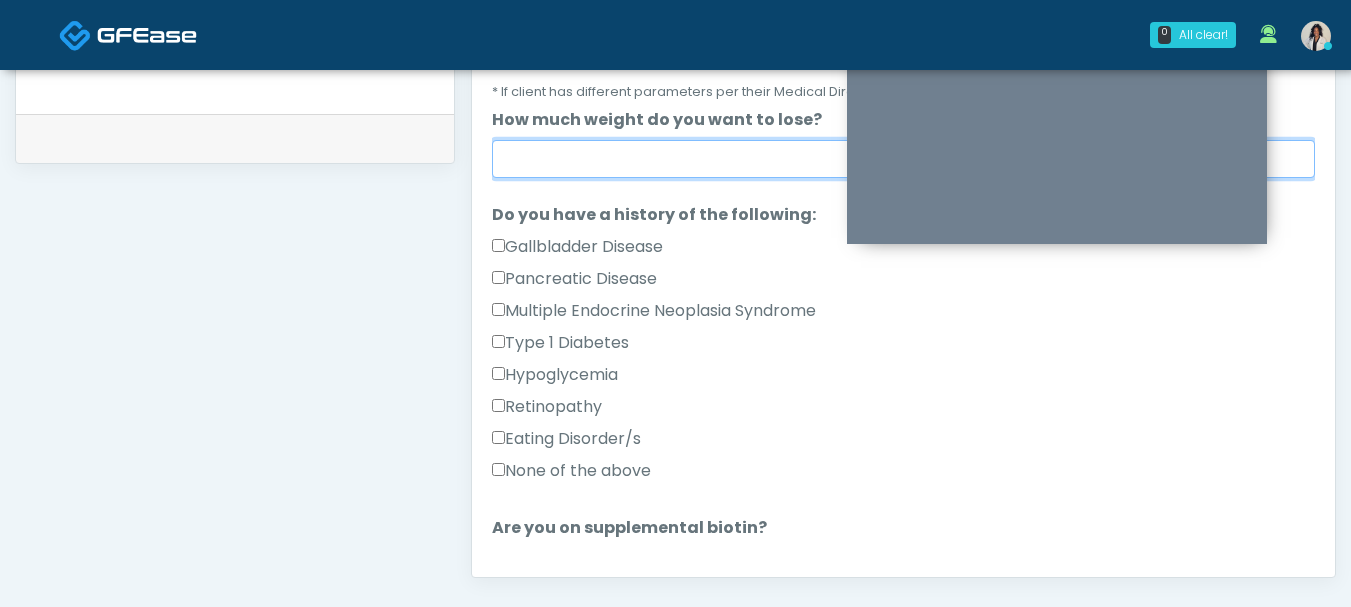 click on "How much weight do you want to lose?" at bounding box center [903, 159] 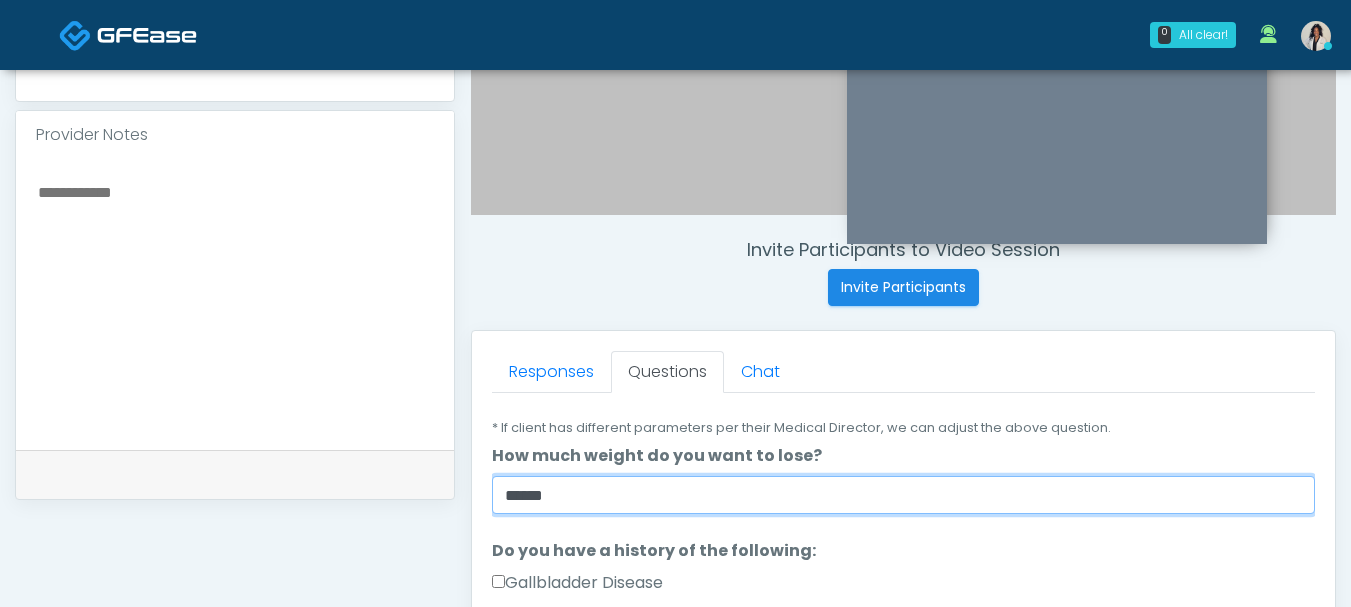 scroll, scrollTop: 770, scrollLeft: 0, axis: vertical 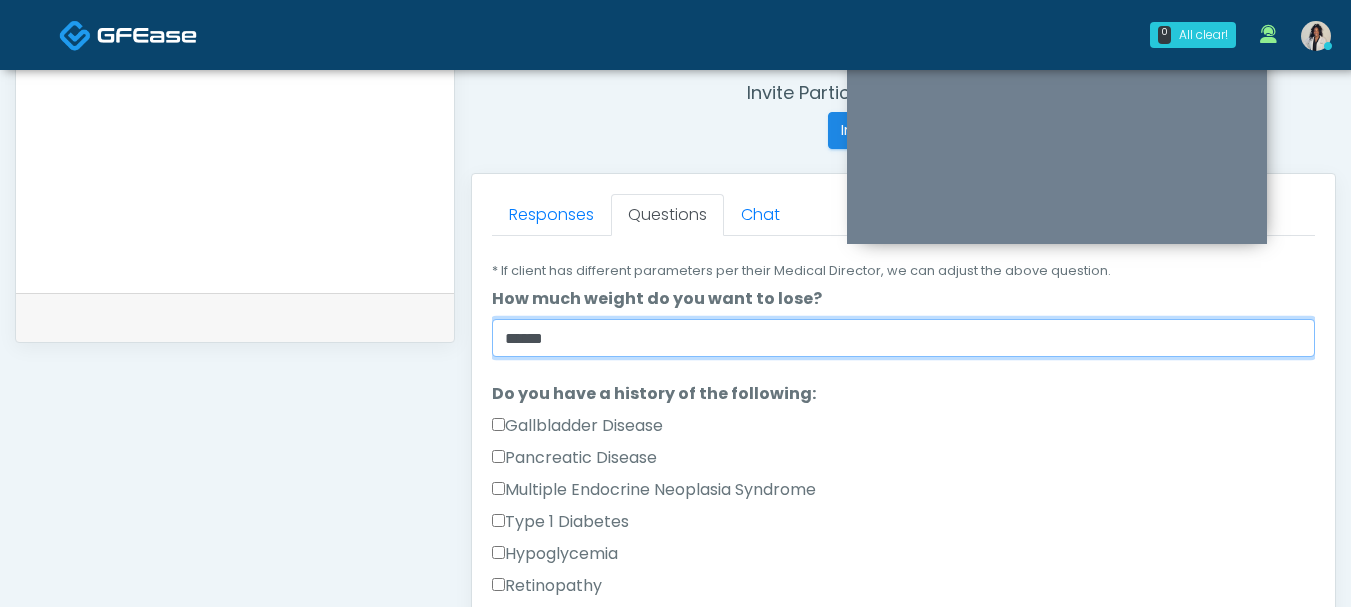type on "******" 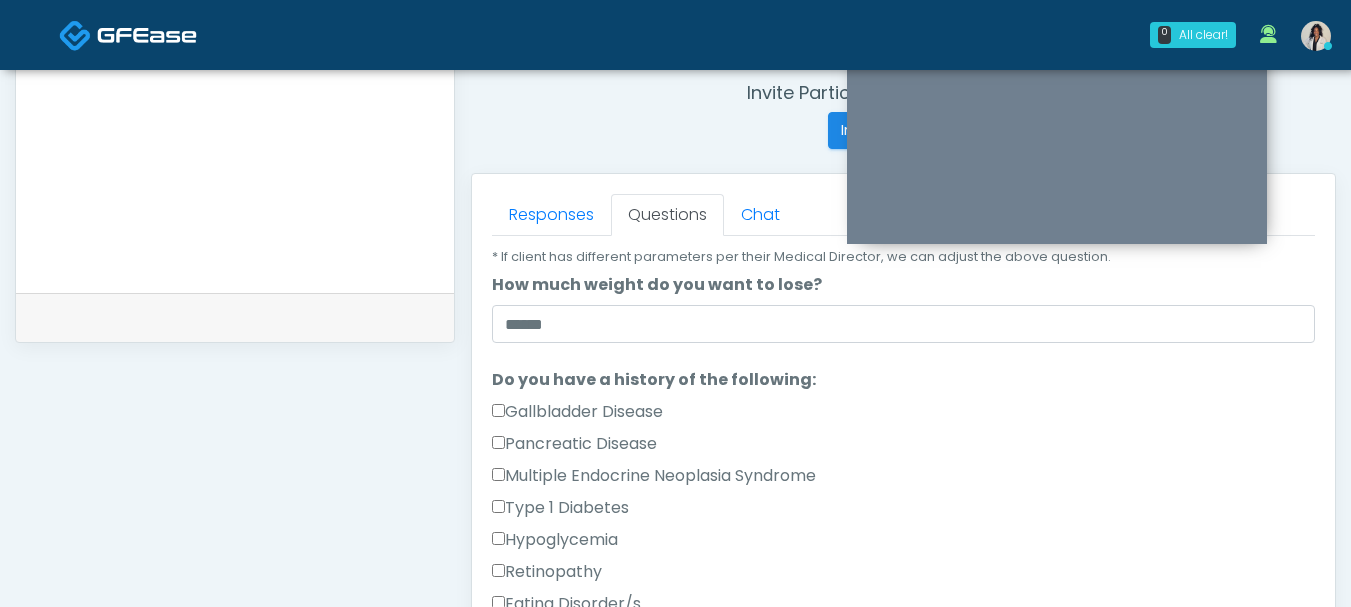 scroll, scrollTop: 1050, scrollLeft: 0, axis: vertical 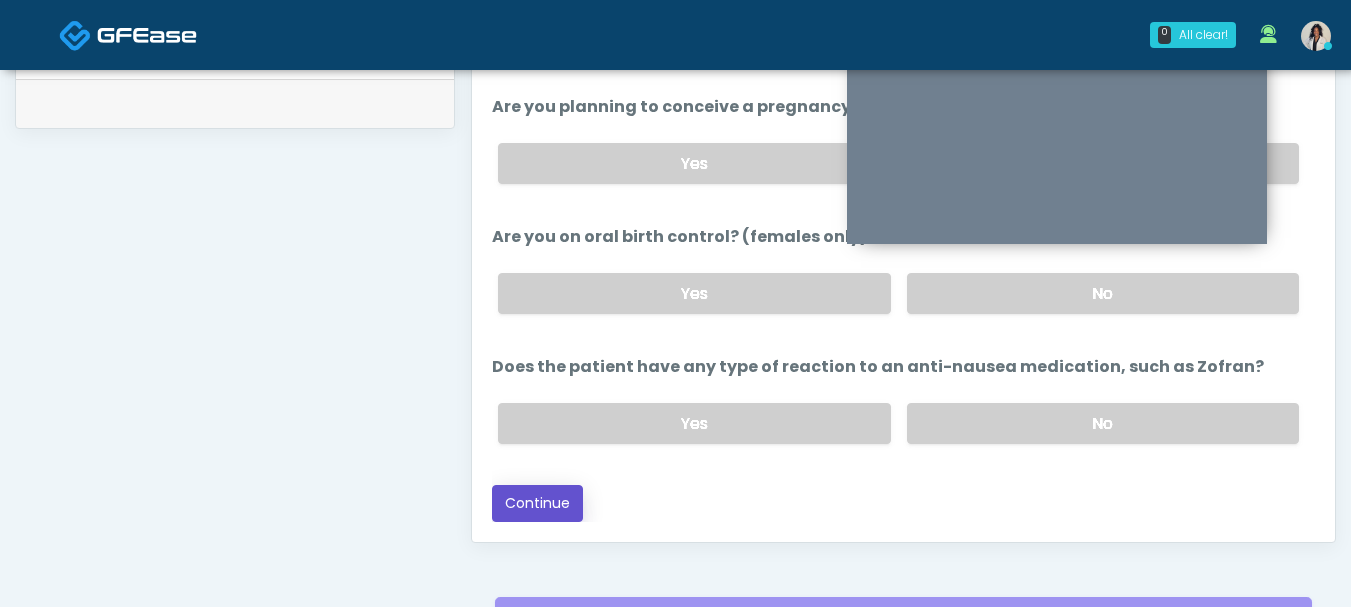 click on "Continue" at bounding box center (537, 503) 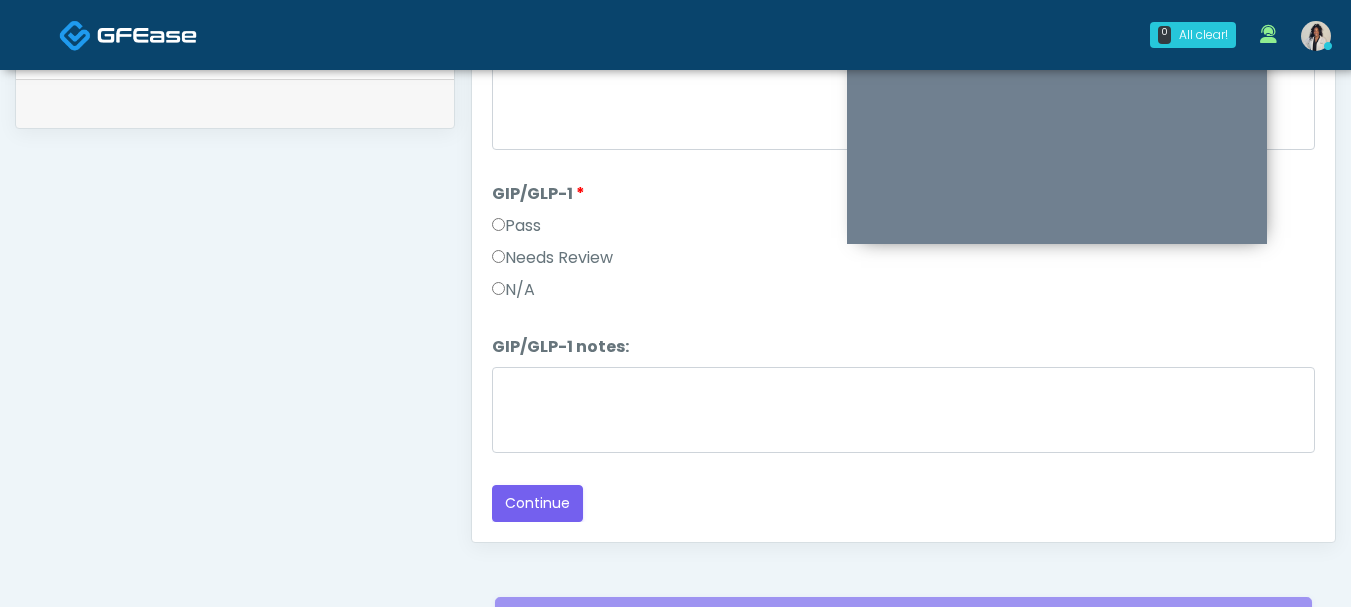 scroll, scrollTop: 193, scrollLeft: 0, axis: vertical 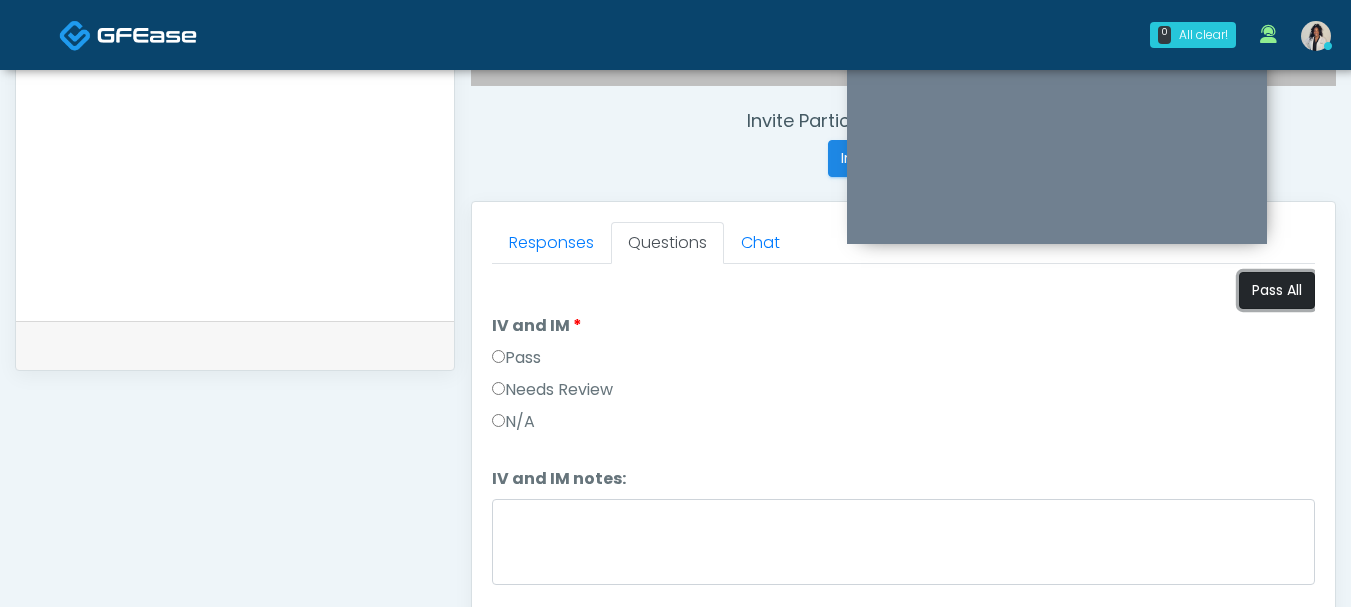 click on "Pass All" at bounding box center [1277, 290] 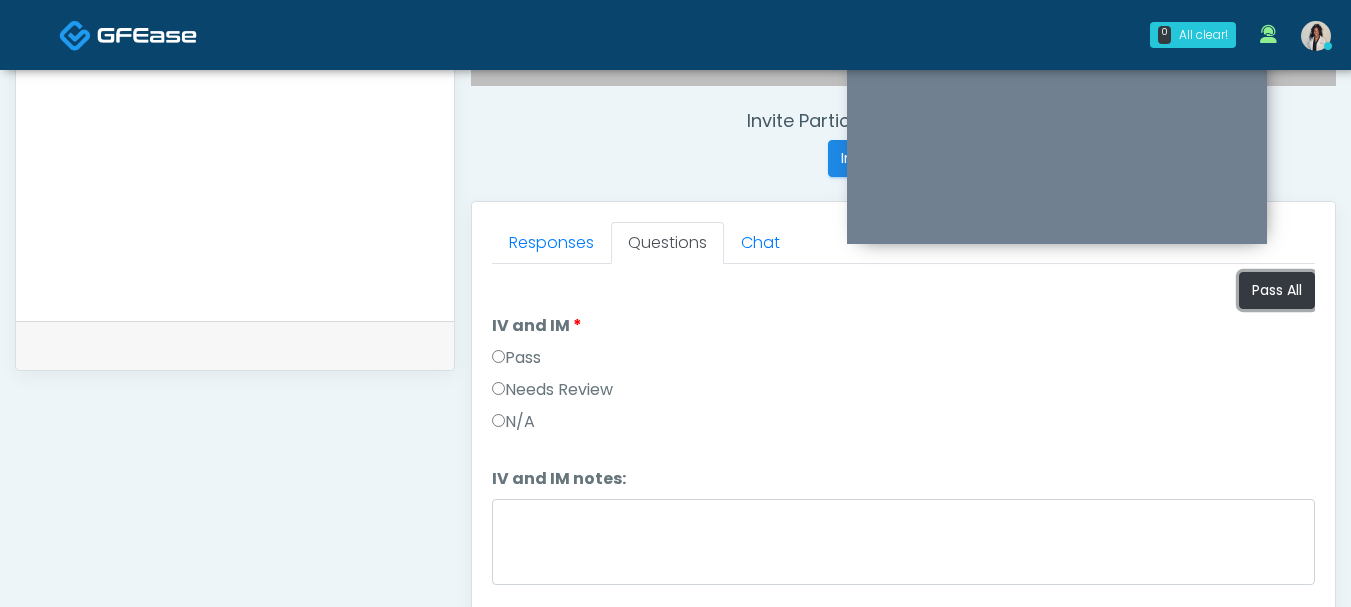 scroll, scrollTop: 927, scrollLeft: 0, axis: vertical 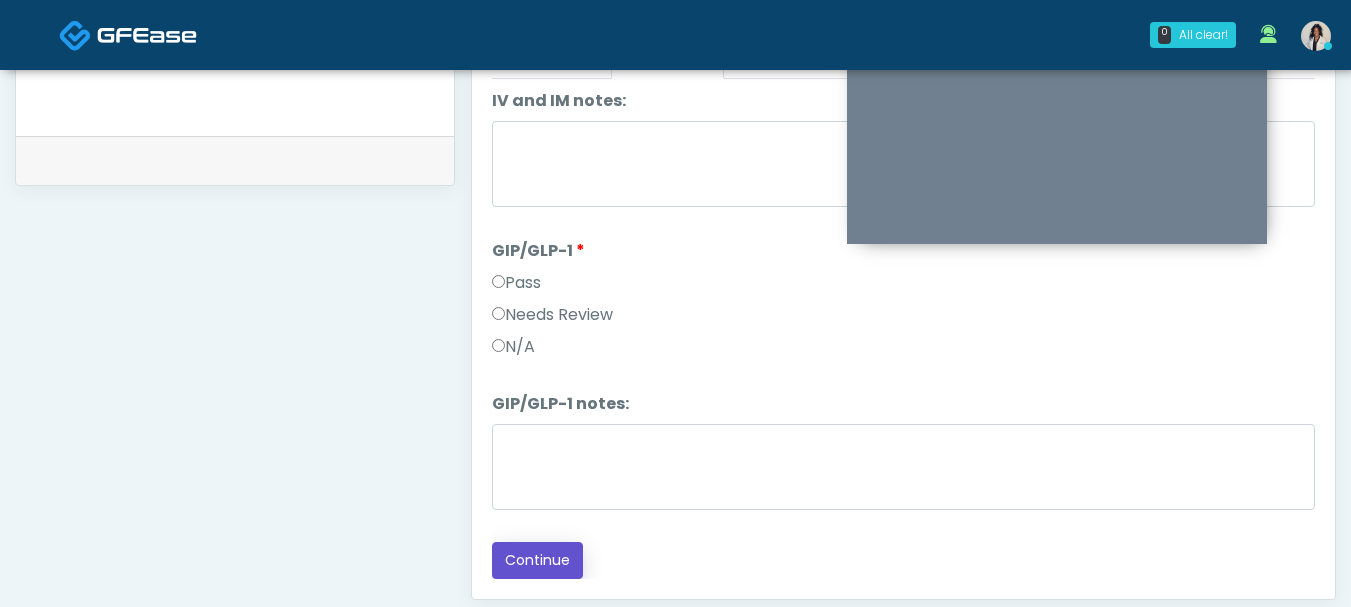 click on "Continue" at bounding box center [537, 560] 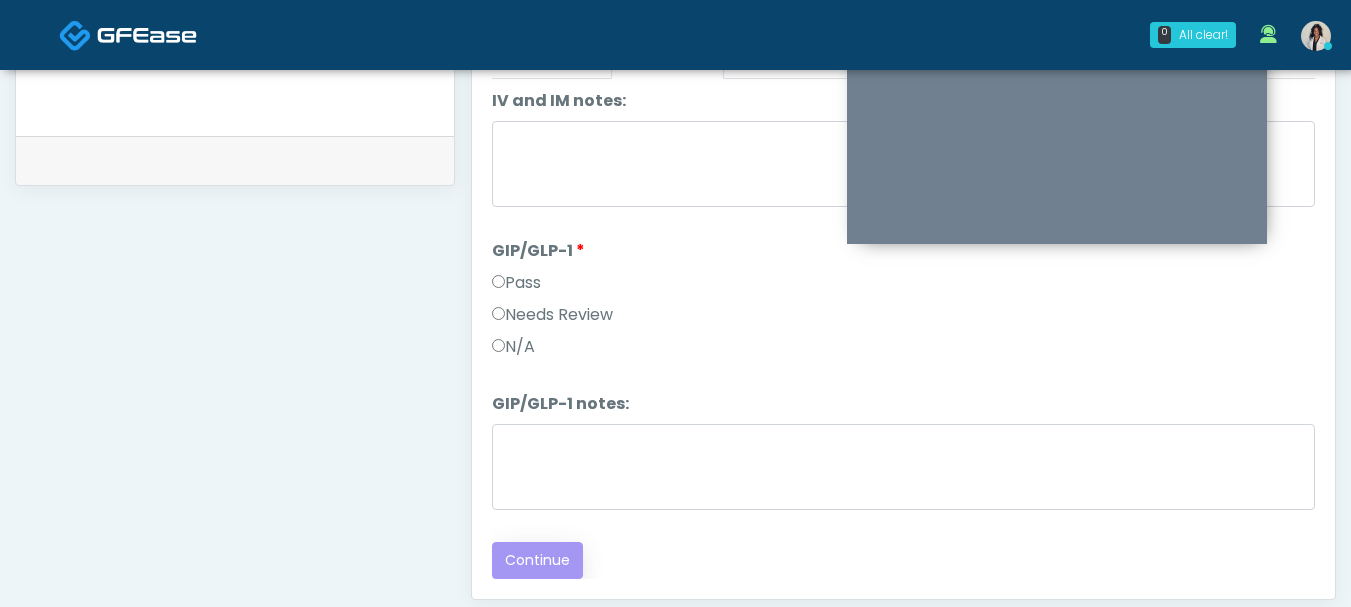 scroll, scrollTop: 0, scrollLeft: 0, axis: both 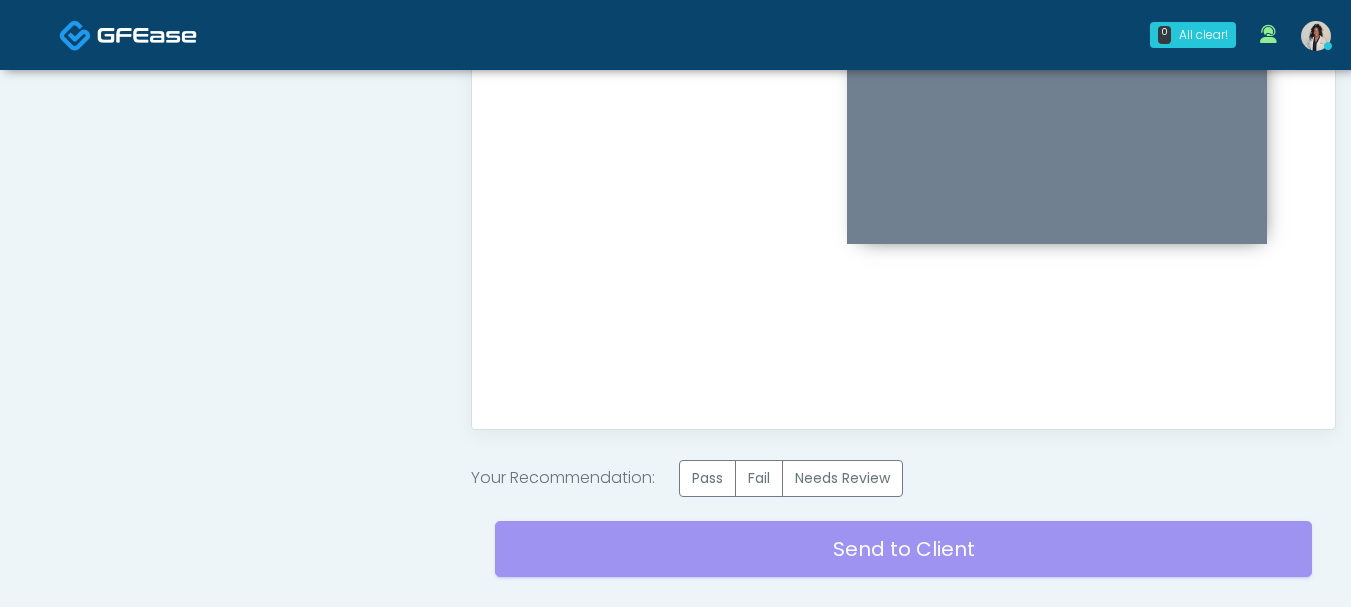 click on "Send to Client
Reset Exam" at bounding box center [903, 561] 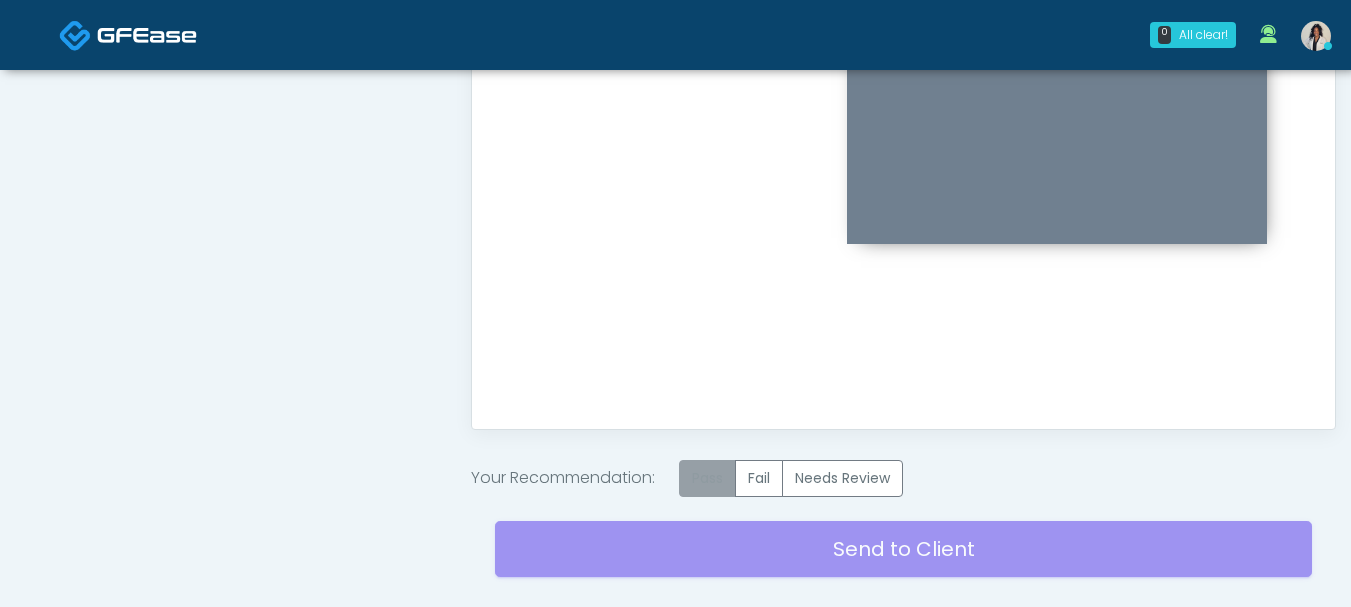 click on "Pass" at bounding box center (707, 478) 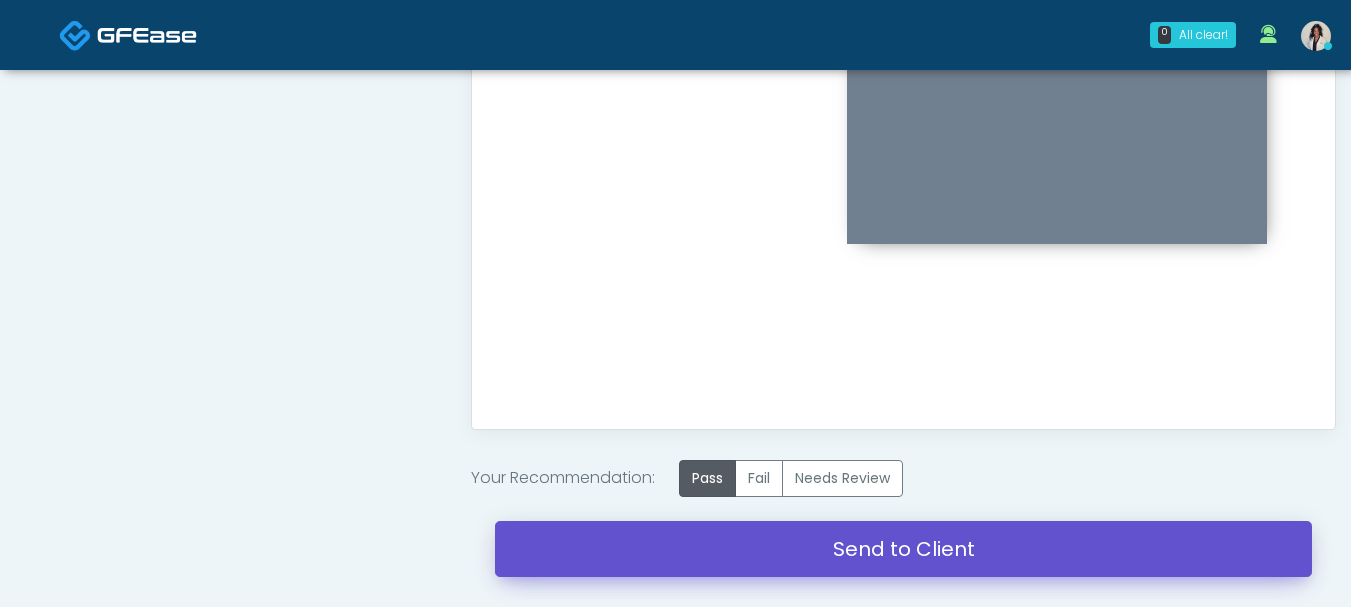 click on "Send to Client" at bounding box center (903, 549) 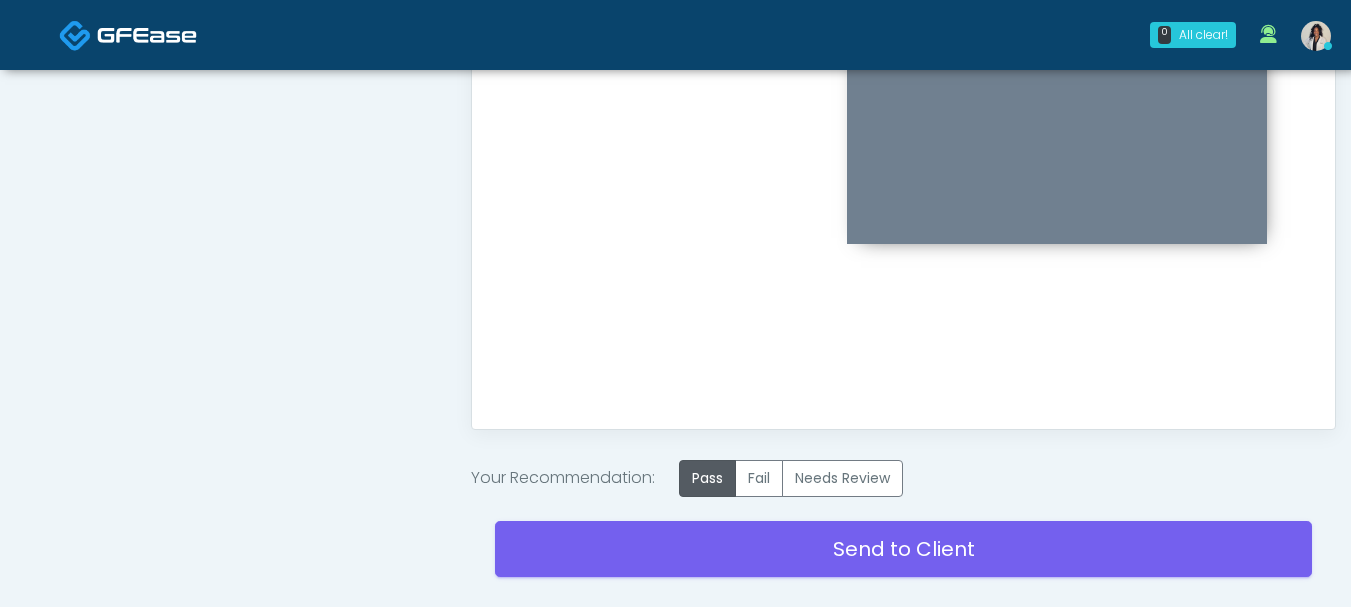 click on "Good Faith Exam Script
Good Faith Exam Script INTRODUCTION Hello, my name is undefined, and I will be conducting your good faith exam on behalf of The DRIPBaR - Frisco,  Please confirm the correct patient is on the call: Confirm full name Confirm Date of Birth ﻿﻿ This exam will take about 5 minutes to complete and it is a state requirement before you receive any new treatment. I am a third party service provider and have been retained by this practice to collect and review your medical history and ensure you're a good candidate for your treatment. all information collected, stored and transmitted as part of this exam is confidential and covered by the HIPAA act.  By authorizing me to proceed with this exam you certify that you understand the terms of this disclosure and you will provide accurate information to the best of your ability. Do you consent to proceed with this virtual exam?" at bounding box center (903, 159) 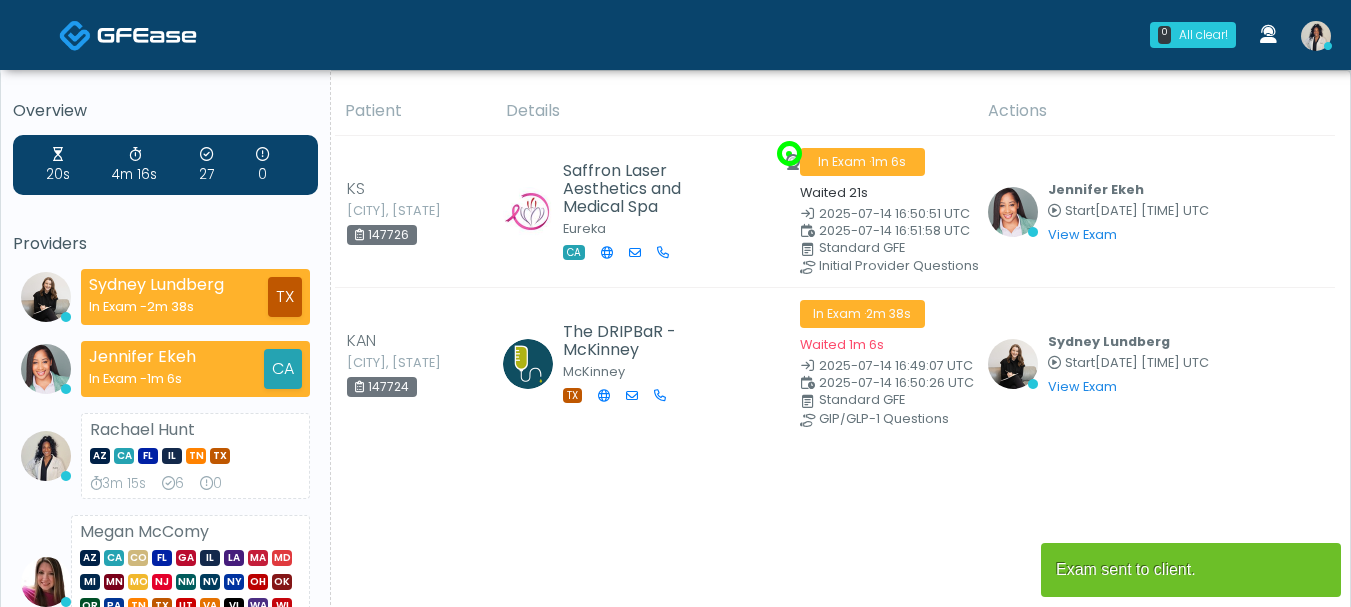 scroll, scrollTop: 0, scrollLeft: 0, axis: both 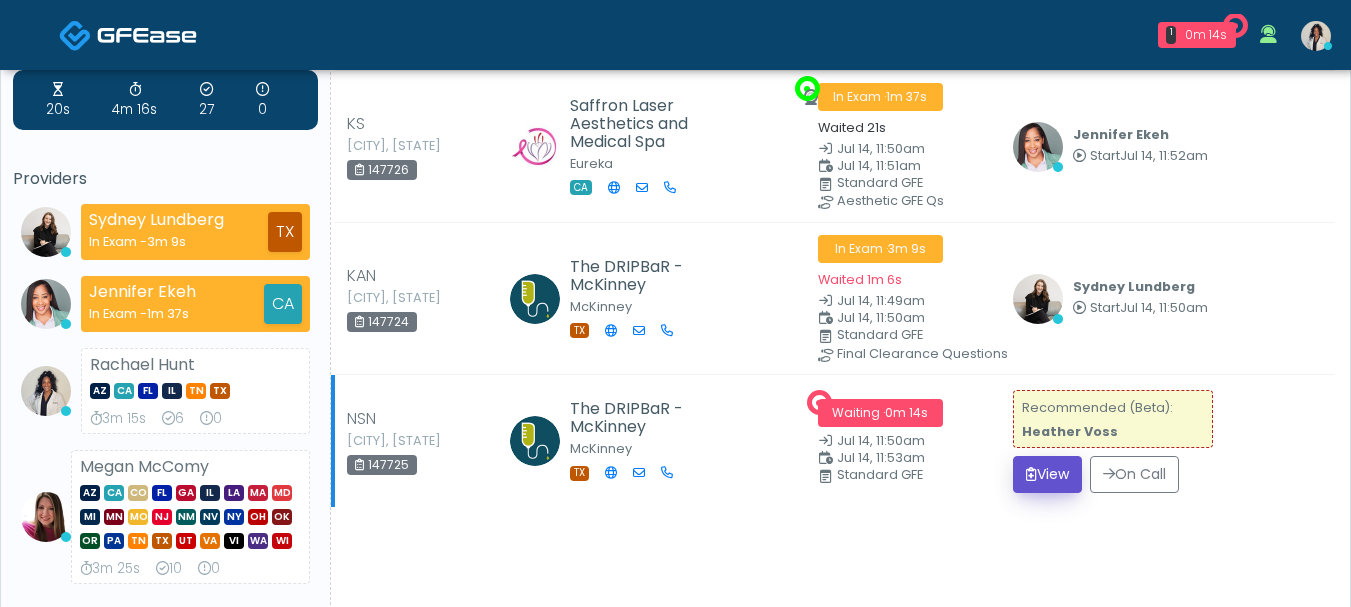 click on "View" at bounding box center (1047, 474) 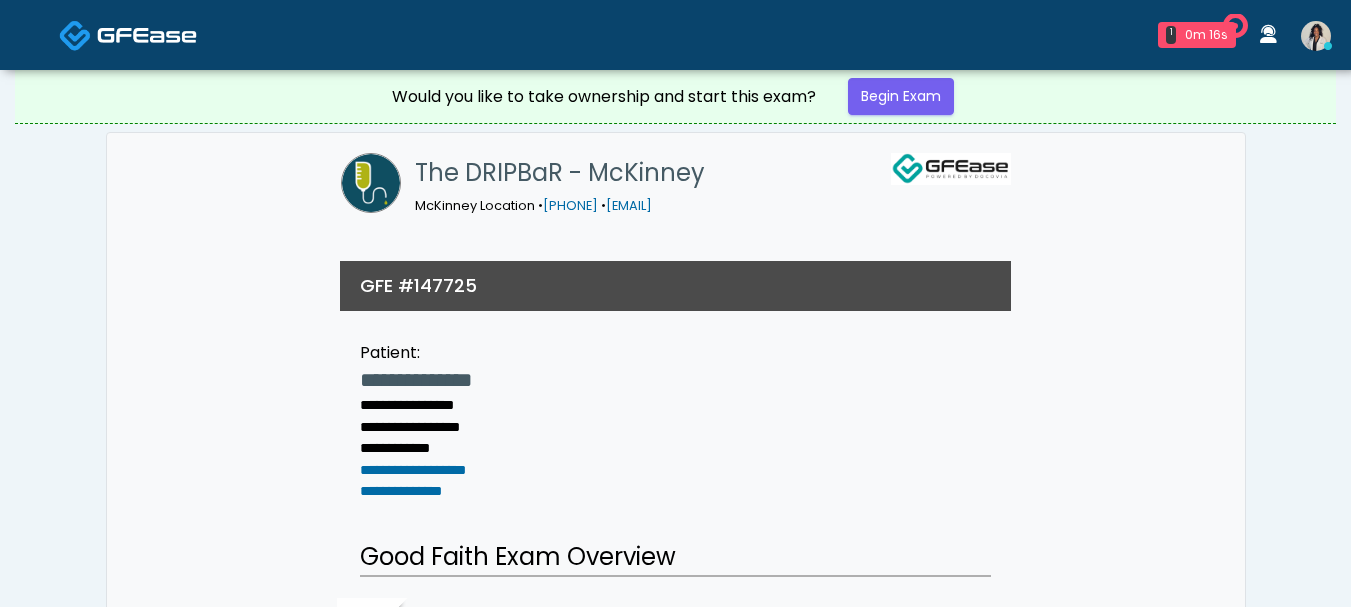 scroll, scrollTop: 0, scrollLeft: 0, axis: both 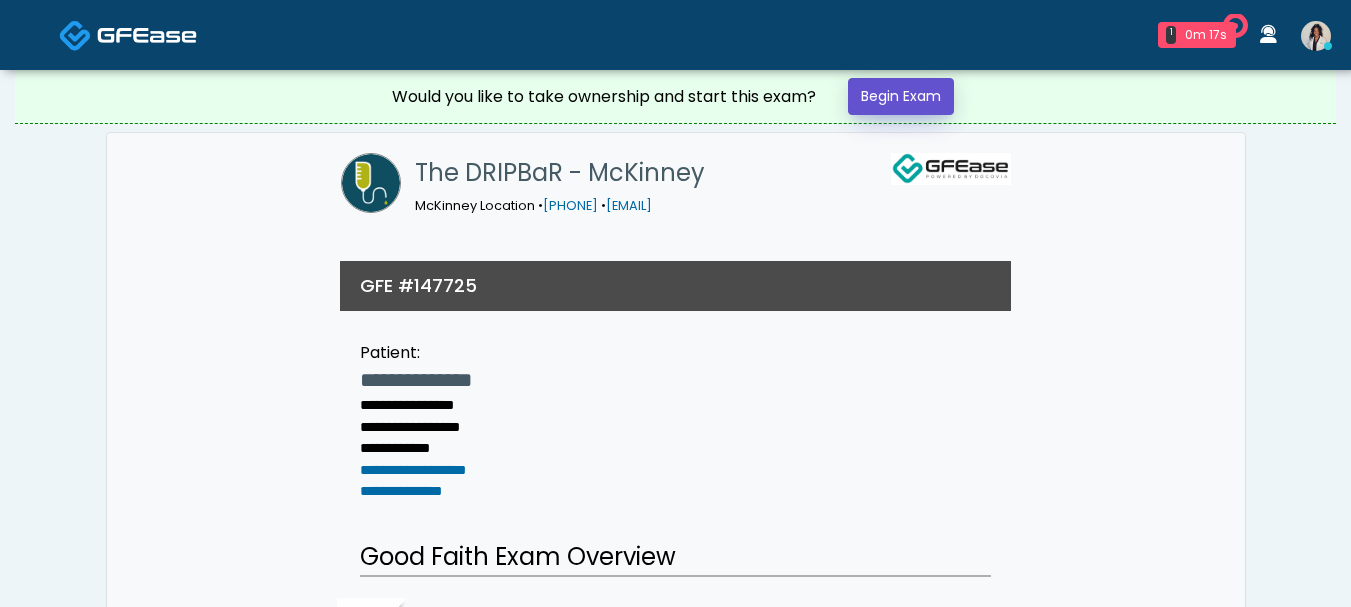 click on "Begin Exam" at bounding box center [901, 96] 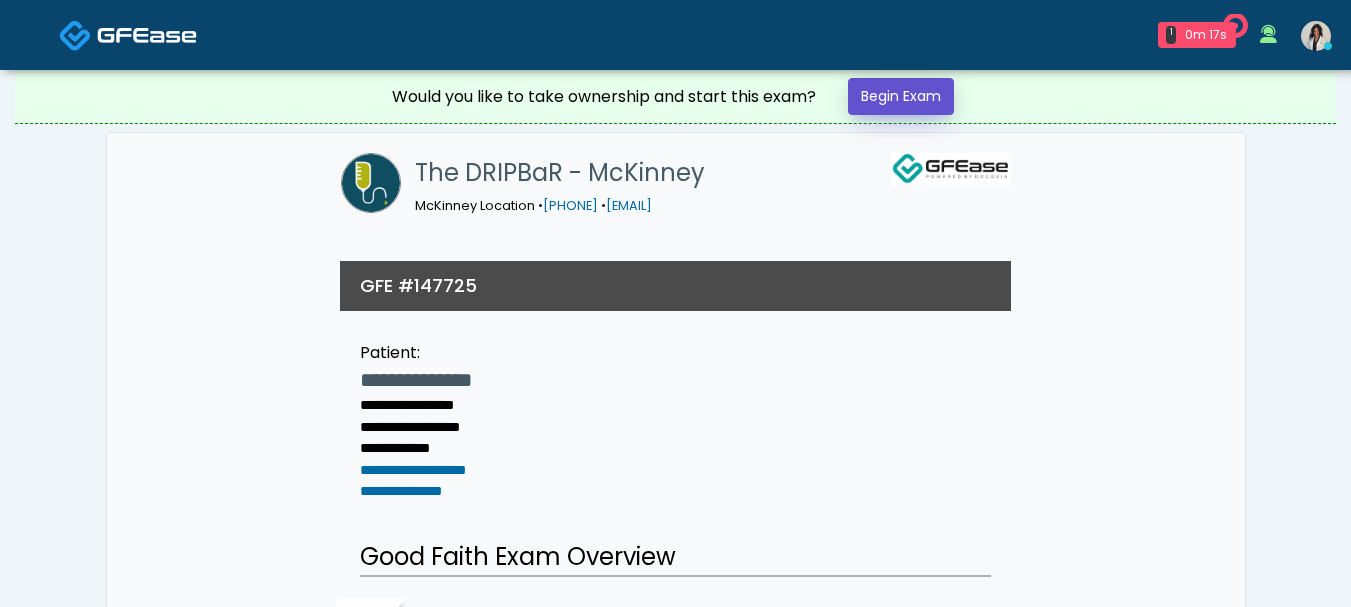 scroll, scrollTop: 0, scrollLeft: 0, axis: both 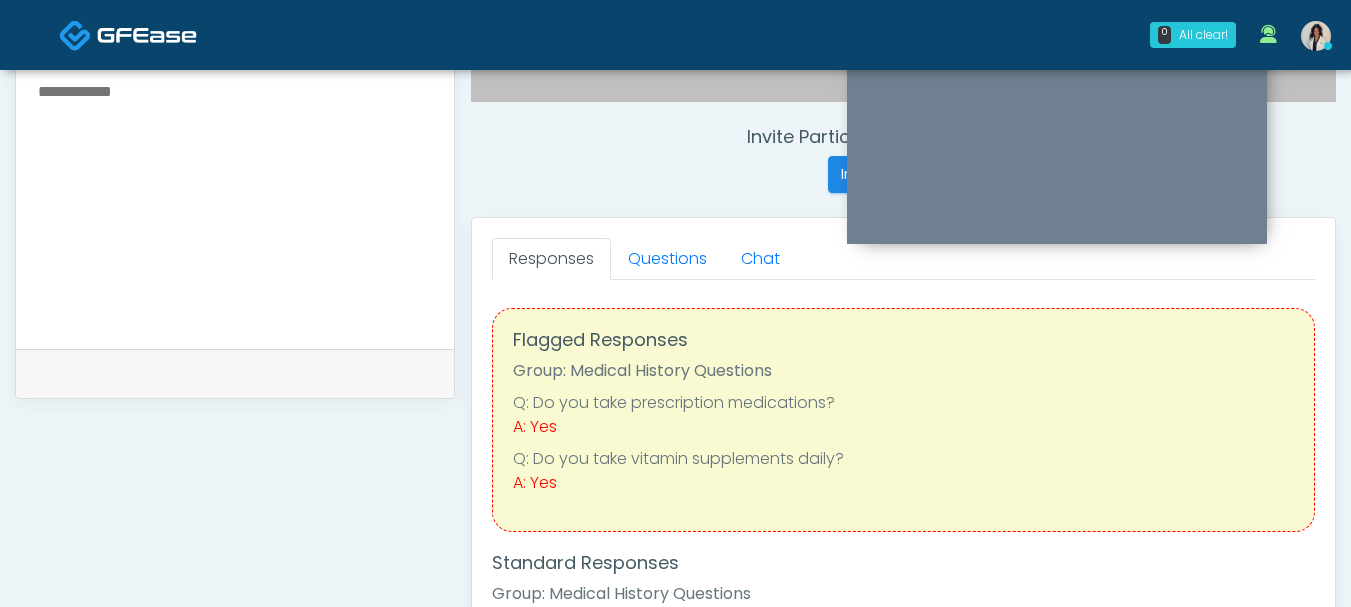 click at bounding box center [235, 200] 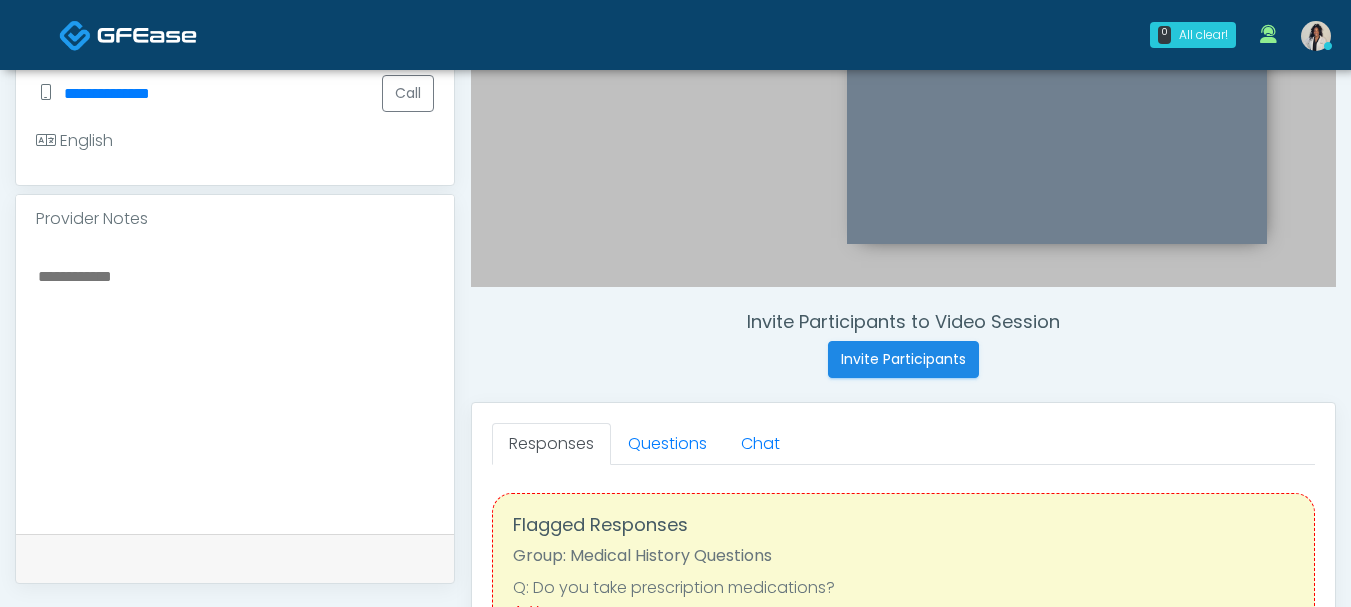 scroll, scrollTop: 544, scrollLeft: 0, axis: vertical 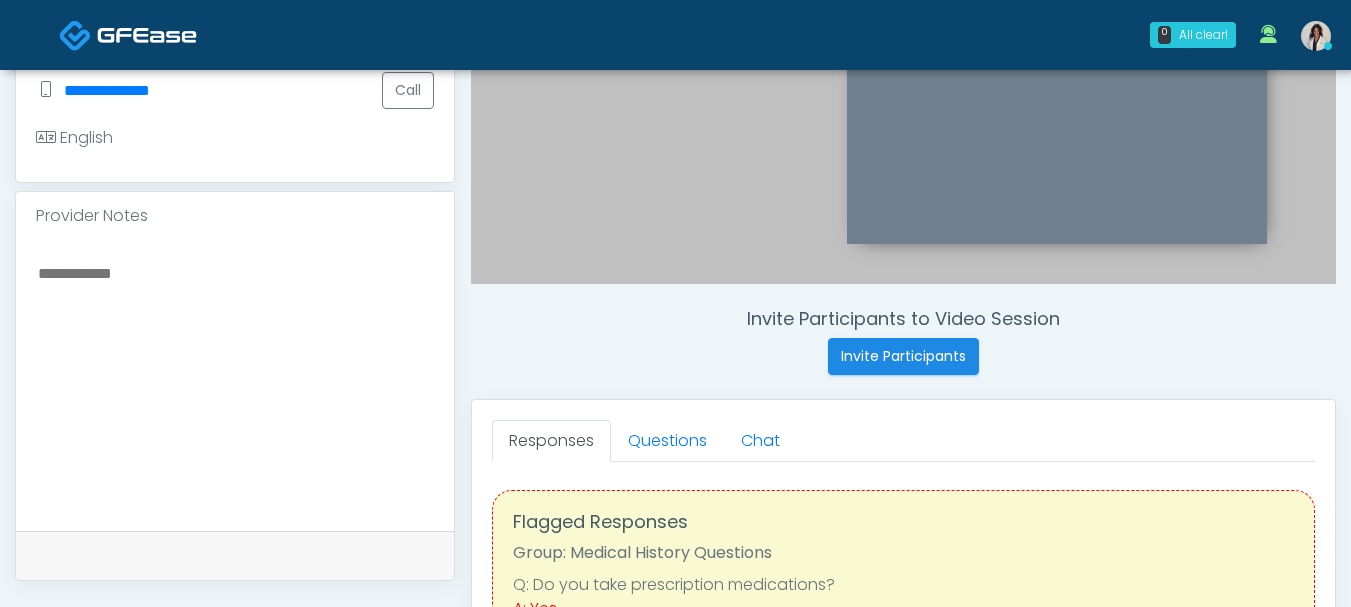 click at bounding box center [235, 382] 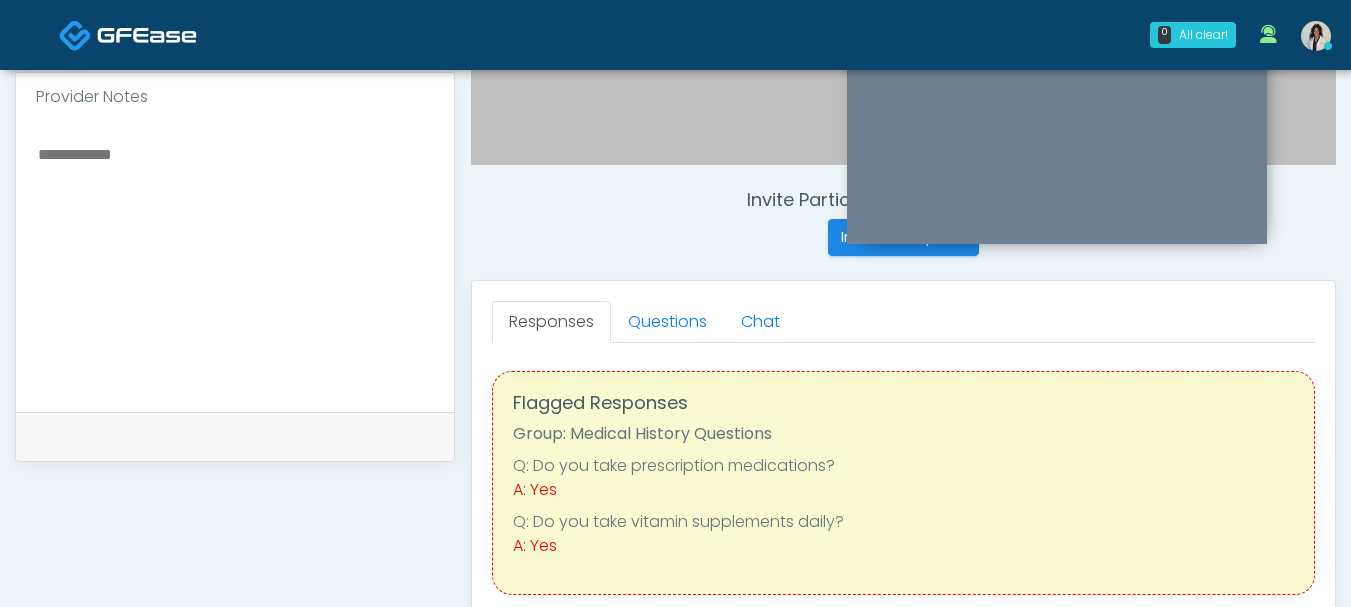 scroll, scrollTop: 814, scrollLeft: 0, axis: vertical 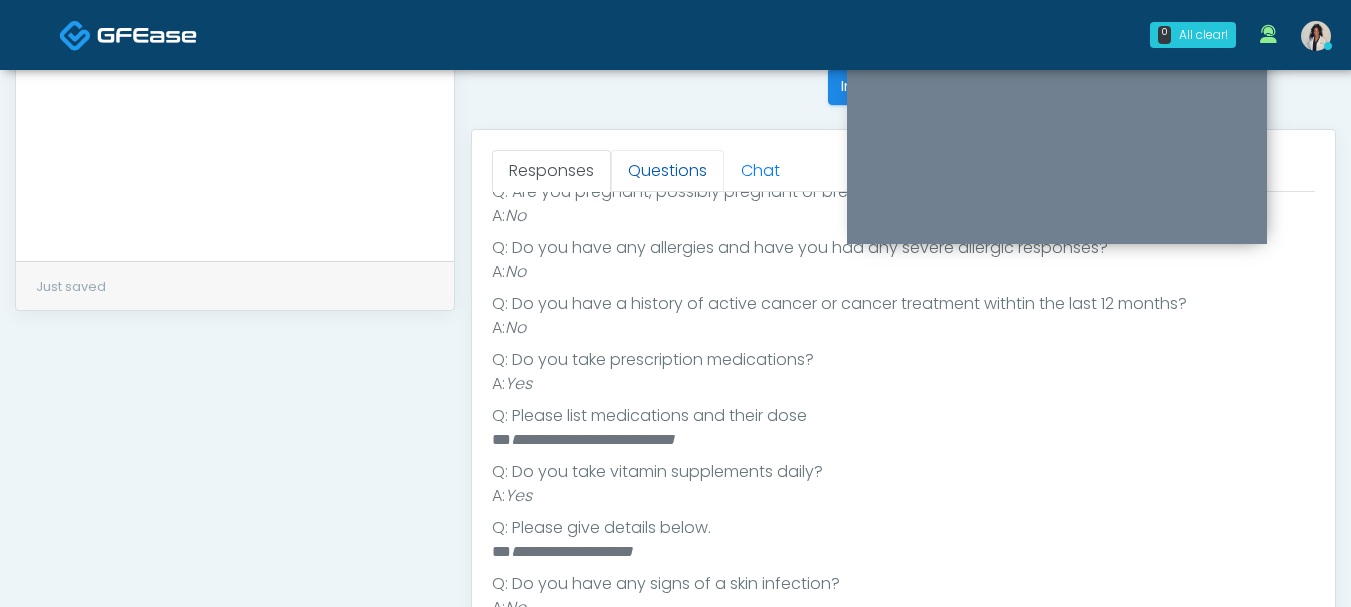 click on "Questions" at bounding box center (667, 171) 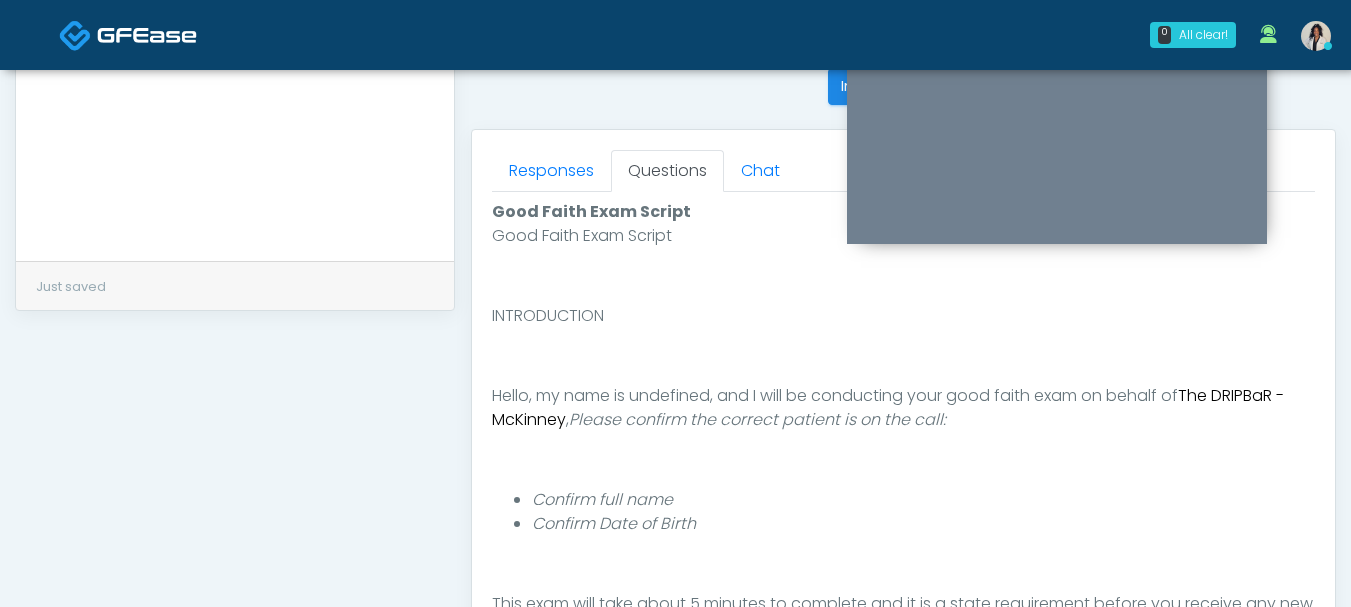 scroll, scrollTop: 0, scrollLeft: 0, axis: both 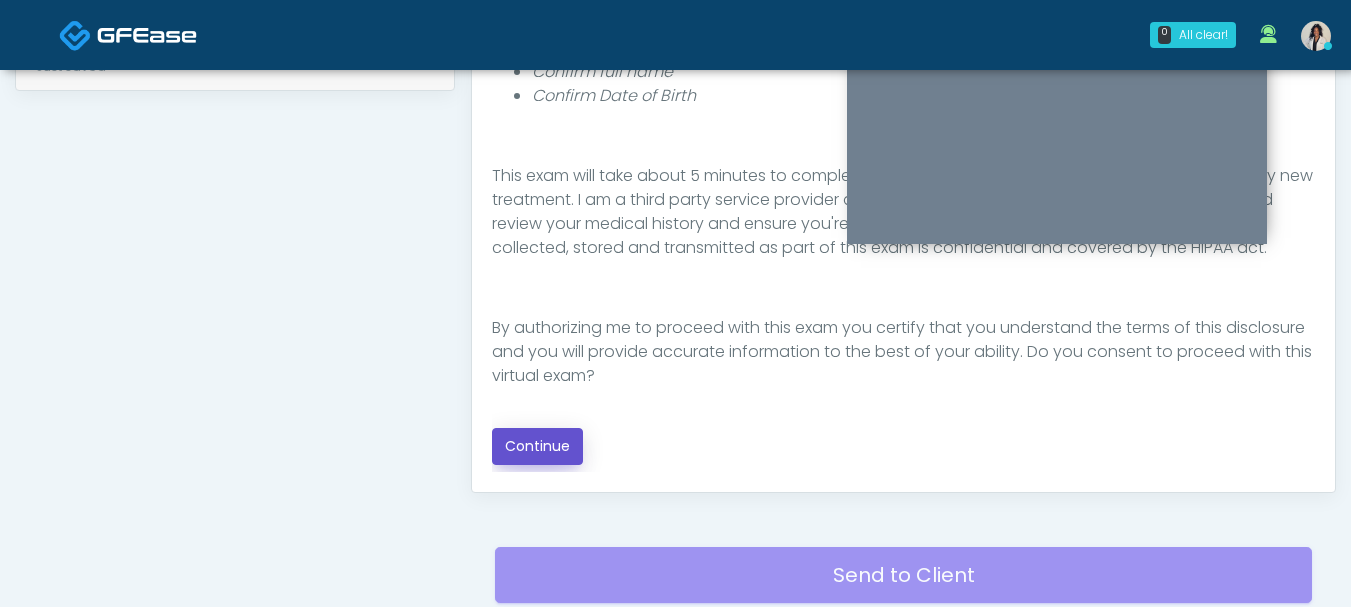 click on "Continue" at bounding box center [537, 446] 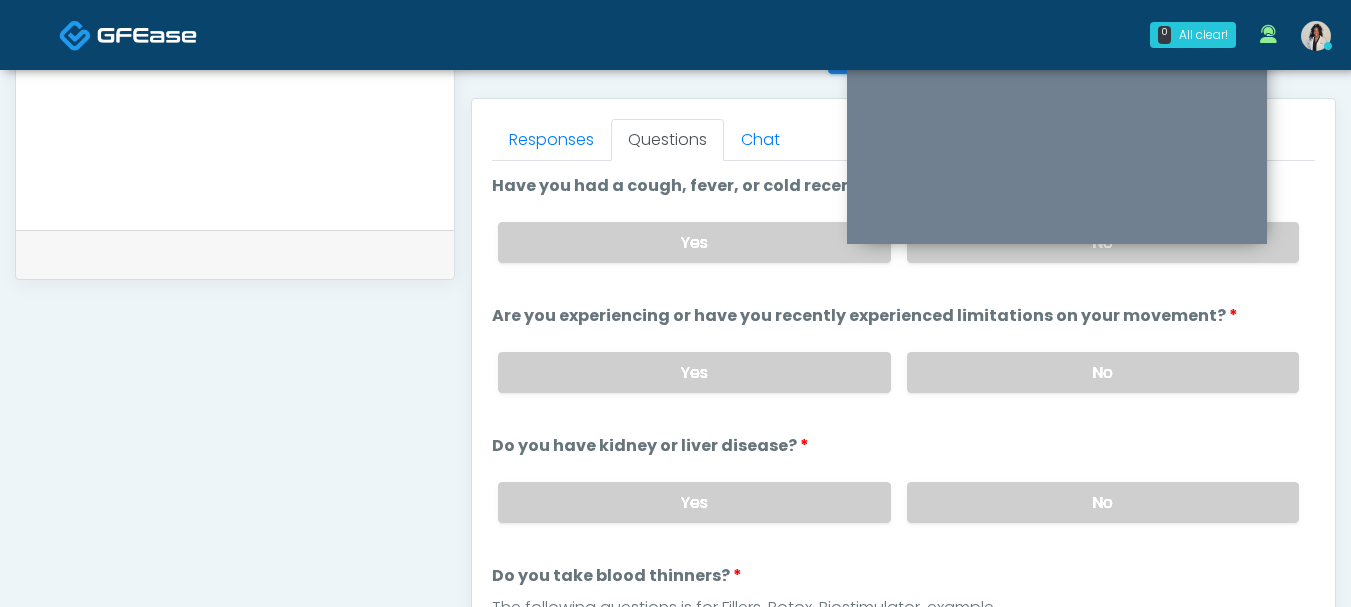 scroll, scrollTop: 783, scrollLeft: 0, axis: vertical 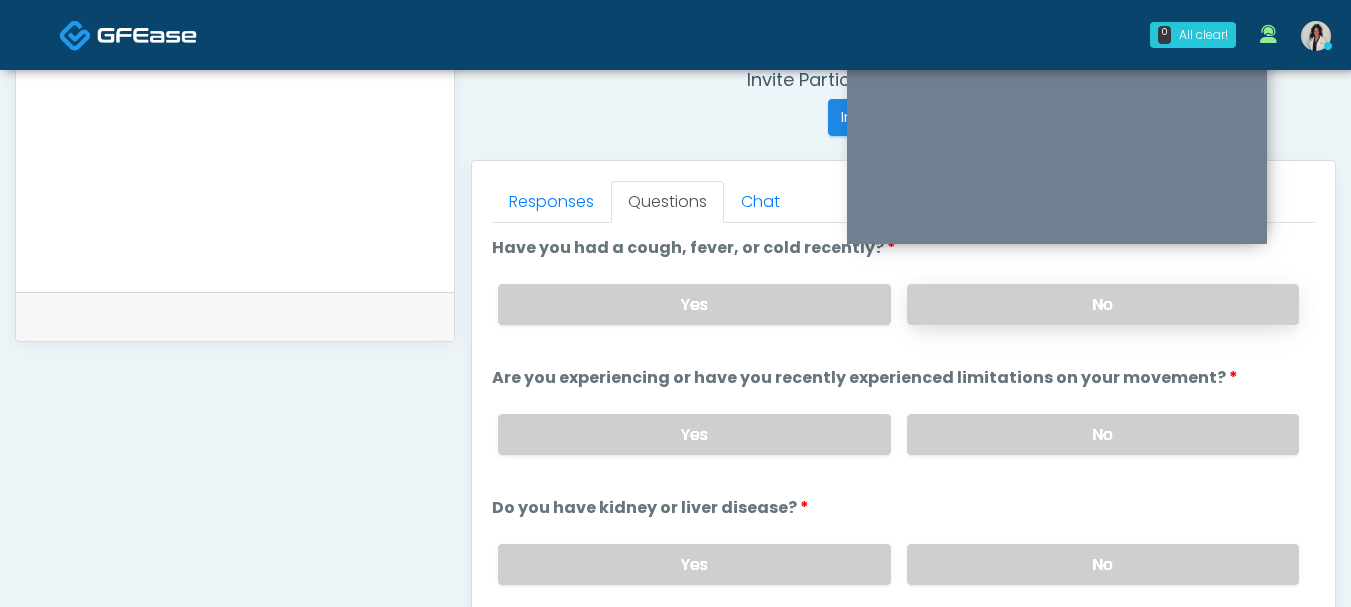 click on "No" at bounding box center [1103, 304] 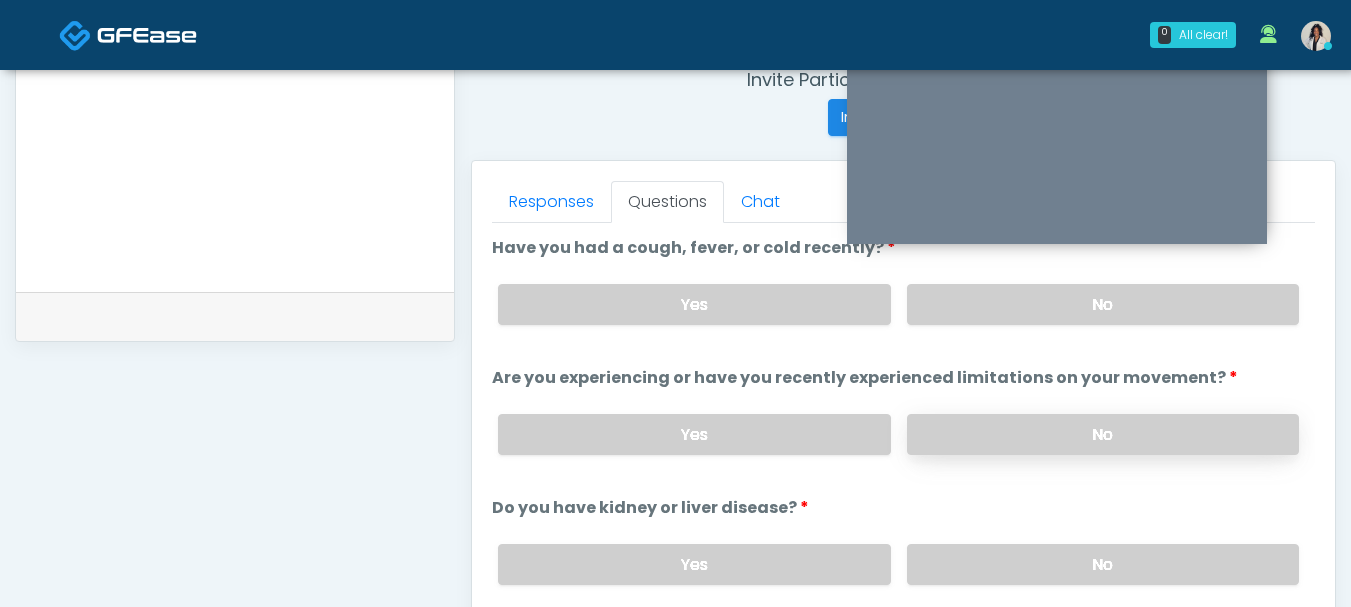 click on "No" at bounding box center [1103, 434] 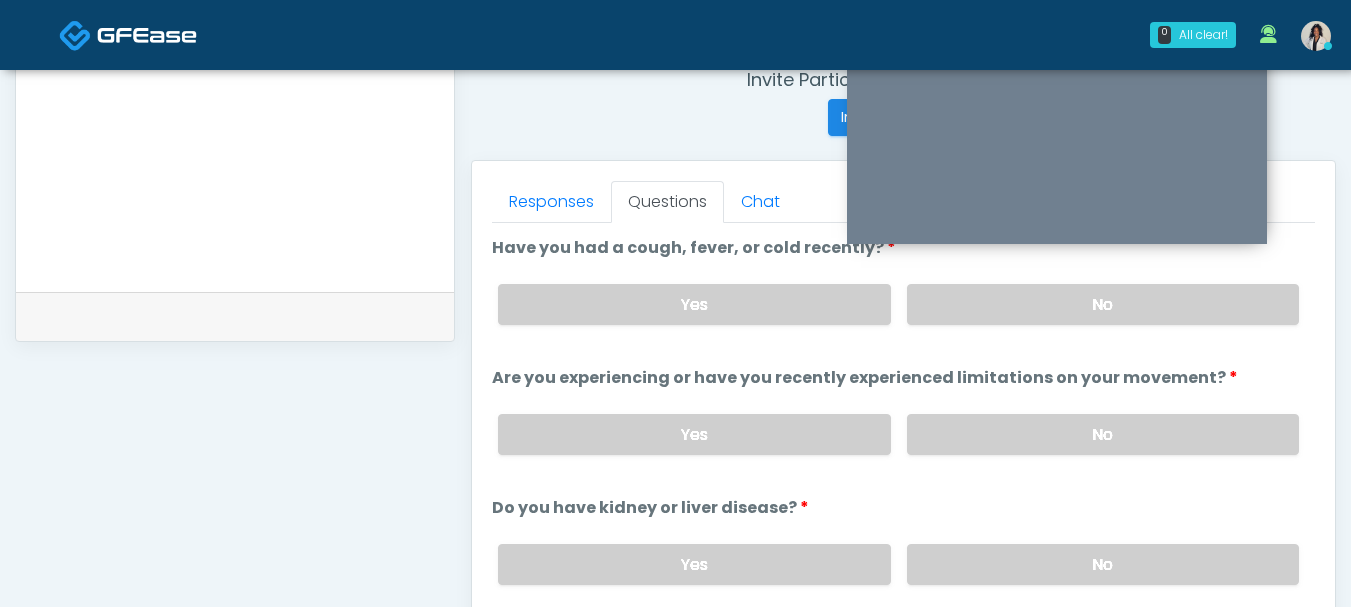 click on "Yes
No" at bounding box center (898, 564) 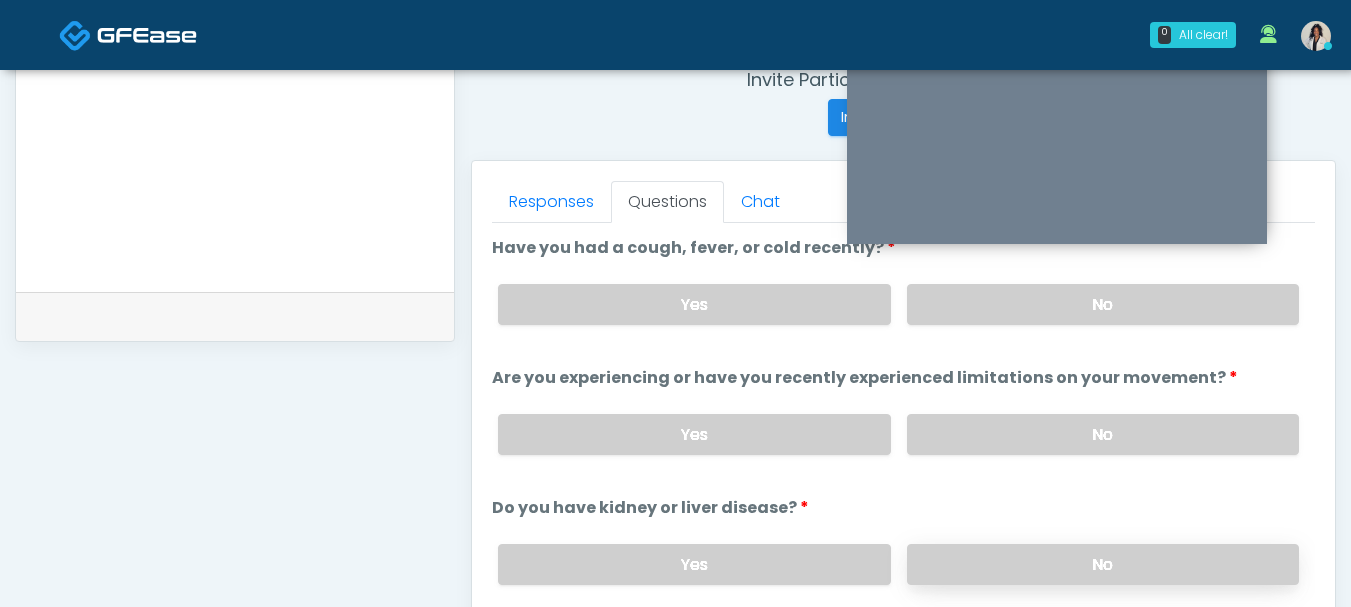 click on "No" at bounding box center (1103, 564) 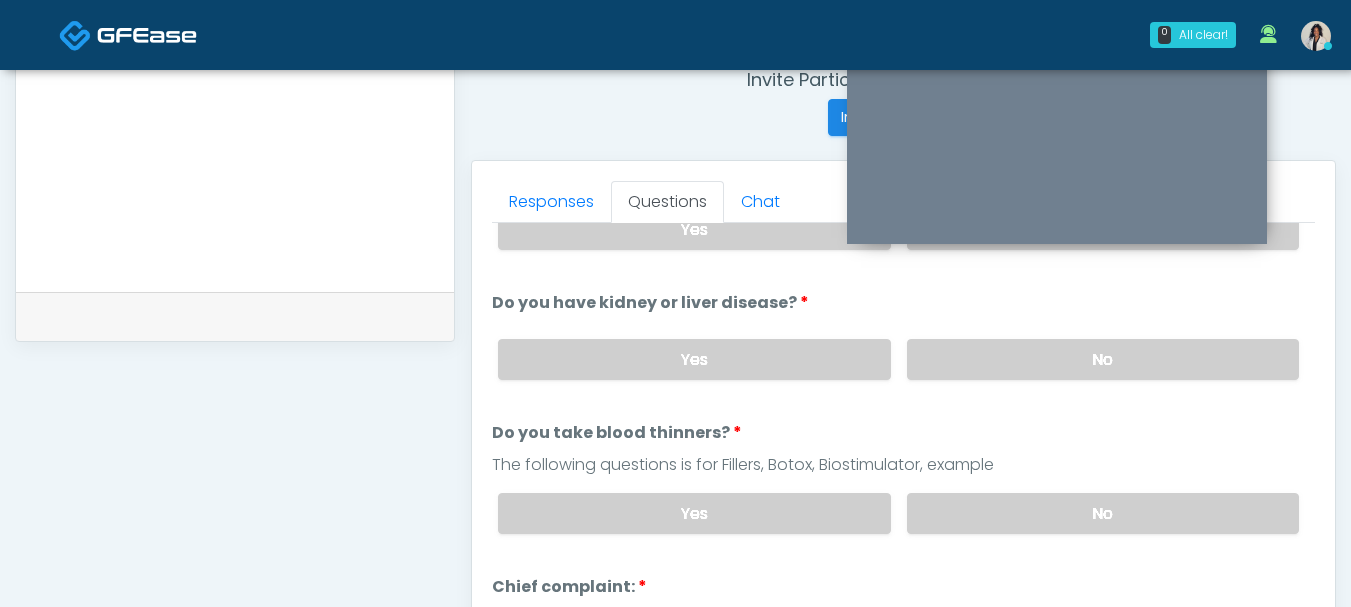 scroll, scrollTop: 382, scrollLeft: 0, axis: vertical 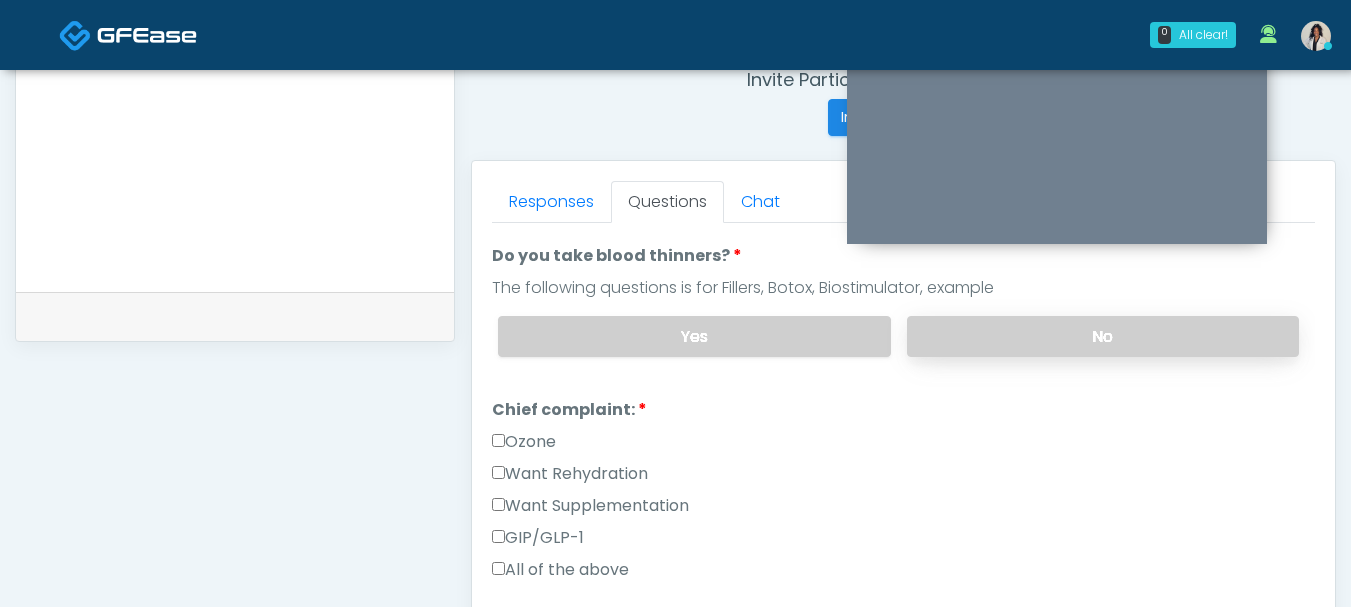 click on "No" at bounding box center (1103, 336) 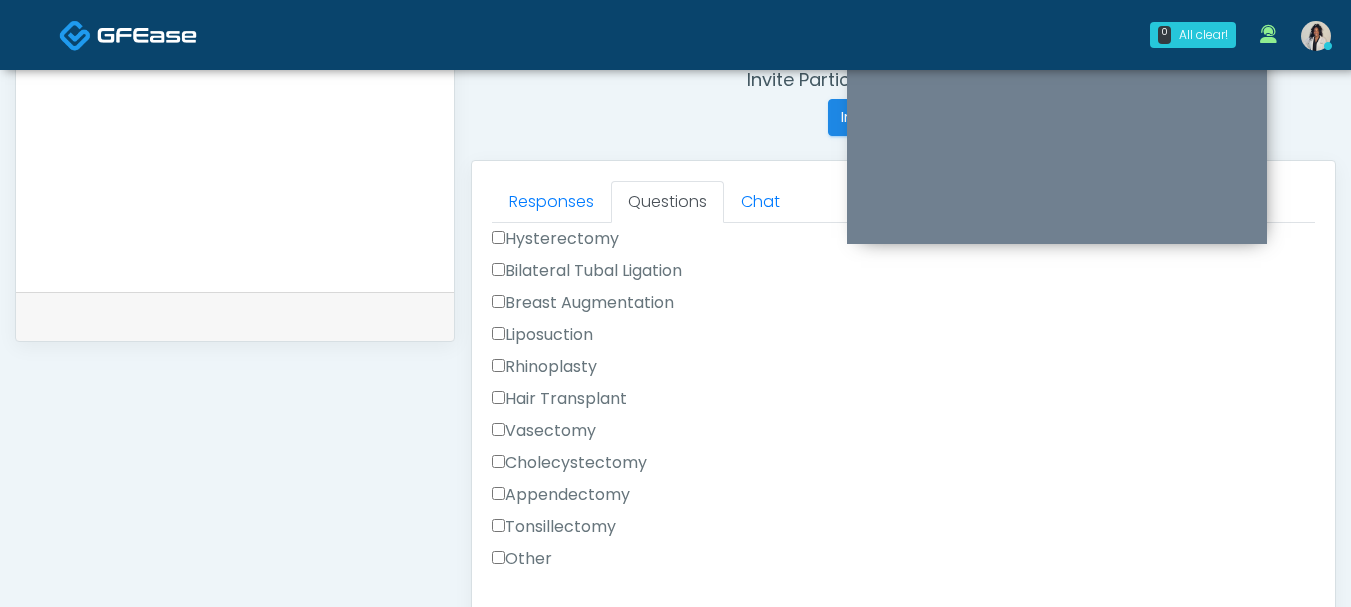scroll, scrollTop: 992, scrollLeft: 0, axis: vertical 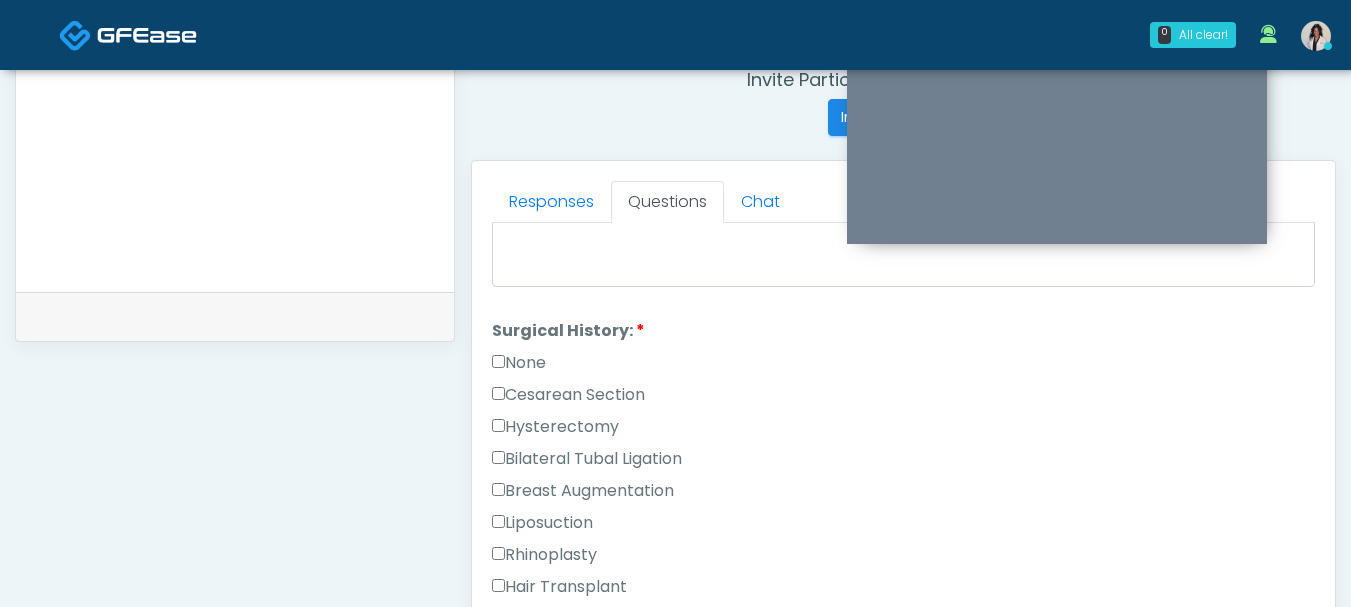 click on "Hysterectomy" at bounding box center [555, 427] 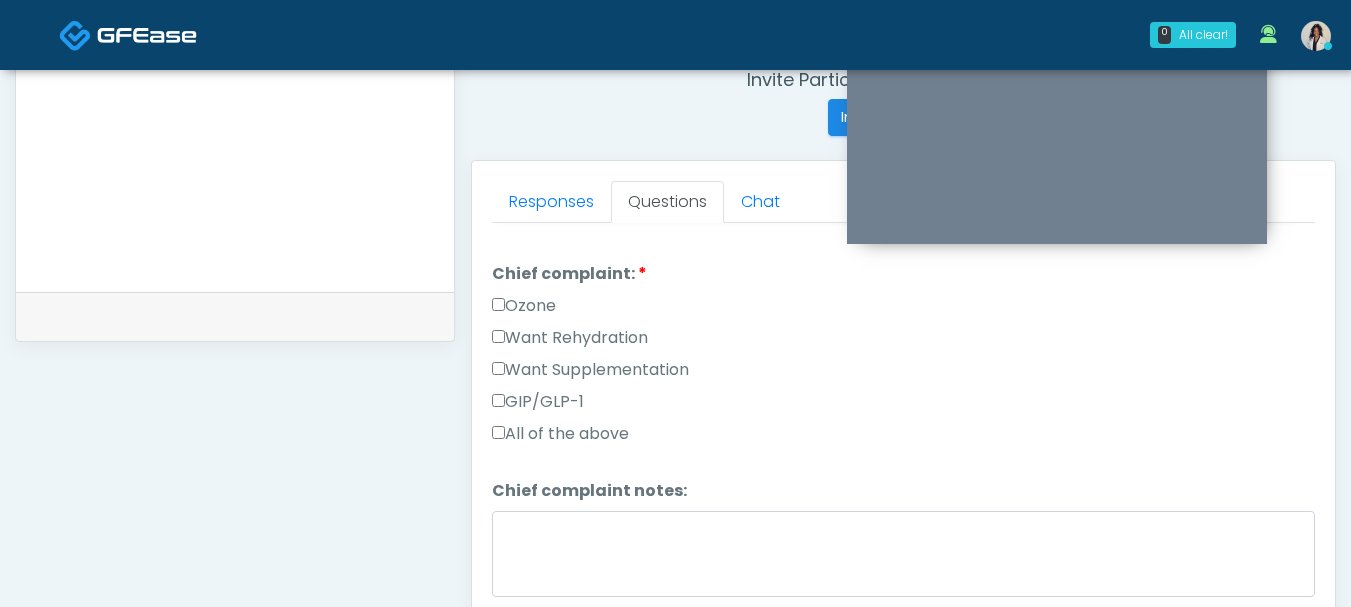 scroll, scrollTop: 522, scrollLeft: 0, axis: vertical 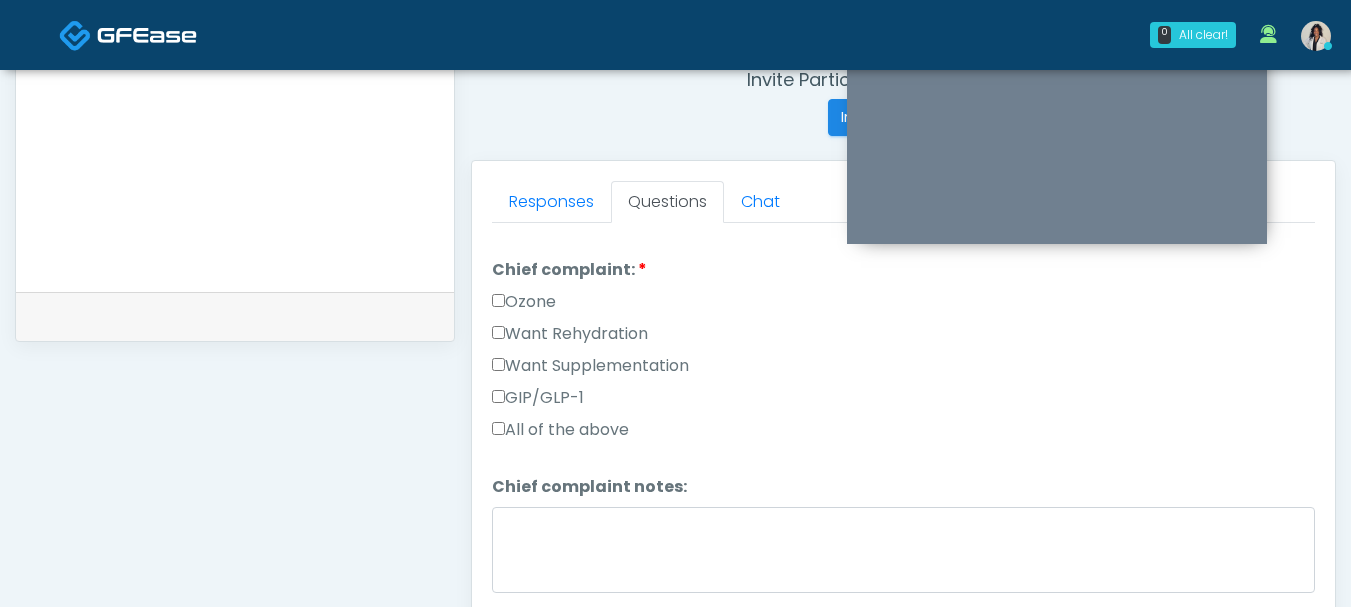 click on "Want Rehydration" at bounding box center (570, 334) 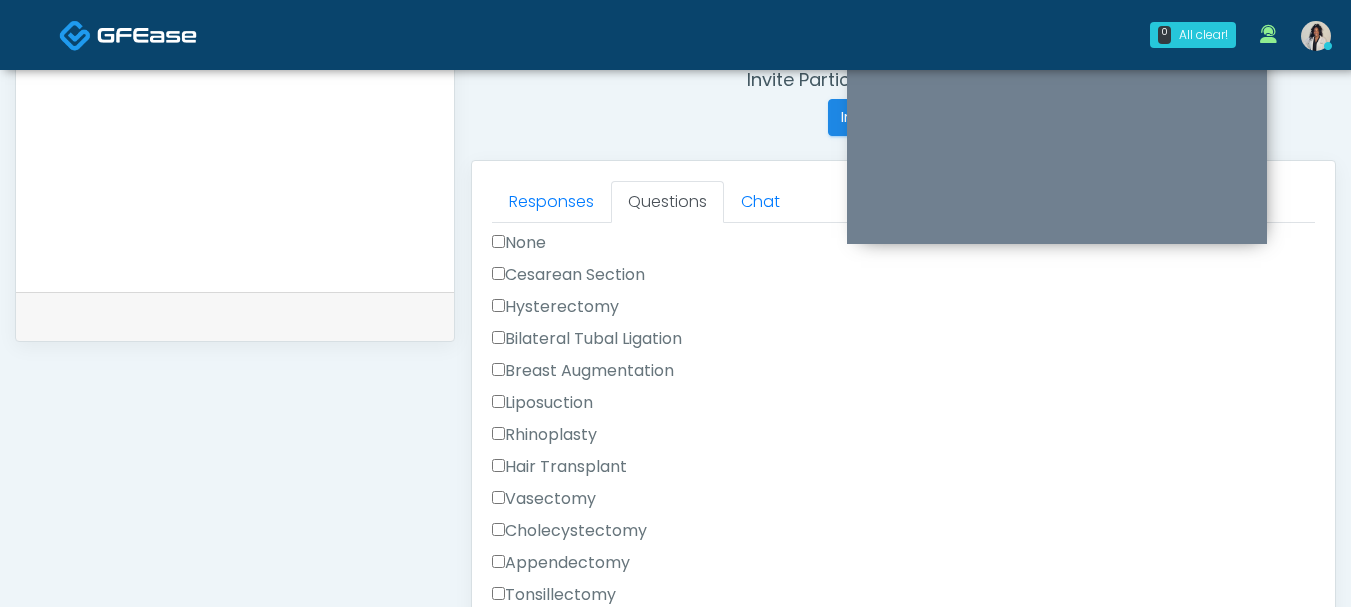 scroll, scrollTop: 1002, scrollLeft: 0, axis: vertical 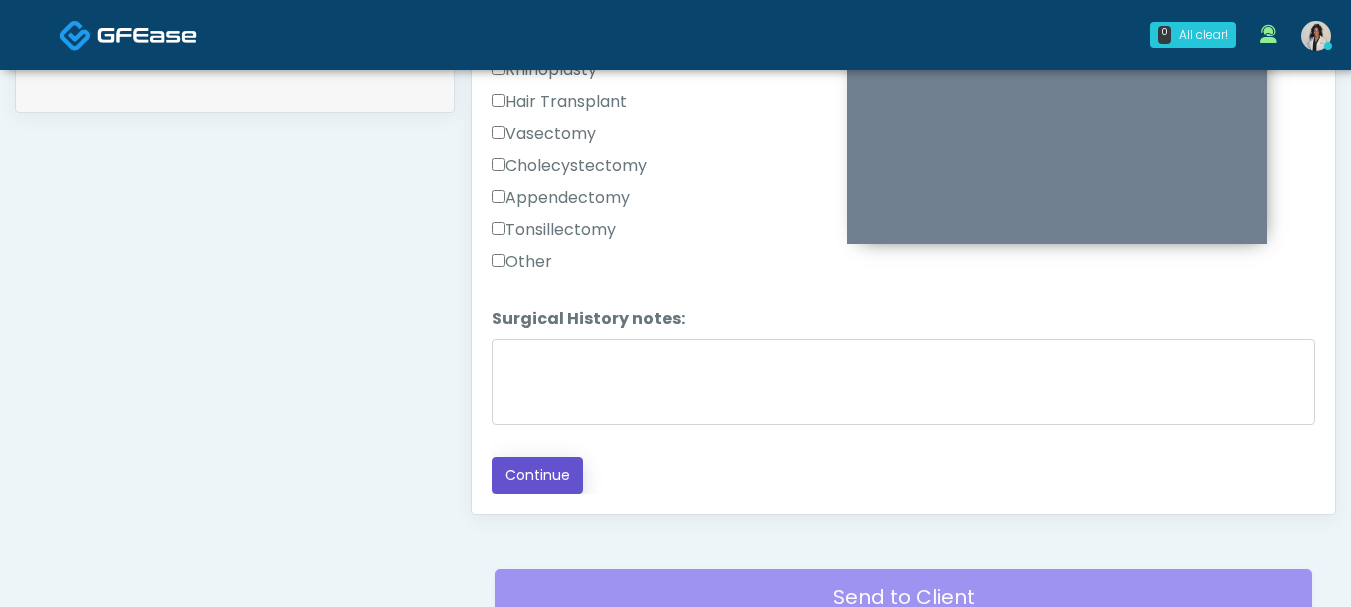 click on "Continue" at bounding box center [537, 475] 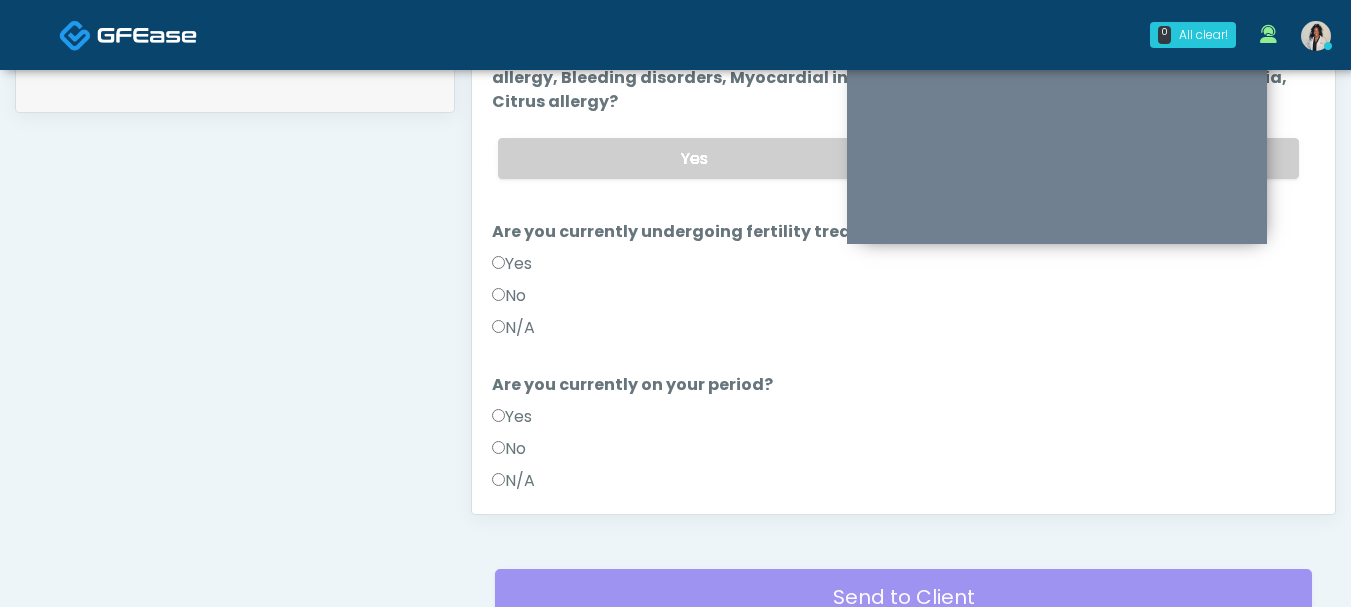 scroll, scrollTop: 0, scrollLeft: 0, axis: both 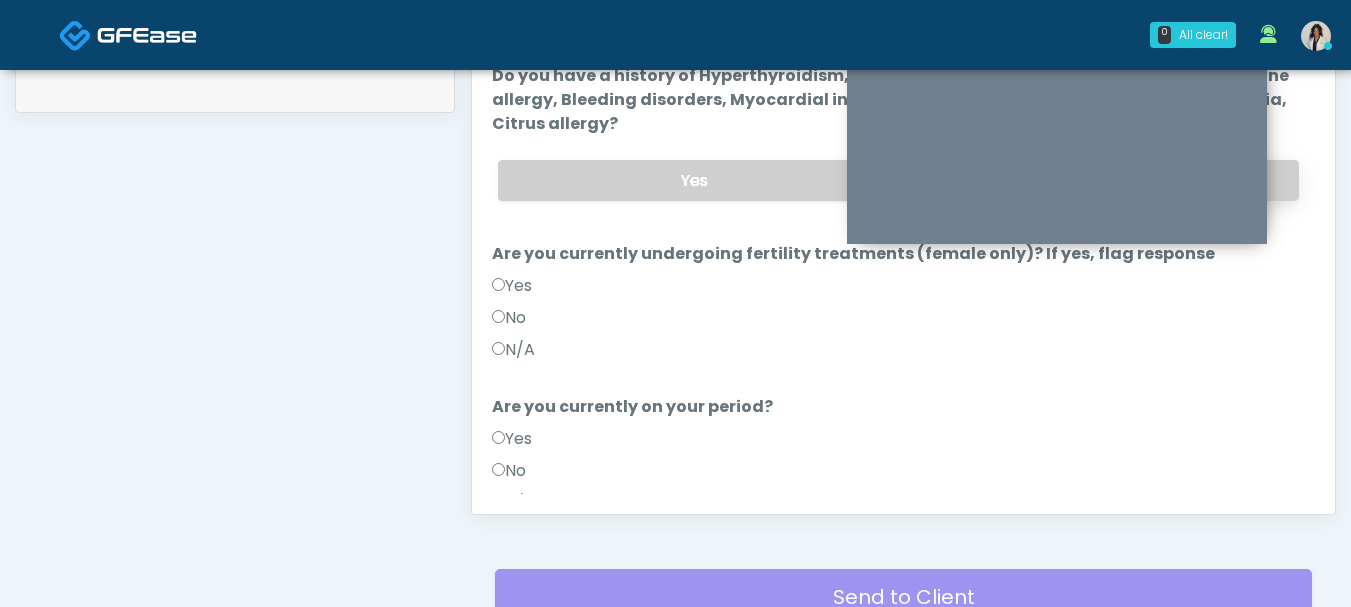 click on "No" at bounding box center [1103, 180] 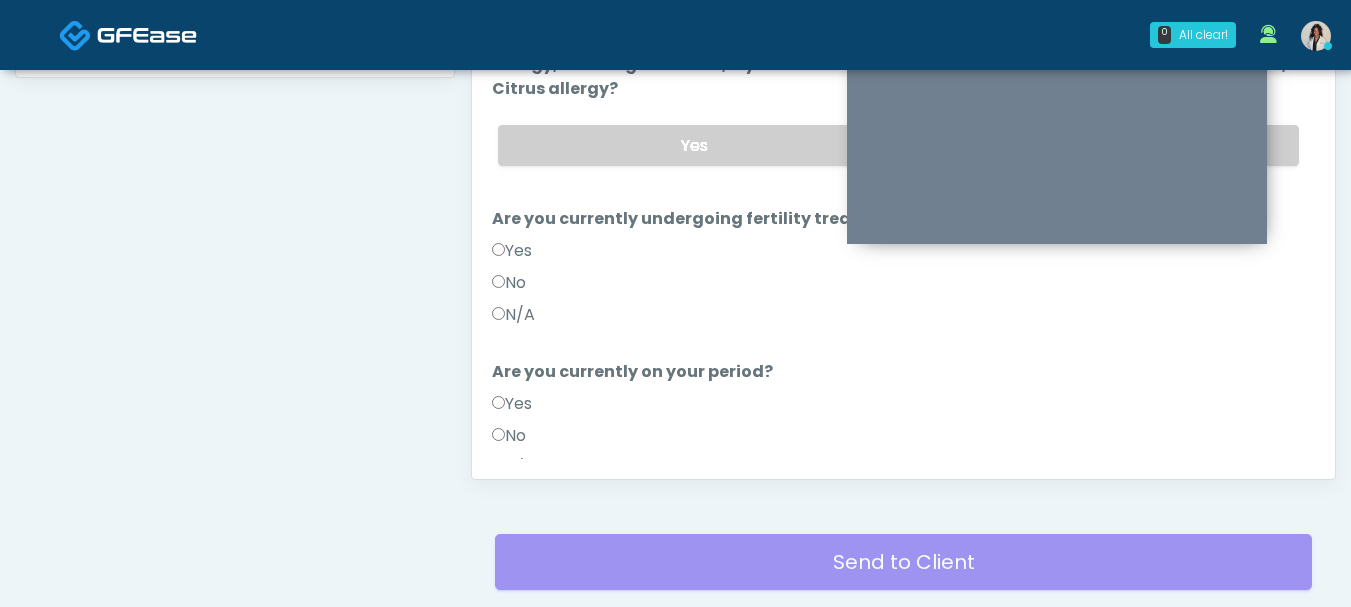 scroll, scrollTop: 1075, scrollLeft: 0, axis: vertical 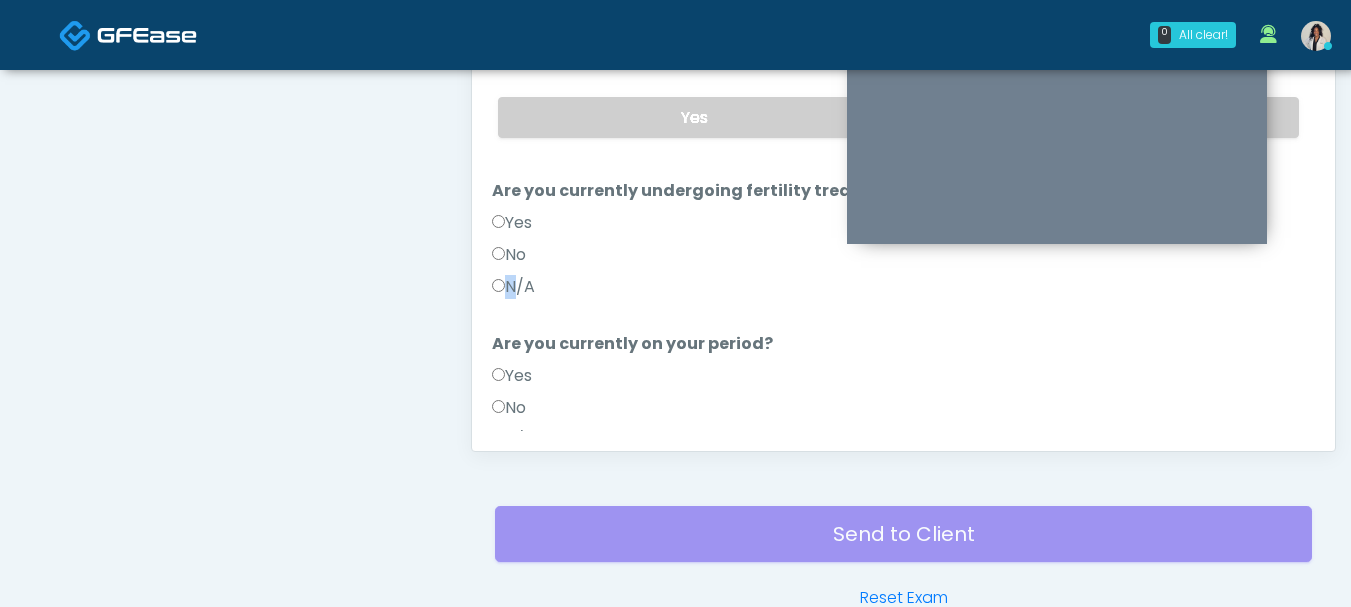 click on "N/A" at bounding box center [513, 287] 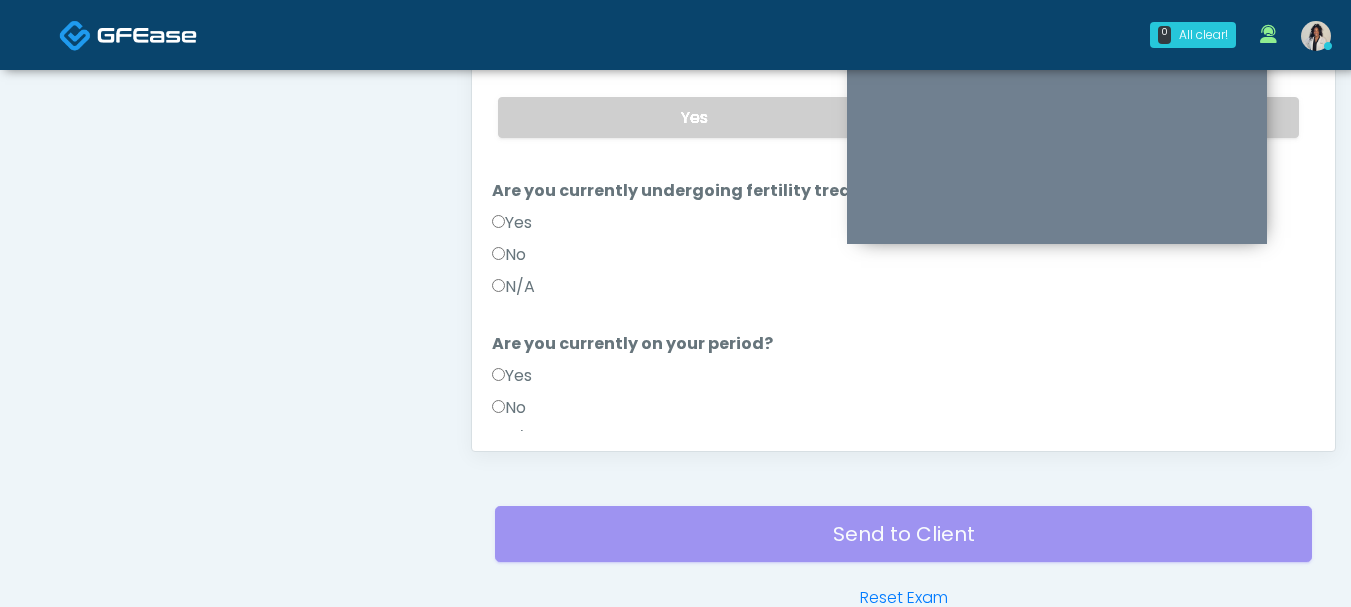 click on "N/A" at bounding box center (513, 287) 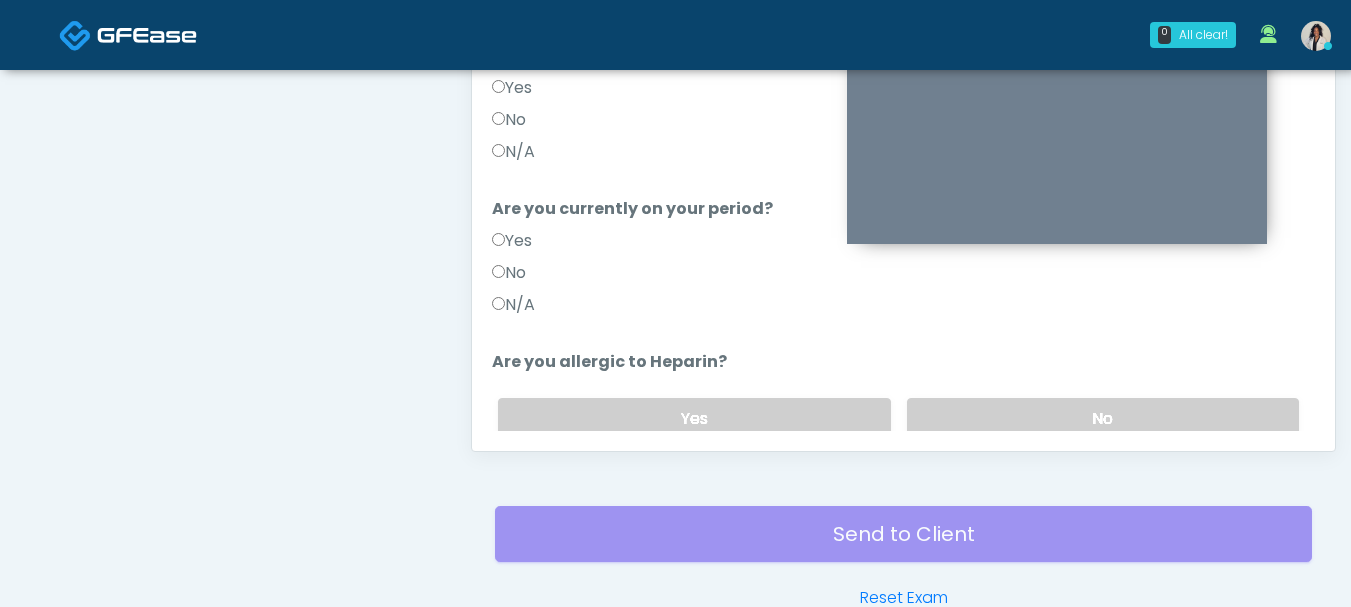scroll, scrollTop: 139, scrollLeft: 0, axis: vertical 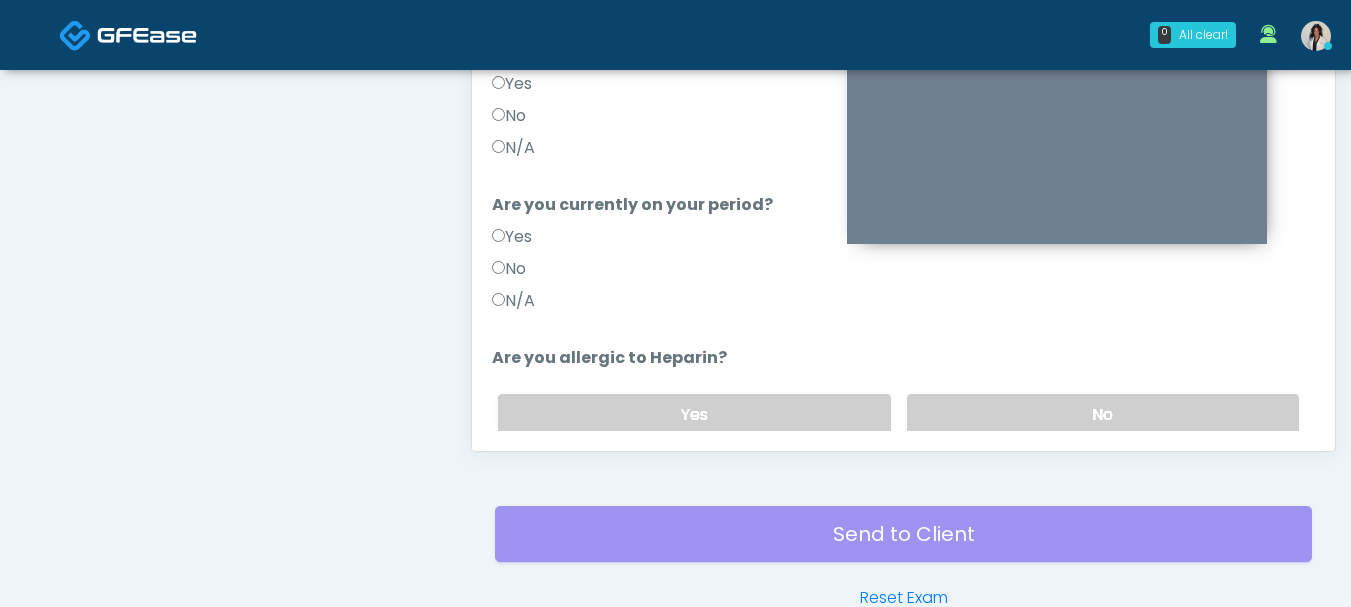 click on "N/A" at bounding box center [513, 301] 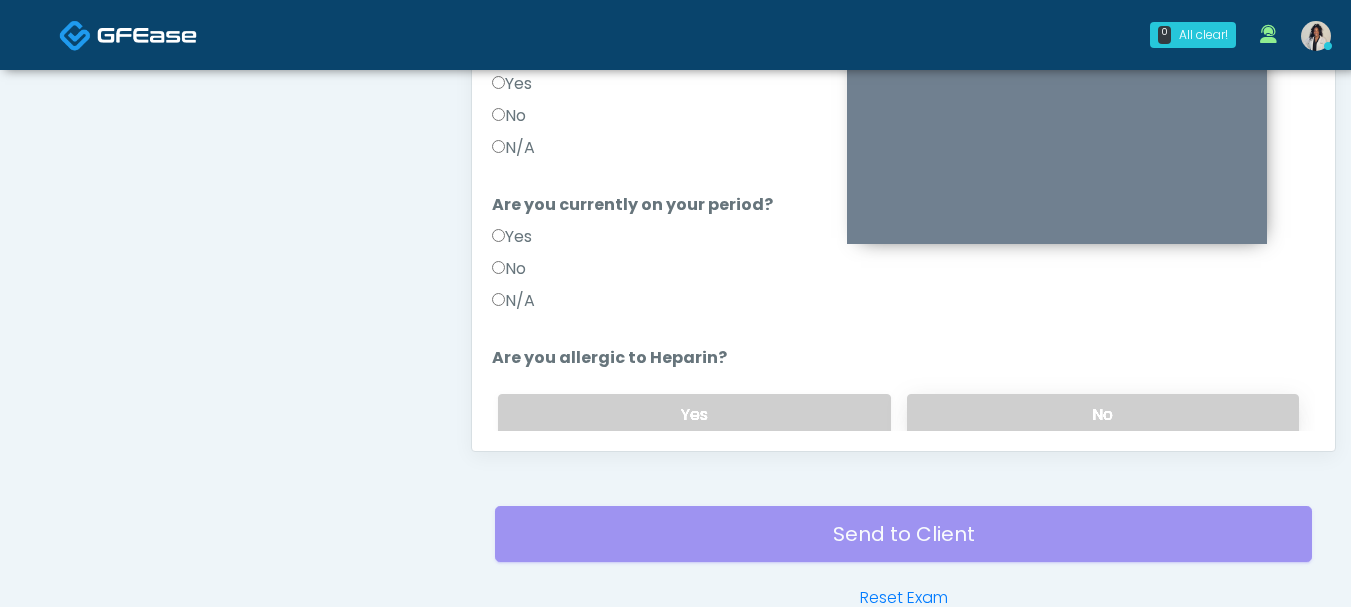 click on "No" at bounding box center (1103, 414) 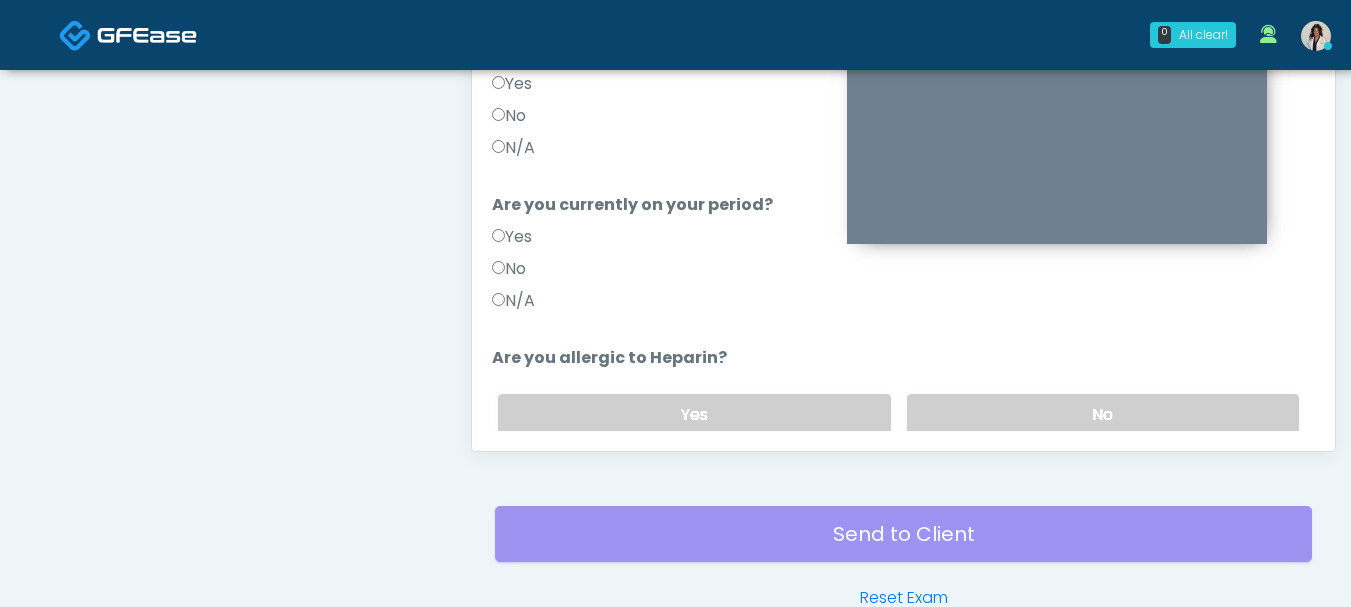 scroll, scrollTop: 221, scrollLeft: 0, axis: vertical 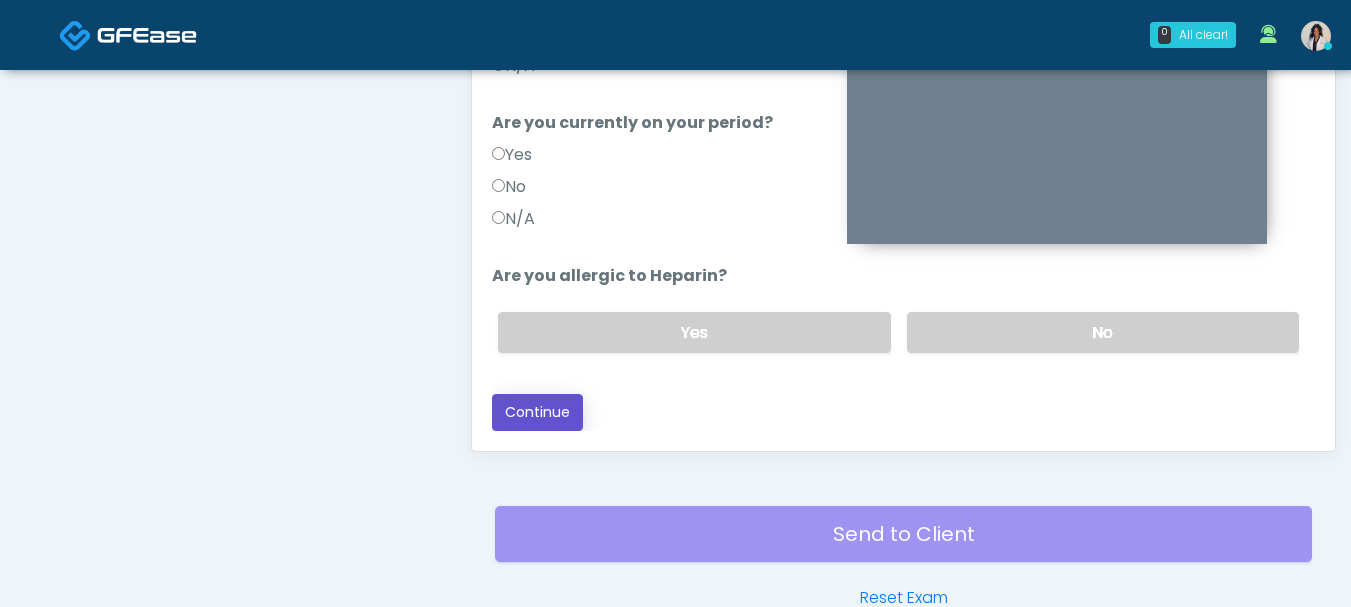 click on "Continue" at bounding box center [537, 412] 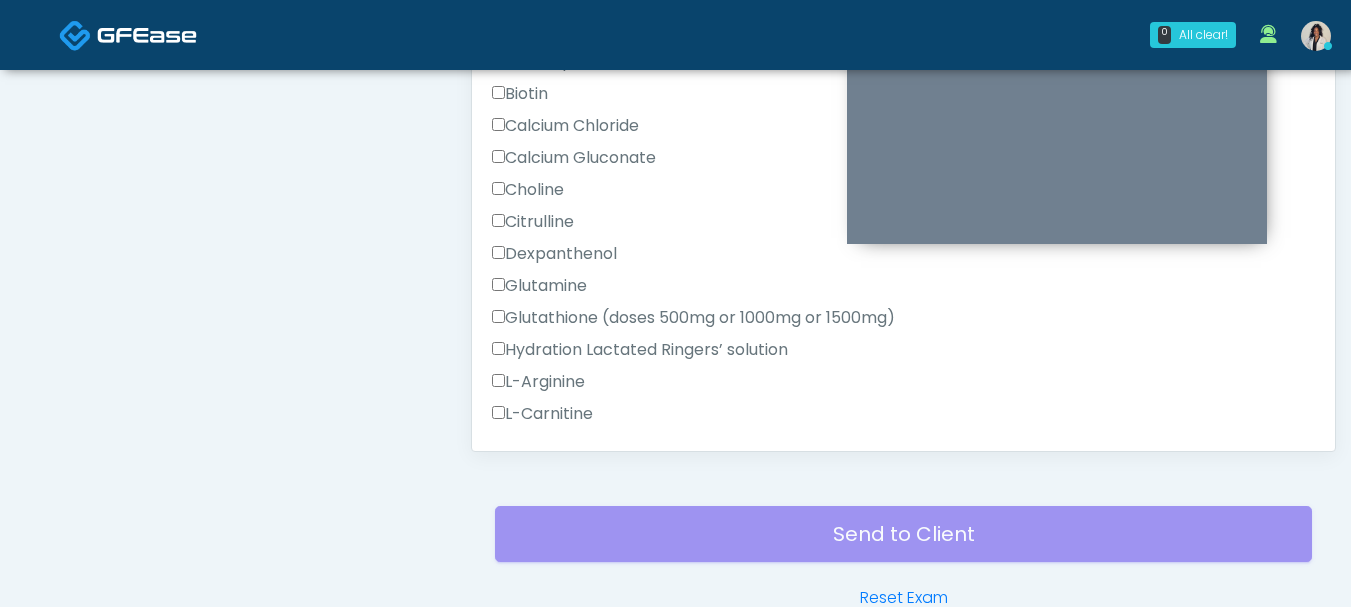 scroll, scrollTop: 792, scrollLeft: 0, axis: vertical 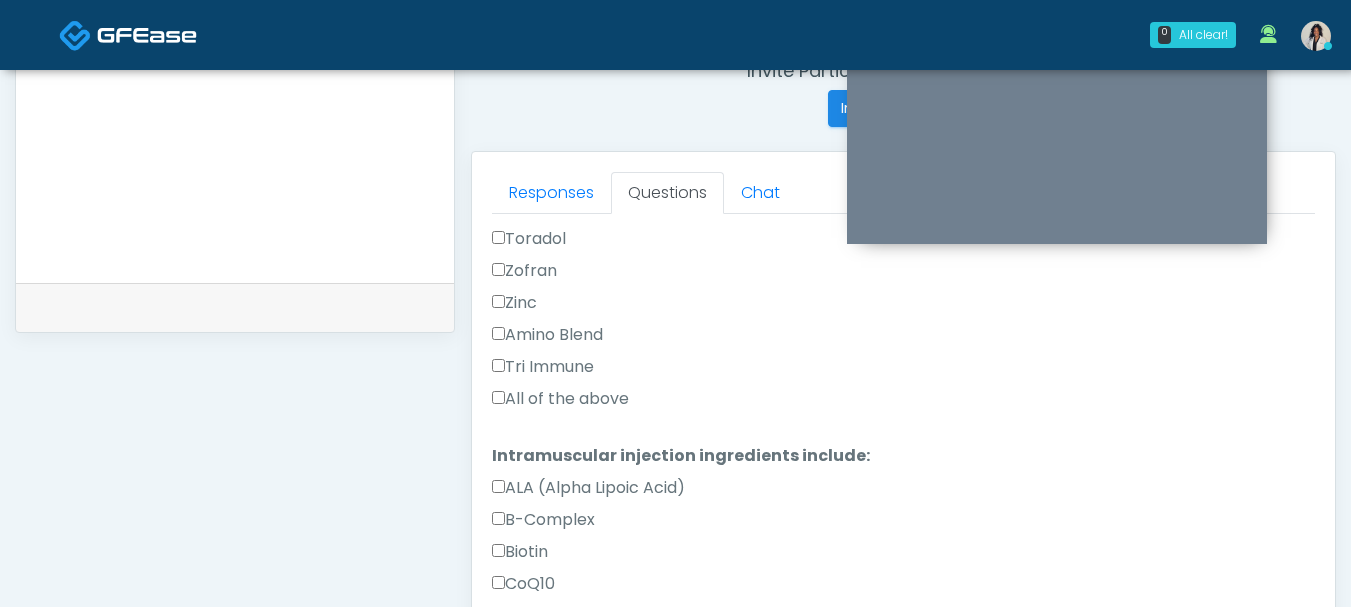 click on "All of the above" at bounding box center [560, 399] 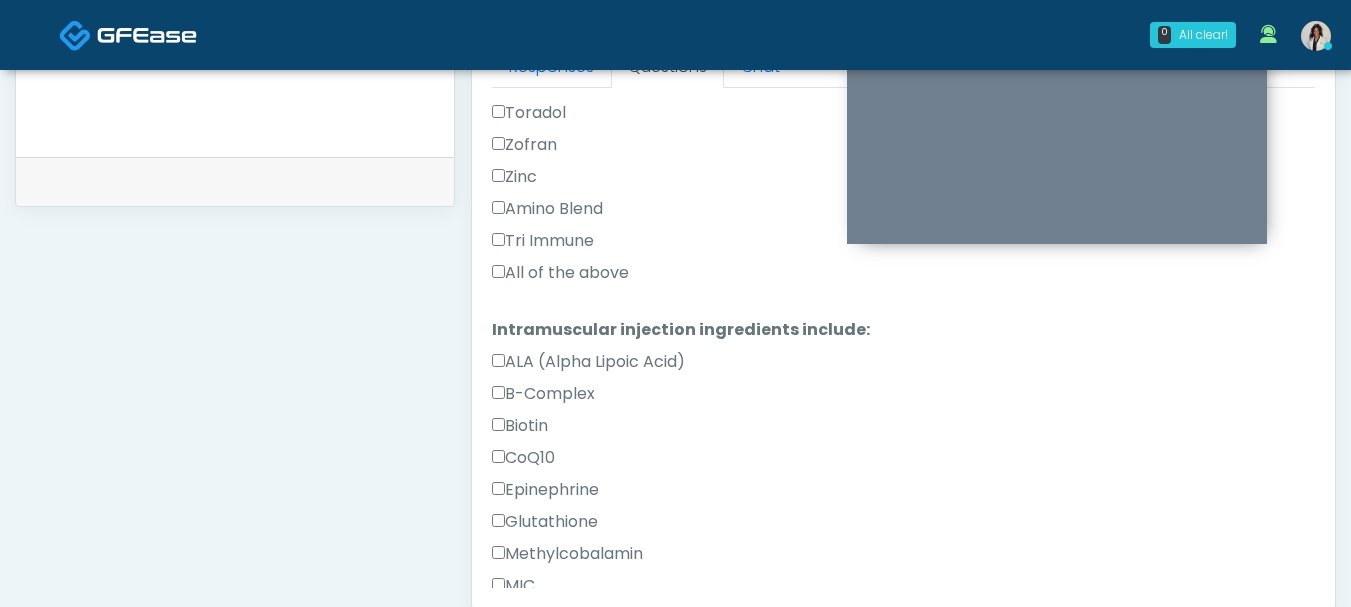 scroll, scrollTop: 996, scrollLeft: 0, axis: vertical 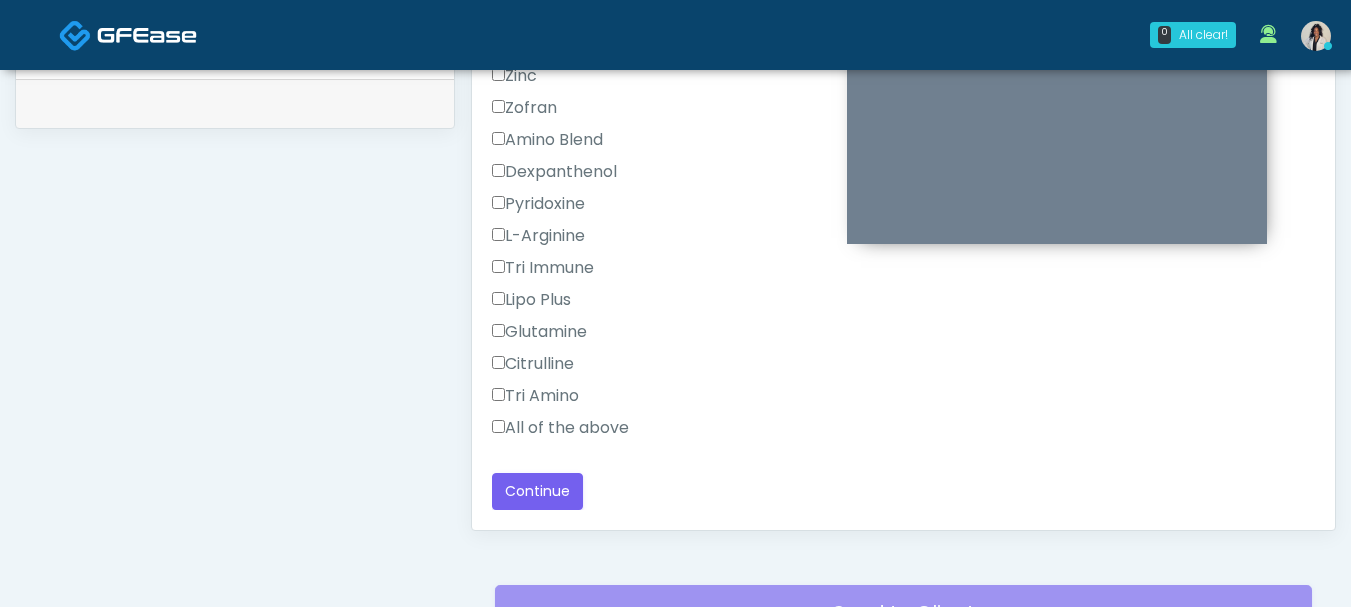 click on "All of the above" at bounding box center (560, 428) 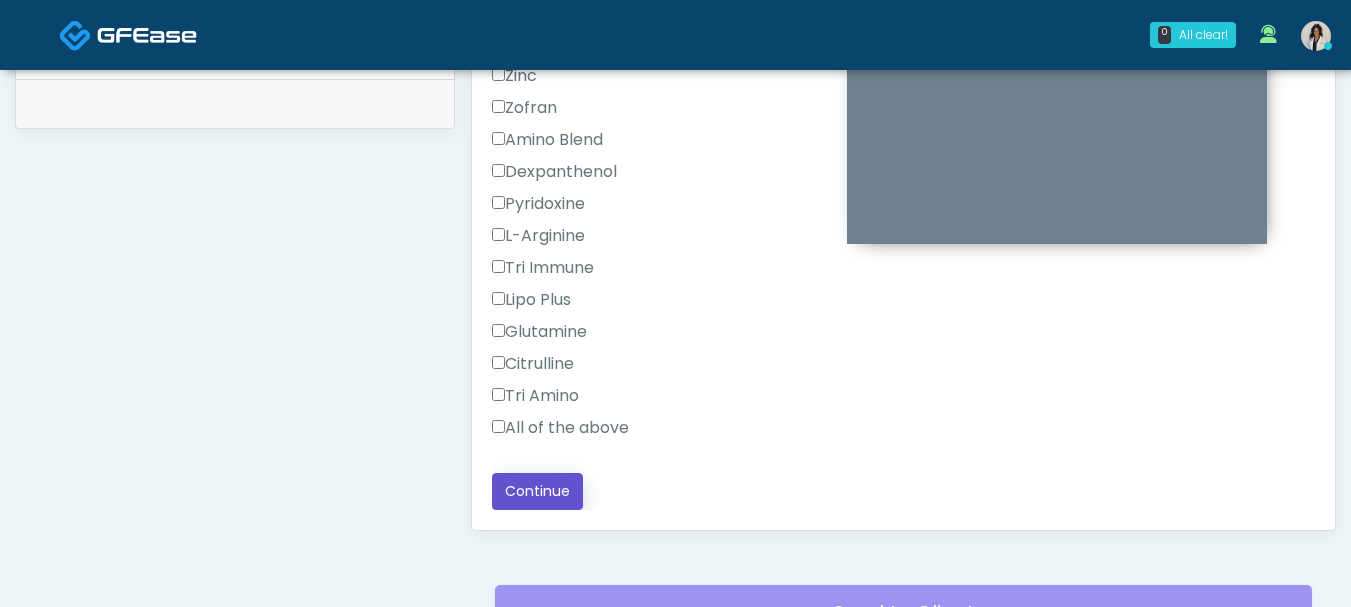 click on "Continue" at bounding box center (537, 491) 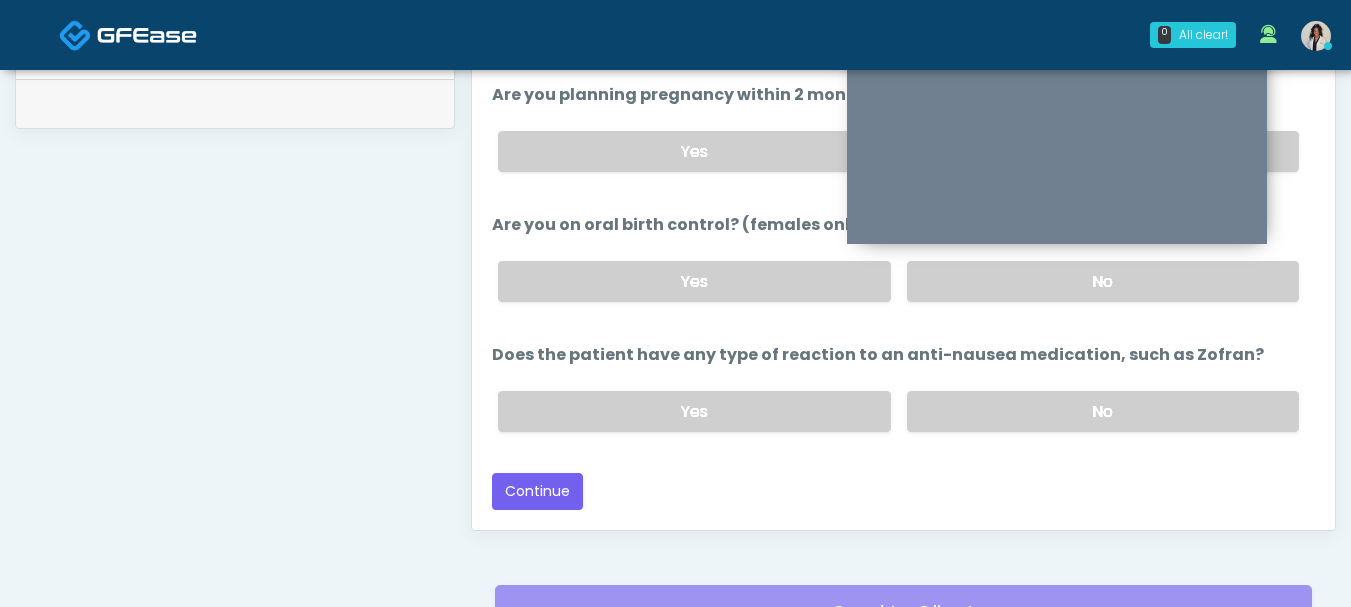 scroll, scrollTop: 1109, scrollLeft: 0, axis: vertical 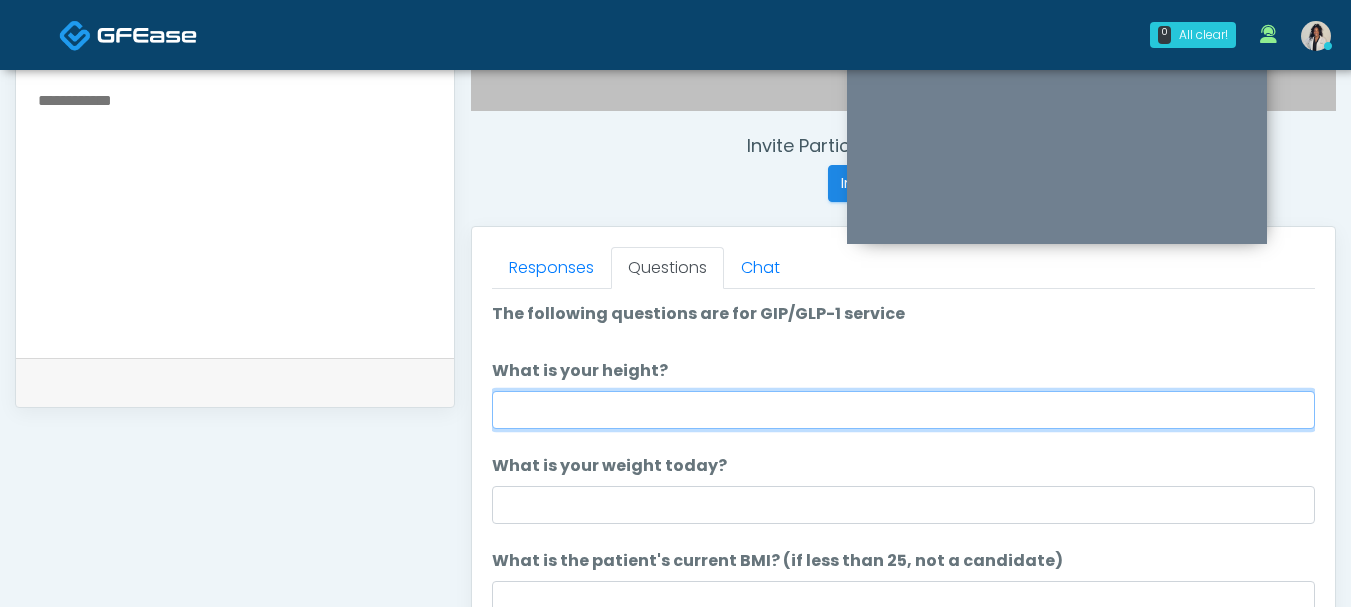 click on "What is your height?" at bounding box center [903, 410] 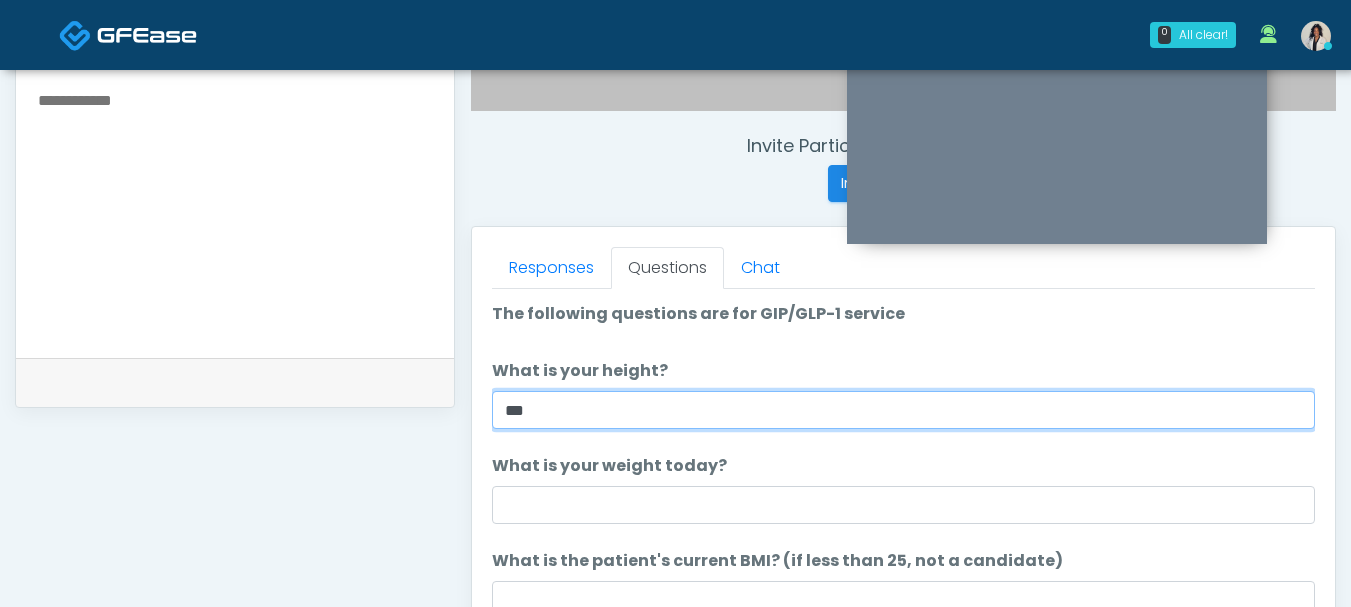 type on "***" 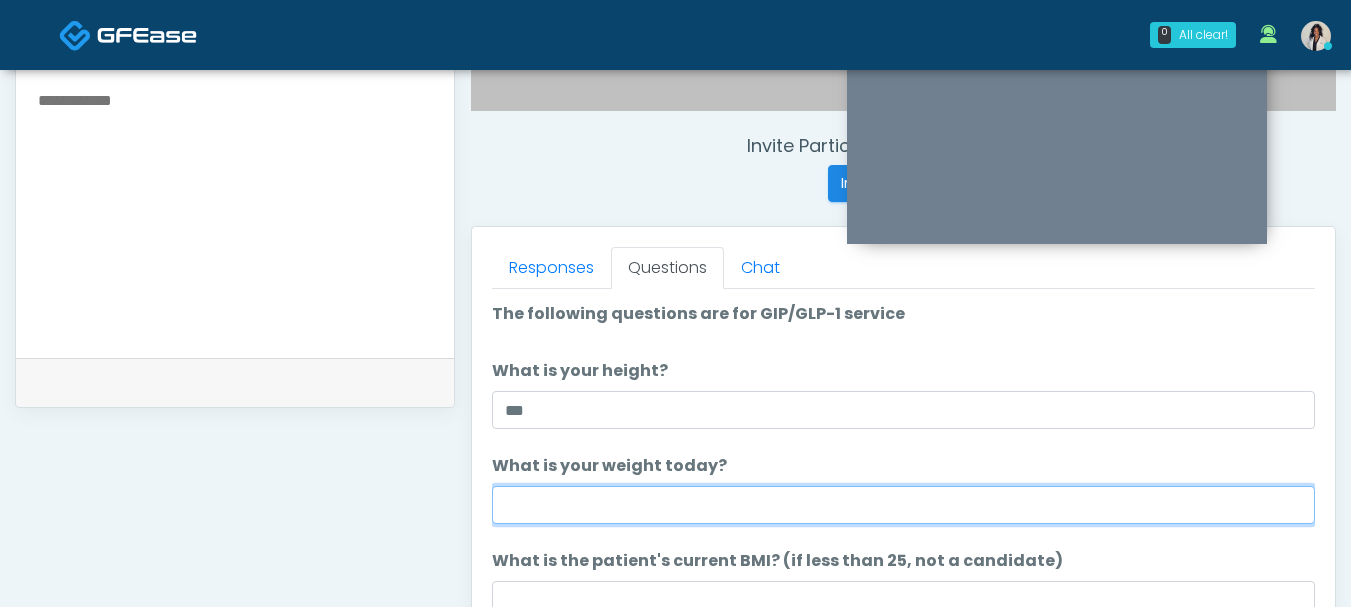 click on "What is your weight today?" at bounding box center [903, 505] 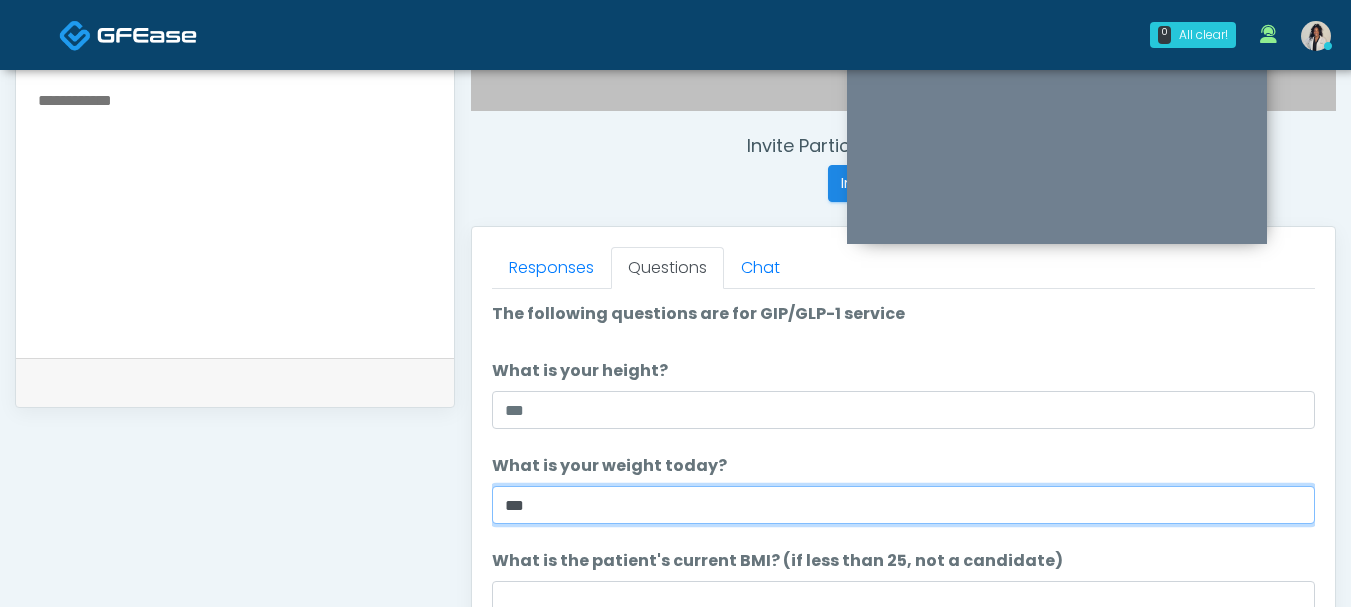 type on "***" 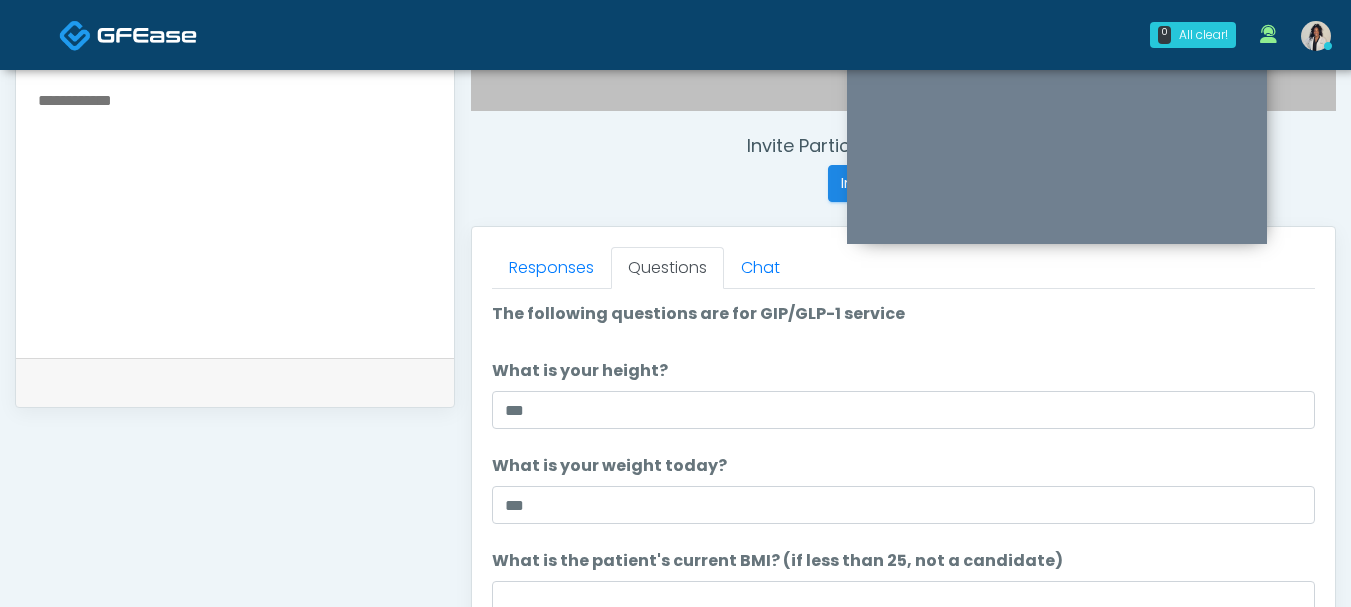 scroll, scrollTop: 918, scrollLeft: 0, axis: vertical 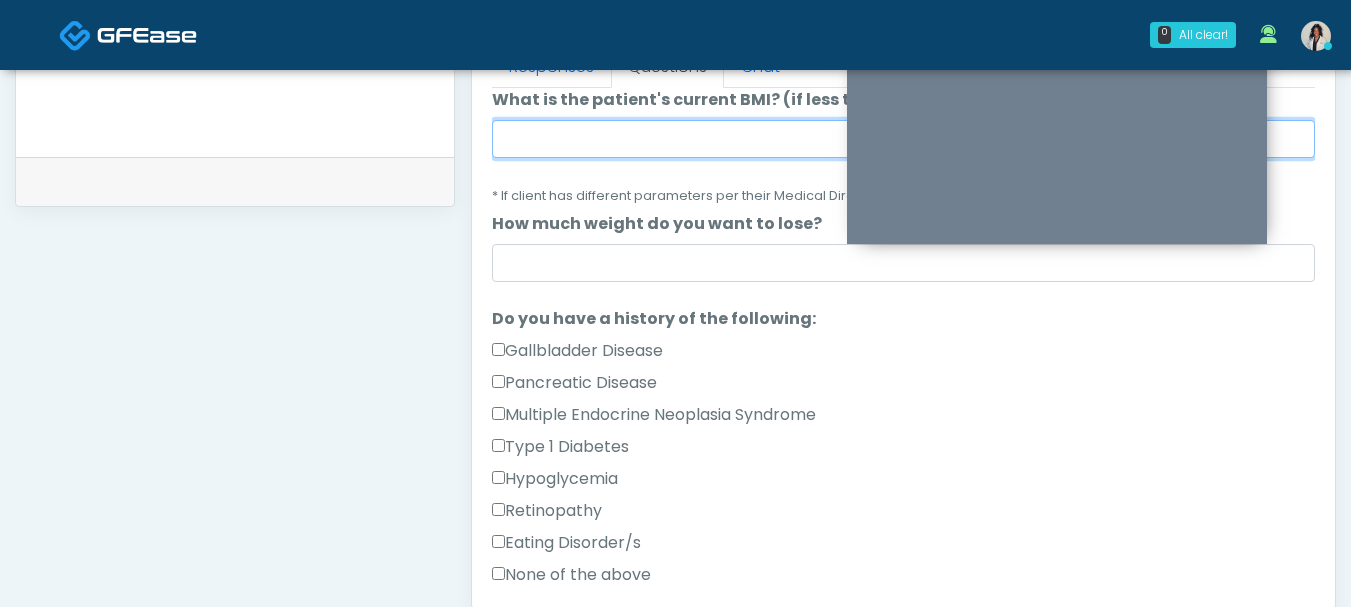 click on "What is the patient's current BMI? (if less than 25, not a candidate)" at bounding box center (903, 139) 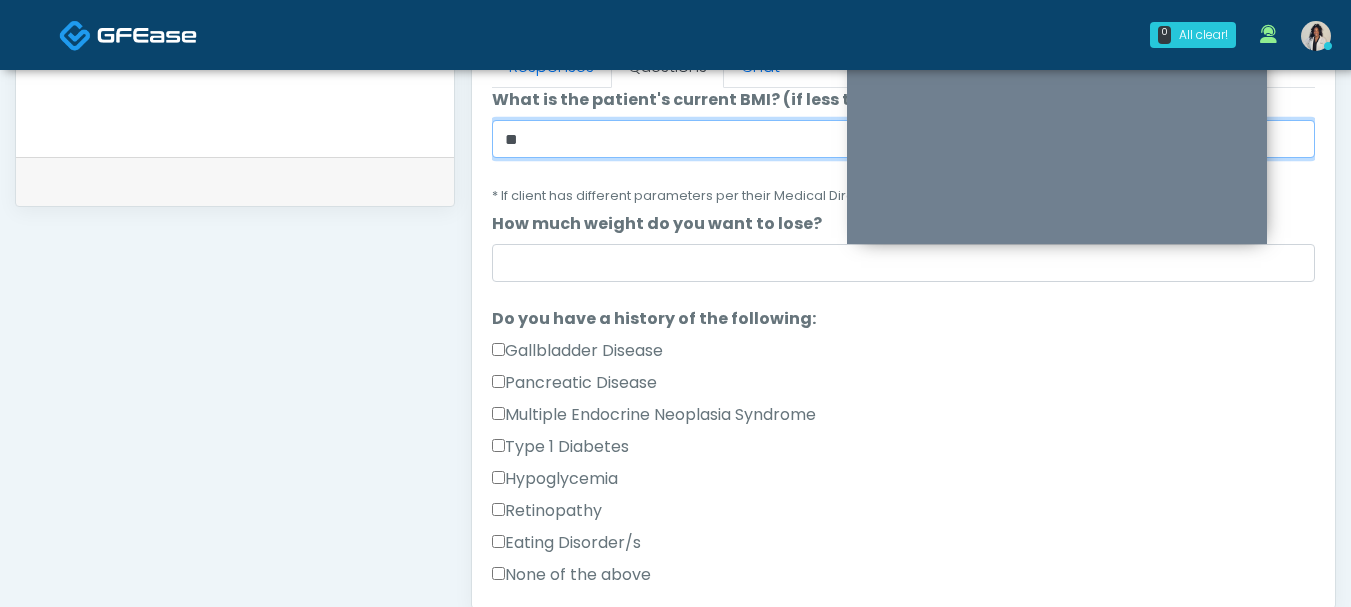 type on "**" 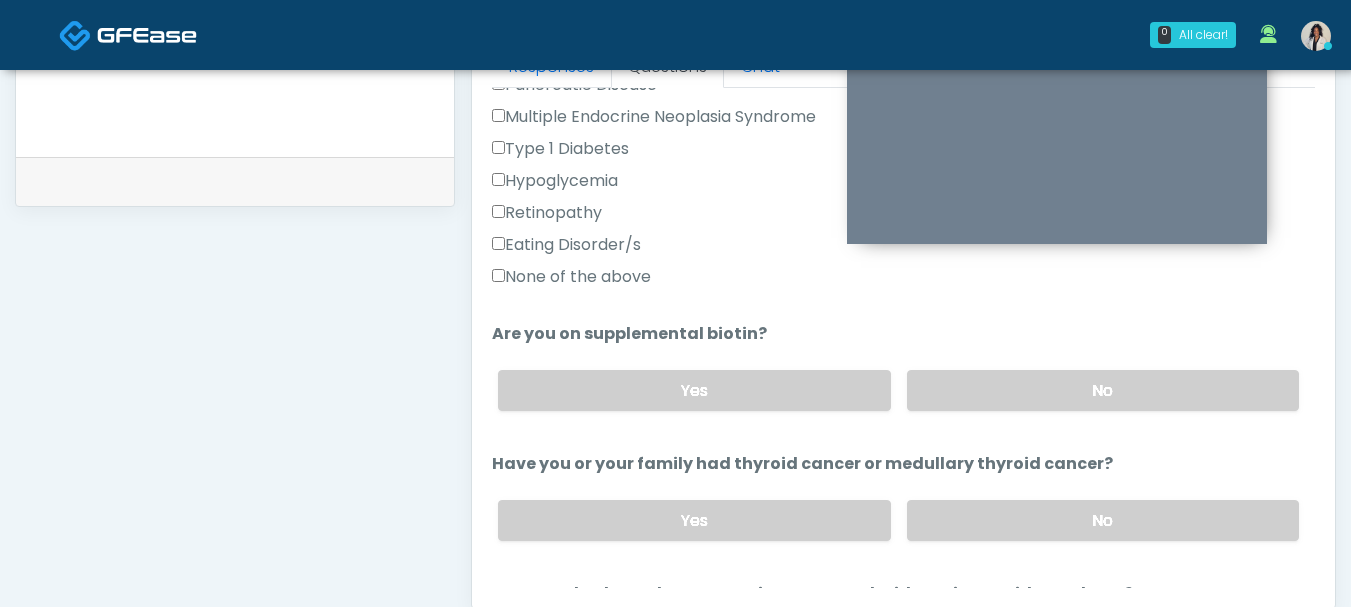 scroll, scrollTop: 589, scrollLeft: 0, axis: vertical 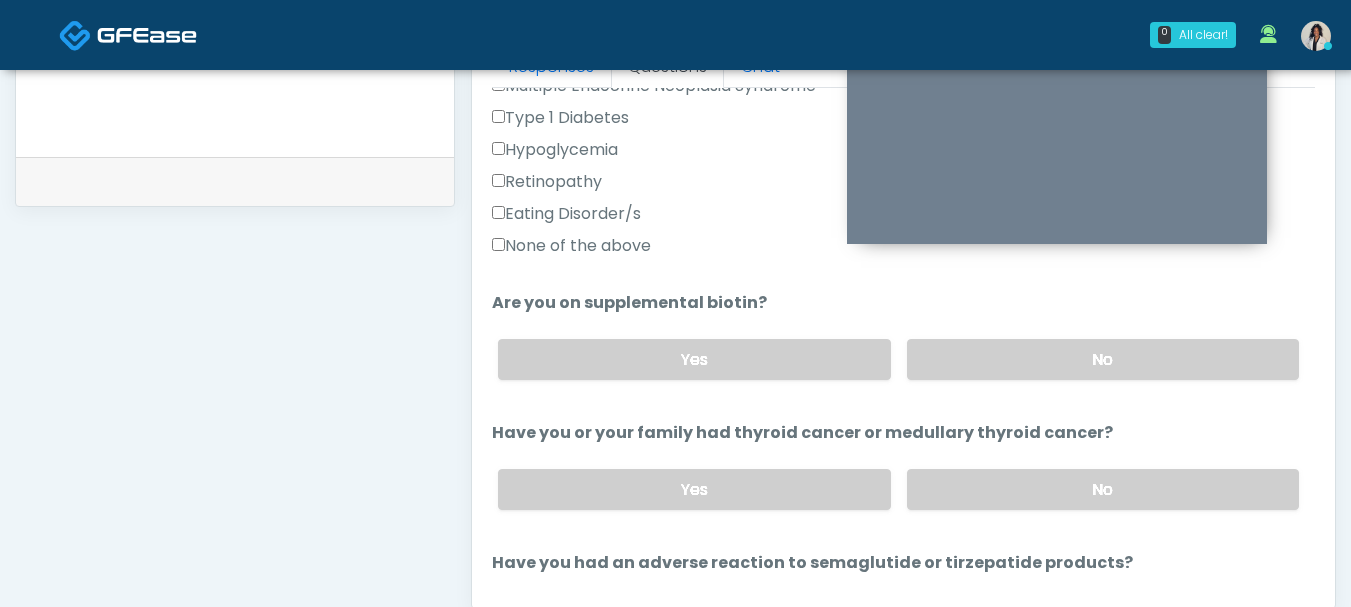 click on "None of the above" at bounding box center [571, 246] 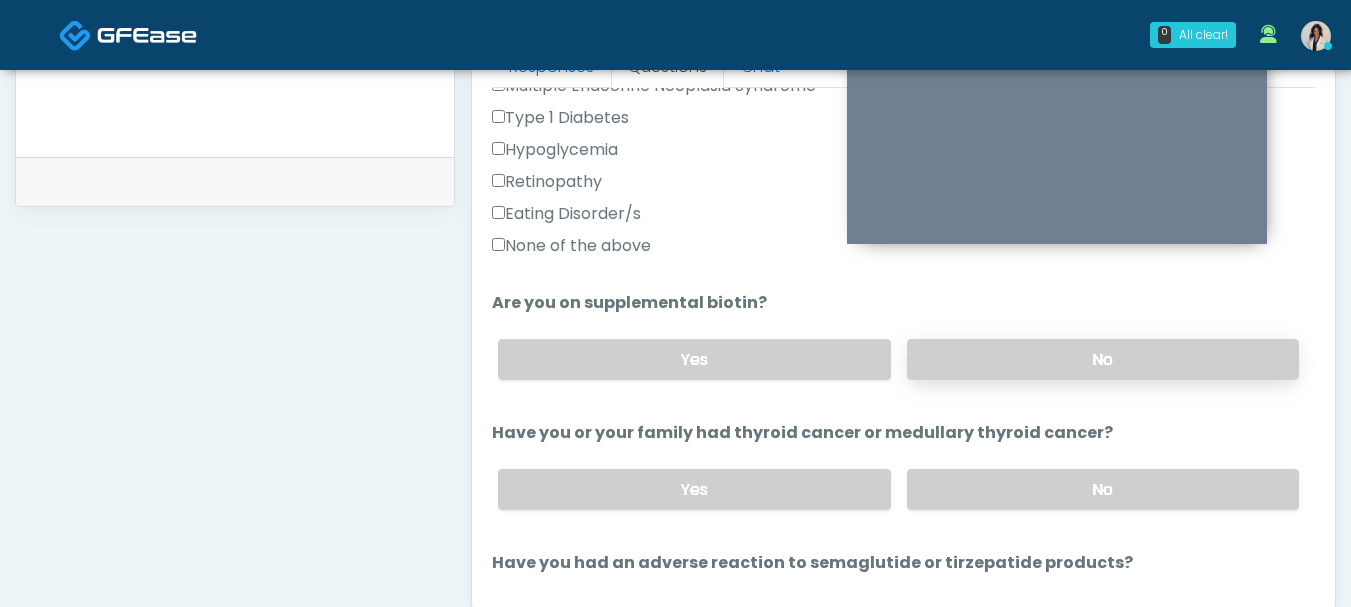 click on "No" at bounding box center [1103, 359] 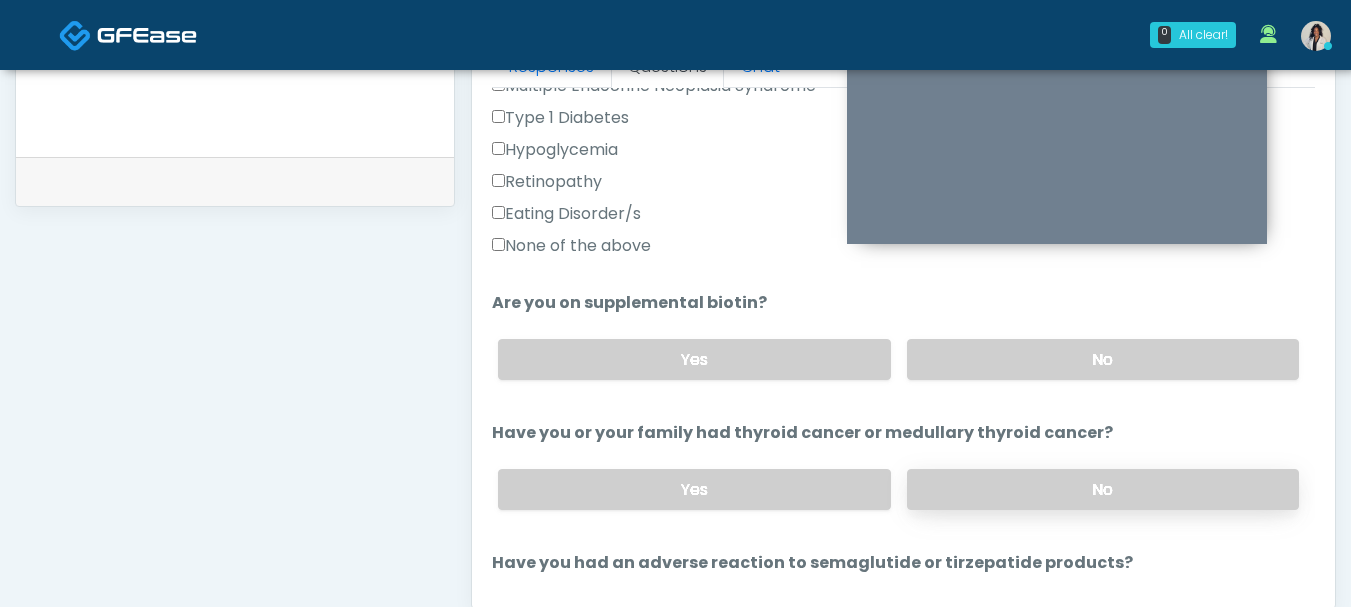 click on "No" at bounding box center [1103, 489] 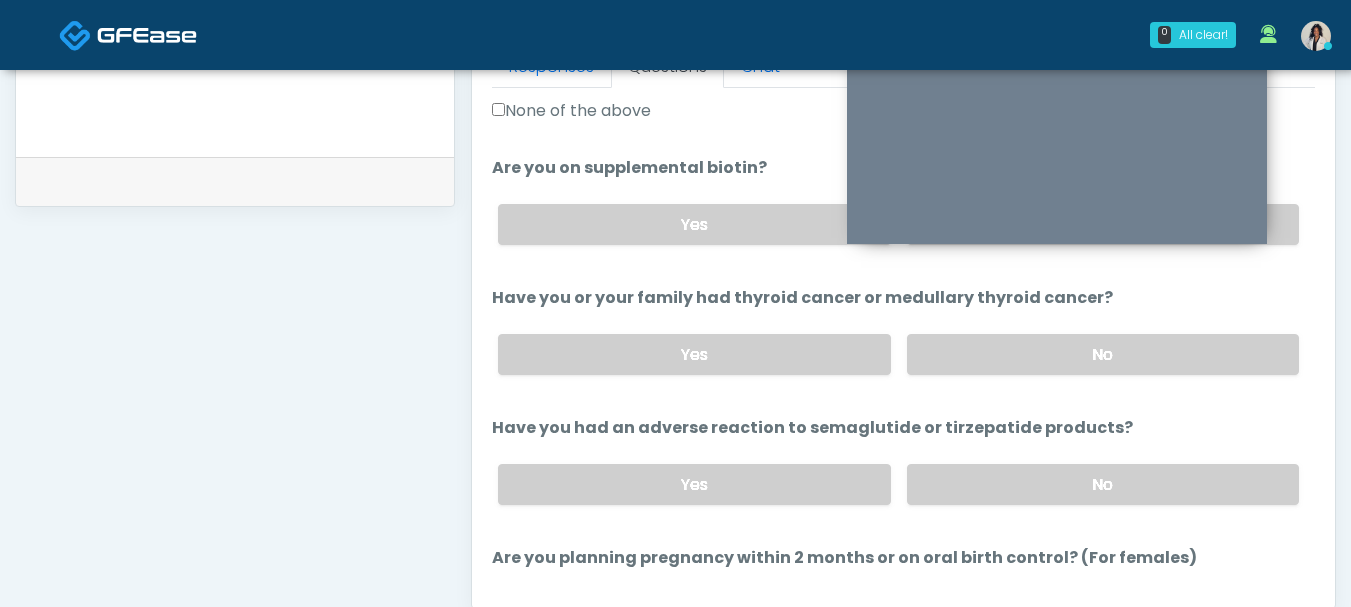 scroll, scrollTop: 835, scrollLeft: 0, axis: vertical 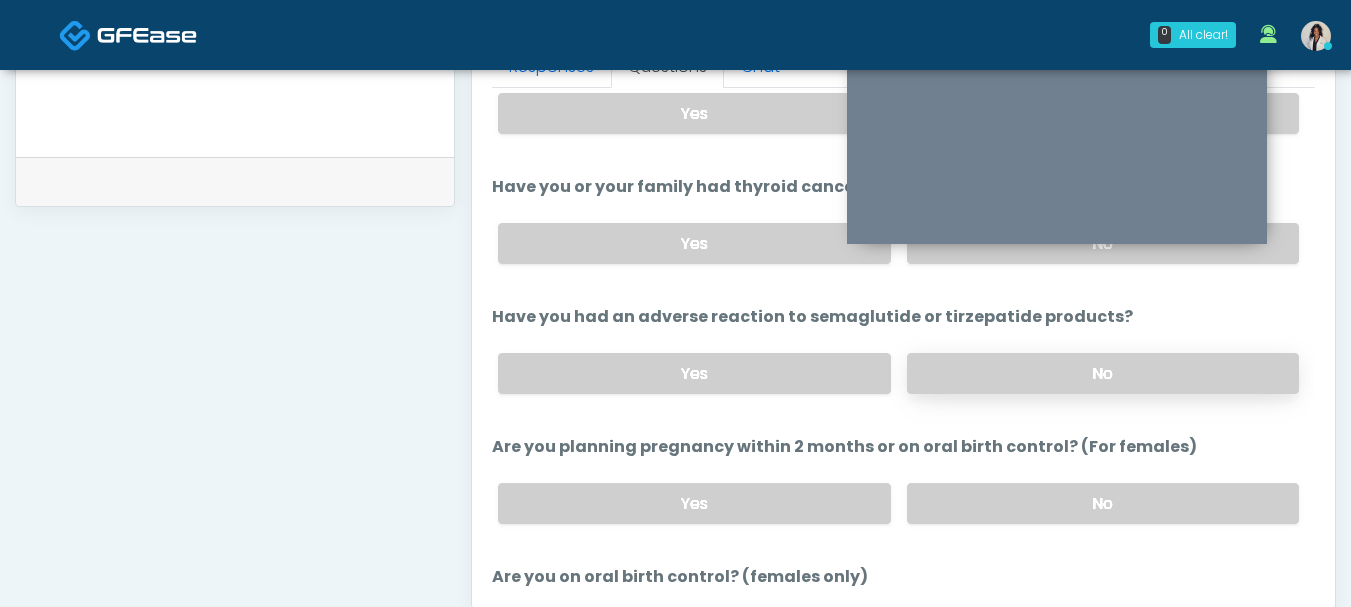click on "No" at bounding box center (1103, 373) 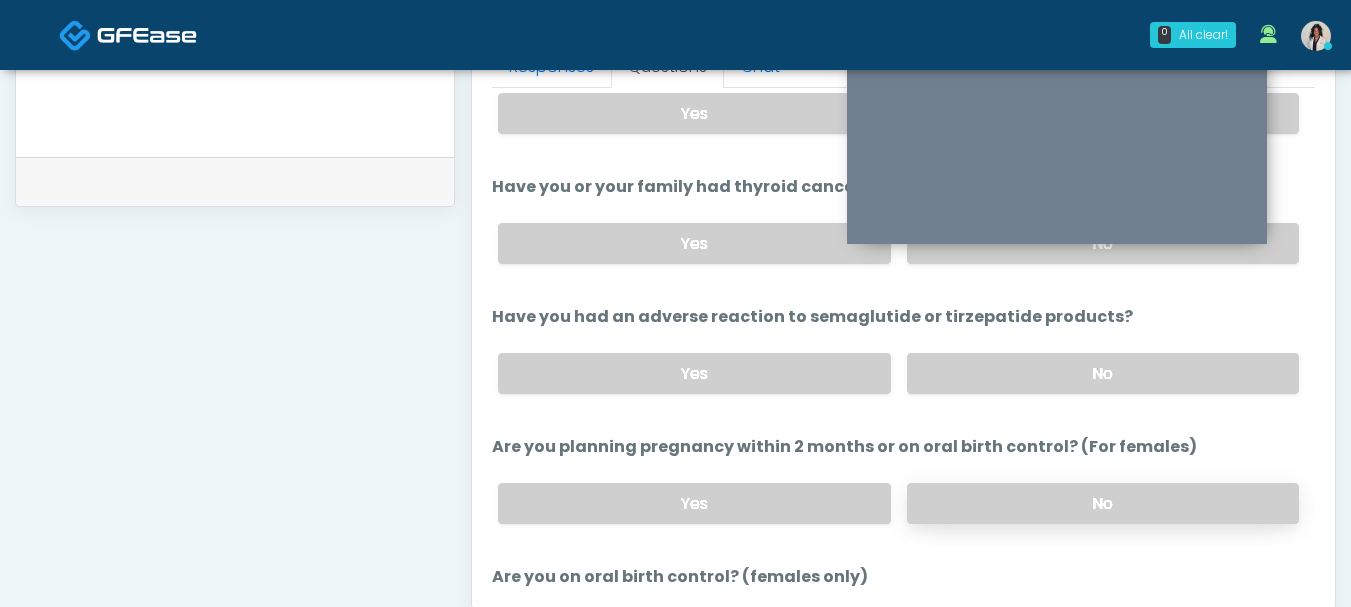 click on "No" at bounding box center [1103, 503] 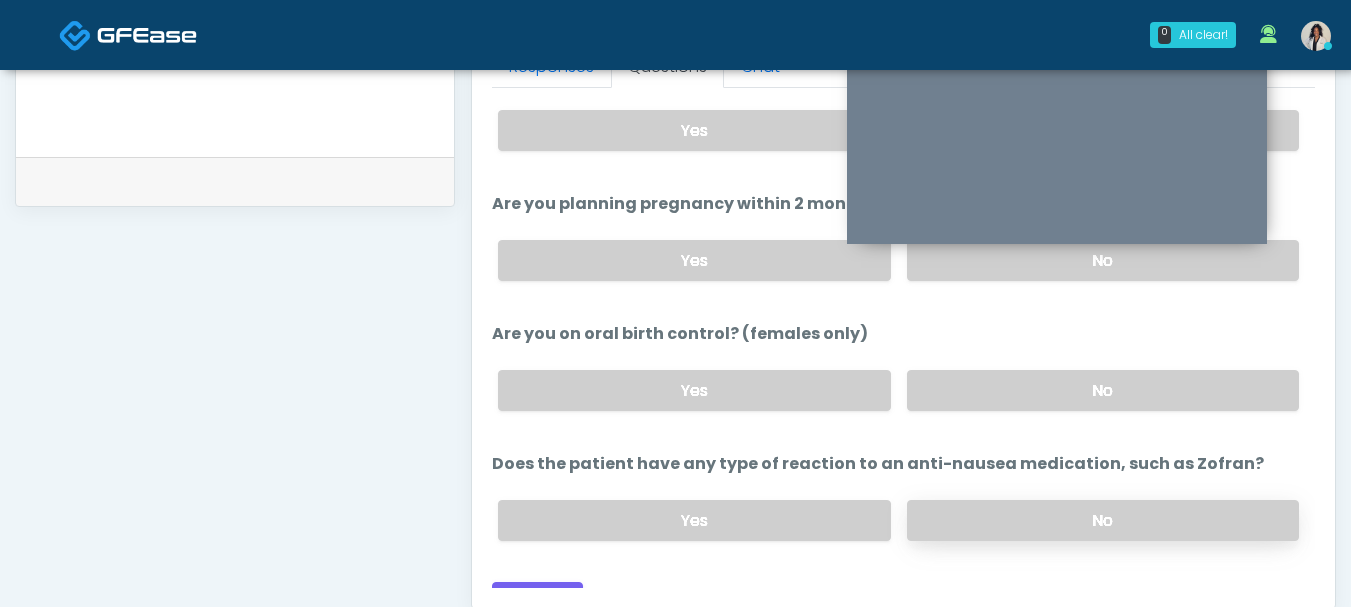 scroll, scrollTop: 1095, scrollLeft: 0, axis: vertical 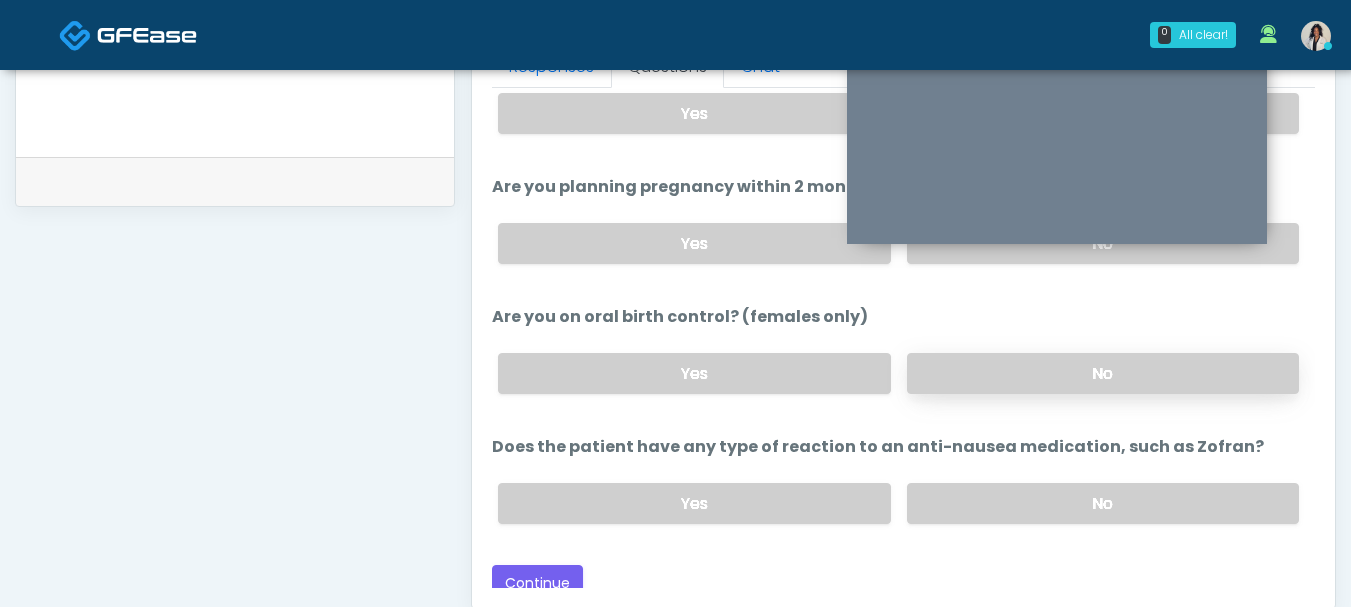 click on "Yes
No" at bounding box center [898, 373] 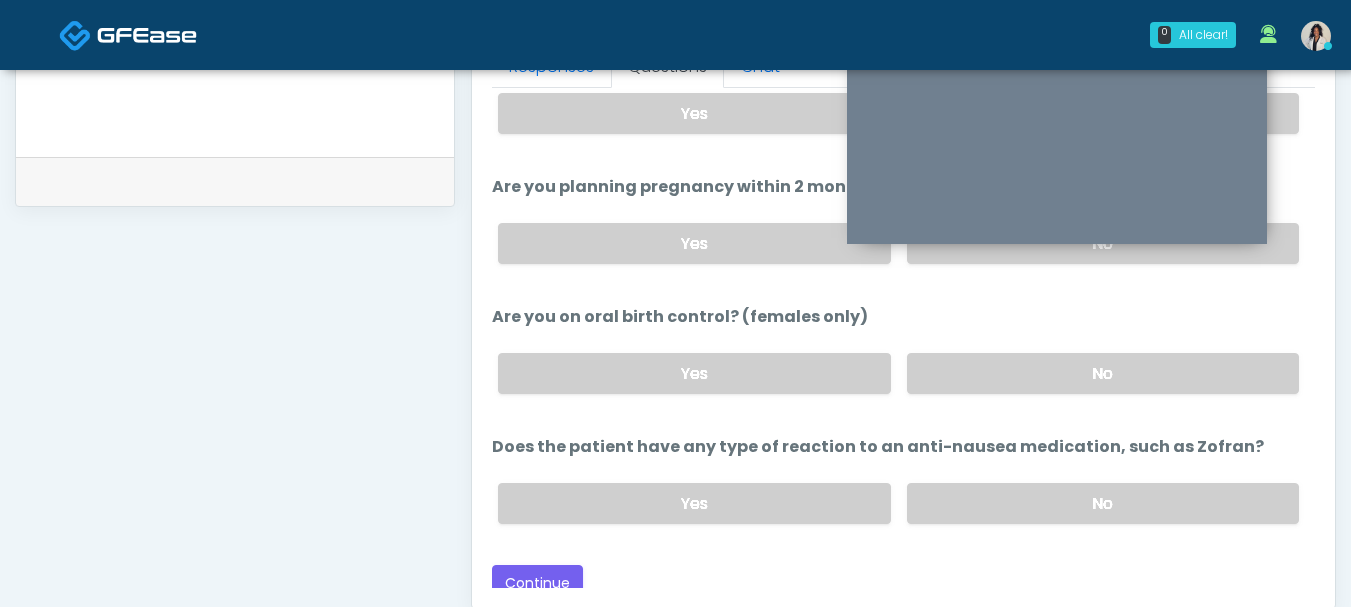 click on "Yes
No" at bounding box center [898, 373] 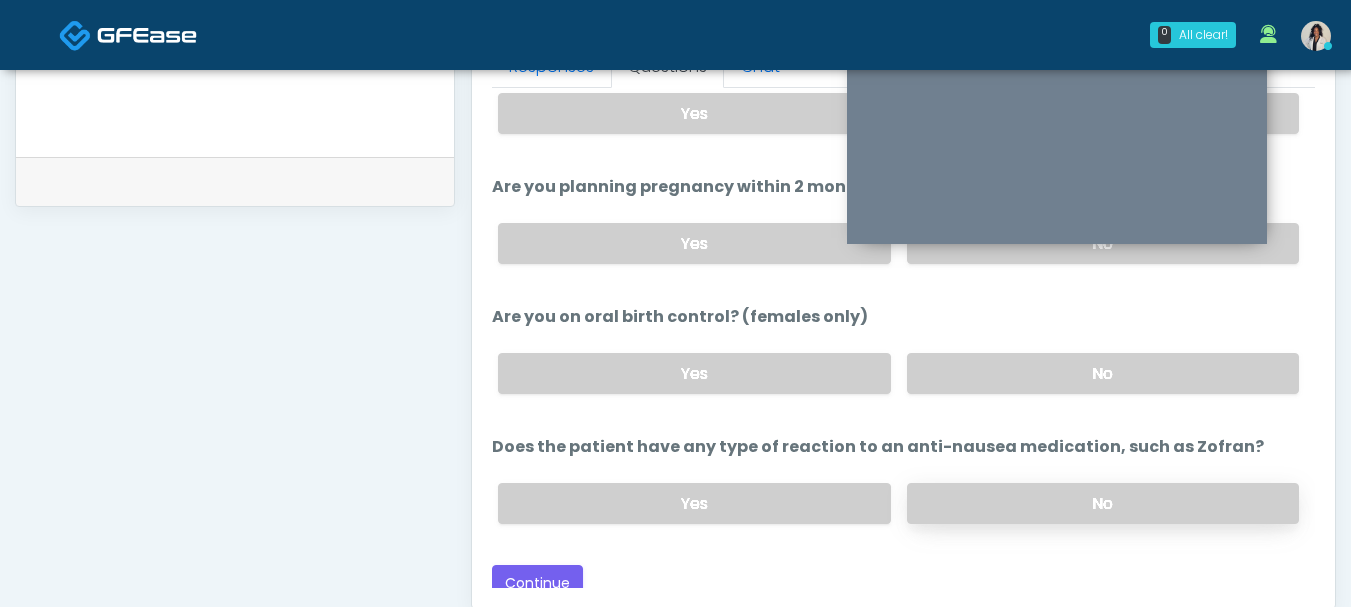 click on "No" at bounding box center (1103, 503) 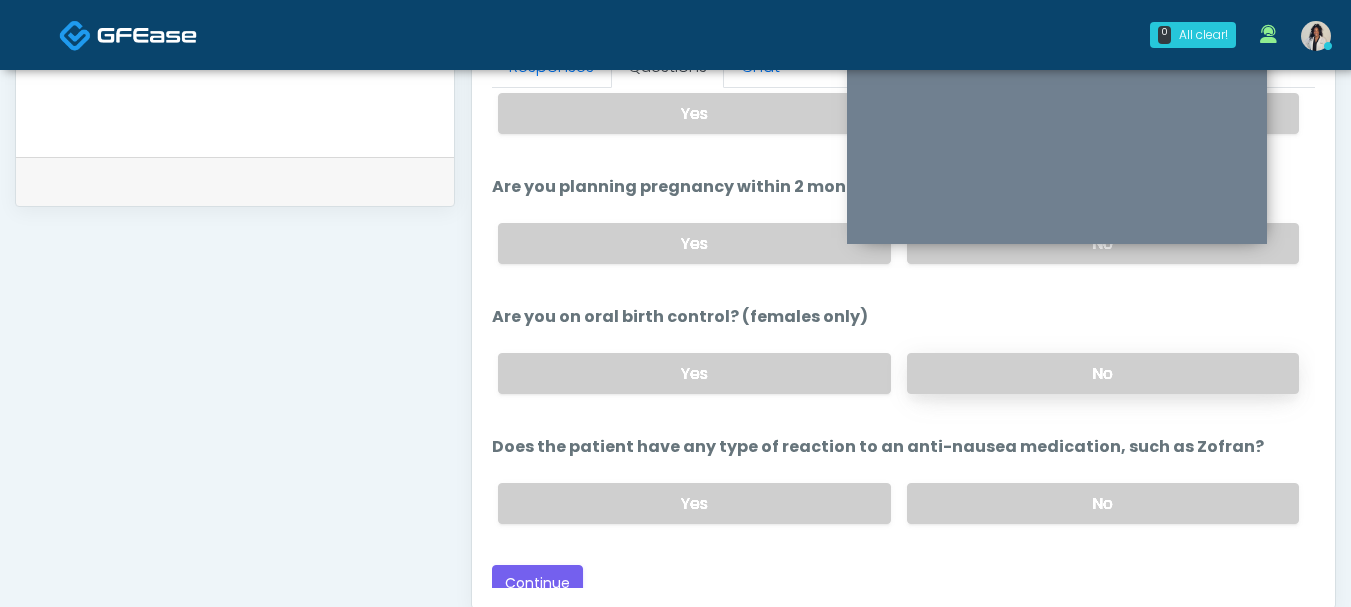 click on "No" at bounding box center (1103, 373) 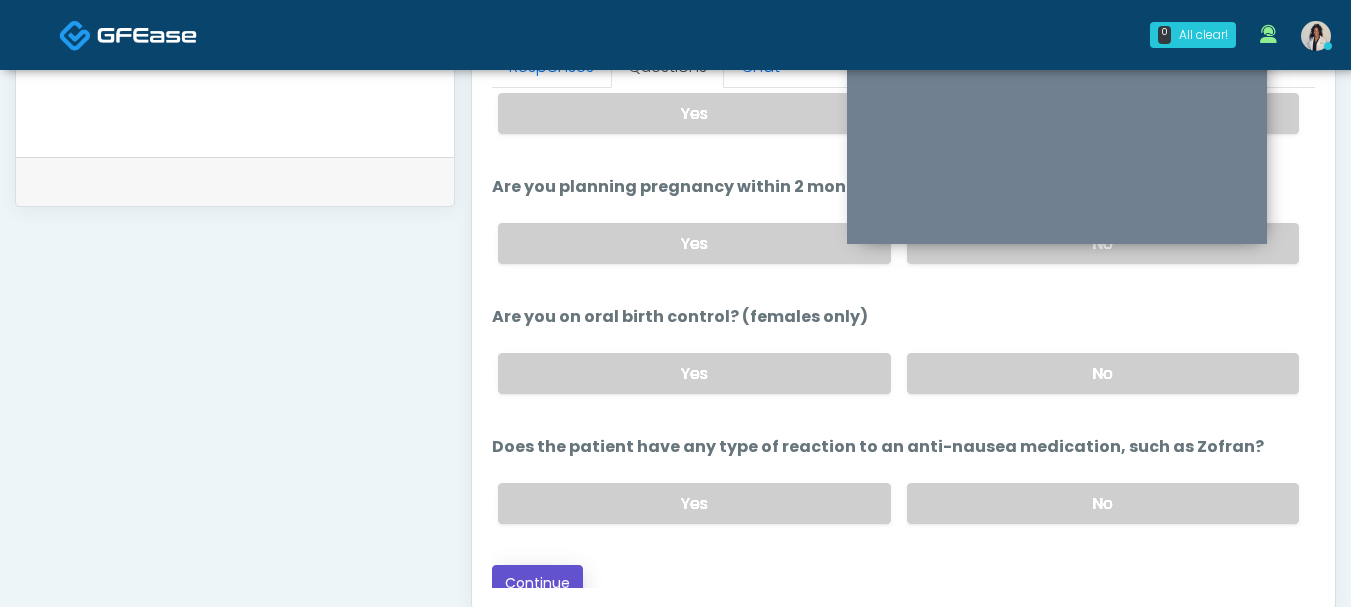click on "Continue" at bounding box center [537, 583] 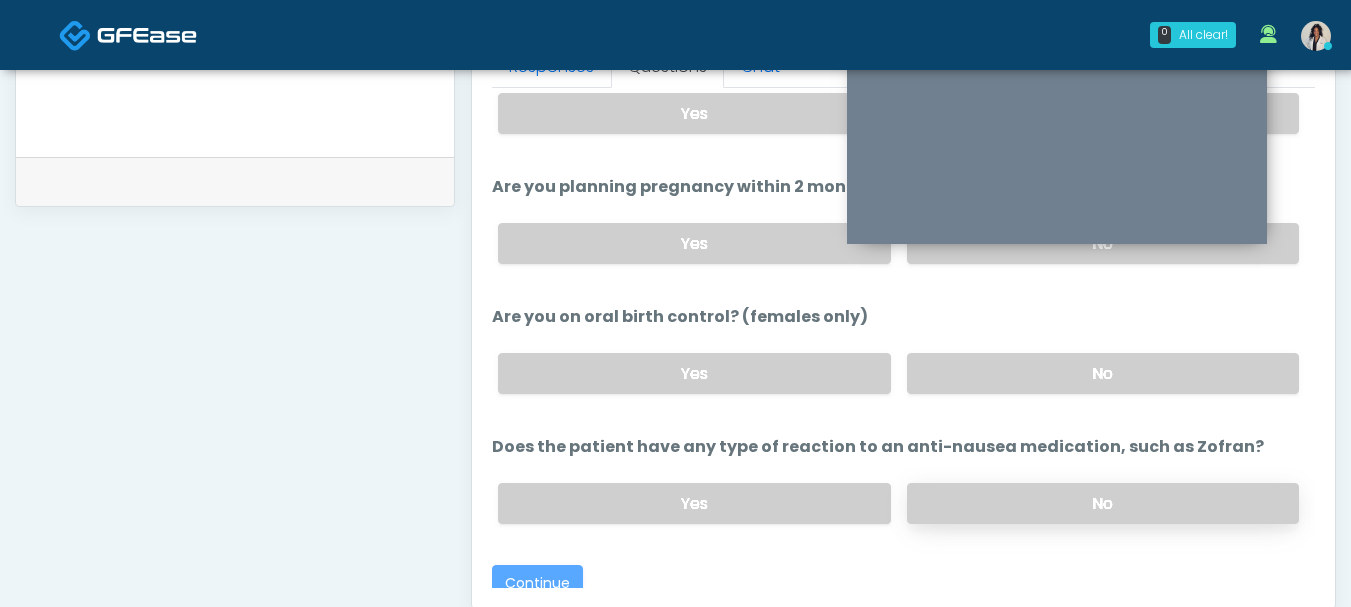 scroll, scrollTop: 331, scrollLeft: 0, axis: vertical 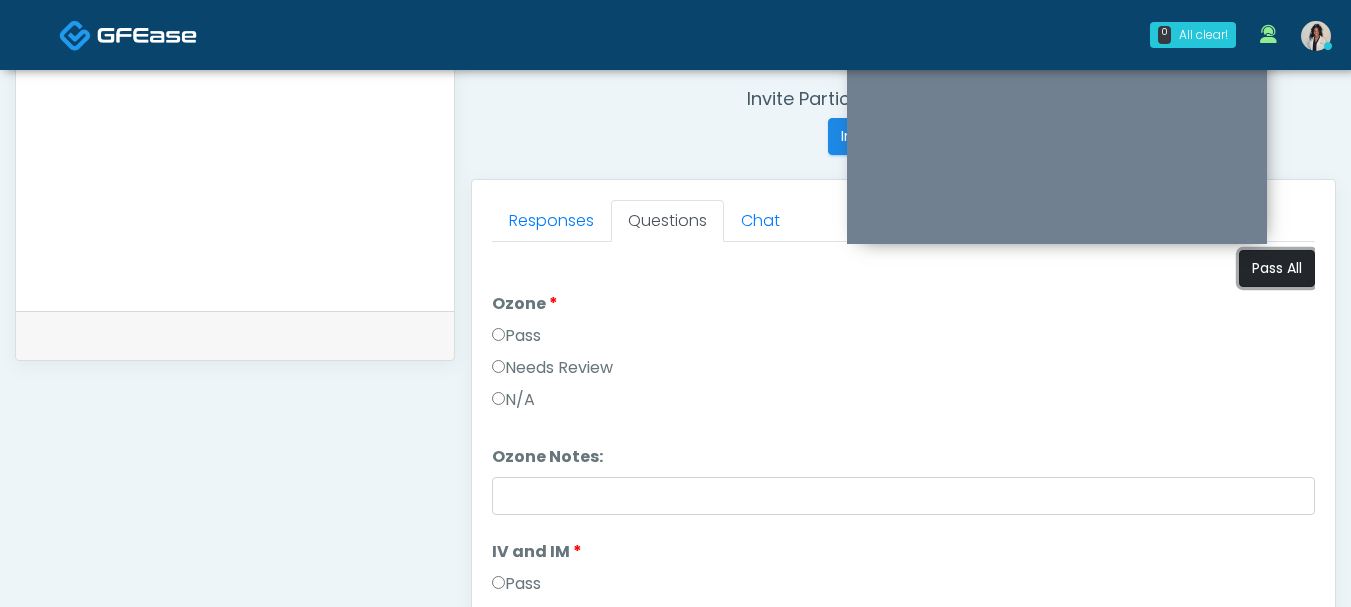 click on "Pass All" at bounding box center [1277, 268] 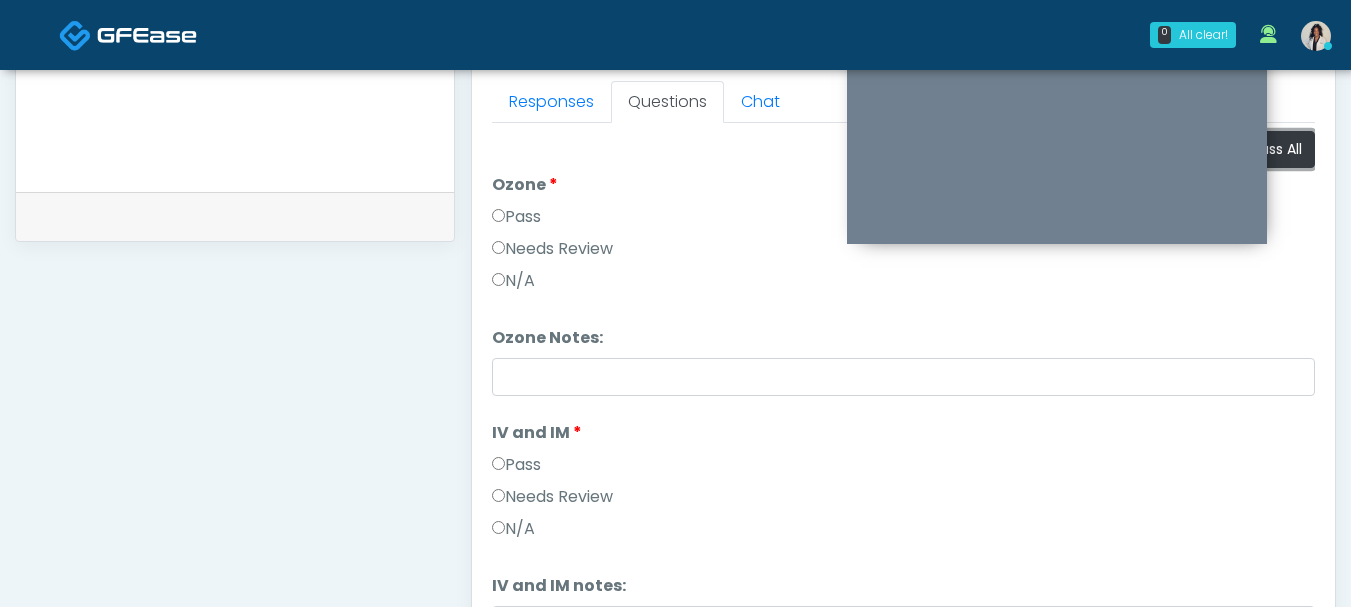 scroll, scrollTop: 1047, scrollLeft: 0, axis: vertical 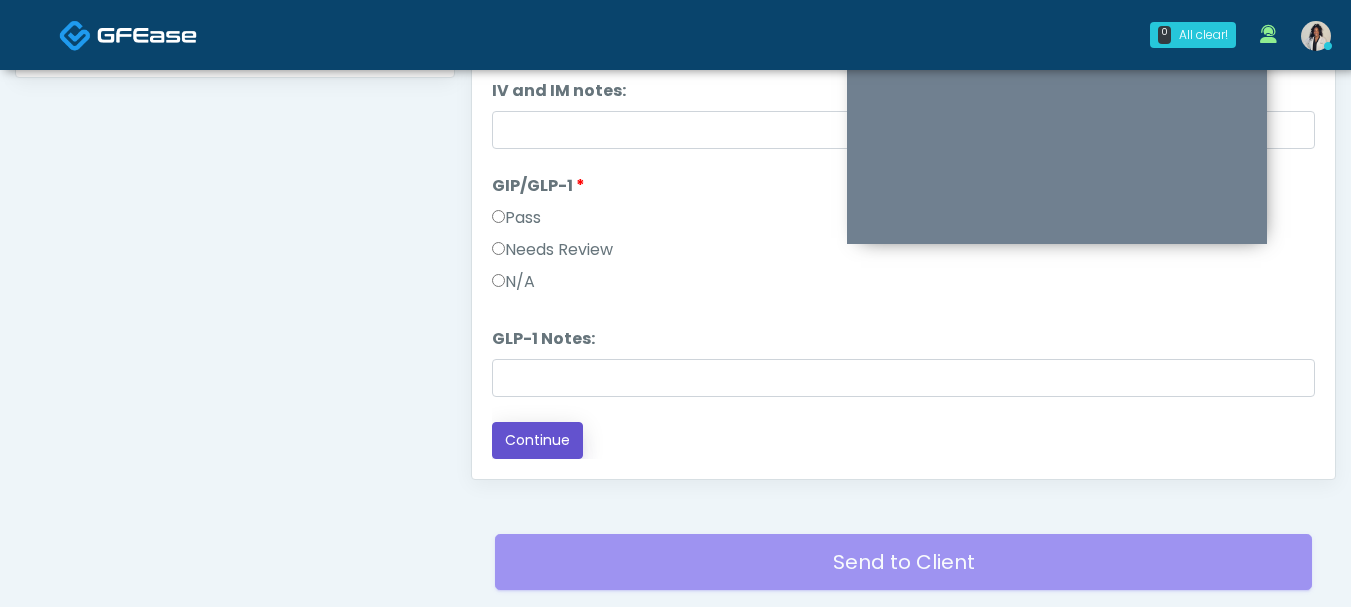 click on "Continue" at bounding box center [537, 440] 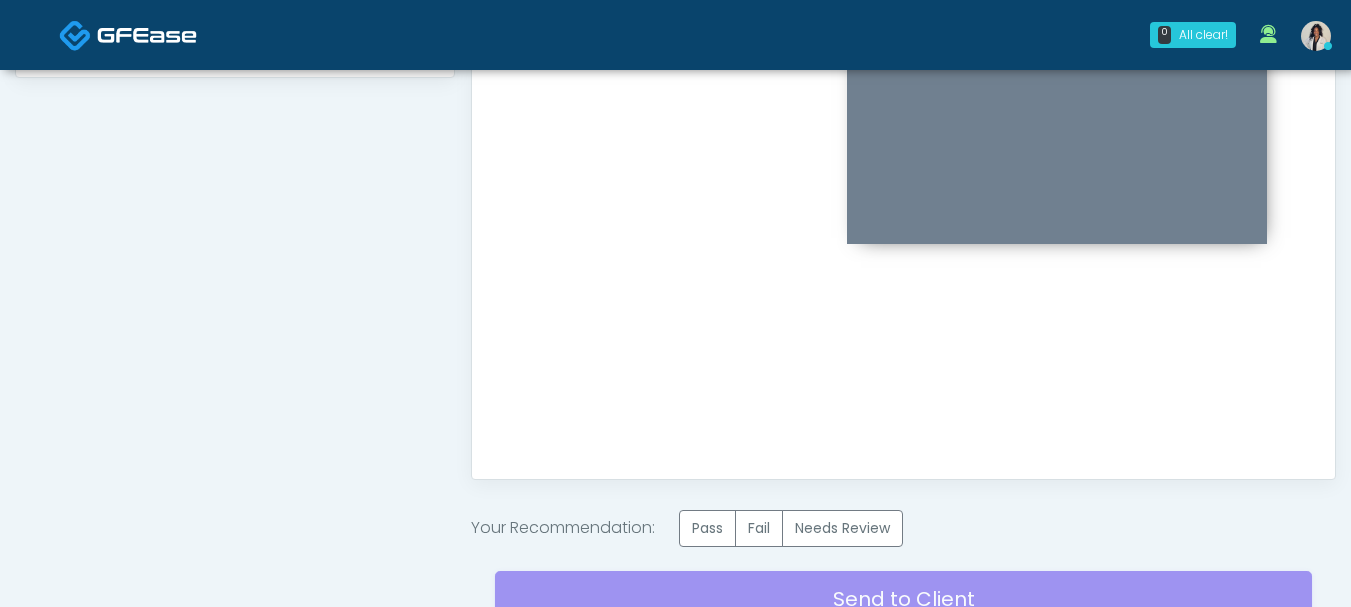 scroll, scrollTop: 0, scrollLeft: 0, axis: both 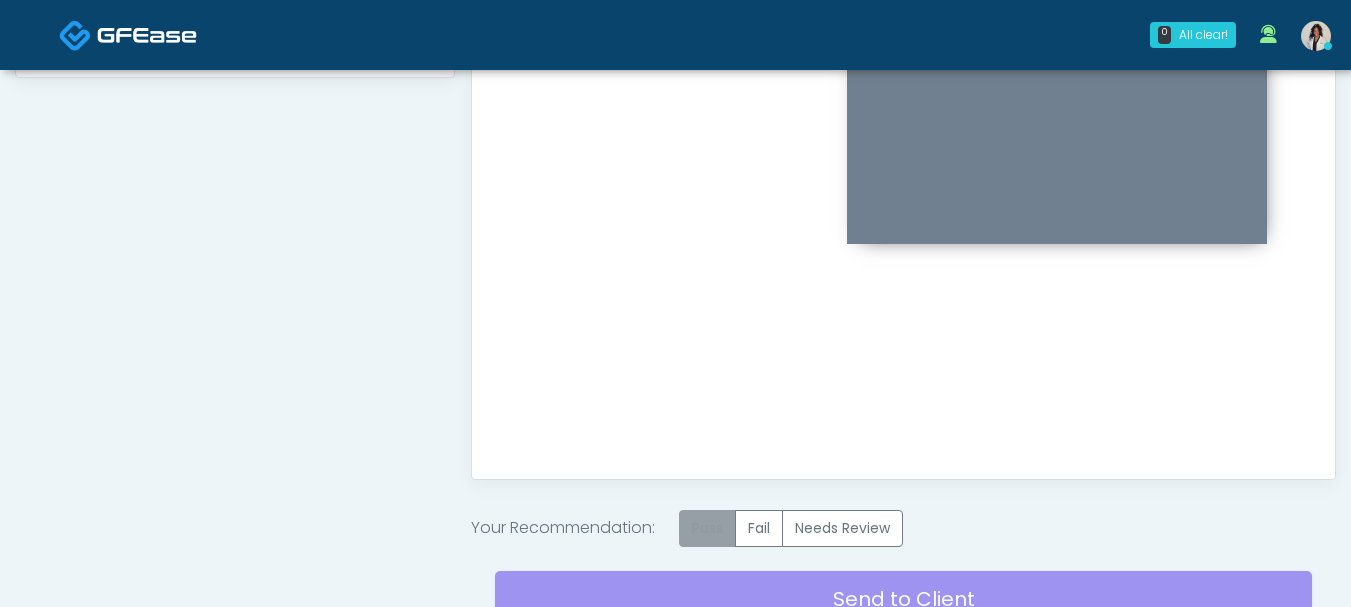 click on "Pass" at bounding box center (707, 528) 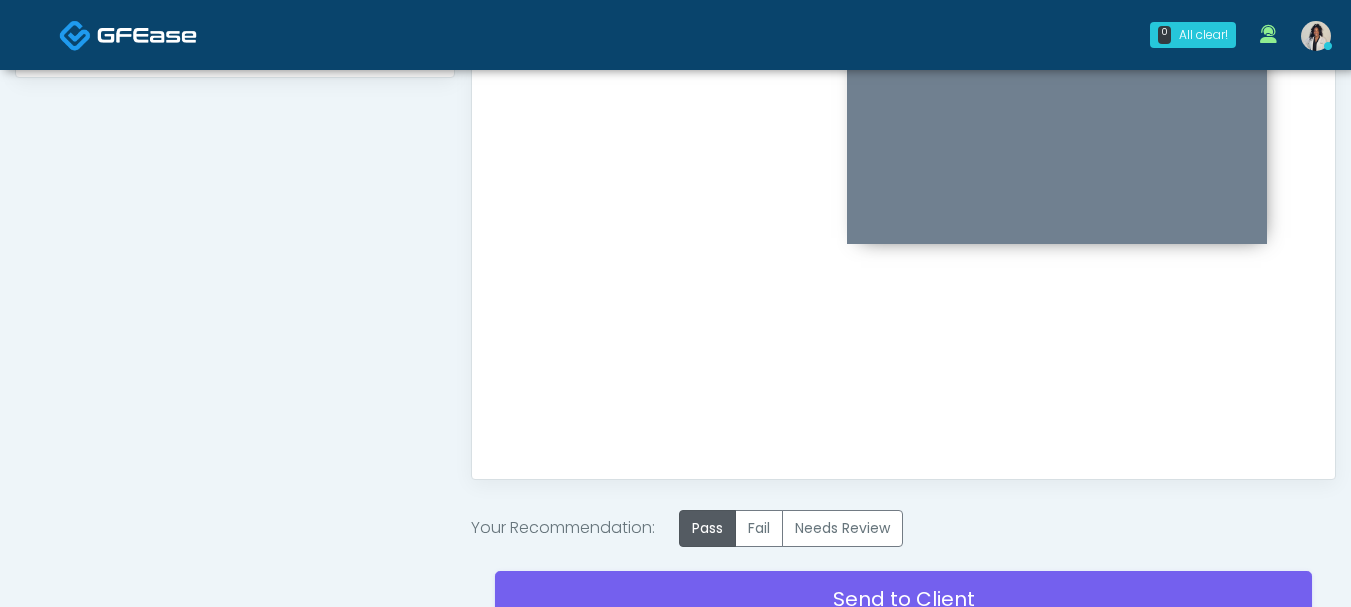 scroll, scrollTop: 1225, scrollLeft: 0, axis: vertical 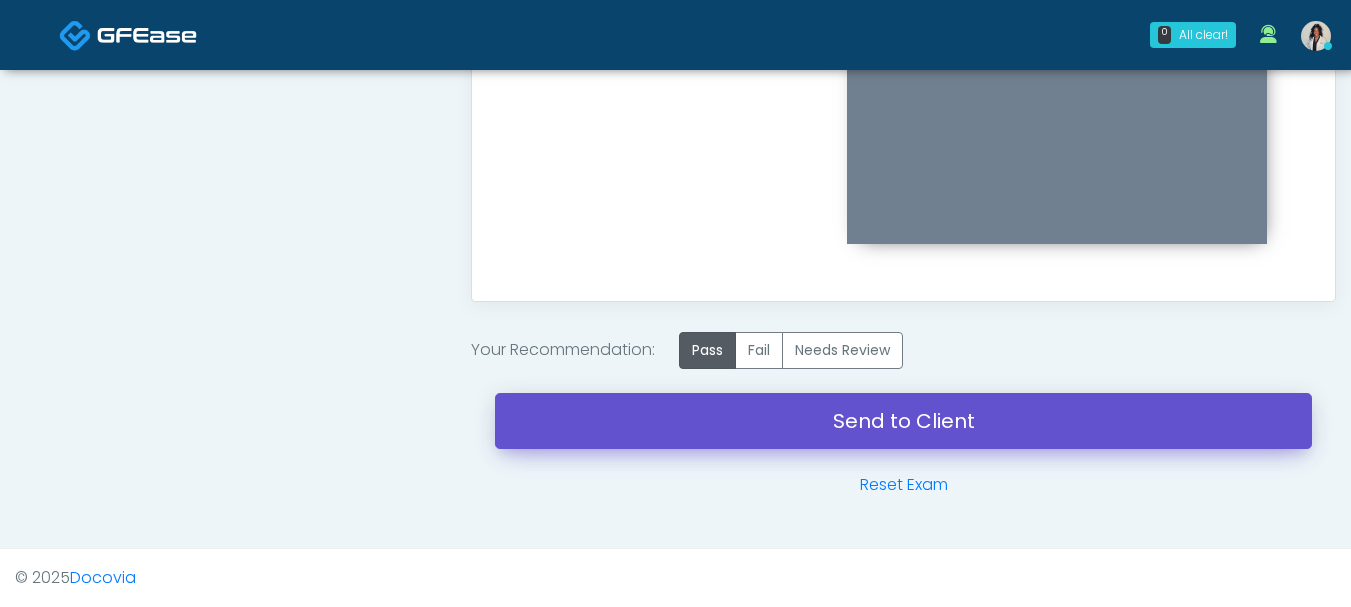 click on "Send to Client" at bounding box center [903, 421] 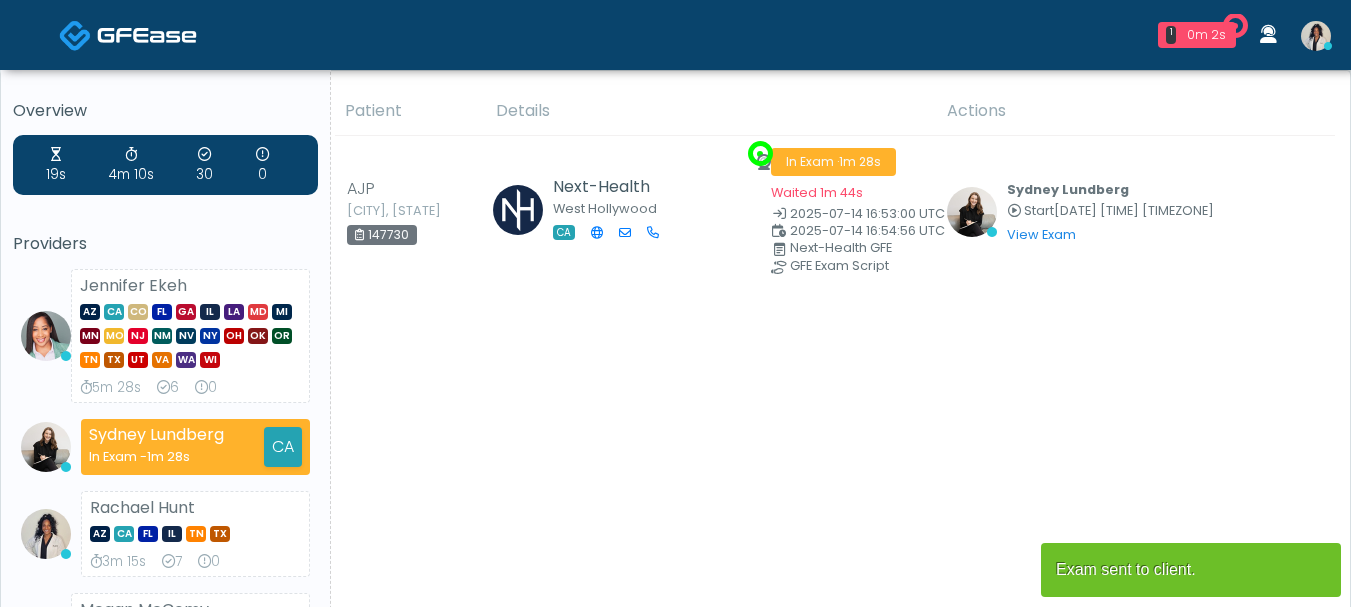 scroll, scrollTop: 0, scrollLeft: 0, axis: both 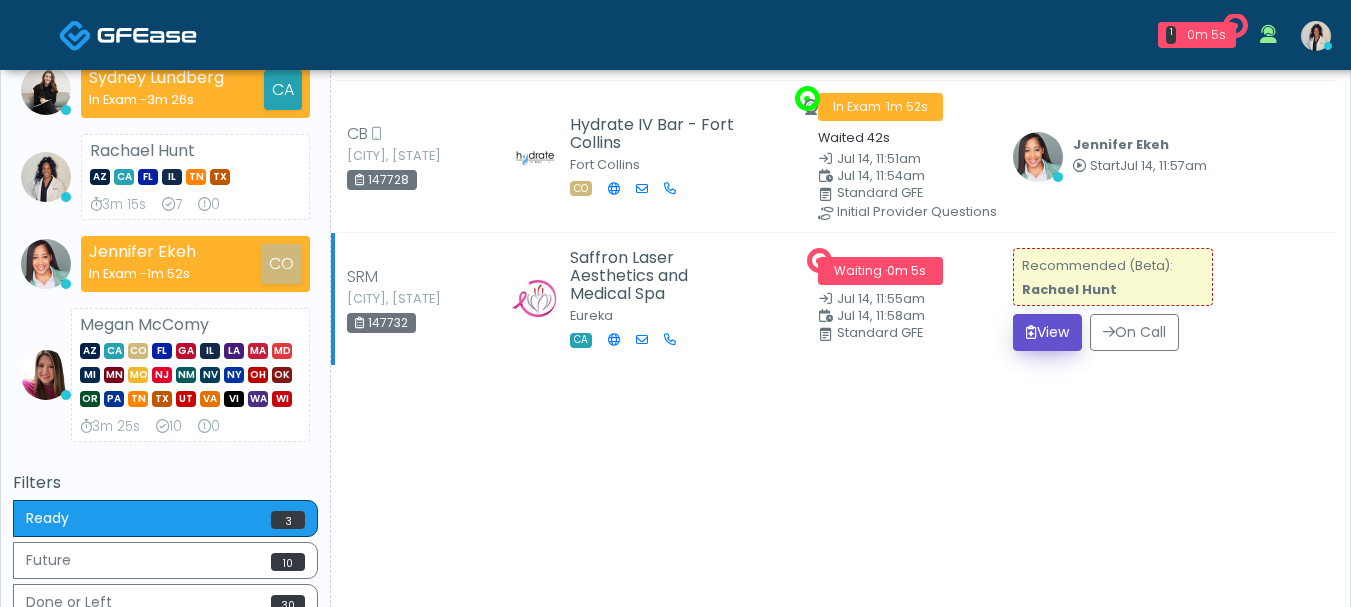 click on "View" at bounding box center [1047, 332] 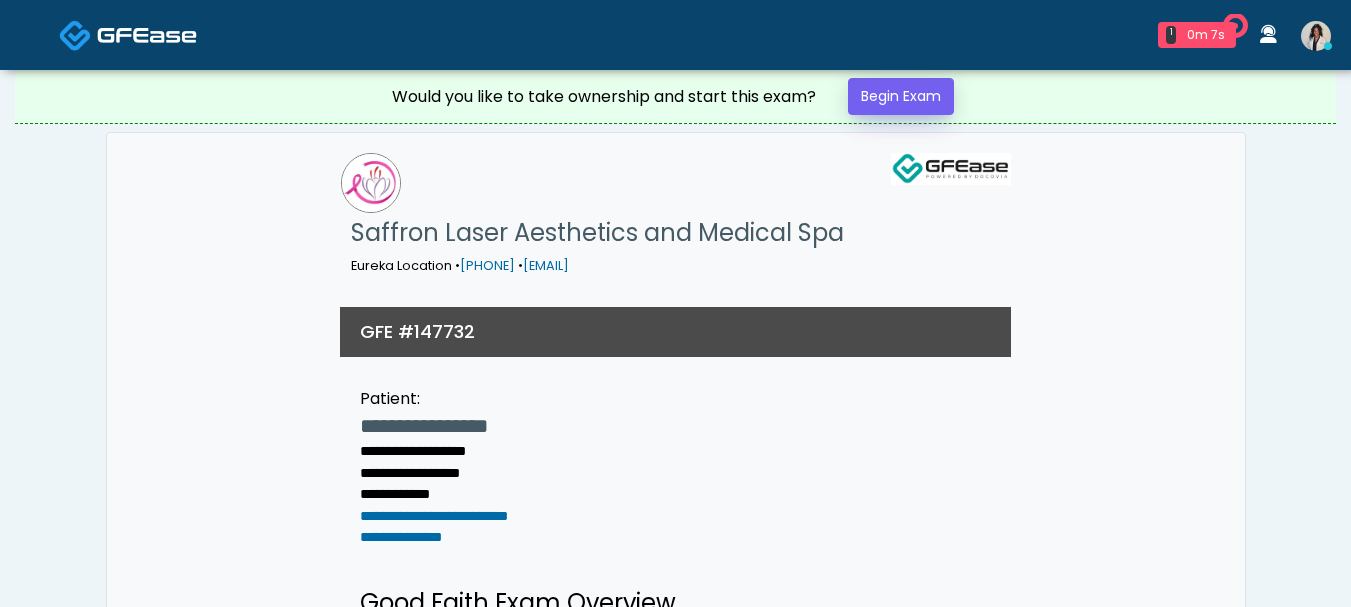 scroll, scrollTop: 0, scrollLeft: 0, axis: both 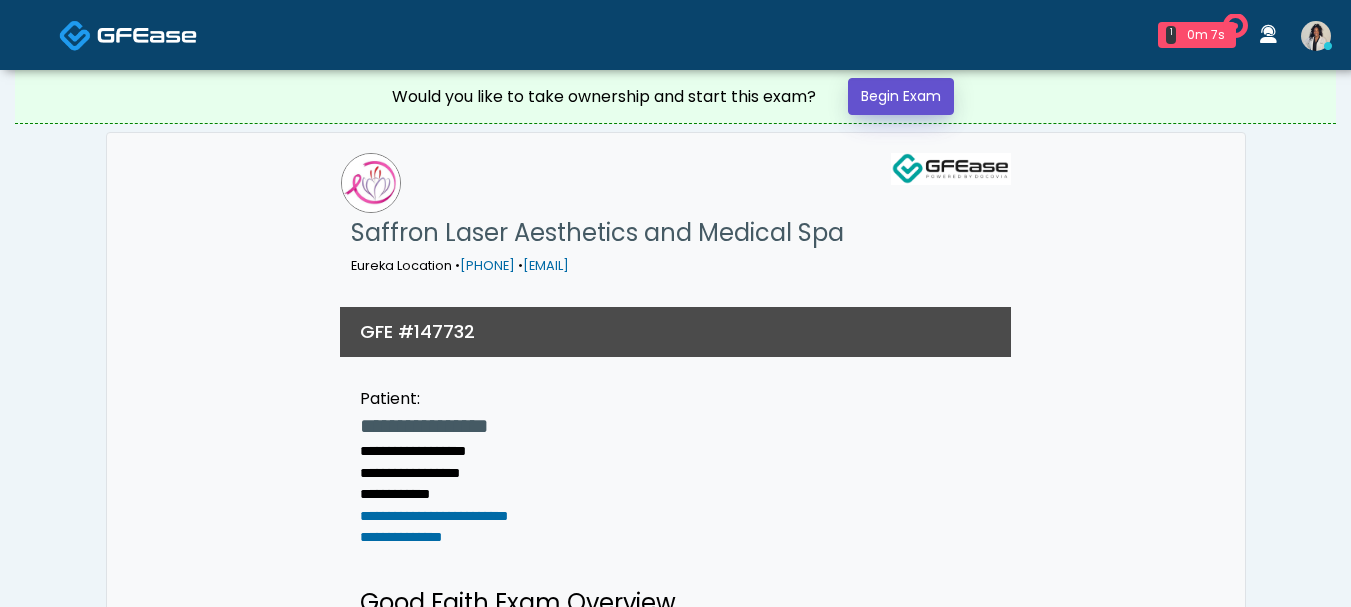 click on "Begin Exam" at bounding box center [901, 96] 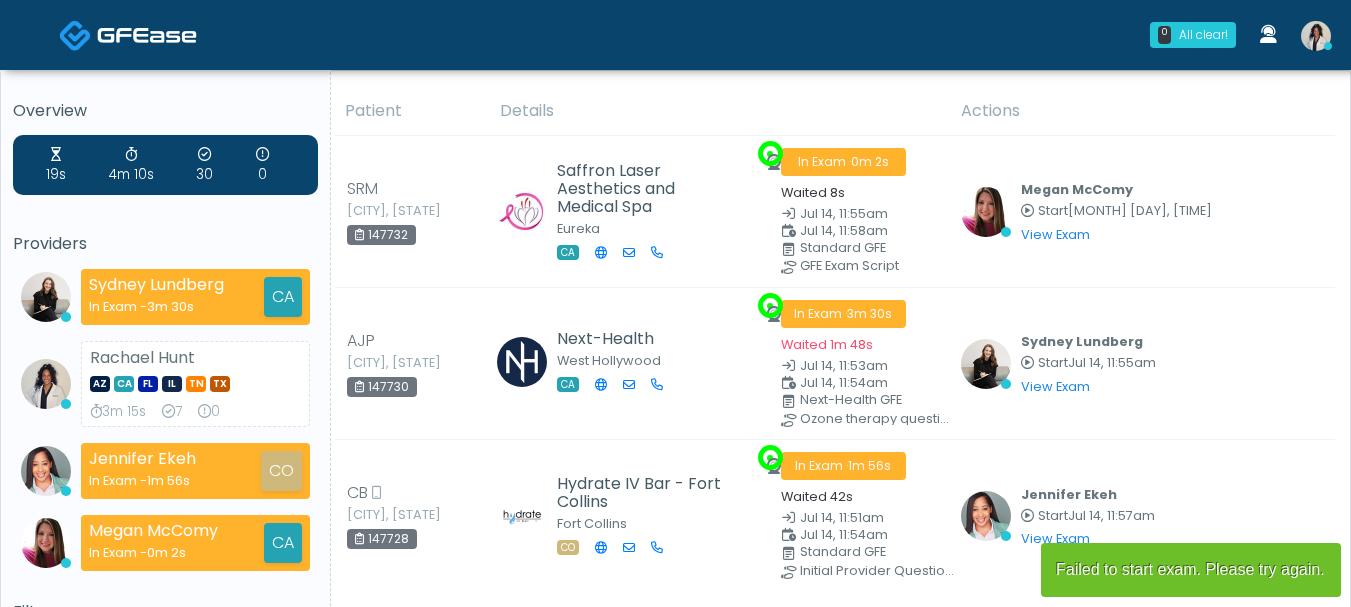 scroll, scrollTop: 0, scrollLeft: 0, axis: both 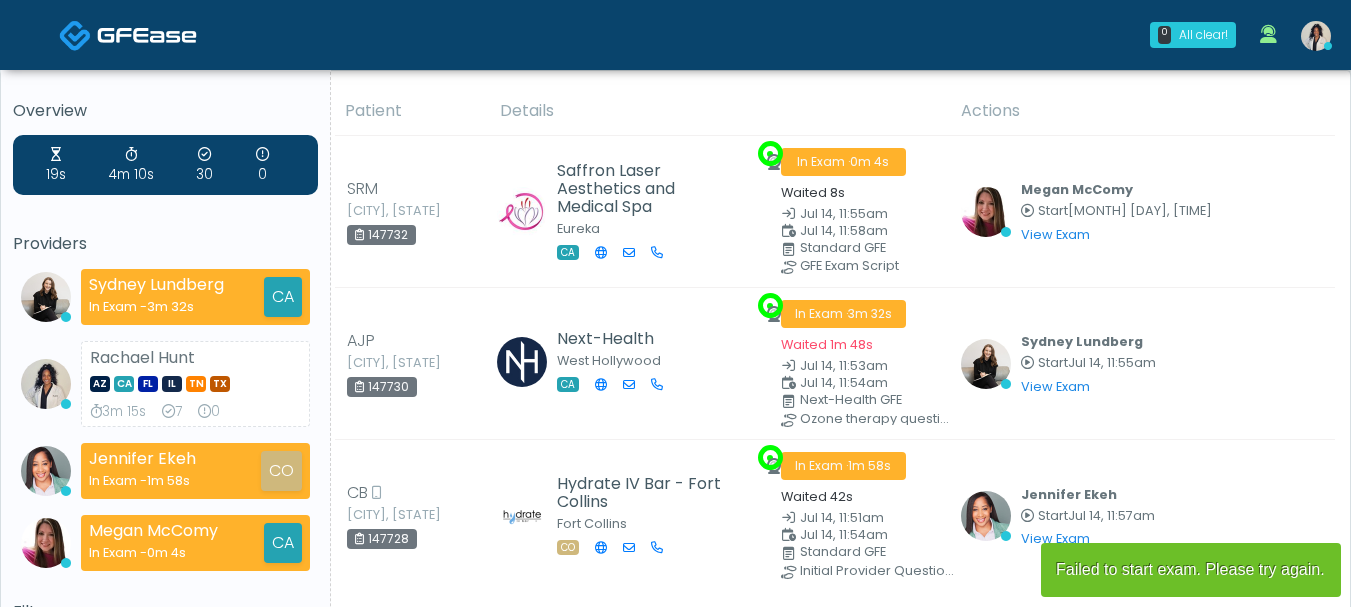 click at bounding box center (147, 35) 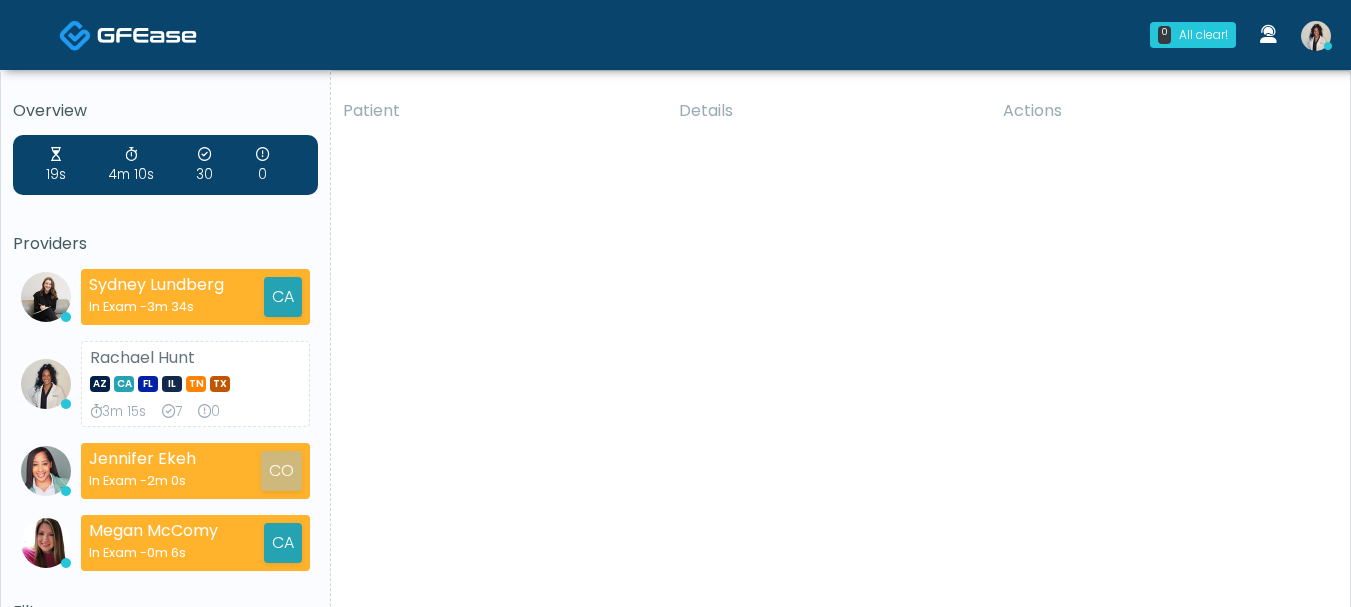 scroll, scrollTop: 0, scrollLeft: 0, axis: both 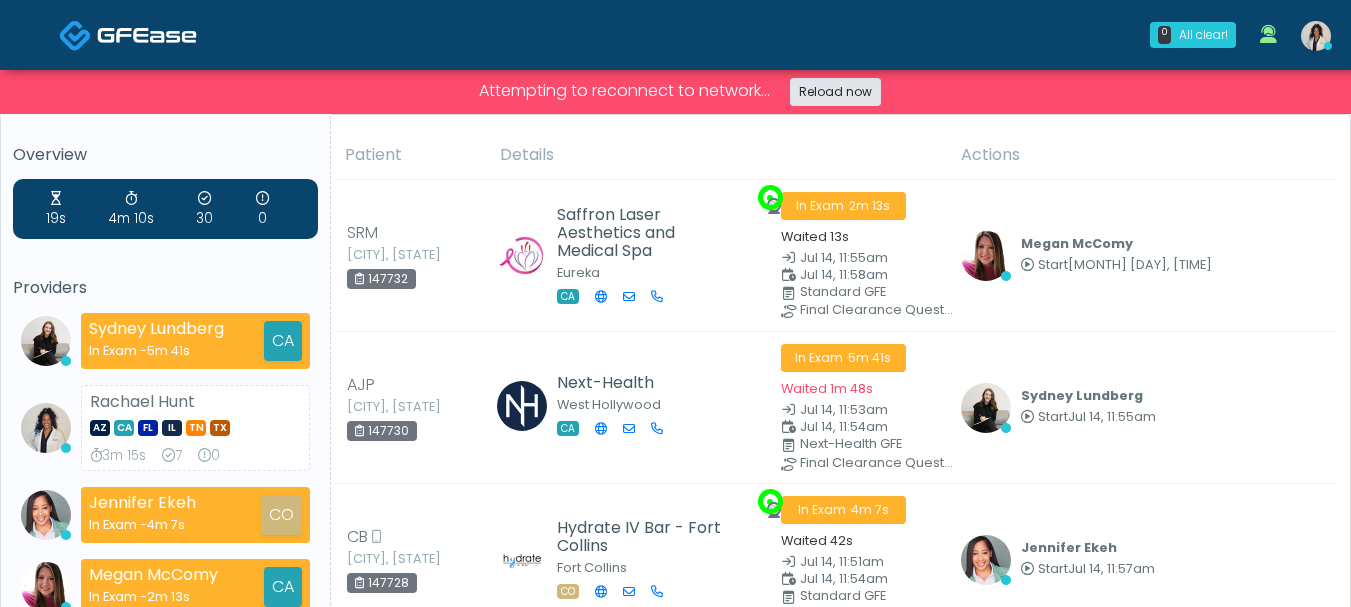 click on "Attempting to reconnect to network...
Reload now" at bounding box center (675, 92) 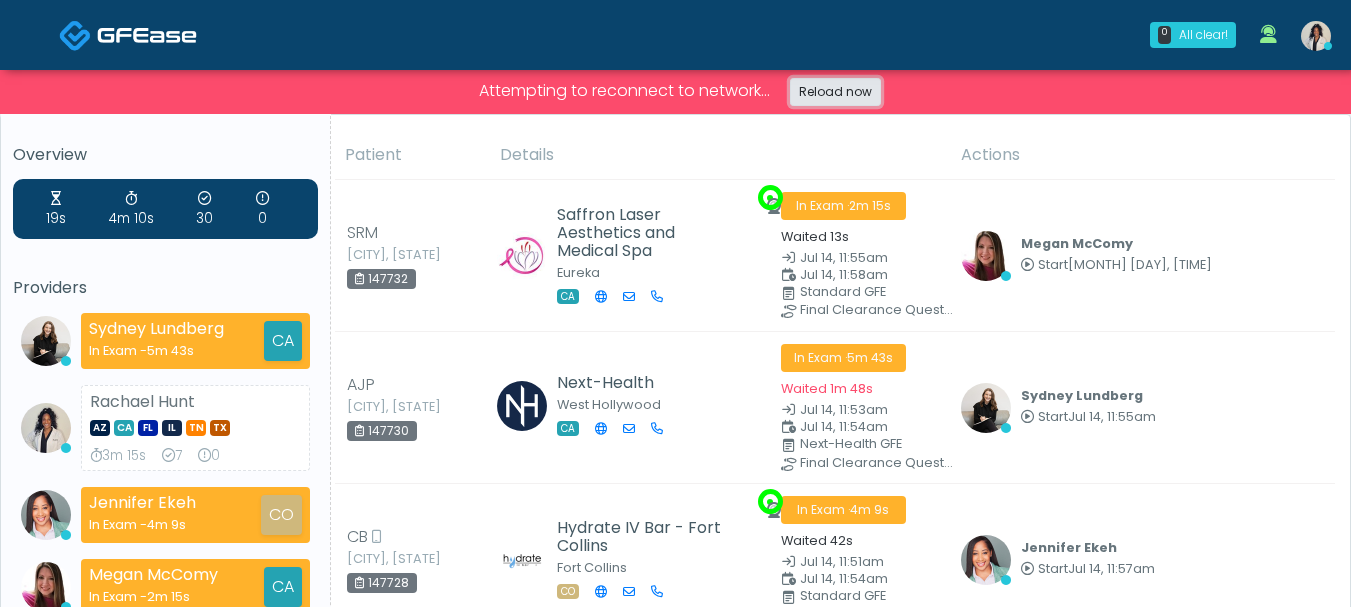 click on "Reload now" at bounding box center (835, 92) 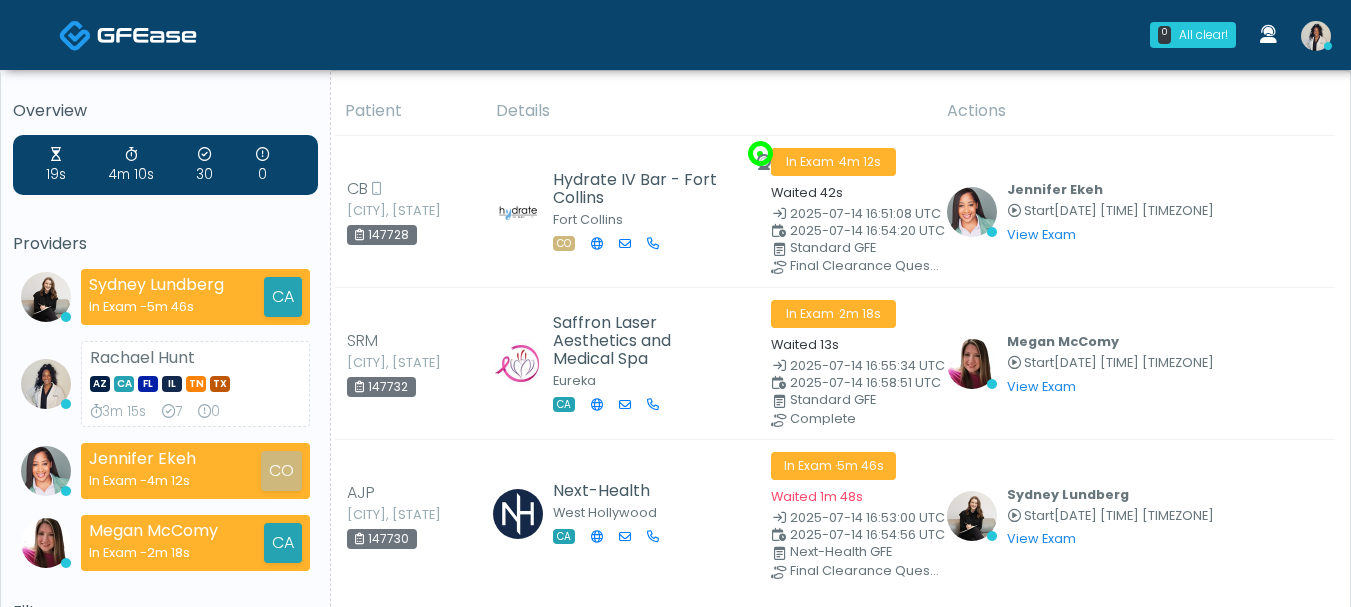 scroll, scrollTop: 0, scrollLeft: 0, axis: both 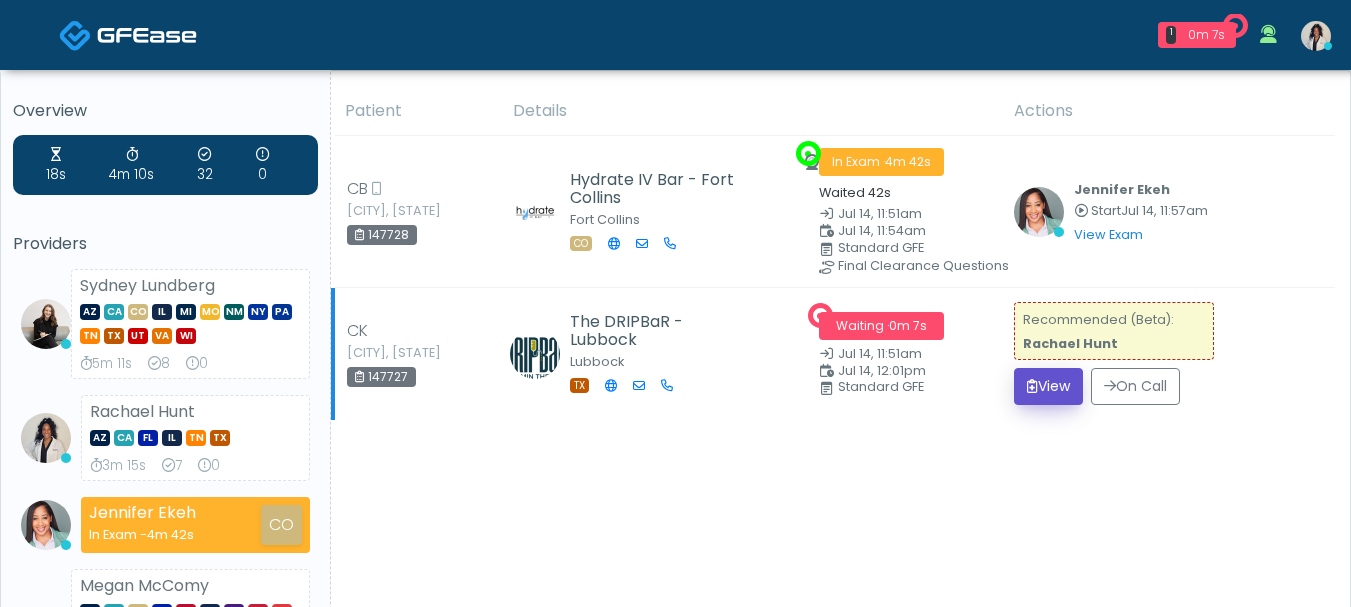 click on "View" at bounding box center [1048, 386] 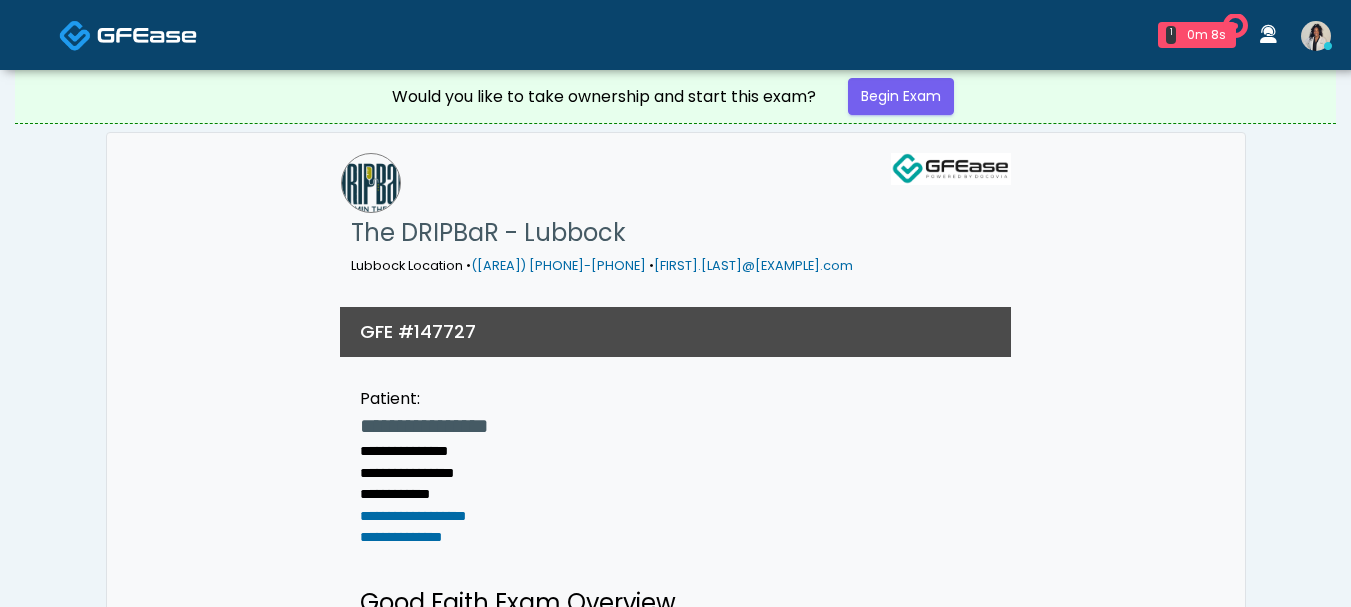 scroll, scrollTop: 0, scrollLeft: 0, axis: both 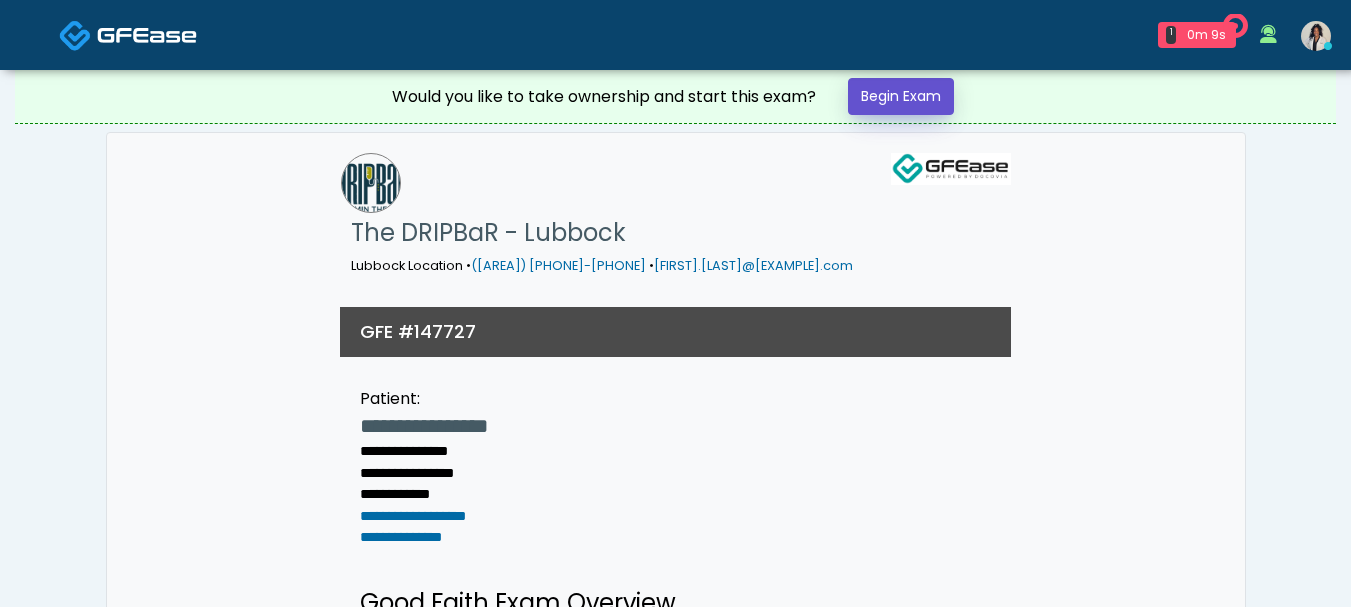 click on "Begin Exam" at bounding box center [901, 96] 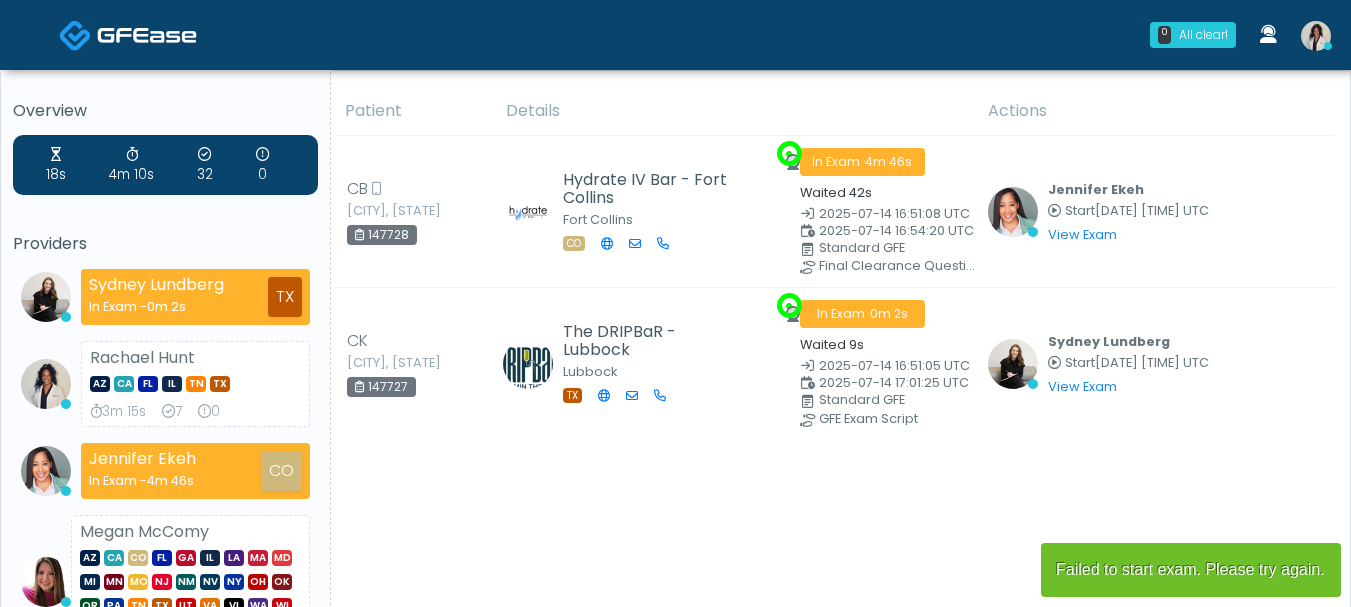 scroll, scrollTop: 0, scrollLeft: 0, axis: both 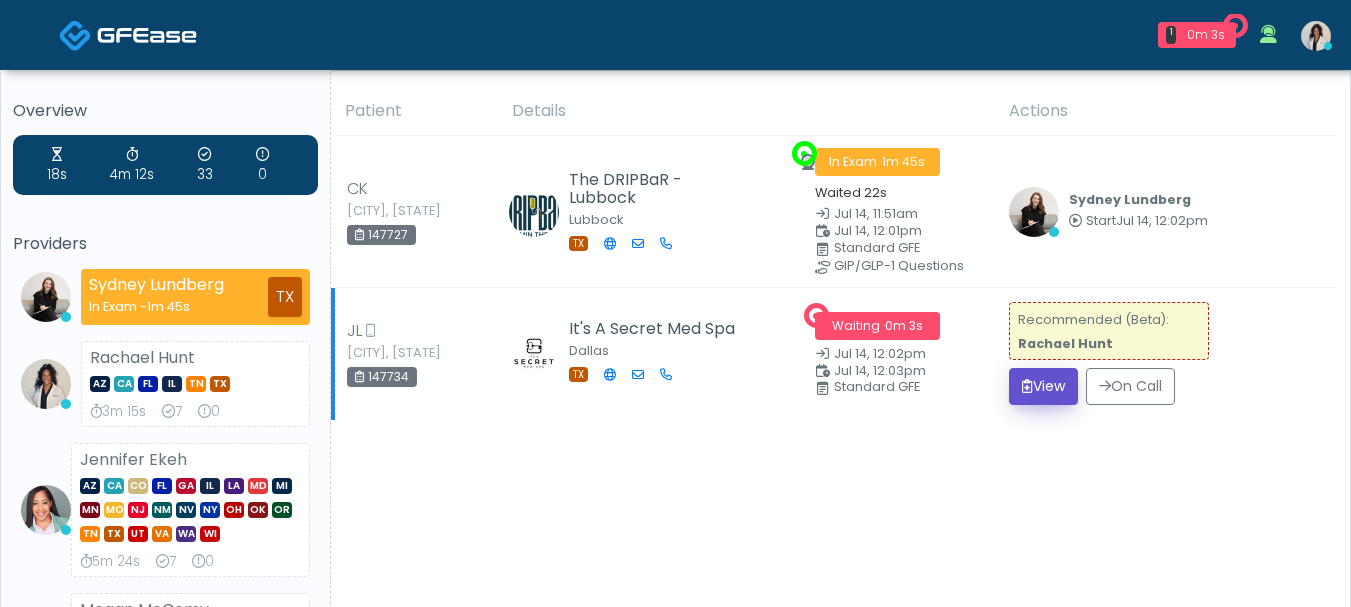 click at bounding box center [1027, 386] 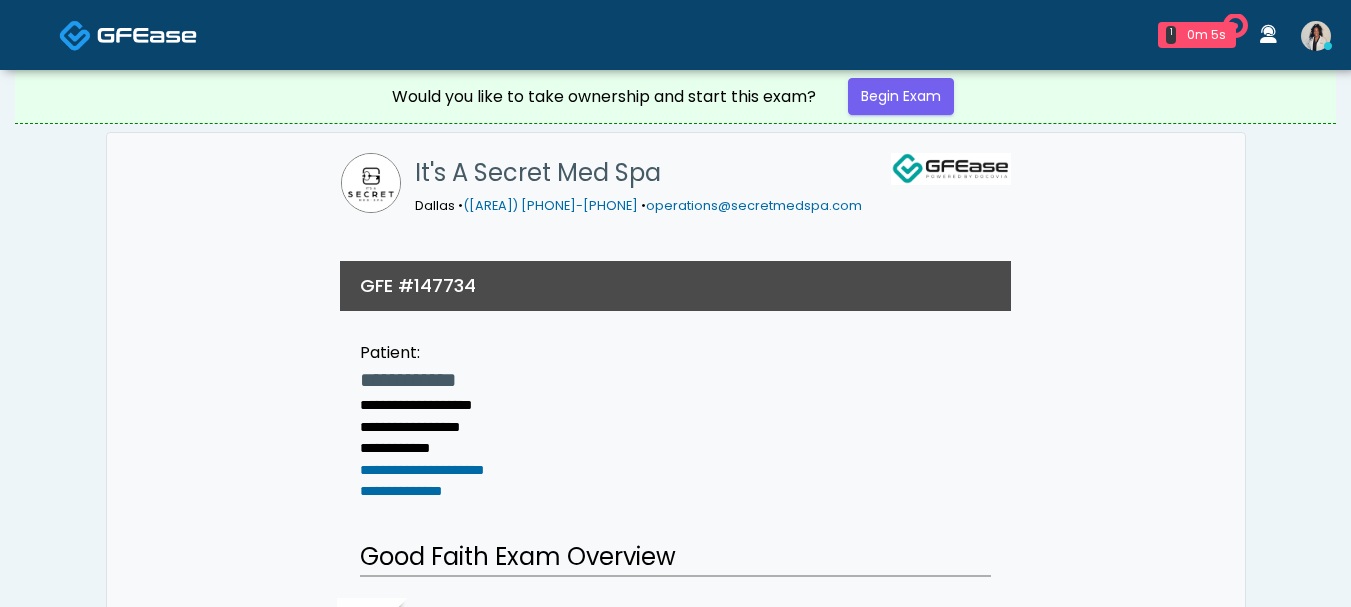 scroll, scrollTop: 0, scrollLeft: 0, axis: both 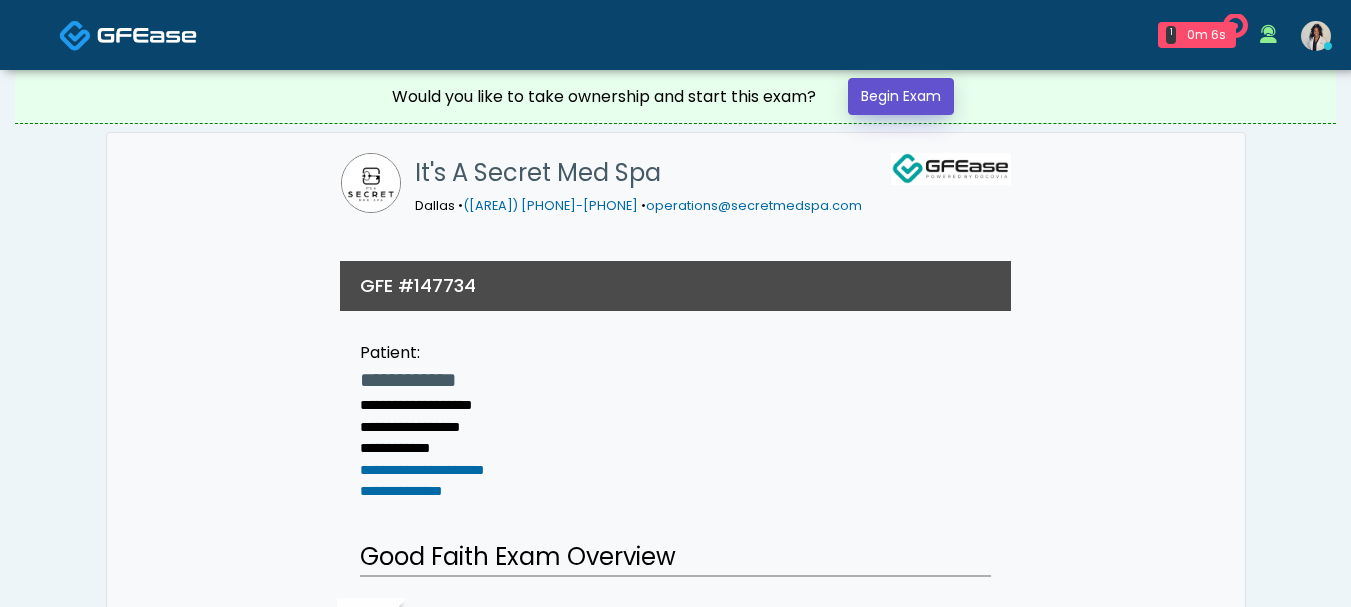 click on "Begin Exam" at bounding box center [901, 96] 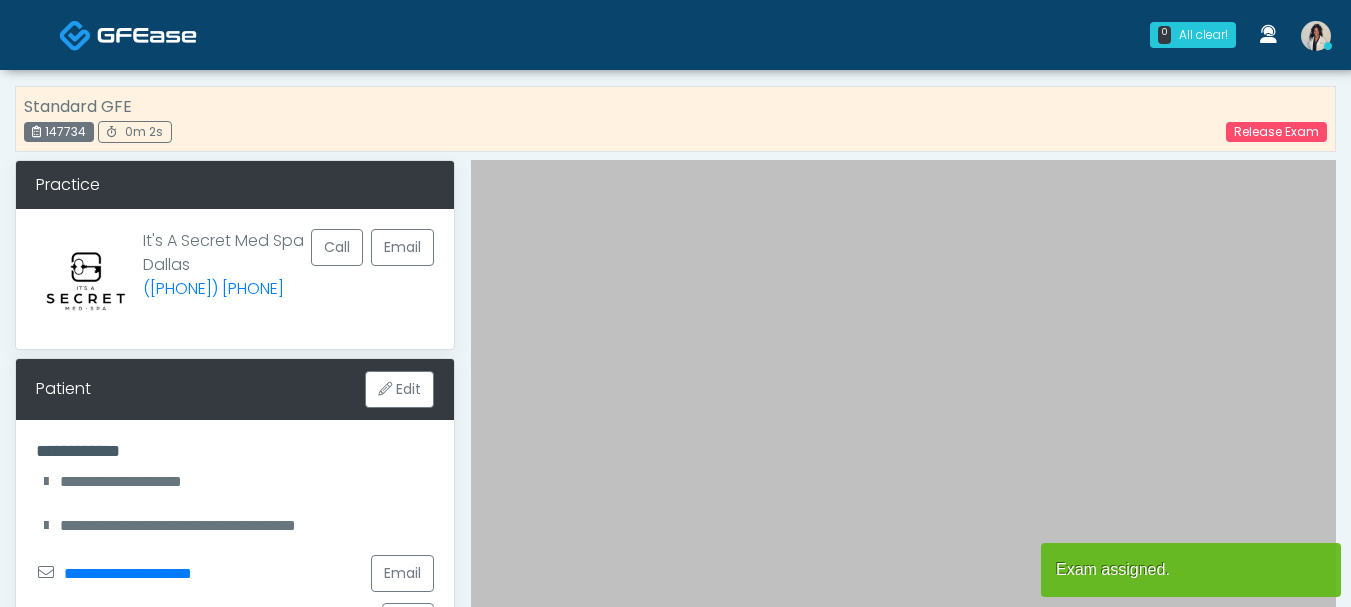 scroll, scrollTop: 0, scrollLeft: 0, axis: both 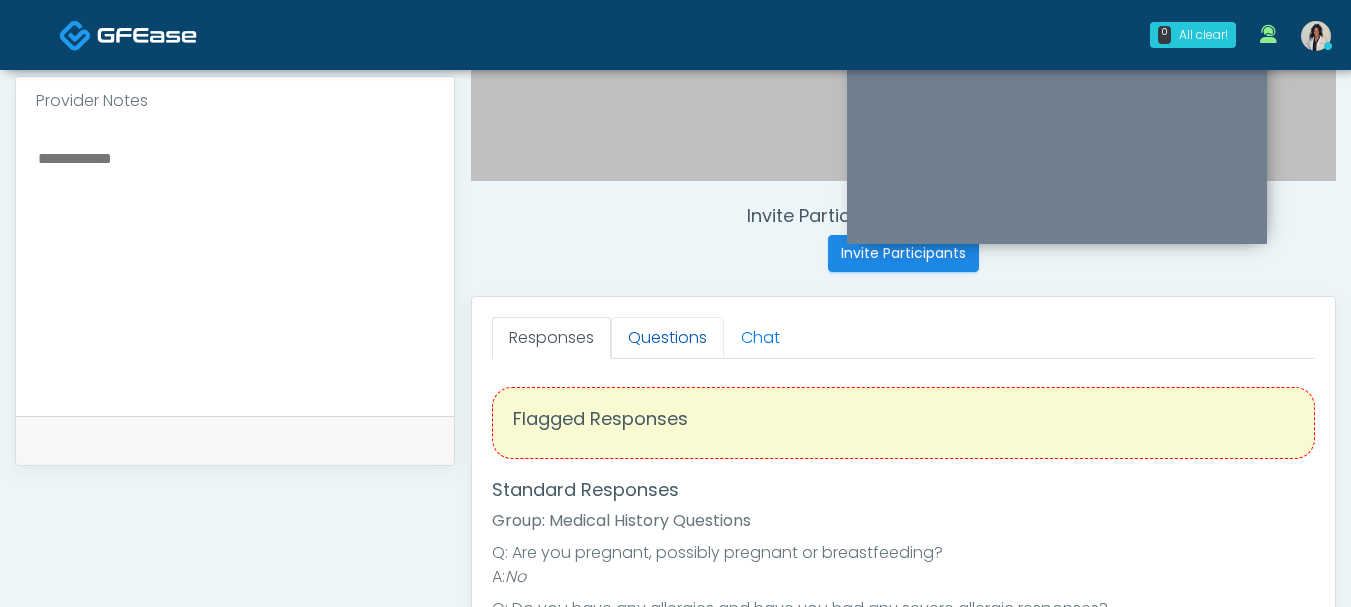 click on "Questions" at bounding box center (667, 338) 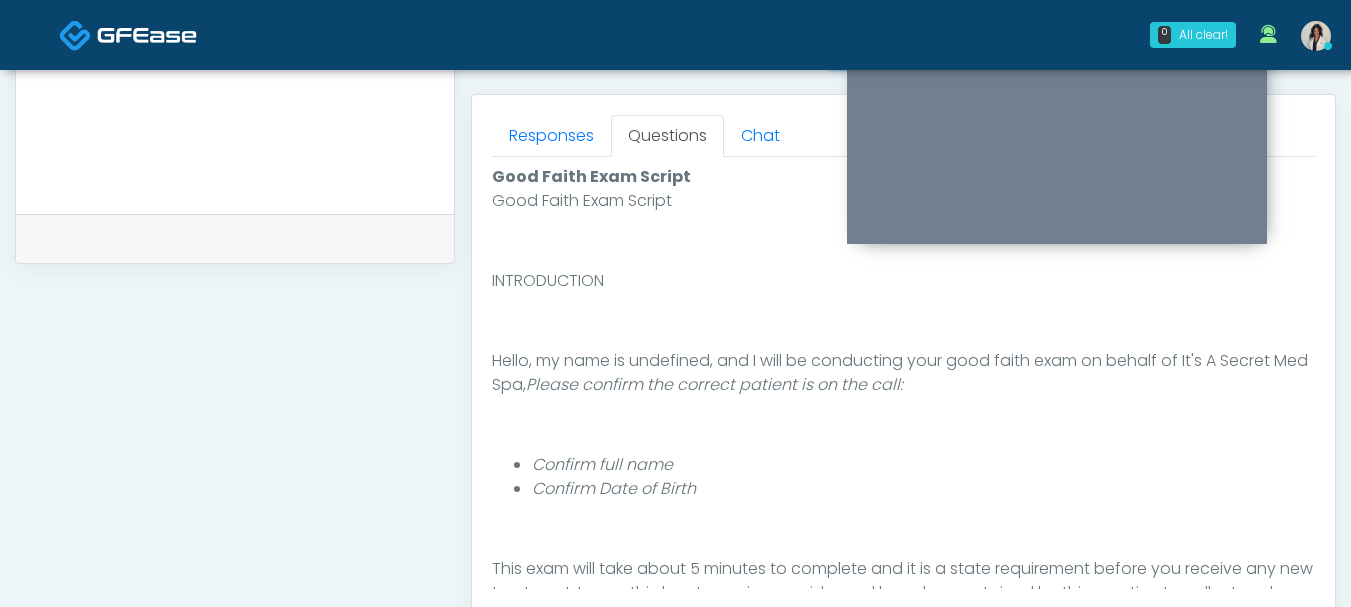 scroll, scrollTop: 918, scrollLeft: 0, axis: vertical 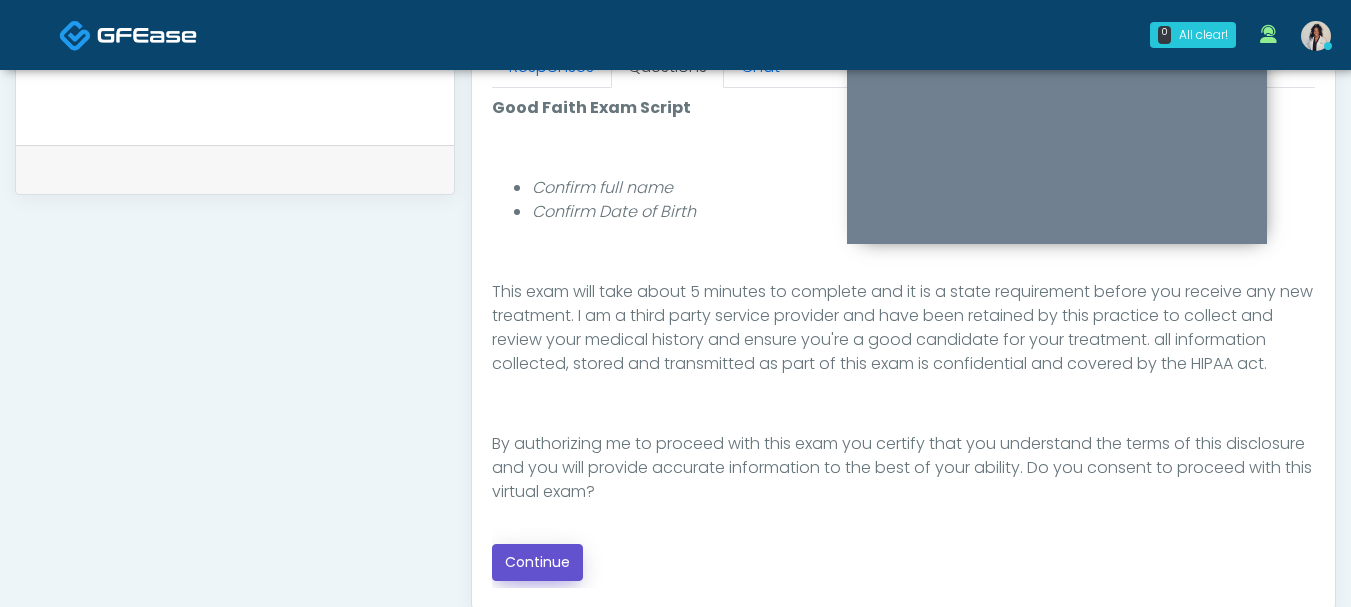 click on "Continue" at bounding box center [537, 562] 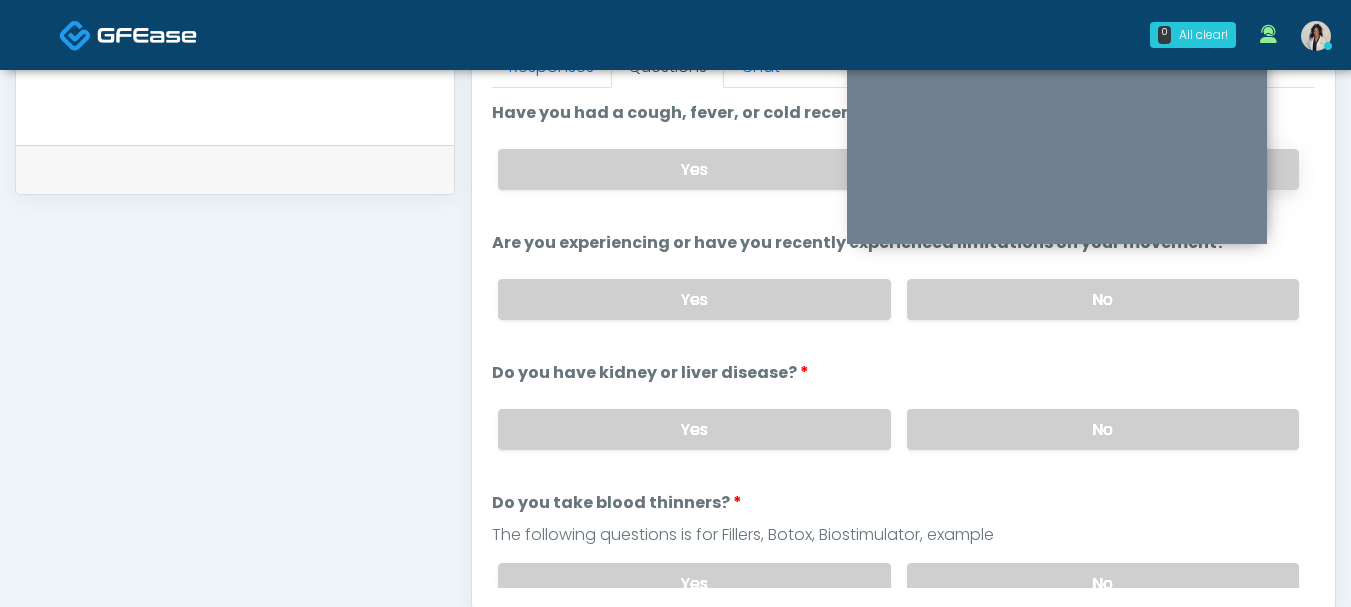 click on "No" at bounding box center [1103, 169] 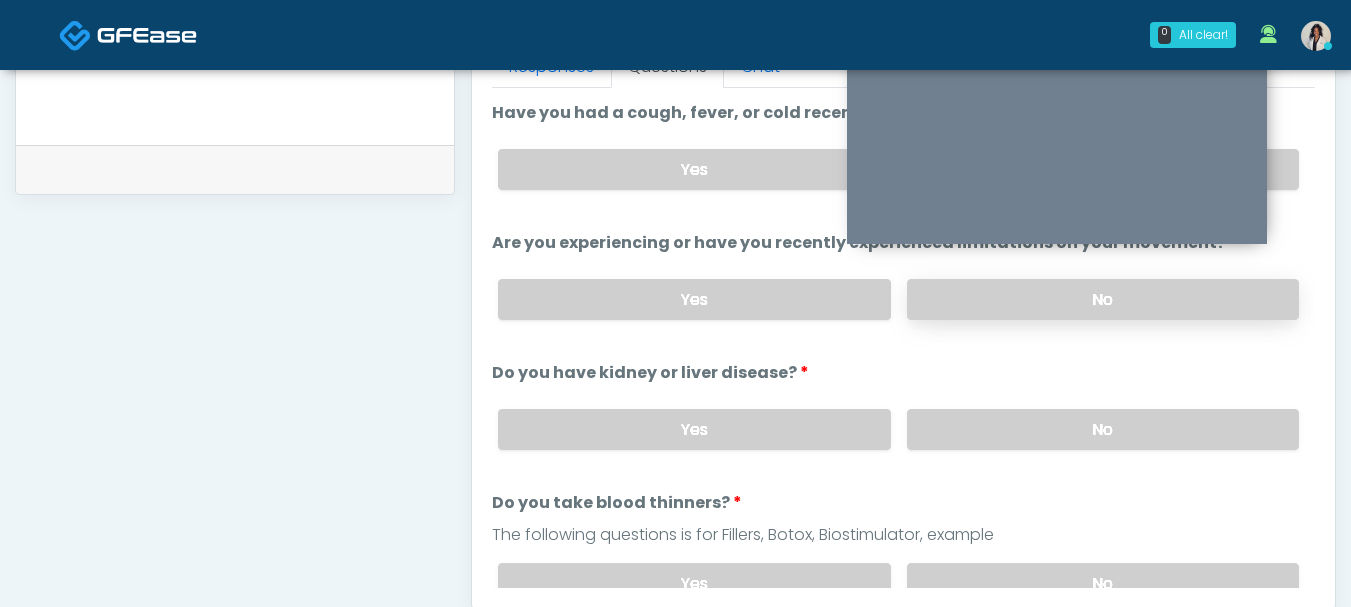 click on "No" at bounding box center [1103, 299] 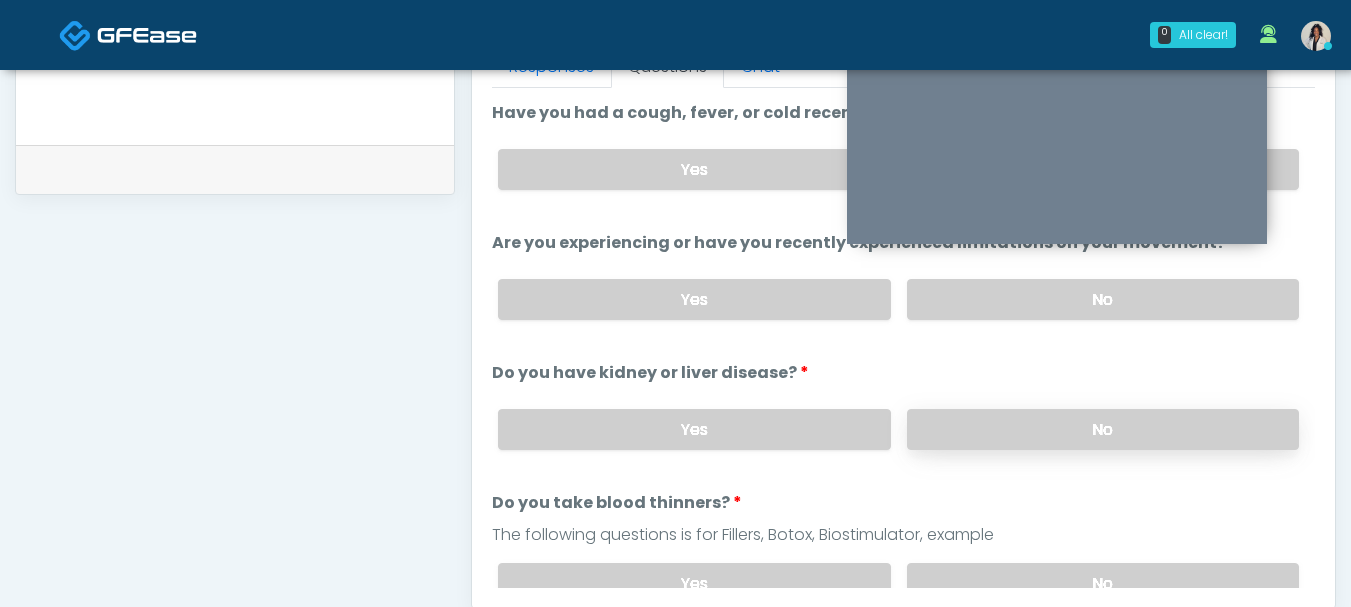 click on "No" at bounding box center (1103, 429) 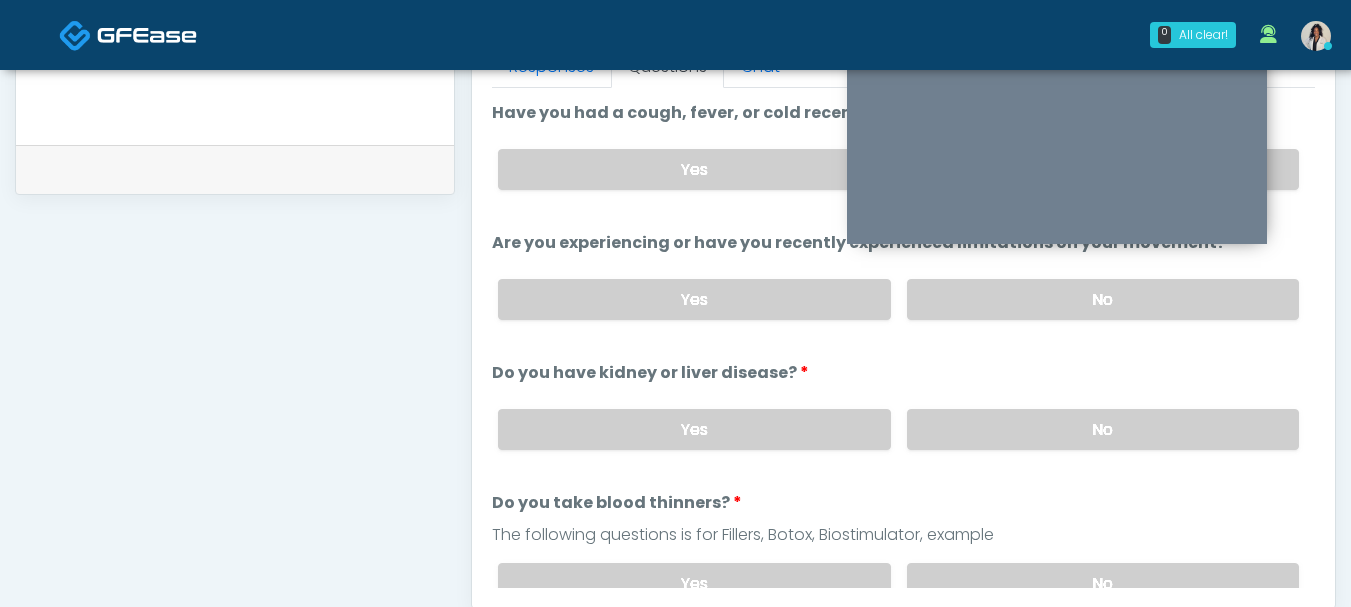 scroll, scrollTop: 237, scrollLeft: 0, axis: vertical 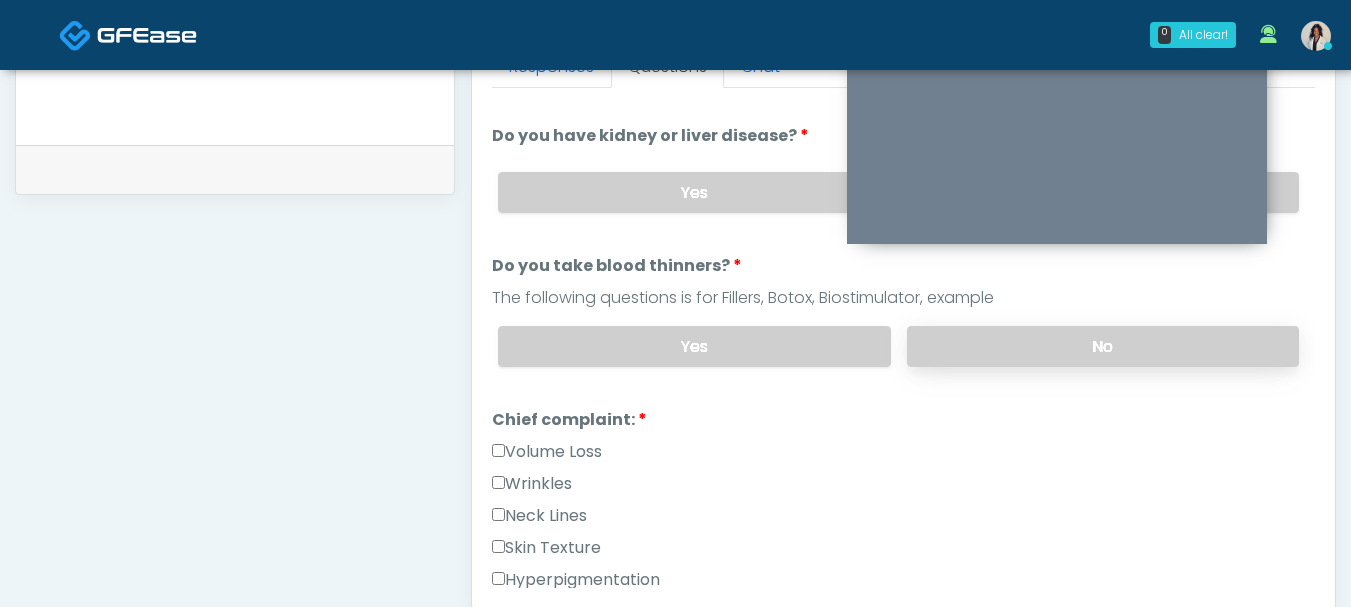 click on "No" at bounding box center [1103, 346] 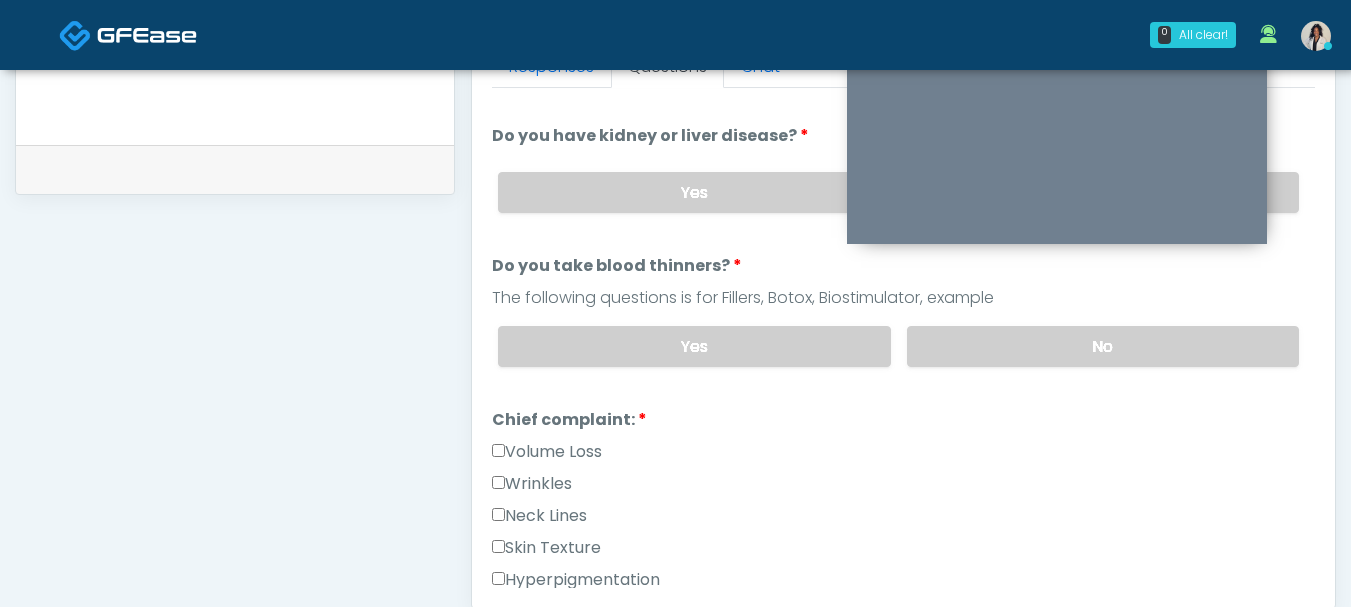click on "Volume Loss" at bounding box center (547, 452) 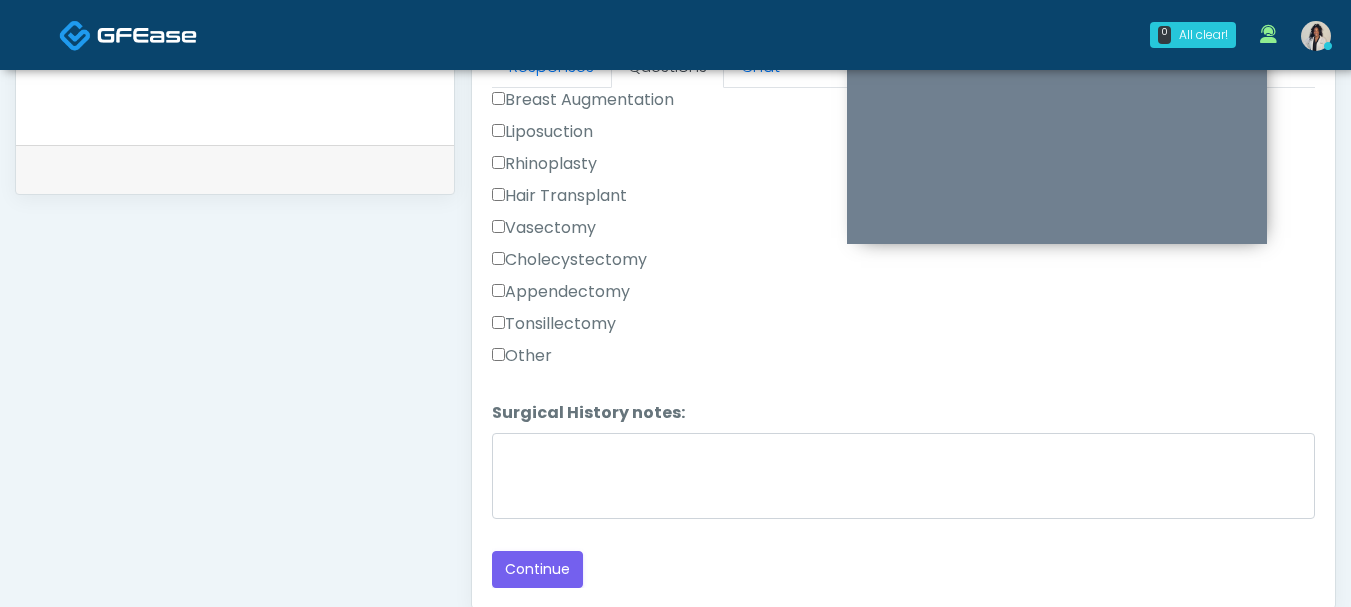 scroll, scrollTop: 1129, scrollLeft: 0, axis: vertical 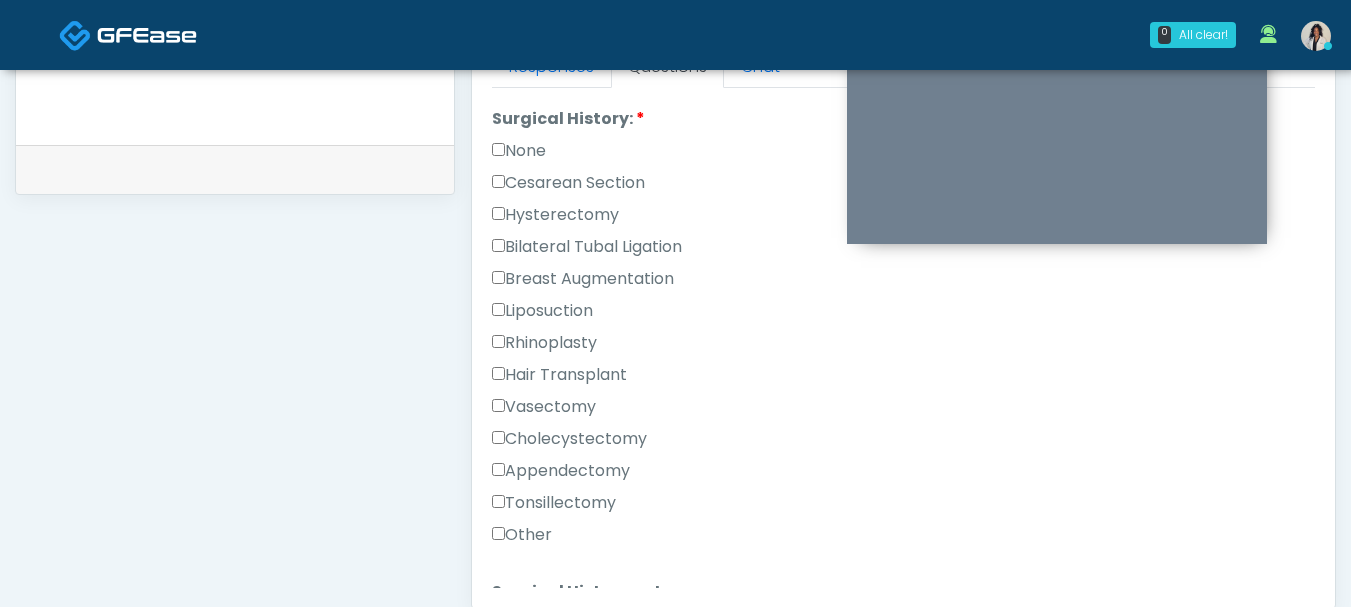 click on "None" at bounding box center [519, 151] 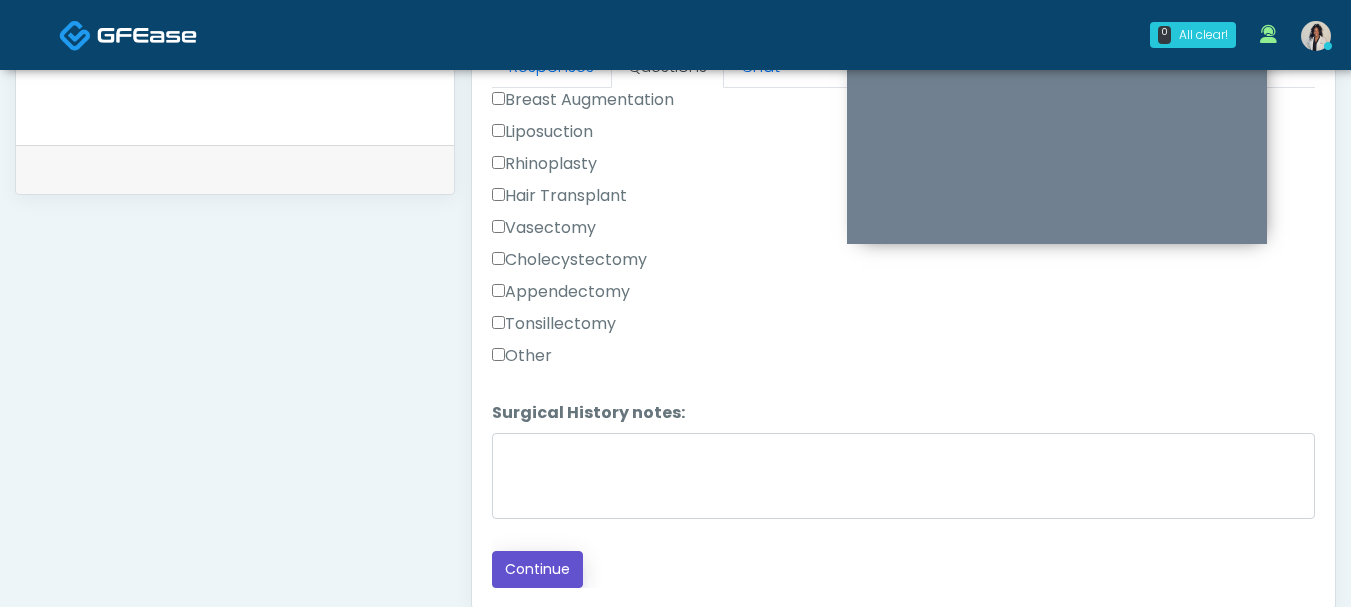 click on "Continue" at bounding box center (537, 569) 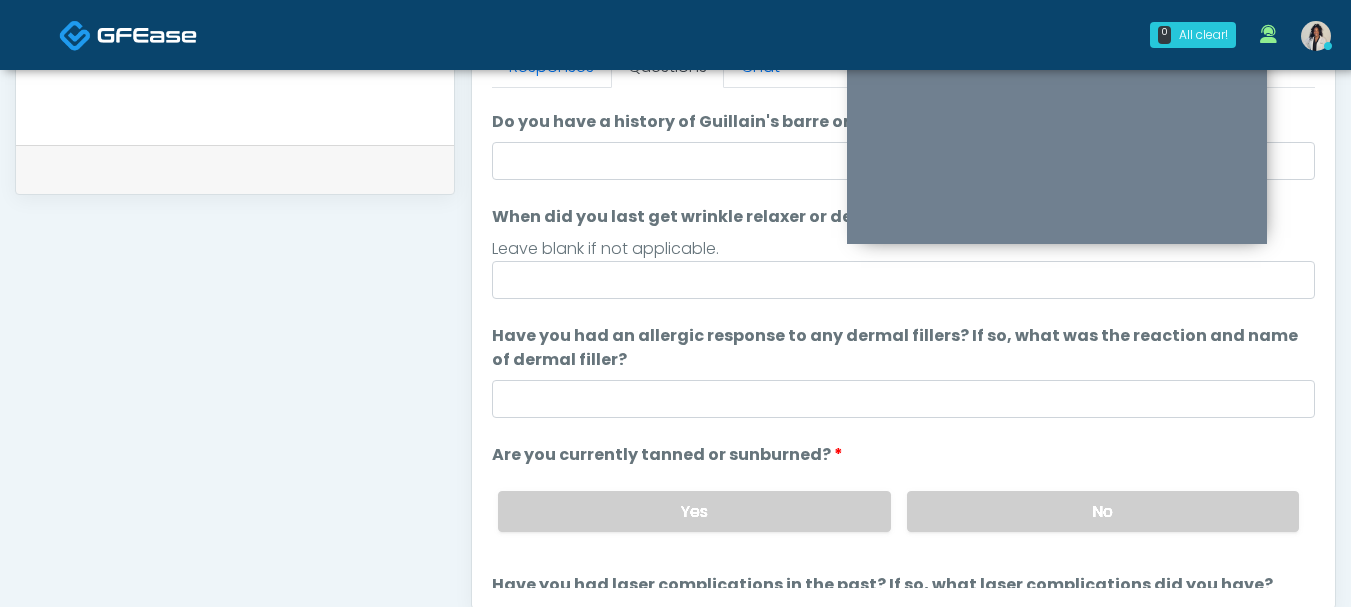 scroll, scrollTop: 0, scrollLeft: 0, axis: both 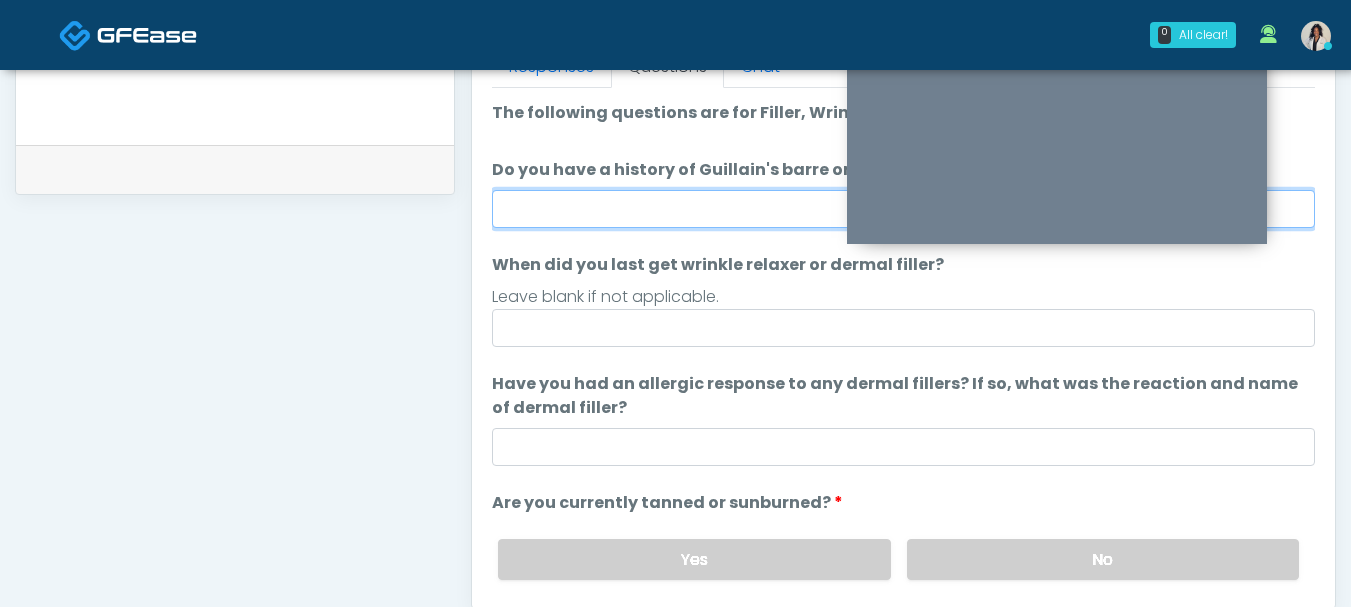 click on "Do you have a history of Guillain's barre or ALS? If so, please provide details." at bounding box center (903, 209) 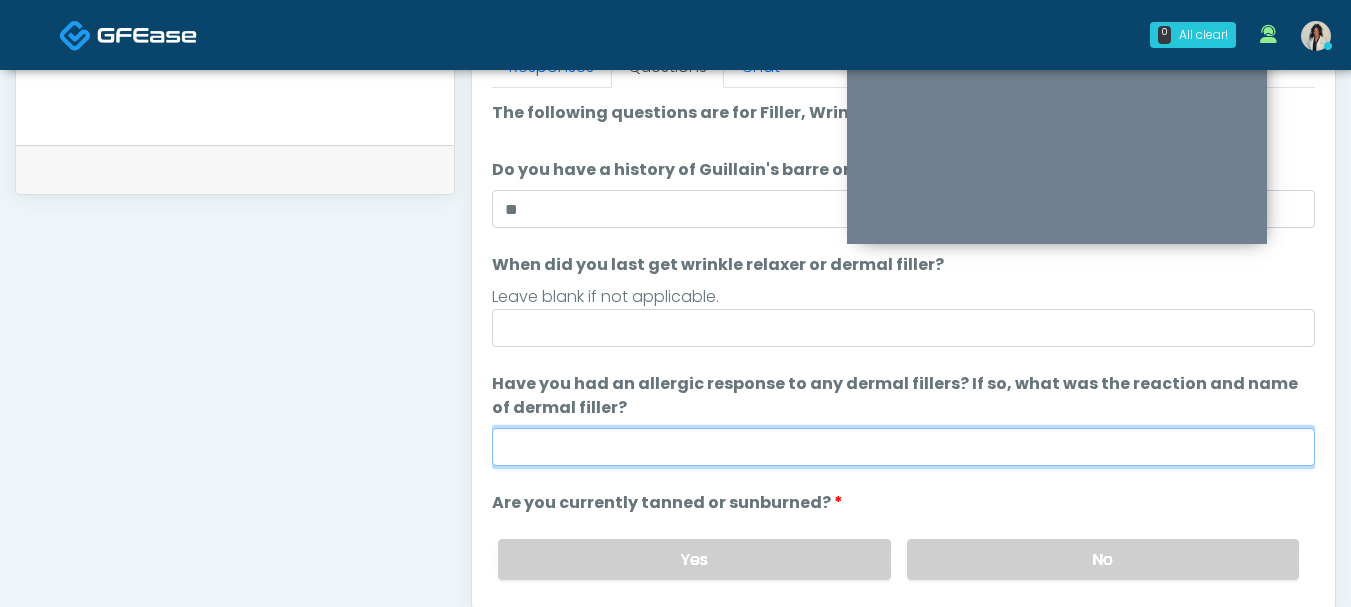 click on "Have you had an allergic response to any dermal fillers? If so, what was the reaction and name of dermal filler?" at bounding box center [903, 447] 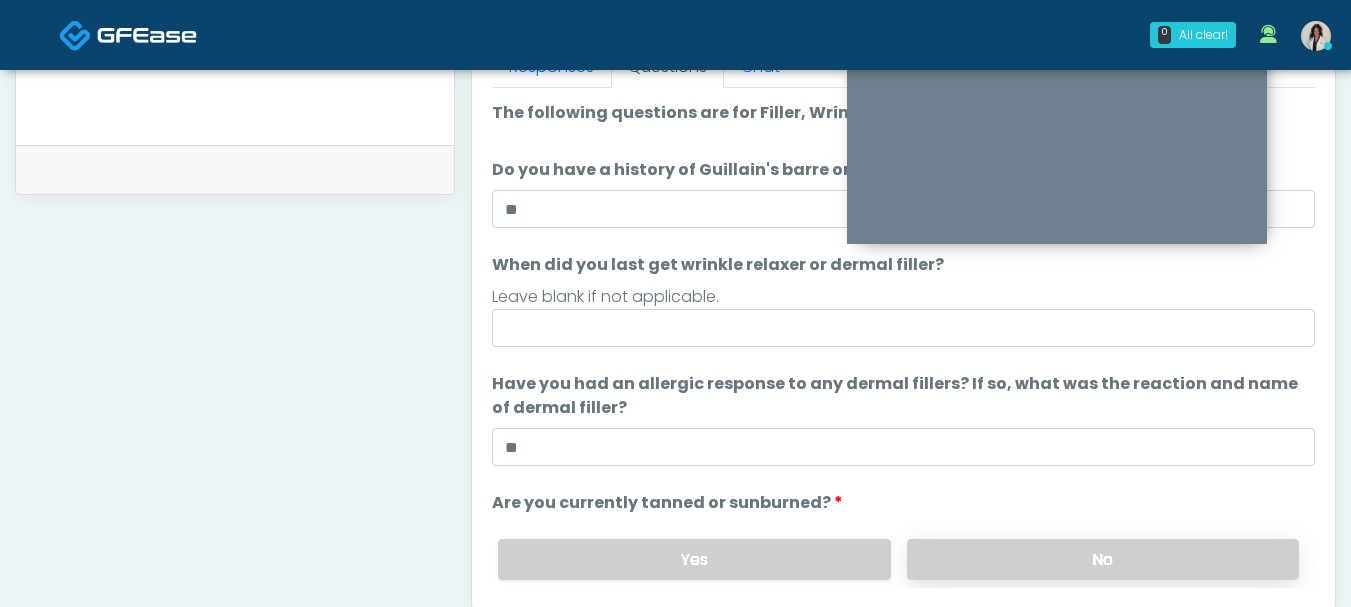 click on "No" at bounding box center [1103, 559] 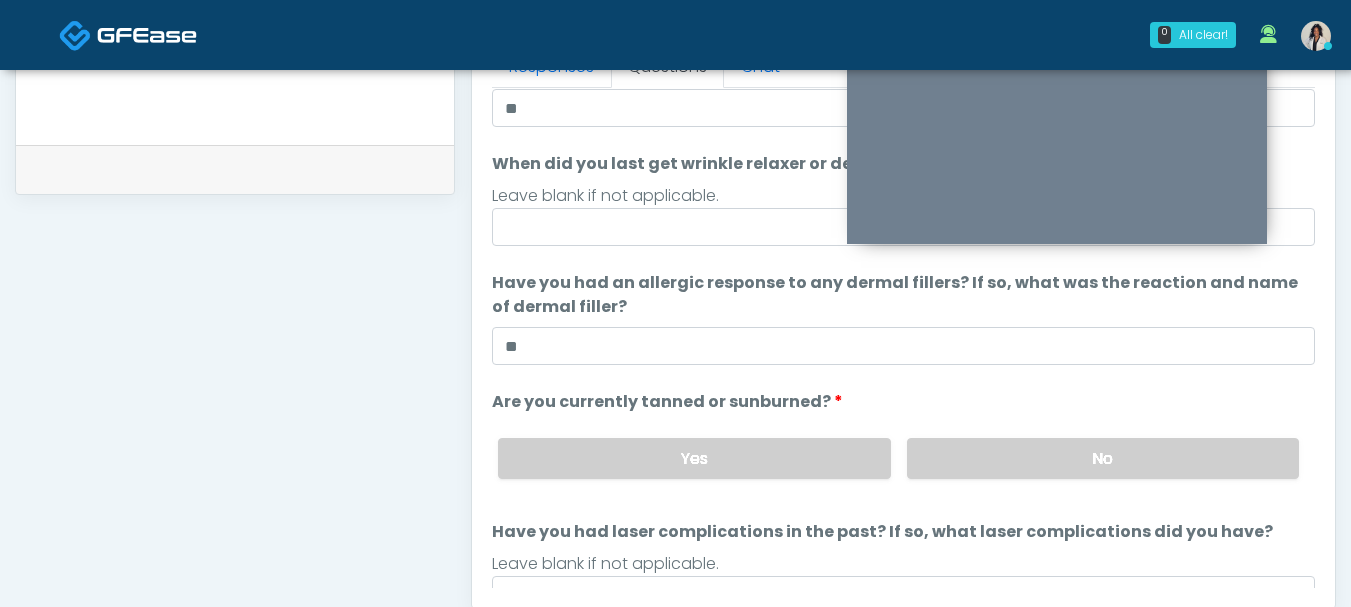 scroll, scrollTop: 189, scrollLeft: 0, axis: vertical 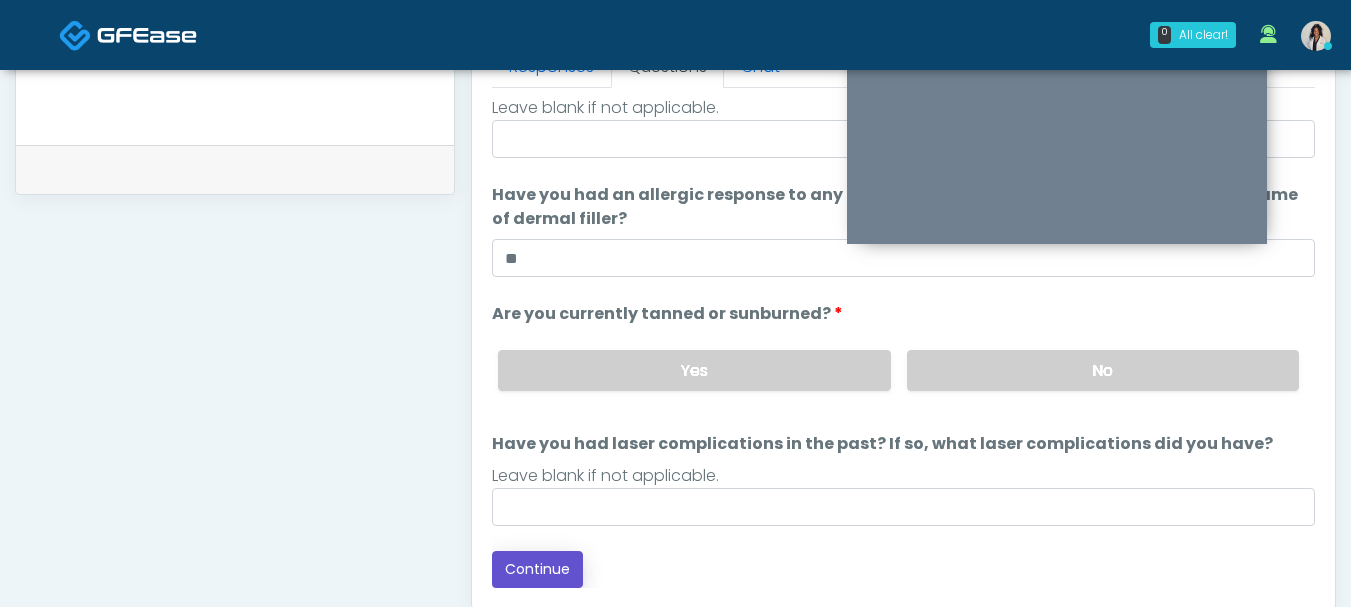 click on "Continue" at bounding box center [537, 569] 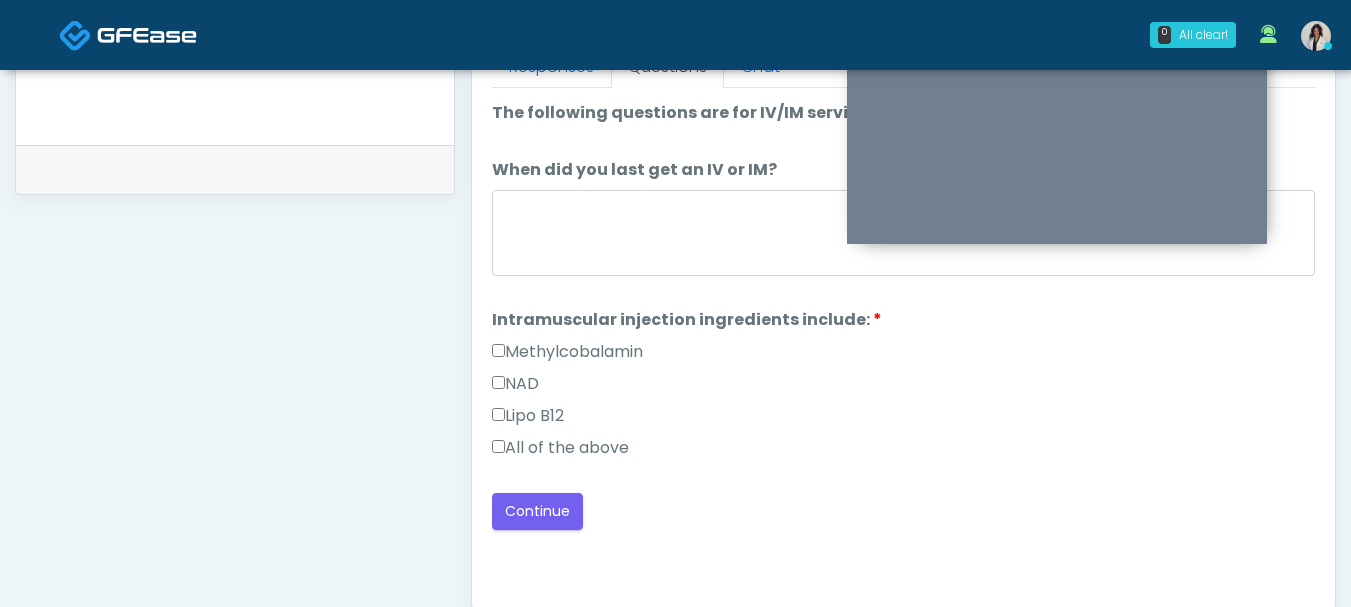 scroll, scrollTop: 0, scrollLeft: 0, axis: both 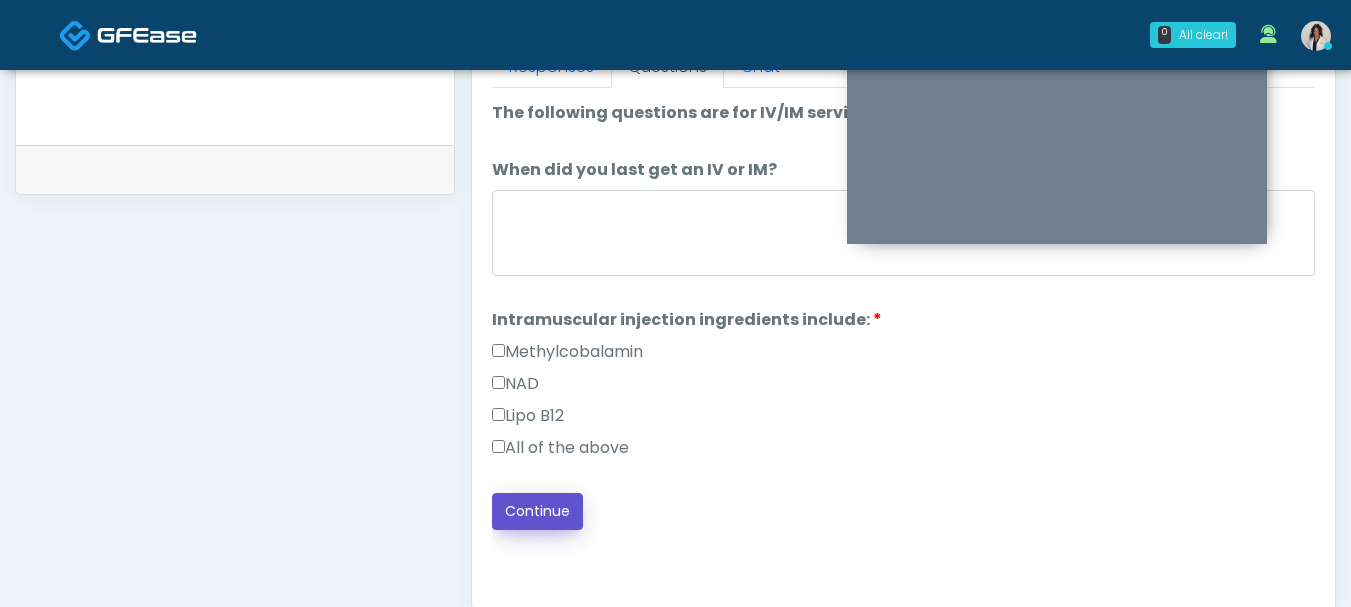click on "Continue" at bounding box center (537, 511) 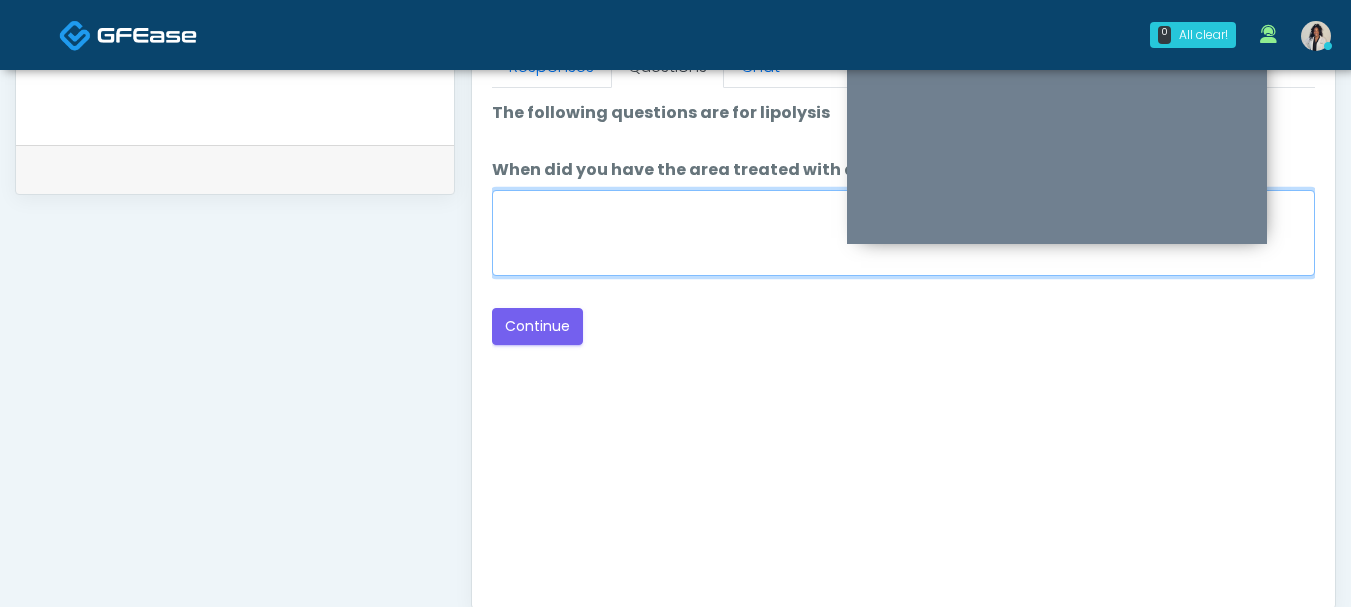 click on "When did you have the area treated with a previous lipolysis treatment?" at bounding box center [903, 233] 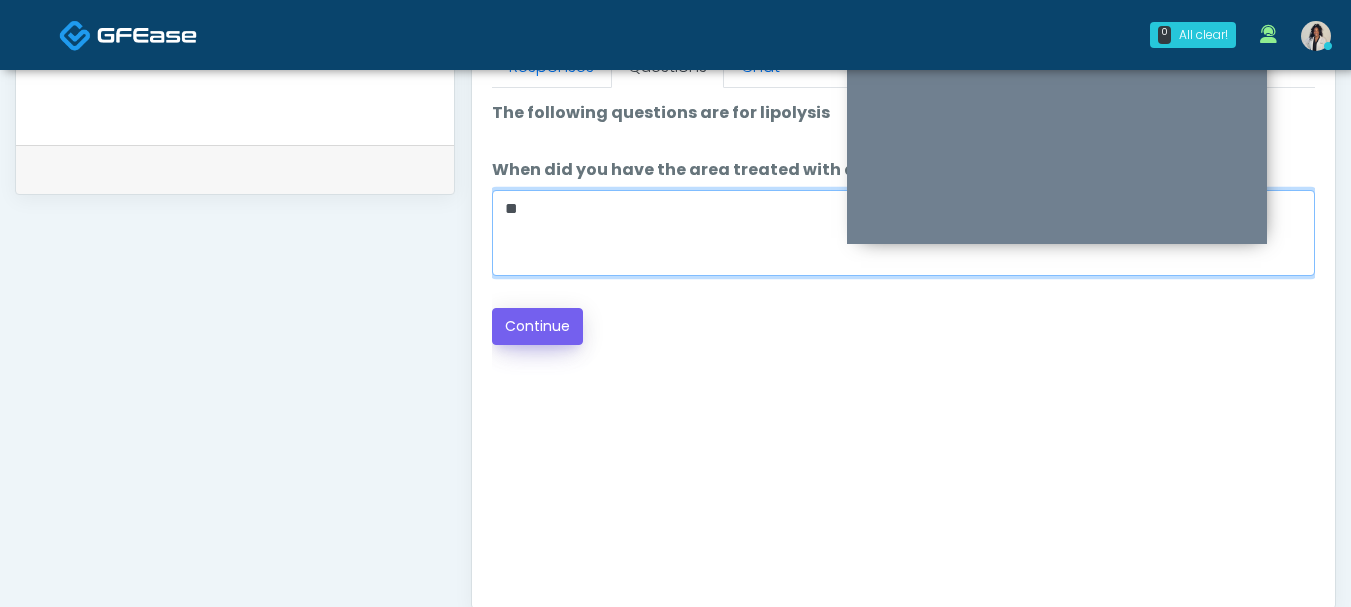 type on "**" 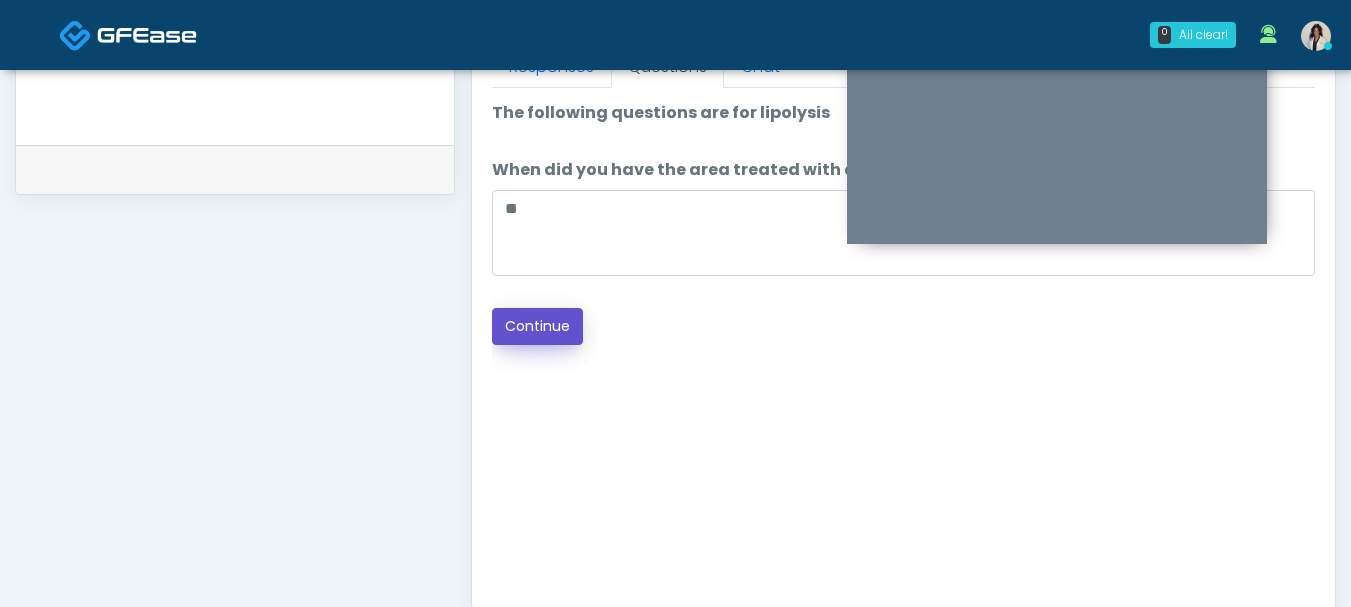 click on "Continue" at bounding box center [537, 326] 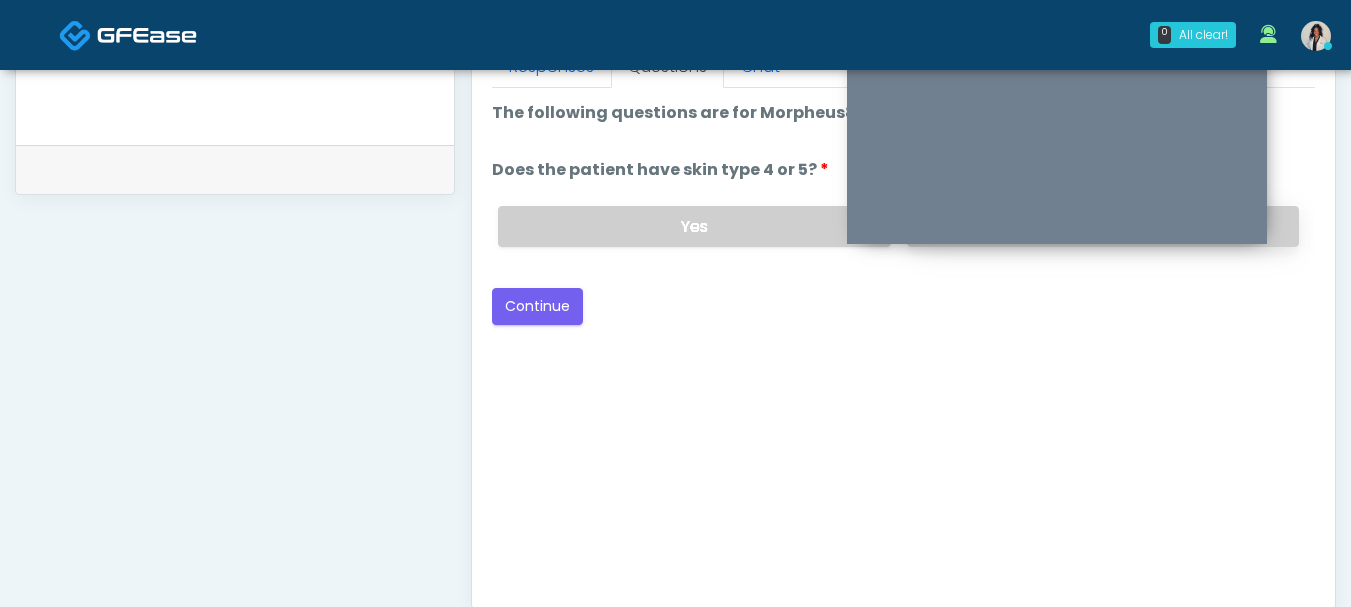 click on "No" at bounding box center (1103, 226) 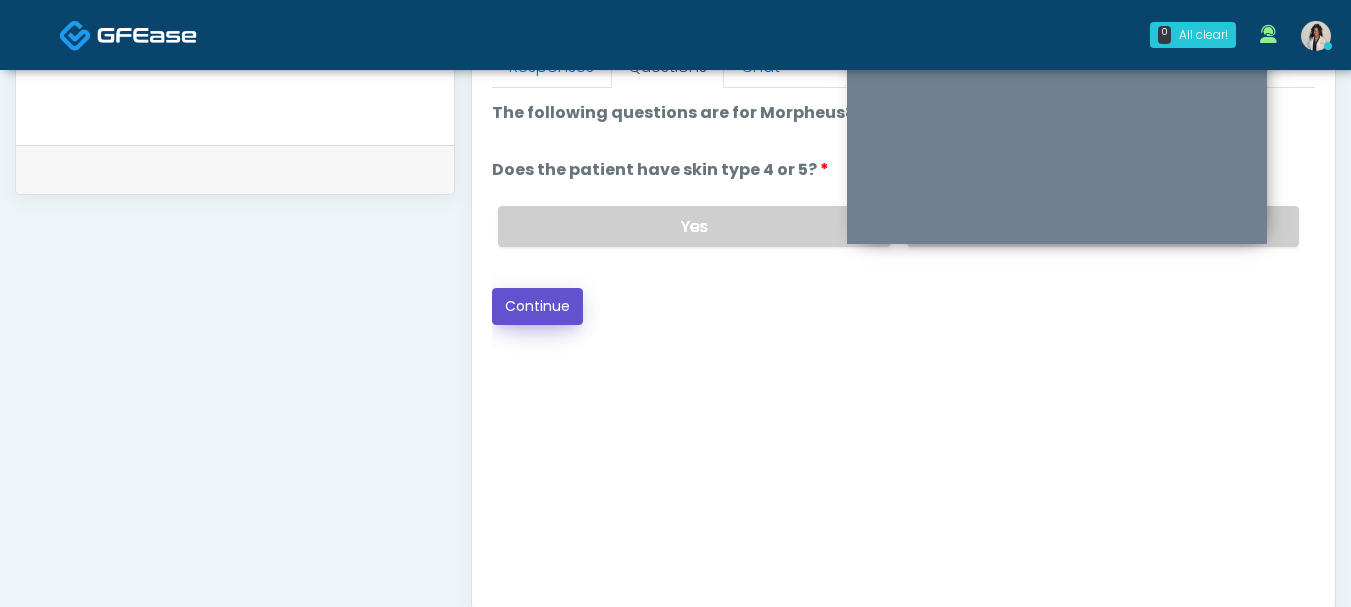 click on "Continue" at bounding box center (537, 306) 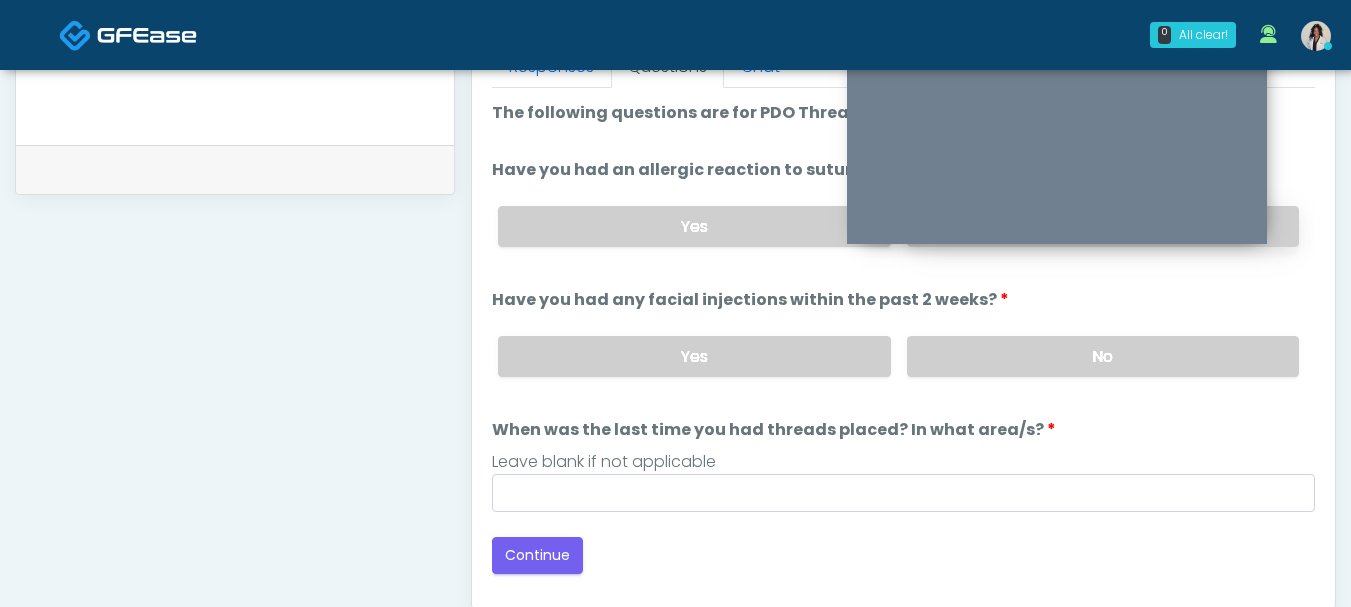 click on "No" at bounding box center [1103, 226] 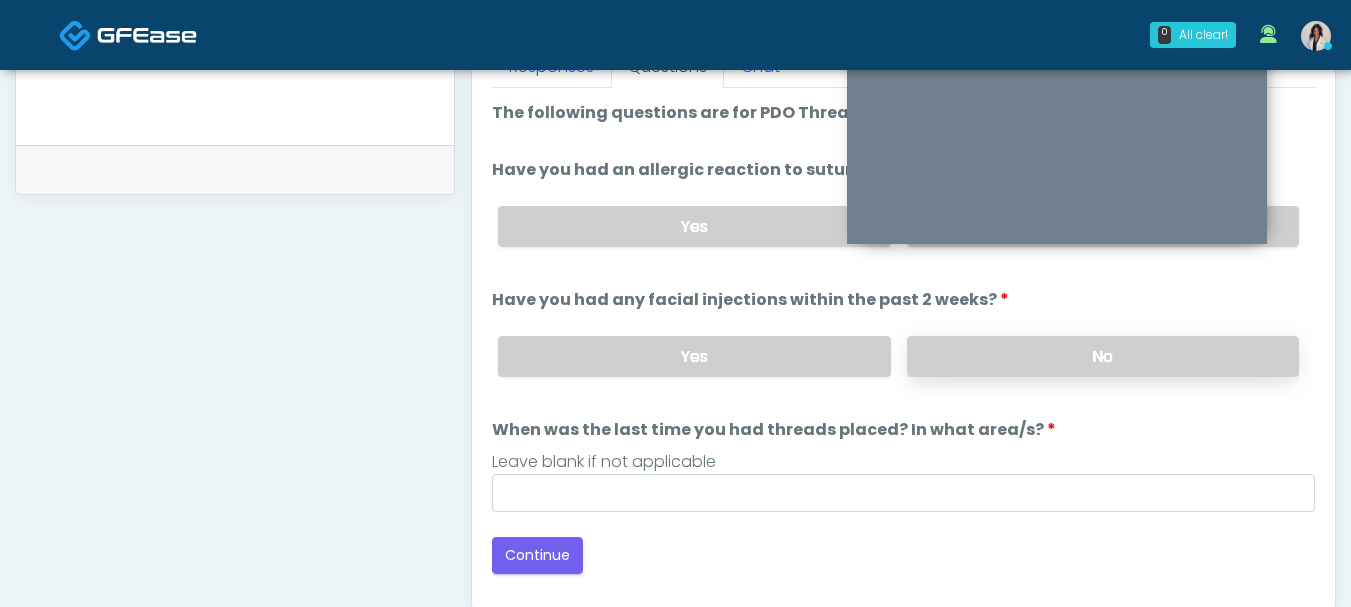 click on "Yes
No" at bounding box center (898, 356) 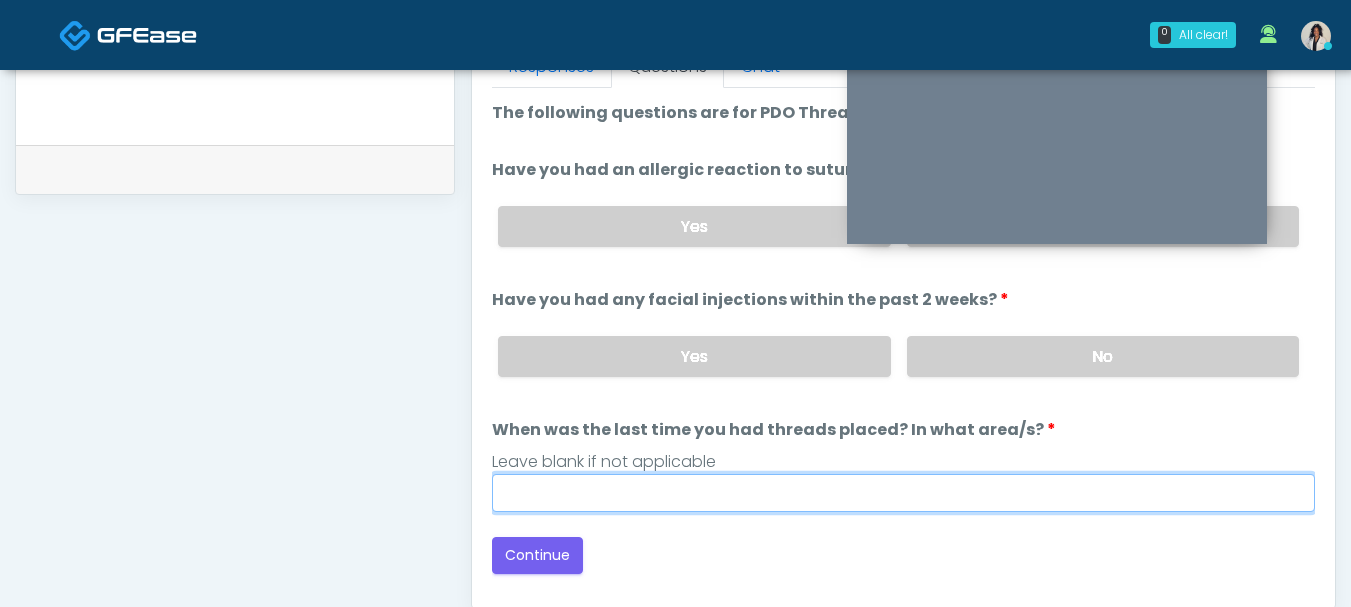 click on "When was the last time you had threads placed? In what area/s?" at bounding box center (903, 493) 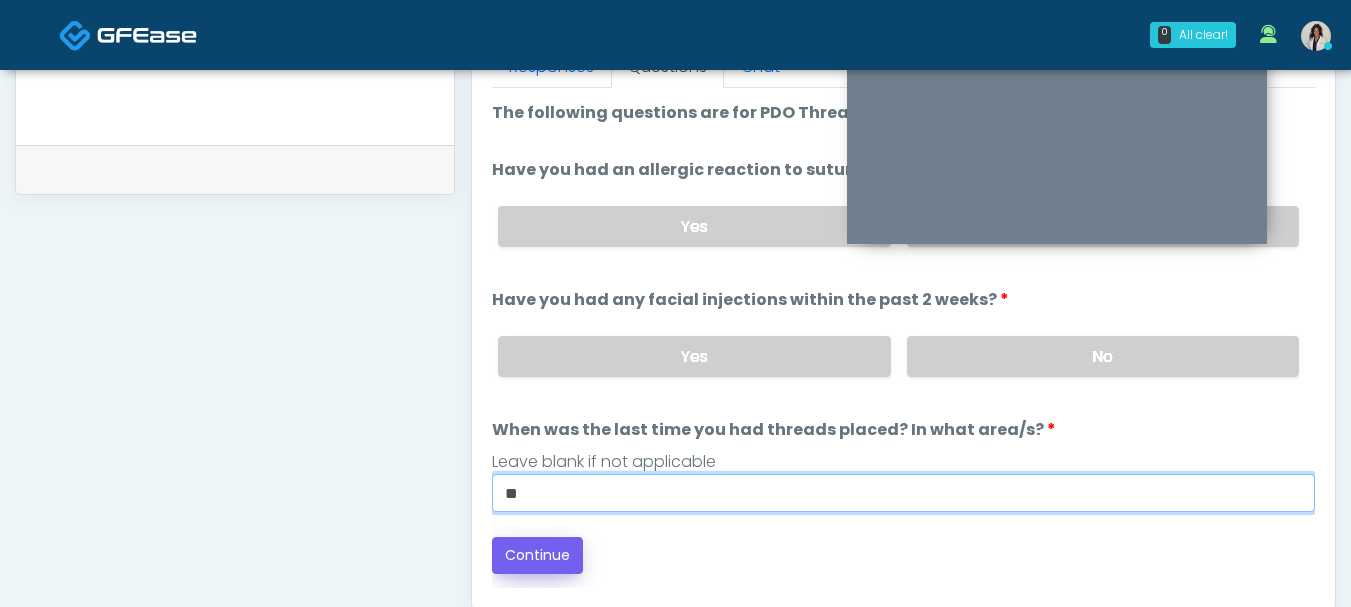 type on "**" 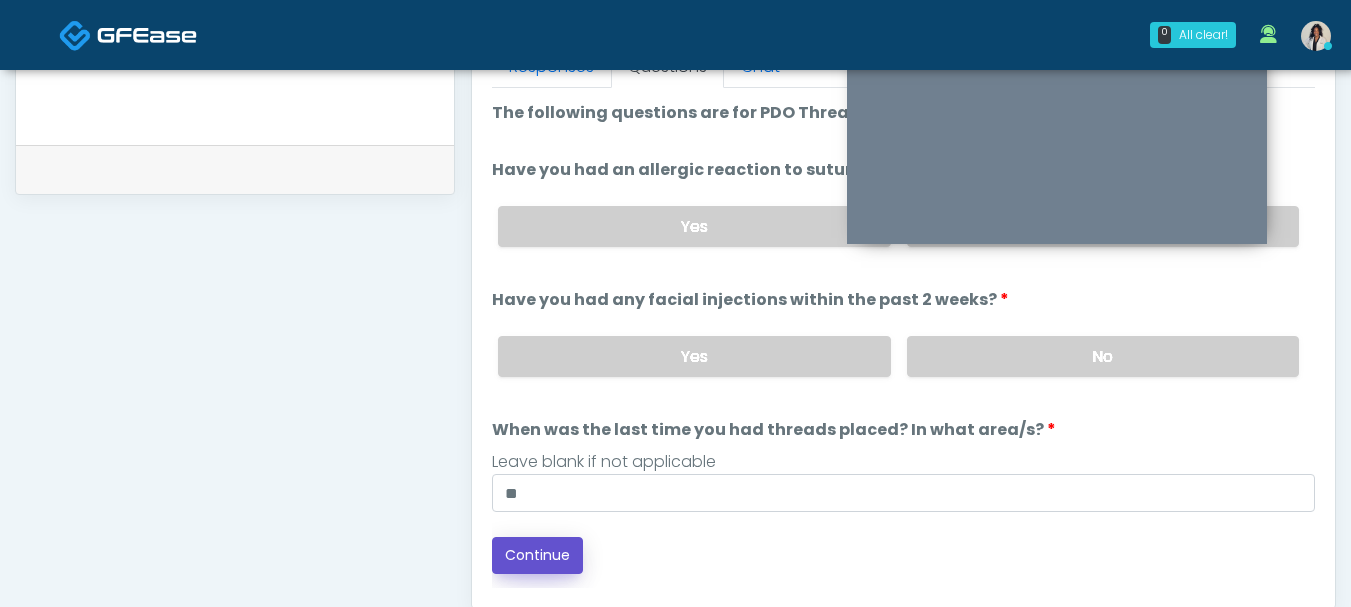 click on "Continue" at bounding box center (537, 555) 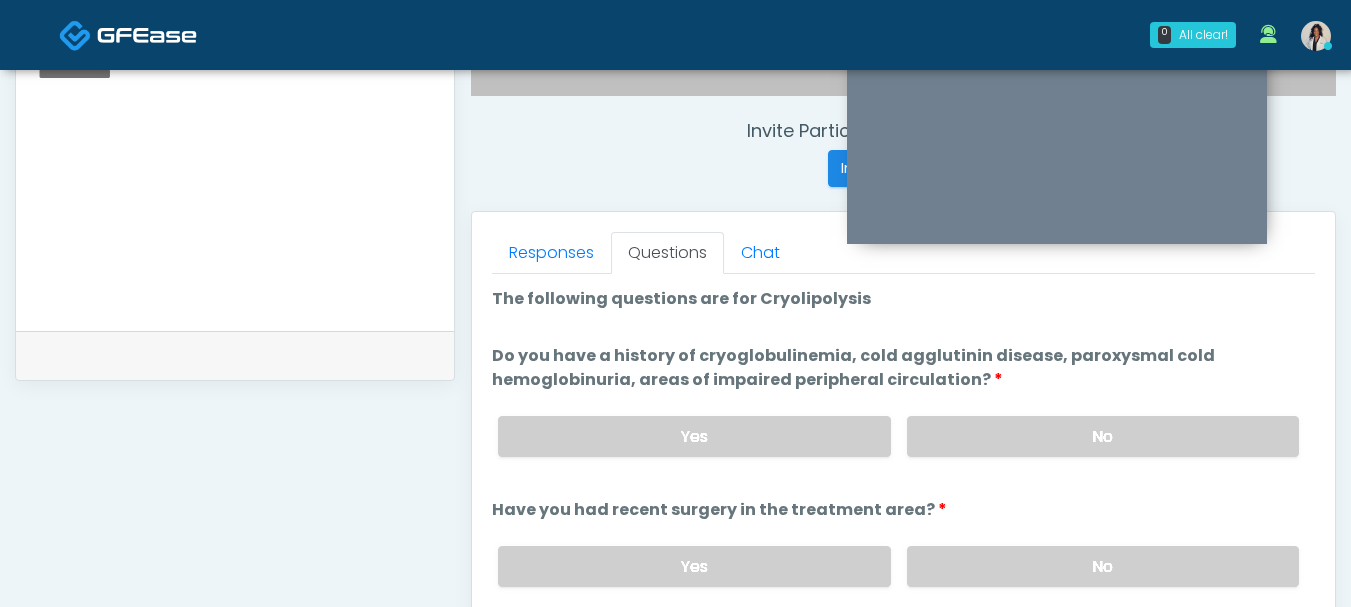 scroll, scrollTop: 713, scrollLeft: 0, axis: vertical 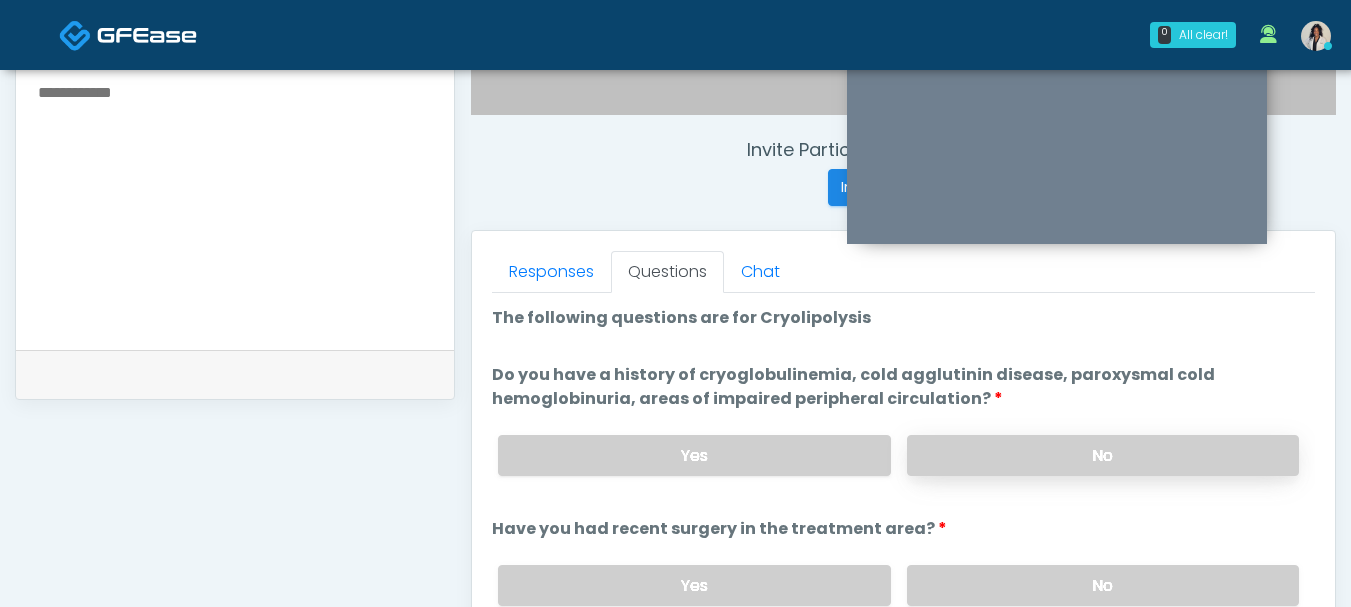 click on "No" at bounding box center (1103, 455) 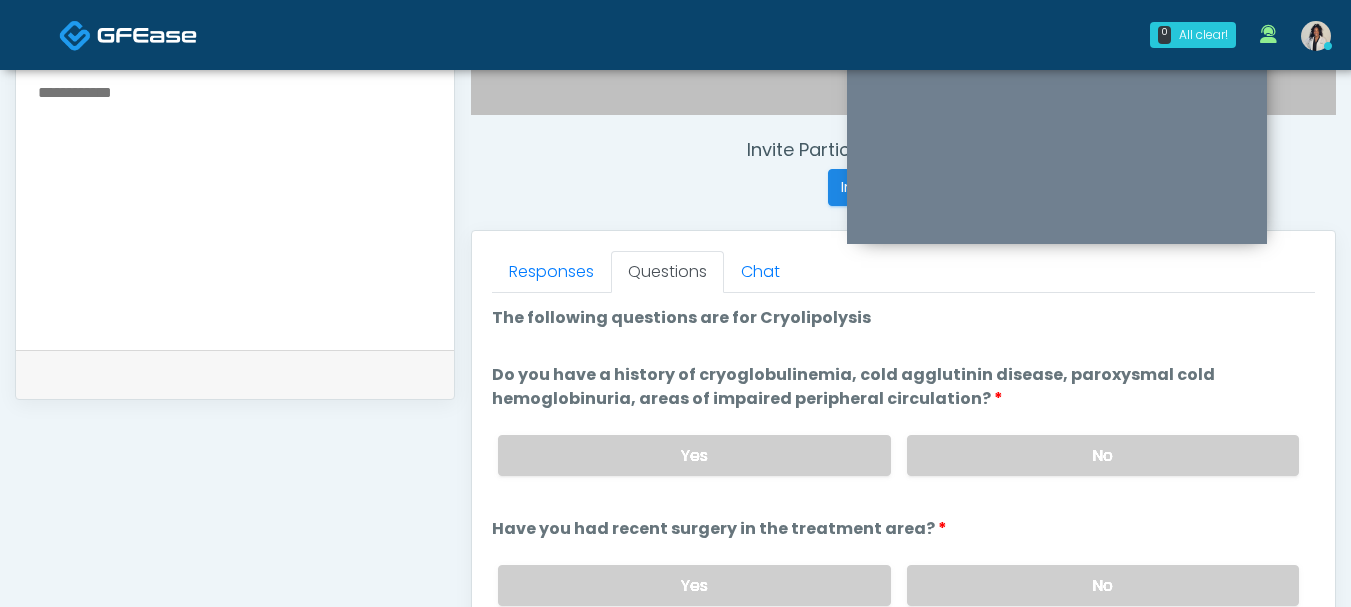 scroll, scrollTop: 886, scrollLeft: 0, axis: vertical 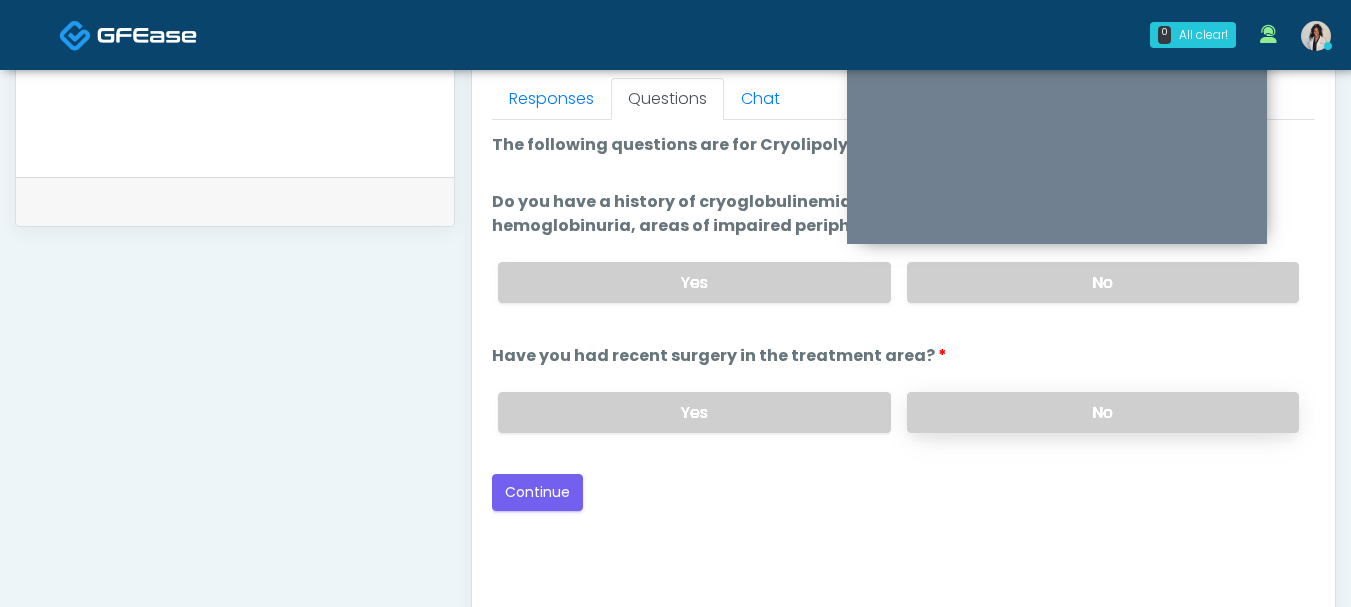 click on "No" at bounding box center (1103, 412) 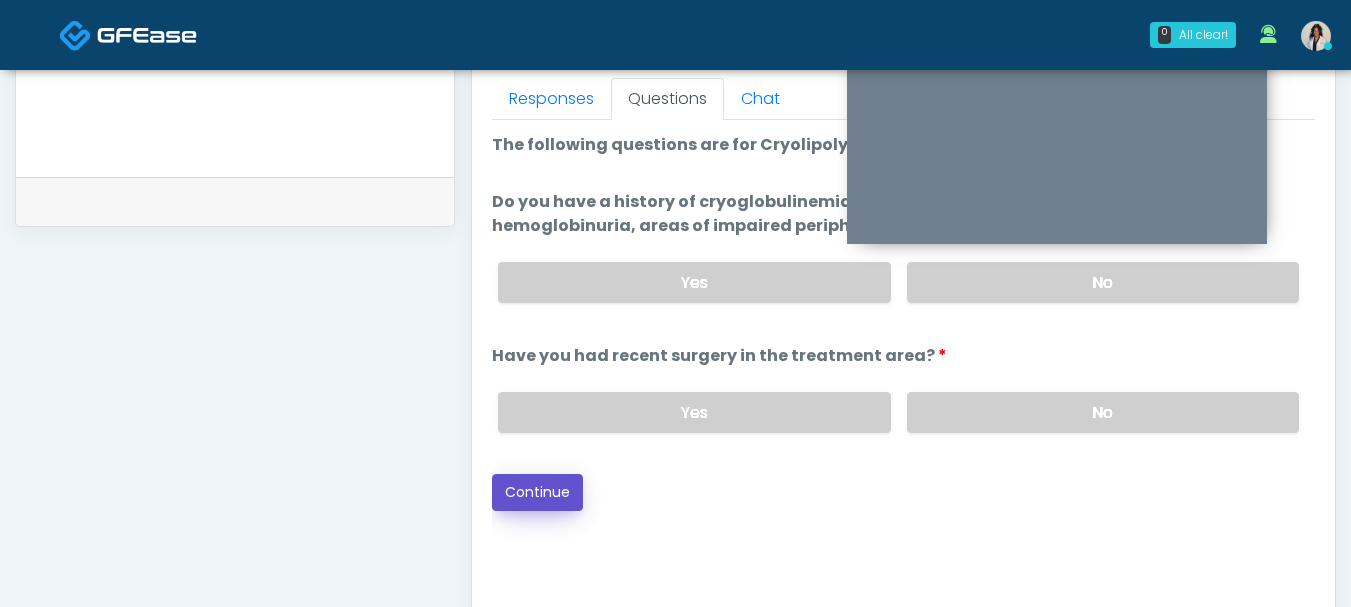 click on "Continue" at bounding box center [537, 492] 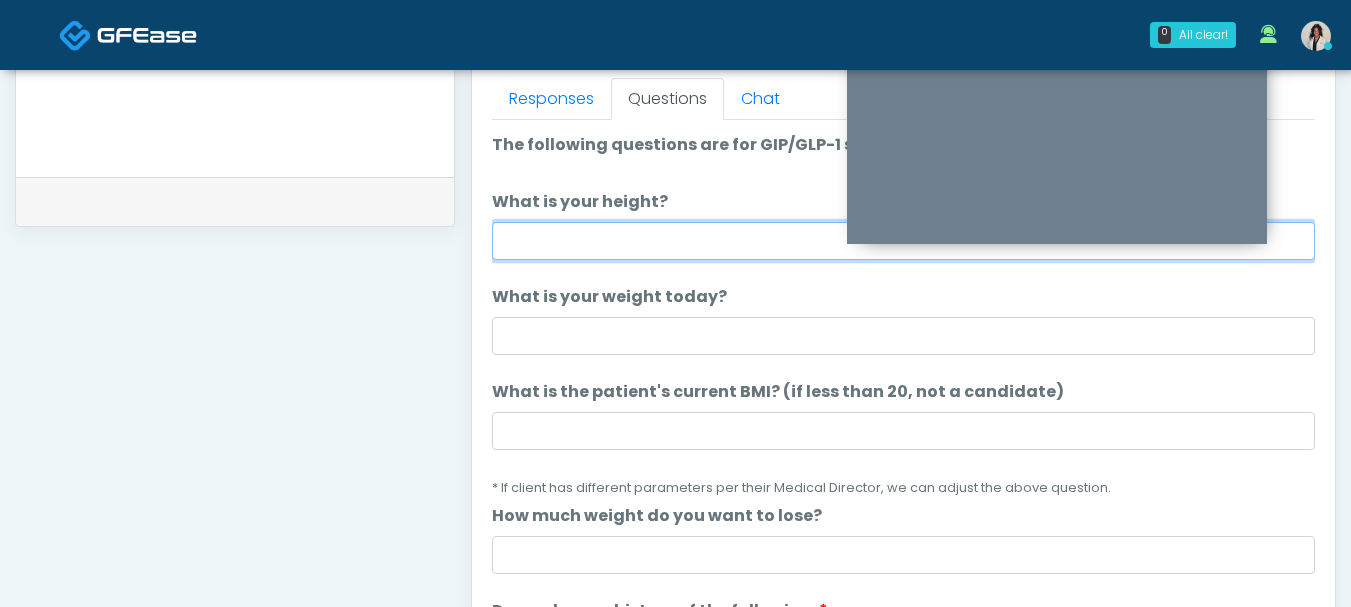 click on "What is your height?" at bounding box center [903, 241] 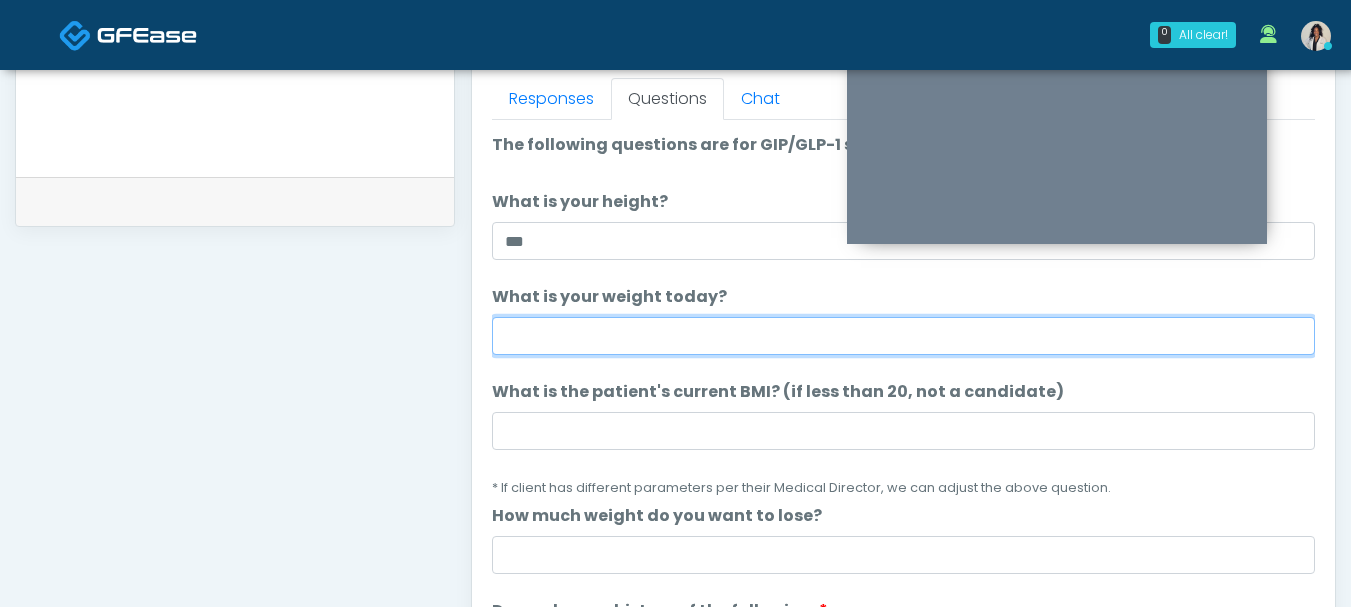 click on "What is your weight today?" at bounding box center [903, 336] 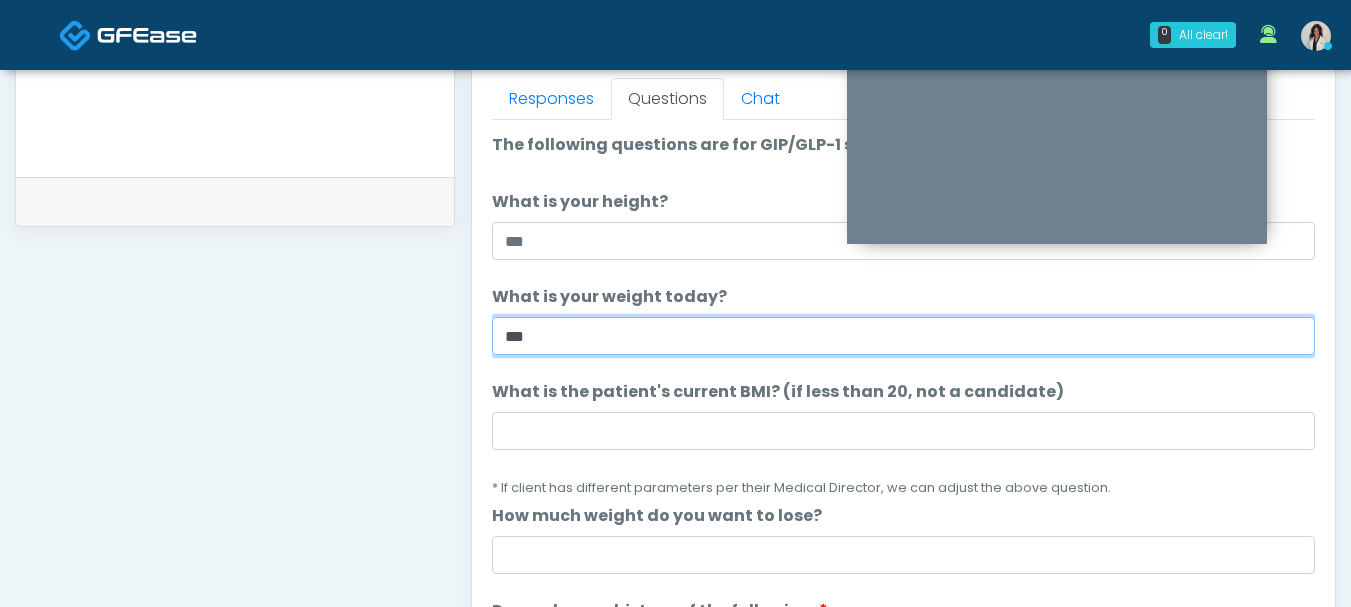 type on "***" 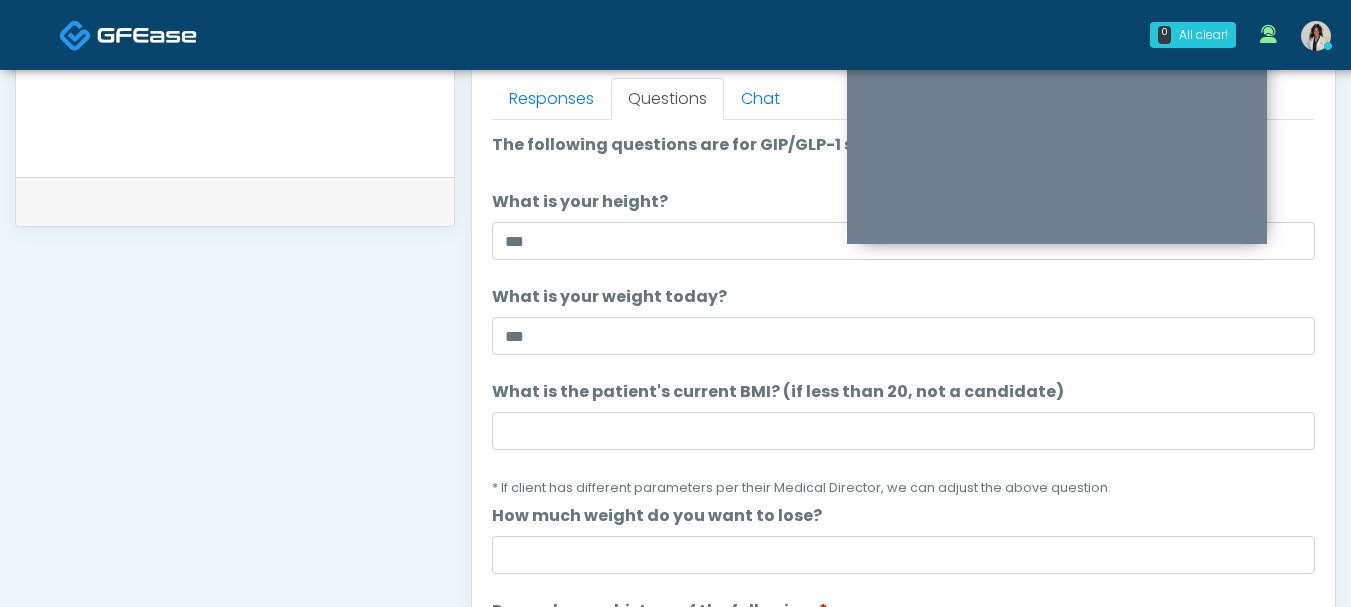 click on "What is the patient's current BMI? (if less than 20, not a candidate)
What is the patient's current BMI? (if less than 20, not a candidate)
* If client has different parameters per their Medical Director, we can adjust the above question." at bounding box center [903, 439] 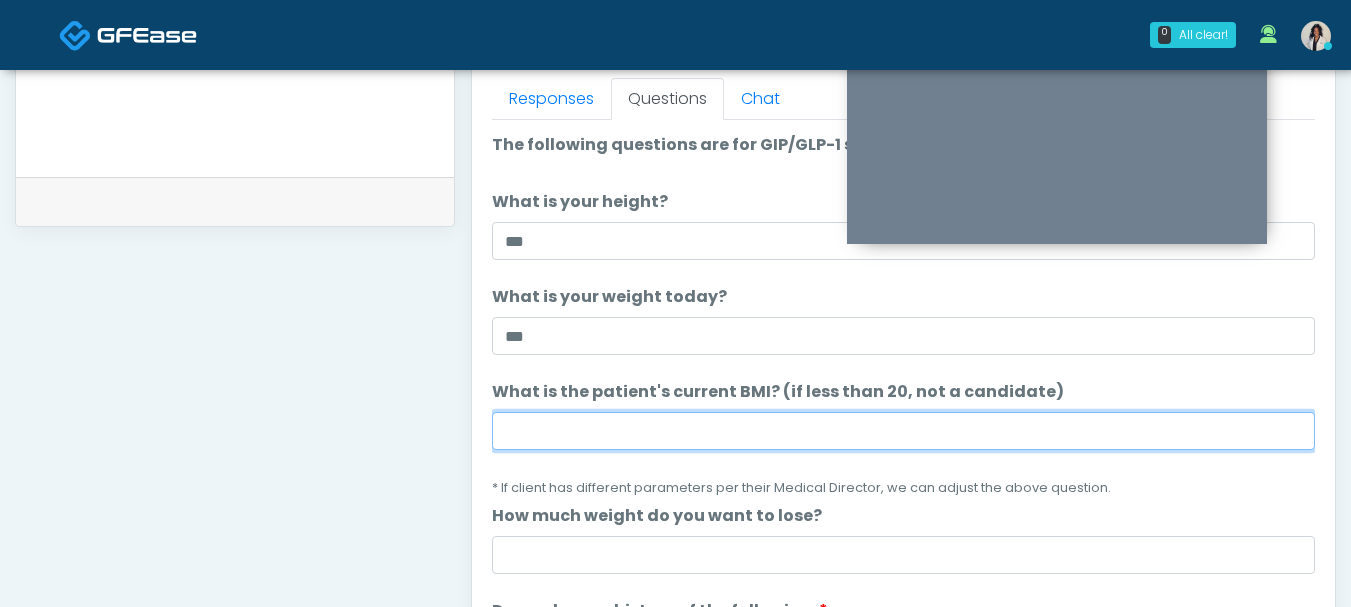 click on "What is the patient's current BMI? (if less than 20, not a candidate)" at bounding box center [903, 431] 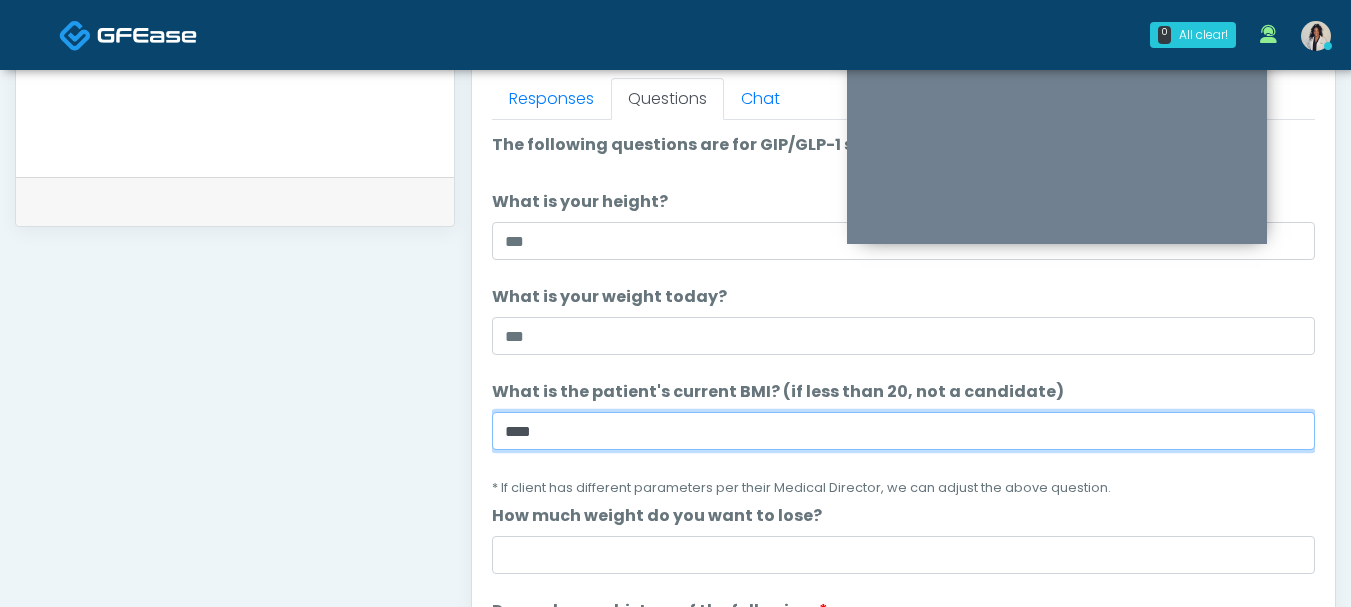 type on "****" 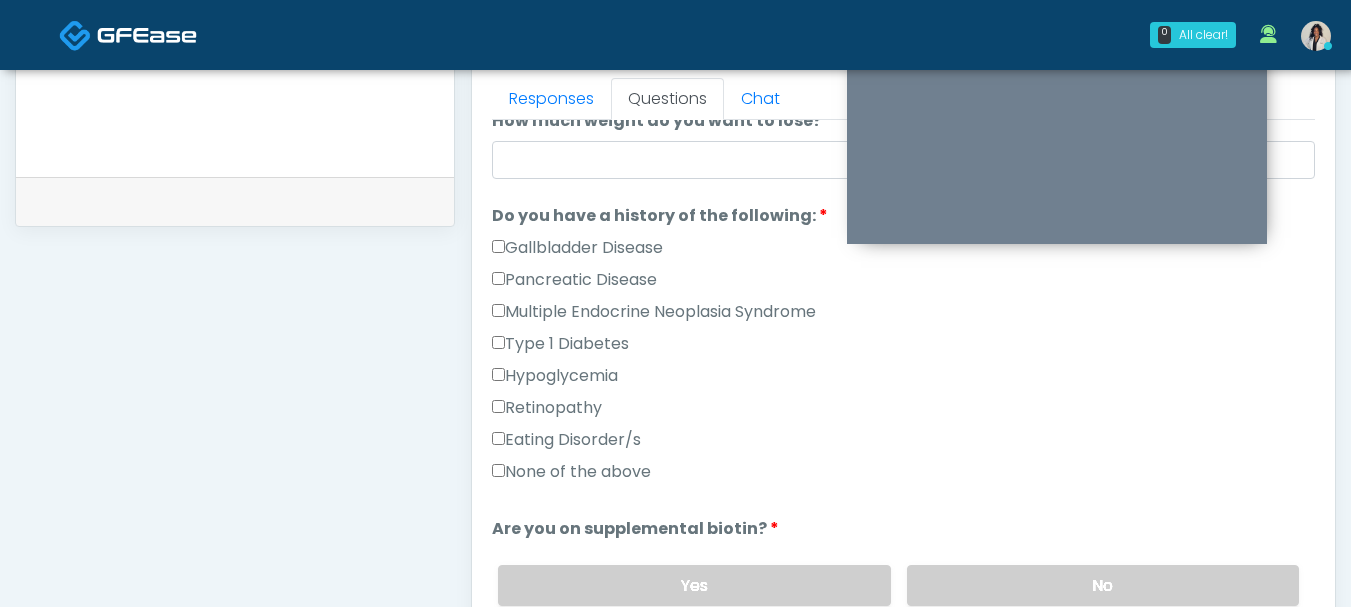 scroll, scrollTop: 579, scrollLeft: 0, axis: vertical 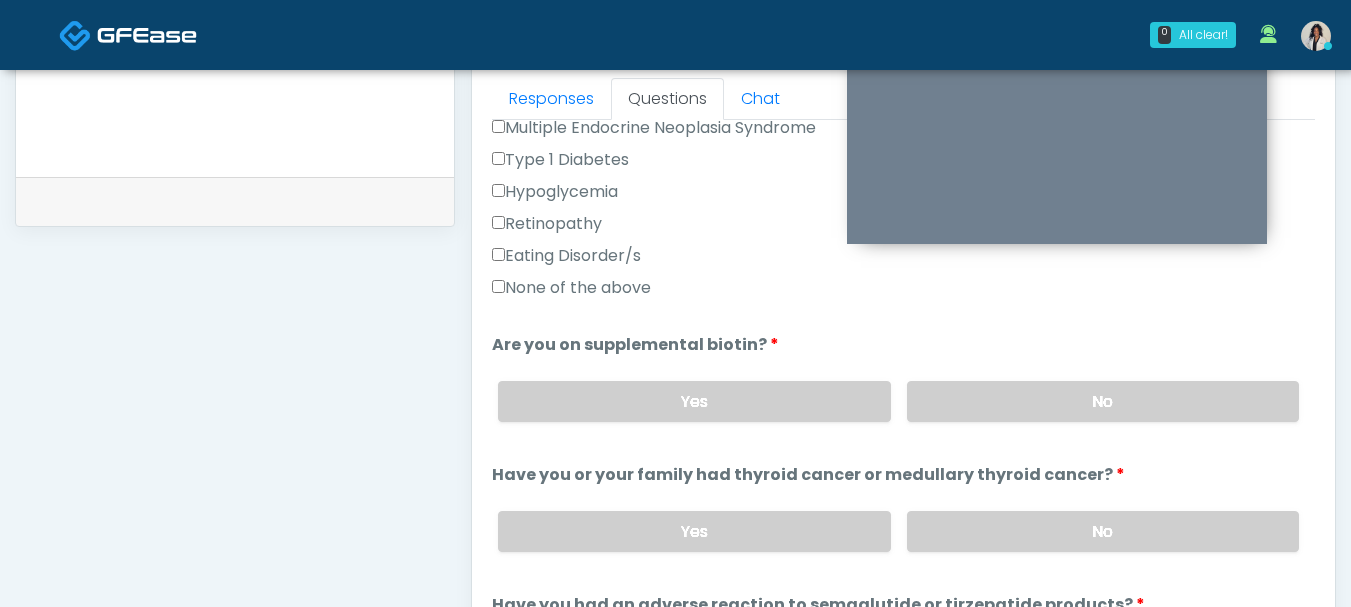 click on "None of the above" at bounding box center [571, 288] 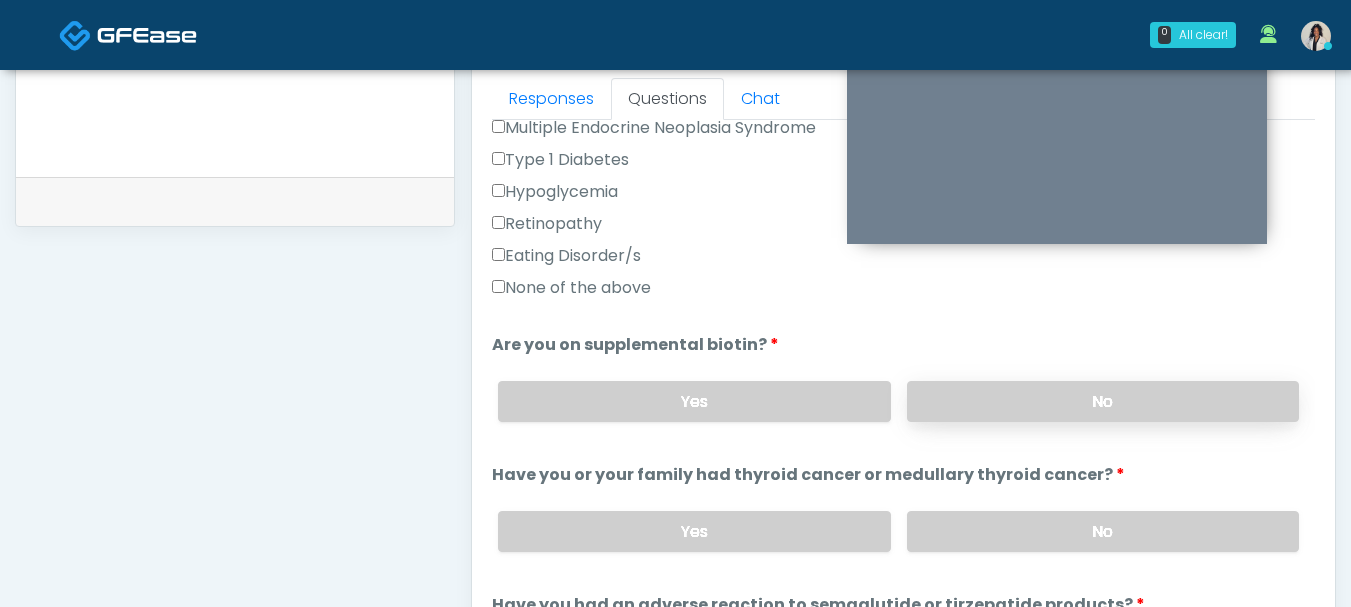 drag, startPoint x: 1136, startPoint y: 394, endPoint x: 1237, endPoint y: 411, distance: 102.4207 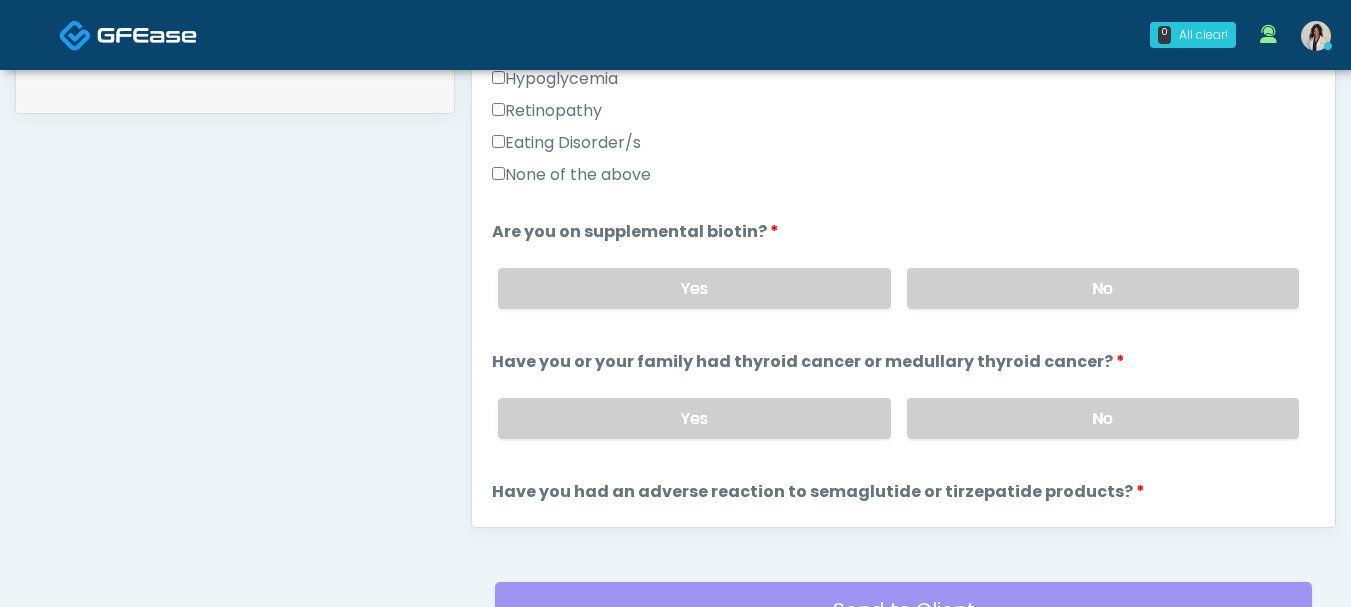 scroll, scrollTop: 1135, scrollLeft: 0, axis: vertical 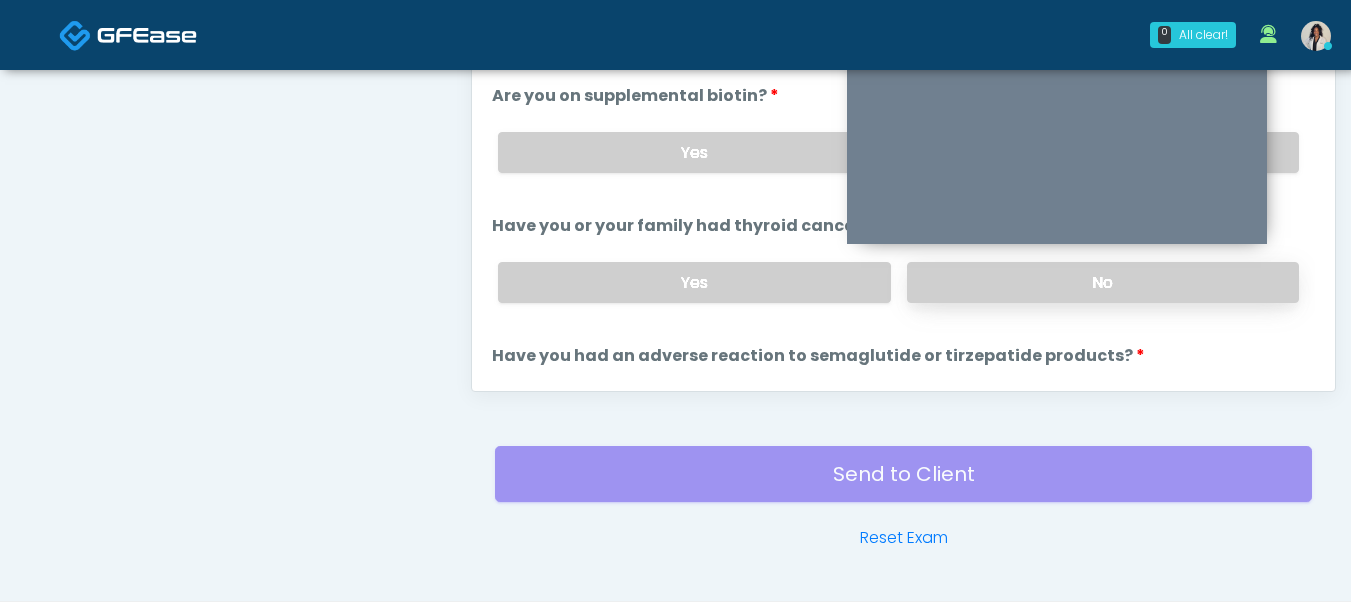 click on "No" at bounding box center [1103, 282] 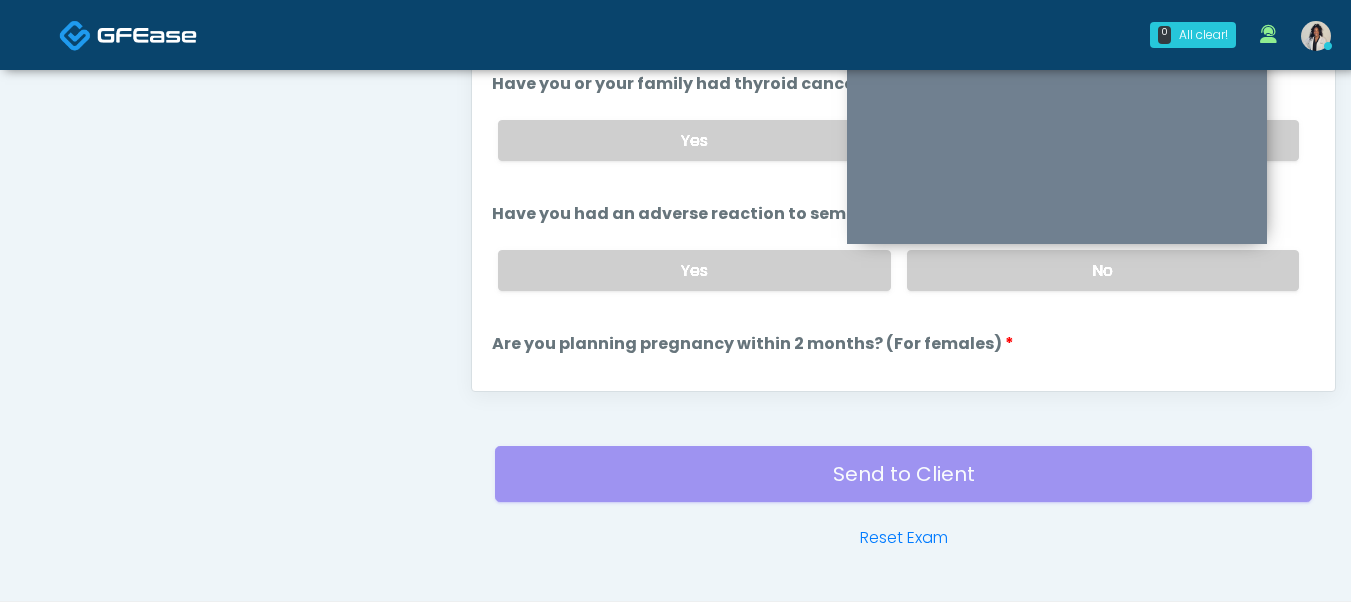 scroll, scrollTop: 738, scrollLeft: 0, axis: vertical 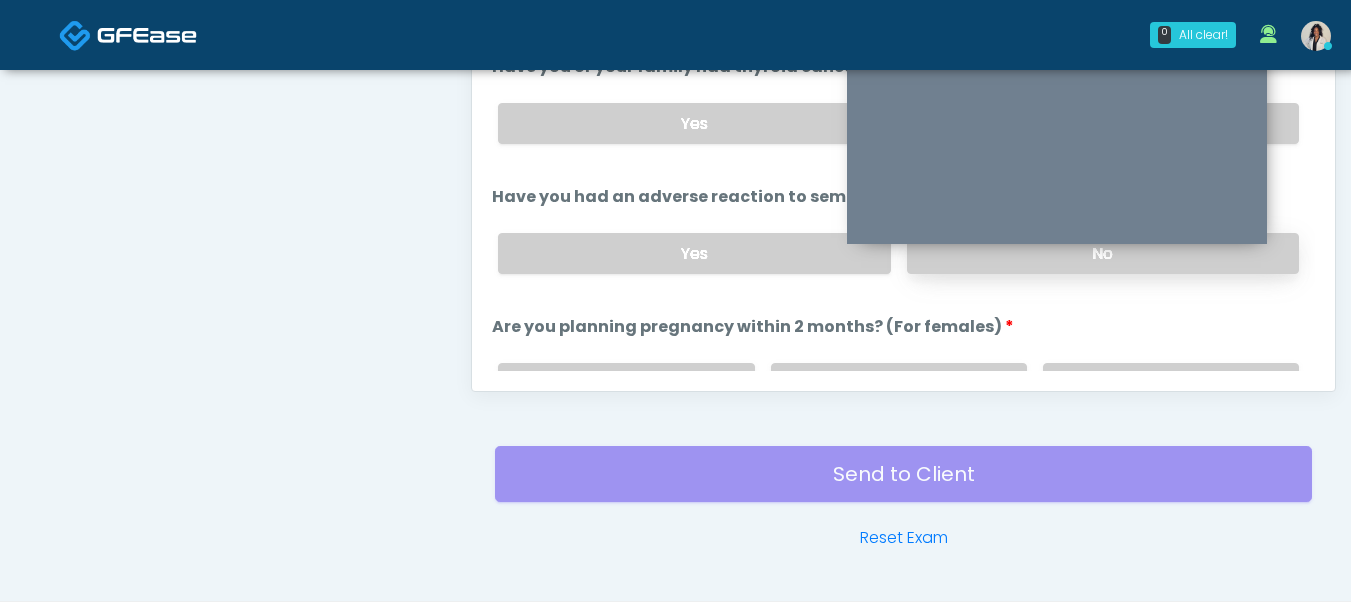 click on "No" at bounding box center (1103, 253) 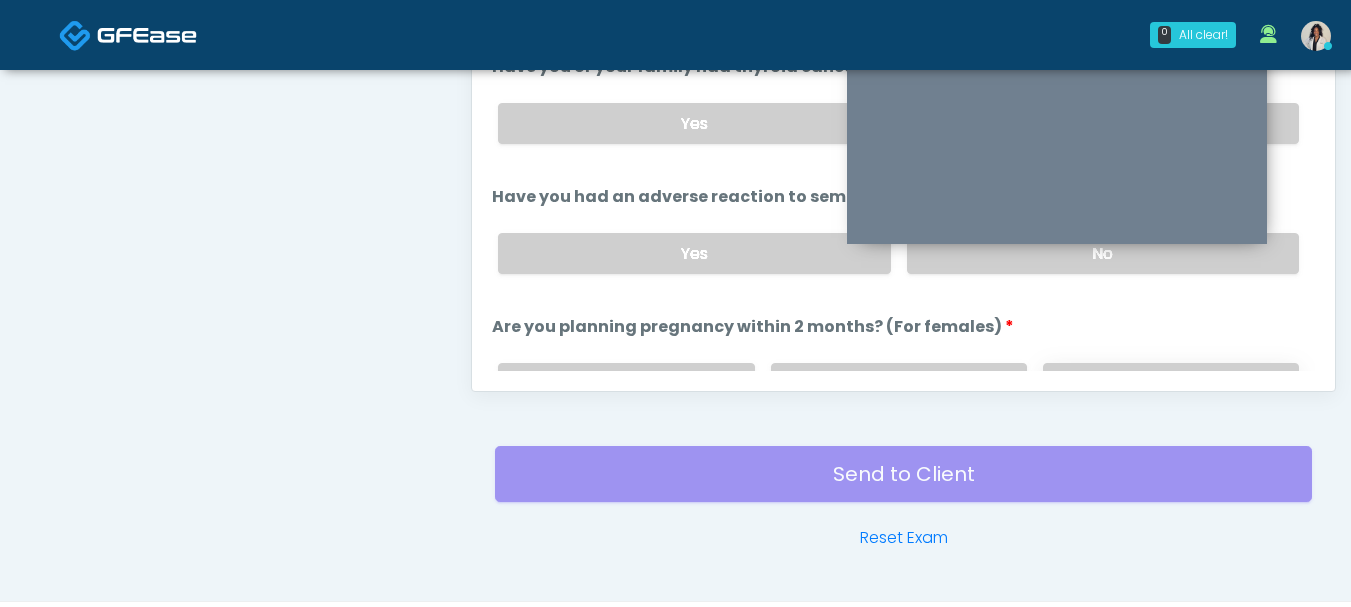 click on "NA" at bounding box center [1171, 383] 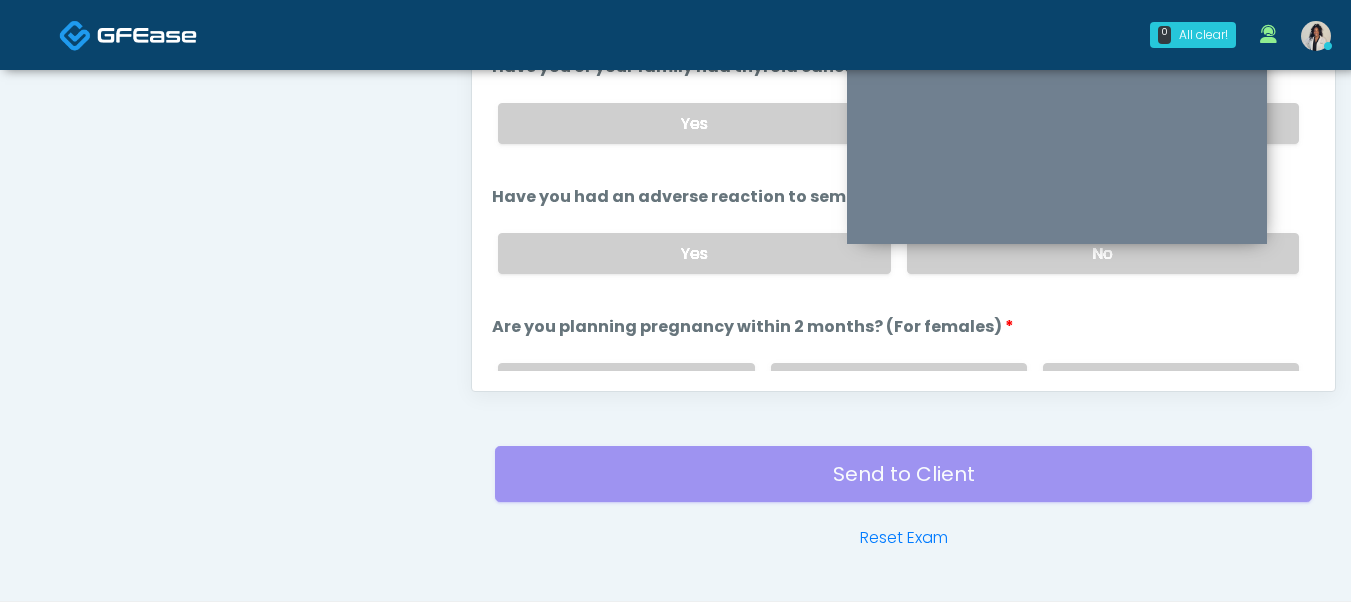 scroll, scrollTop: 870, scrollLeft: 0, axis: vertical 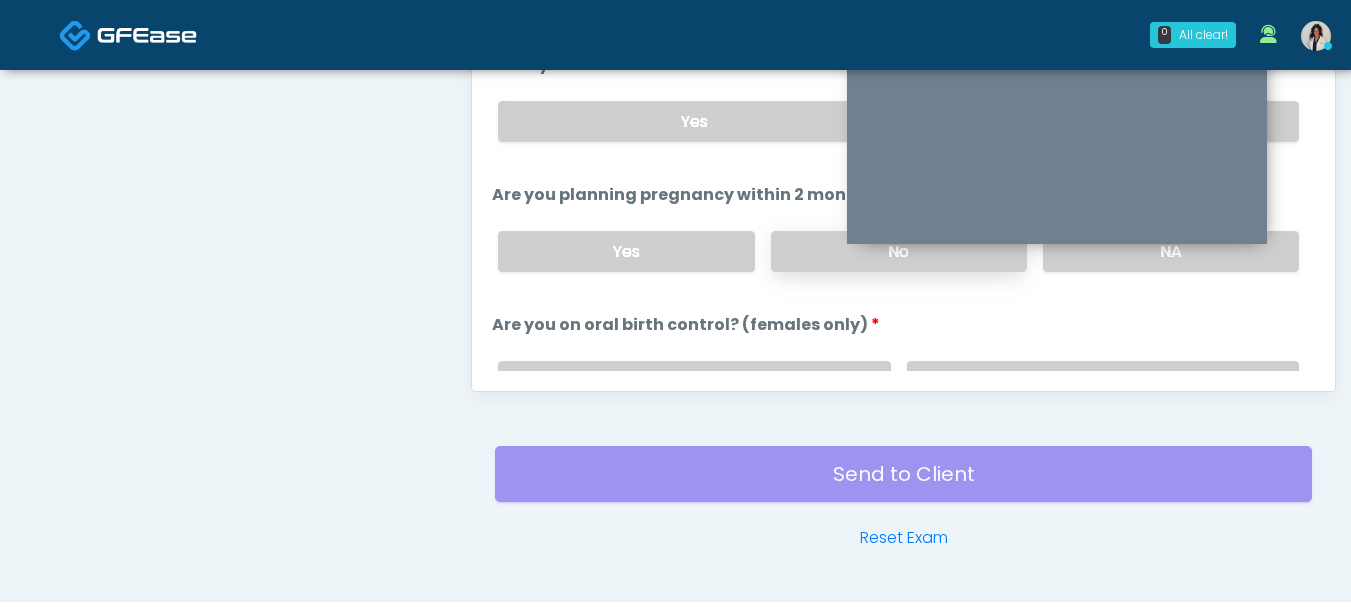 click on "No" at bounding box center [899, 251] 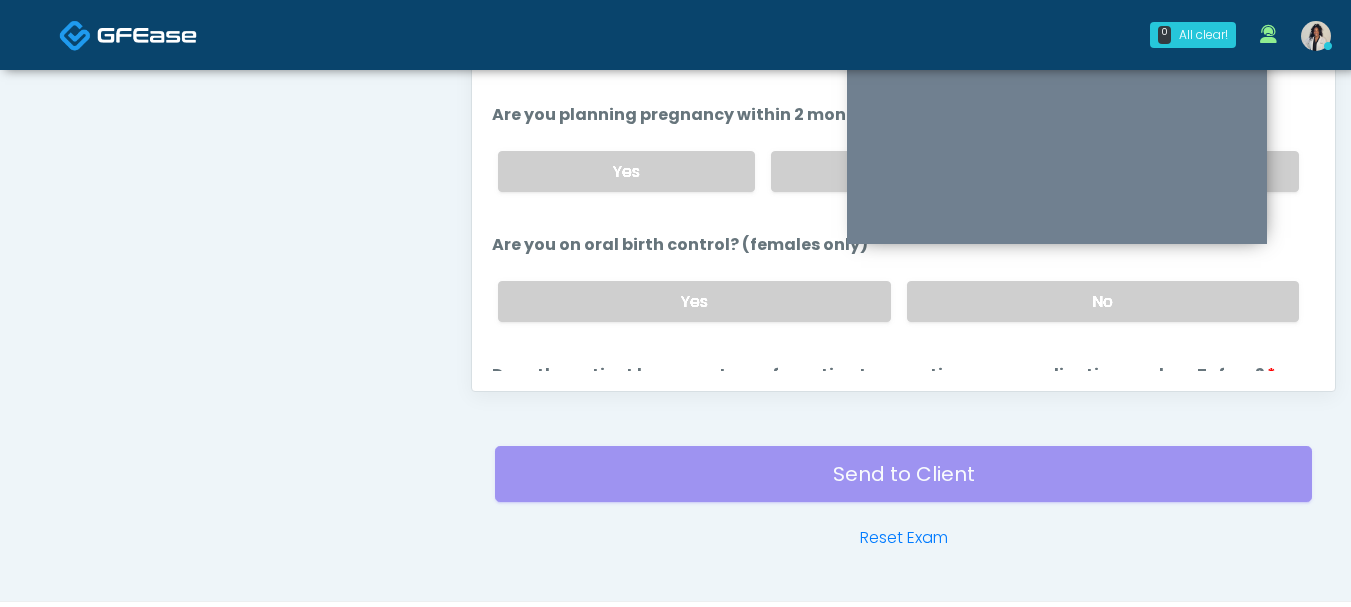 scroll, scrollTop: 1015, scrollLeft: 0, axis: vertical 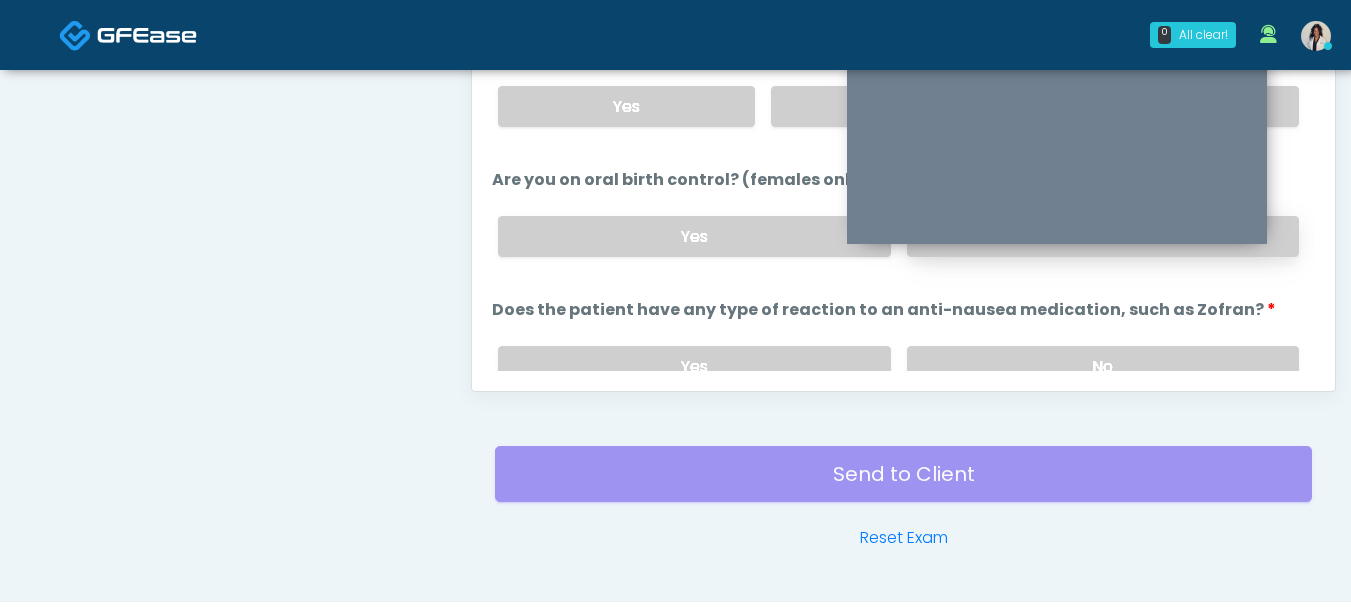 click on "No" at bounding box center (1103, 236) 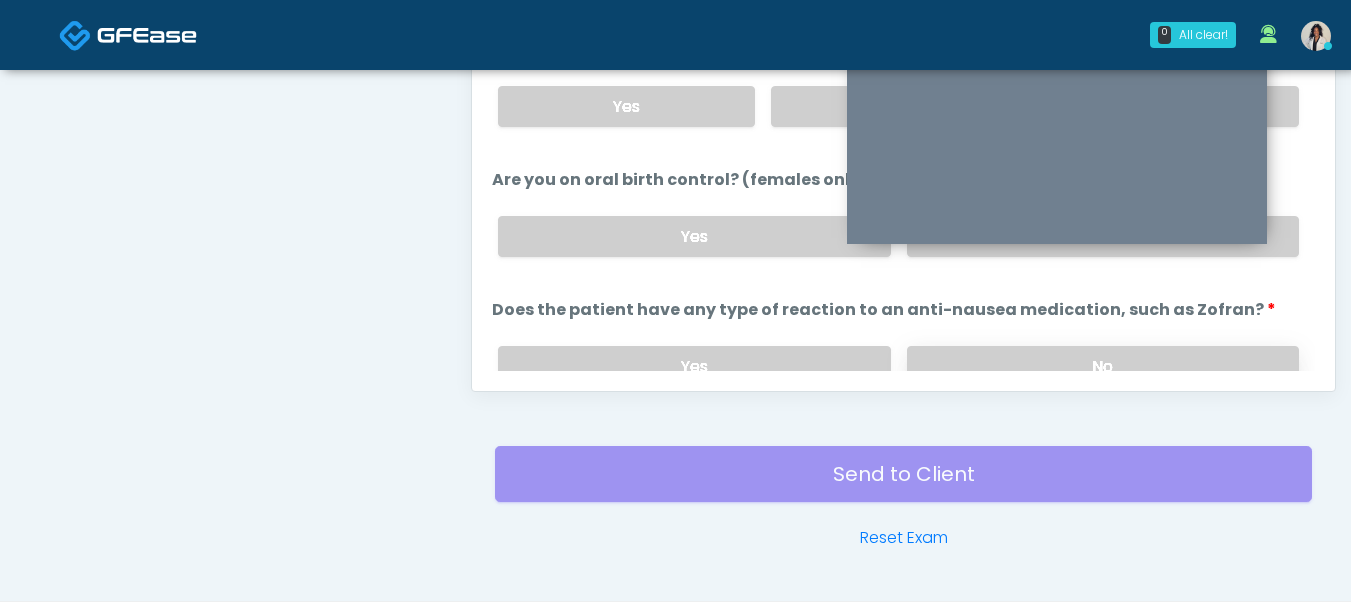 click on "No" at bounding box center [1103, 366] 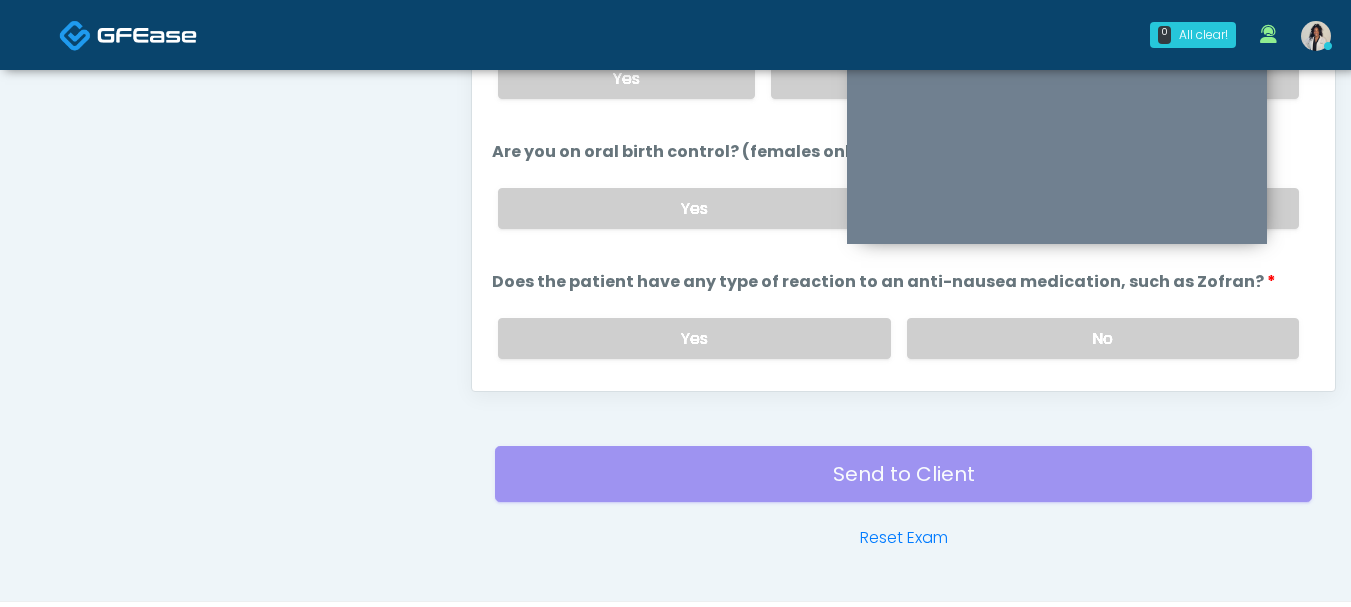 scroll, scrollTop: 1109, scrollLeft: 0, axis: vertical 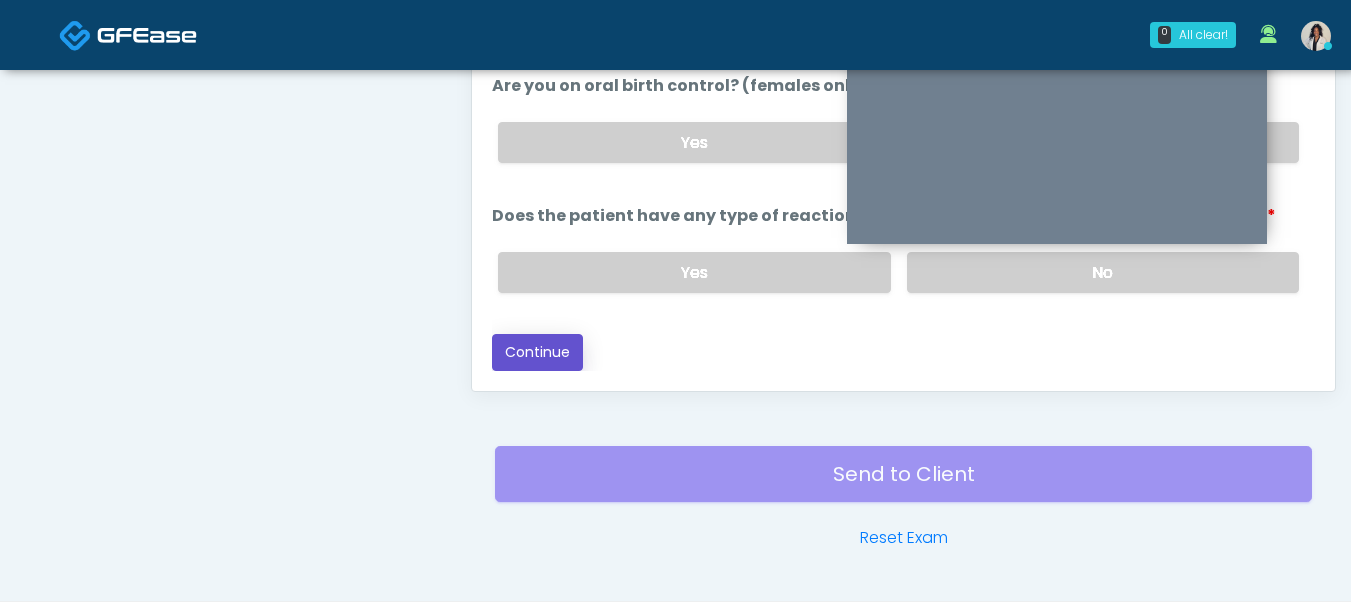 click on "Continue" at bounding box center (537, 352) 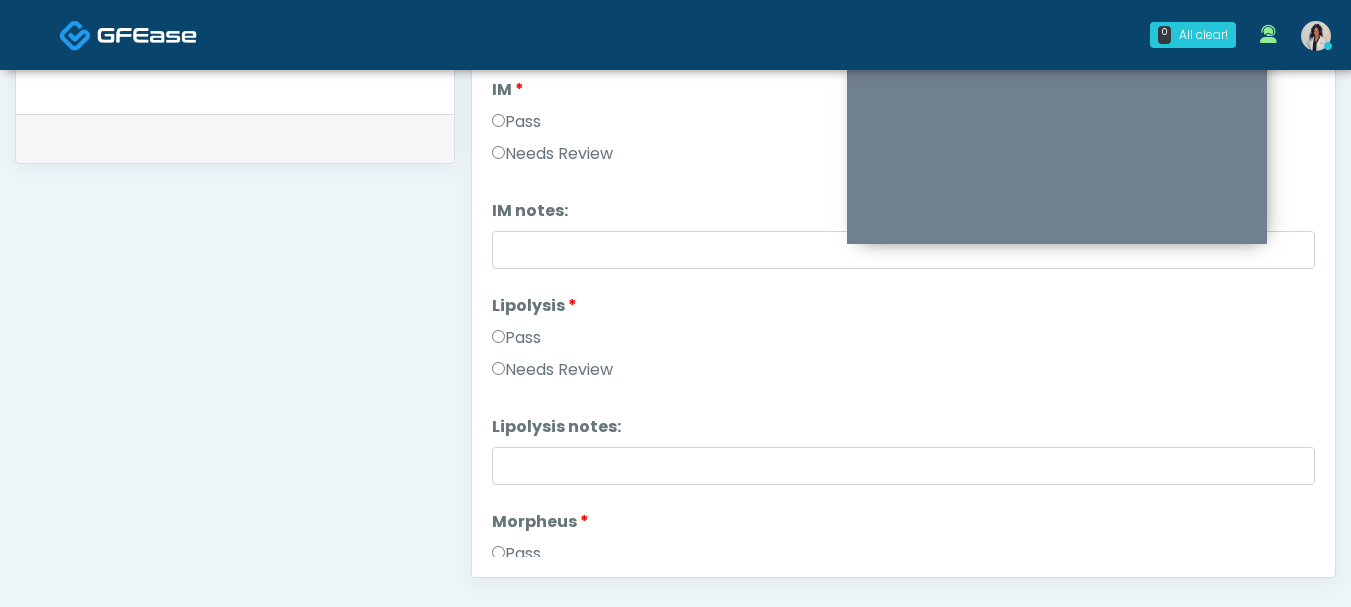 scroll, scrollTop: 911, scrollLeft: 0, axis: vertical 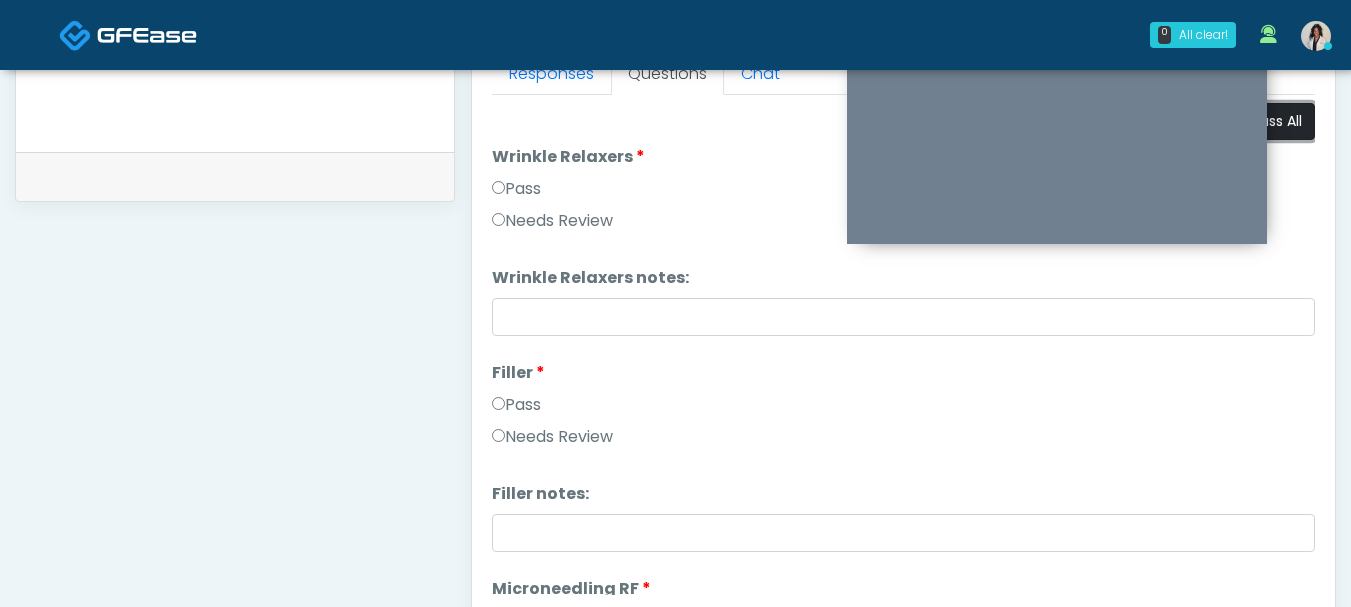 click on "Pass All" at bounding box center [1277, 121] 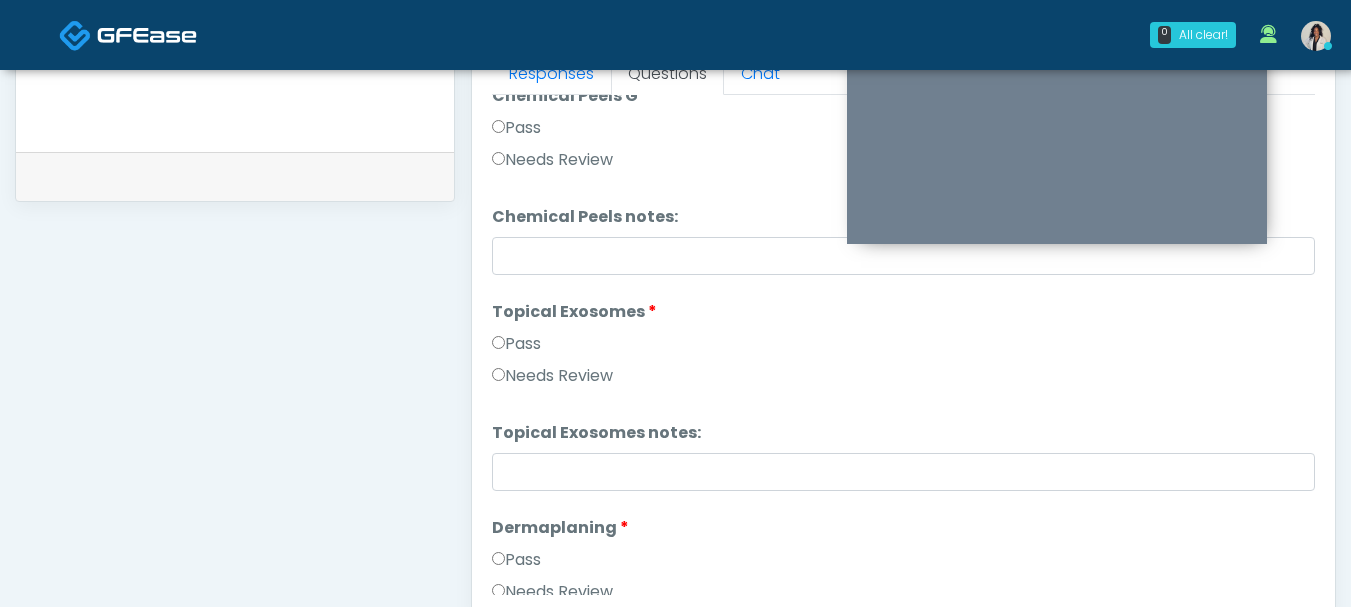 scroll, scrollTop: 3691, scrollLeft: 0, axis: vertical 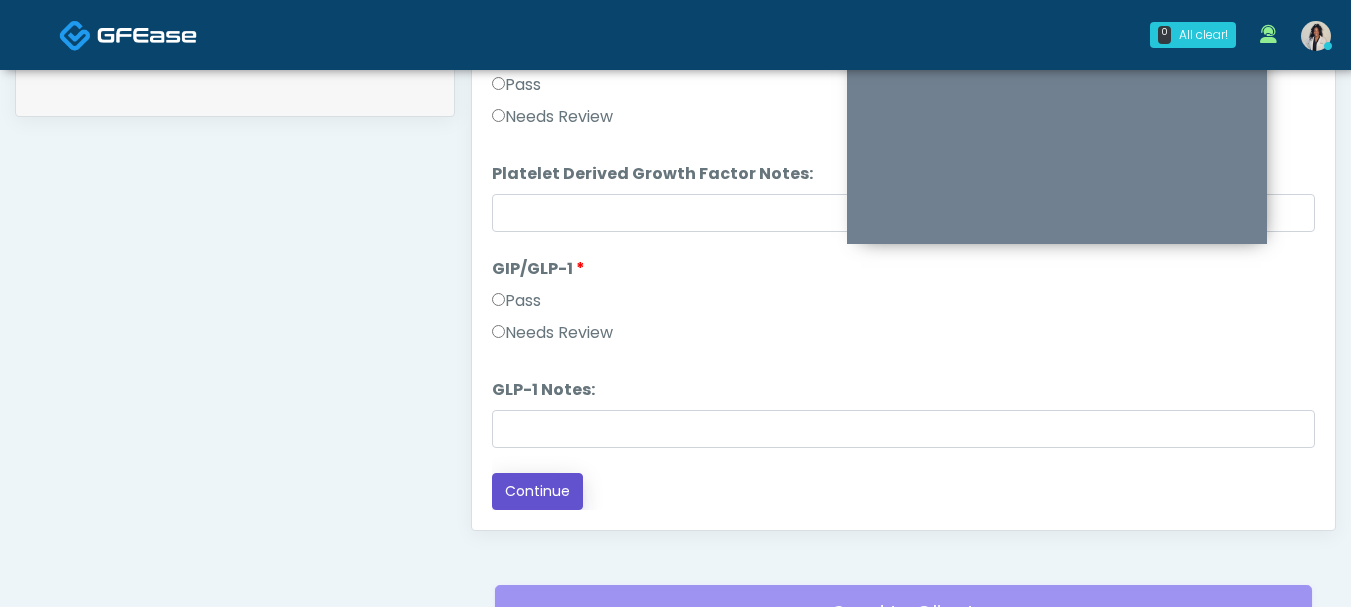 click on "Continue" at bounding box center [537, 491] 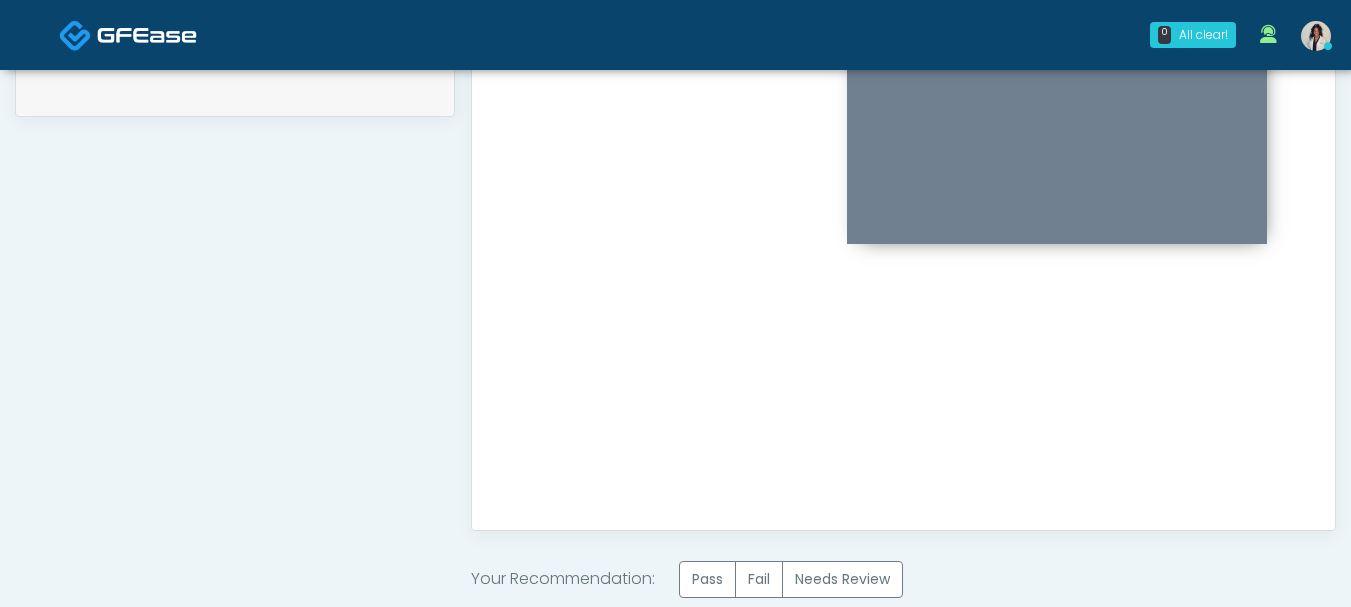 scroll, scrollTop: 0, scrollLeft: 0, axis: both 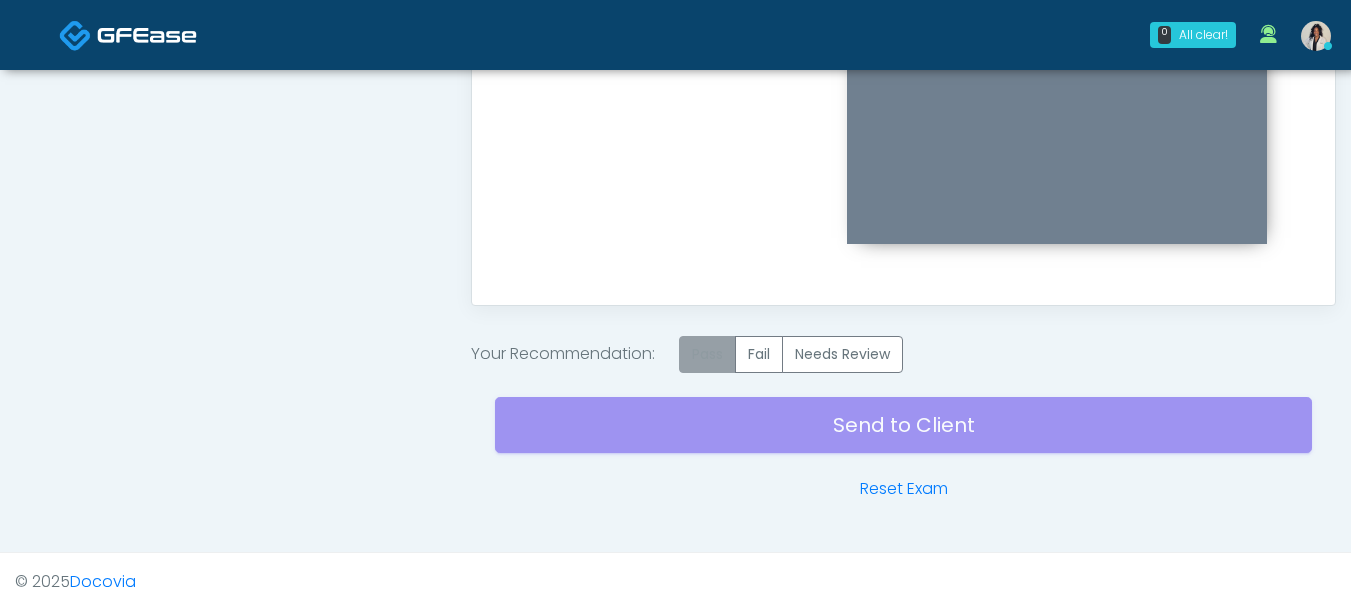 click on "Pass" at bounding box center (707, 354) 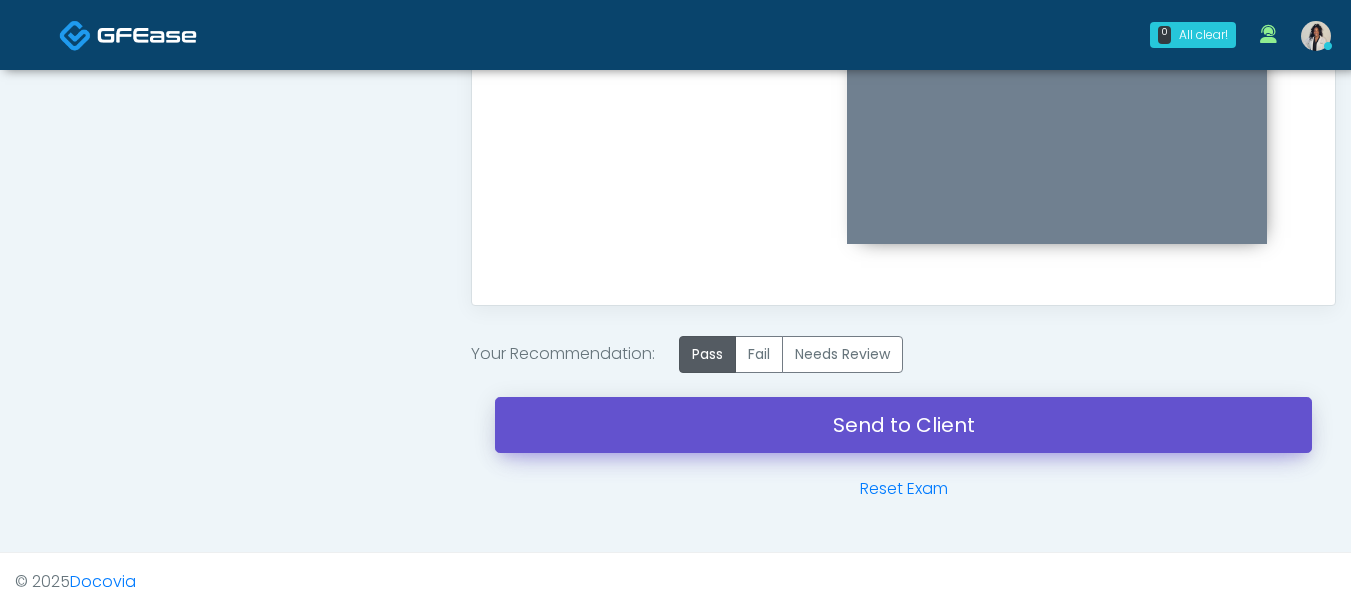 click on "Send to Client" at bounding box center [903, 425] 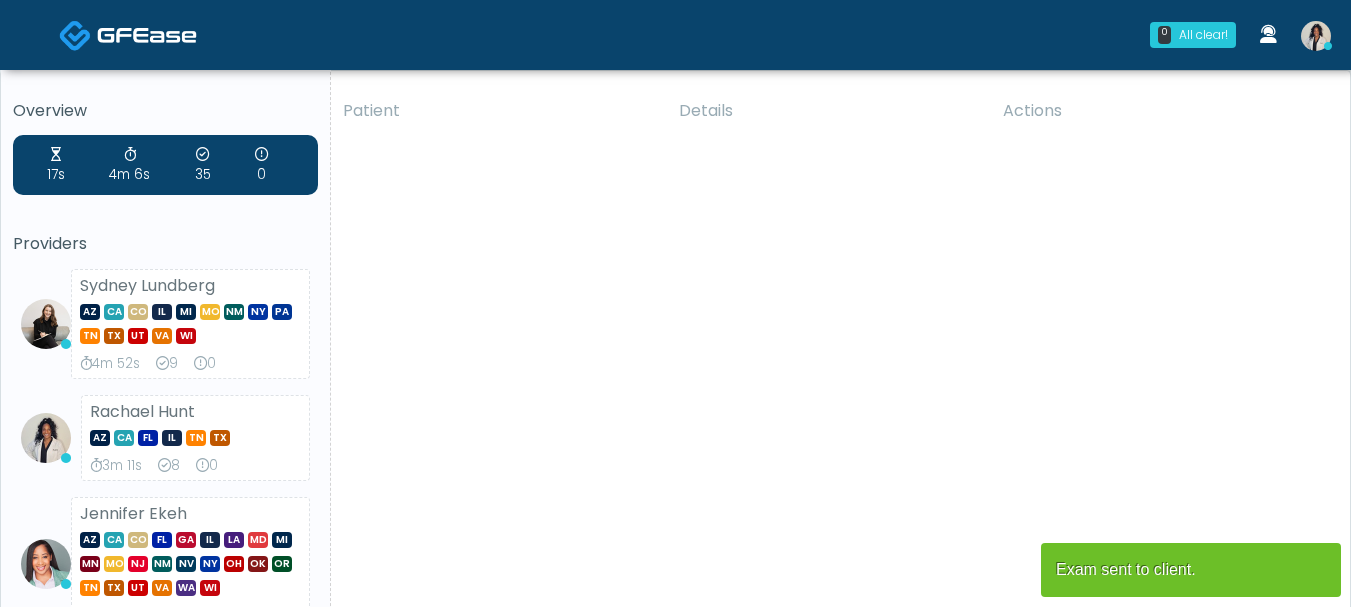 scroll, scrollTop: 0, scrollLeft: 0, axis: both 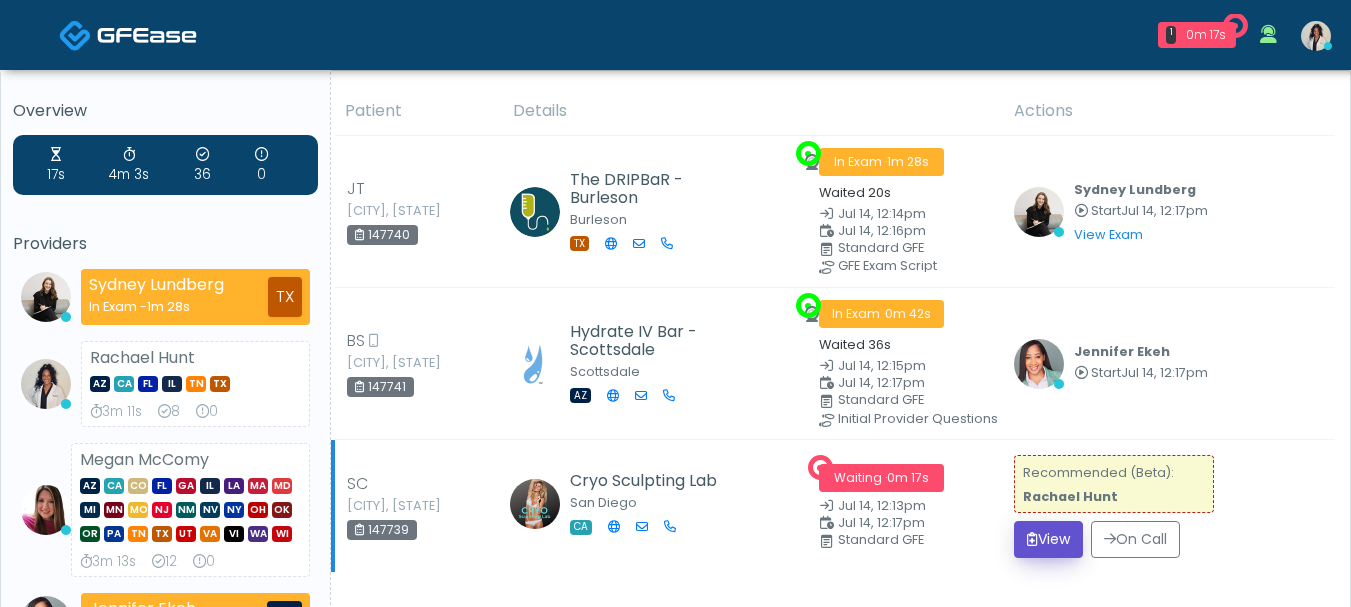click on "View" at bounding box center [1048, 539] 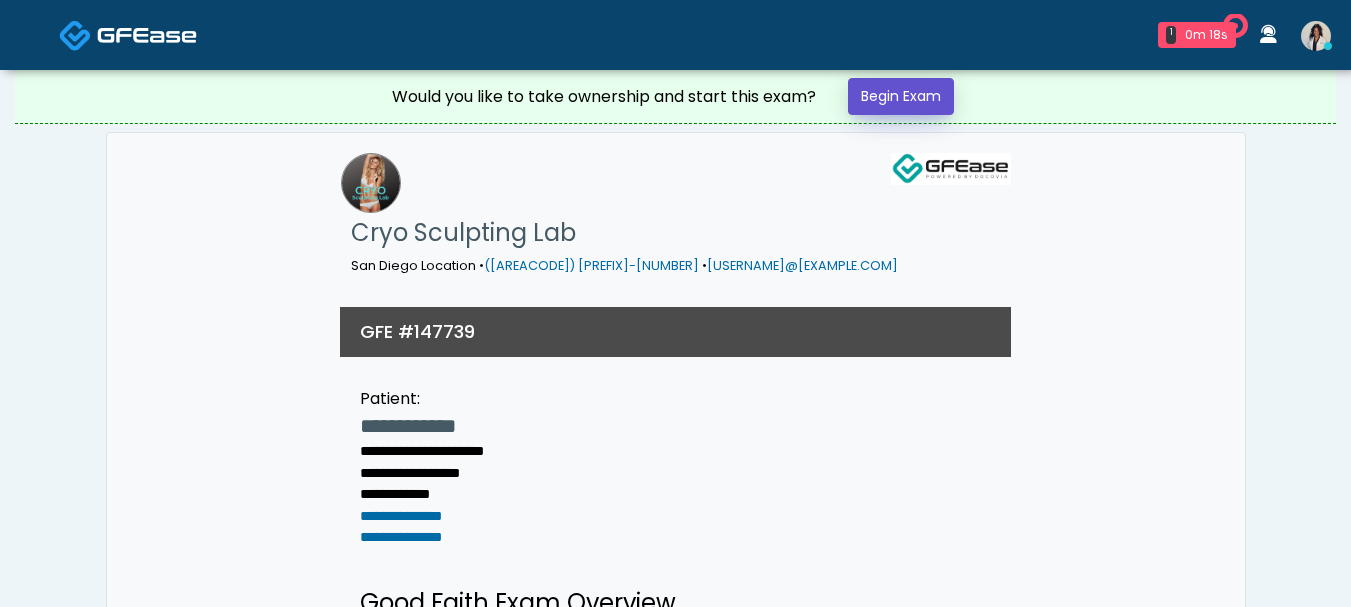 scroll, scrollTop: 0, scrollLeft: 0, axis: both 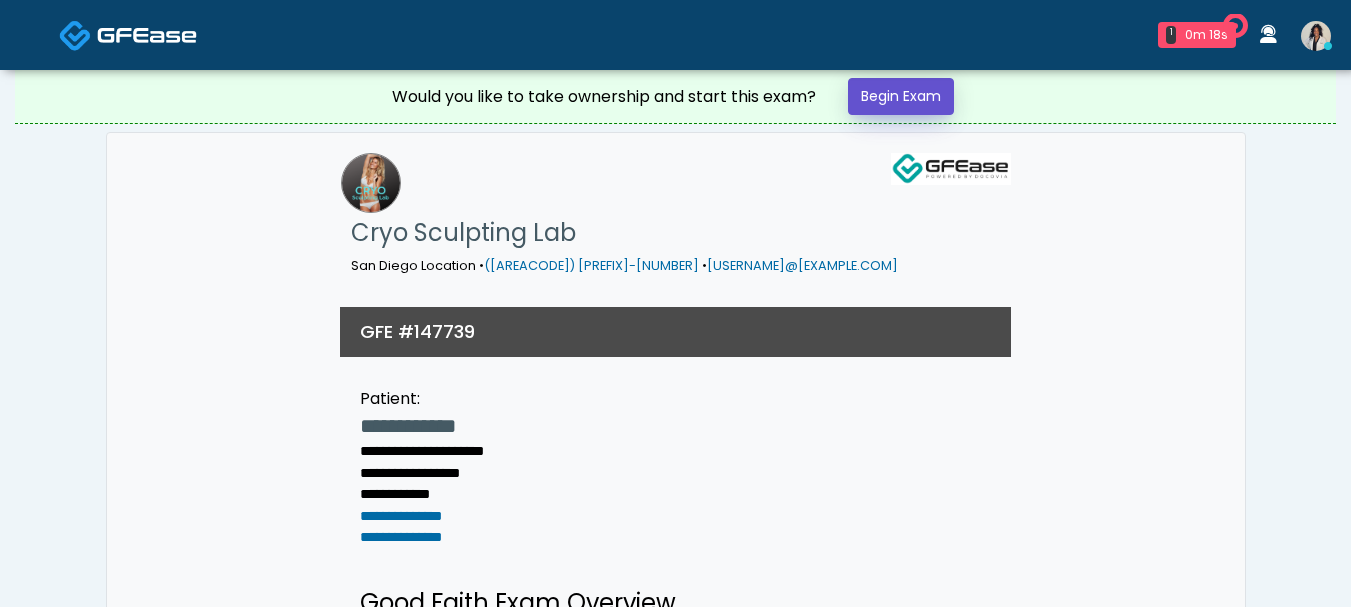 click on "Begin Exam" at bounding box center (901, 96) 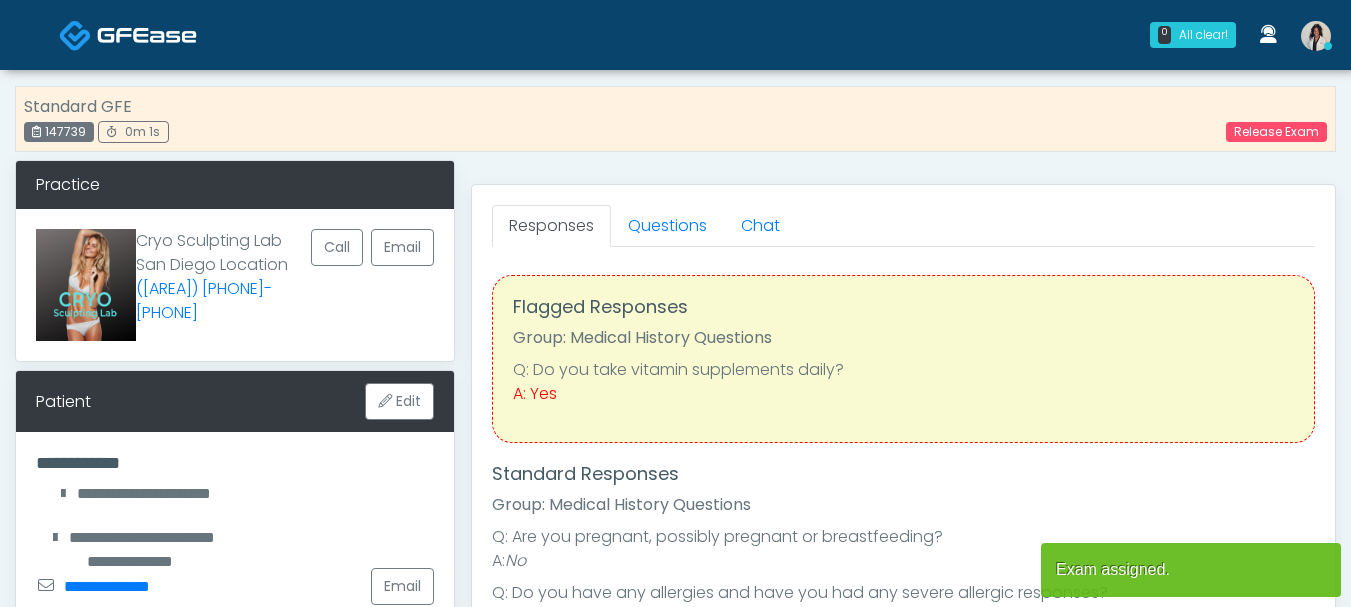 scroll, scrollTop: 0, scrollLeft: 0, axis: both 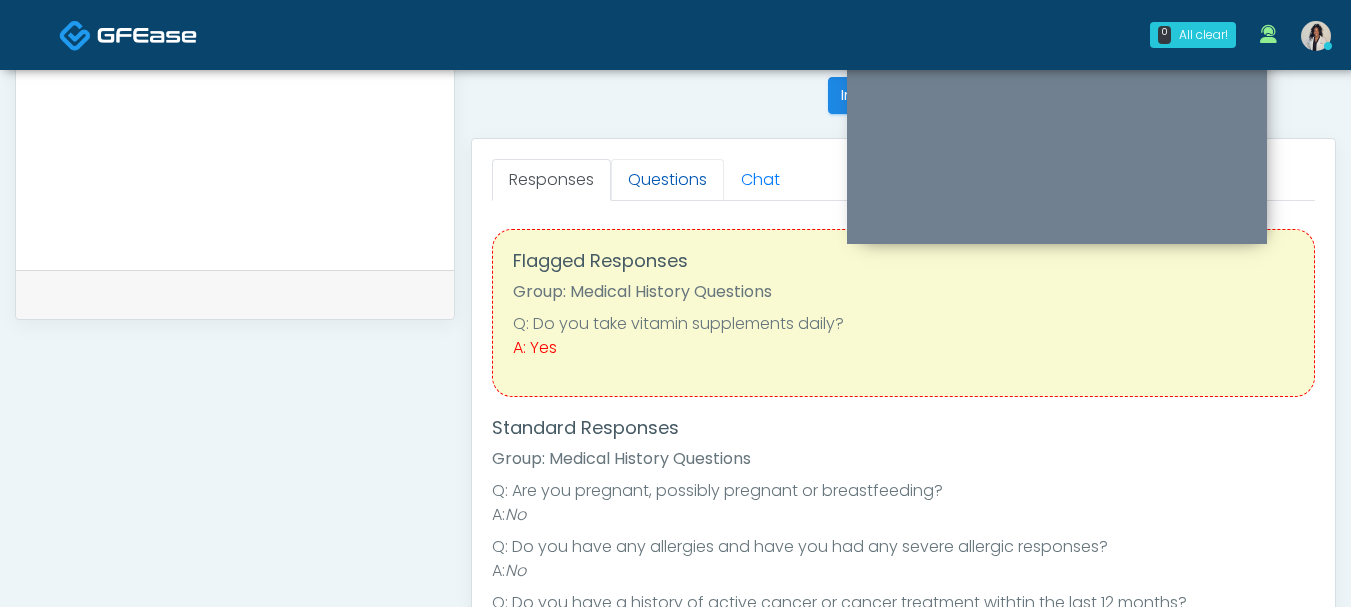 click on "Questions" at bounding box center (667, 180) 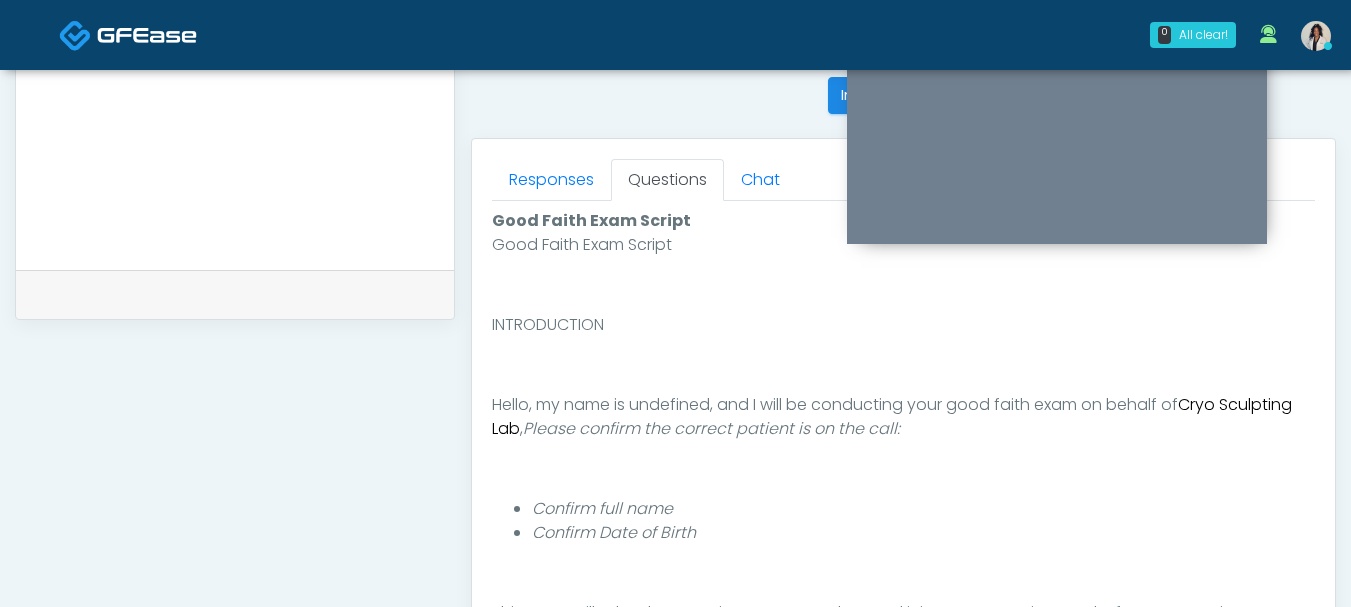 scroll, scrollTop: 874, scrollLeft: 0, axis: vertical 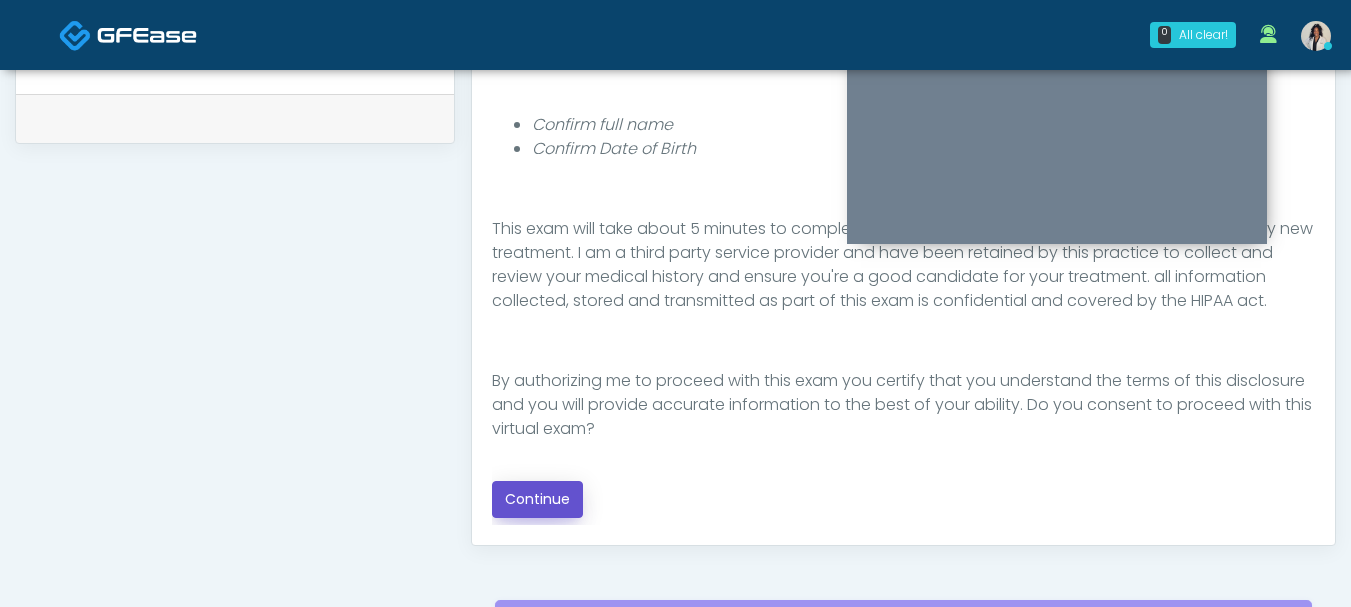 click on "Continue" at bounding box center (537, 499) 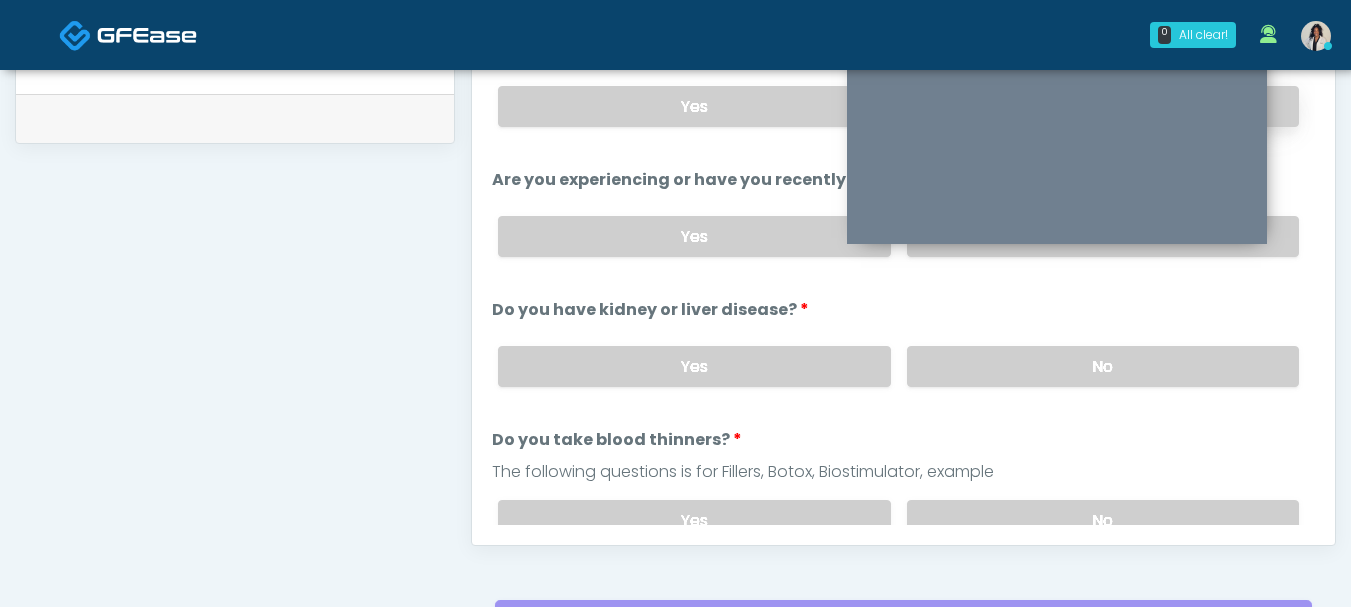 click on "No" at bounding box center [1103, 106] 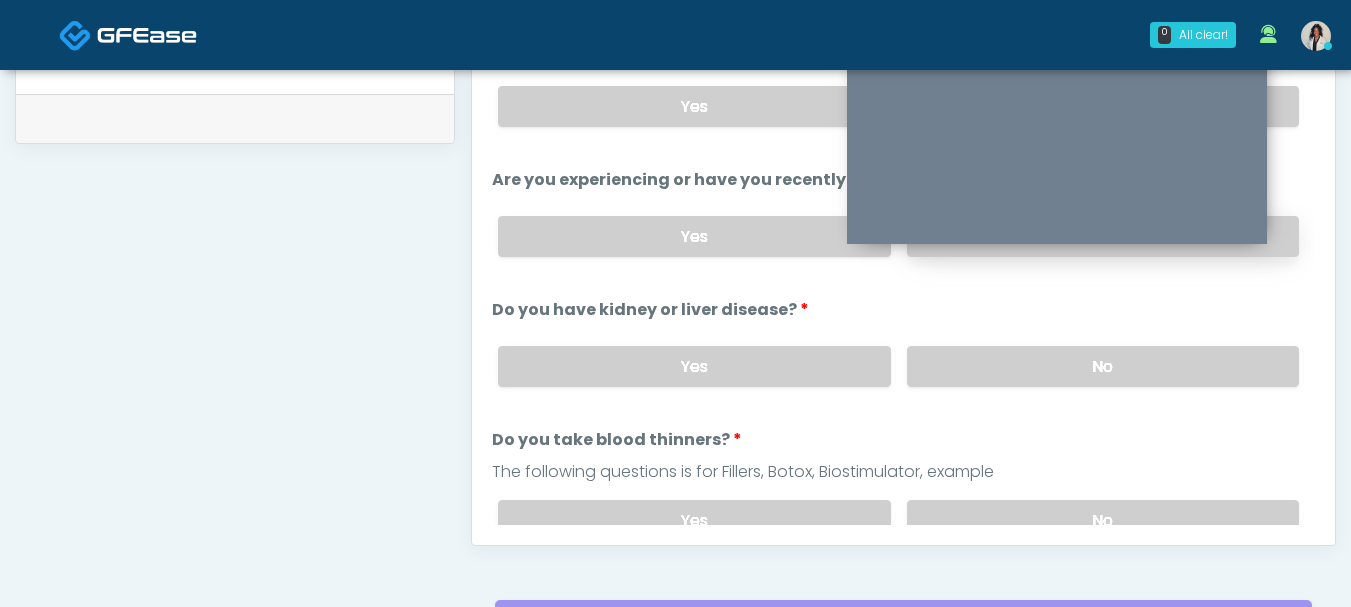 click on "No" at bounding box center (1103, 236) 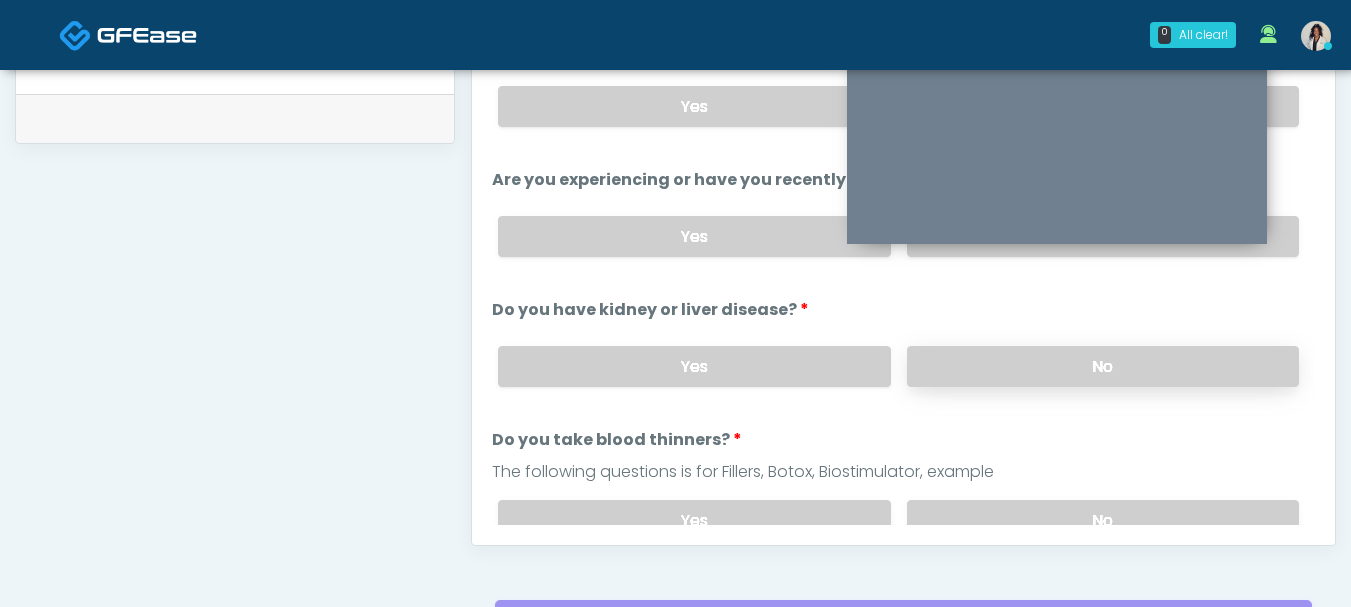 click on "No" at bounding box center [1103, 366] 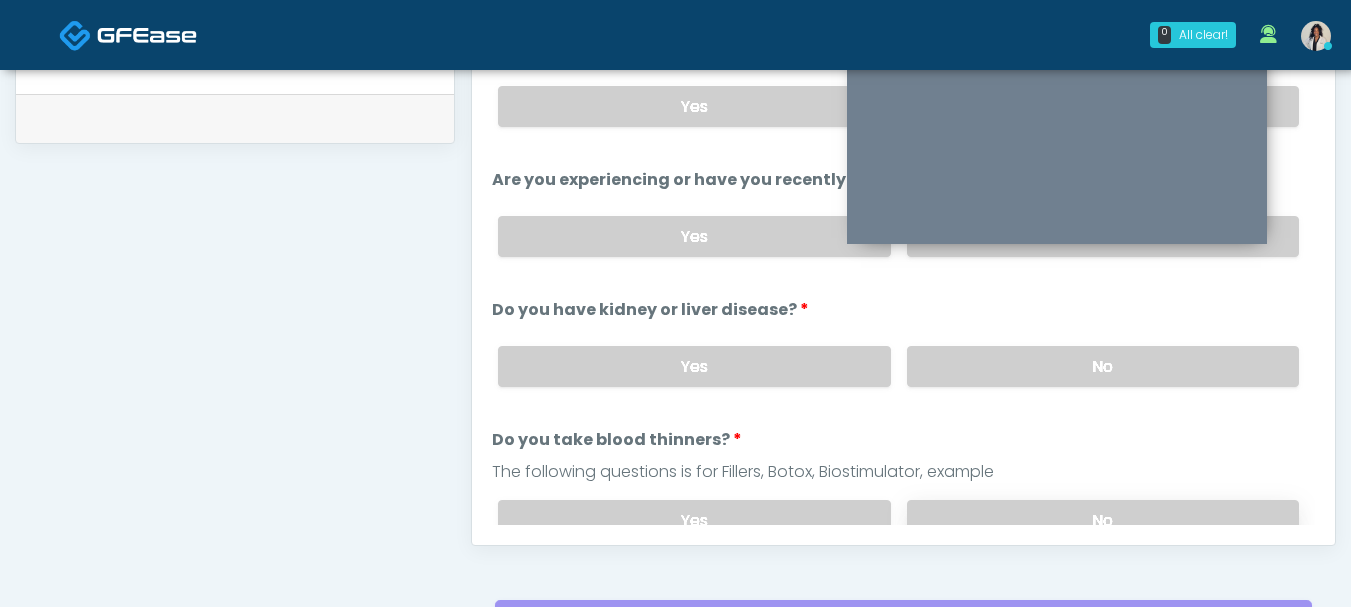 click on "No" at bounding box center (1103, 520) 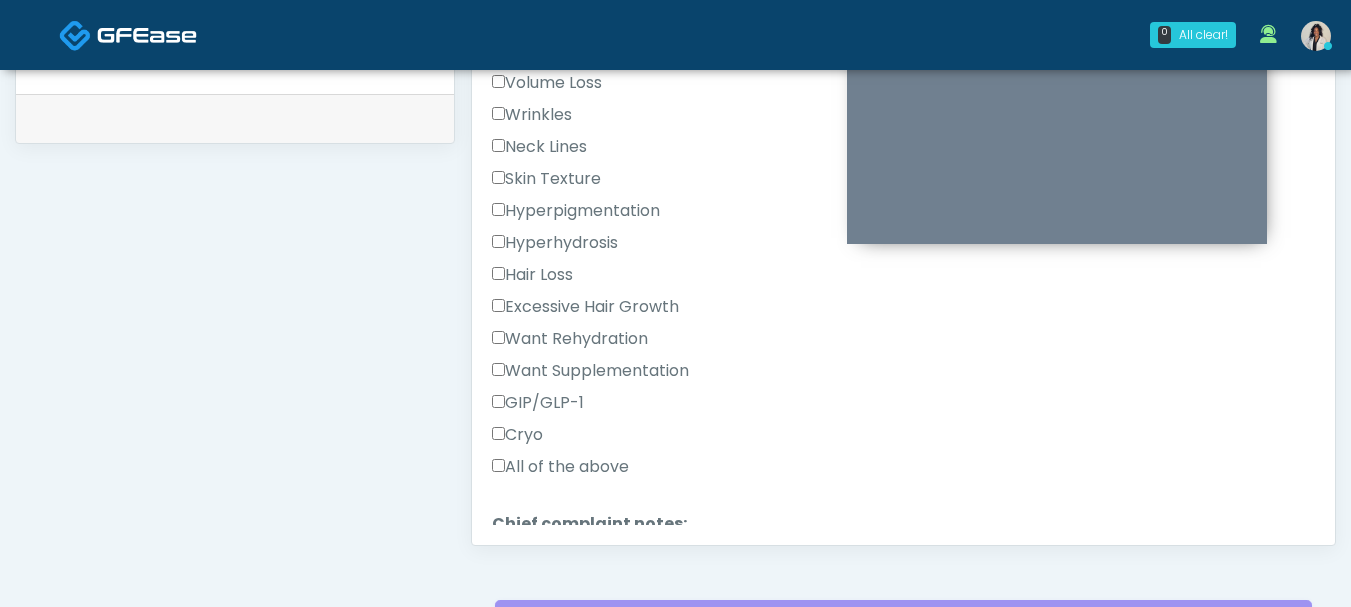 scroll, scrollTop: 555, scrollLeft: 0, axis: vertical 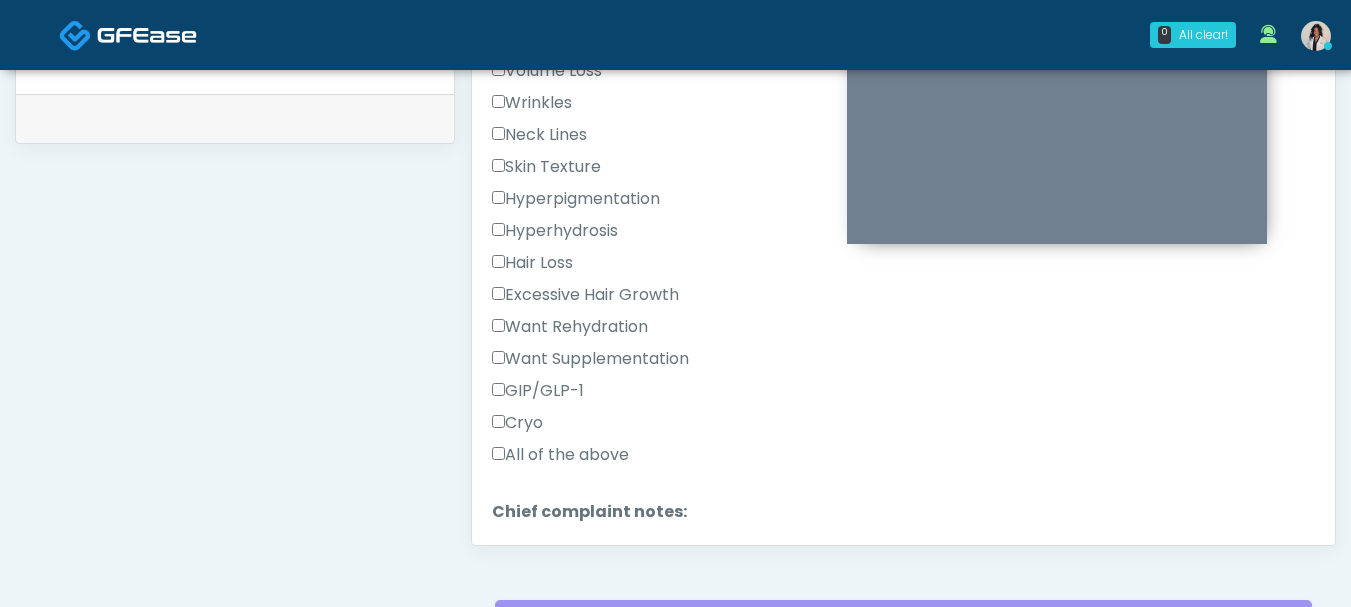 click on "Cryo" at bounding box center [517, 423] 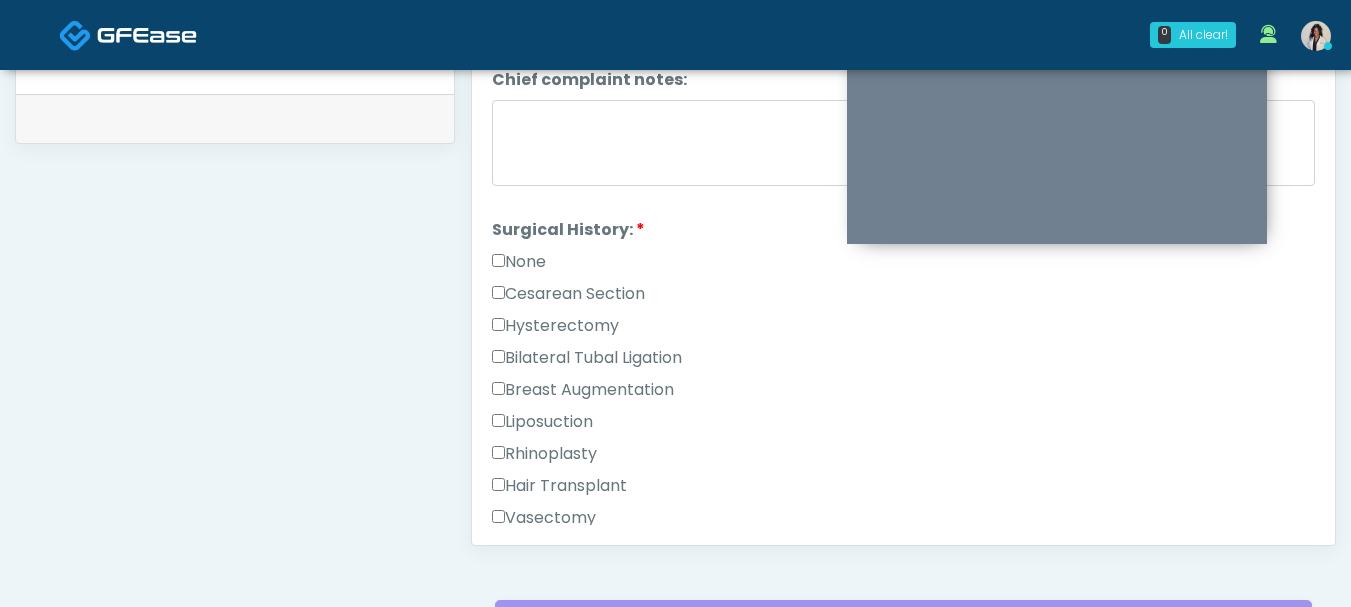 scroll, scrollTop: 1340, scrollLeft: 0, axis: vertical 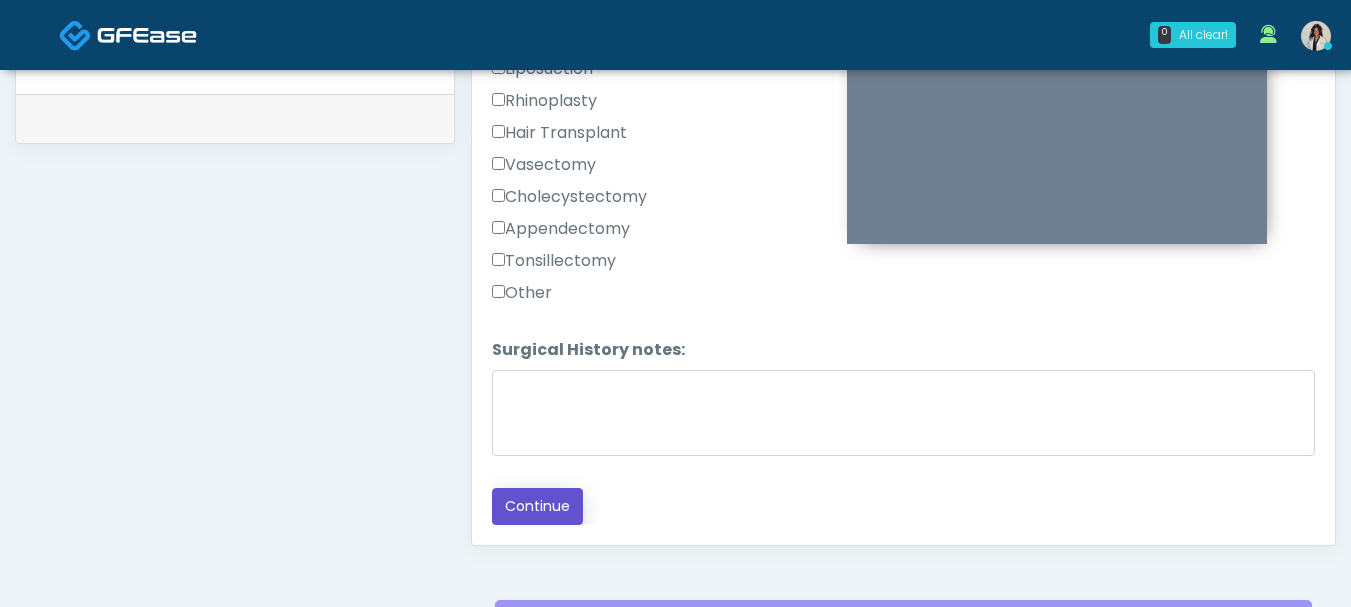 click on "Continue" at bounding box center [537, 506] 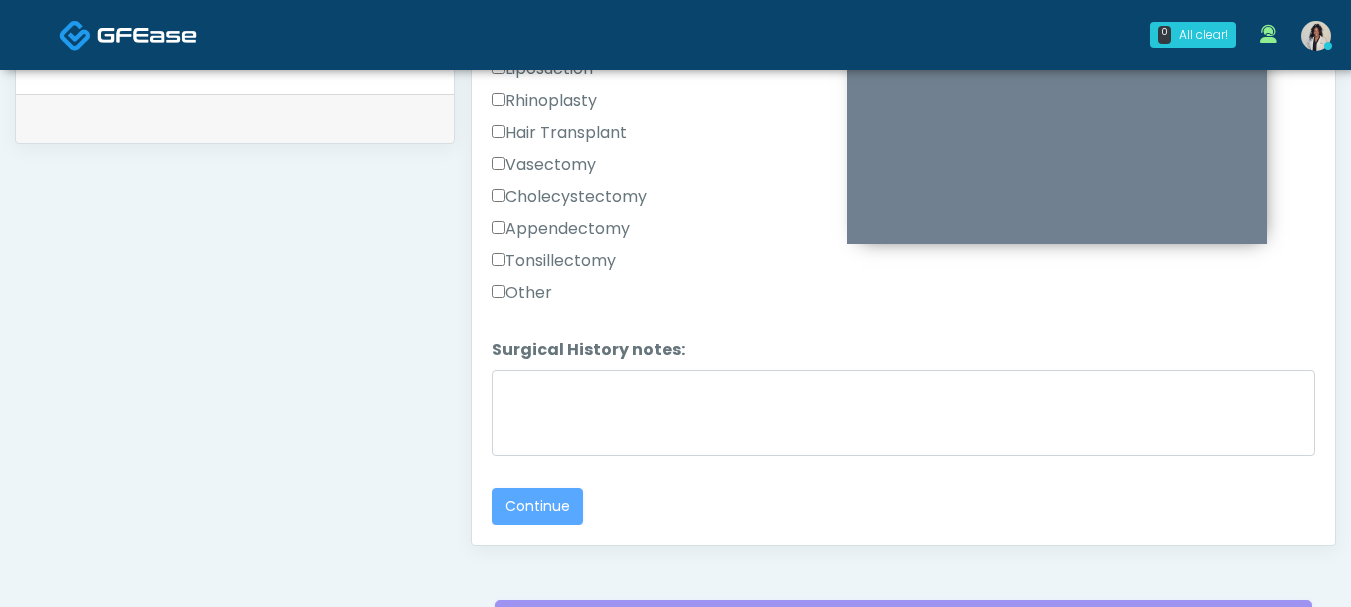 scroll, scrollTop: 0, scrollLeft: 0, axis: both 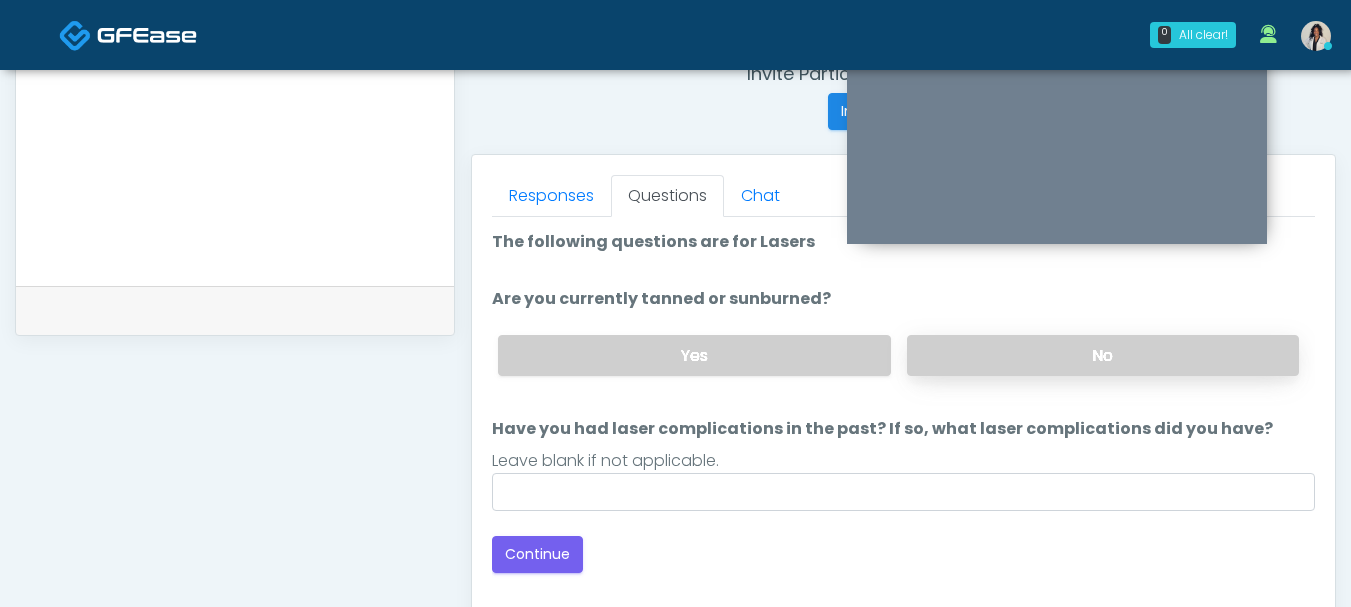 click on "No" at bounding box center (1103, 355) 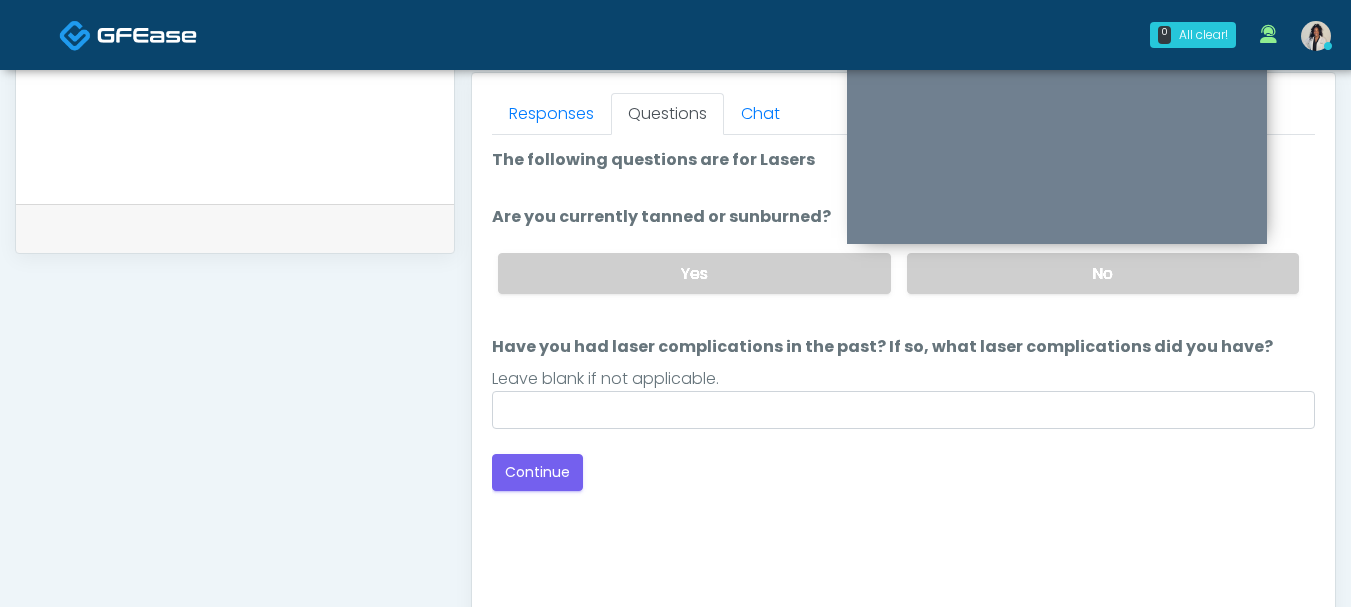 scroll, scrollTop: 874, scrollLeft: 0, axis: vertical 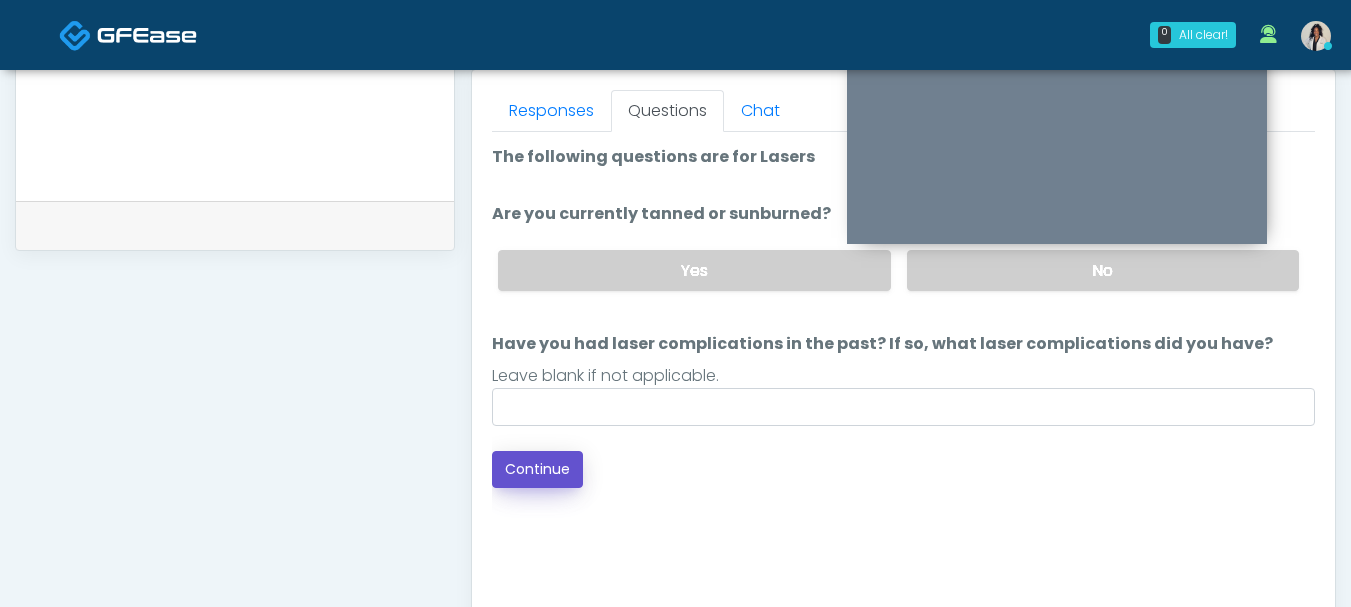 click on "Continue" at bounding box center (537, 469) 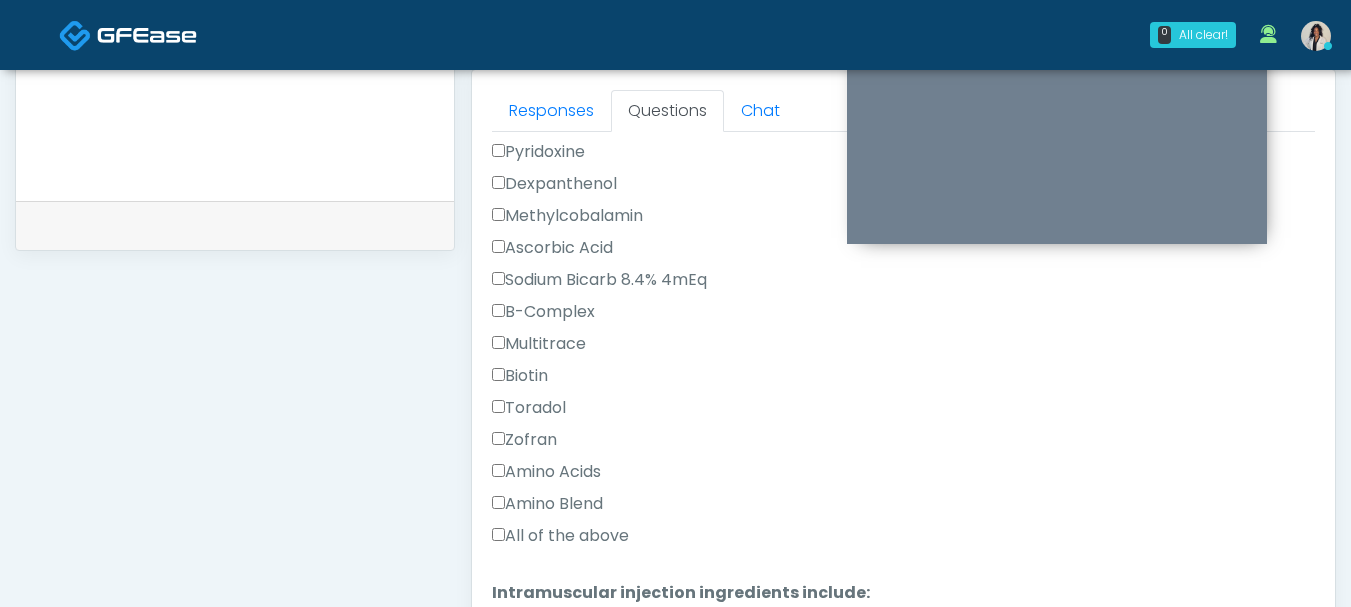 scroll, scrollTop: 705, scrollLeft: 0, axis: vertical 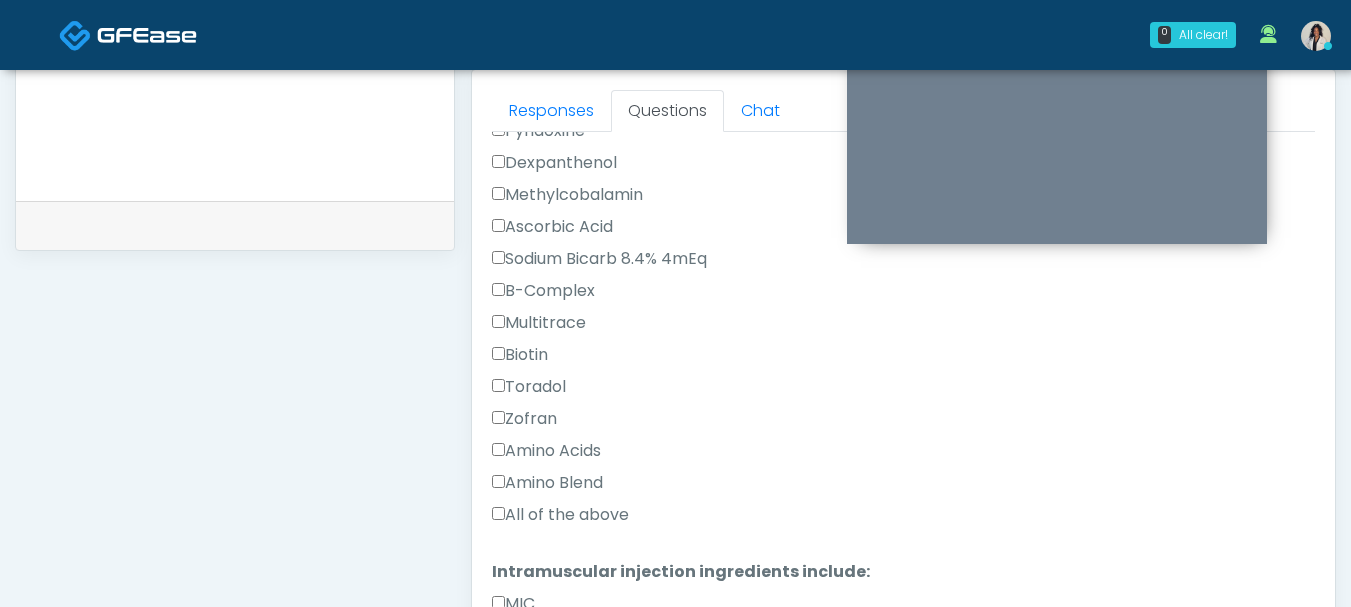 click on "All of the above" at bounding box center [560, 515] 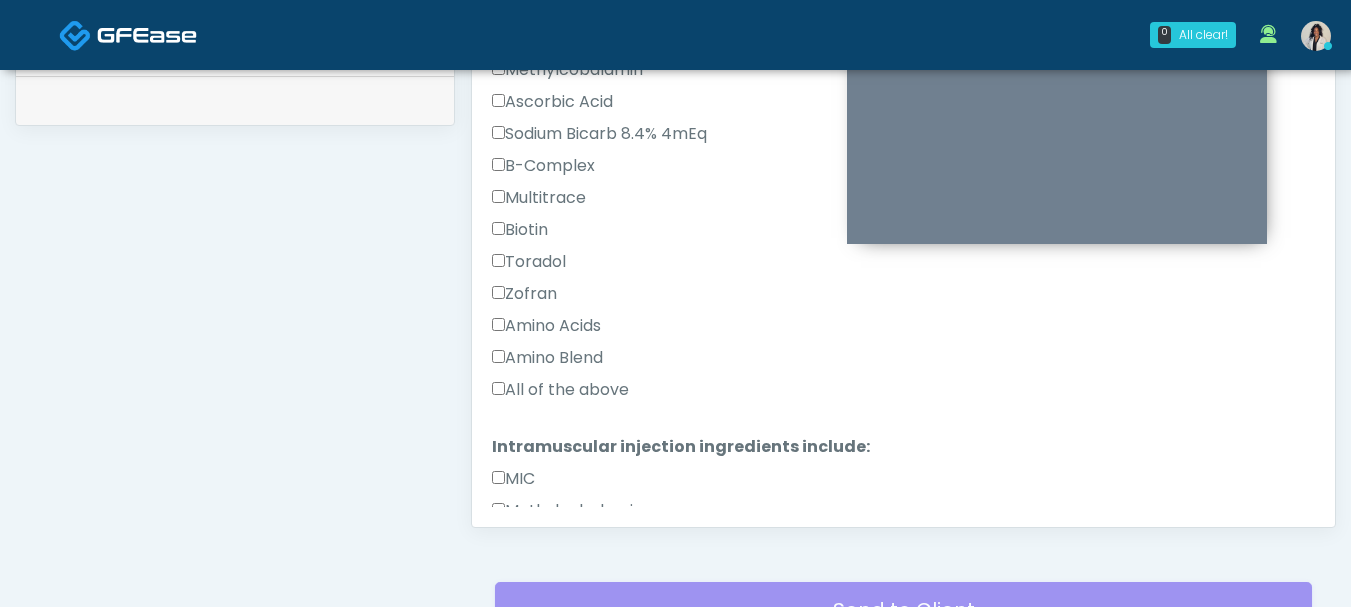 scroll, scrollTop: 1031, scrollLeft: 0, axis: vertical 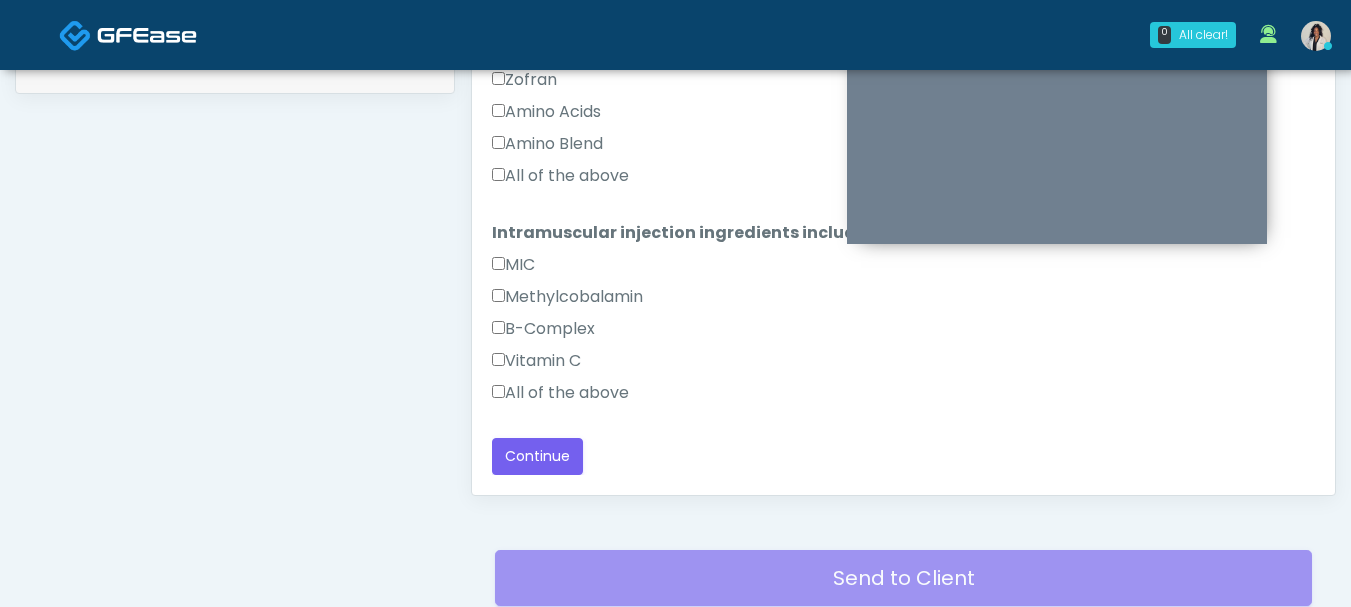 click on "All of the above" at bounding box center (560, 393) 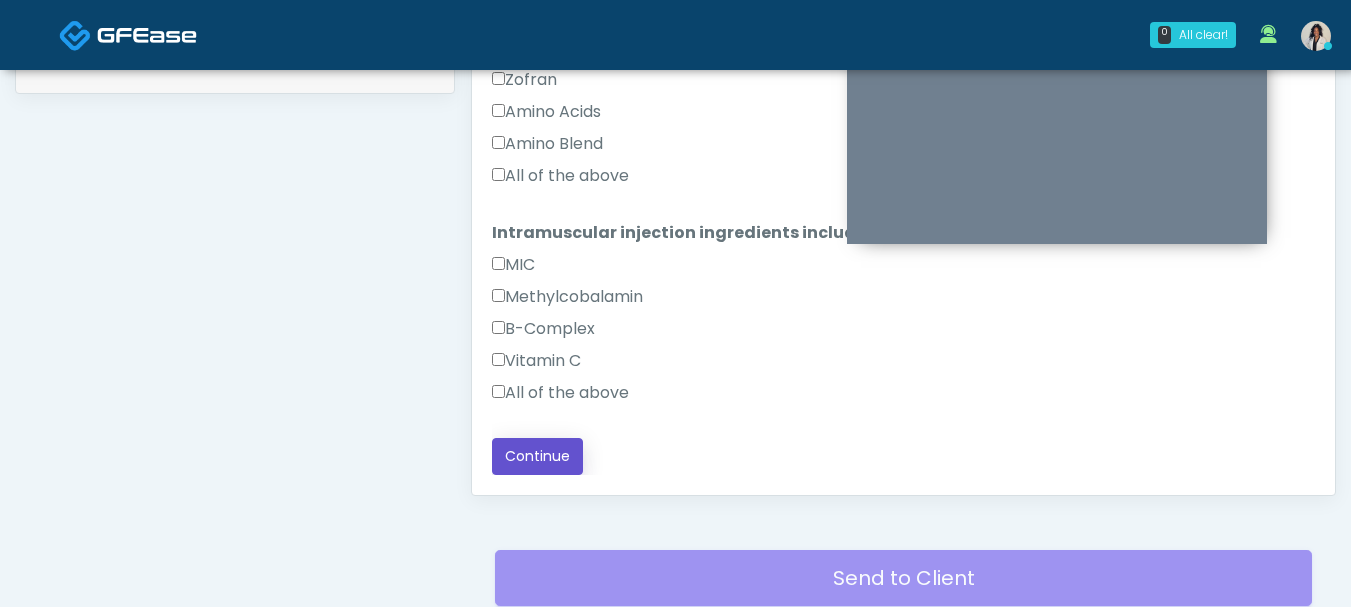 click on "Continue" at bounding box center (537, 456) 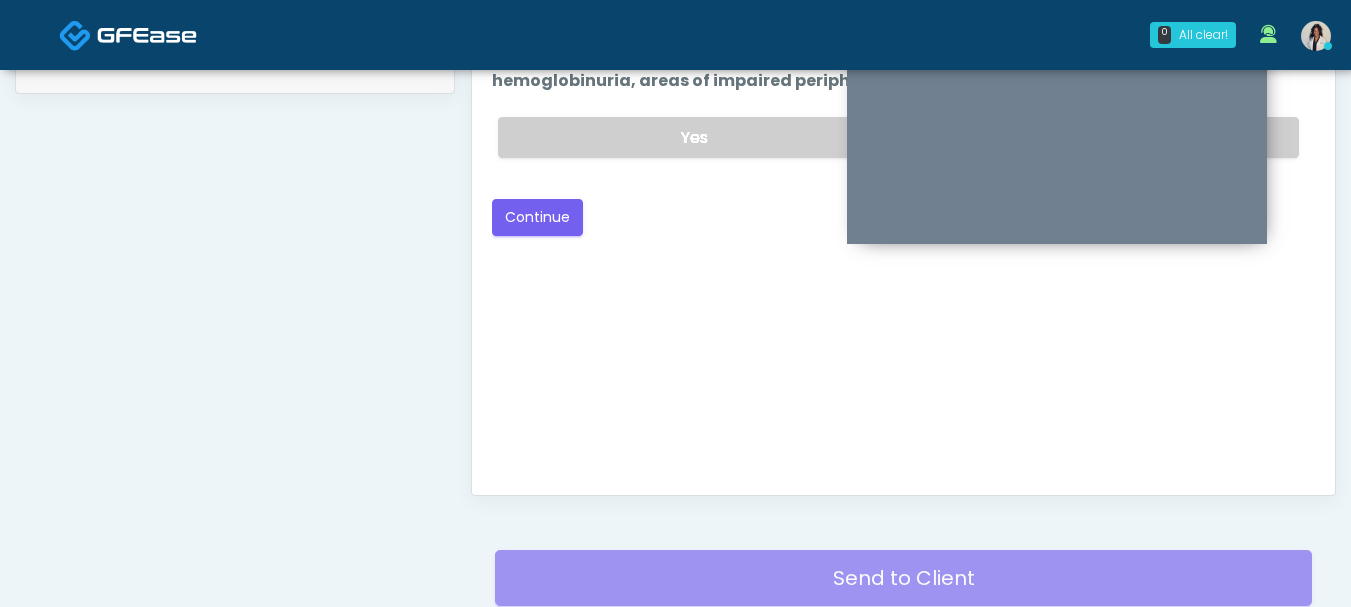 scroll, scrollTop: 0, scrollLeft: 0, axis: both 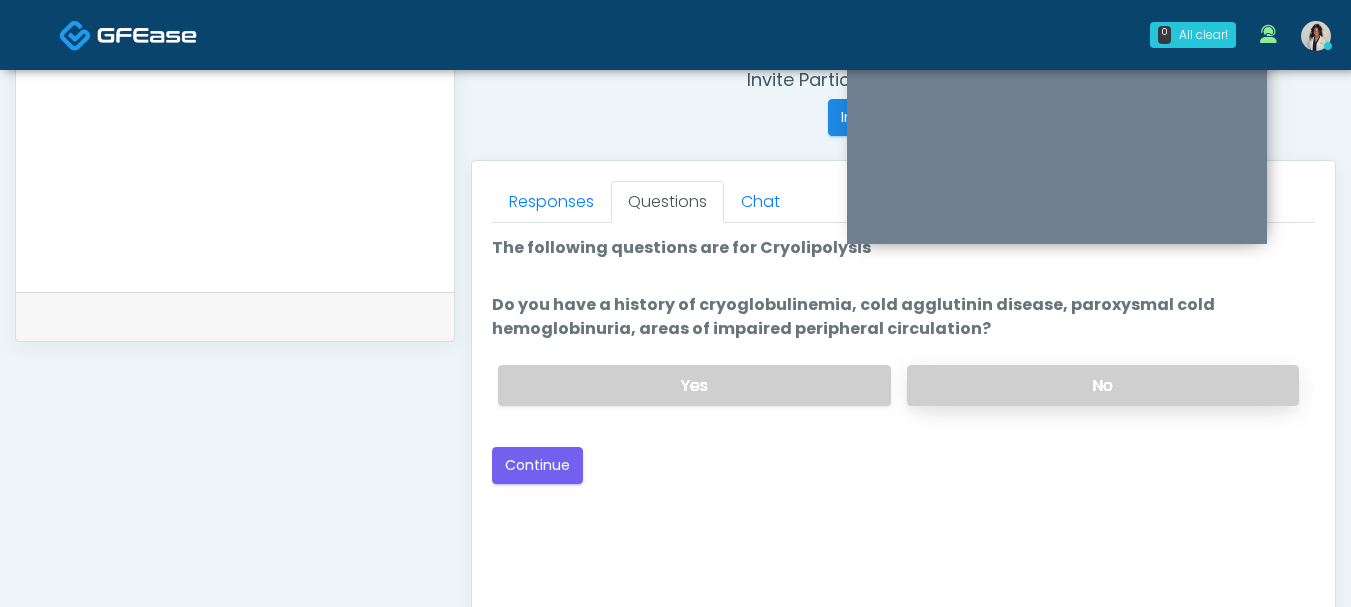 click on "No" at bounding box center [1103, 385] 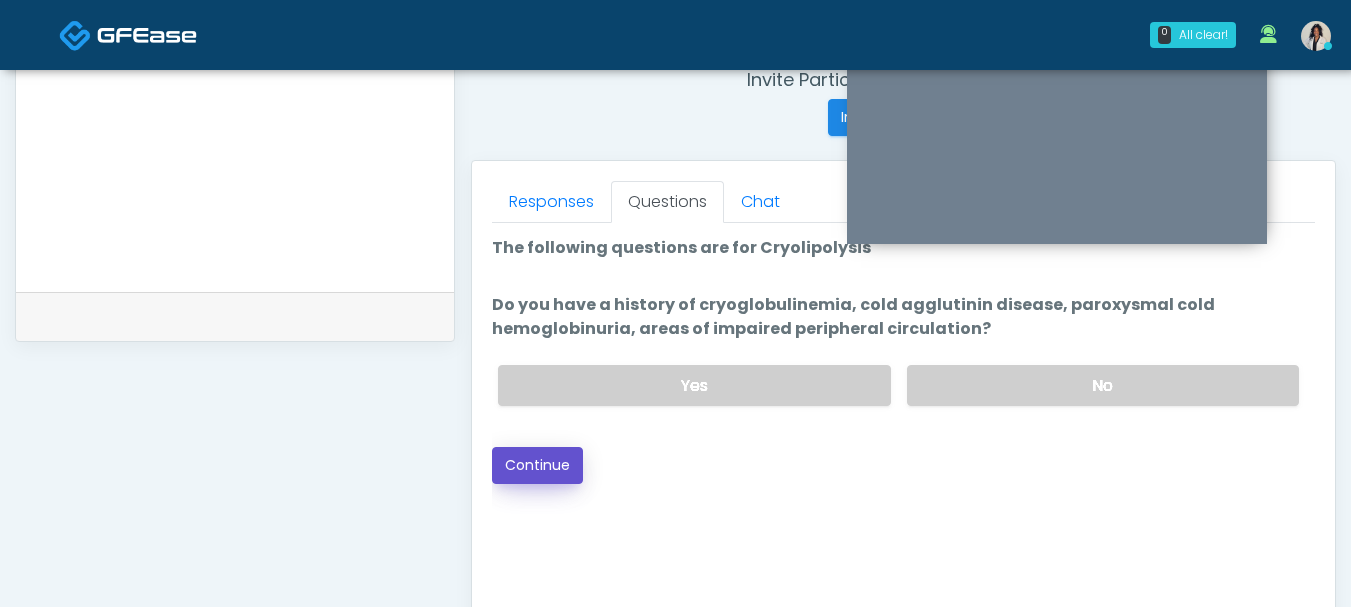 click on "Continue" at bounding box center (537, 465) 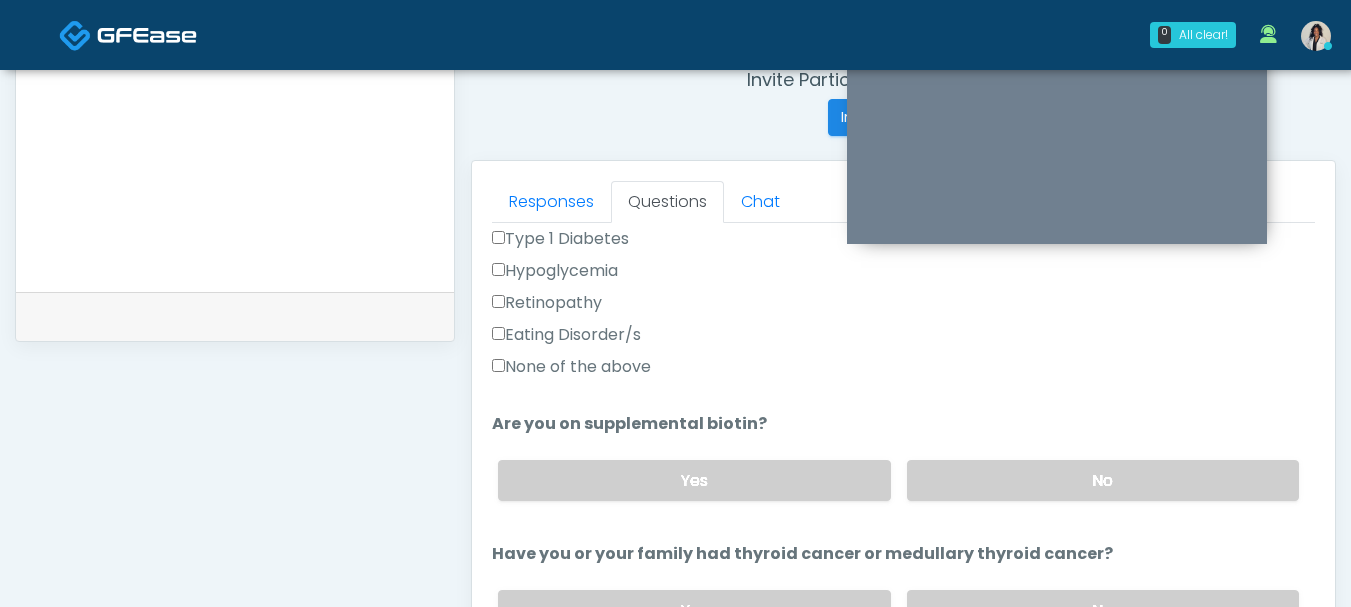scroll, scrollTop: 0, scrollLeft: 0, axis: both 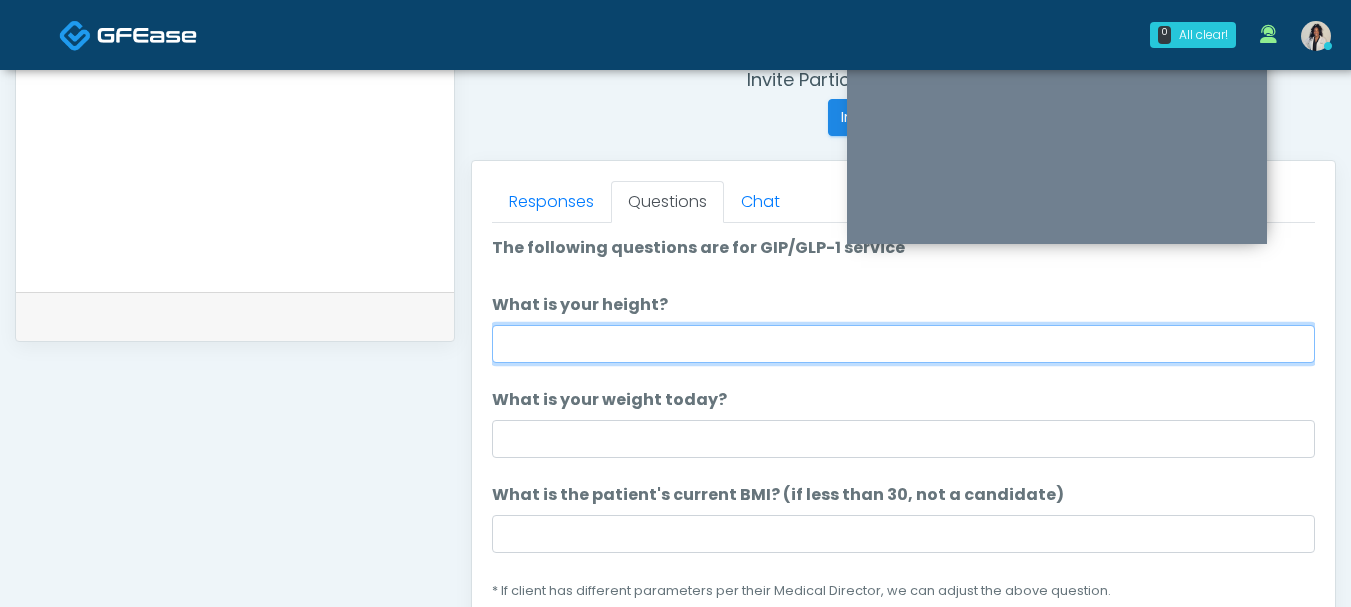 click on "What is your height?" at bounding box center (903, 344) 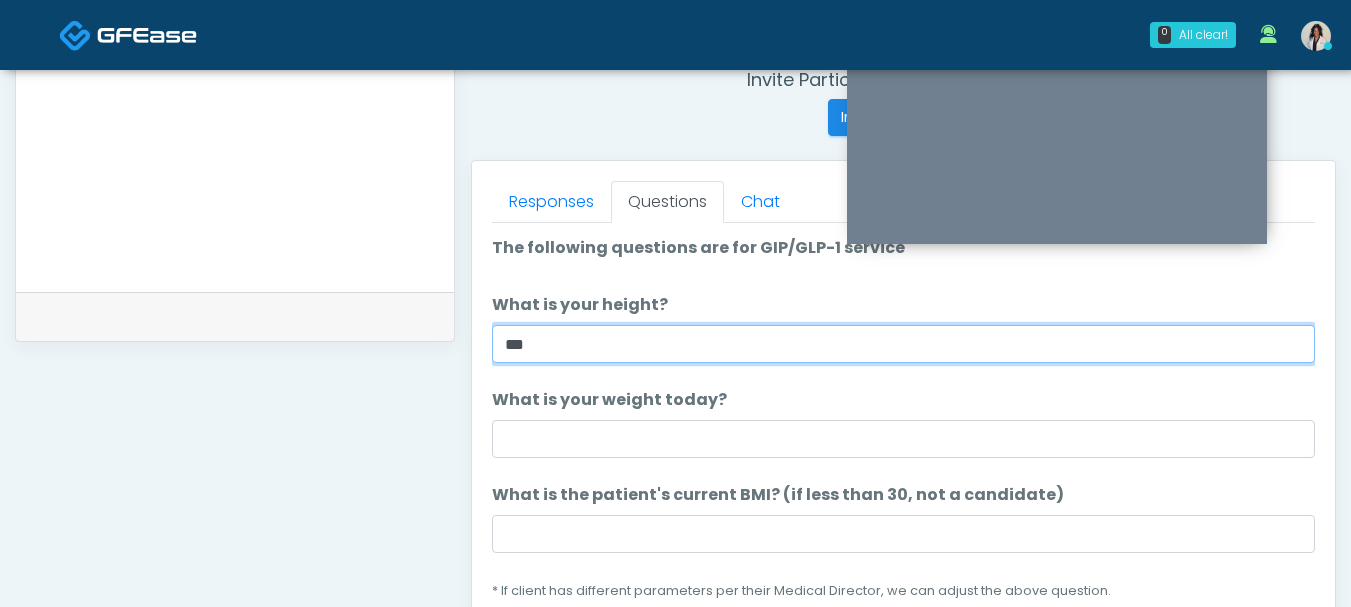 type on "***" 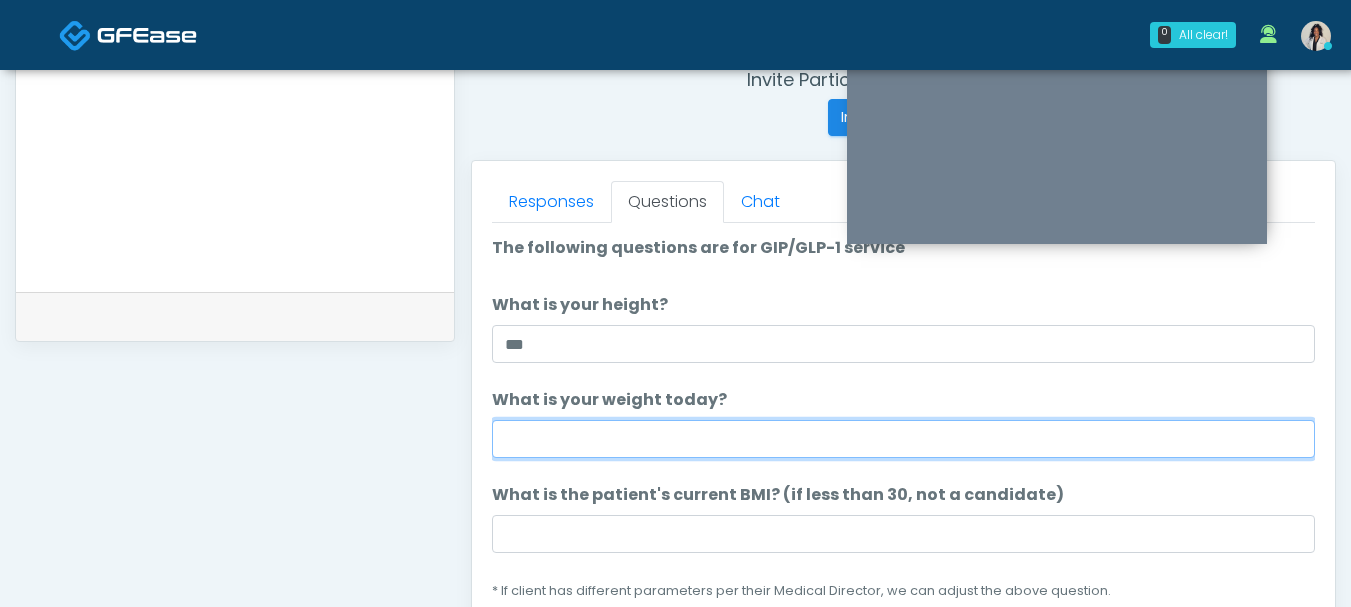 click on "What is your weight today?" at bounding box center (903, 439) 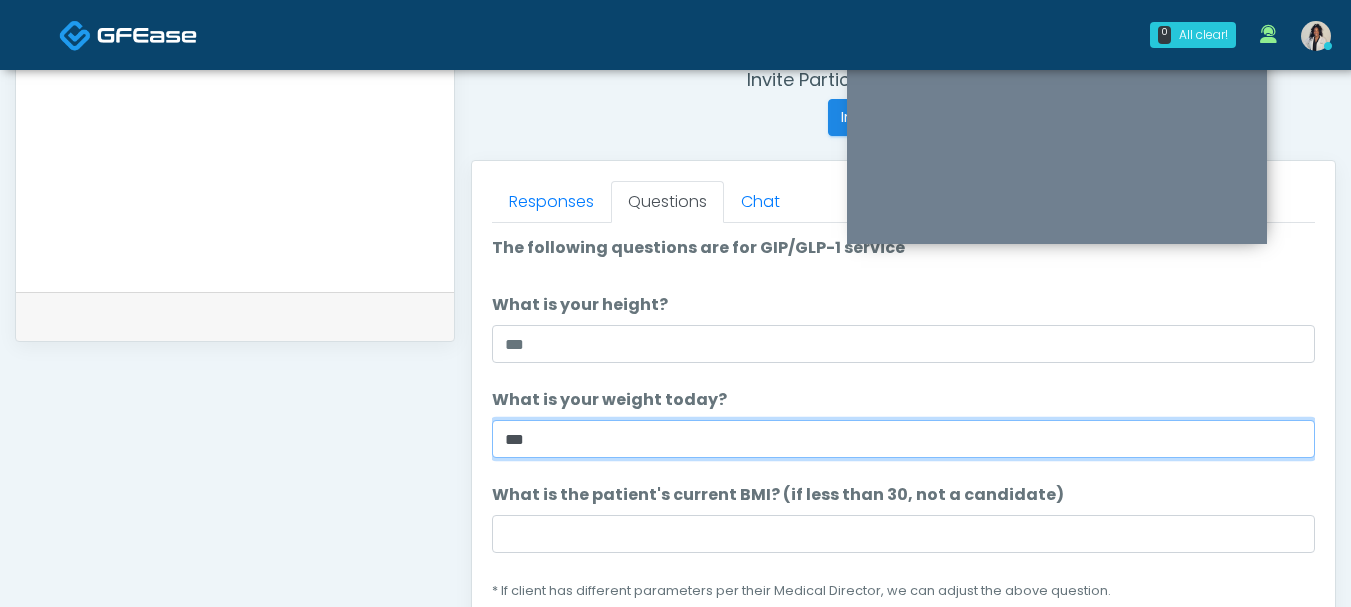 type on "***" 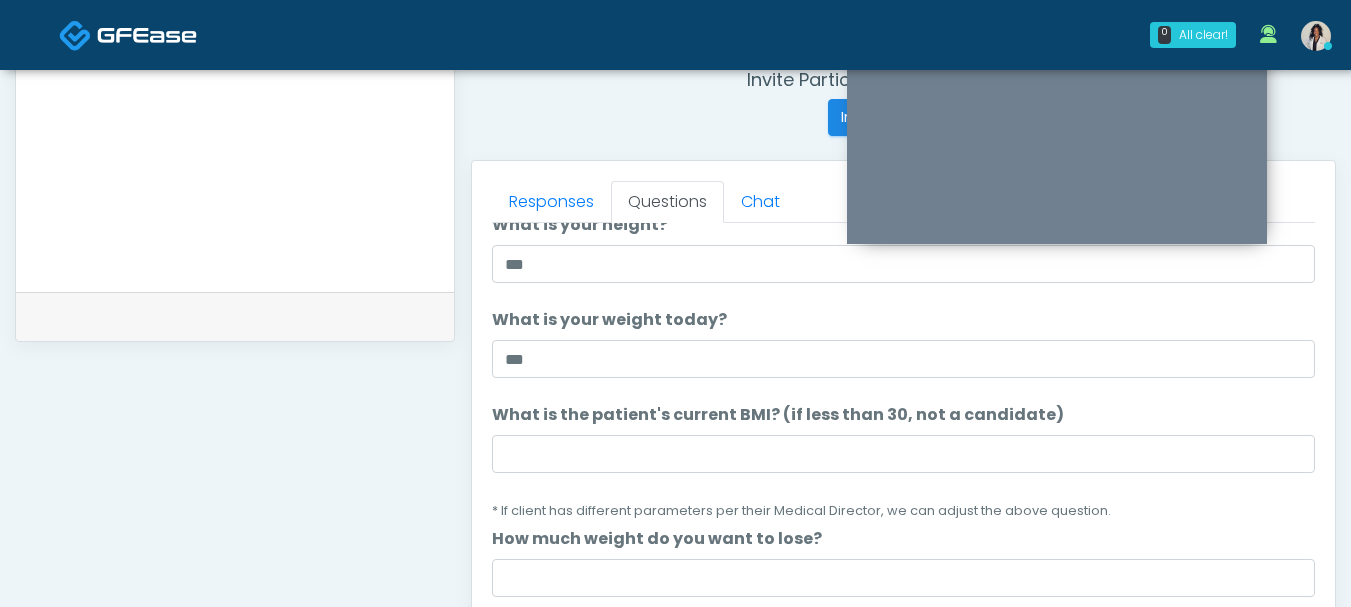 scroll, scrollTop: 114, scrollLeft: 0, axis: vertical 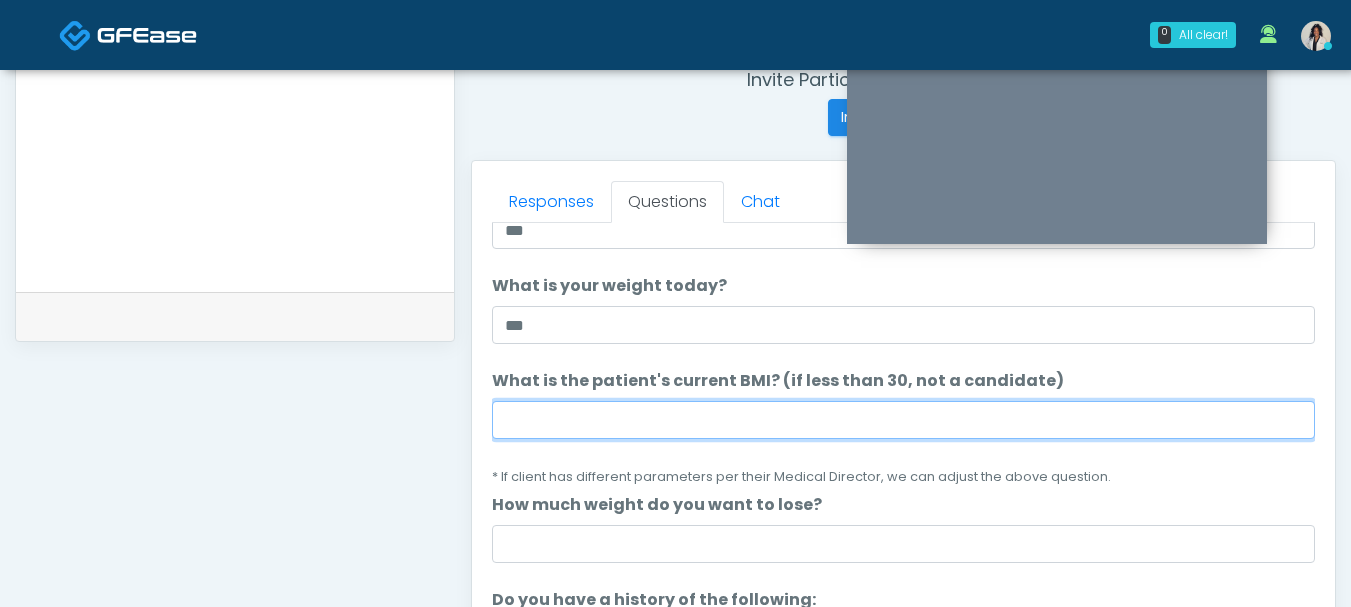 click on "What is the patient's current BMI? (if less than 30, not a candidate)" at bounding box center (903, 420) 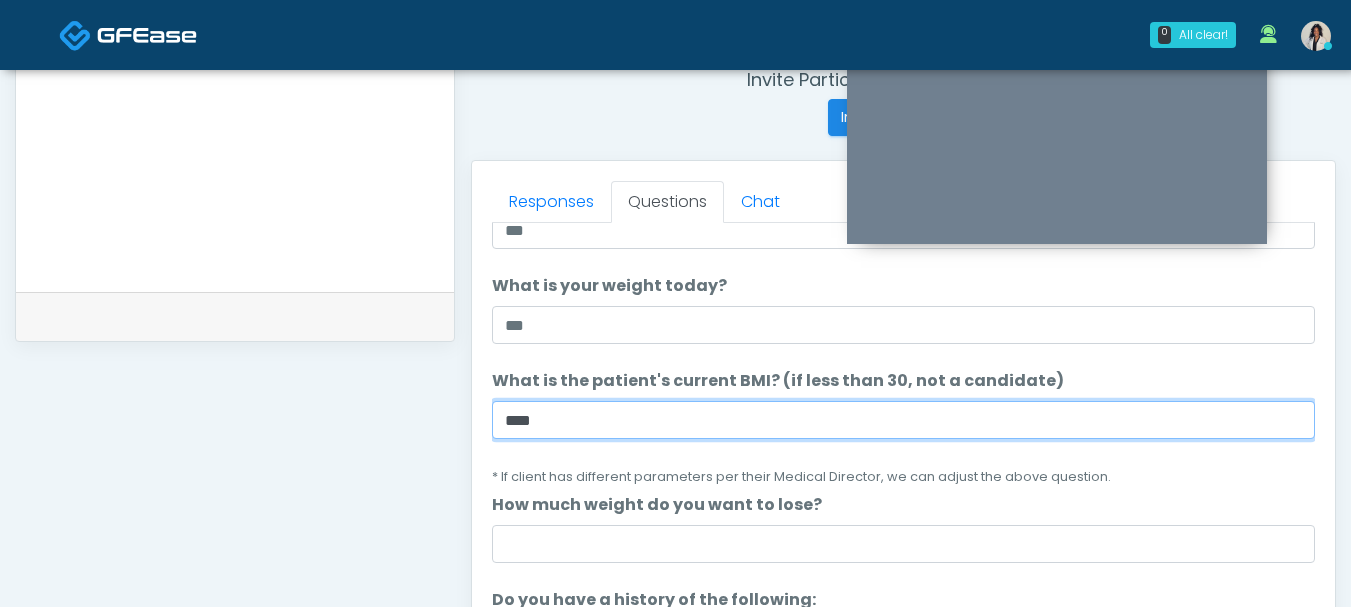 type on "****" 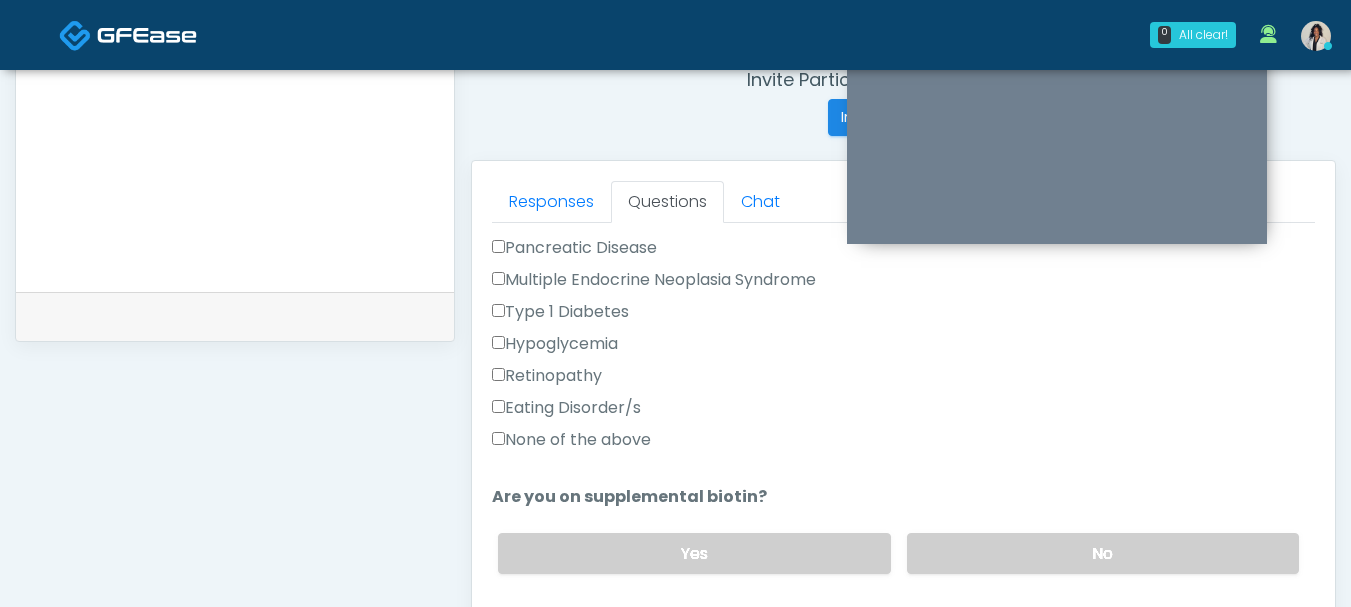 scroll, scrollTop: 579, scrollLeft: 0, axis: vertical 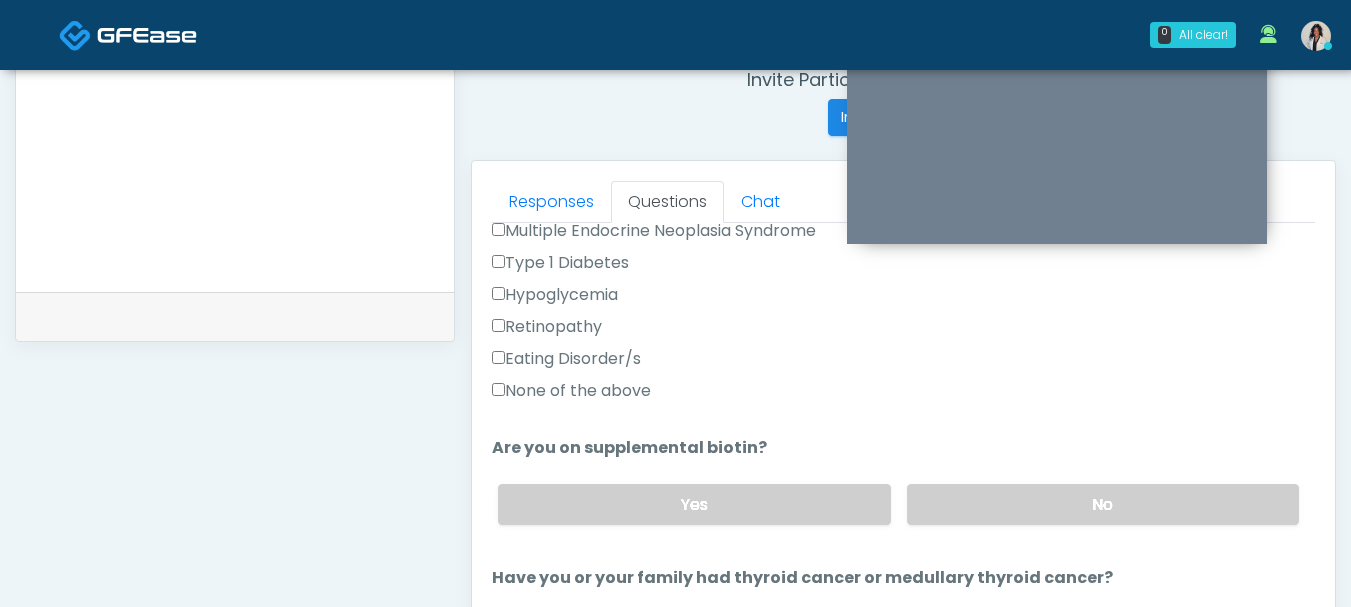 click on "None of the above" at bounding box center (571, 391) 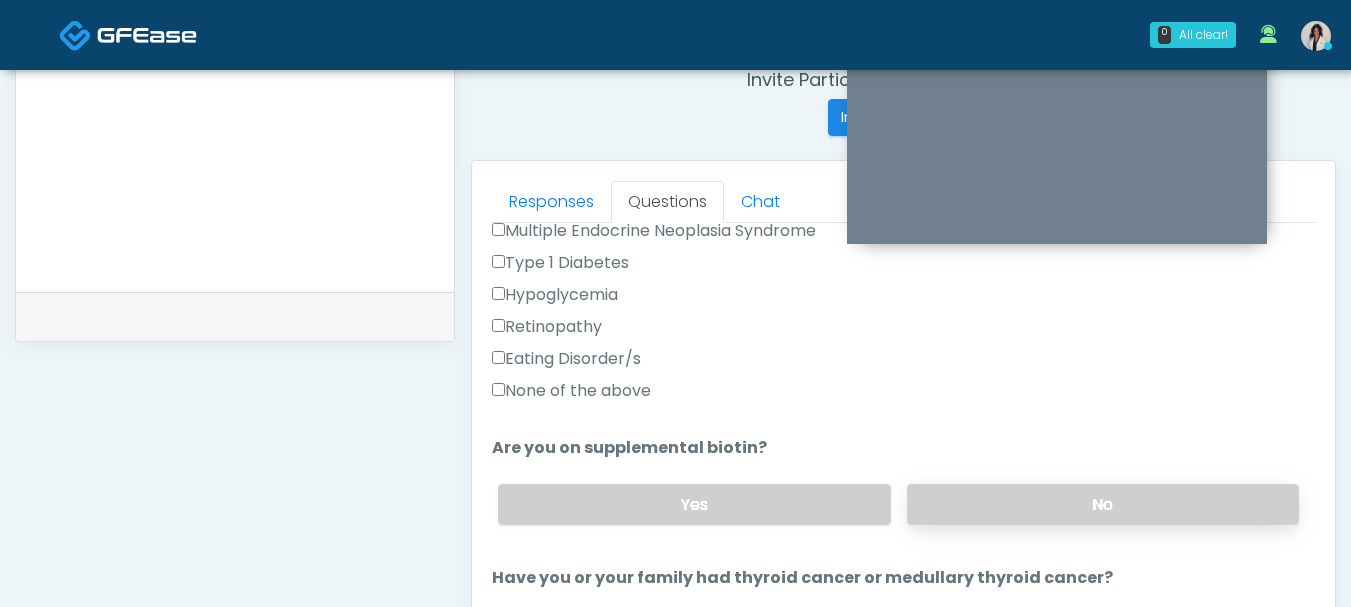 click on "No" at bounding box center [1103, 504] 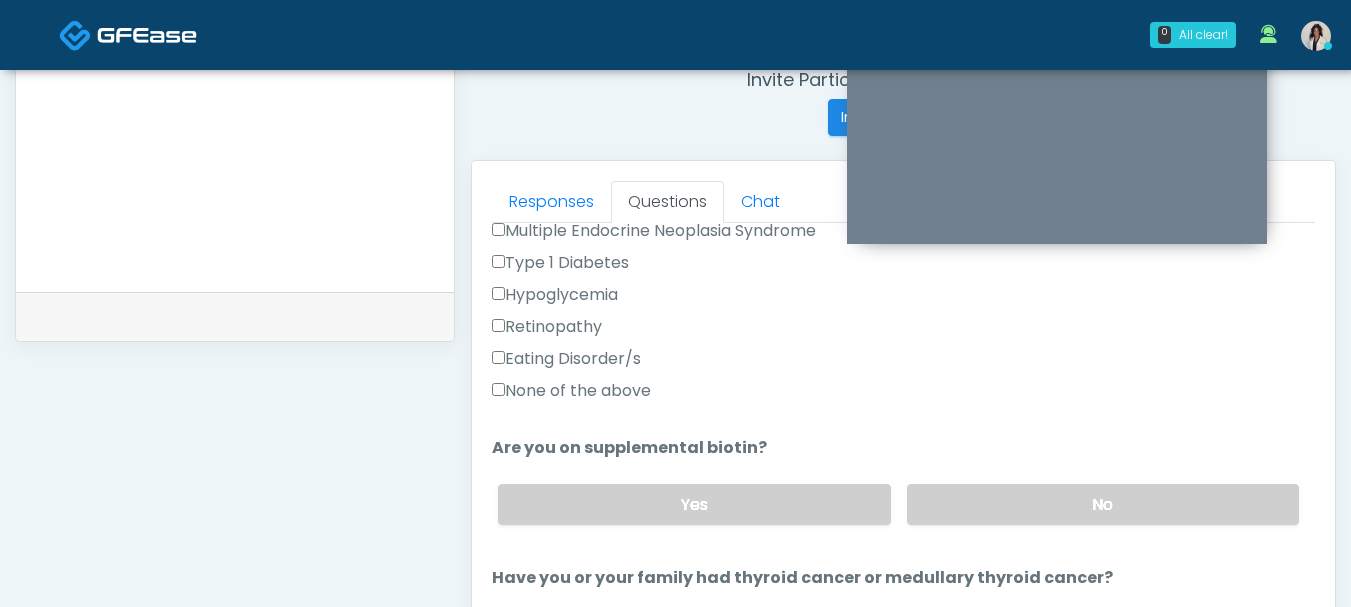scroll, scrollTop: 940, scrollLeft: 0, axis: vertical 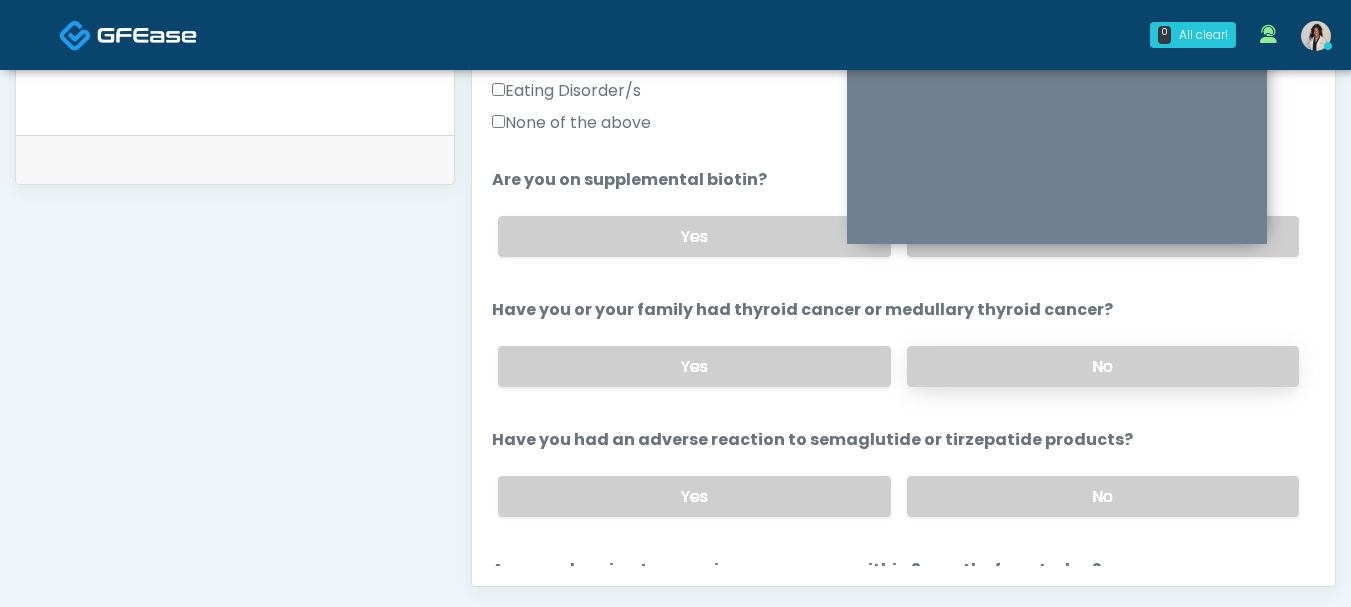 click on "No" at bounding box center (1103, 366) 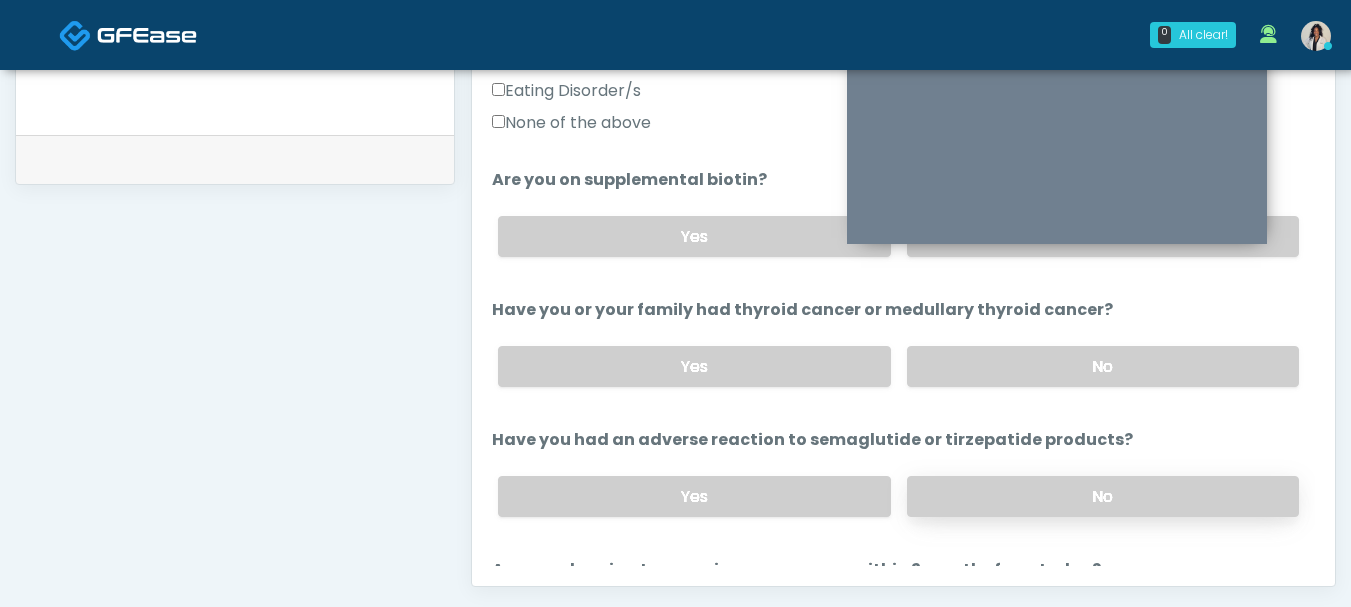 click on "No" at bounding box center (1103, 496) 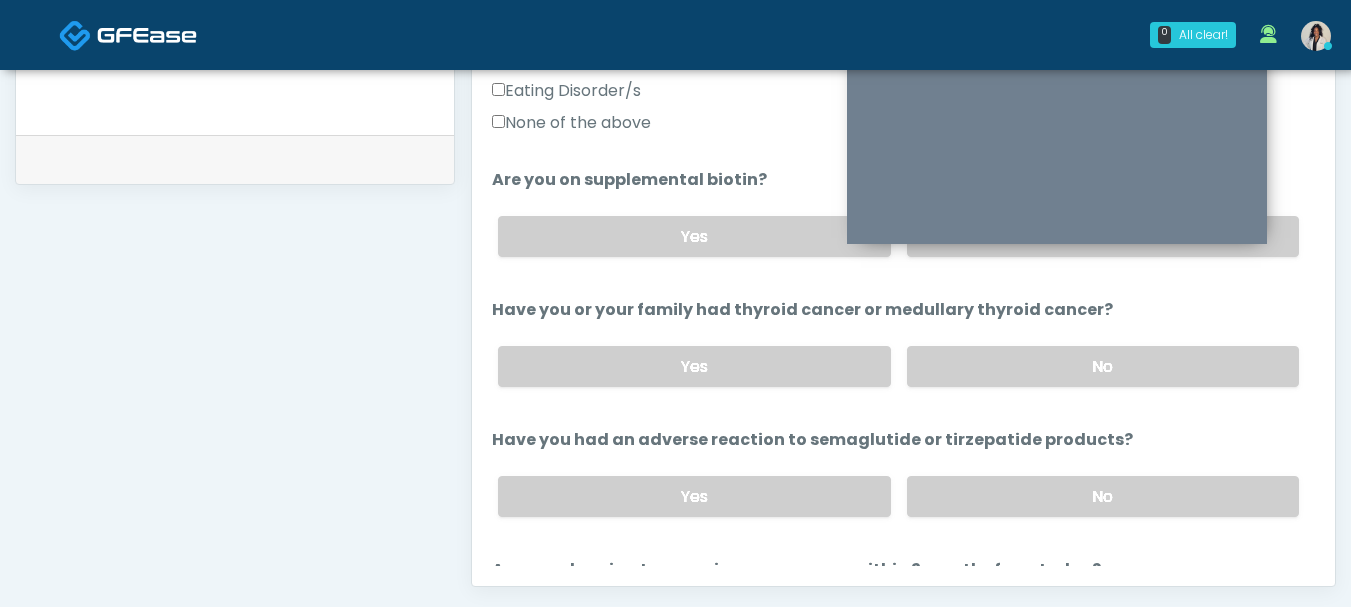 scroll, scrollTop: 811, scrollLeft: 0, axis: vertical 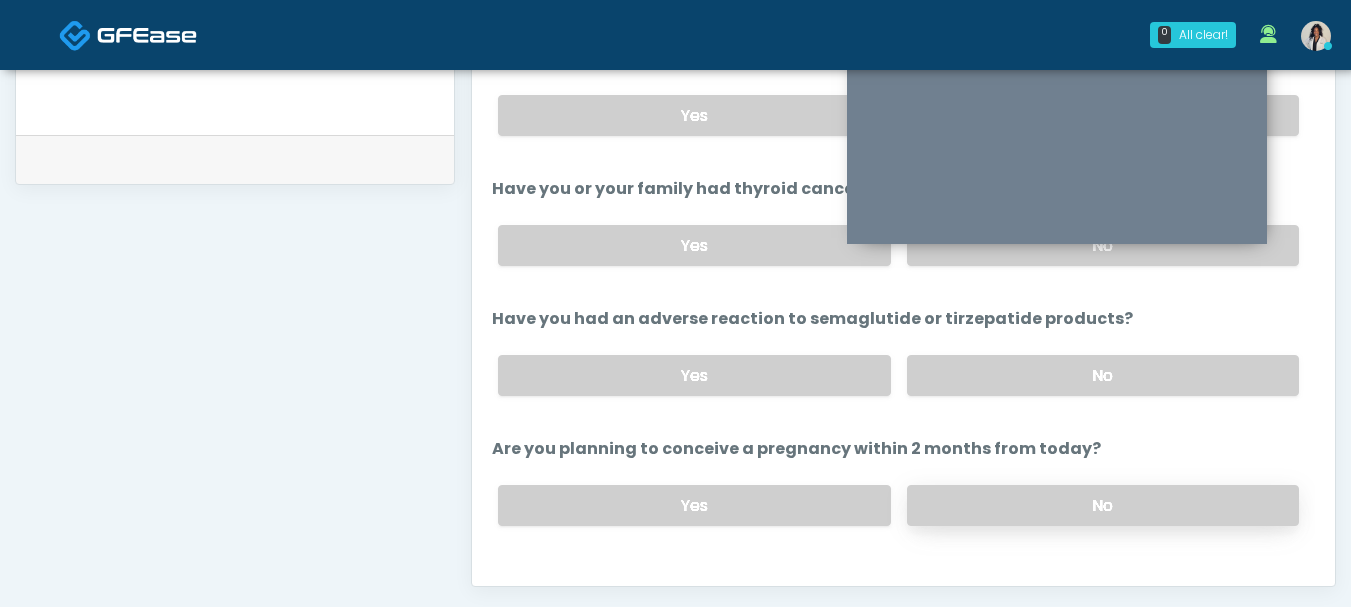 click on "No" at bounding box center [1103, 505] 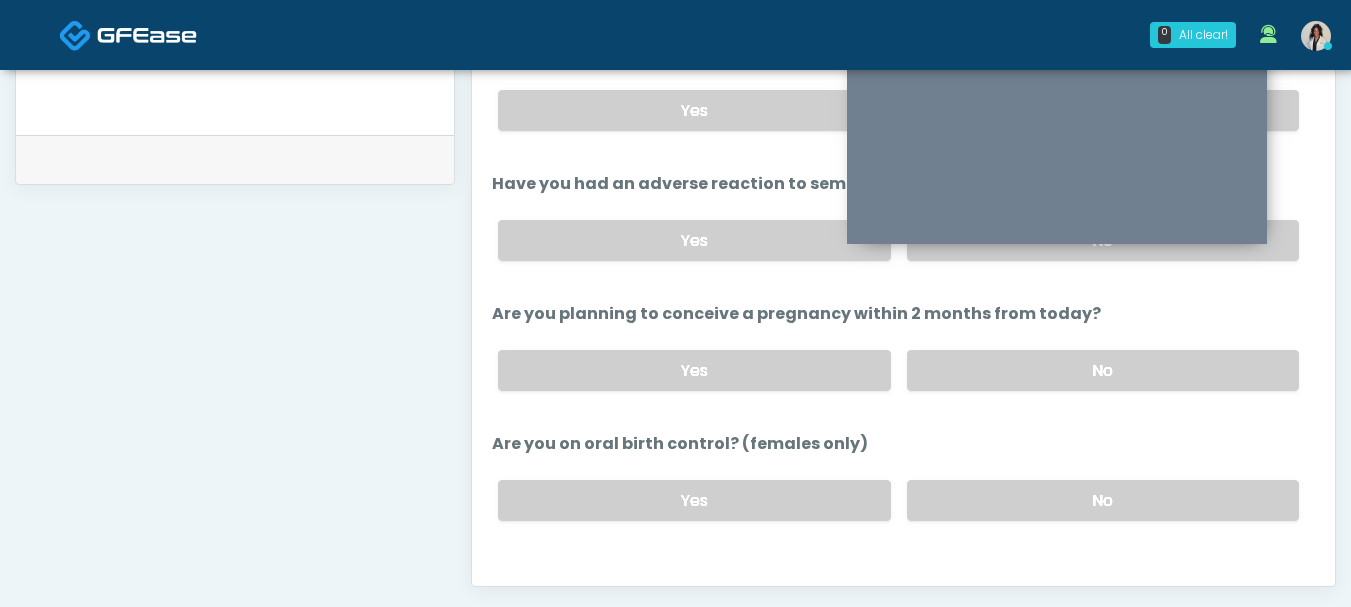 scroll, scrollTop: 963, scrollLeft: 0, axis: vertical 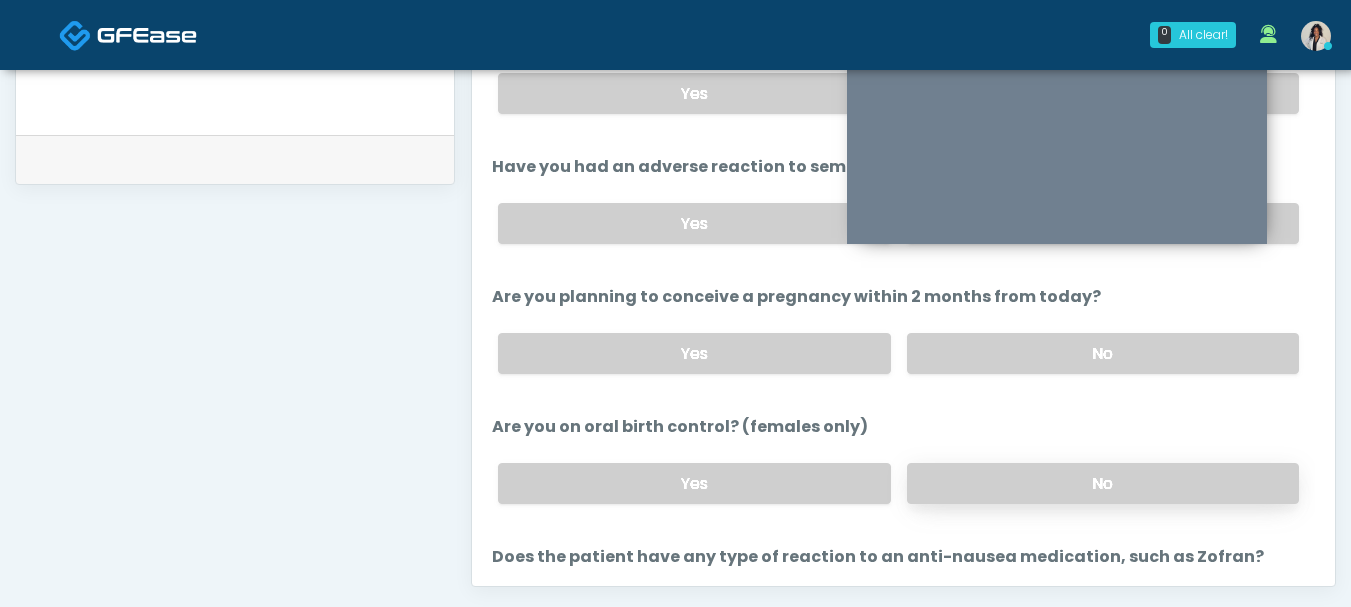 click on "No" at bounding box center (1103, 483) 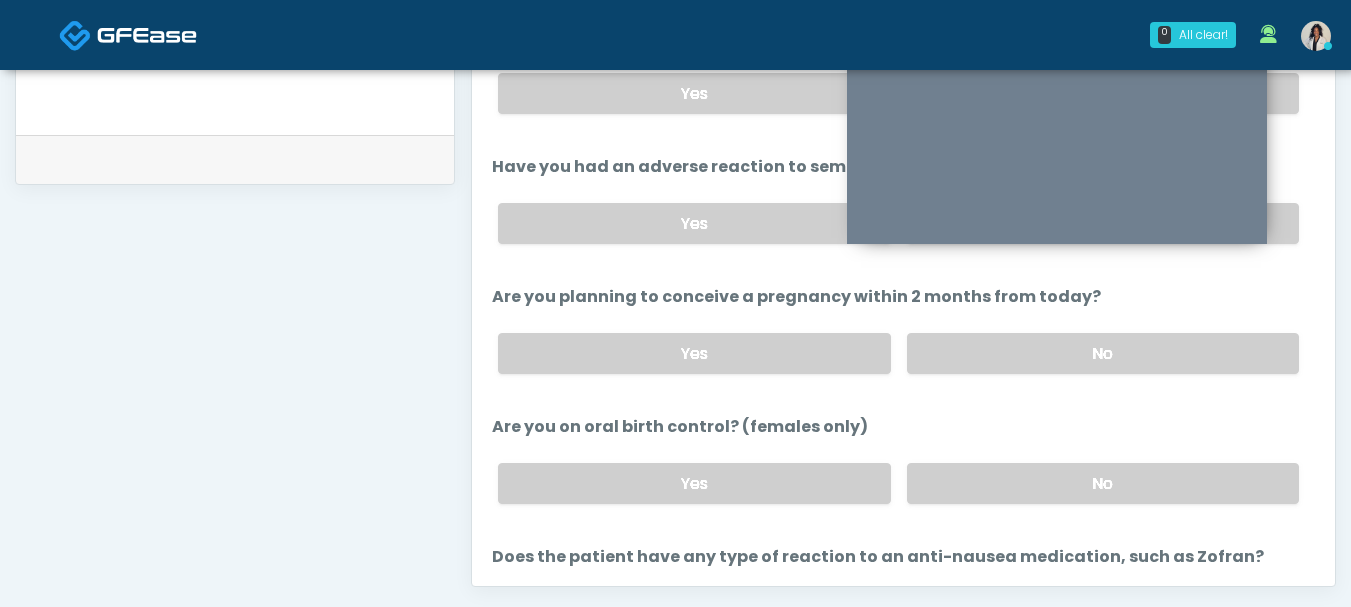 scroll, scrollTop: 1109, scrollLeft: 0, axis: vertical 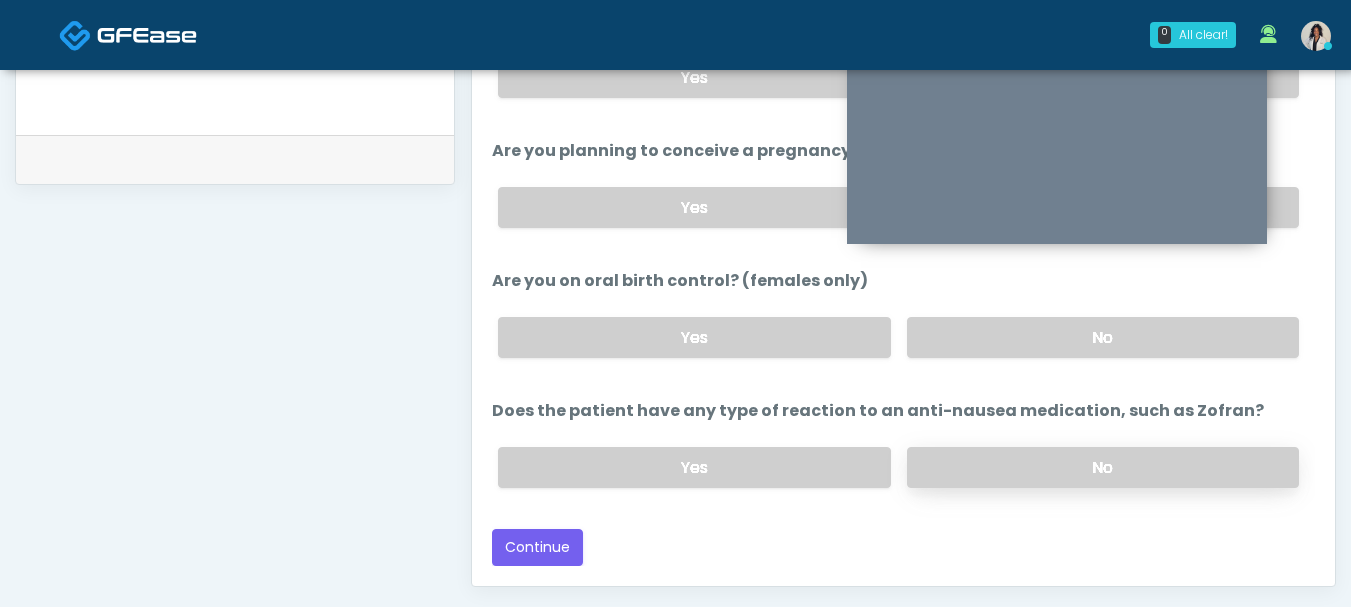 click on "No" at bounding box center (1103, 467) 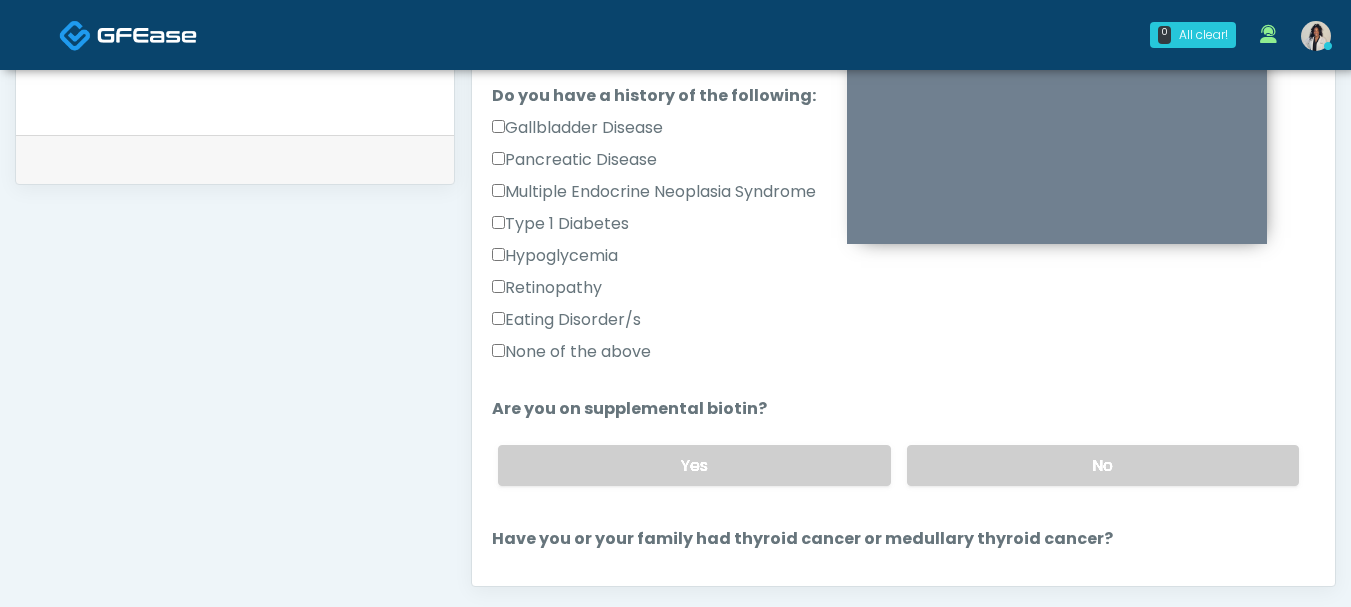 scroll, scrollTop: 1109, scrollLeft: 0, axis: vertical 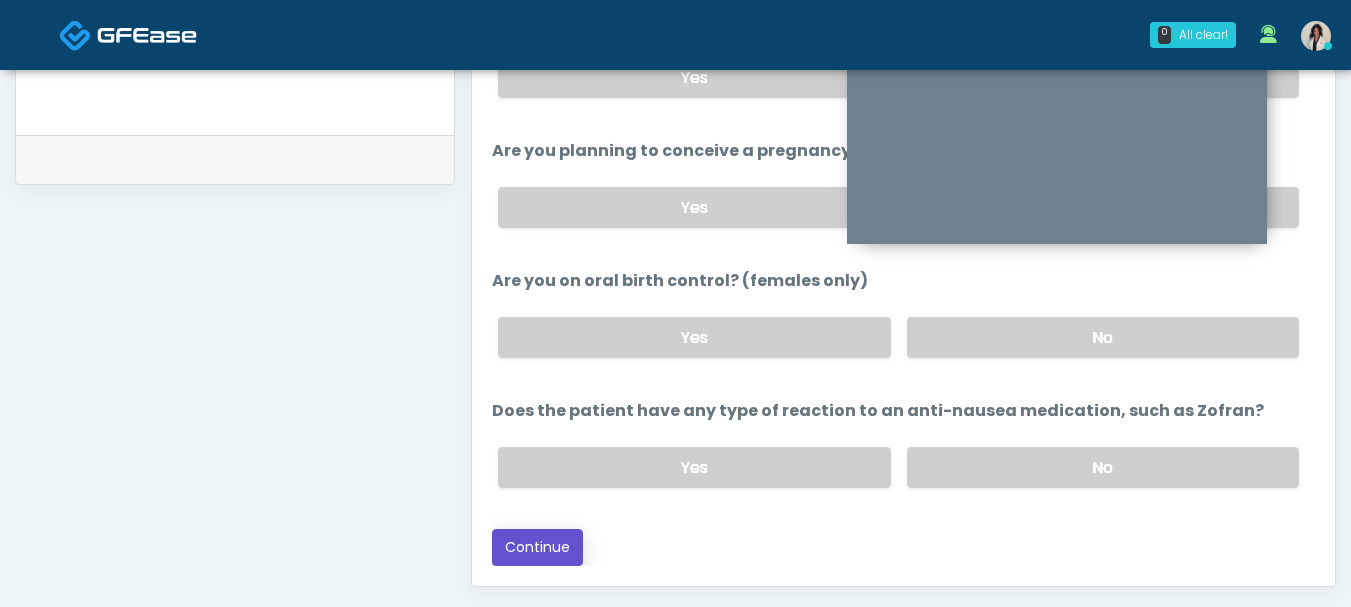 click on "Continue" at bounding box center [537, 547] 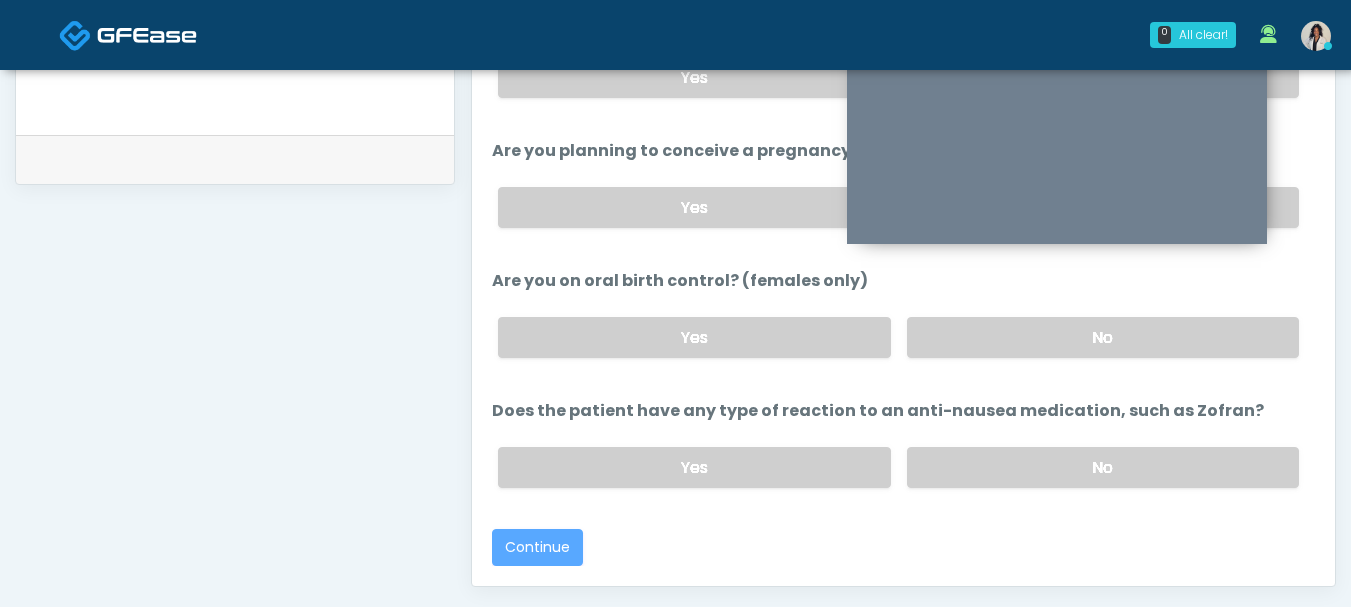 scroll, scrollTop: 1075, scrollLeft: 0, axis: vertical 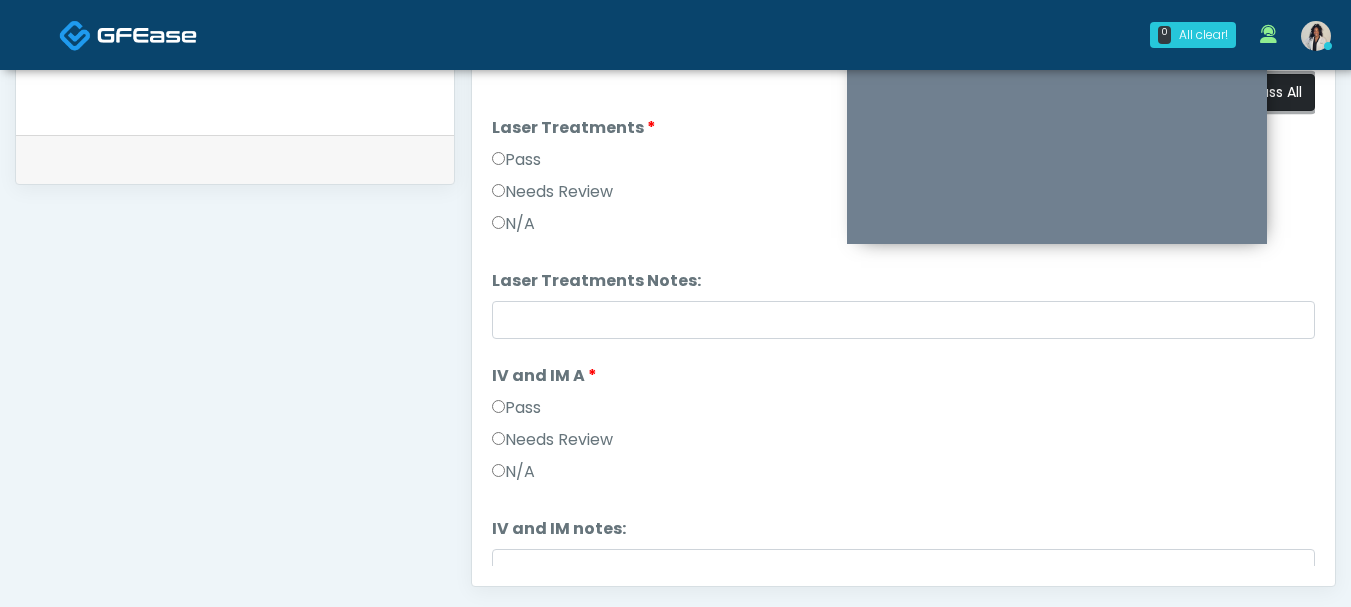 click on "Pass All" at bounding box center (1277, 92) 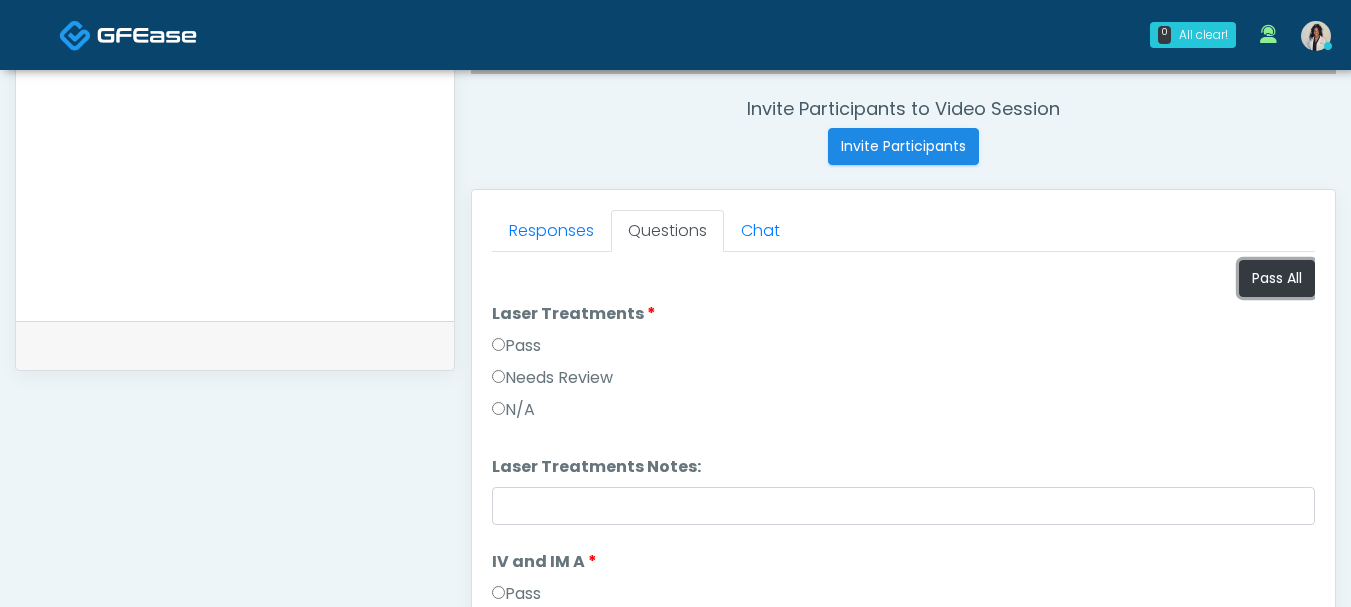 scroll, scrollTop: 764, scrollLeft: 0, axis: vertical 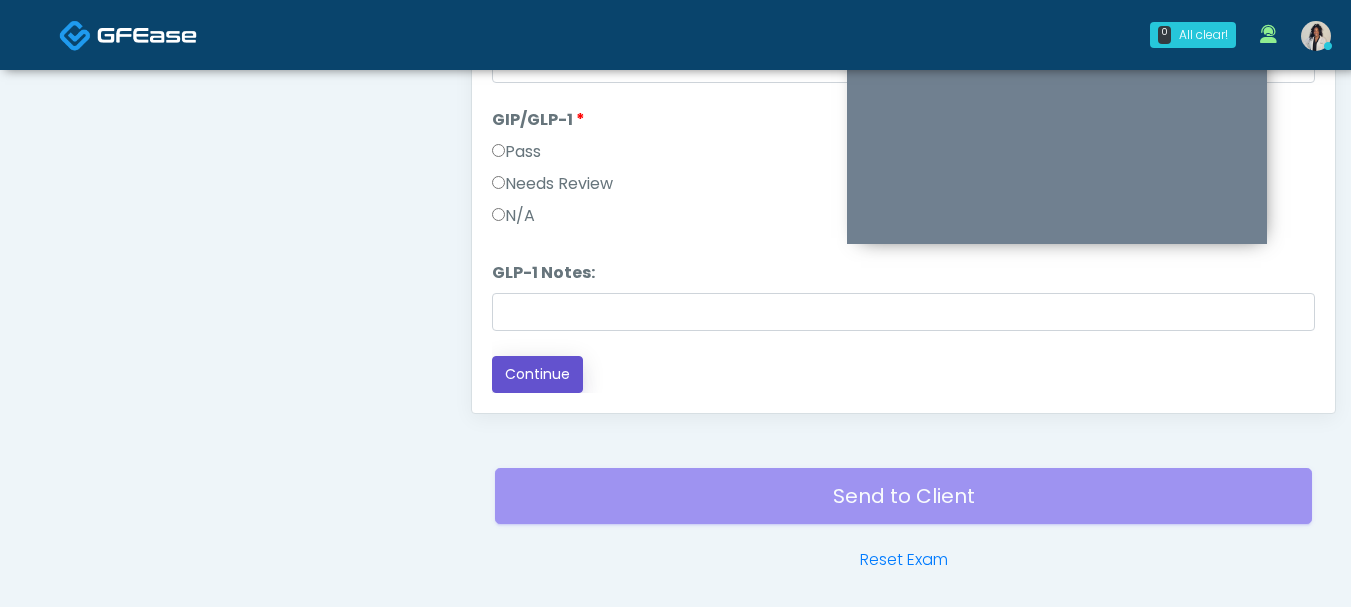 click on "Continue" at bounding box center (537, 374) 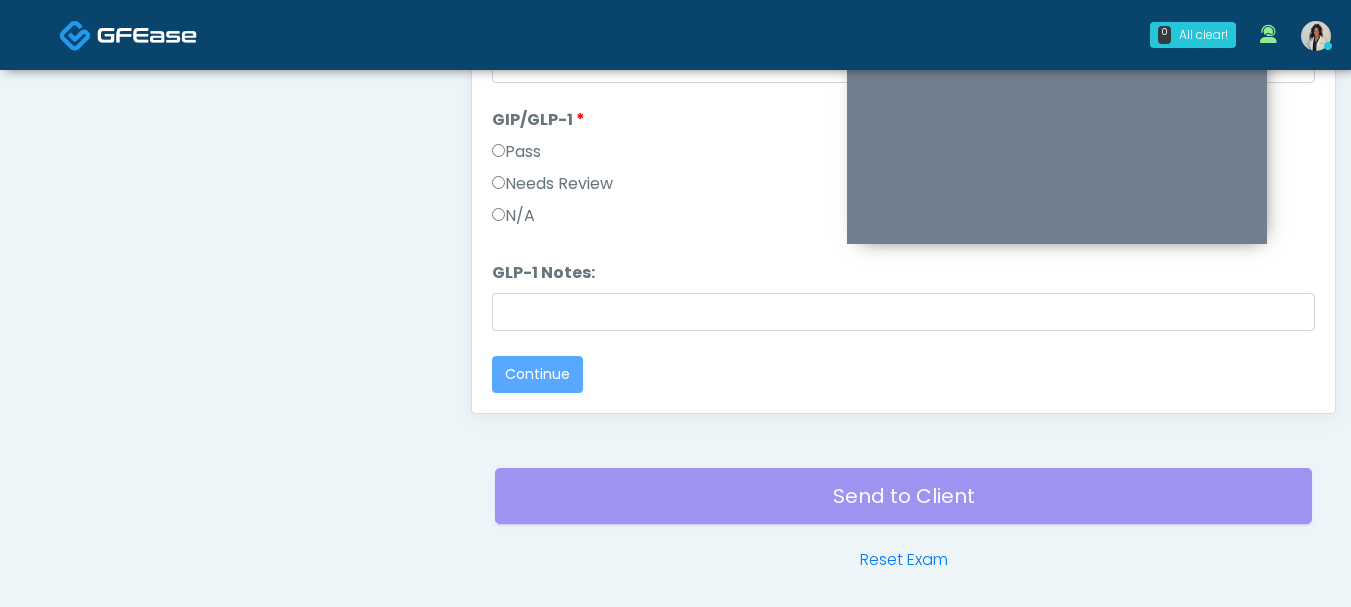 scroll, scrollTop: 0, scrollLeft: 0, axis: both 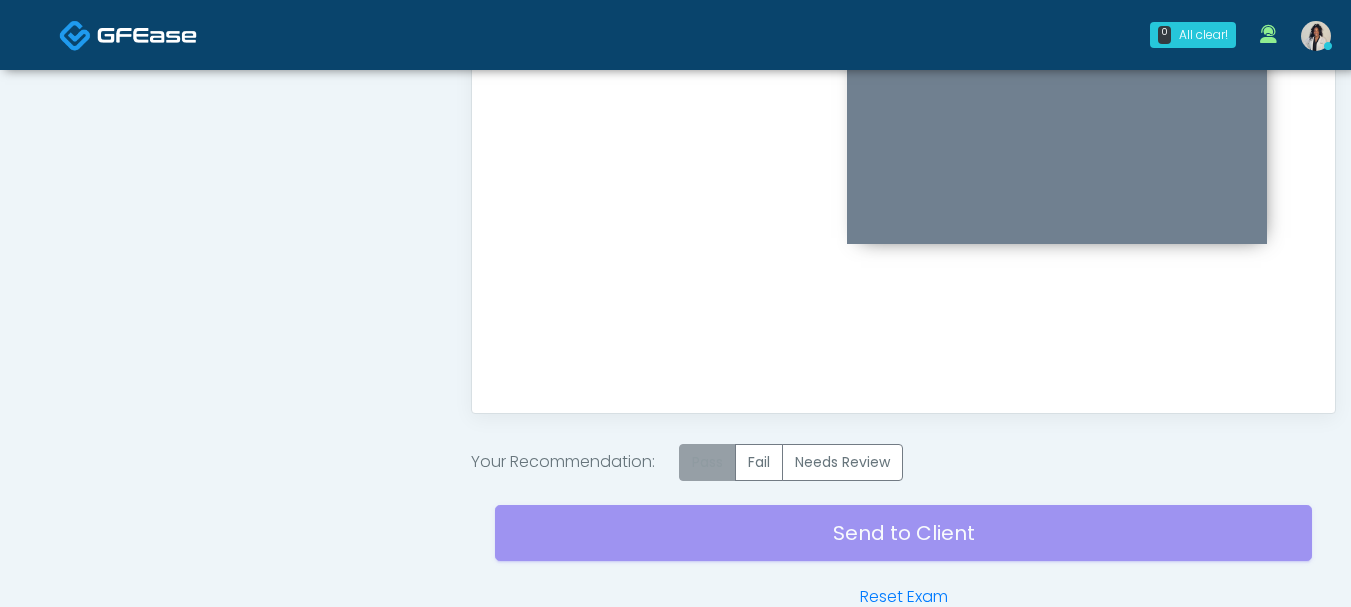 click on "Pass" at bounding box center (707, 462) 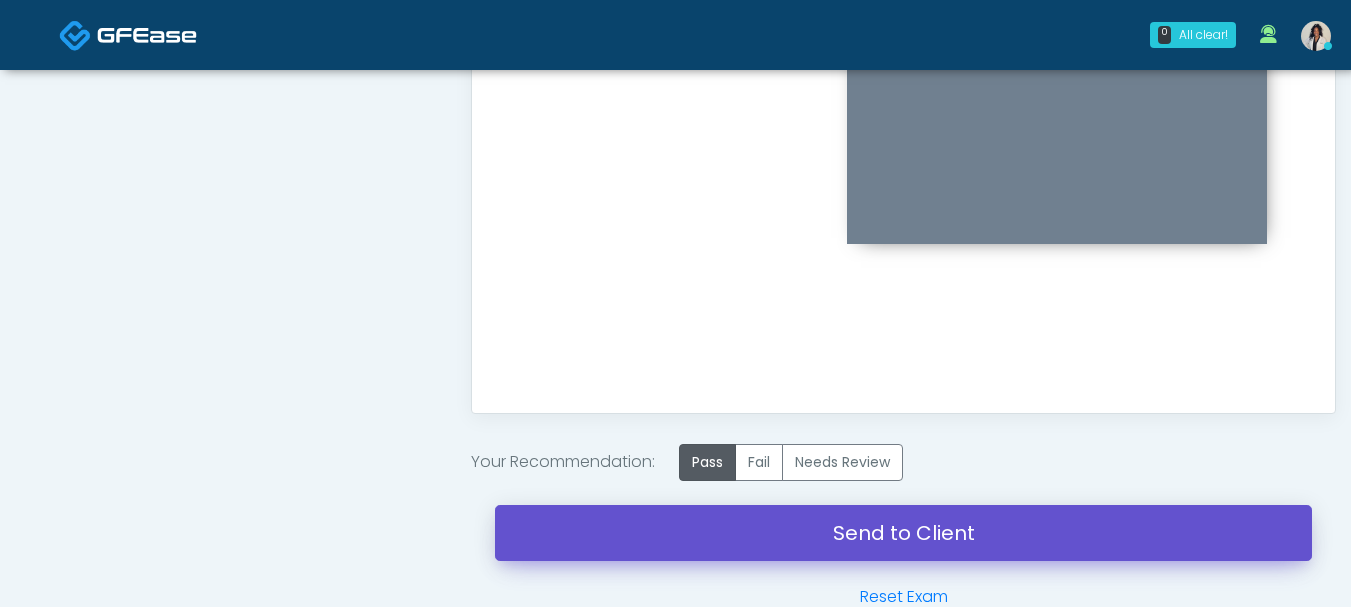 click on "Send to Client" at bounding box center [903, 533] 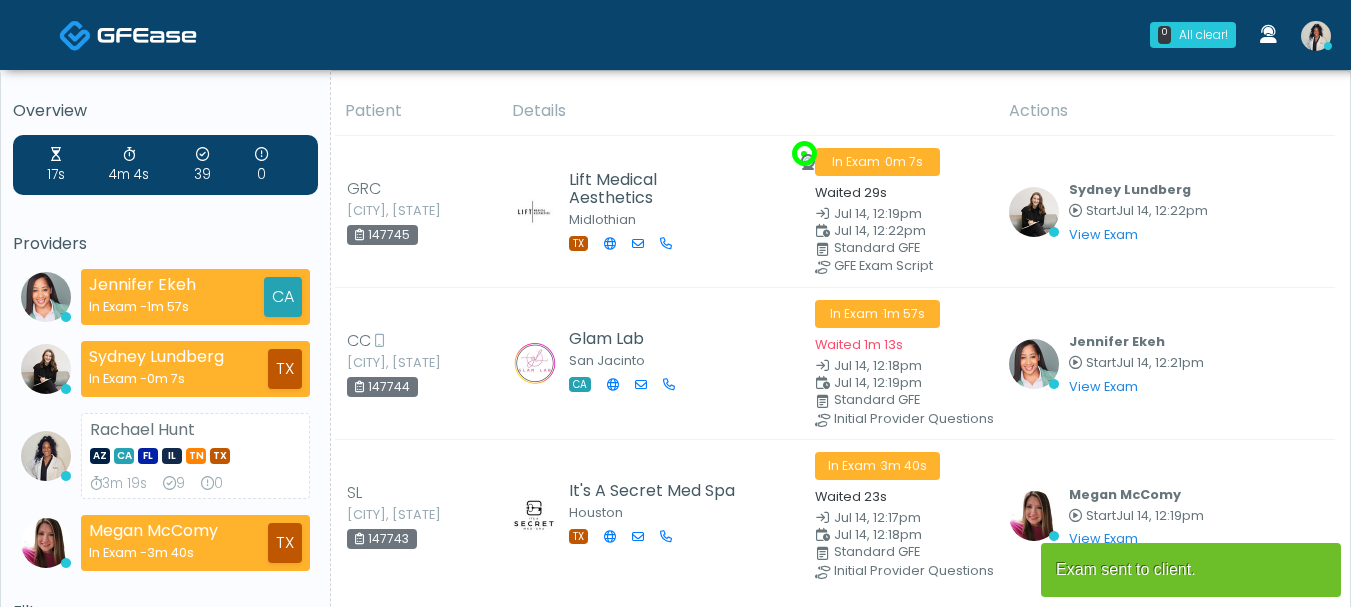 scroll, scrollTop: 0, scrollLeft: 0, axis: both 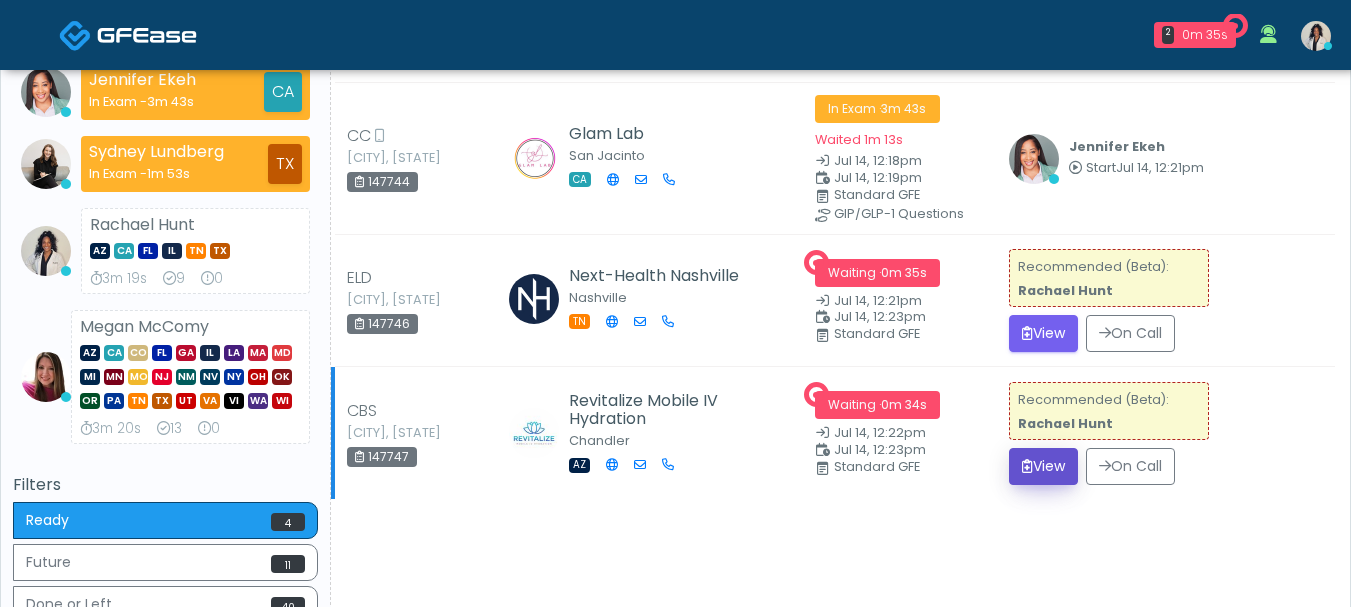 click on "View" at bounding box center (1043, 466) 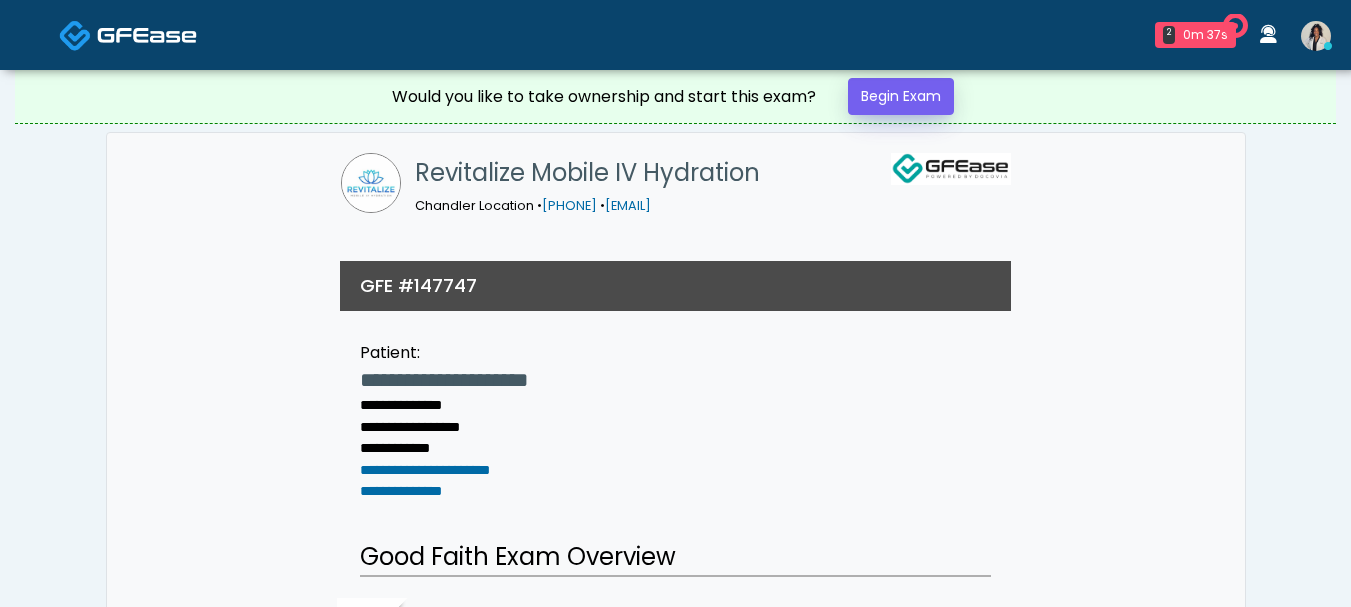 scroll, scrollTop: 0, scrollLeft: 0, axis: both 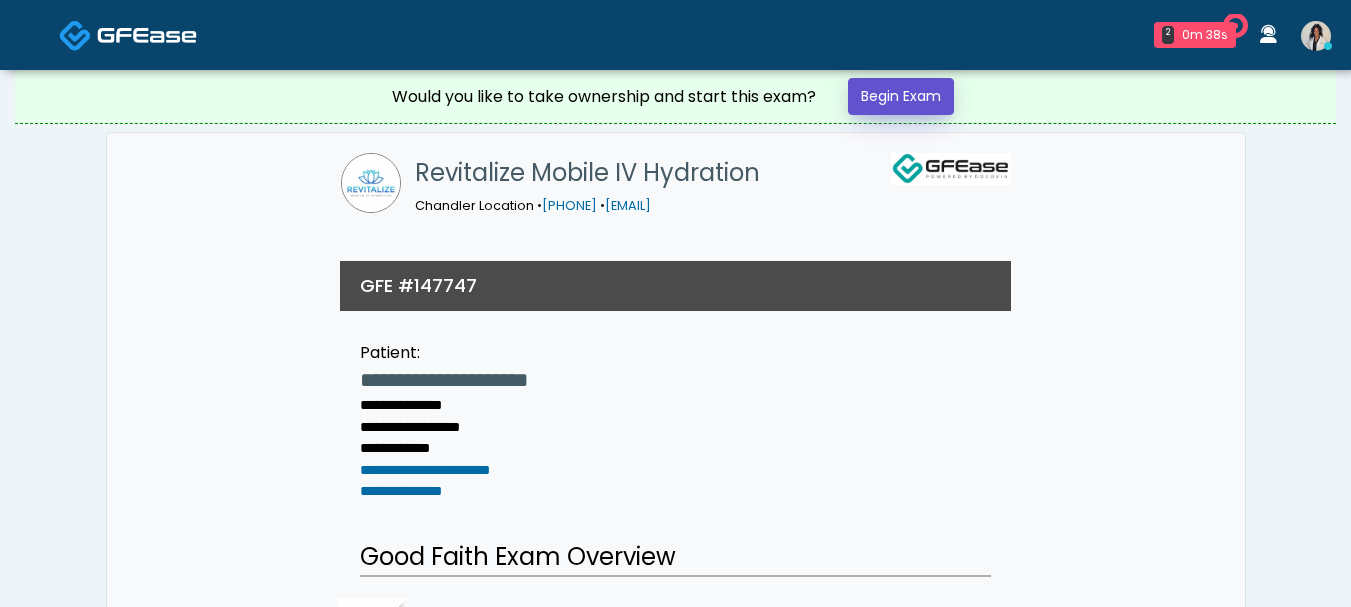 click on "Begin Exam" at bounding box center (901, 96) 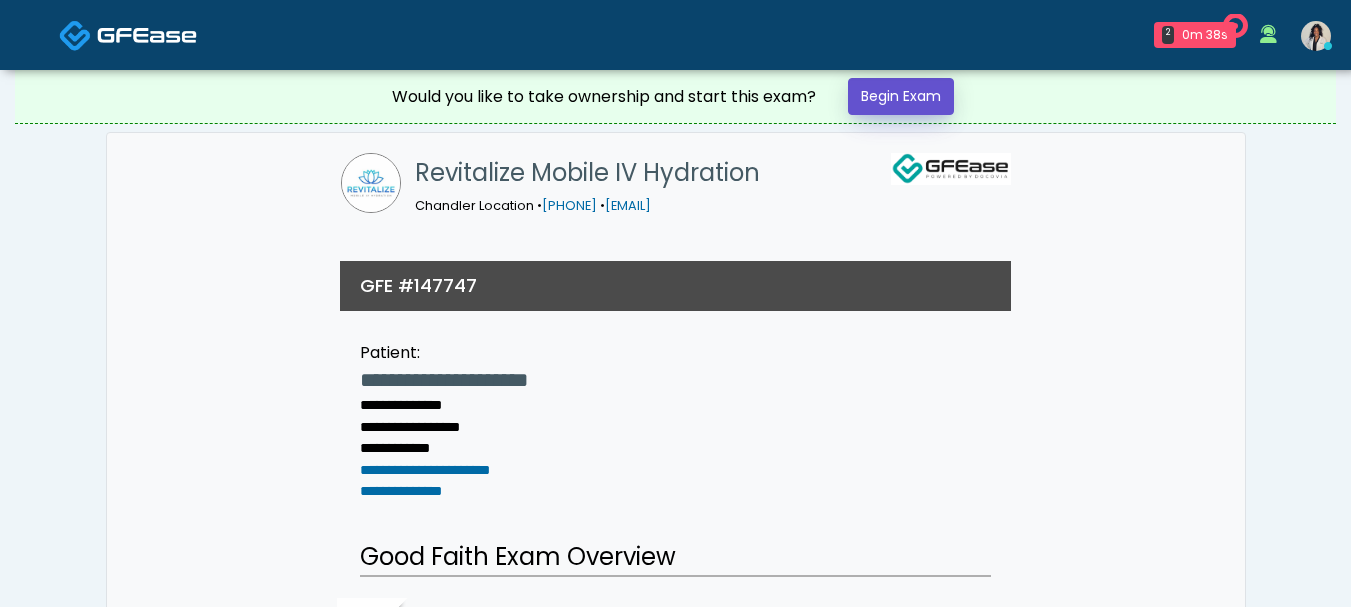 scroll, scrollTop: 0, scrollLeft: 0, axis: both 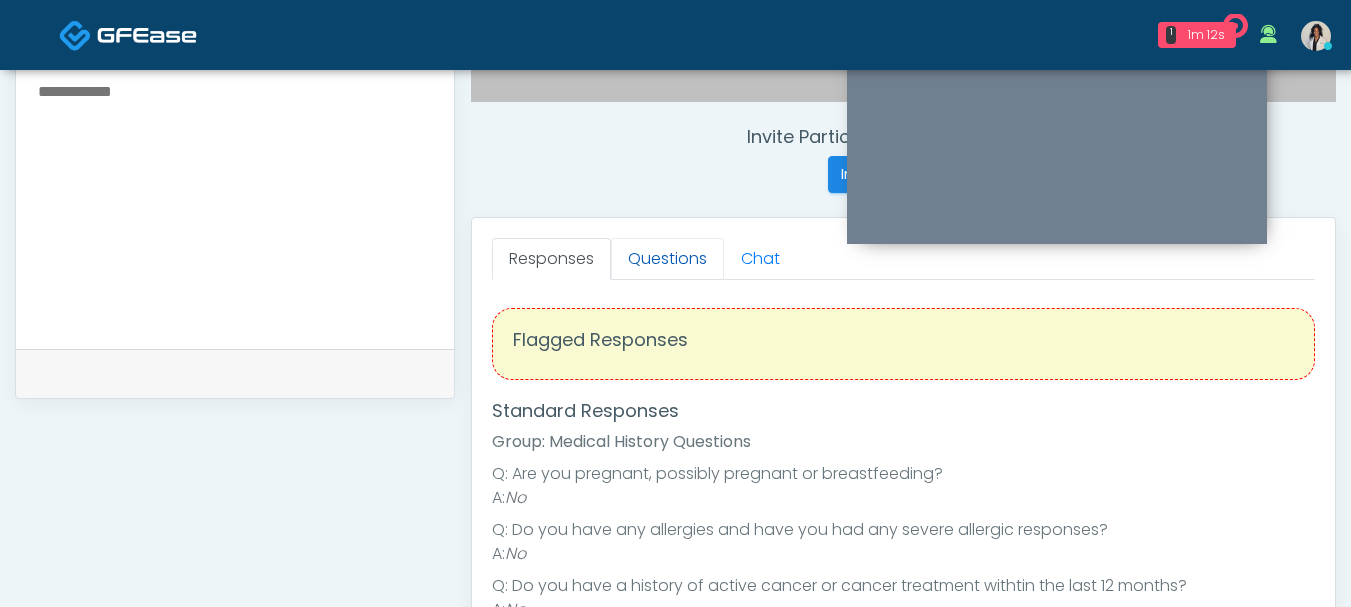 click on "Questions" at bounding box center (667, 259) 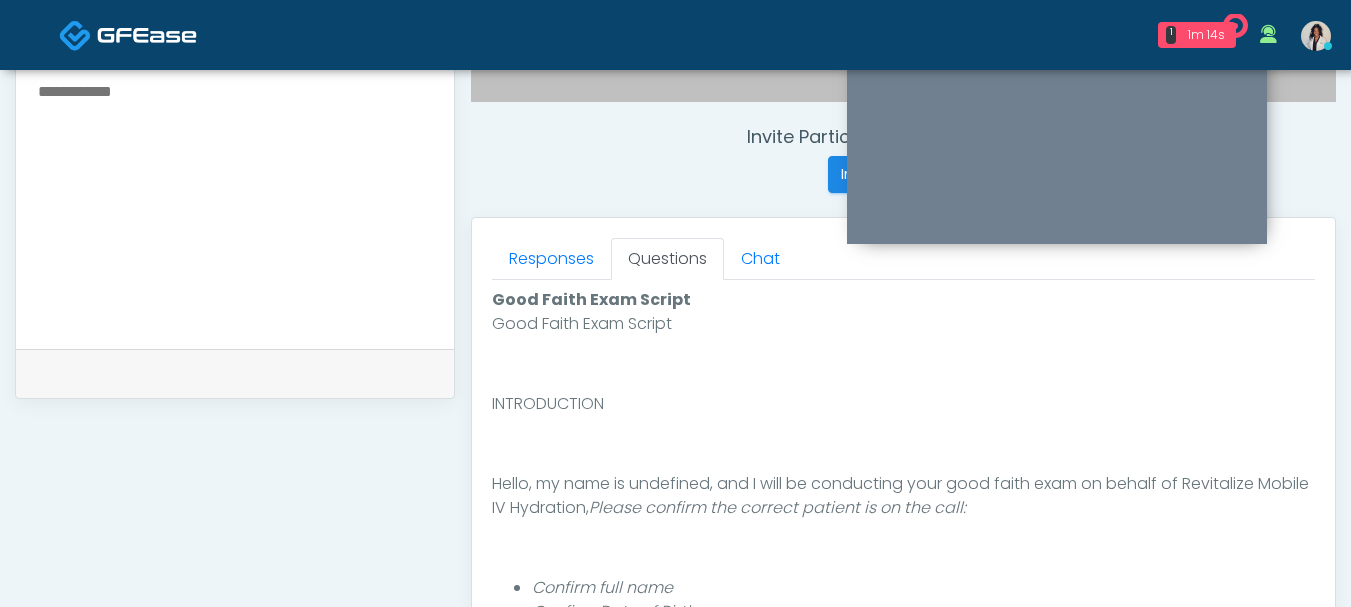 scroll, scrollTop: 987, scrollLeft: 0, axis: vertical 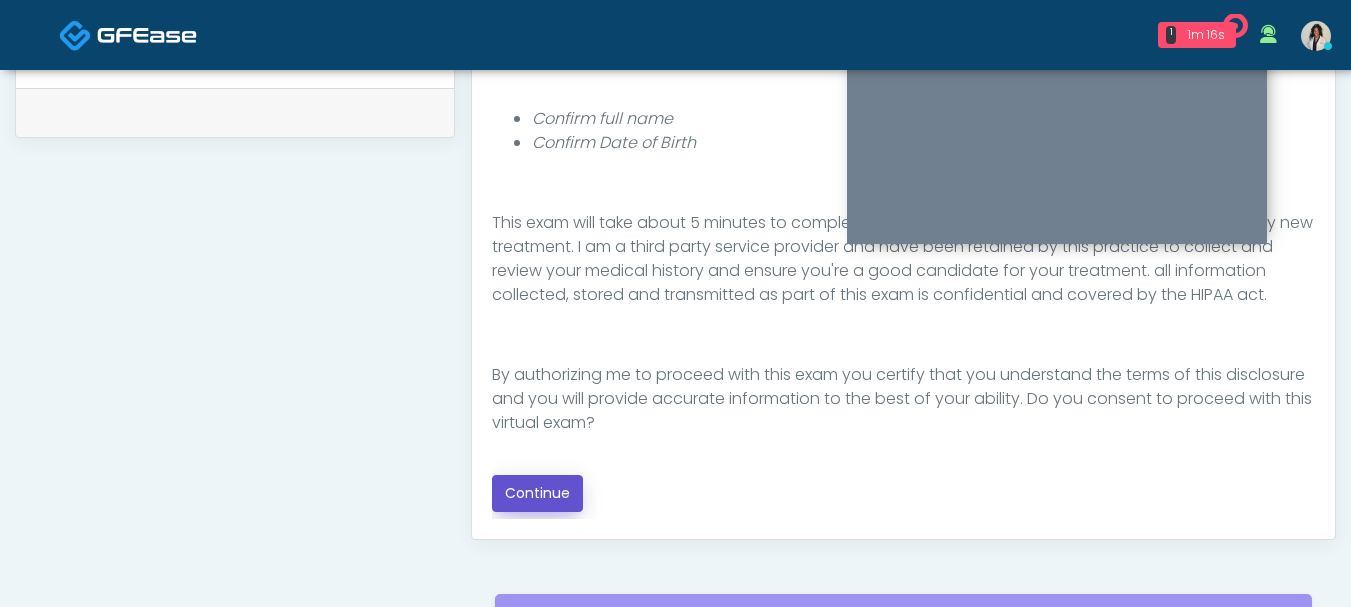 click on "Continue" at bounding box center [537, 493] 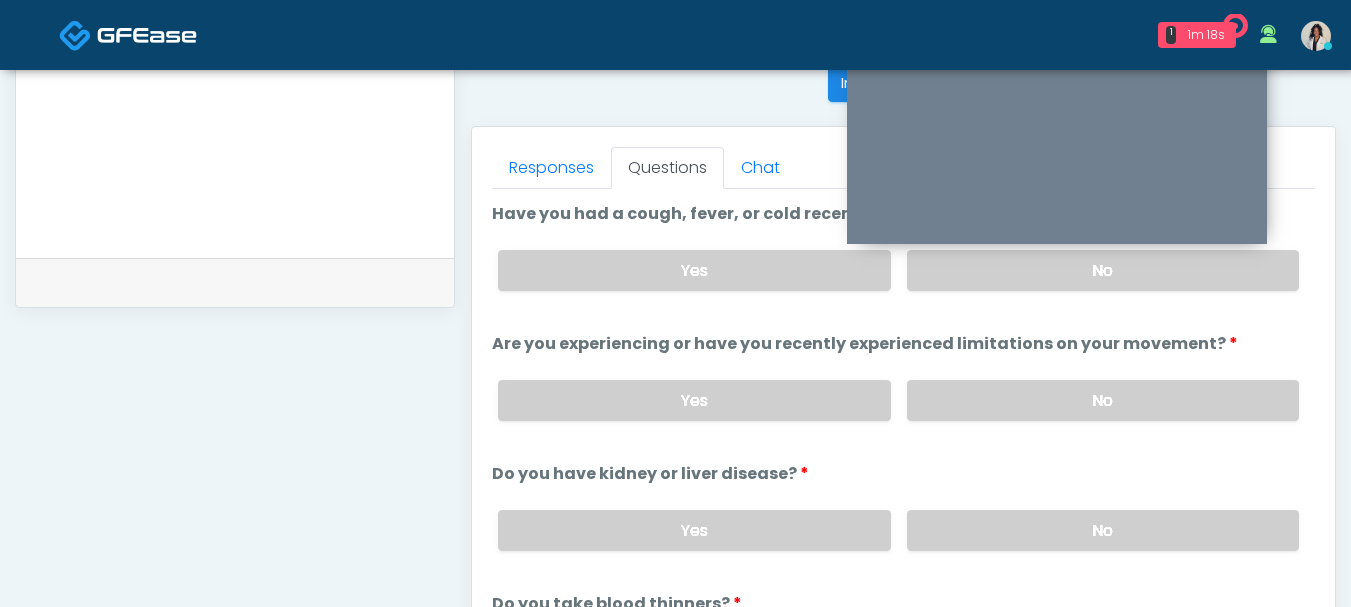 scroll, scrollTop: 754, scrollLeft: 0, axis: vertical 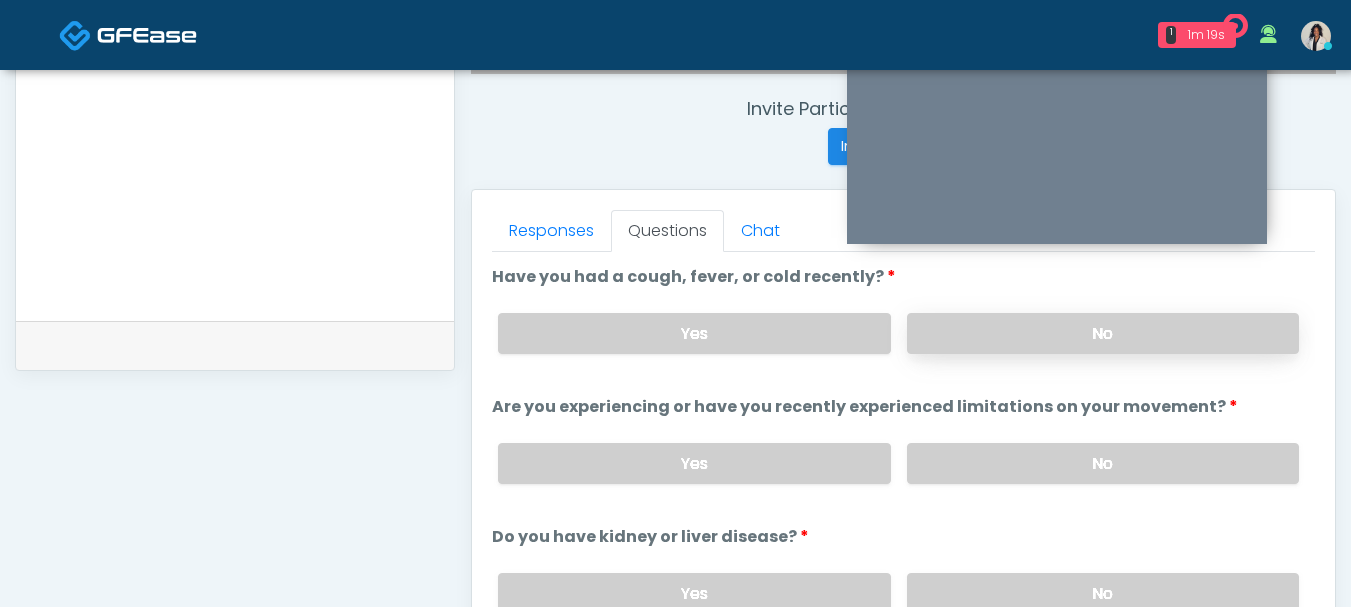 click on "No" at bounding box center [1103, 333] 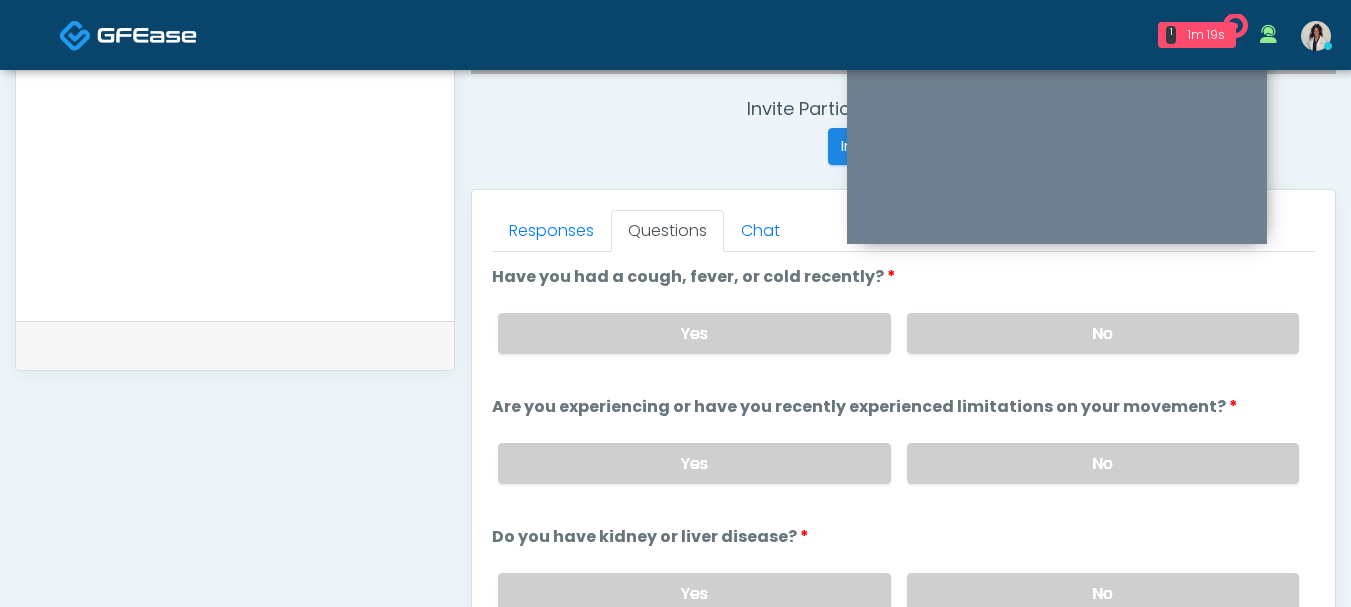 click on "Yes
No" at bounding box center [898, 463] 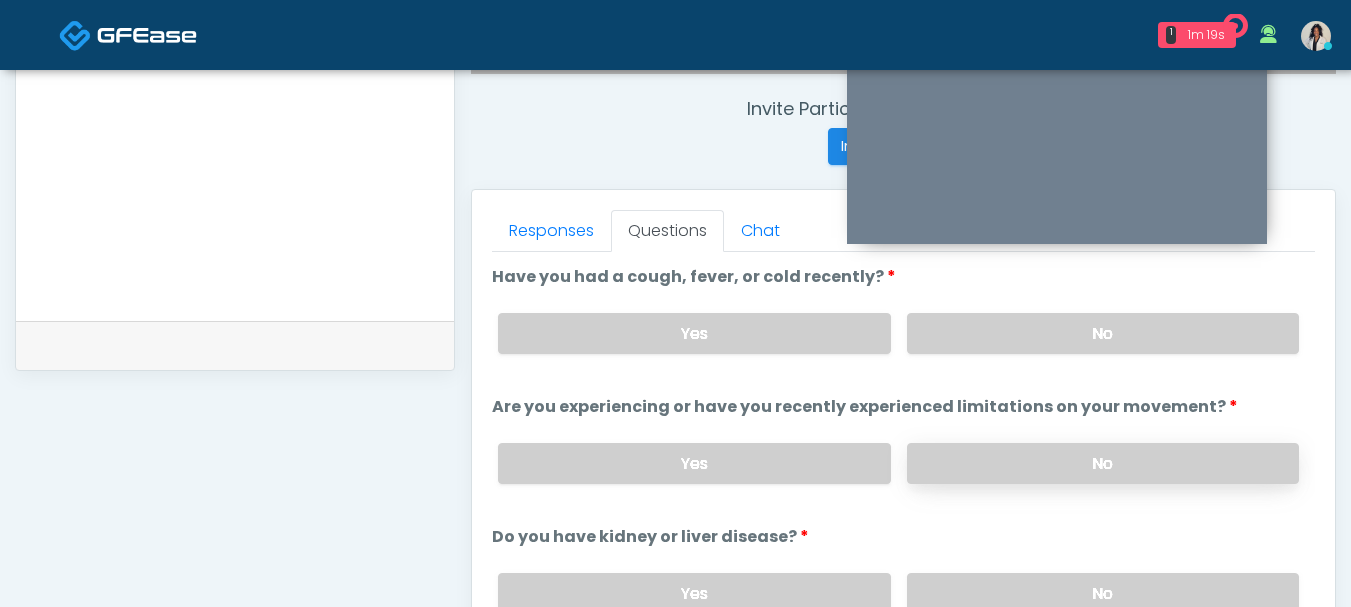 click on "No" at bounding box center [1103, 463] 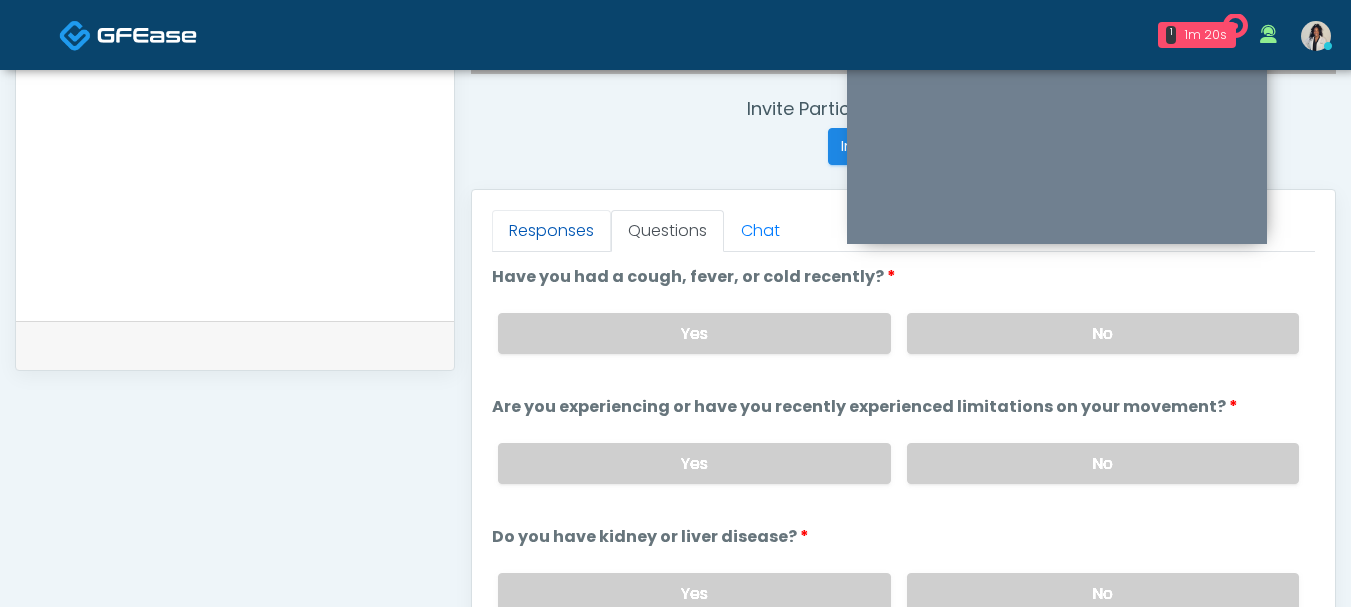 click on "Responses" at bounding box center (551, 231) 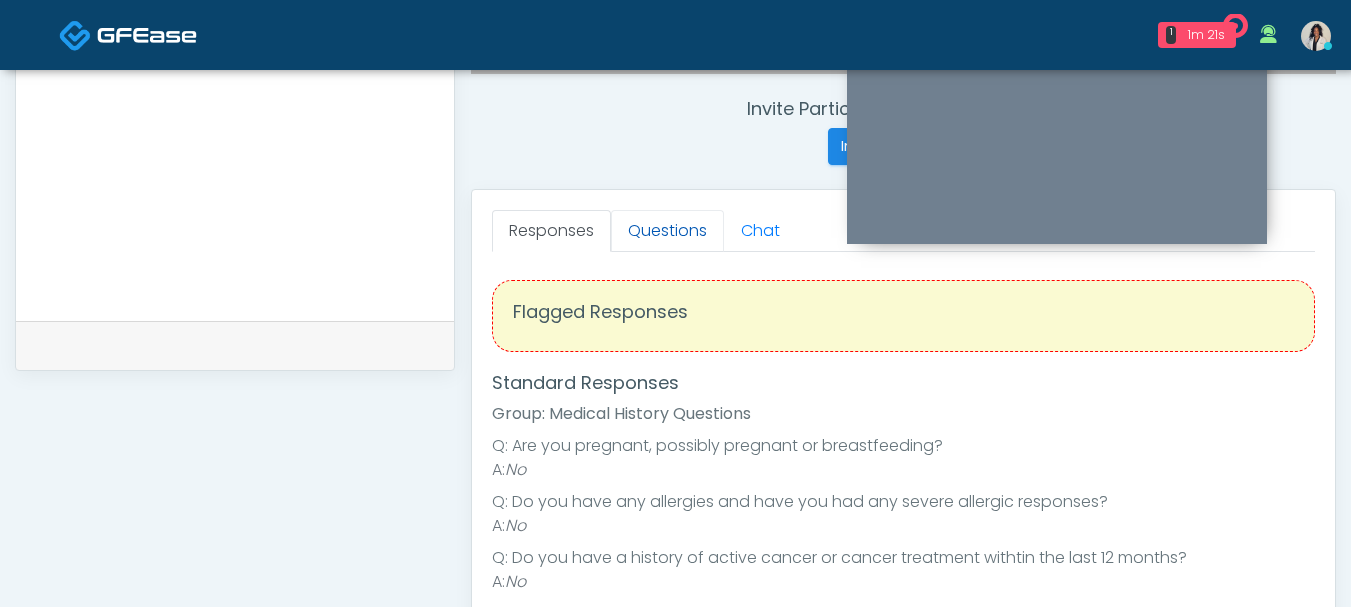 click on "Questions" at bounding box center (667, 231) 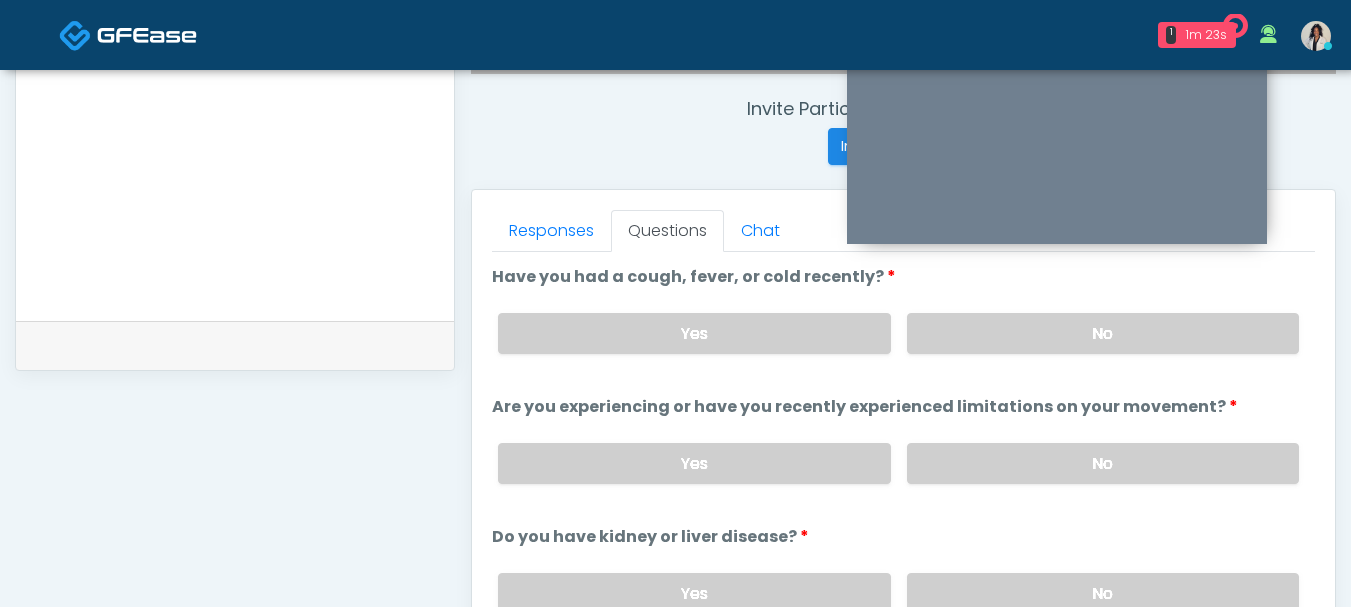 scroll, scrollTop: 123, scrollLeft: 0, axis: vertical 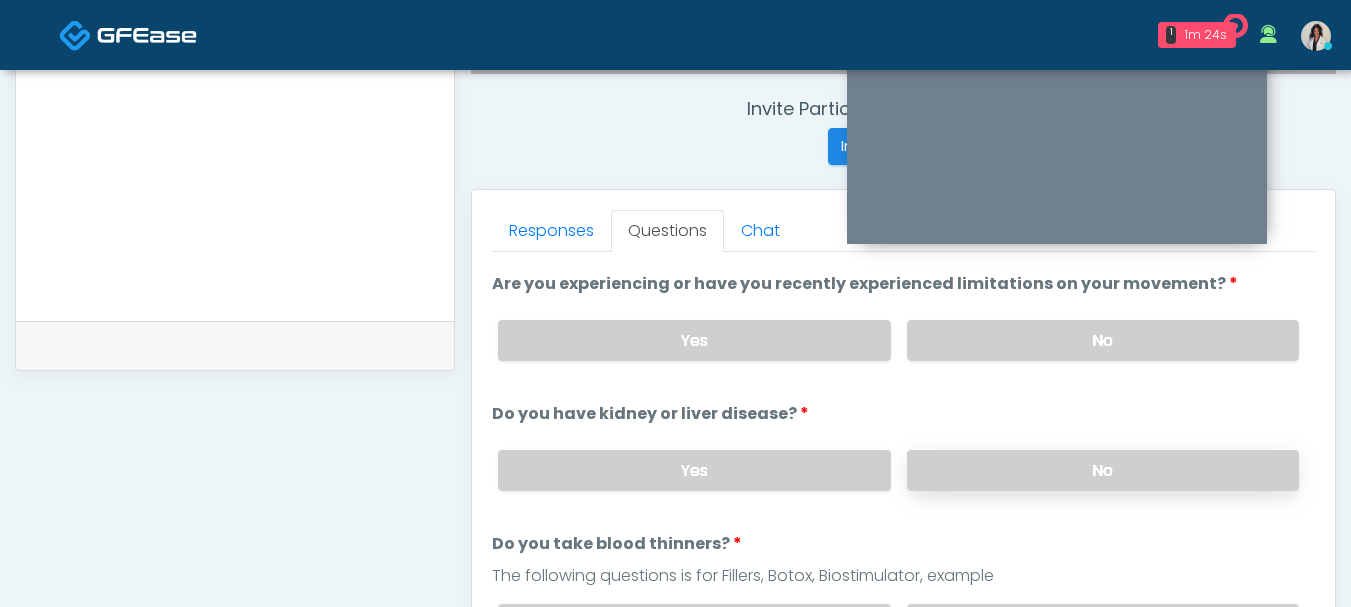 click on "No" at bounding box center (1103, 470) 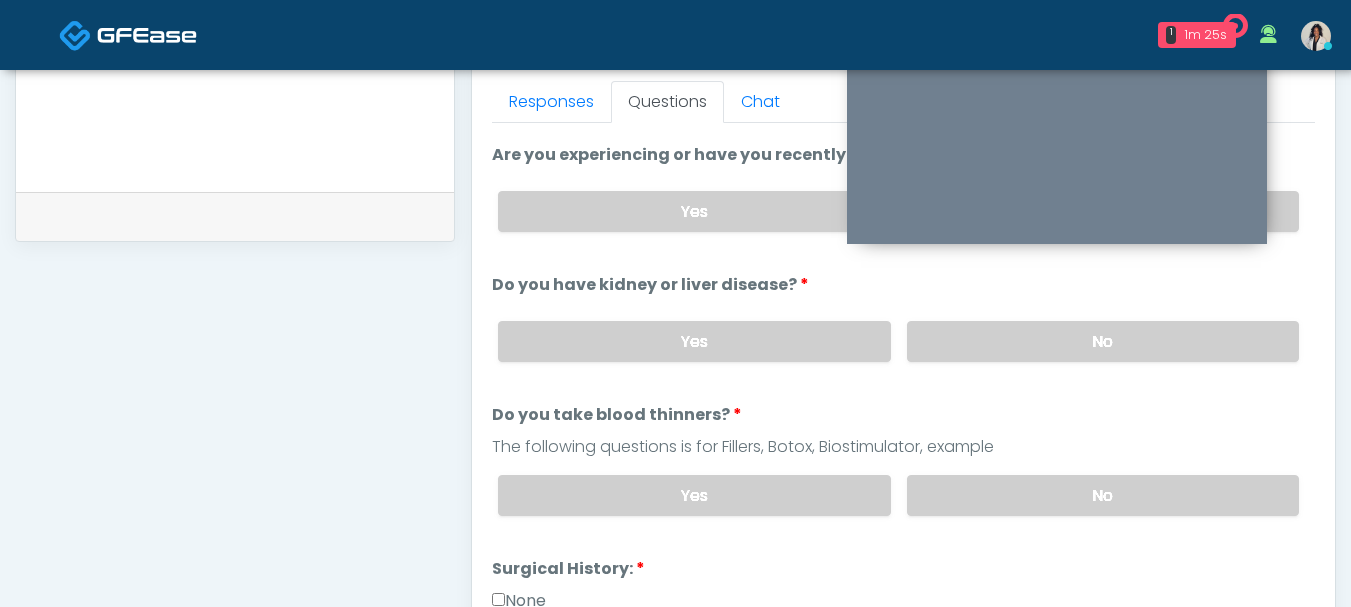 scroll, scrollTop: 959, scrollLeft: 0, axis: vertical 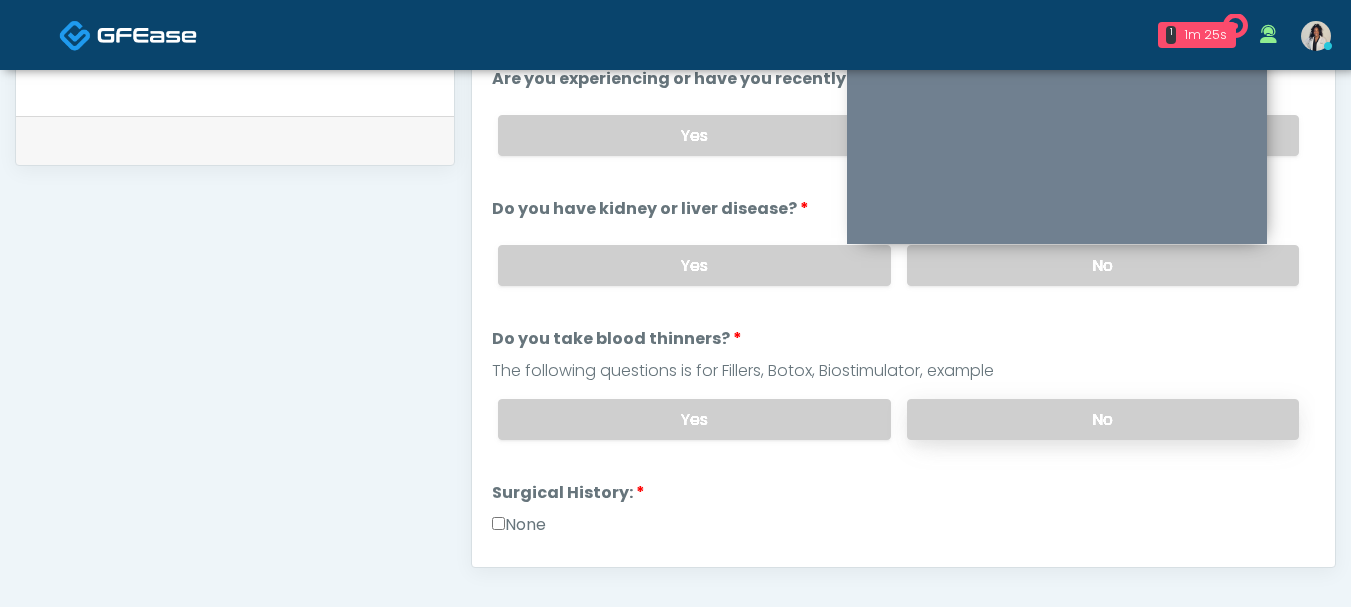 click on "No" at bounding box center (1103, 419) 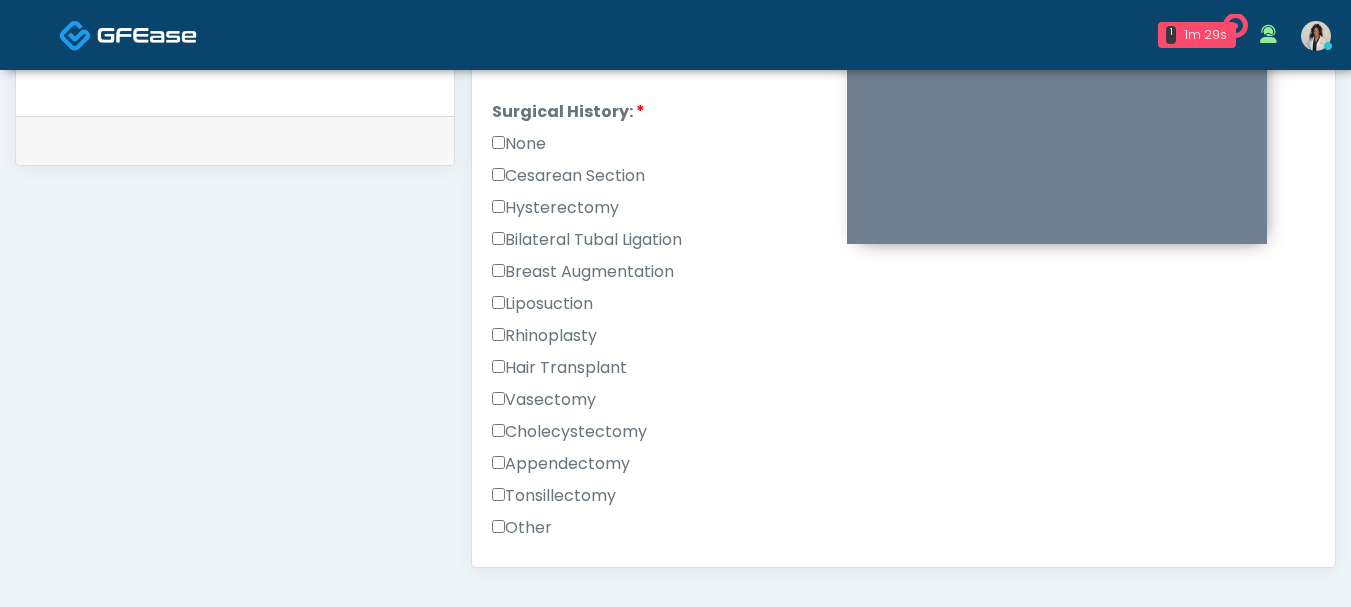 scroll, scrollTop: 334, scrollLeft: 0, axis: vertical 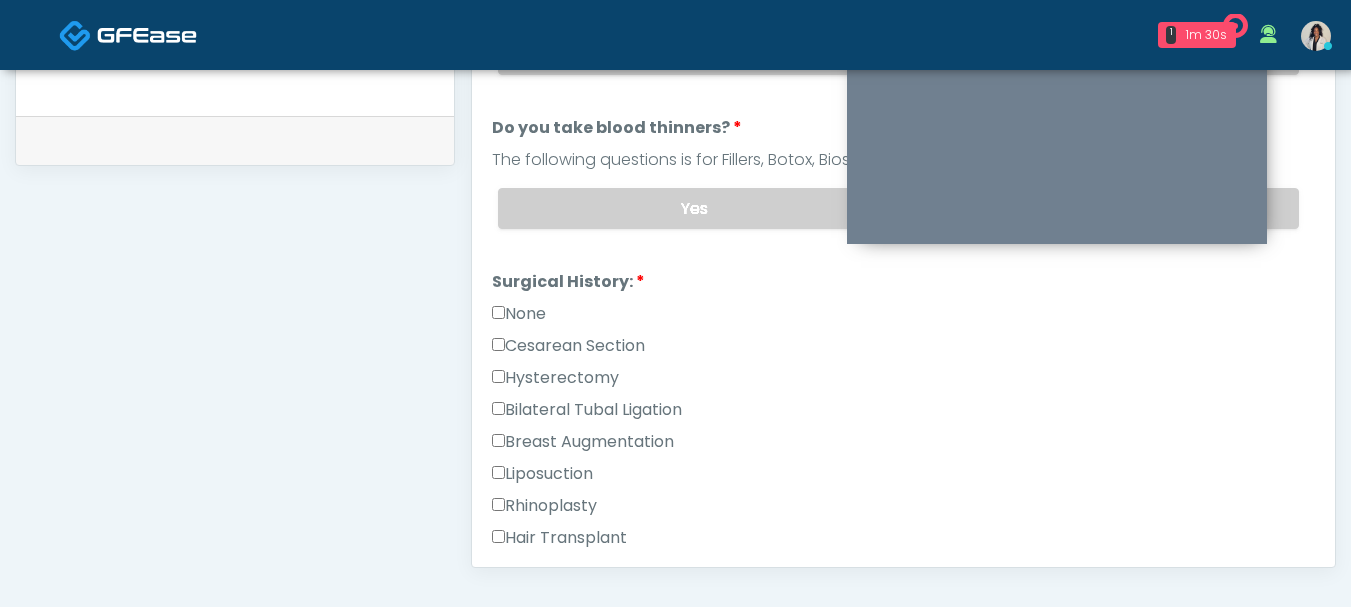 click on "None" at bounding box center (519, 314) 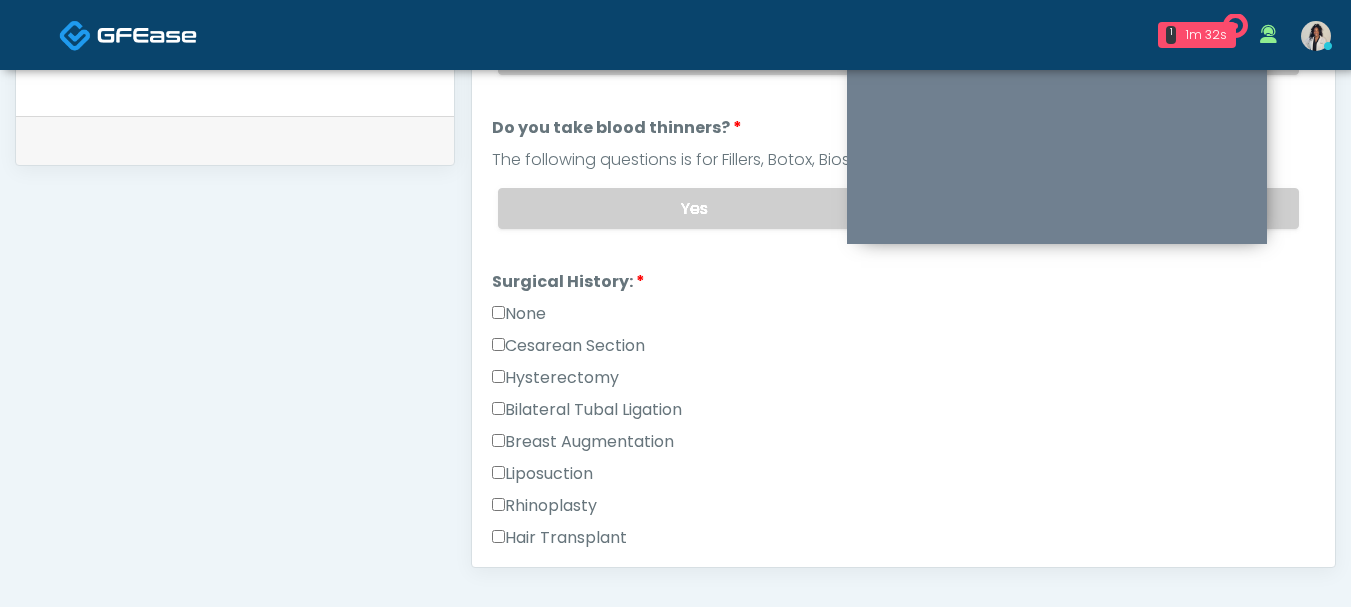 scroll, scrollTop: 717, scrollLeft: 0, axis: vertical 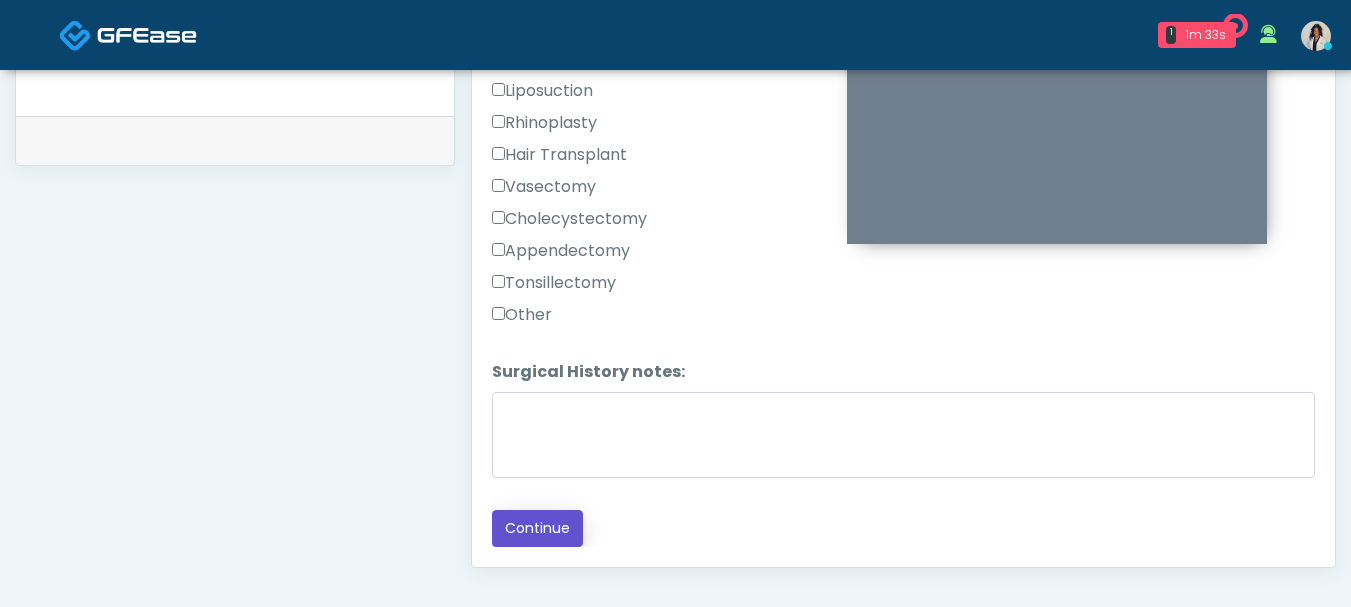 click on "Continue" at bounding box center [537, 528] 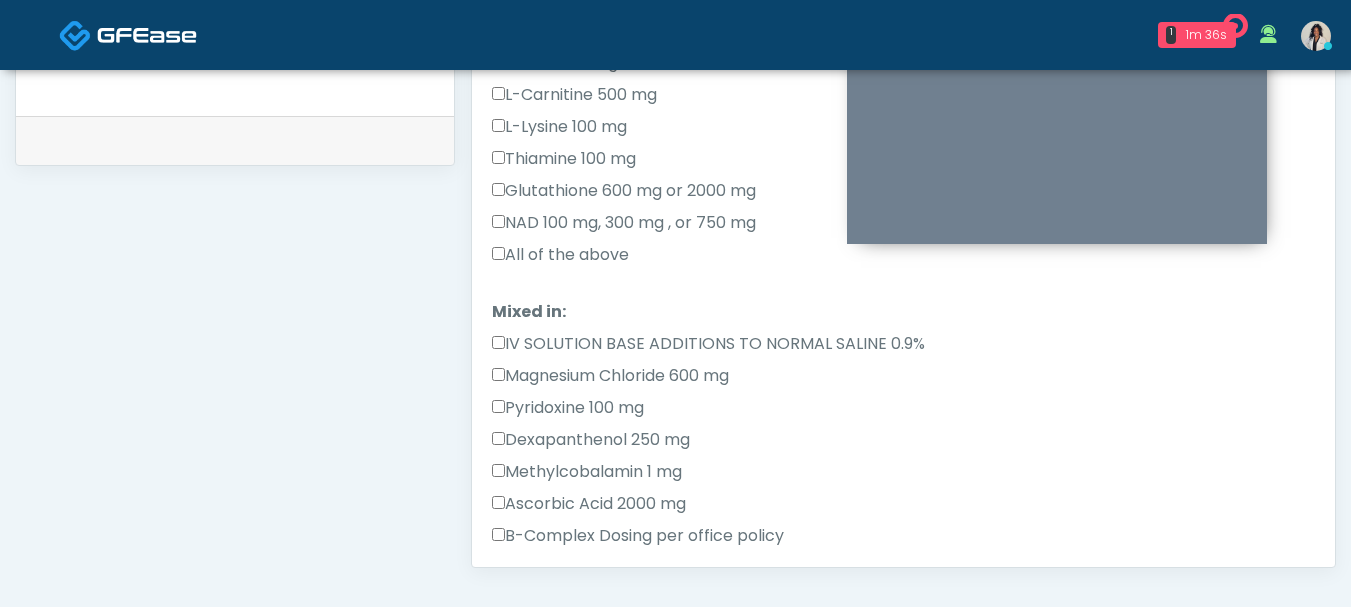 scroll, scrollTop: 325, scrollLeft: 0, axis: vertical 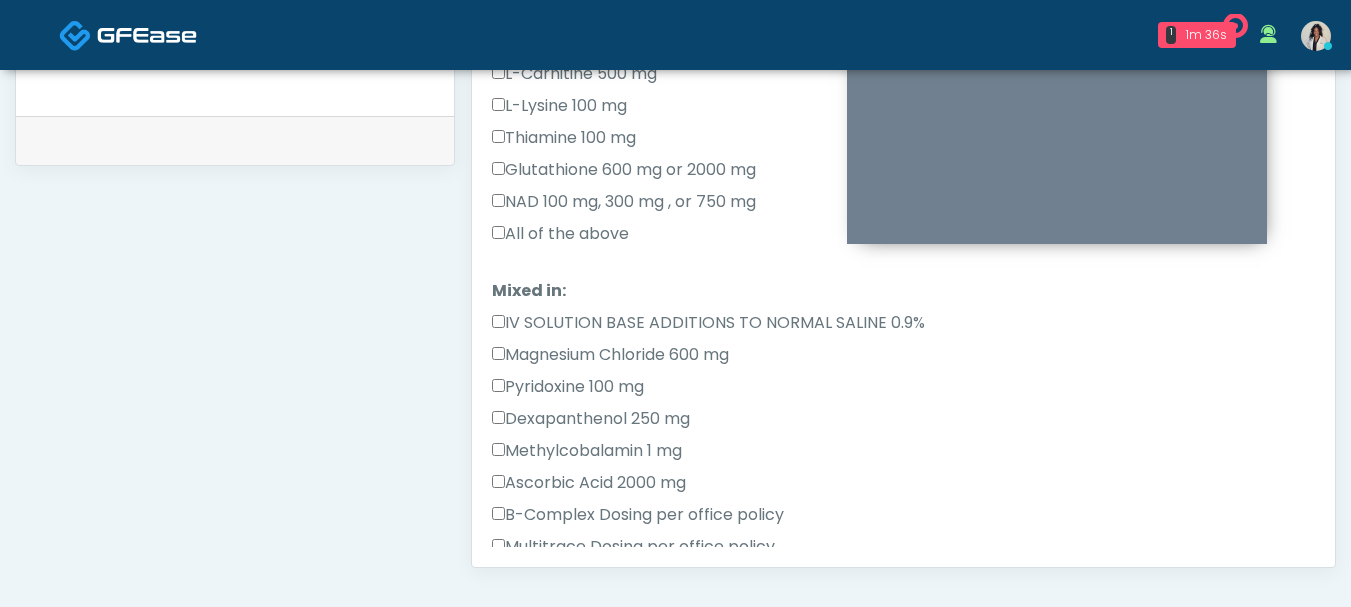 click on "All of the above" at bounding box center [560, 234] 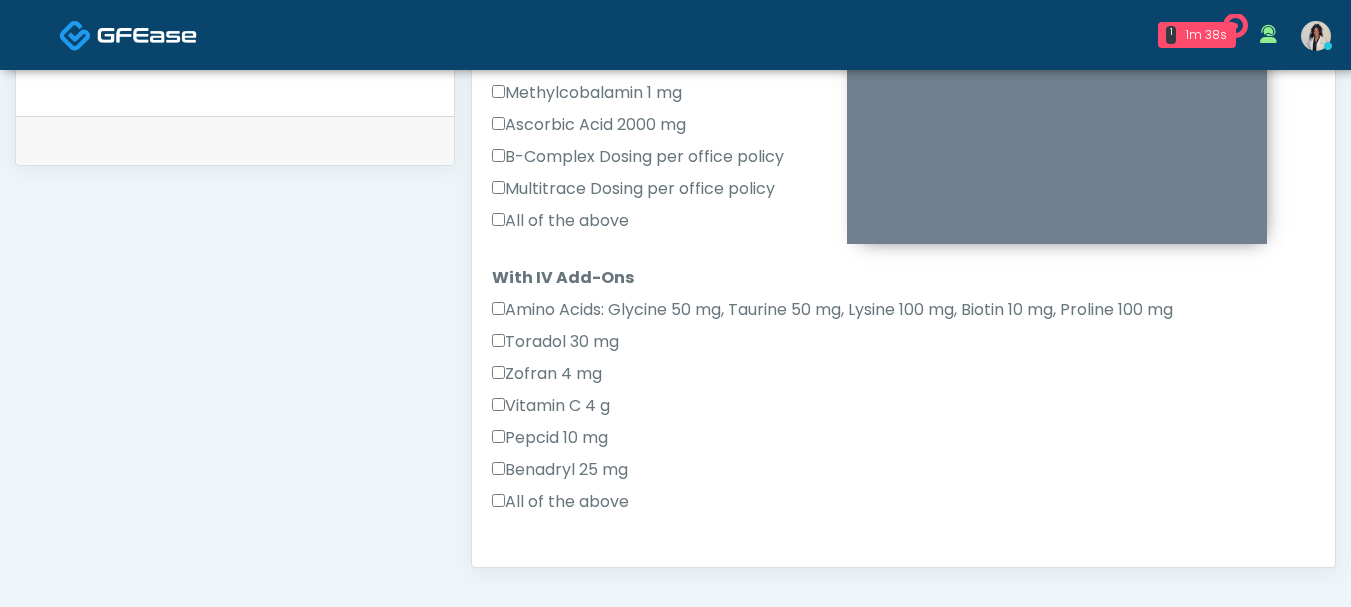 scroll, scrollTop: 727, scrollLeft: 0, axis: vertical 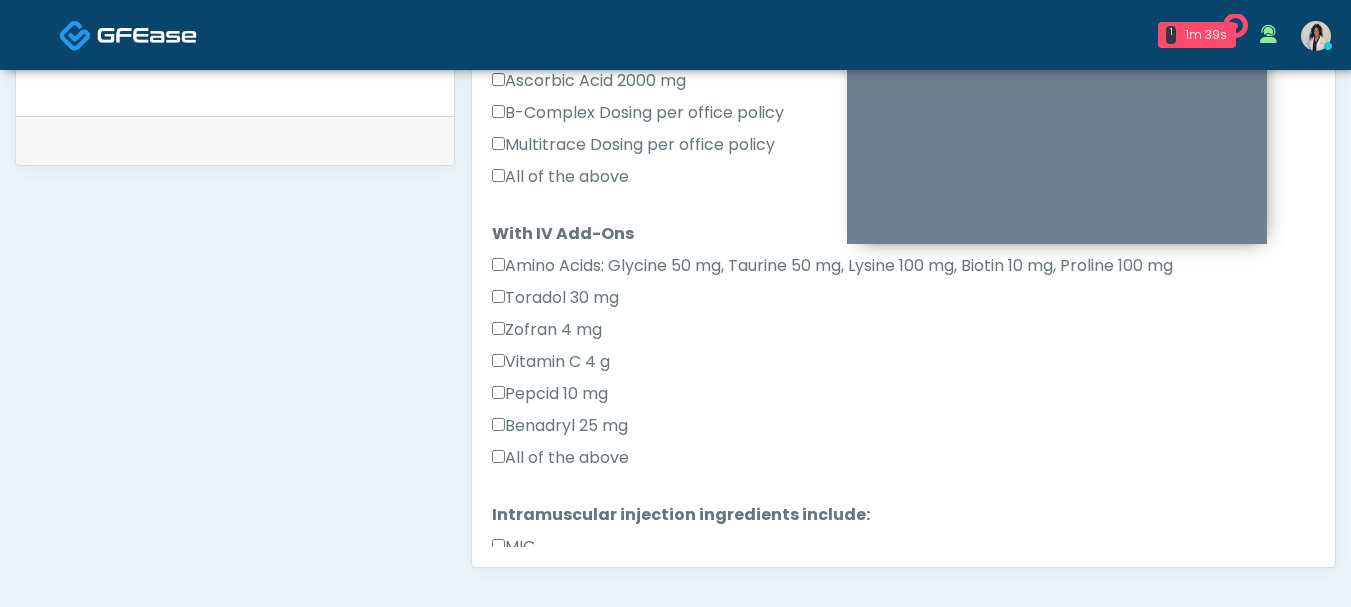 click on "Multitrace Dosing per office policy" at bounding box center [633, 145] 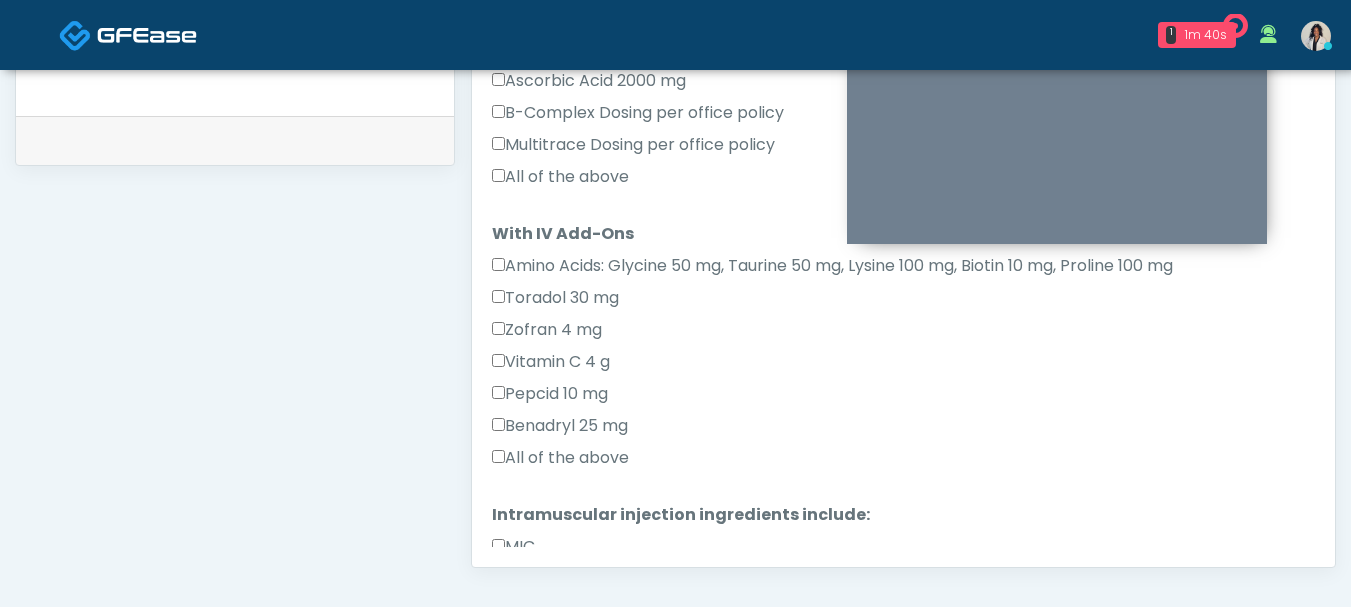 click on "All of the above" at bounding box center [560, 458] 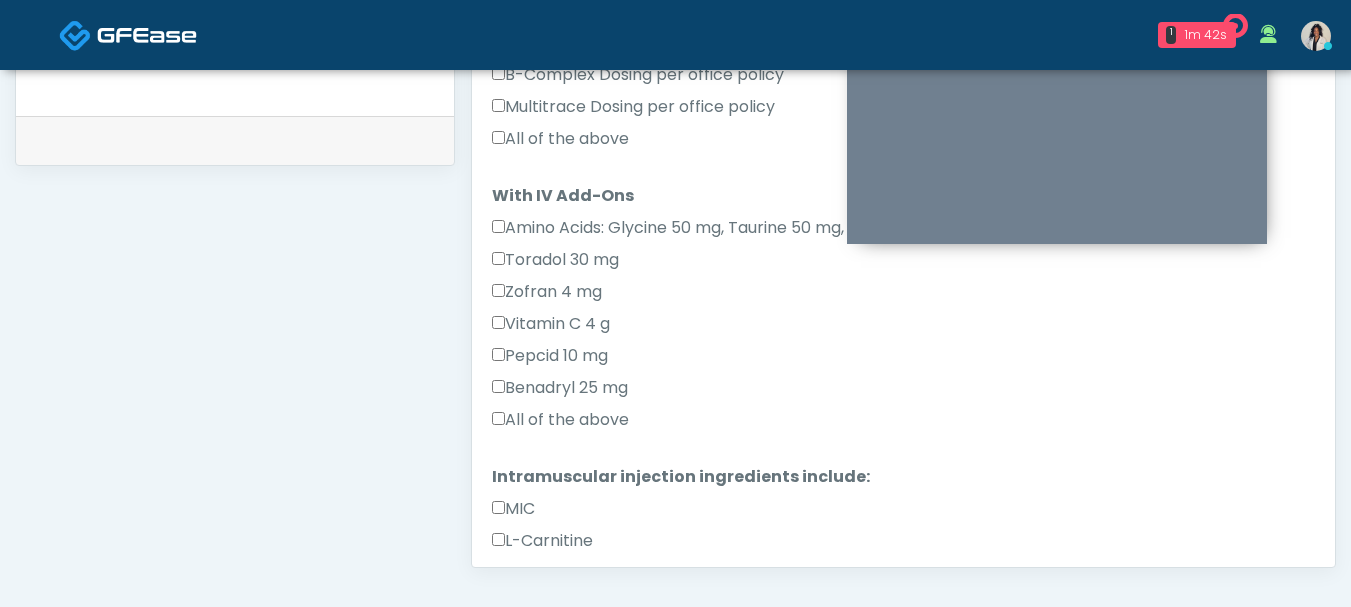 scroll, scrollTop: 1097, scrollLeft: 0, axis: vertical 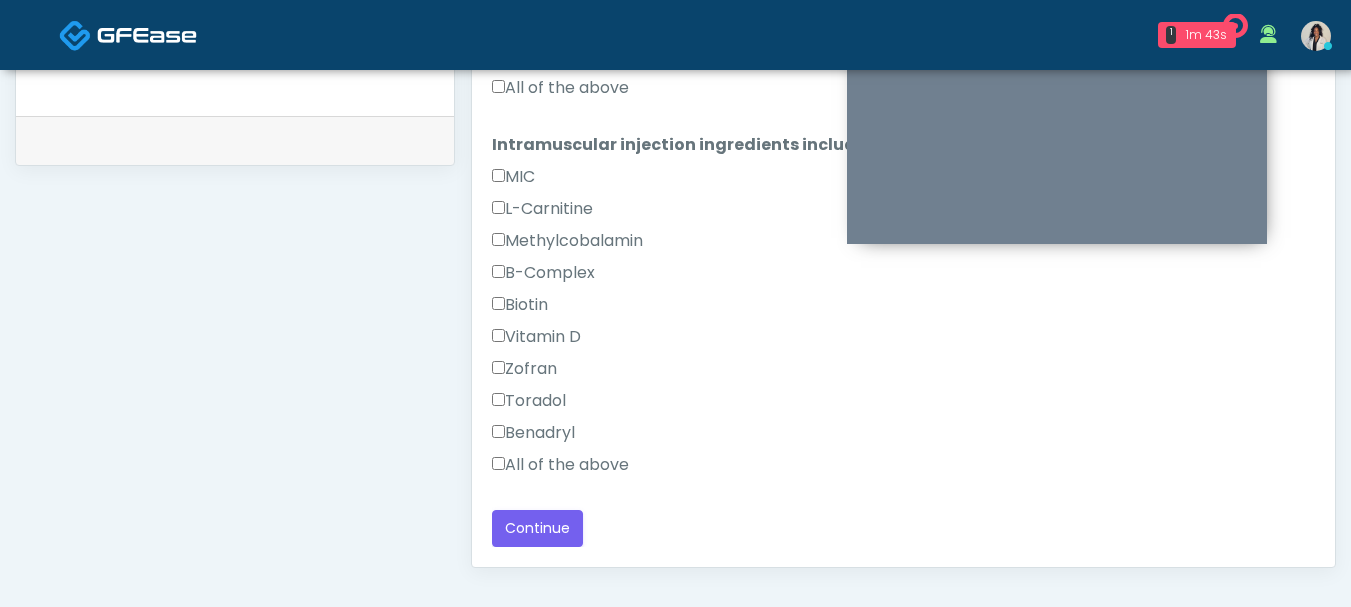 click on "All of the above" at bounding box center (560, 465) 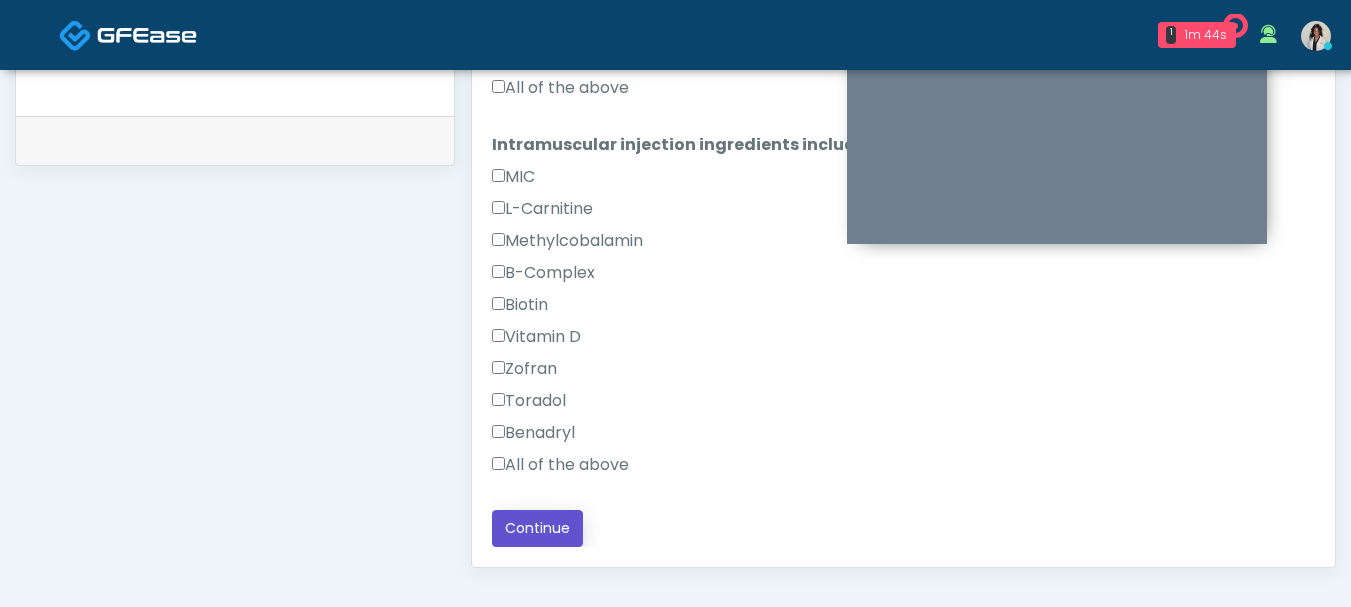 click on "Continue" at bounding box center [537, 528] 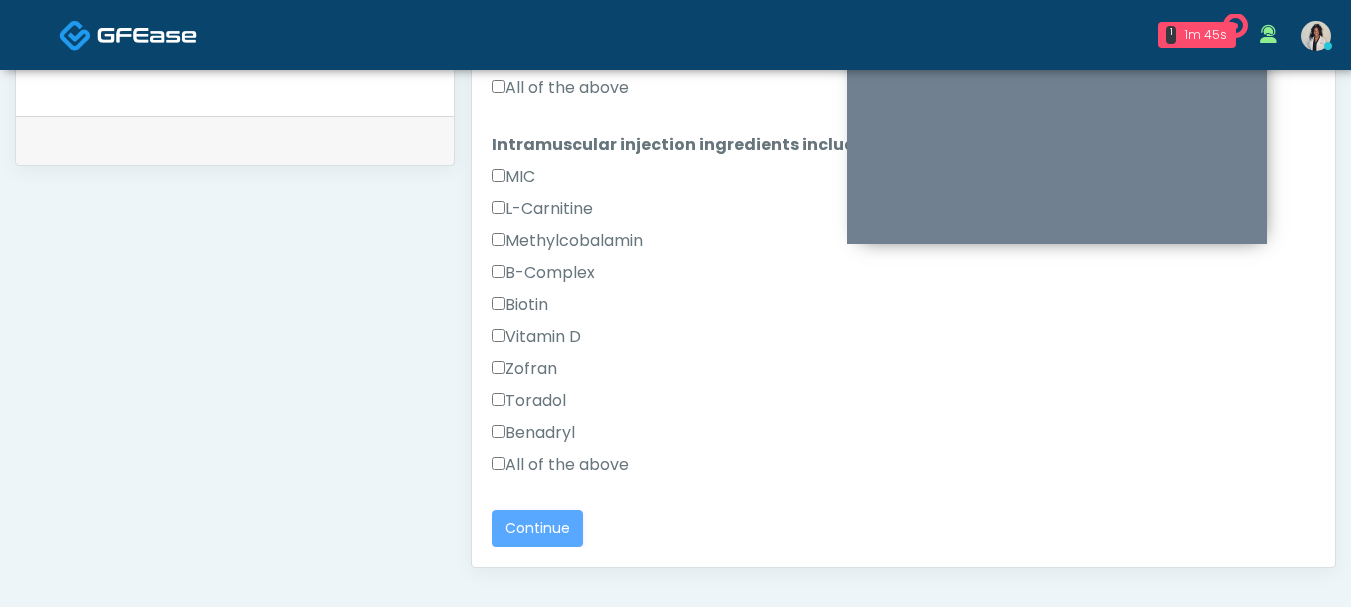 scroll, scrollTop: 0, scrollLeft: 0, axis: both 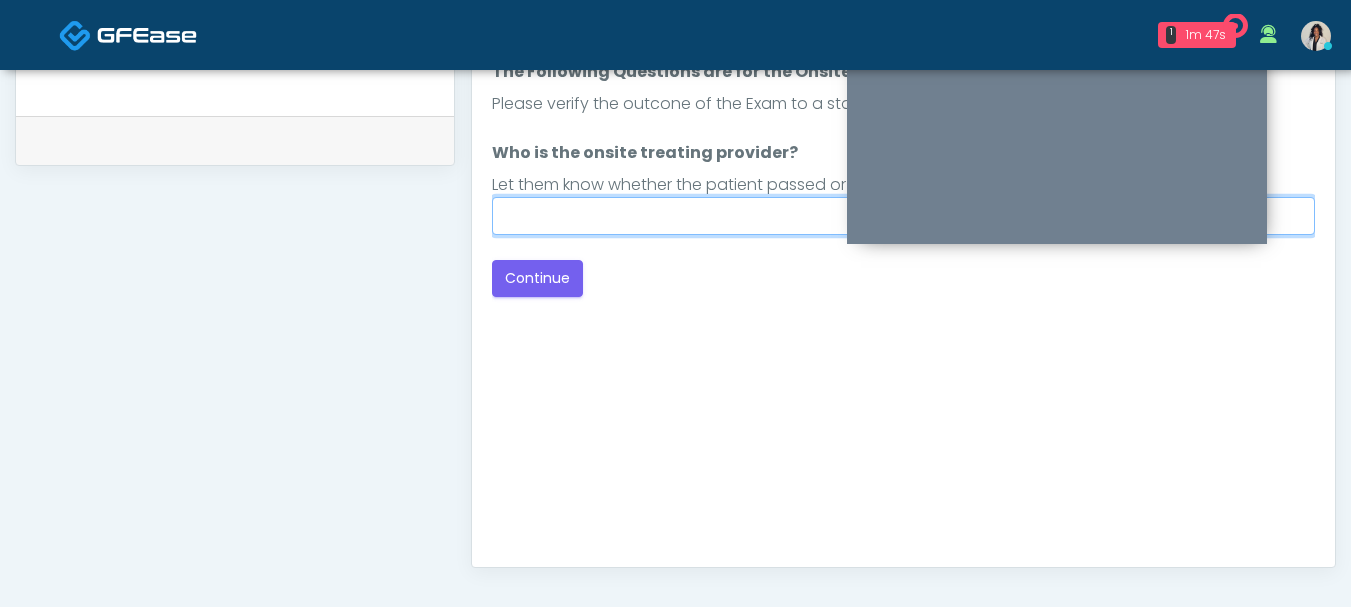 click on "Who is the onsite treating provider?" at bounding box center (903, 216) 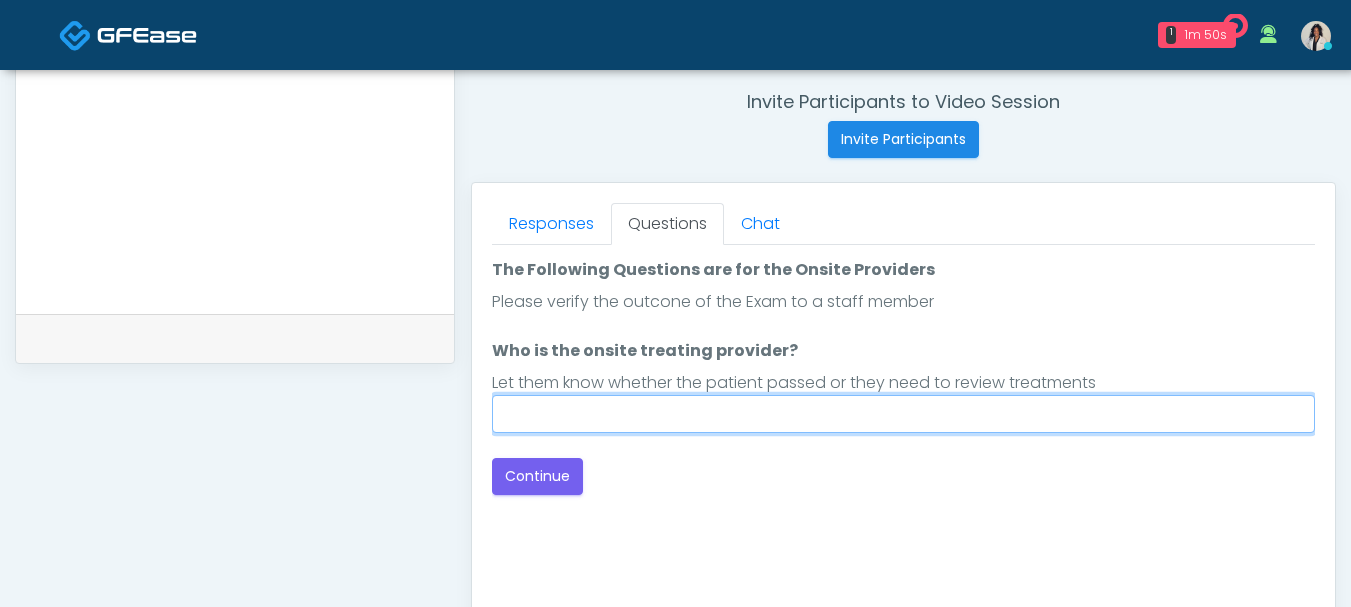 scroll, scrollTop: 776, scrollLeft: 0, axis: vertical 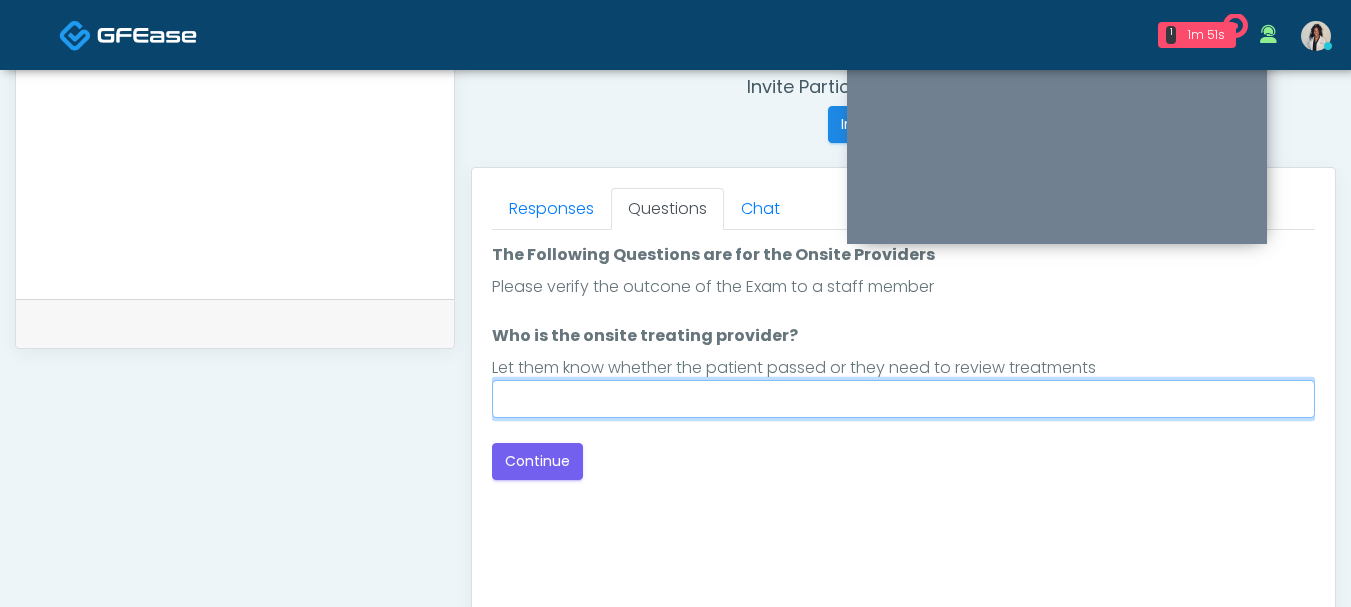 click on "Who is the onsite treating provider?" at bounding box center (903, 399) 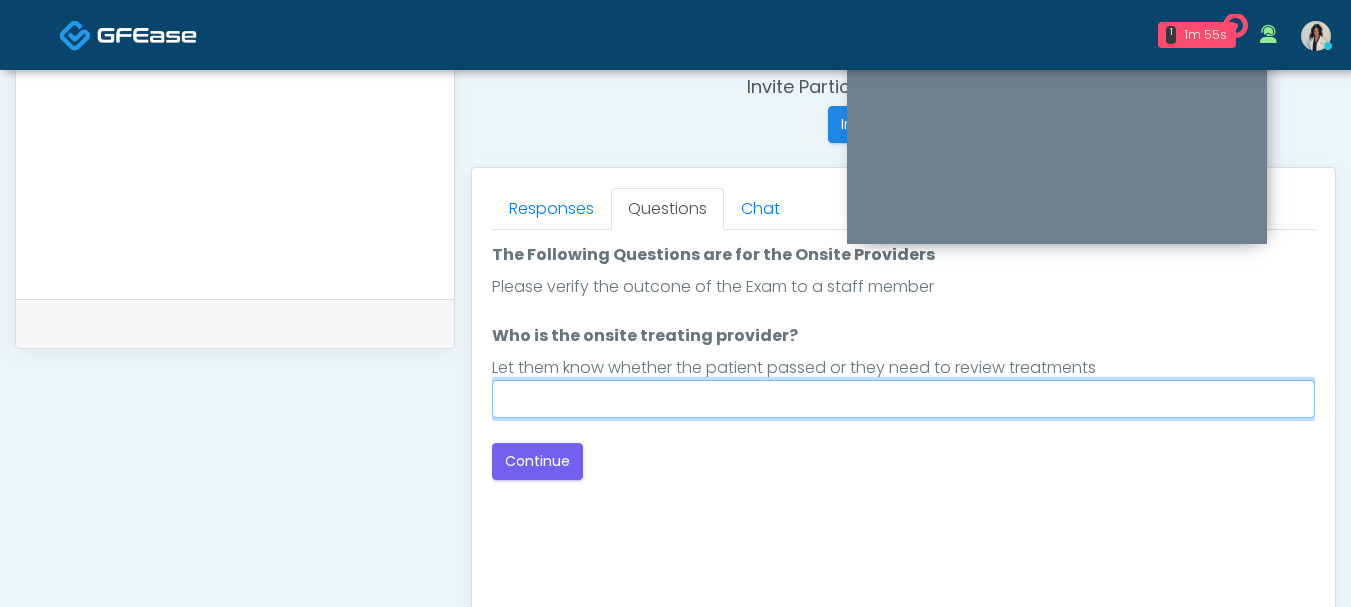type on "**********" 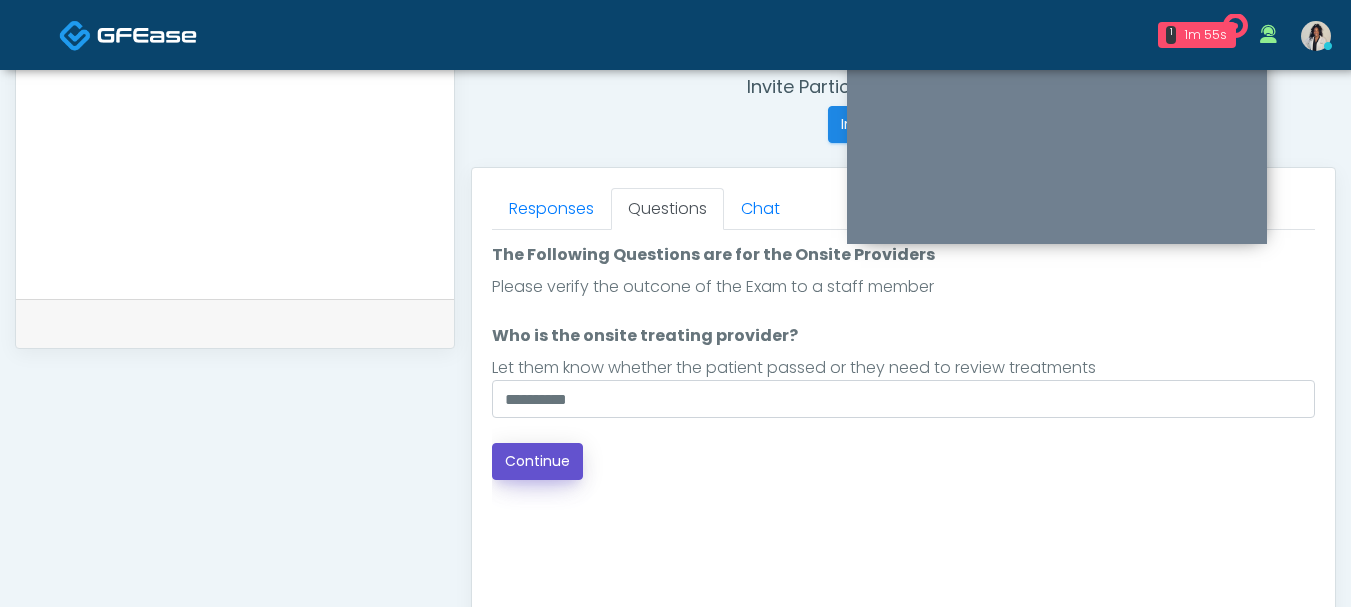click on "Continue" at bounding box center [537, 461] 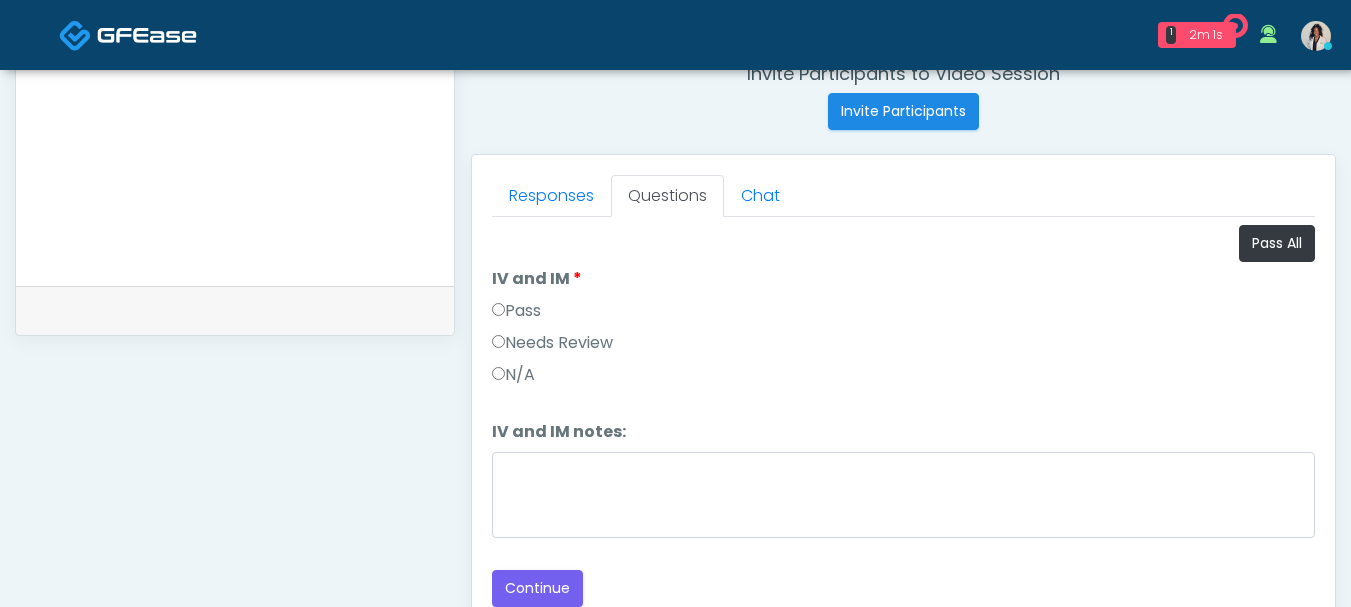 scroll, scrollTop: 808, scrollLeft: 0, axis: vertical 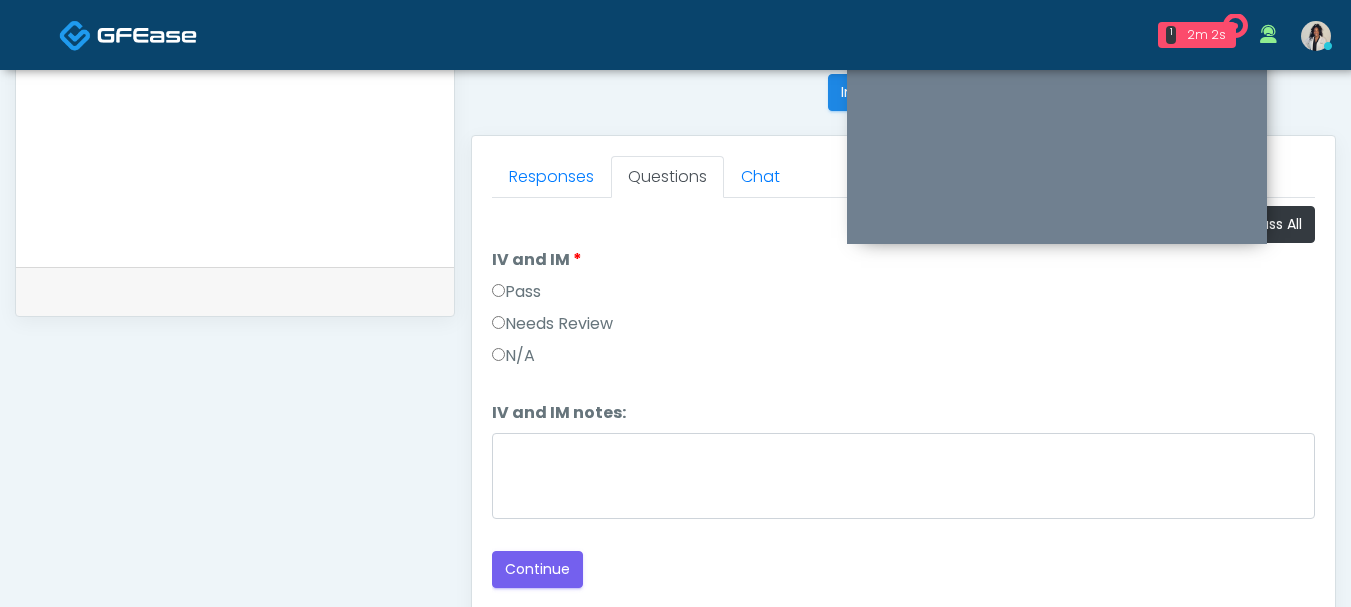click on "Pass" at bounding box center [516, 292] 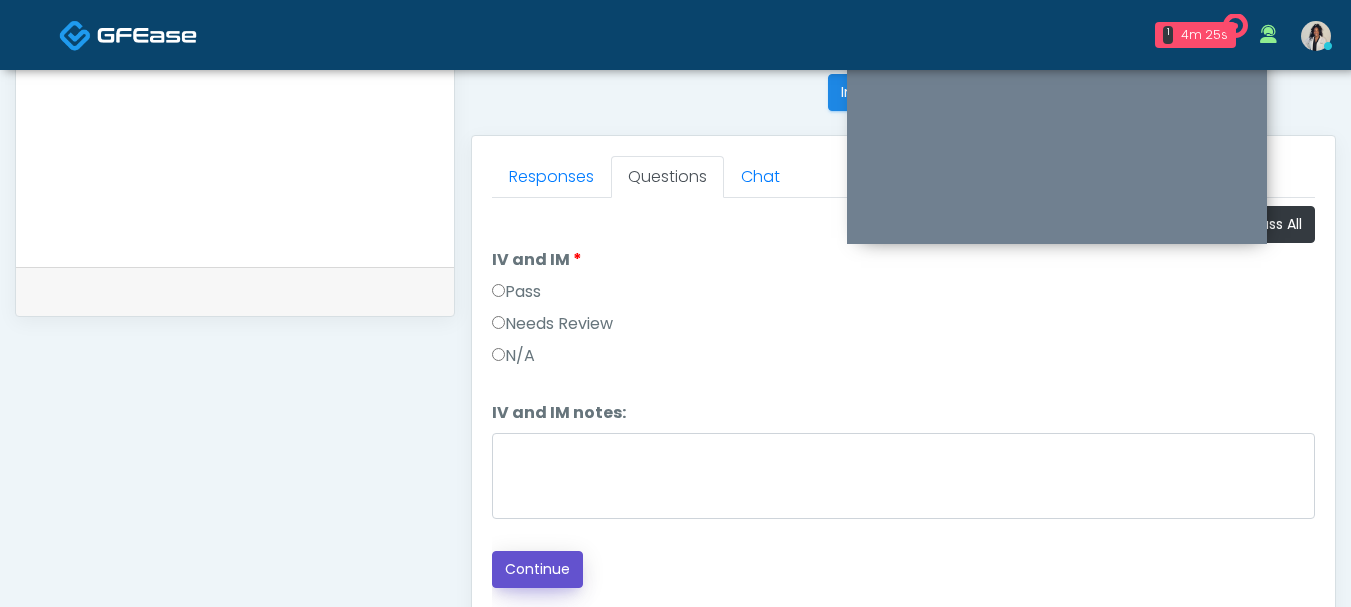 click on "Continue" at bounding box center [537, 569] 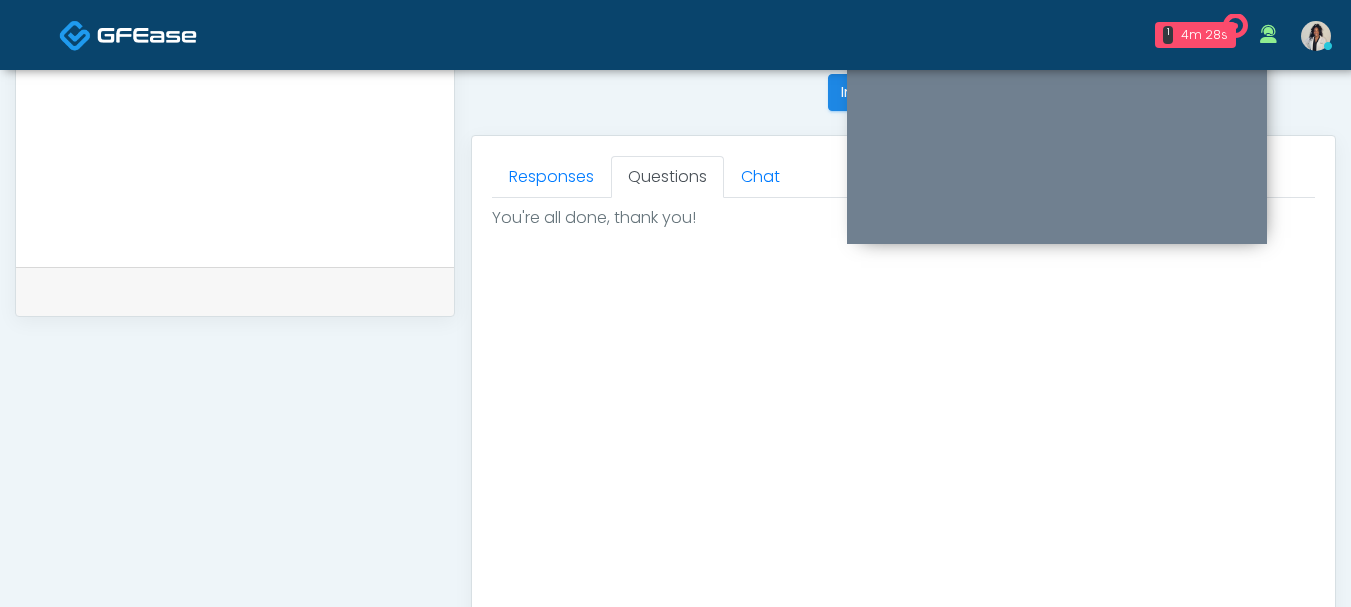 scroll, scrollTop: 1074, scrollLeft: 0, axis: vertical 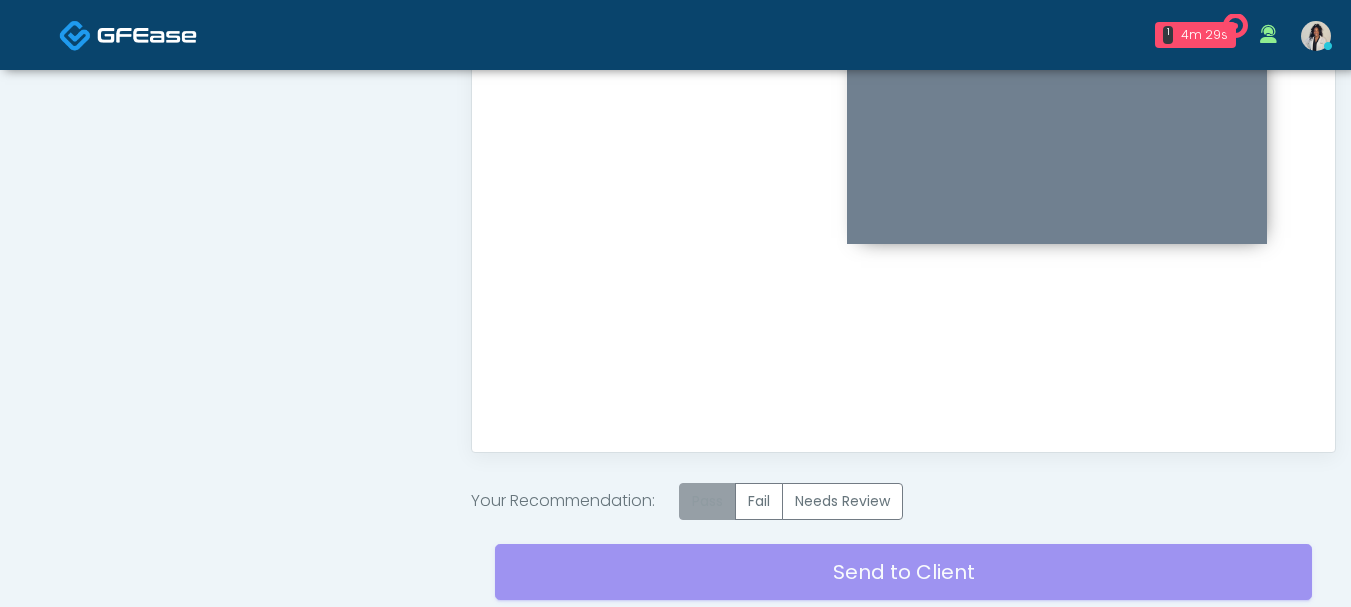 click on "Pass" at bounding box center [707, 501] 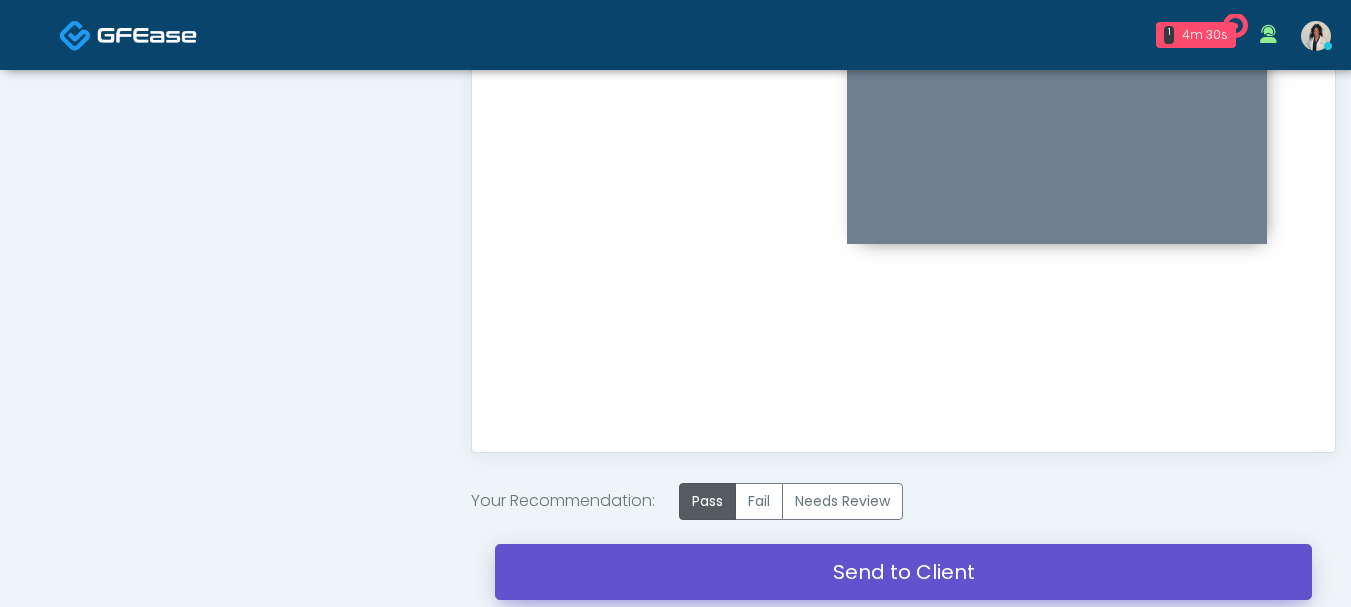 click on "Send to Client" at bounding box center (903, 572) 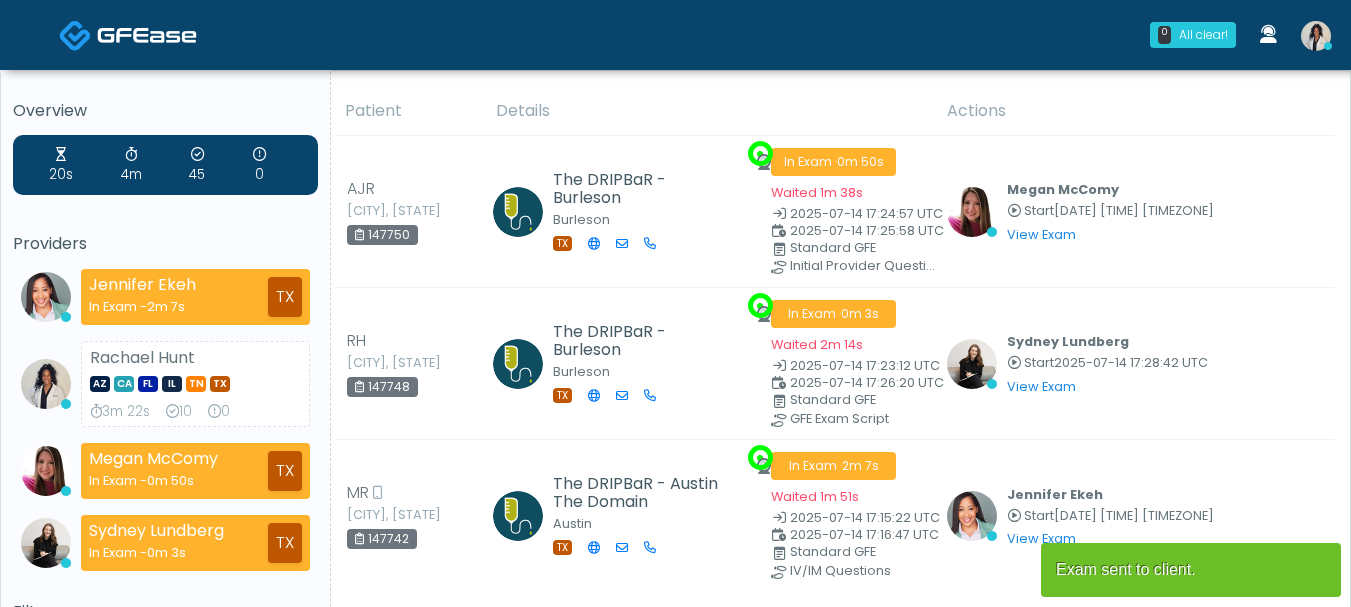 scroll, scrollTop: 0, scrollLeft: 0, axis: both 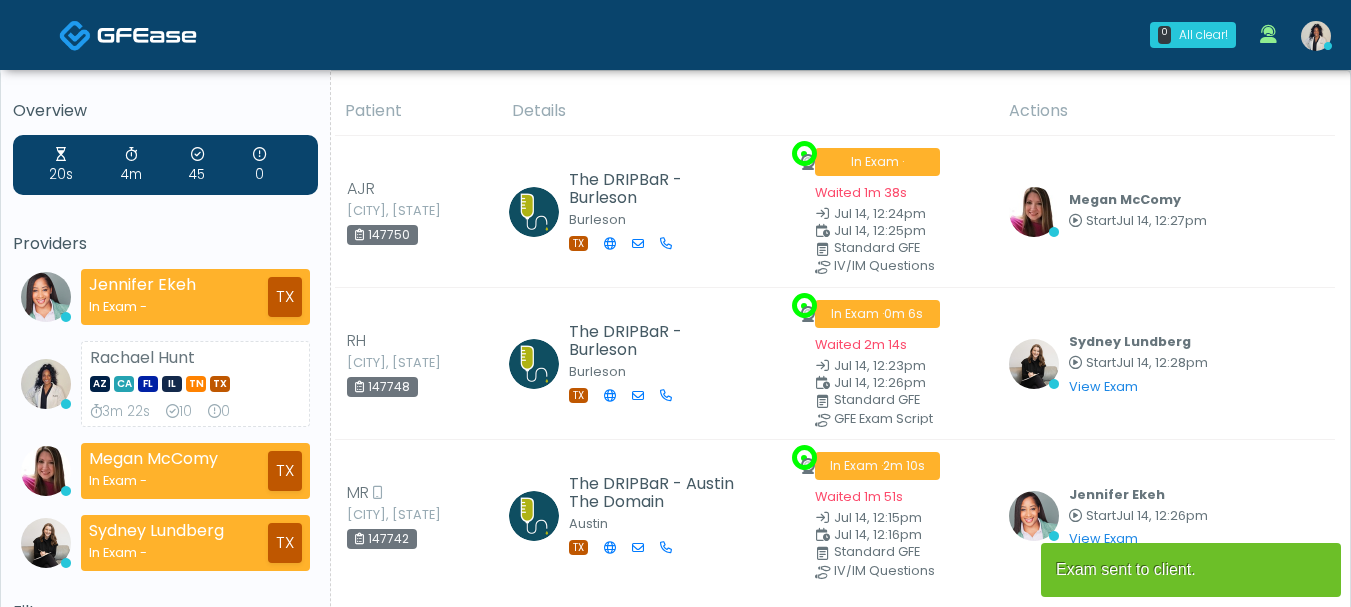 drag, startPoint x: 1358, startPoint y: 220, endPoint x: 1365, endPoint y: 124, distance: 96.25487 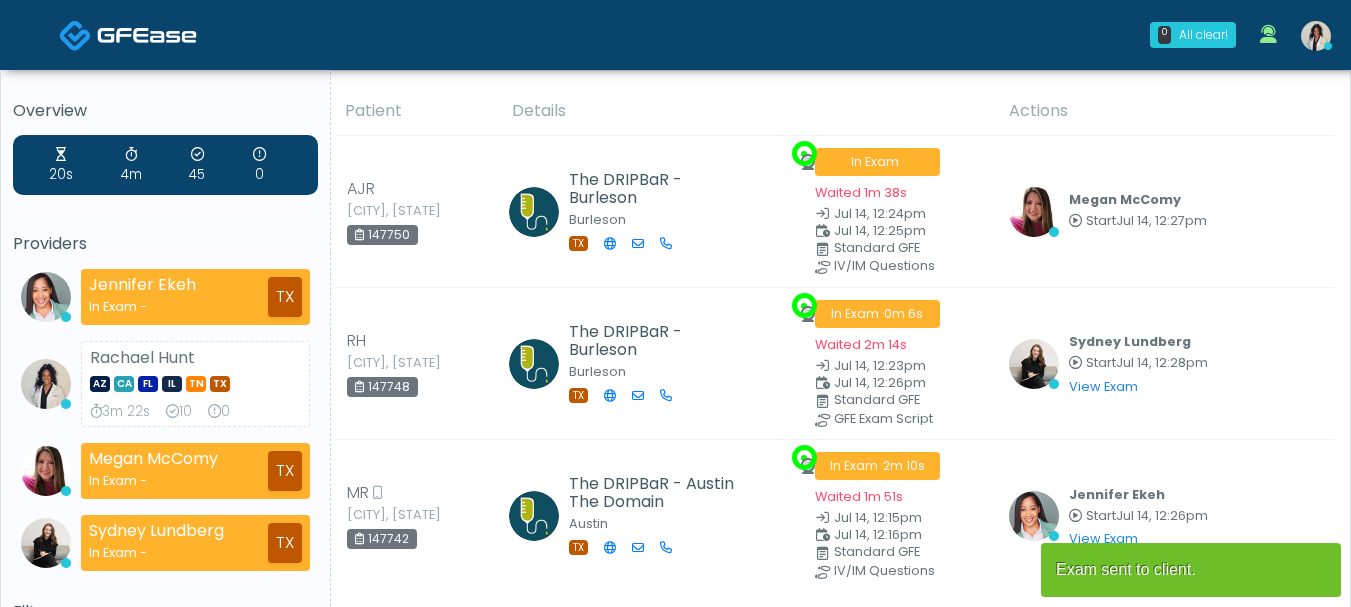 click on "All clear!
[FIRST] [LAST]
In Exam -
[STATE]
[NAME]
[STATE]
[STATE]
[STATE]
[STATE]
[STATE]
[STATE]
[DURATION]
[NUMBER]
[NUMBER]" at bounding box center [675, 494] 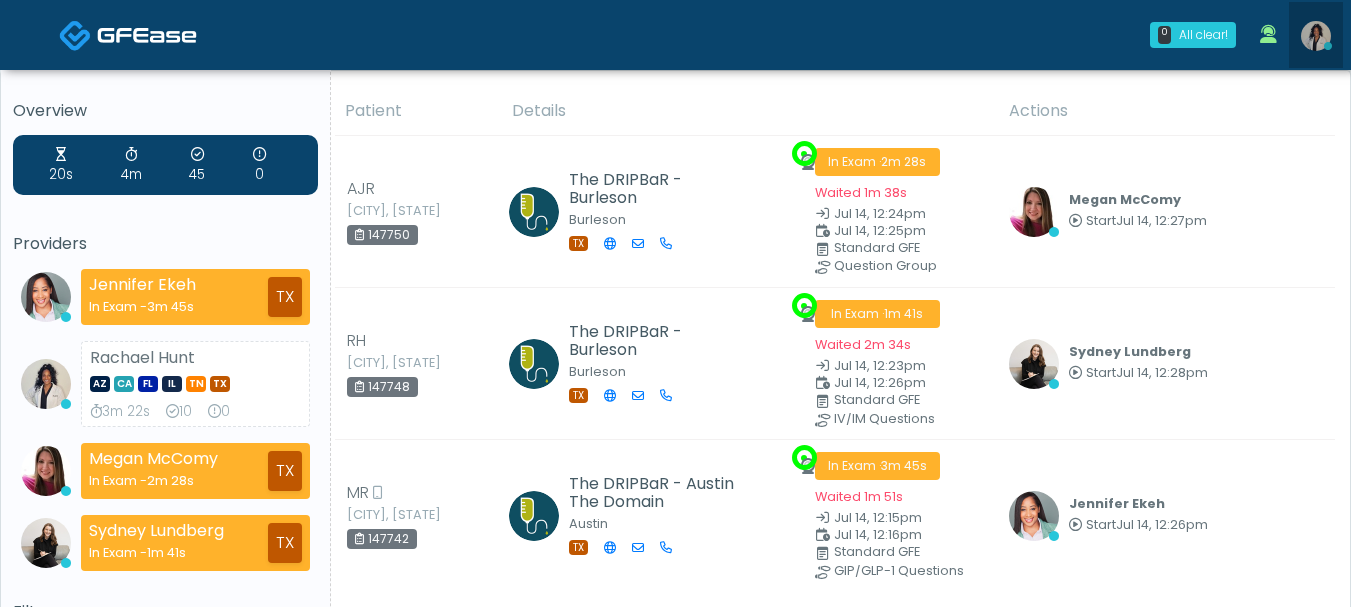 click at bounding box center (1316, 36) 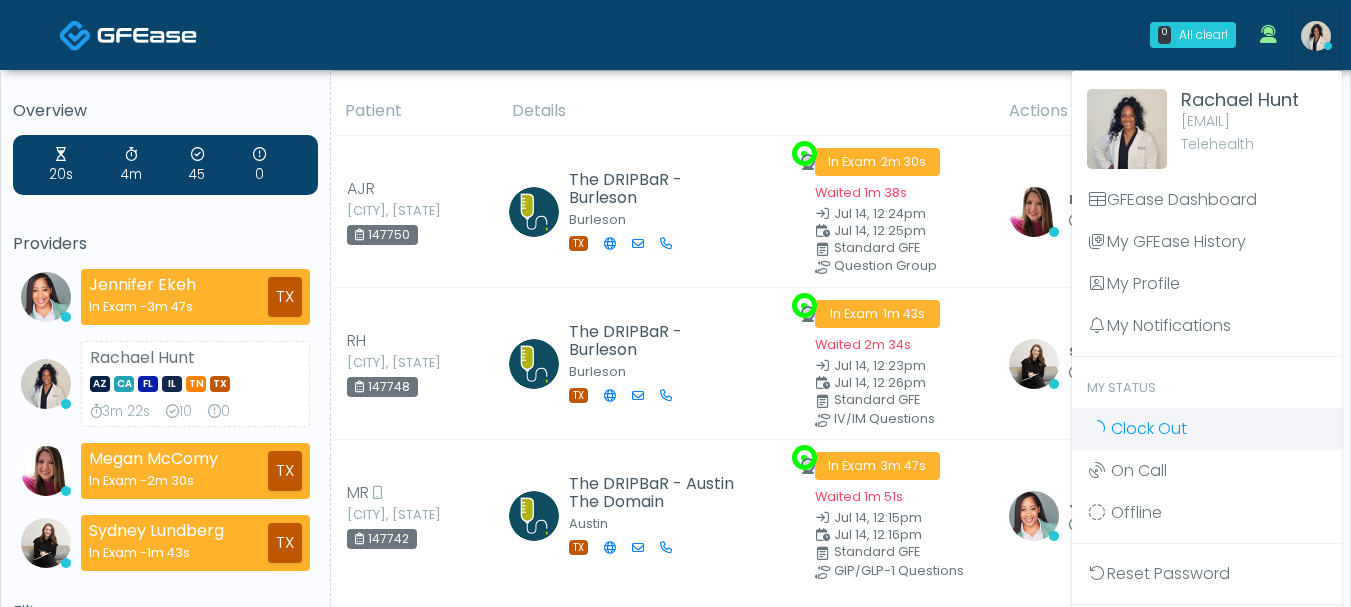 click on "Clock Out" at bounding box center (1149, 428) 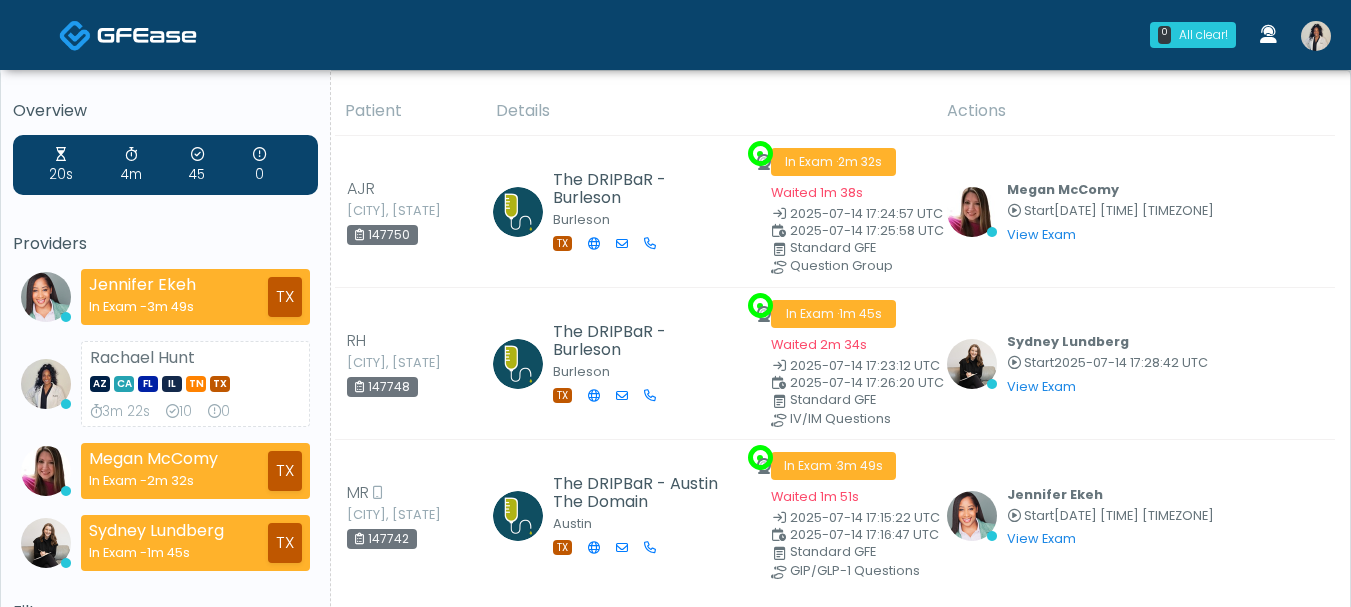 scroll, scrollTop: 0, scrollLeft: 0, axis: both 